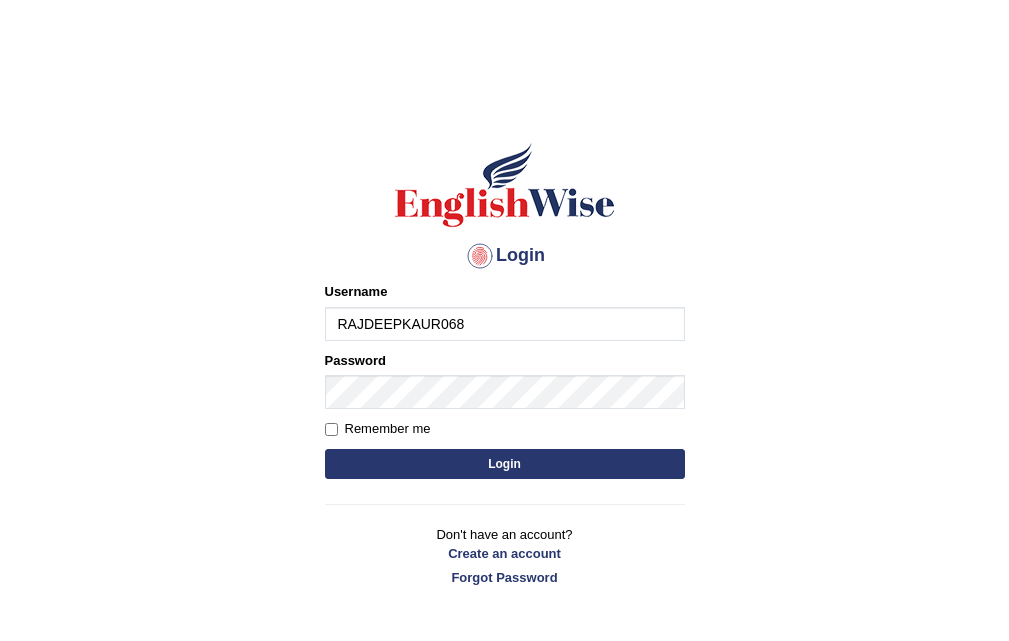 click on "Login" at bounding box center [505, 464] 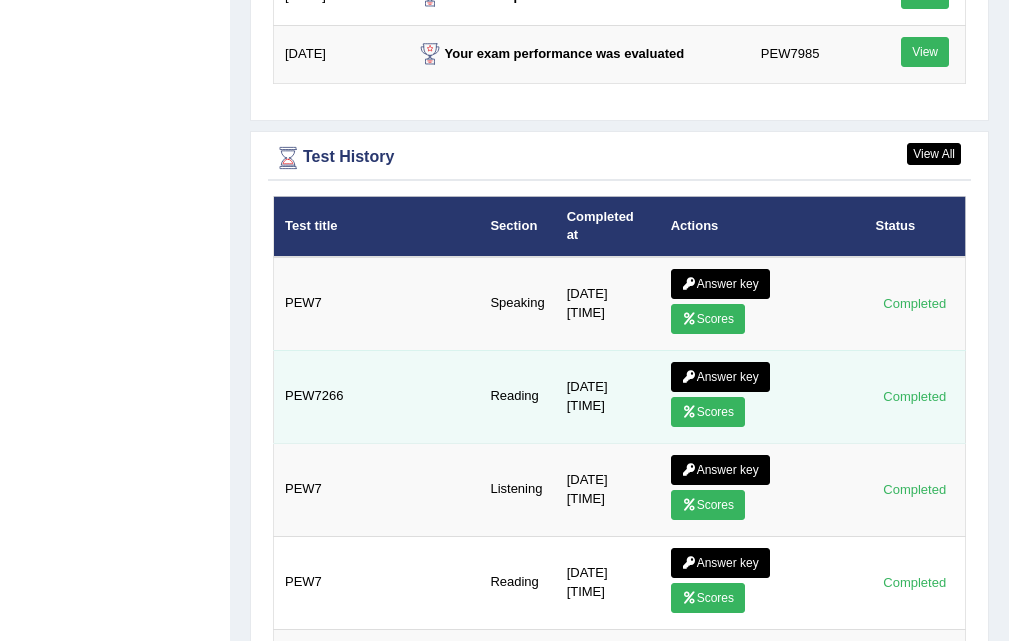 scroll, scrollTop: 0, scrollLeft: 0, axis: both 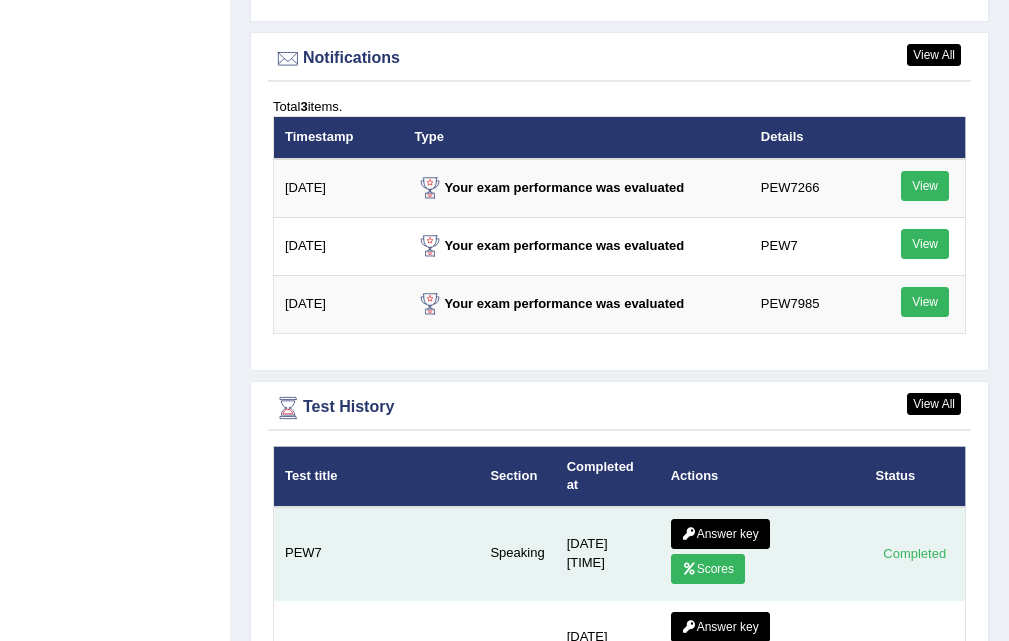 click on "Scores" at bounding box center [708, 569] 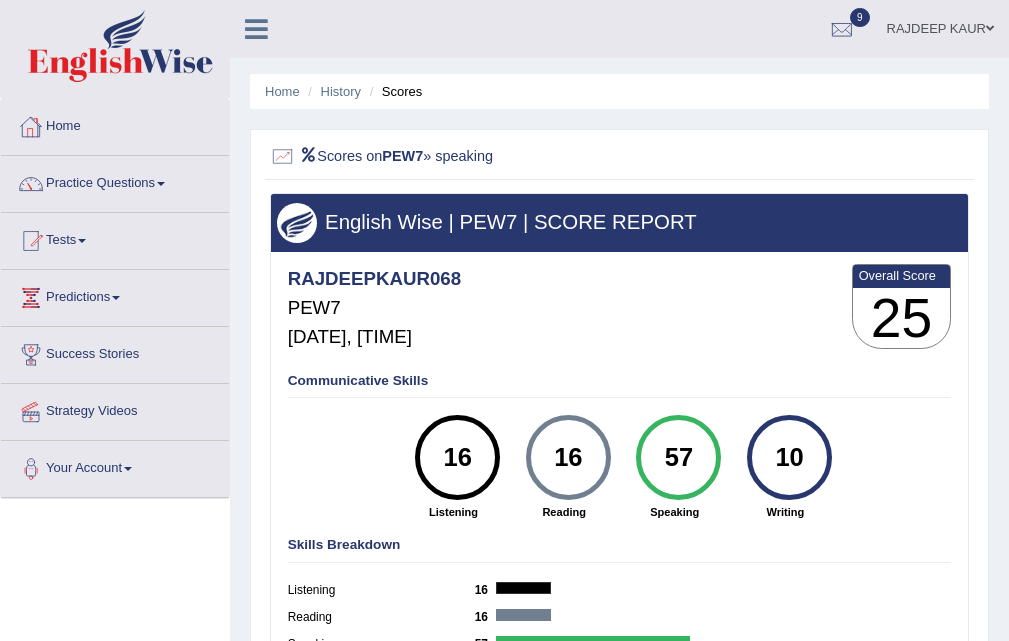 scroll, scrollTop: 0, scrollLeft: 0, axis: both 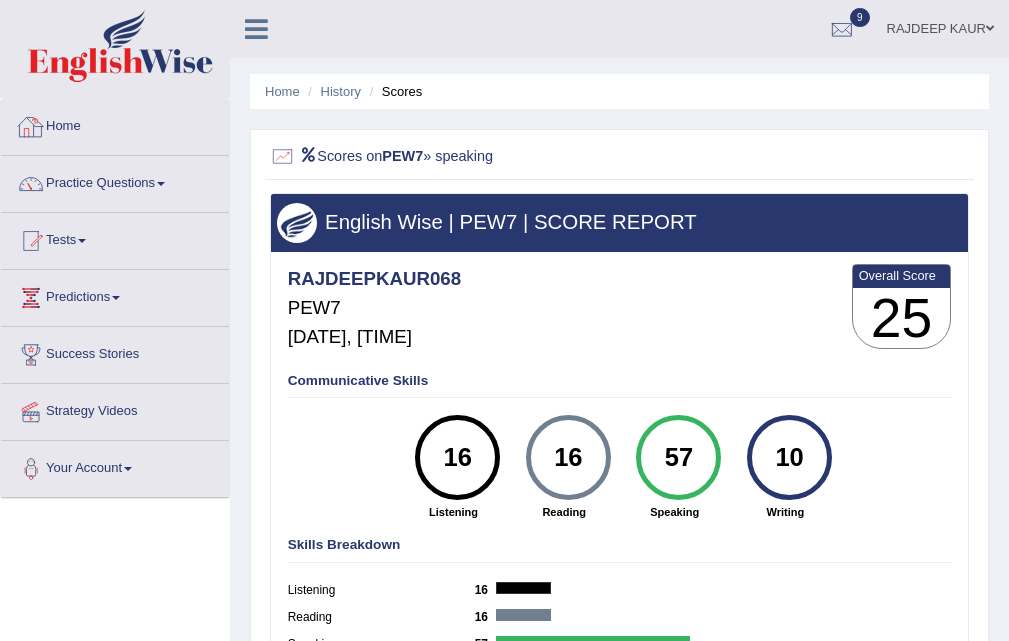 click on "Home" at bounding box center [115, 124] 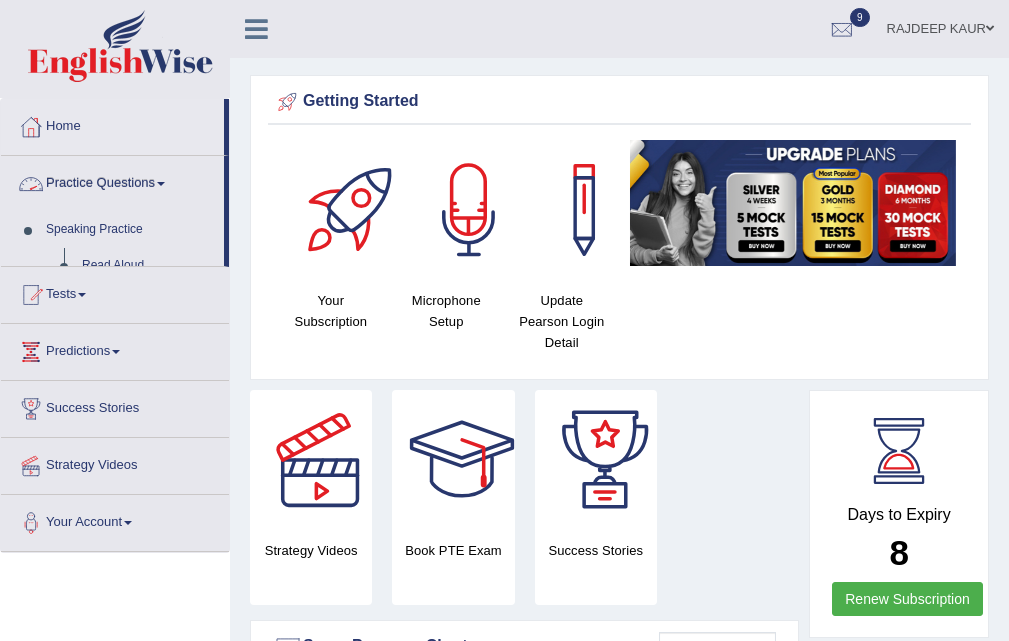 scroll, scrollTop: 0, scrollLeft: 0, axis: both 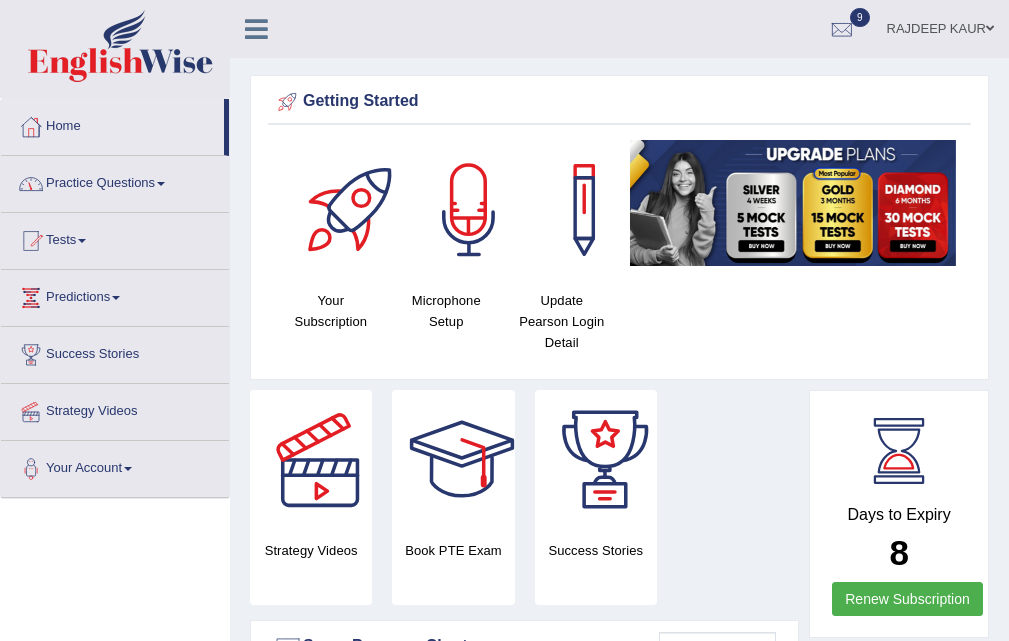 click on "Practice Questions" at bounding box center (115, 181) 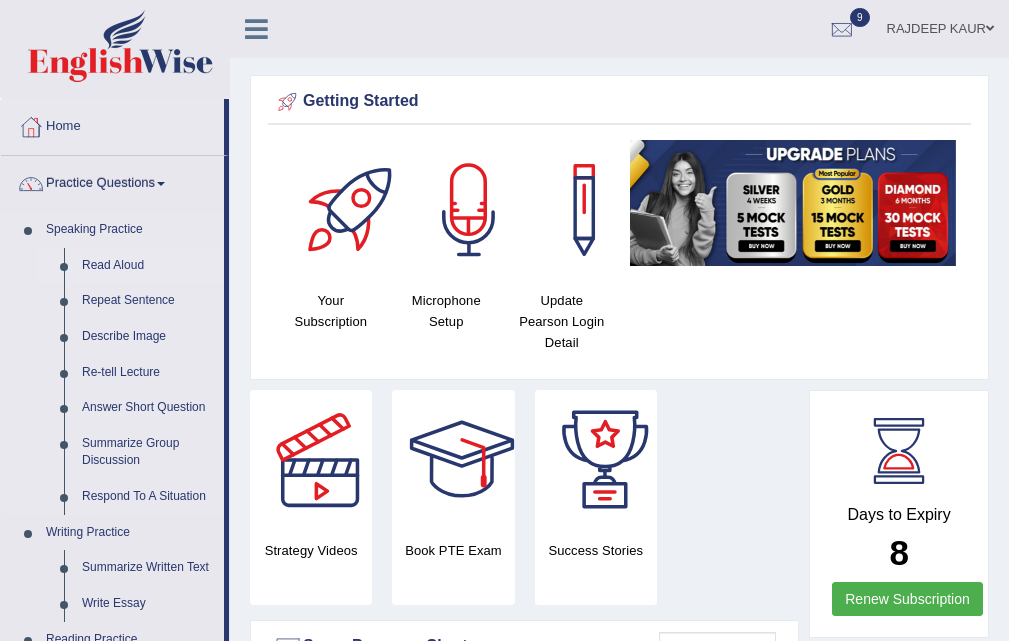 click on "Read Aloud" at bounding box center [148, 266] 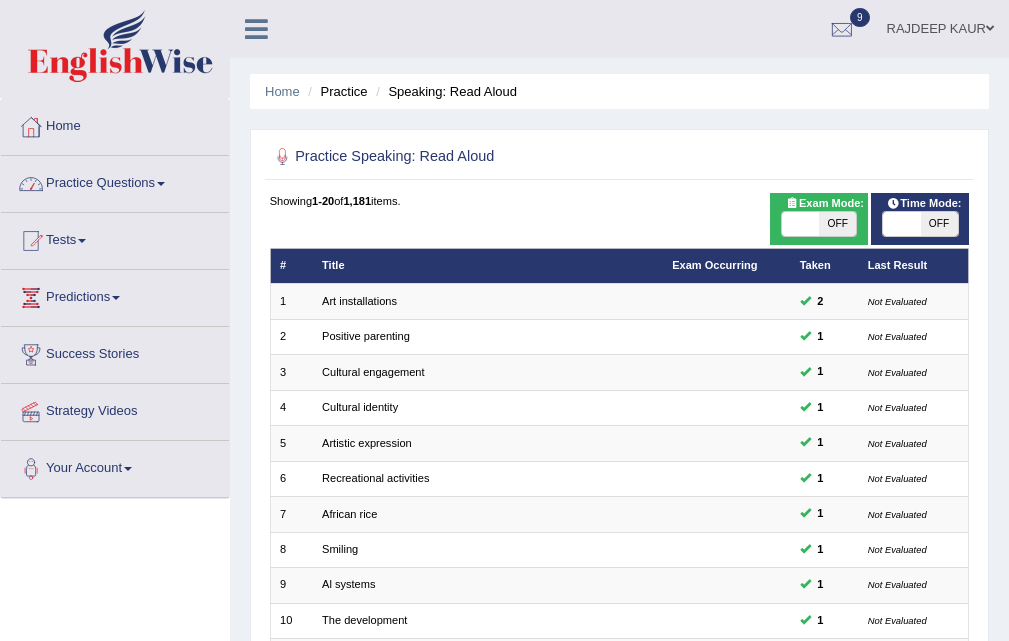 scroll, scrollTop: 0, scrollLeft: 0, axis: both 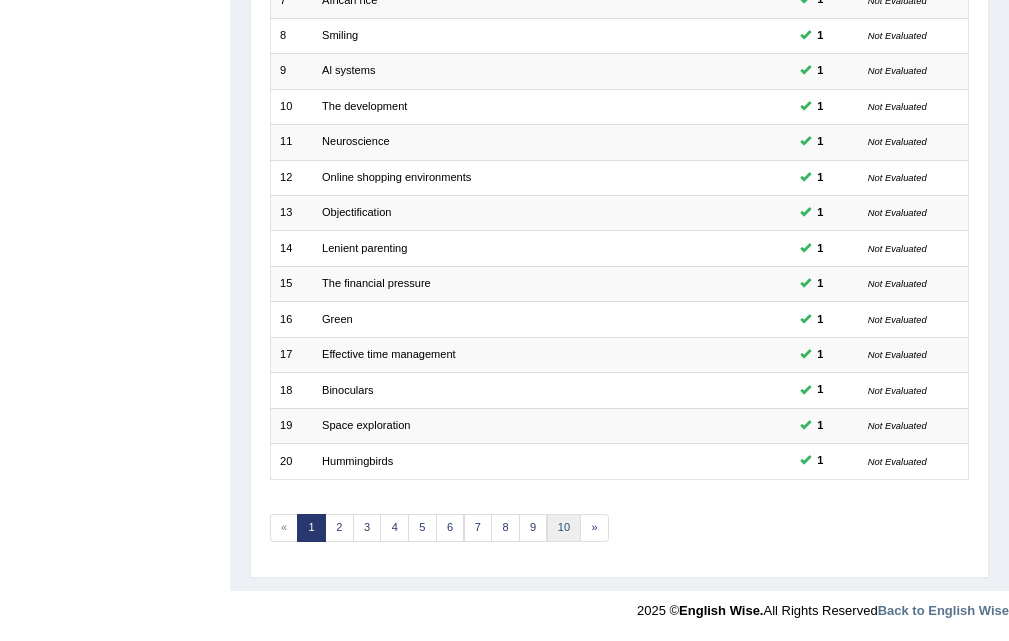 click on "10" at bounding box center (564, 528) 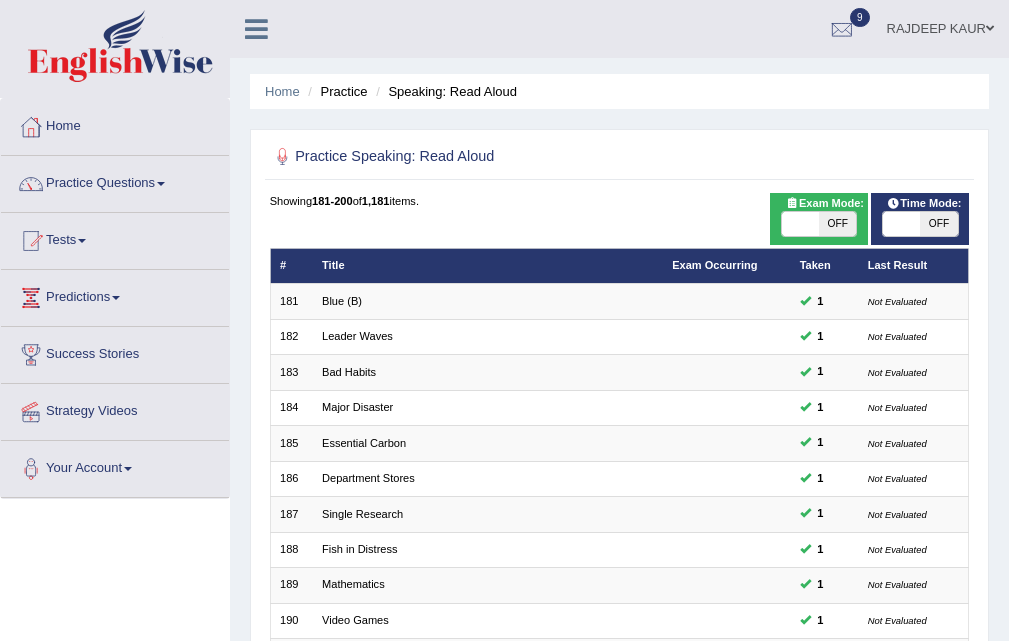 scroll, scrollTop: 514, scrollLeft: 0, axis: vertical 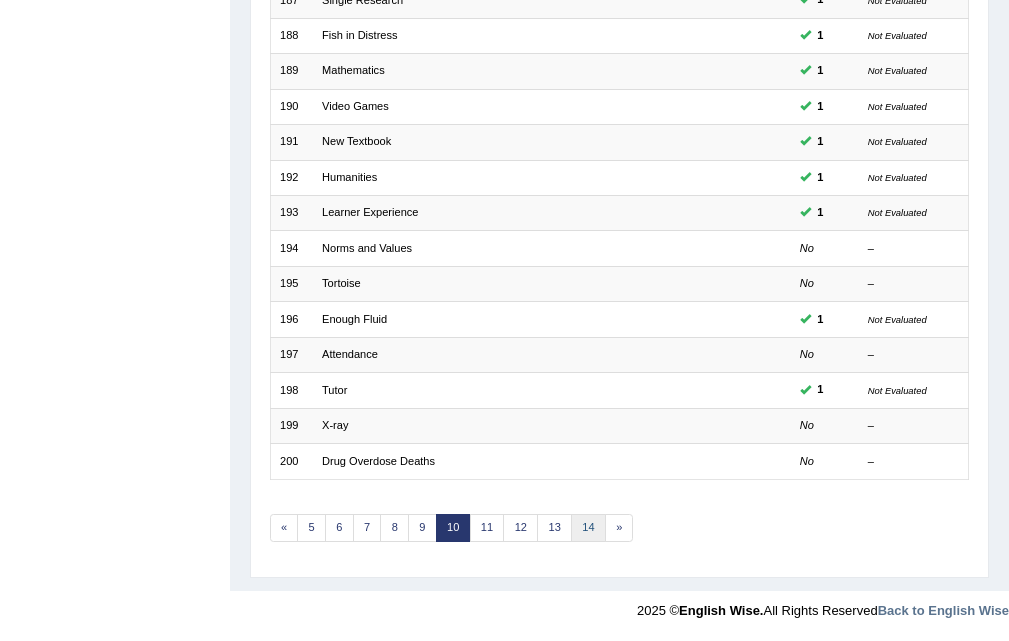 click on "14" at bounding box center [588, 528] 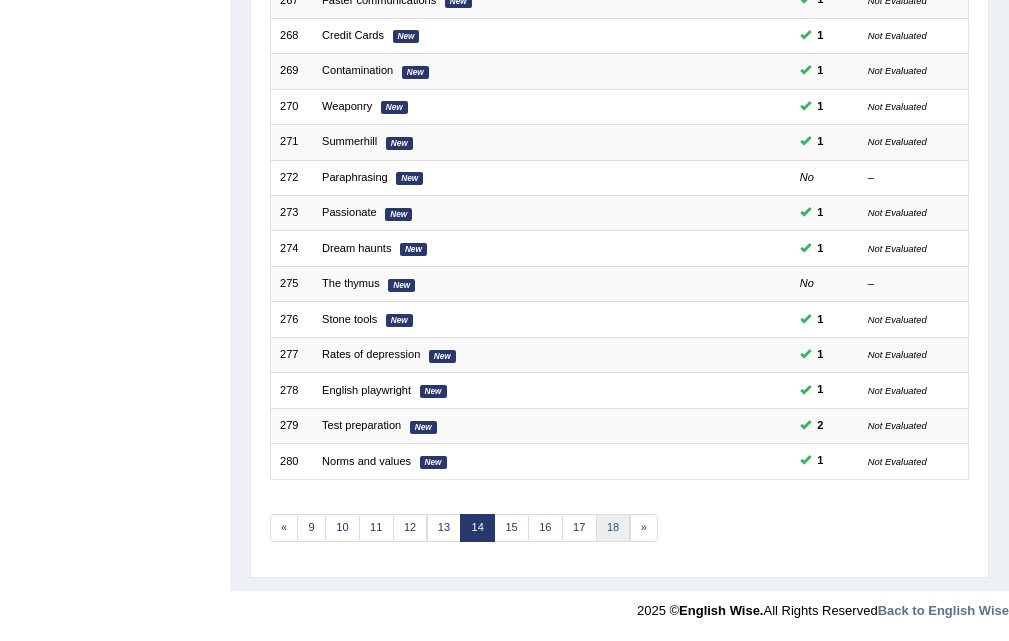 scroll, scrollTop: 514, scrollLeft: 0, axis: vertical 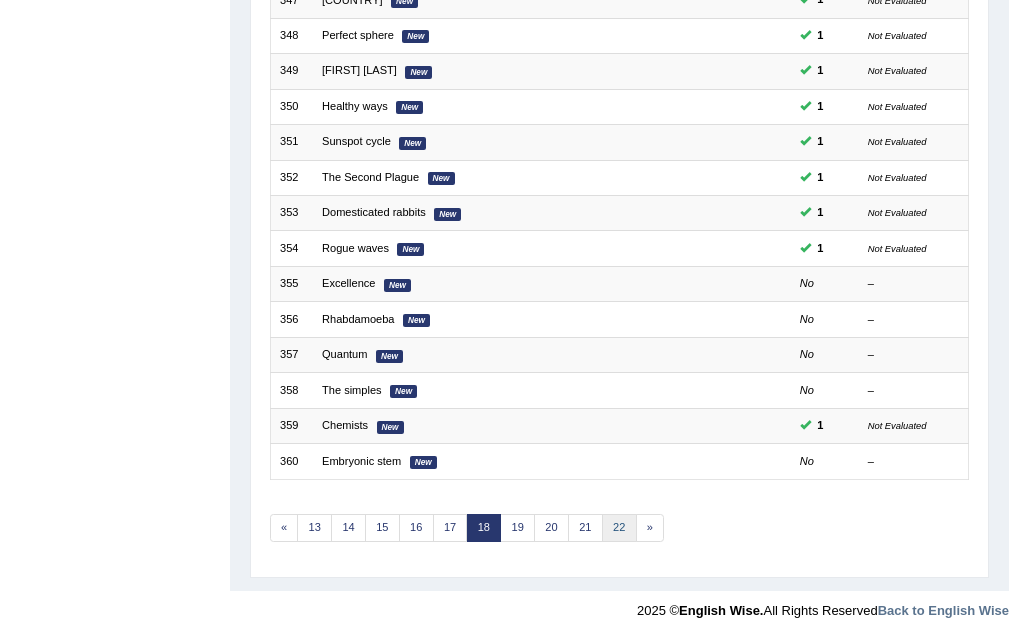 click on "22" at bounding box center (619, 528) 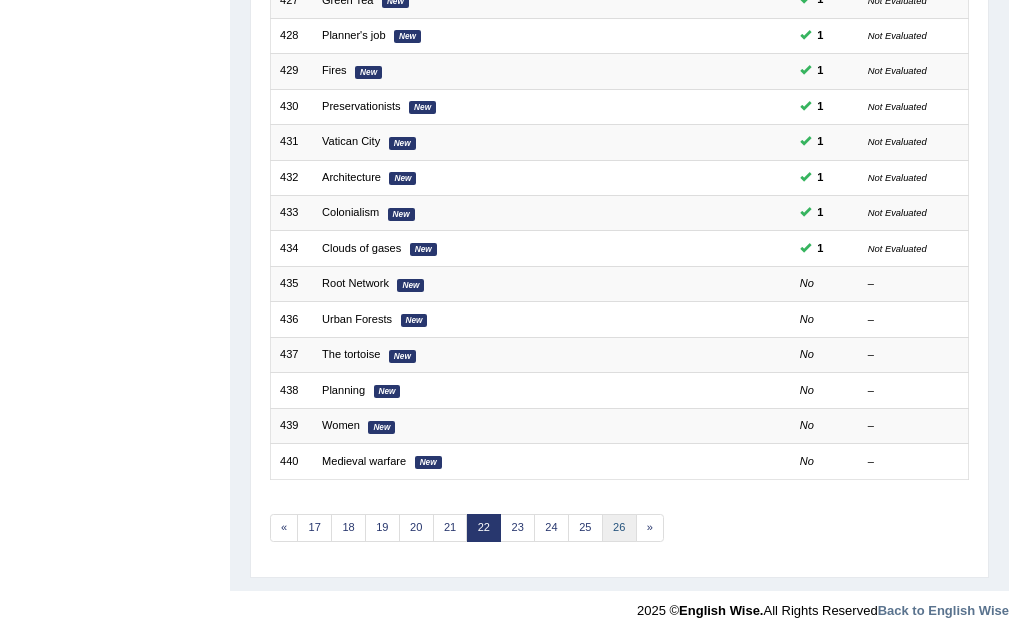scroll, scrollTop: 0, scrollLeft: 0, axis: both 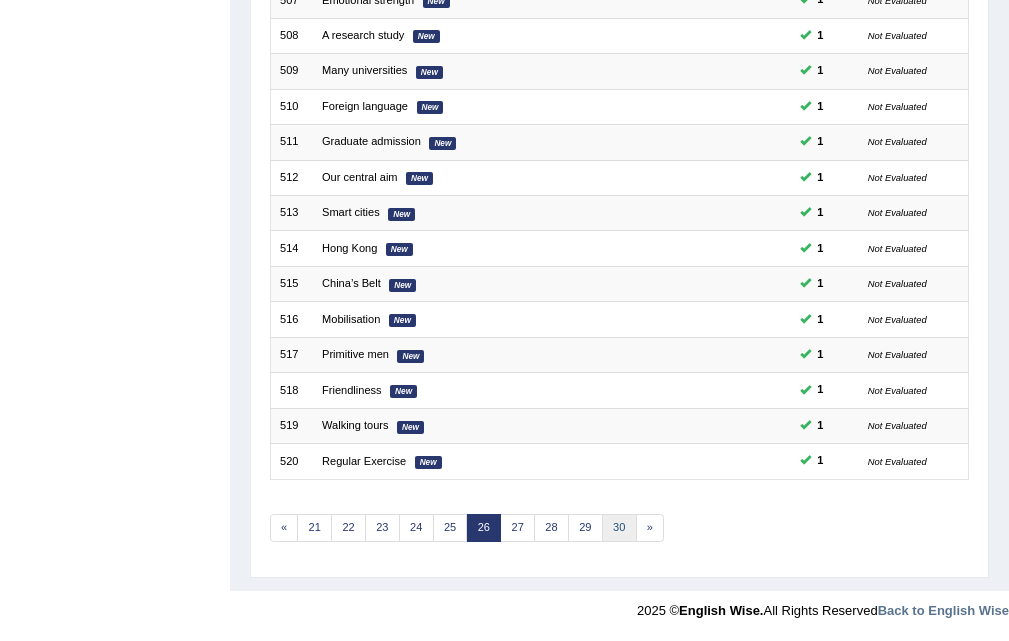 click on "30" at bounding box center (619, 528) 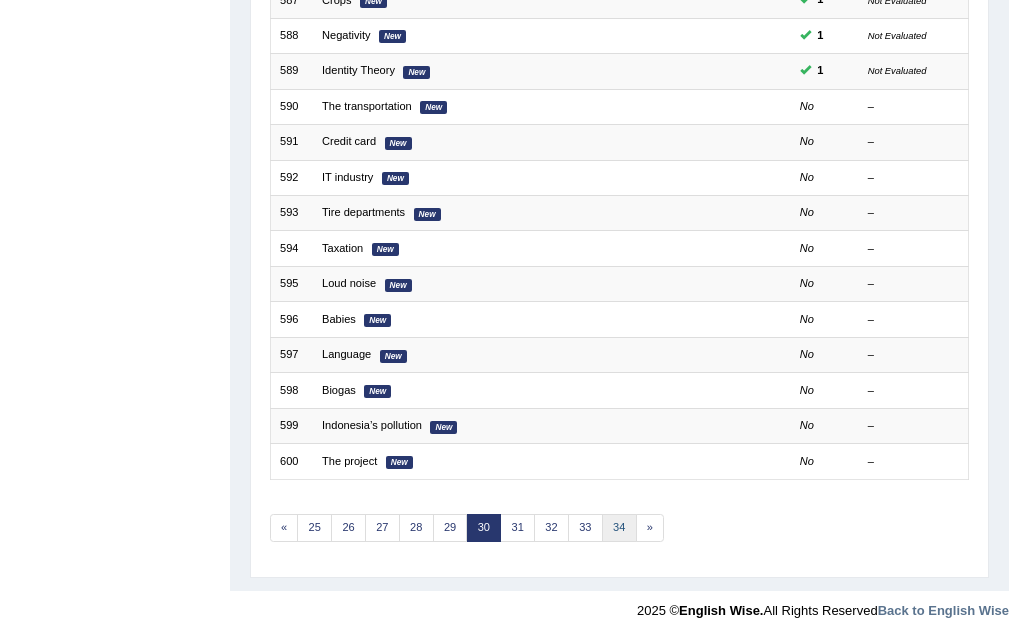 scroll, scrollTop: 514, scrollLeft: 0, axis: vertical 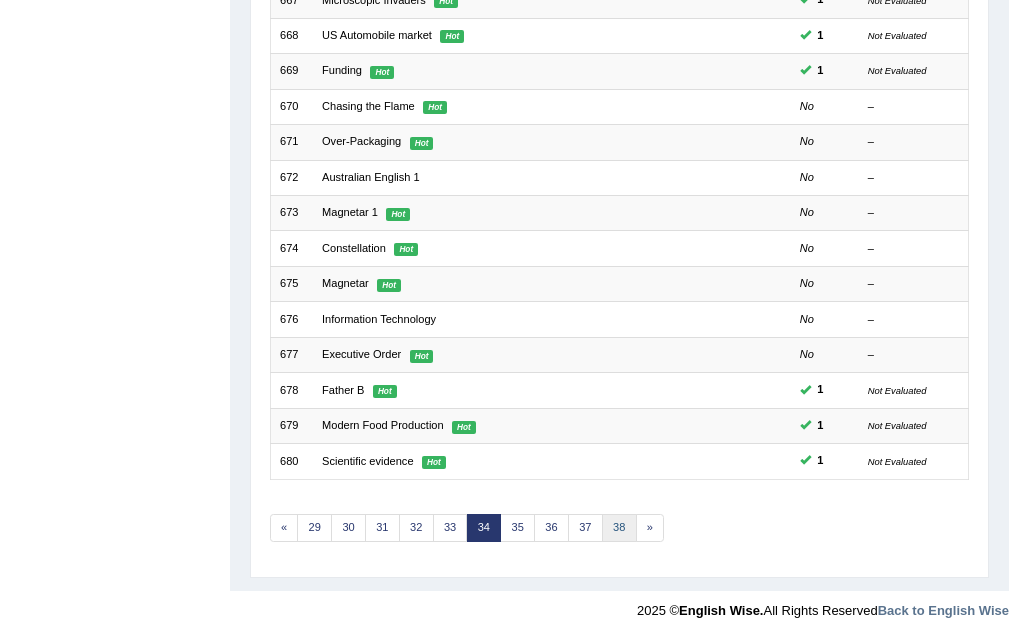 click on "38" at bounding box center (619, 528) 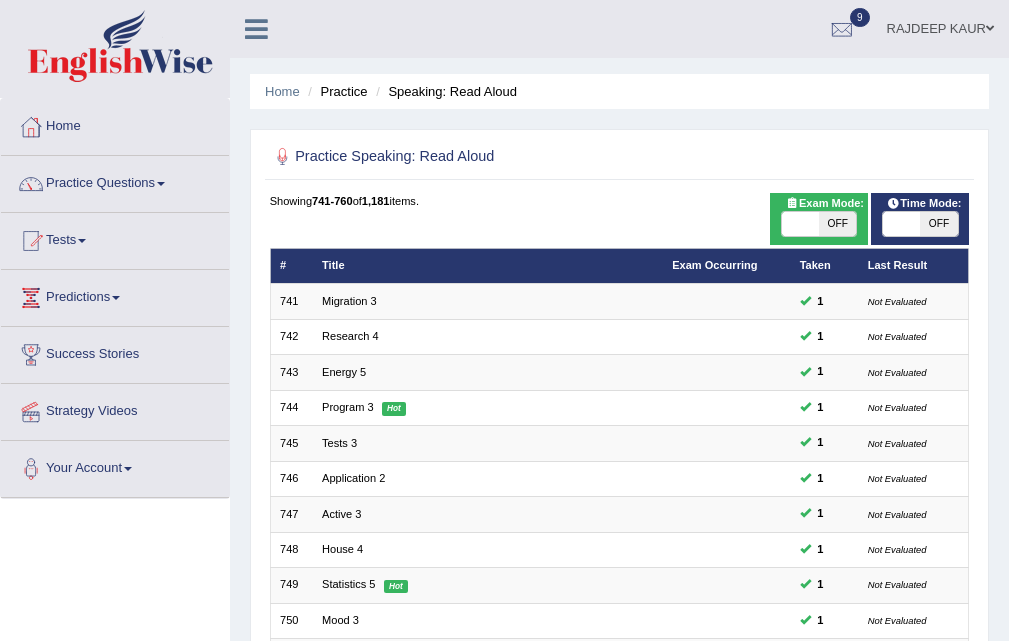 scroll, scrollTop: 514, scrollLeft: 0, axis: vertical 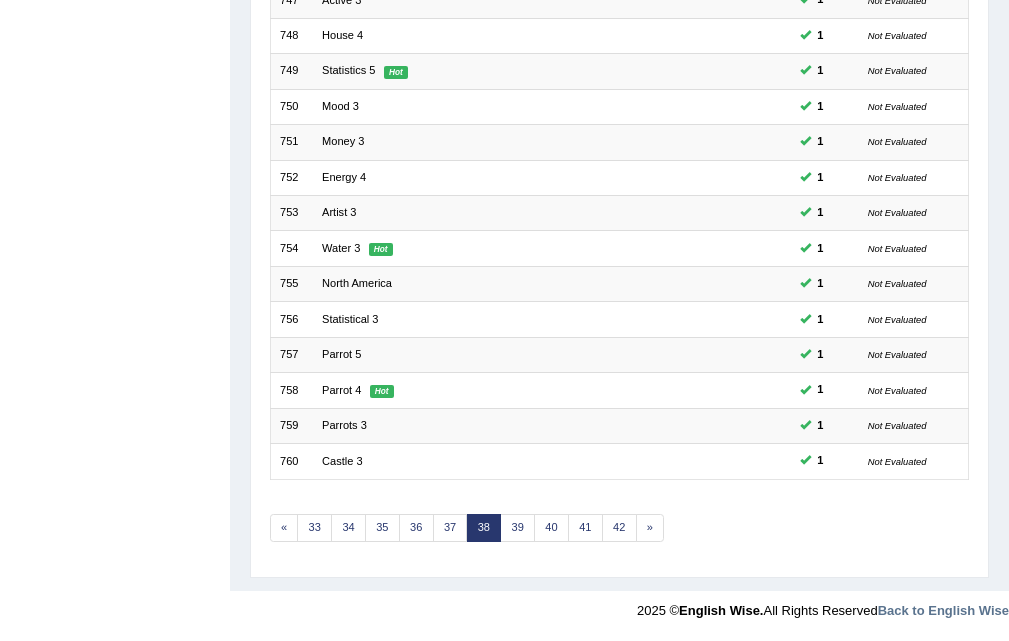 click on "Showing  741-760  of  1,181  items.
# Title Exam Occurring Taken Last Result
741 Migration 3 1 Not Evaluated
742 Research 4 1 Not Evaluated
743 Energy 5 1 Not Evaluated
744 Program 3 Hot 1 Not Evaluated
745 Tests 3 1 Not Evaluated
746 Application 2 1 Not Evaluated
747 Active 3 1 Not Evaluated
748 House 4 1 Not Evaluated
749 Statistics 5 Hot 1 Not Evaluated
750 Mood 3 1 Not Evaluated
751 Money 3 1 Not Evaluated
752 Energy 4 1 Not Evaluated
753 Artist 3 1 Not Evaluated
754 Water 3 Hot 1 Not Evaluated
755 North America 1 Not Evaluated
756 Statistical 3 1 Not Evaluated
757 Parrot 5 1 Not Evaluated
758 Parrot 4 Hot 1 Not Evaluated
759 Parrots 3 1 Not Evaluated
760 Castle 3 1 Not Evaluated
«
33
34
35
36
37
38
39
40
41
42
»" at bounding box center (620, 121) 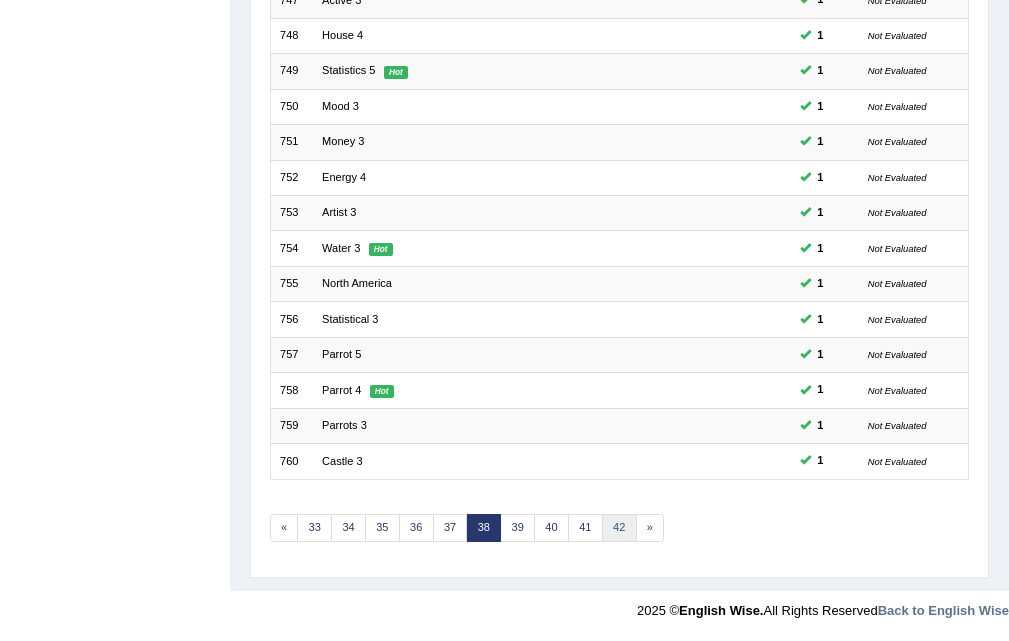 click on "42" at bounding box center [619, 528] 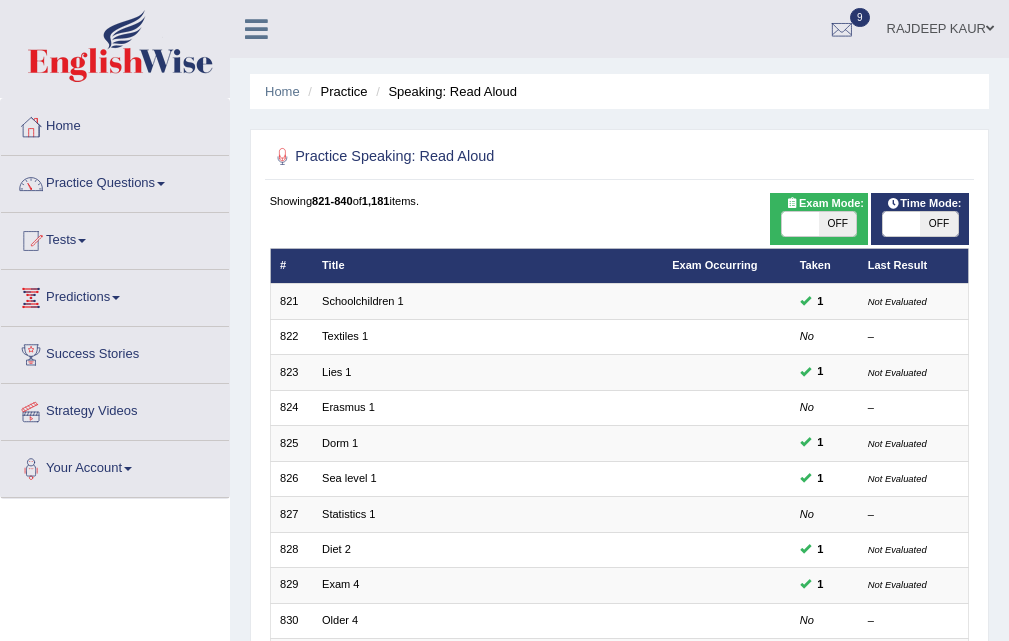 scroll, scrollTop: 514, scrollLeft: 0, axis: vertical 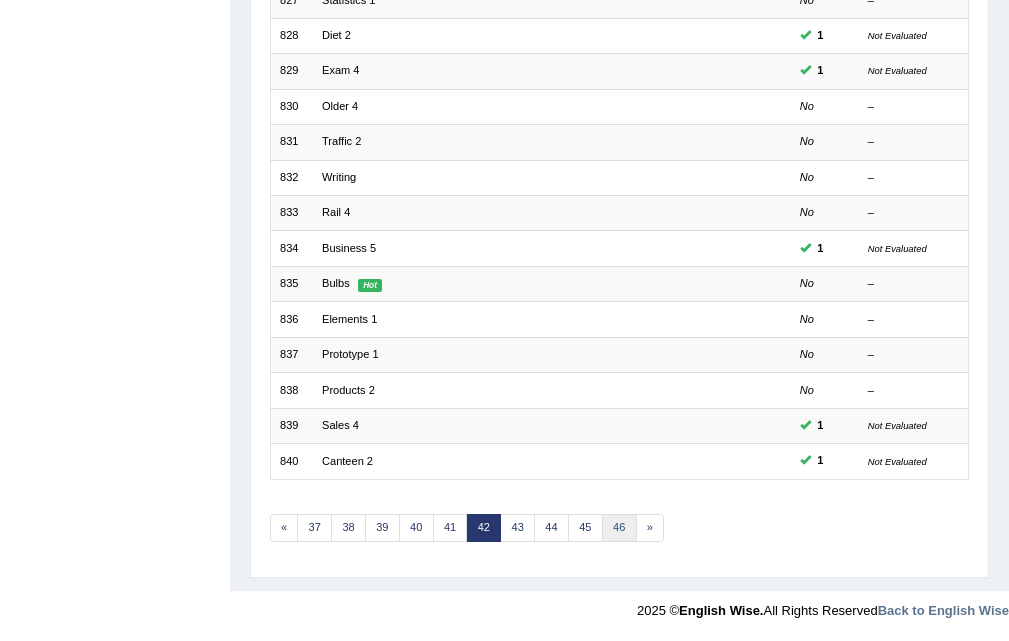 click on "46" at bounding box center [619, 528] 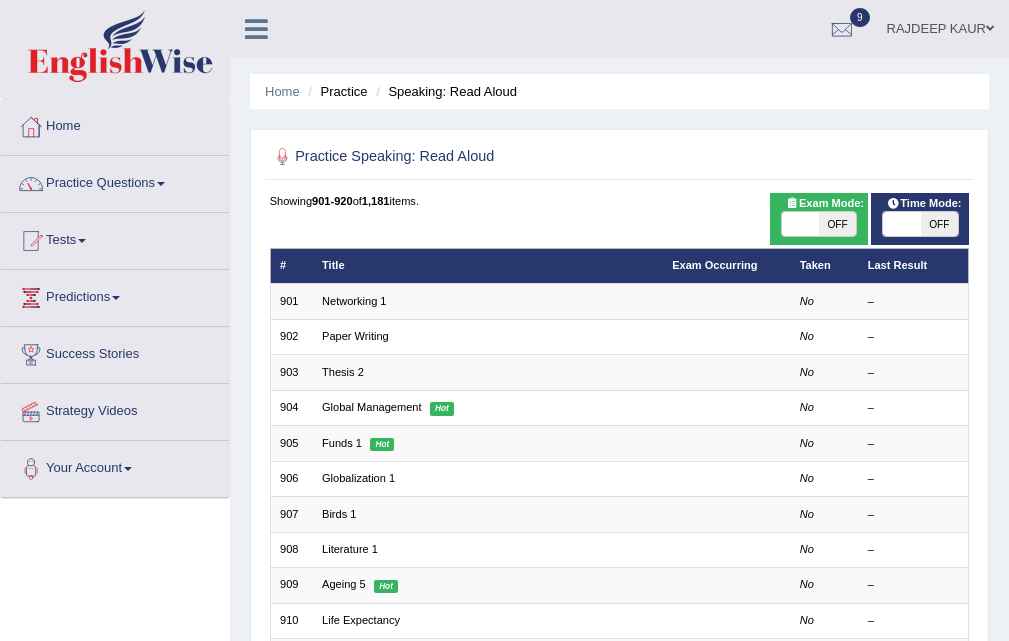 scroll, scrollTop: 371, scrollLeft: 0, axis: vertical 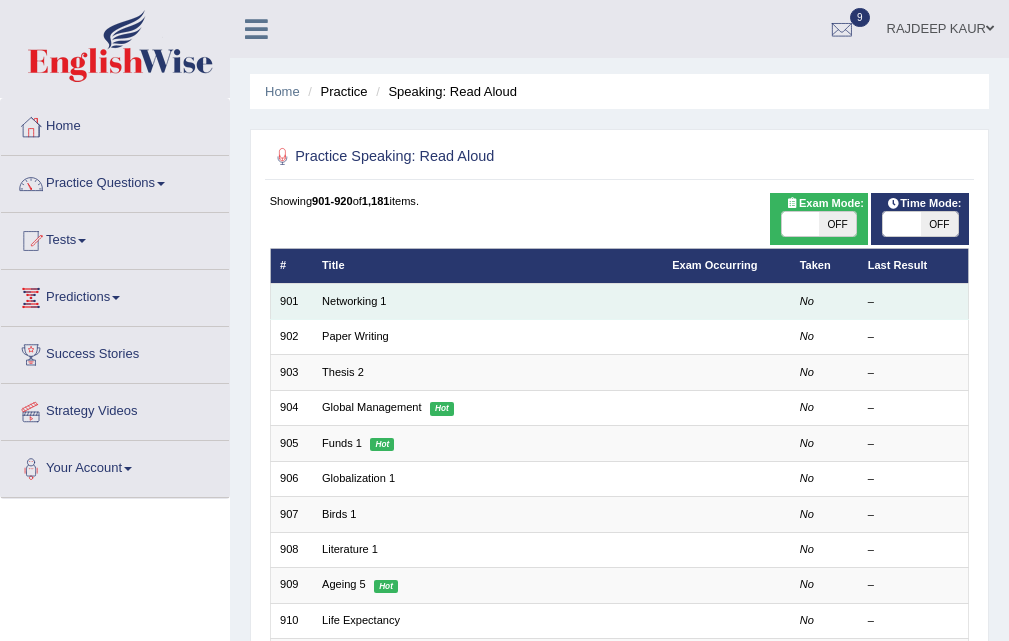 click on "Networking 1" at bounding box center (488, 301) 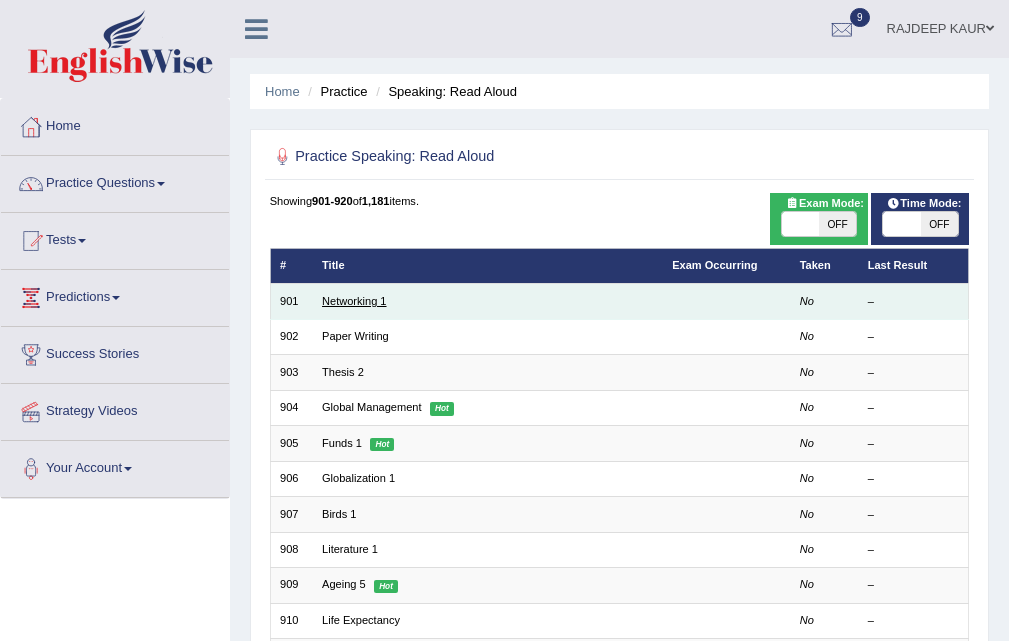 click on "Networking 1" at bounding box center (354, 301) 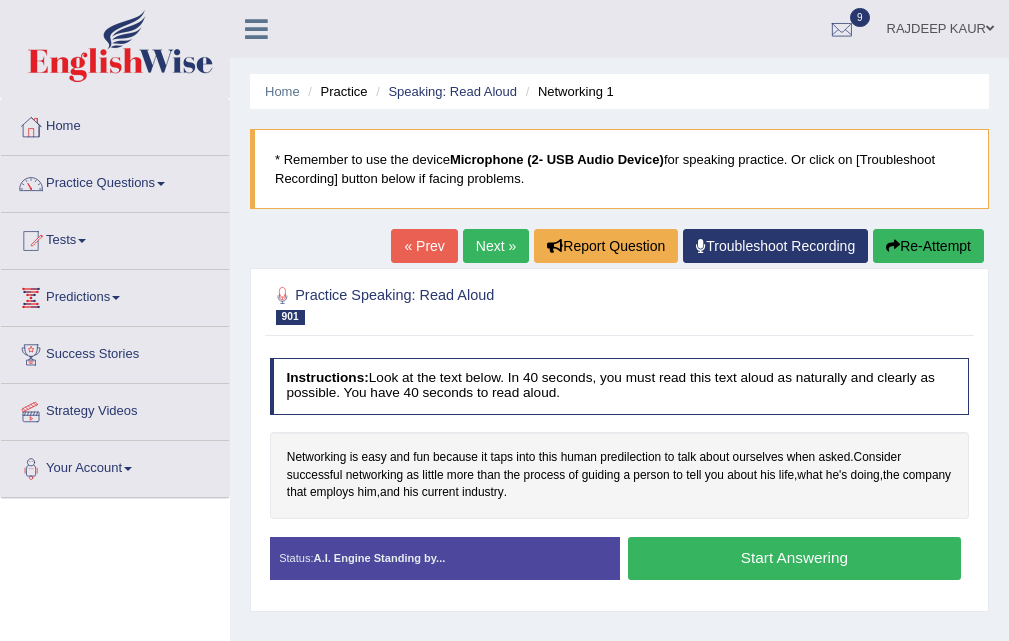 scroll, scrollTop: 0, scrollLeft: 0, axis: both 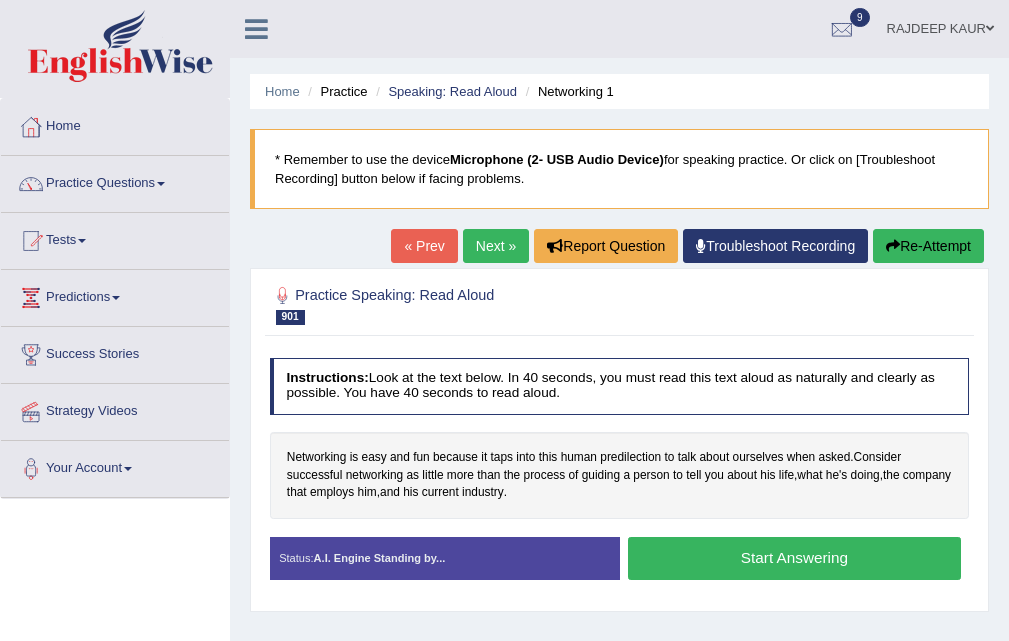 click on "Start Answering" at bounding box center (794, 558) 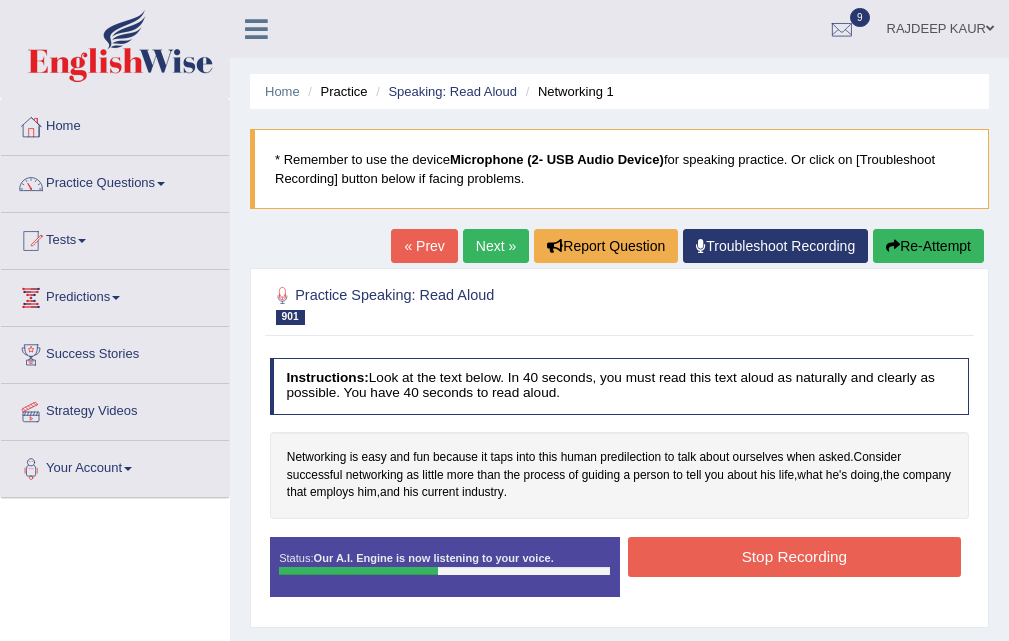click on "Stop Recording" at bounding box center [794, 556] 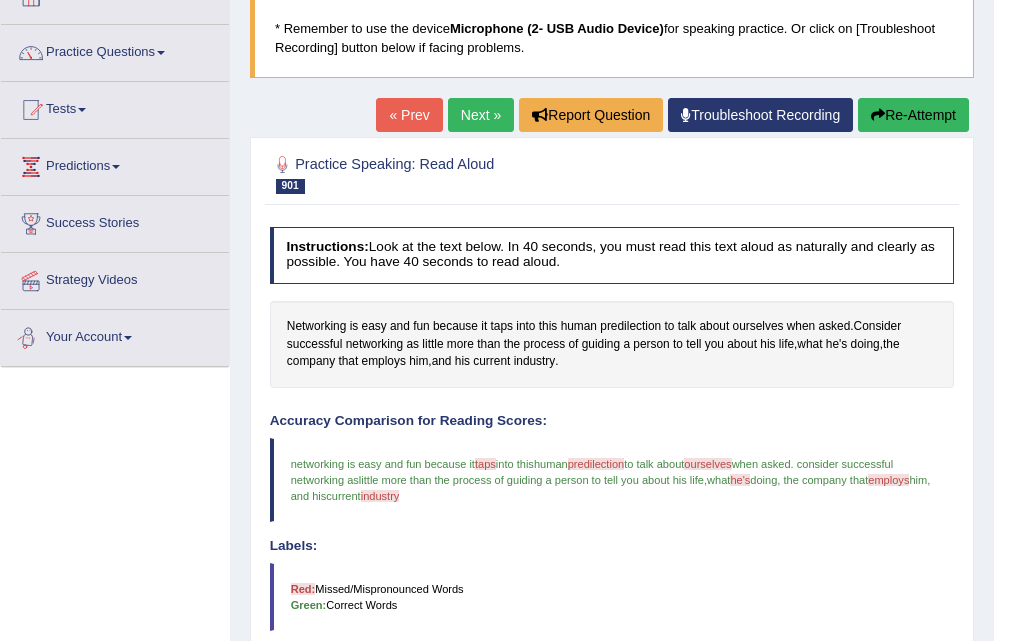 scroll, scrollTop: 121, scrollLeft: 0, axis: vertical 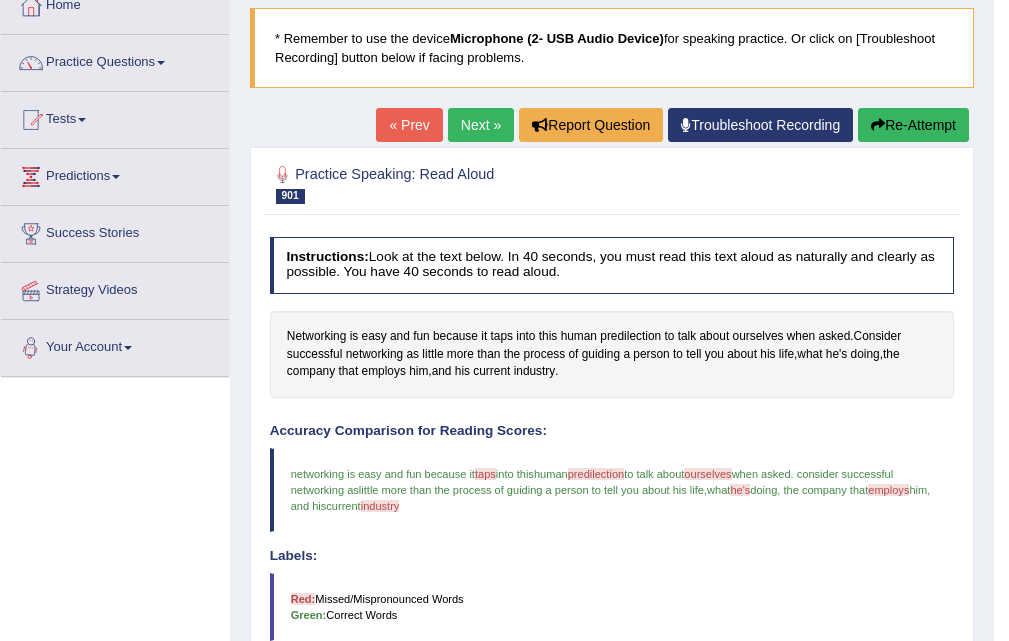 click on "Next »" at bounding box center (481, 125) 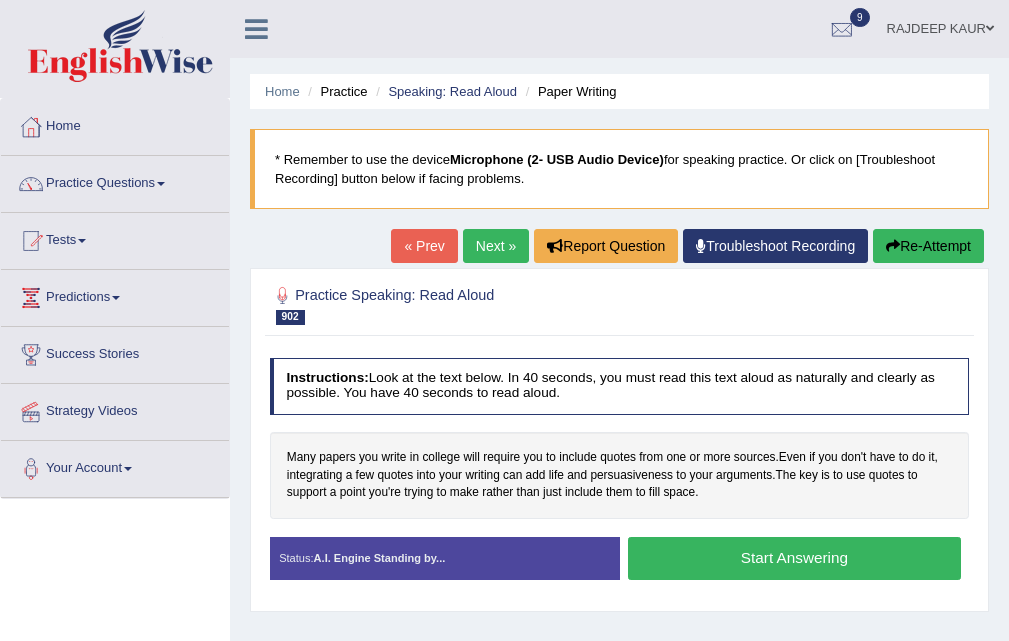 scroll, scrollTop: 100, scrollLeft: 0, axis: vertical 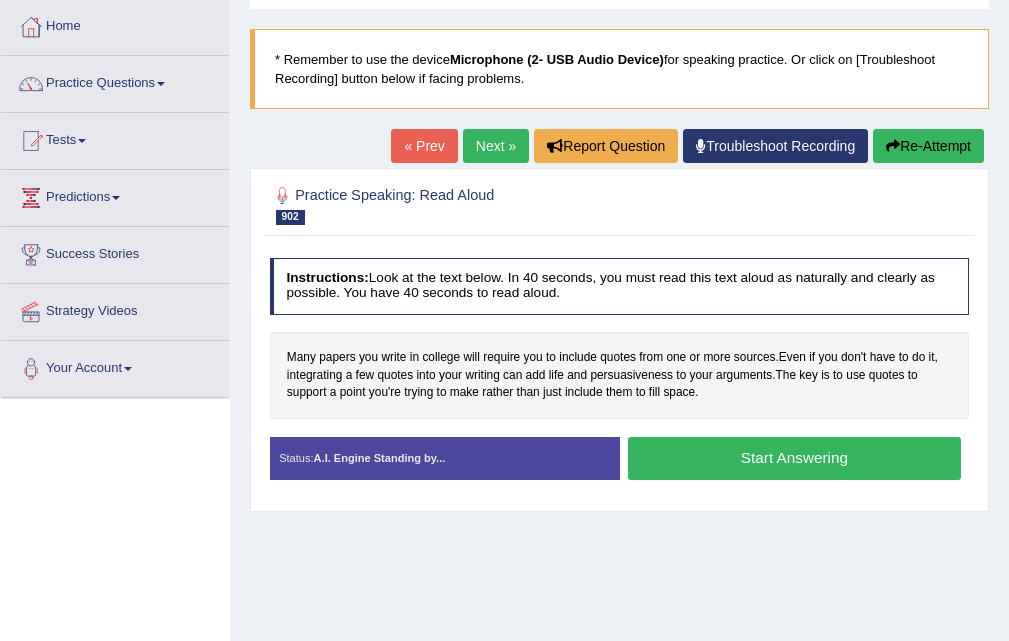 click on "Start Answering" at bounding box center [794, 458] 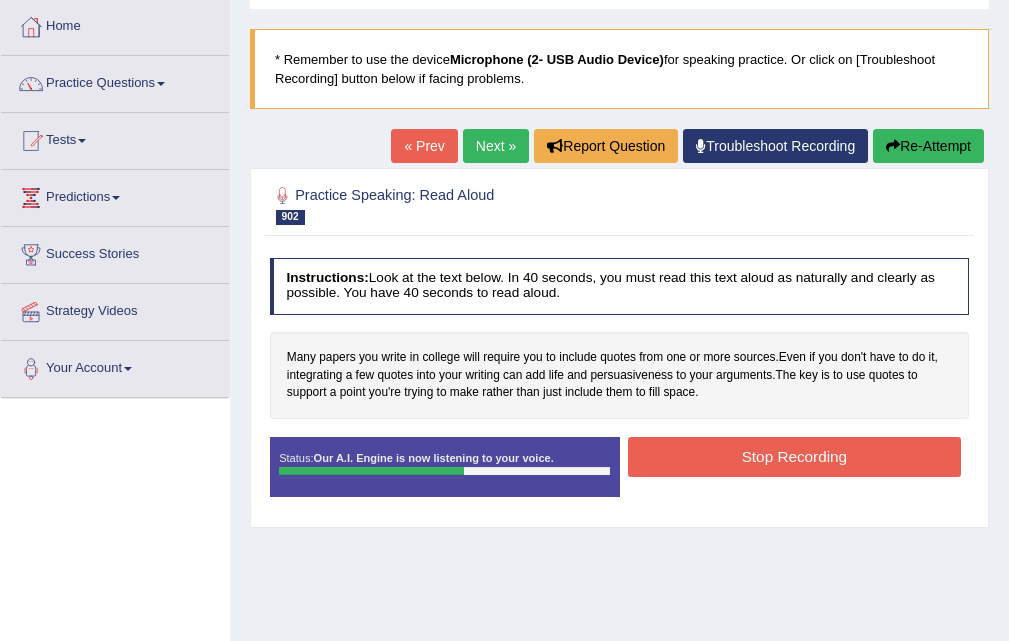 drag, startPoint x: 820, startPoint y: 443, endPoint x: 841, endPoint y: 430, distance: 24.698177 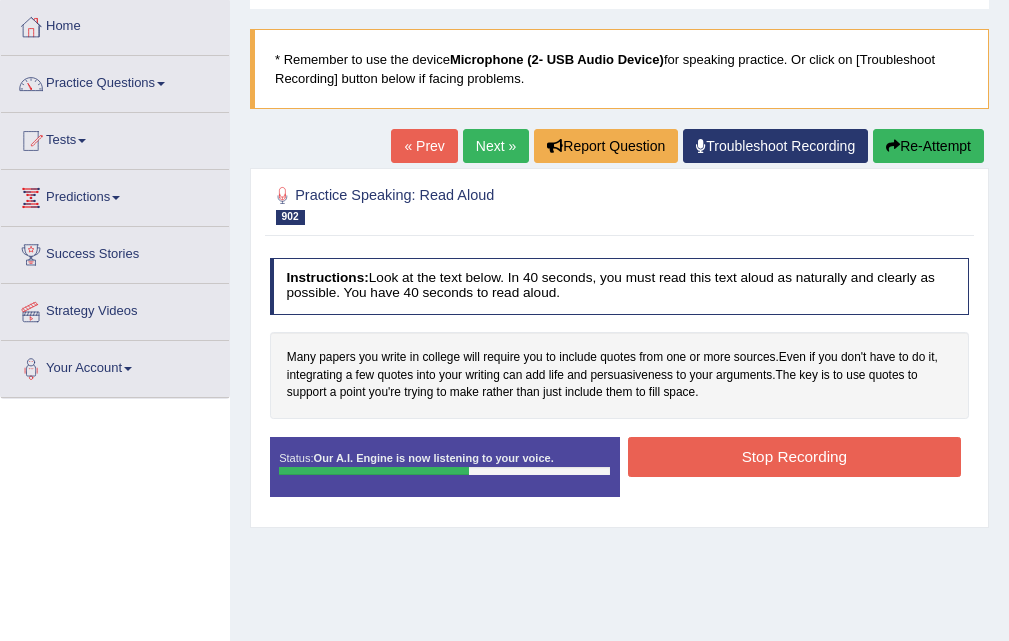 click on "Stop Recording" at bounding box center [794, 456] 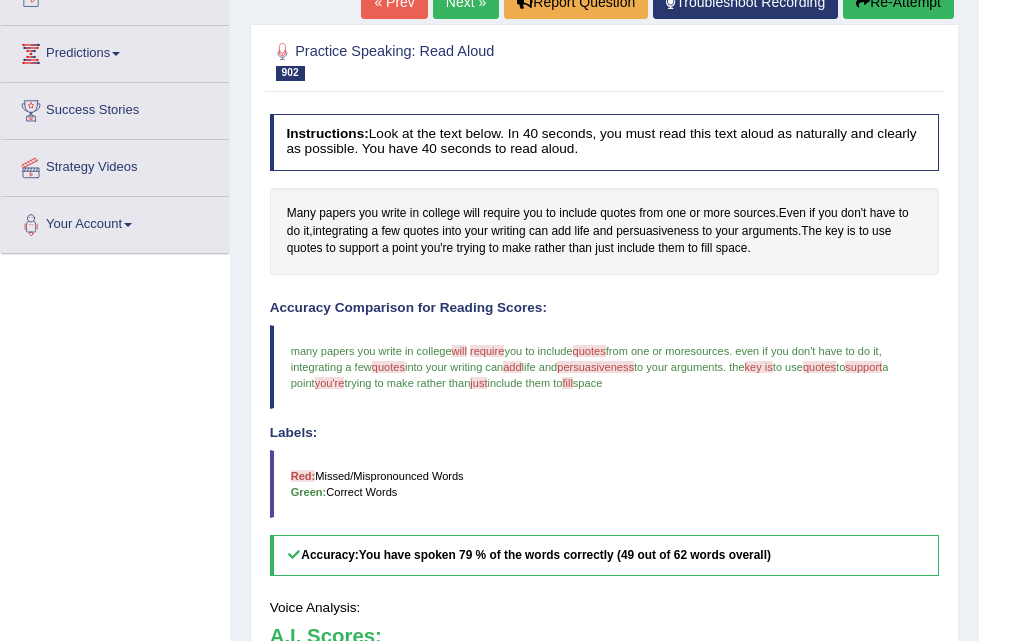 scroll, scrollTop: 410, scrollLeft: 0, axis: vertical 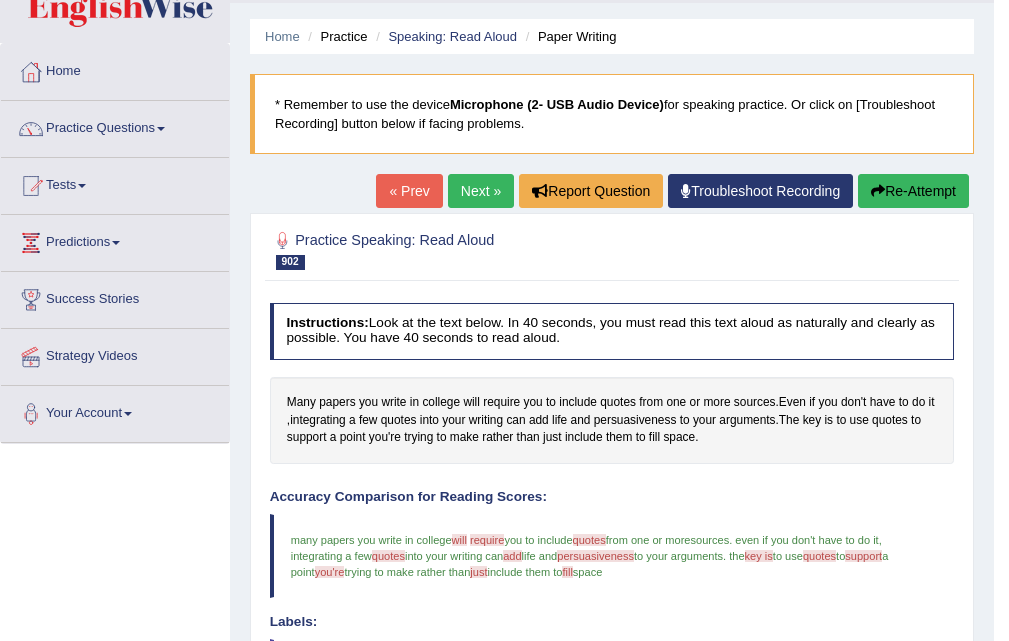 click on "Next »" at bounding box center [481, 191] 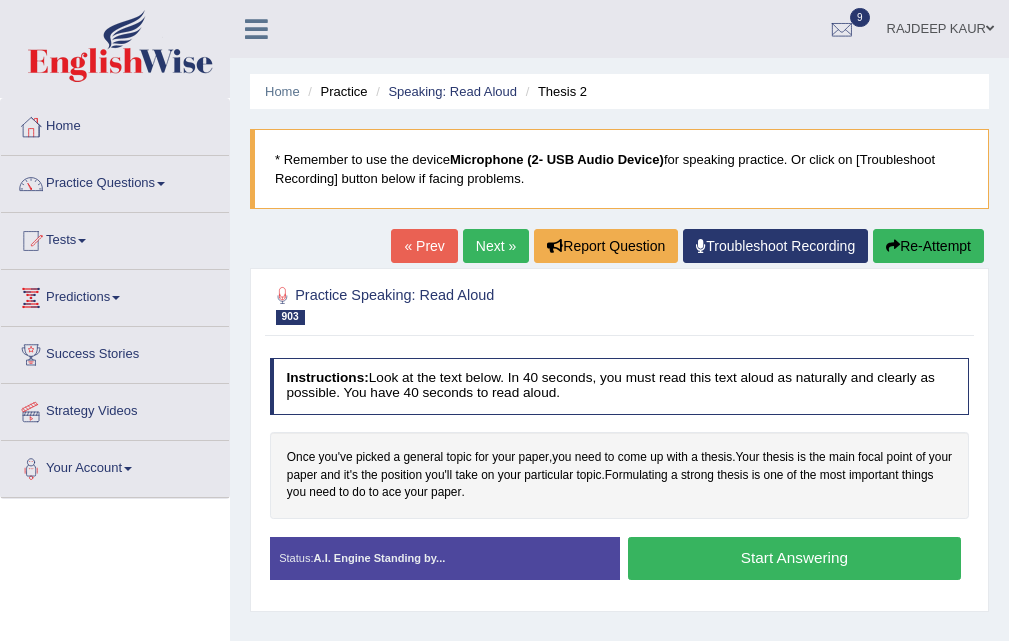 scroll, scrollTop: 0, scrollLeft: 0, axis: both 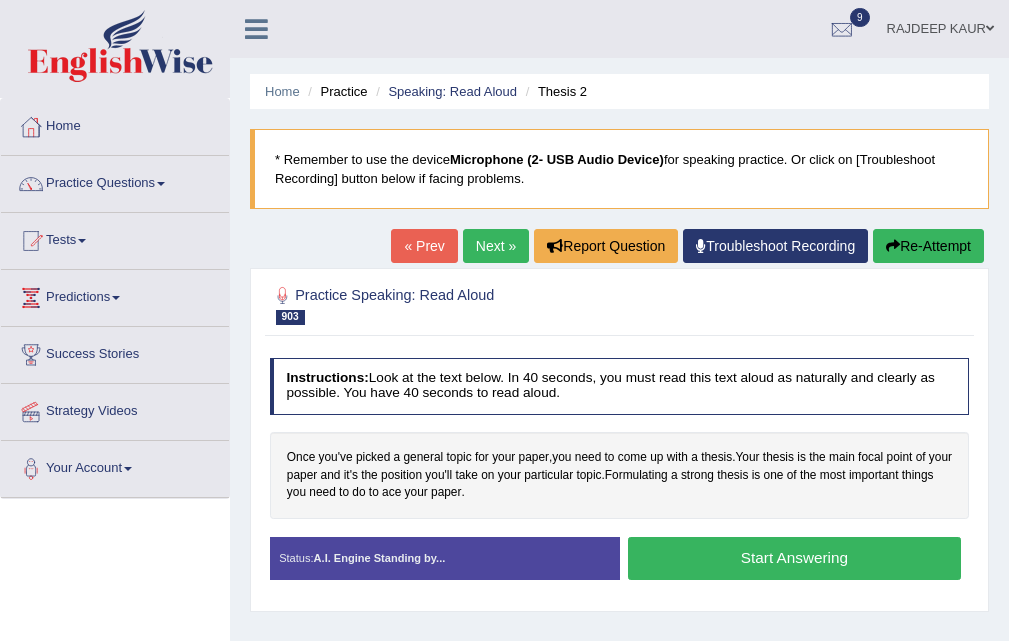 click on "Start Answering" at bounding box center (794, 558) 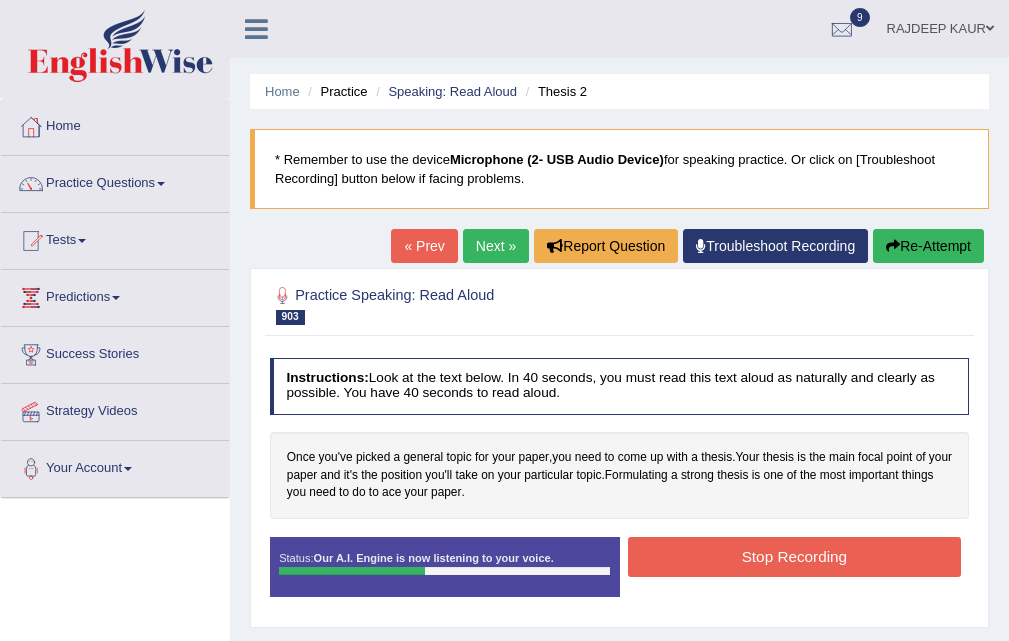 click on "Stop Recording" at bounding box center [794, 556] 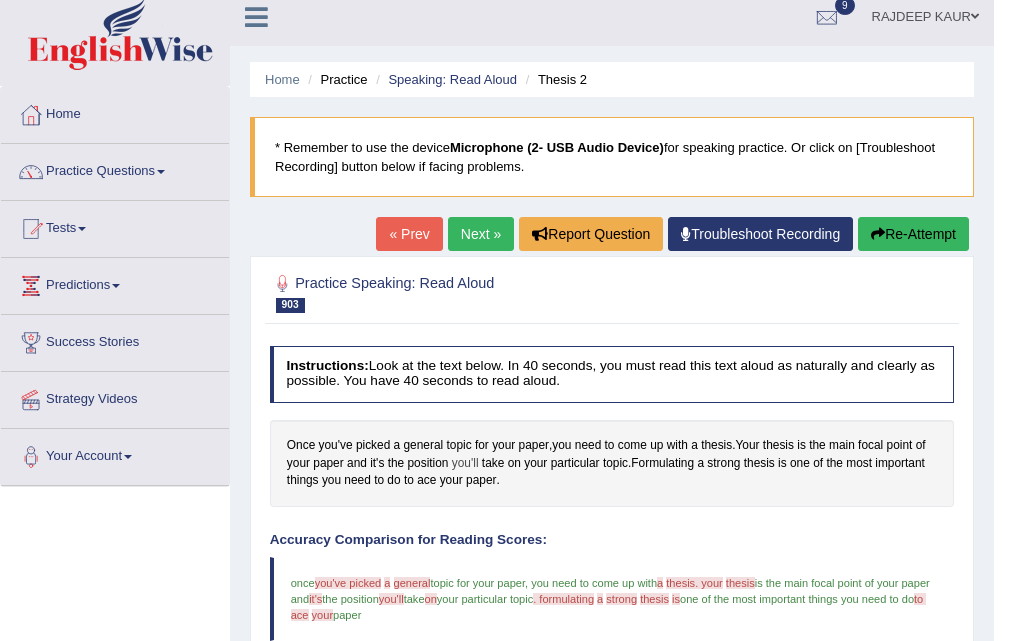 scroll, scrollTop: 0, scrollLeft: 0, axis: both 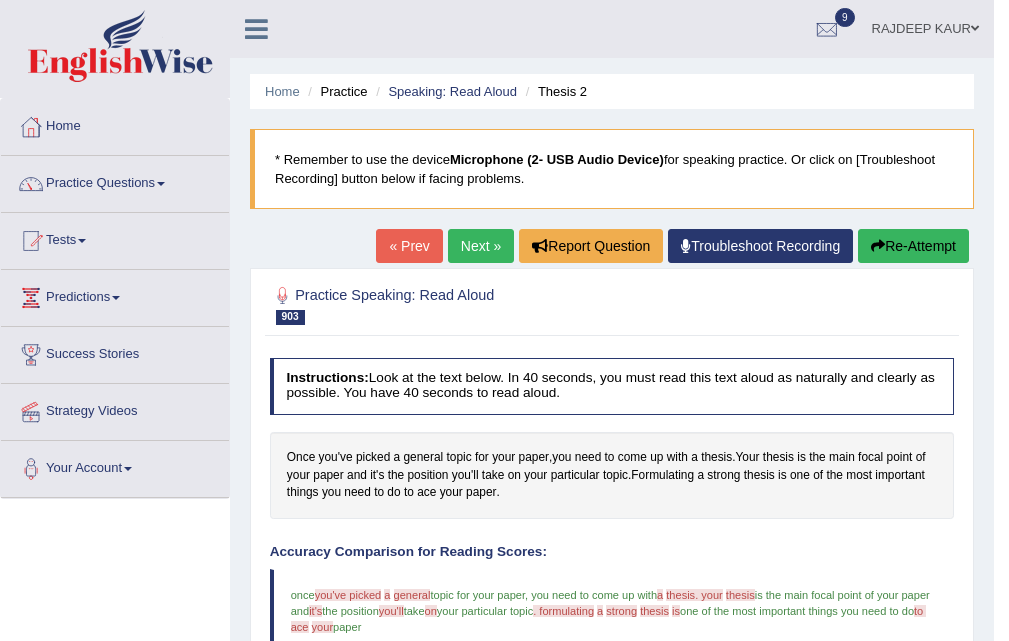 click on "Next »" at bounding box center [481, 246] 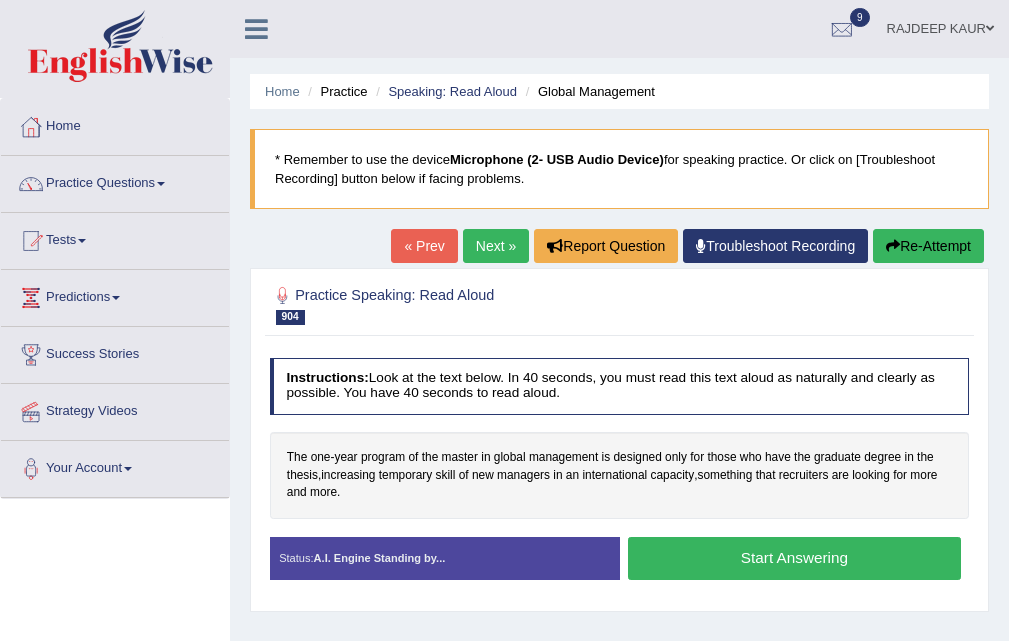 scroll, scrollTop: 286, scrollLeft: 0, axis: vertical 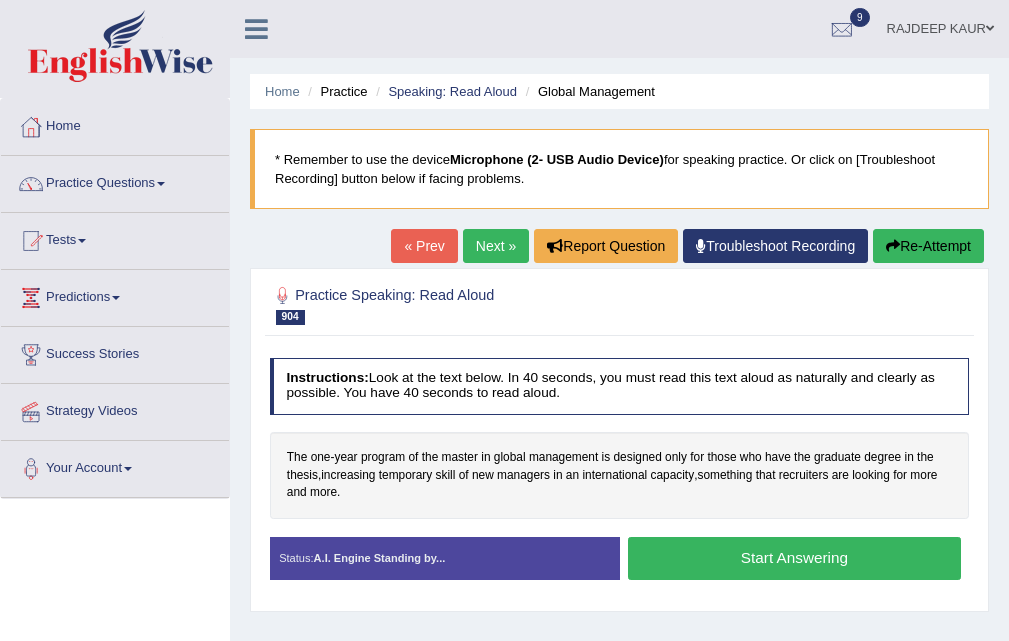 click on "Start Answering" at bounding box center (794, 558) 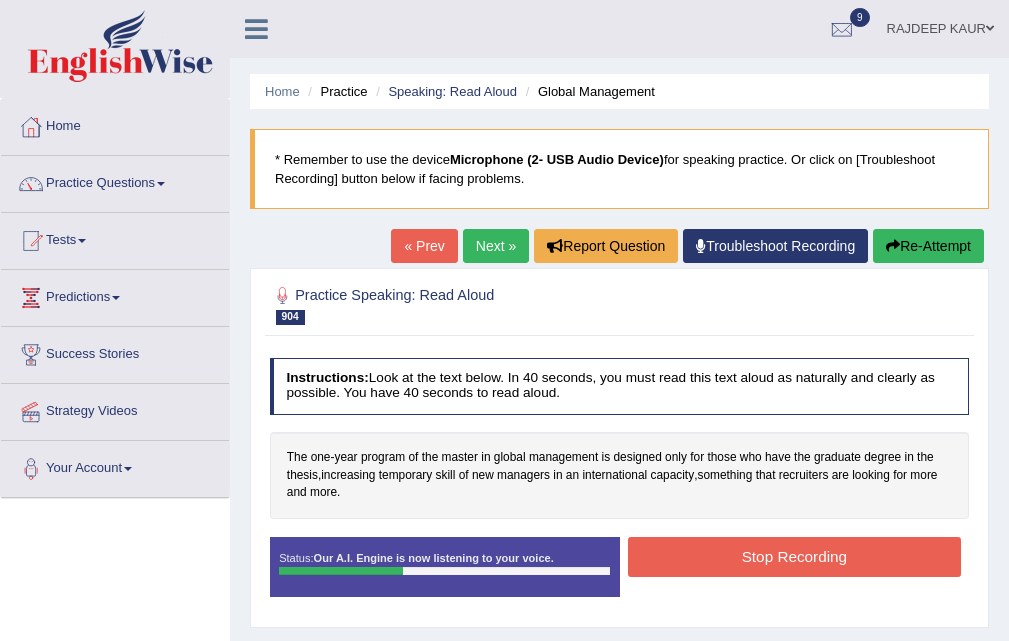 click on "Stop Recording" at bounding box center [794, 556] 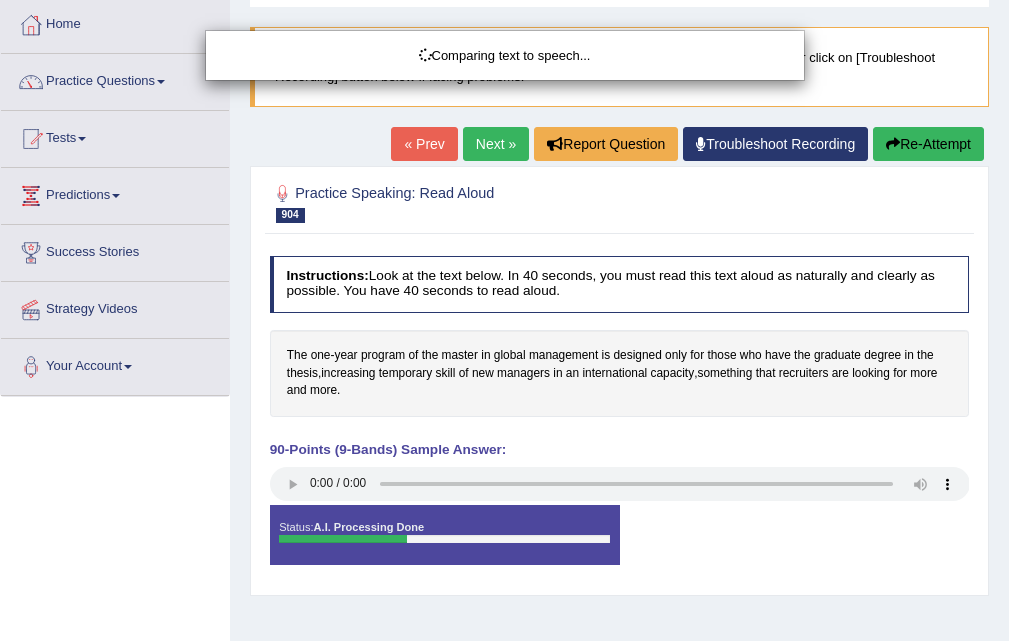 scroll, scrollTop: 400, scrollLeft: 0, axis: vertical 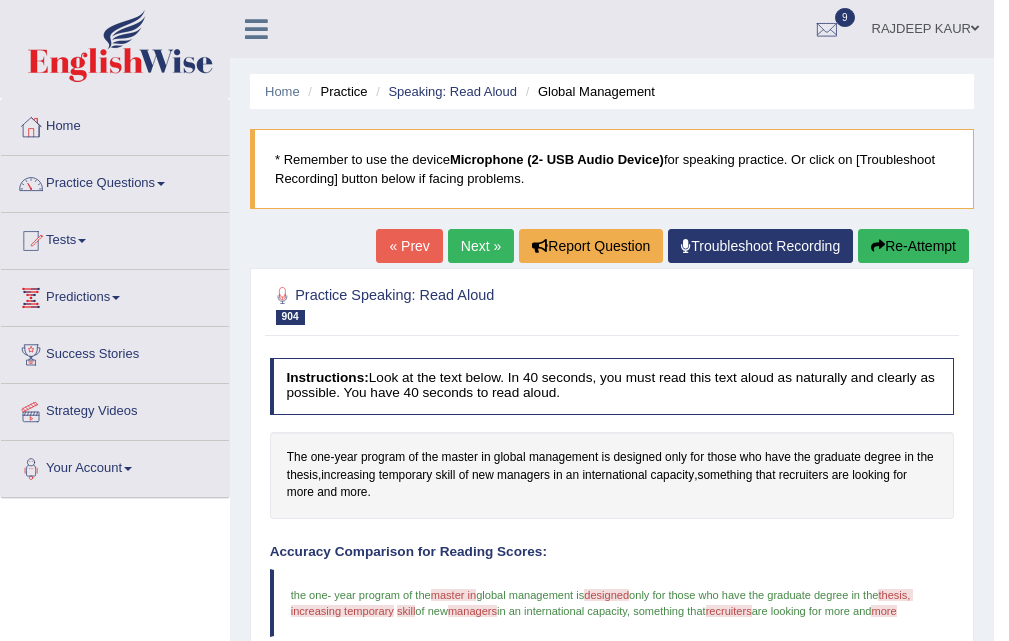 click on "Next »" at bounding box center (481, 246) 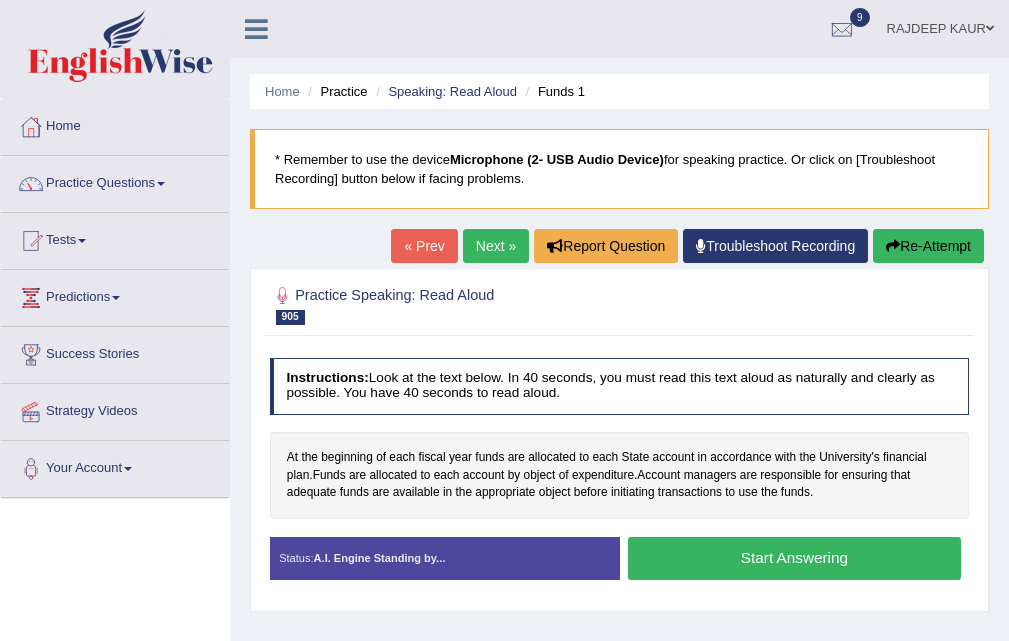scroll, scrollTop: 100, scrollLeft: 0, axis: vertical 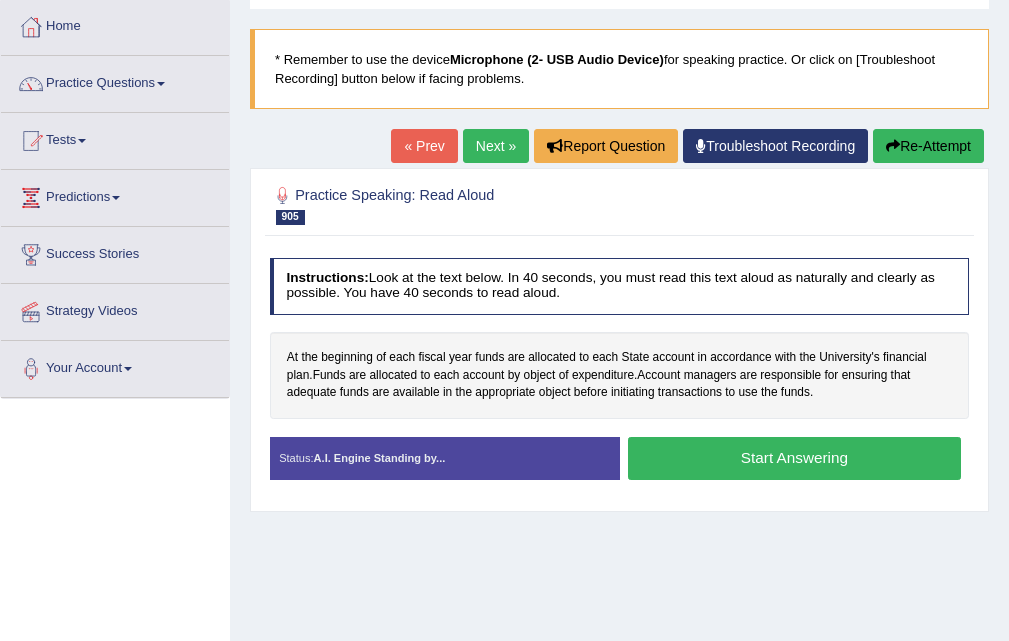 click on "Start Answering" at bounding box center [794, 458] 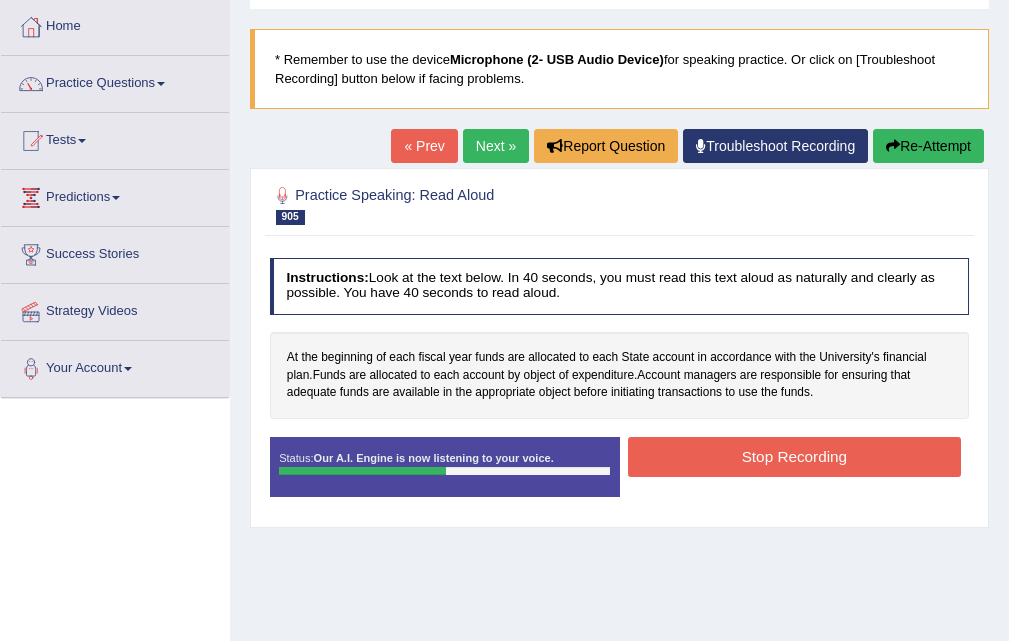 click on "Stop Recording" at bounding box center (794, 456) 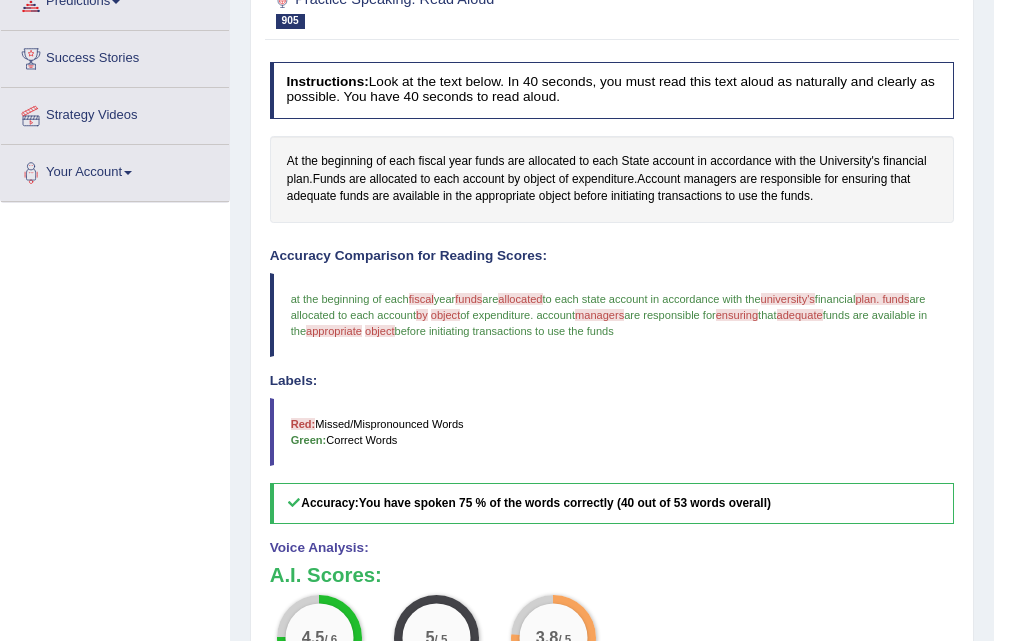 scroll, scrollTop: 155, scrollLeft: 0, axis: vertical 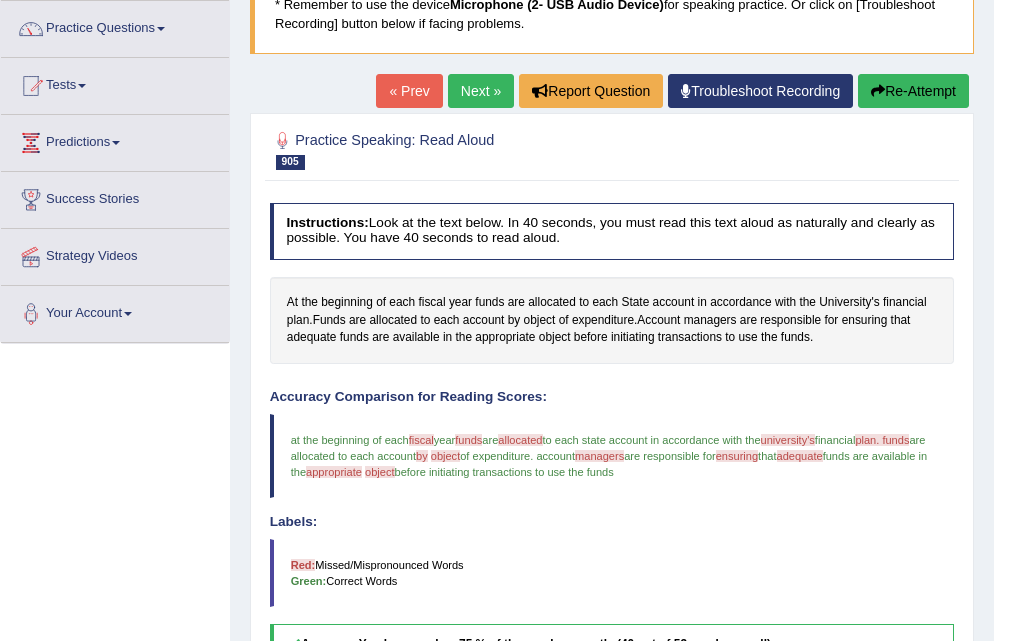 click on "Next »" at bounding box center [481, 91] 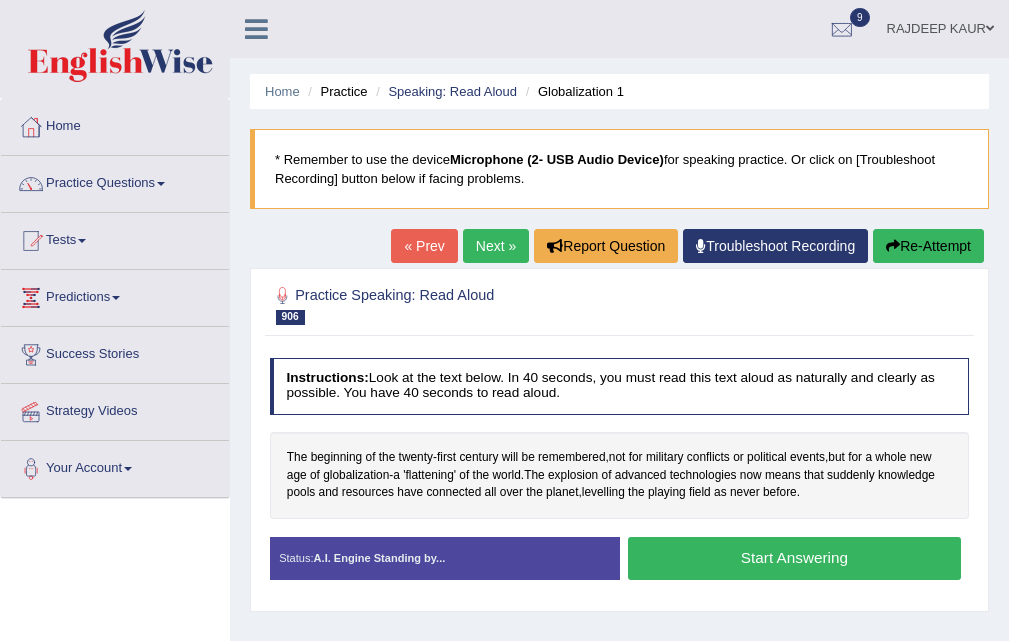 scroll, scrollTop: 100, scrollLeft: 0, axis: vertical 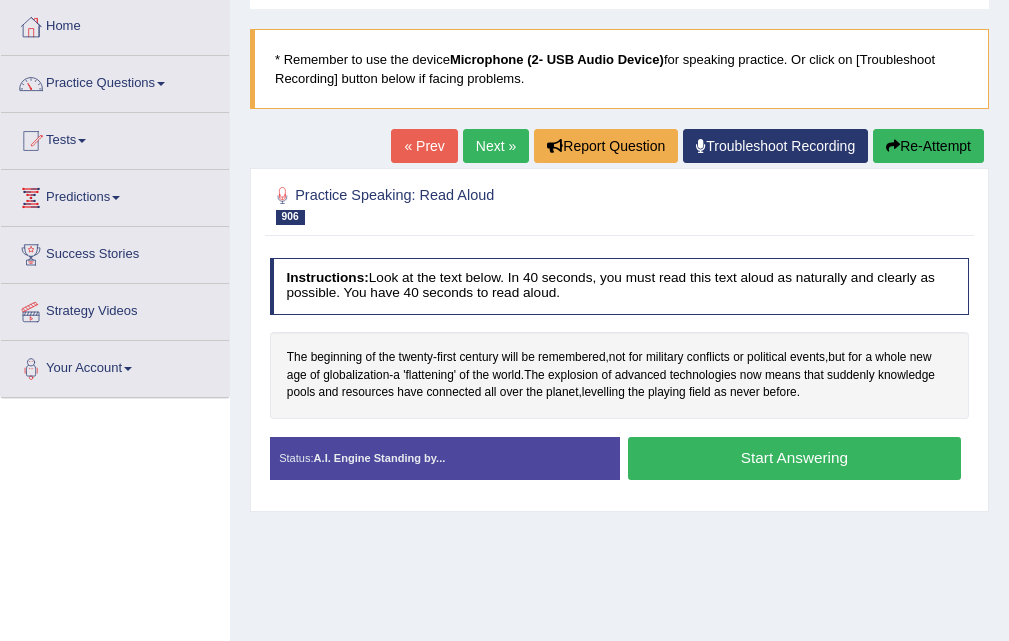 click on "Start Answering" at bounding box center (794, 458) 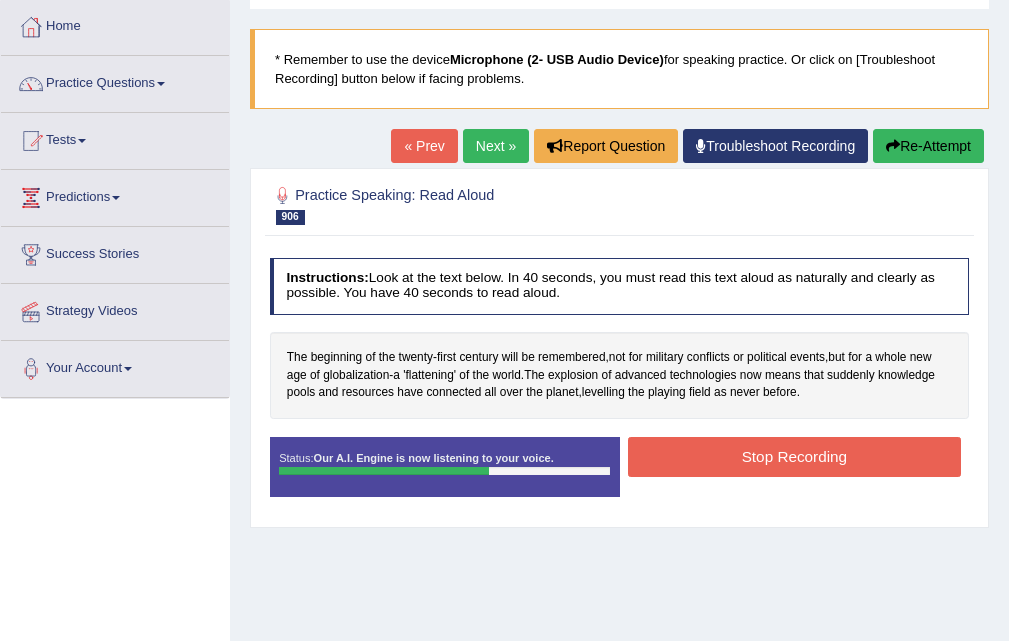 click on "Stop Recording" at bounding box center [794, 456] 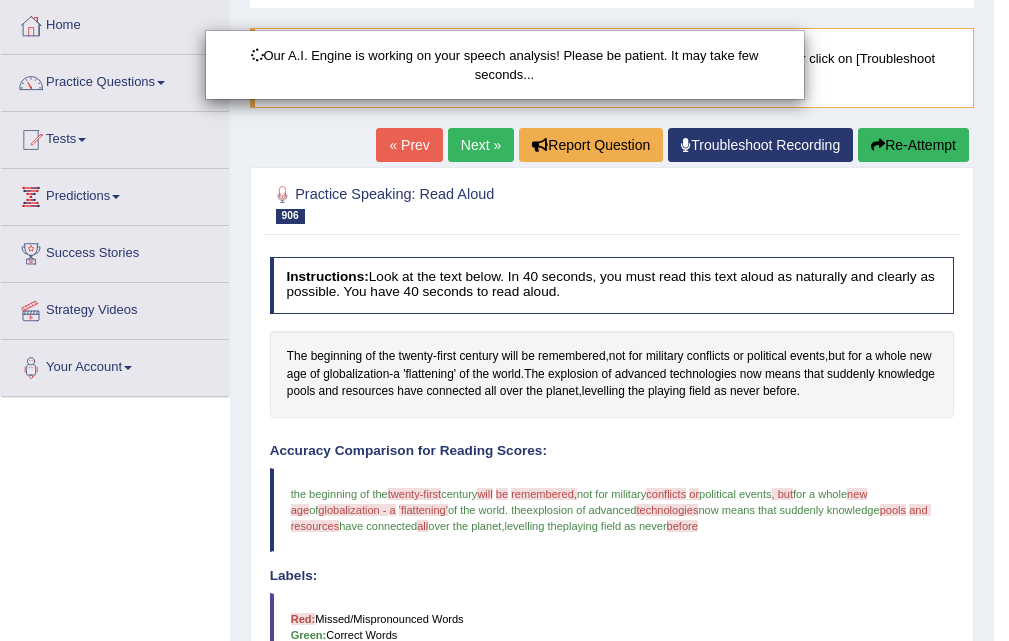 scroll, scrollTop: 421, scrollLeft: 0, axis: vertical 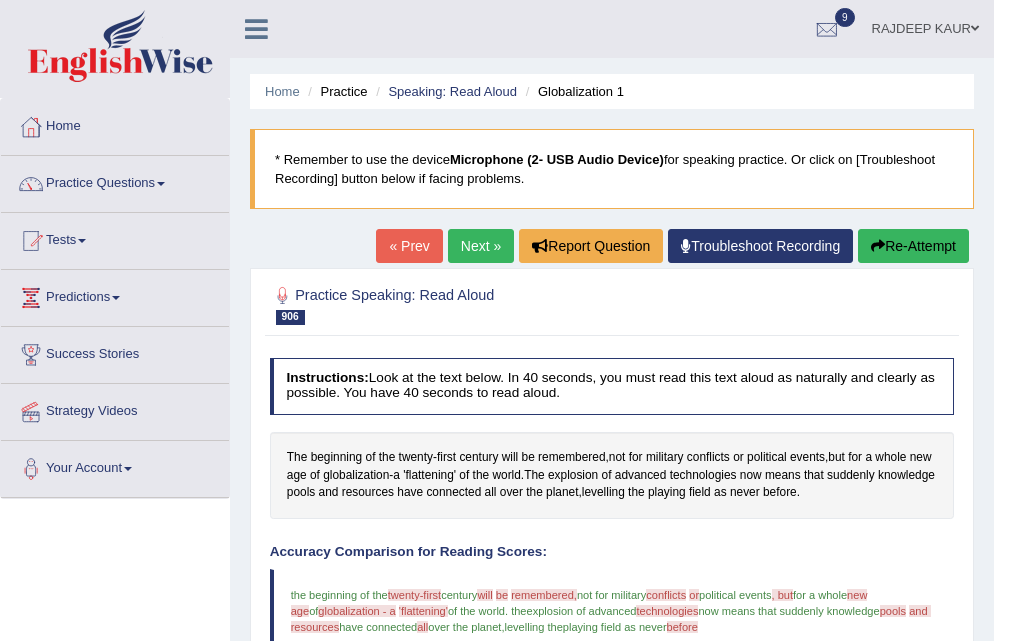 click on "Next »" at bounding box center (481, 246) 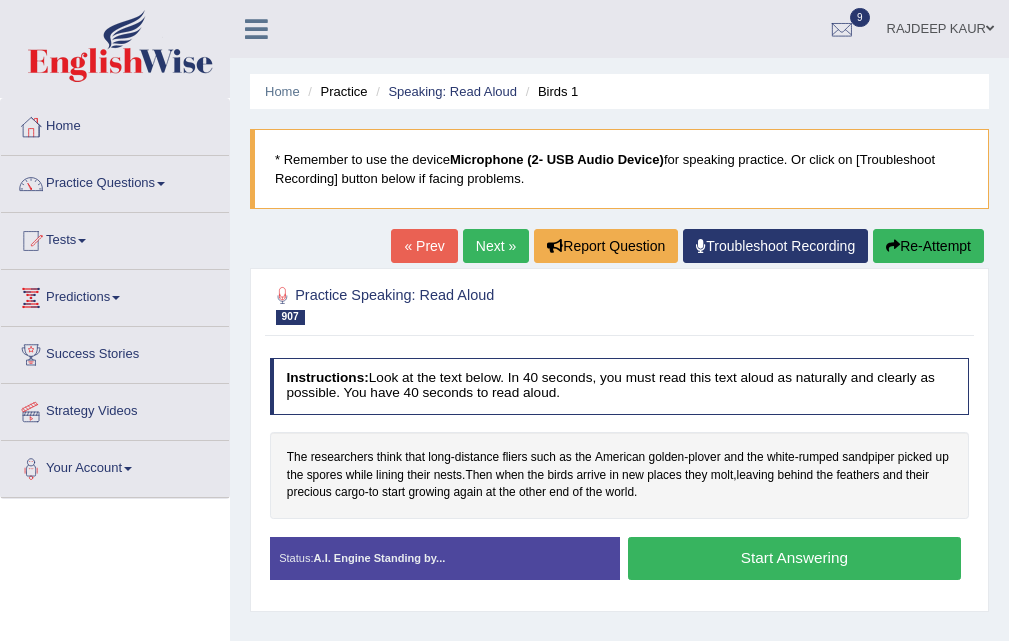 scroll, scrollTop: 100, scrollLeft: 0, axis: vertical 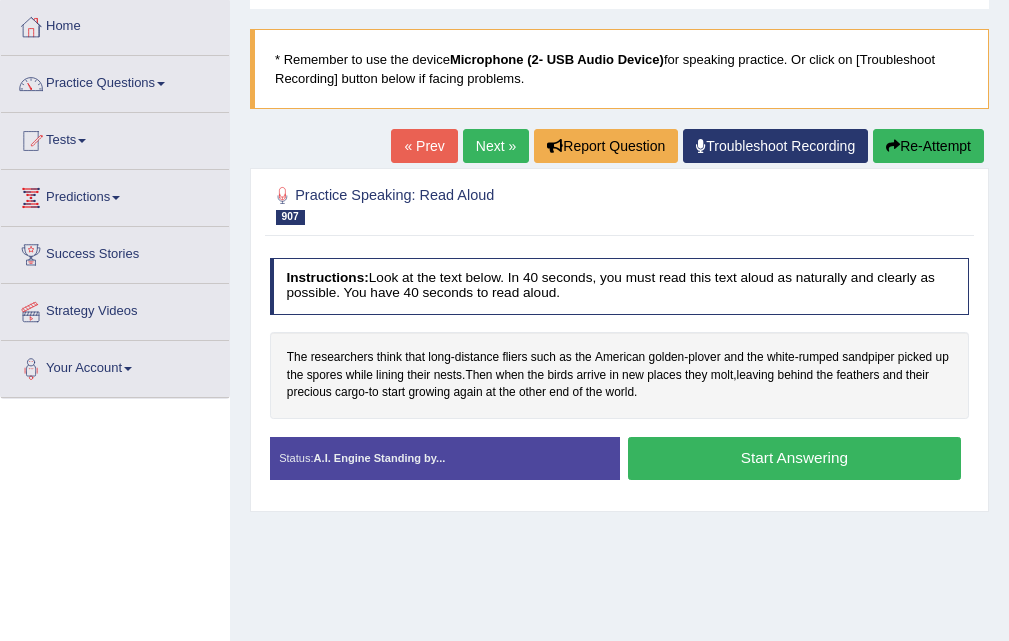 click on "Start Answering" at bounding box center [794, 458] 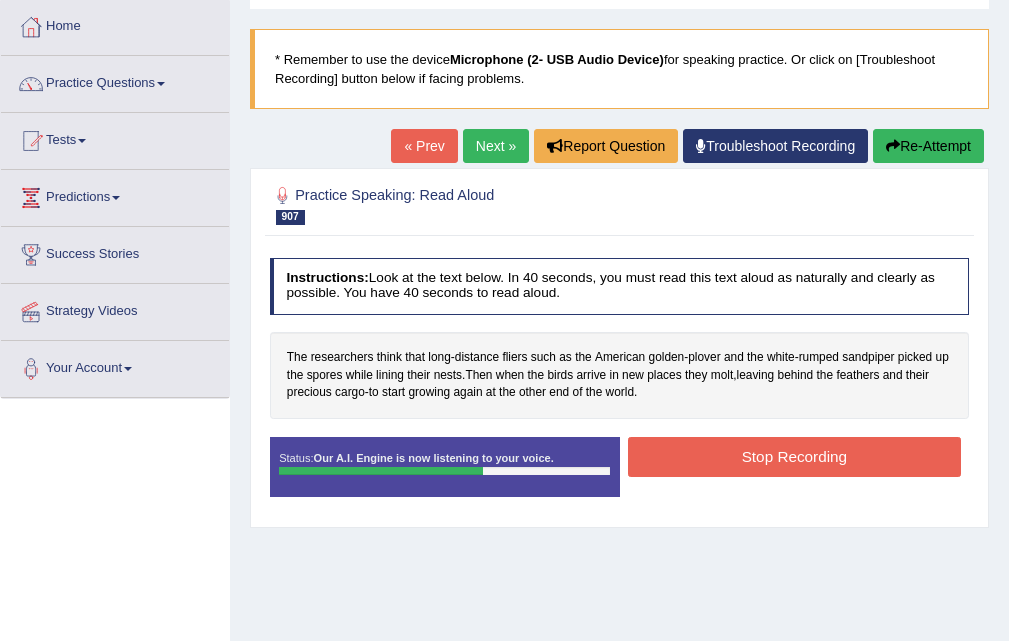 click on "Stop Recording" at bounding box center [794, 456] 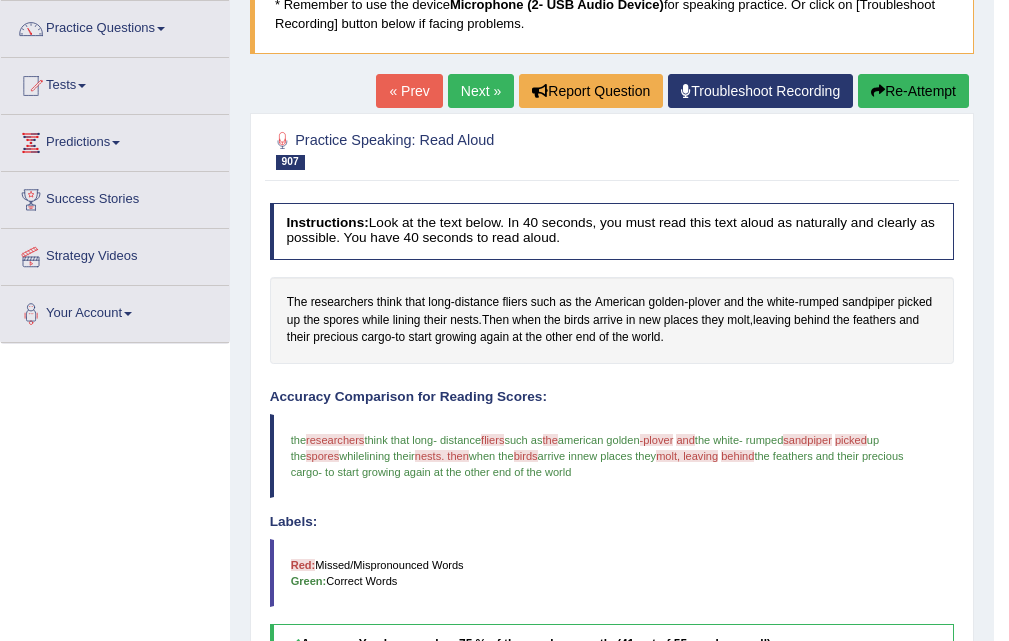 scroll, scrollTop: 0, scrollLeft: 0, axis: both 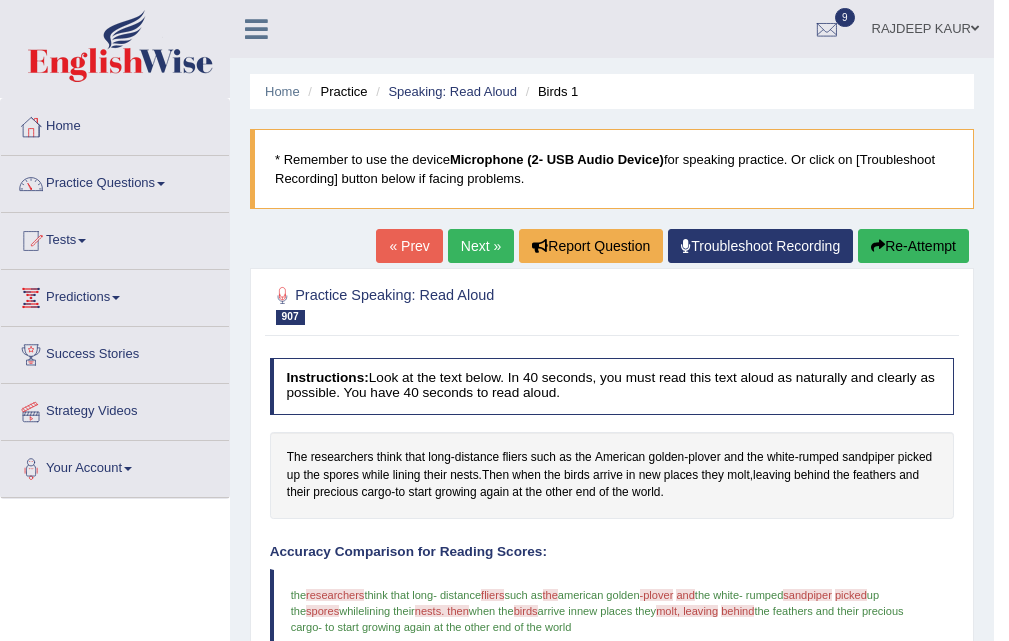 click on "Next »" at bounding box center [481, 246] 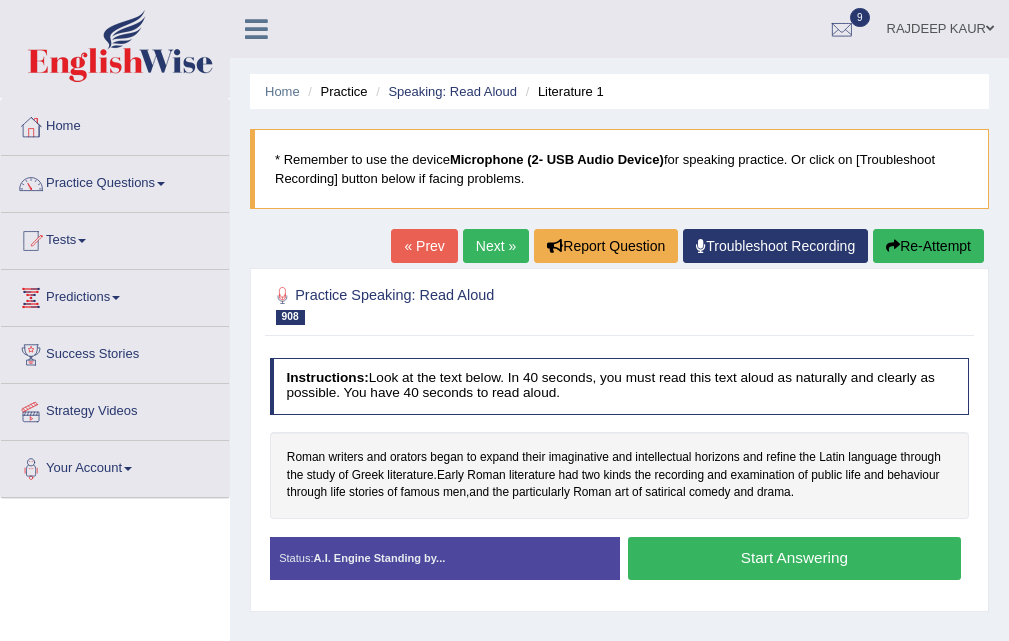 scroll, scrollTop: 0, scrollLeft: 0, axis: both 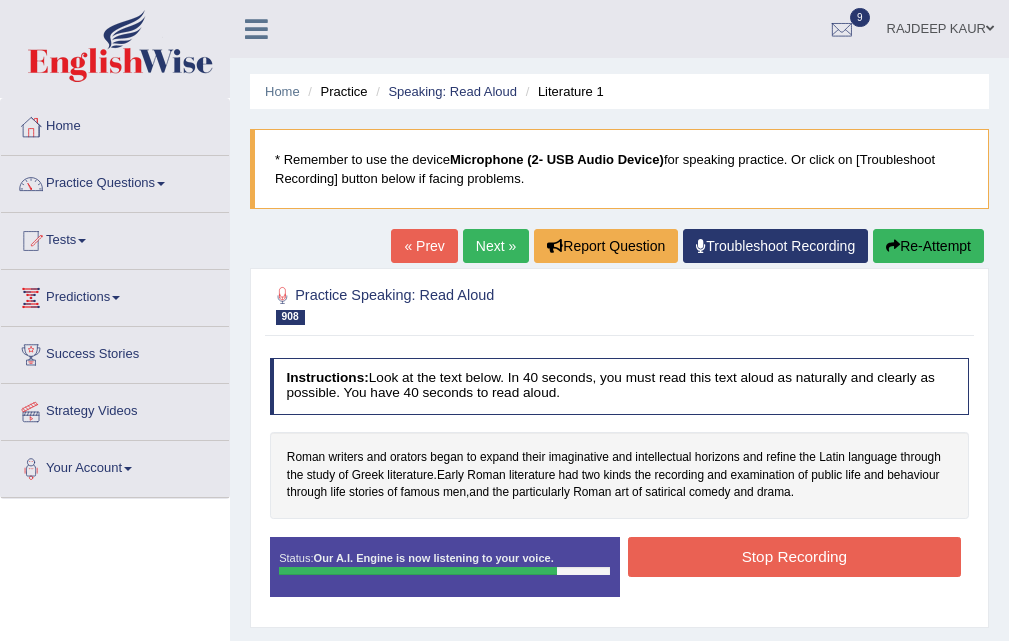 click on "Stop Recording" at bounding box center (794, 556) 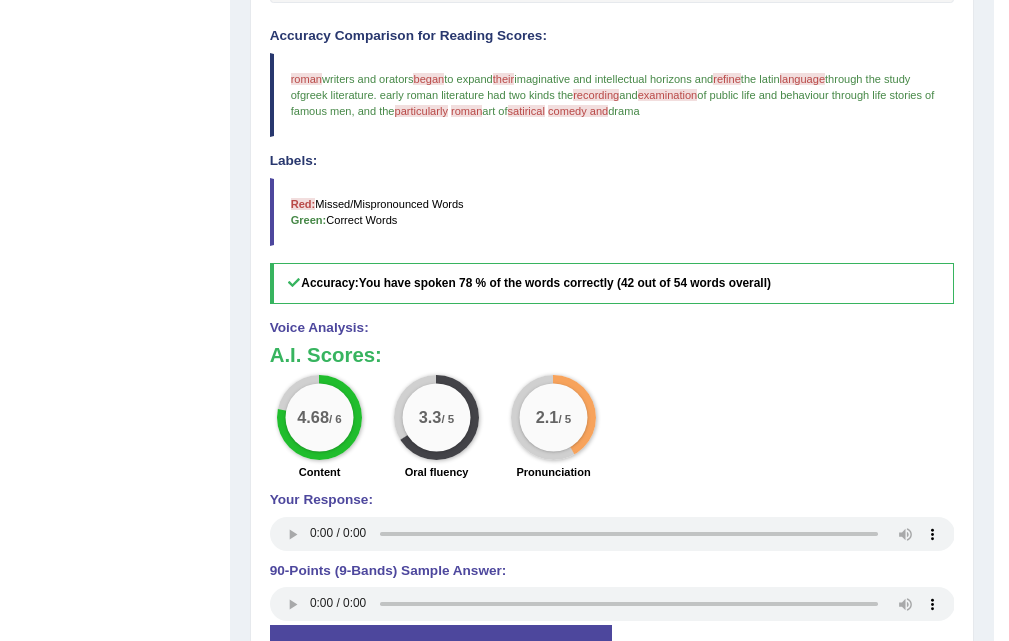 scroll, scrollTop: 0, scrollLeft: 0, axis: both 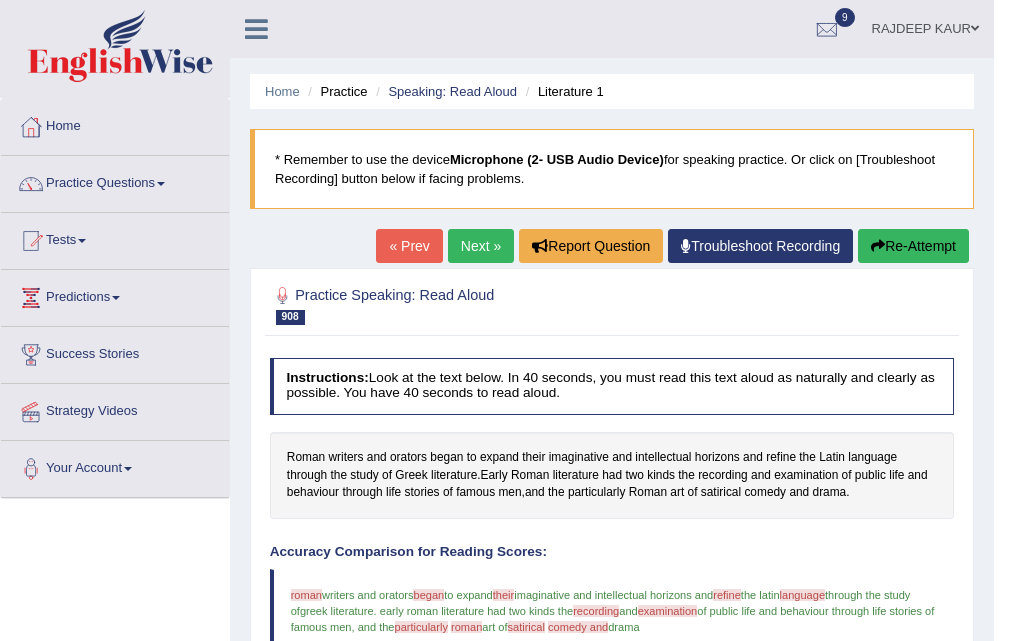 click on "Next »" at bounding box center (481, 246) 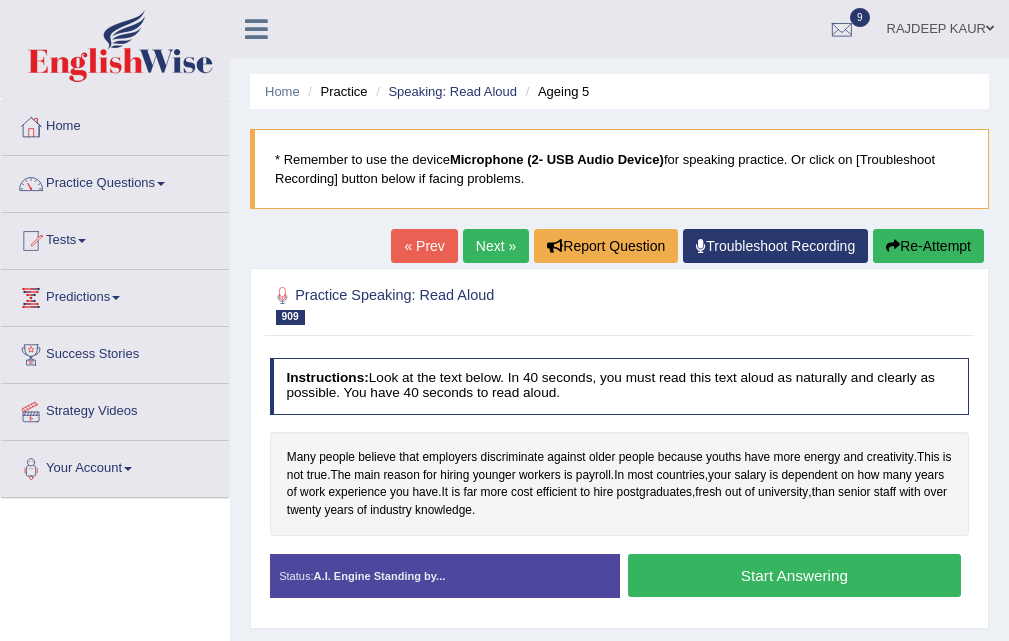scroll, scrollTop: 0, scrollLeft: 0, axis: both 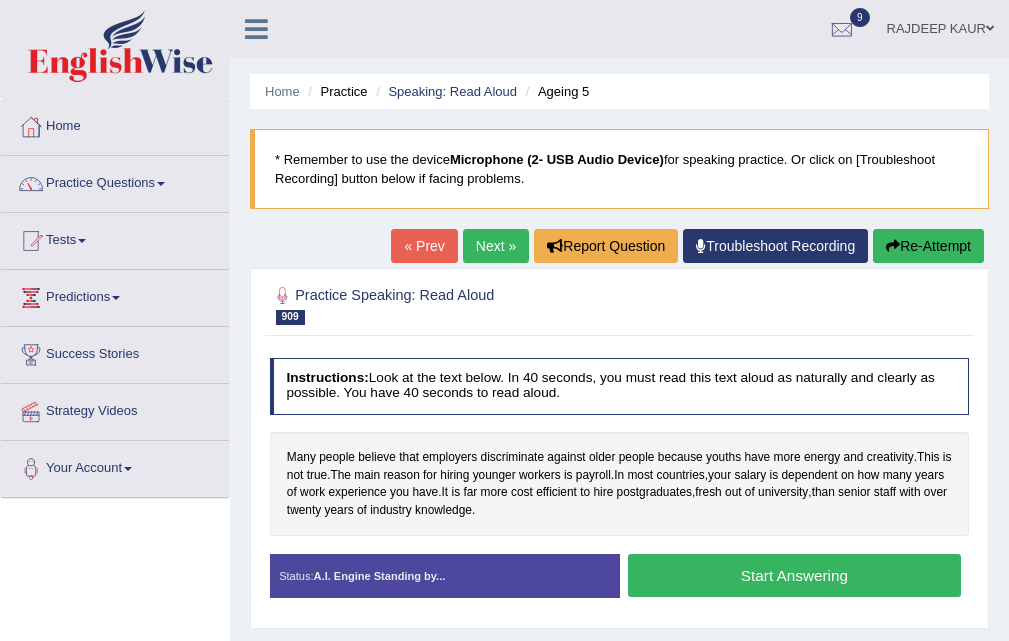 click on "Start Answering" at bounding box center [794, 575] 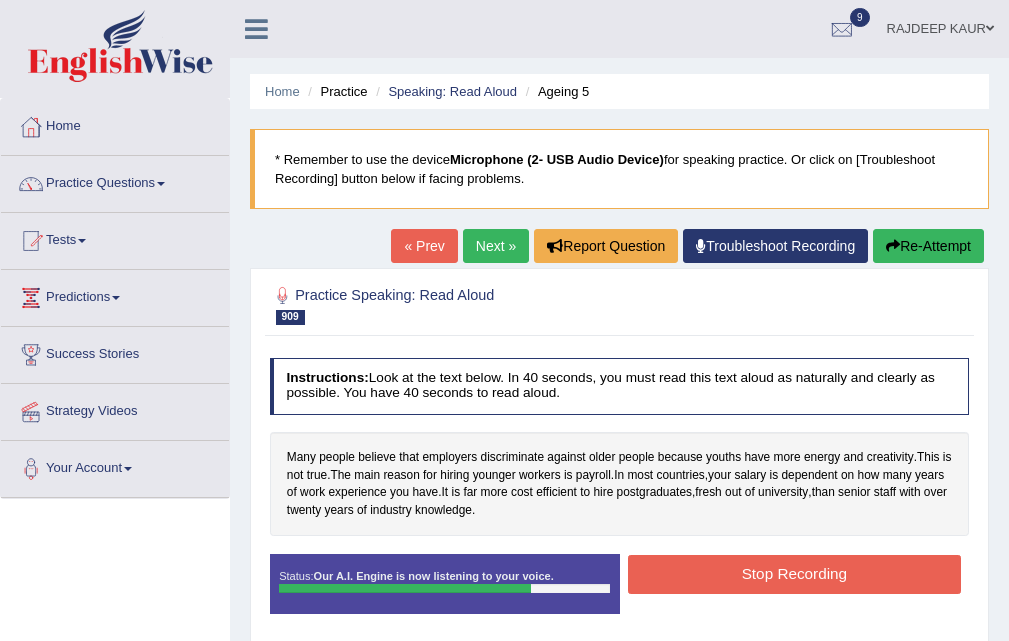 click on "Stop Recording" at bounding box center (794, 574) 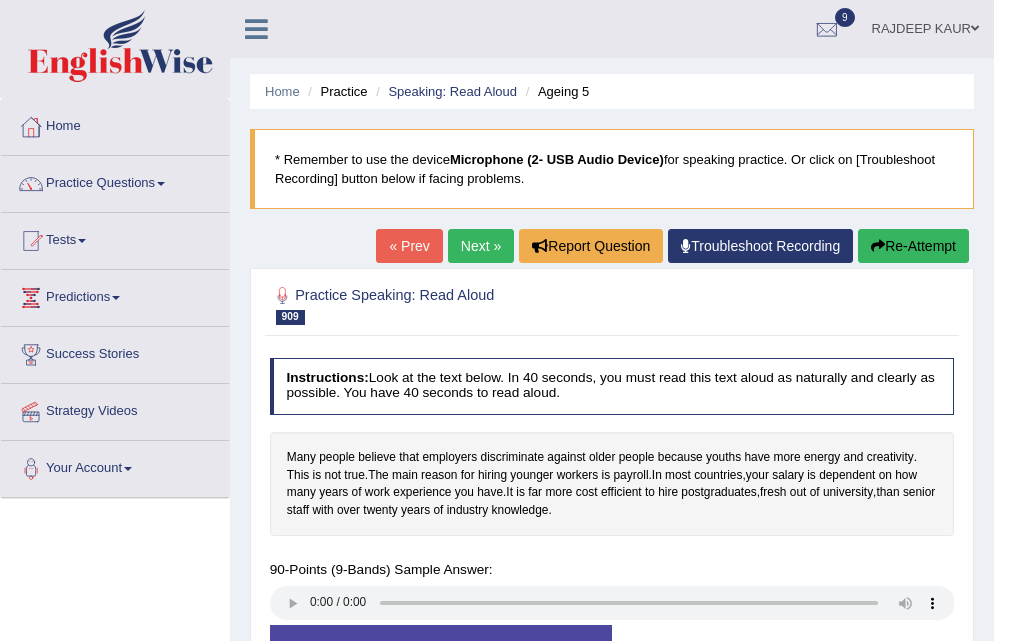 click on "Instructions:  Look at the text below. In 40 seconds, you must read this text aloud as naturally and clearly as possible. You have 40 seconds to read aloud.
Many   people   believe   that   employers   discriminate   against   older   people   because   youths   have   more   energy   and   creativity .  This   is   not   true .  The   main   reason   for   hiring   younger   workers   is   payroll .  In   most   countries ,  your   salary   is   dependent   on   how   many   years   of   work   experience   you   have .  It   is   far   more   cost   efficient   to   hire   postgraduates ,  fresh   out   of   university ,  than   senior   staff   with   over   twenty   years   of   industry   knowledge . Created with Highcharts 7.1.2 Too low Too high Time Pitch meter: 0 10 20 30 40 Created with Highcharts 7.1.2 Great Too slow Too fast Time Speech pace meter: 0 10 20 30 40 Accuracy Comparison for Reading Scores: Labels:
Red:  Missed/Mispronounced Words
Green:  Correct Words" at bounding box center [611, 528] 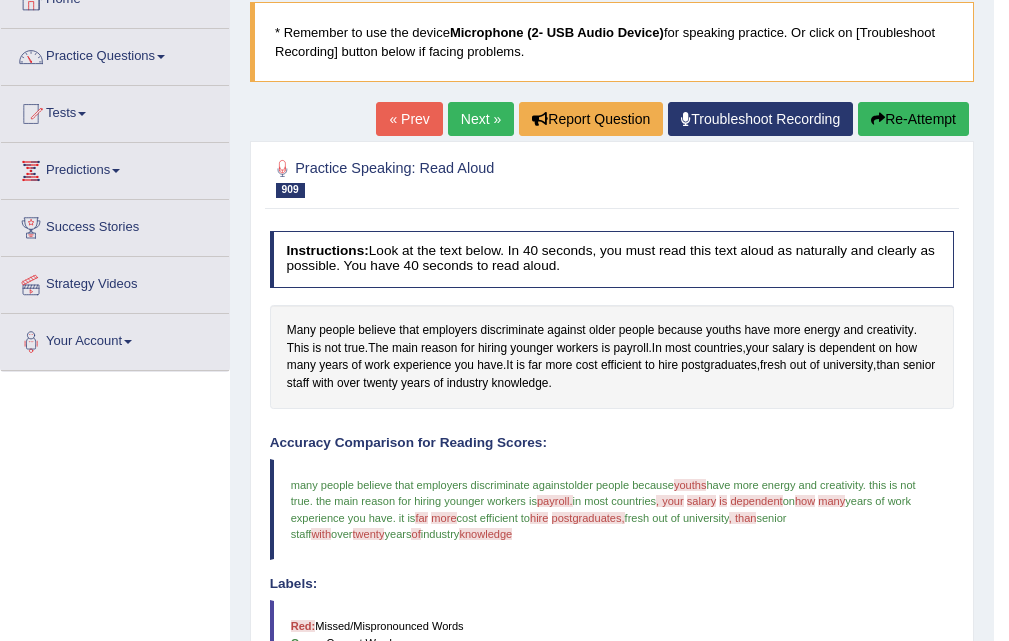 scroll, scrollTop: 89, scrollLeft: 0, axis: vertical 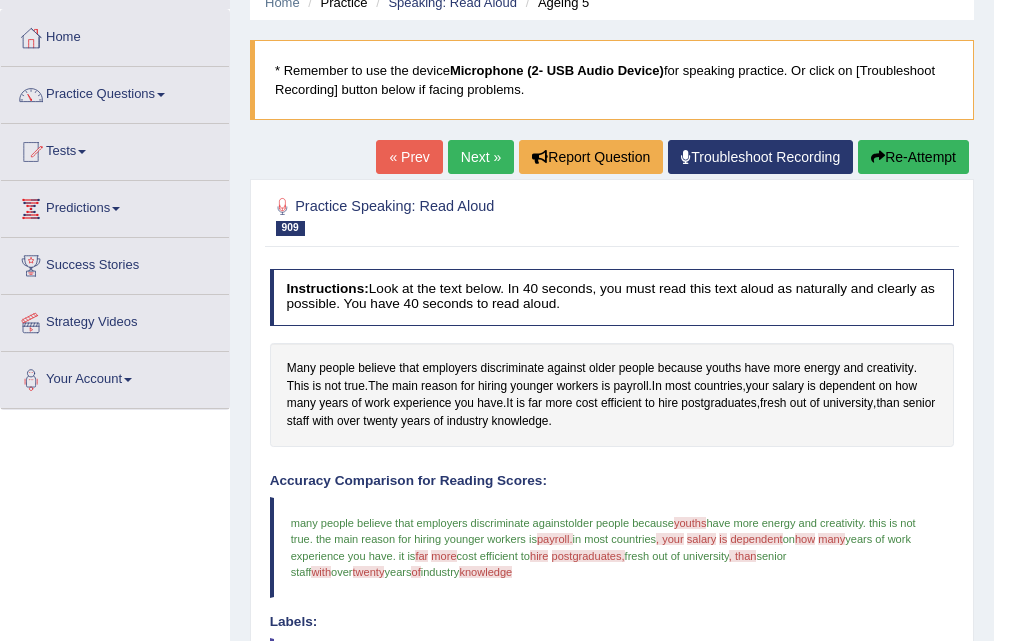 click on "Next »" at bounding box center [481, 157] 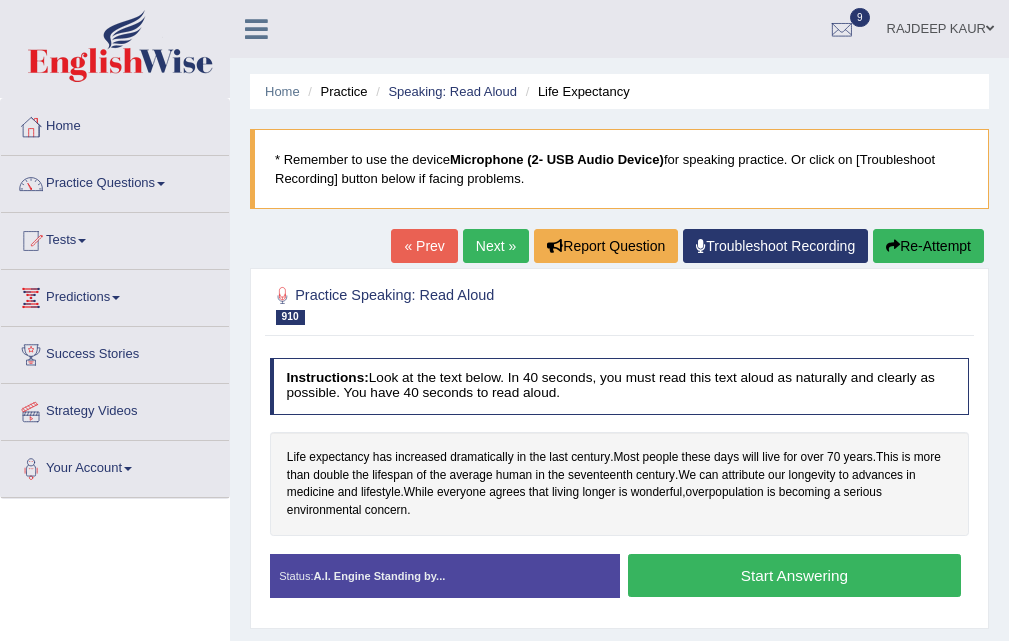 scroll, scrollTop: 100, scrollLeft: 0, axis: vertical 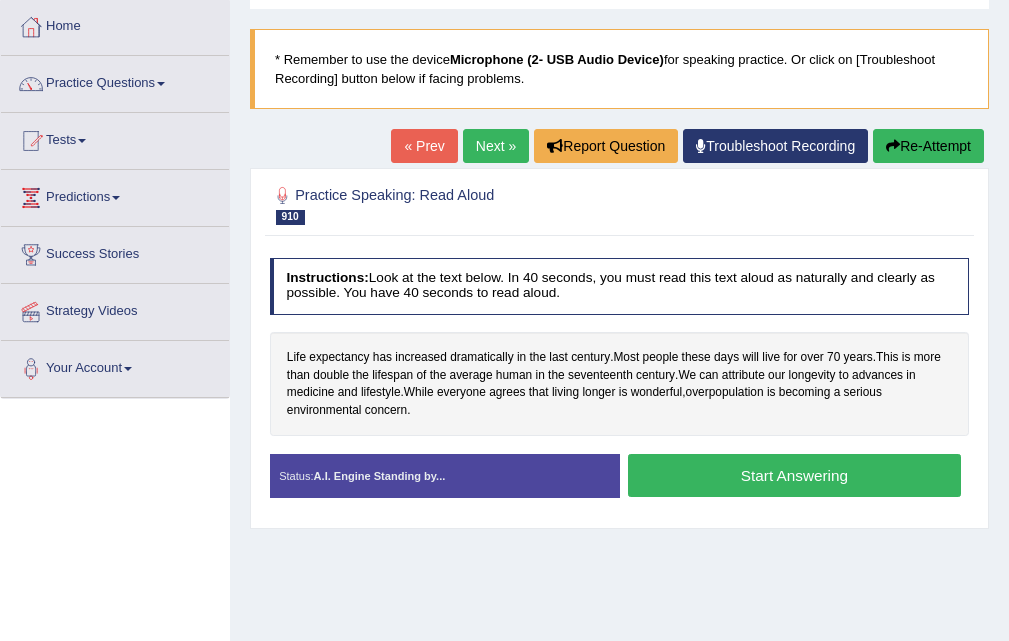 click on "Start Answering" at bounding box center (794, 475) 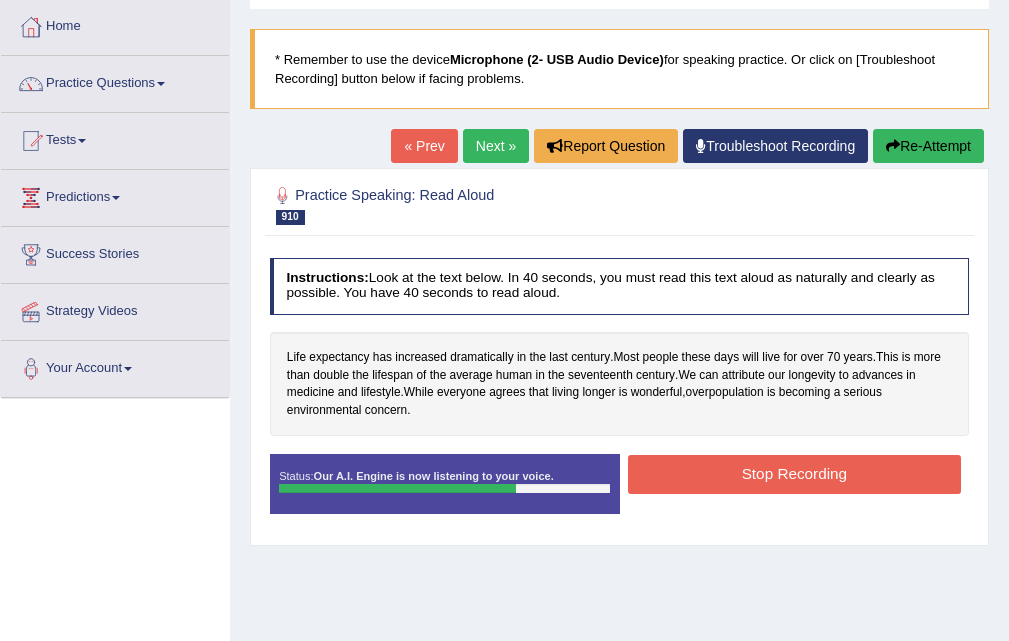 click on "Stop Recording" at bounding box center (794, 474) 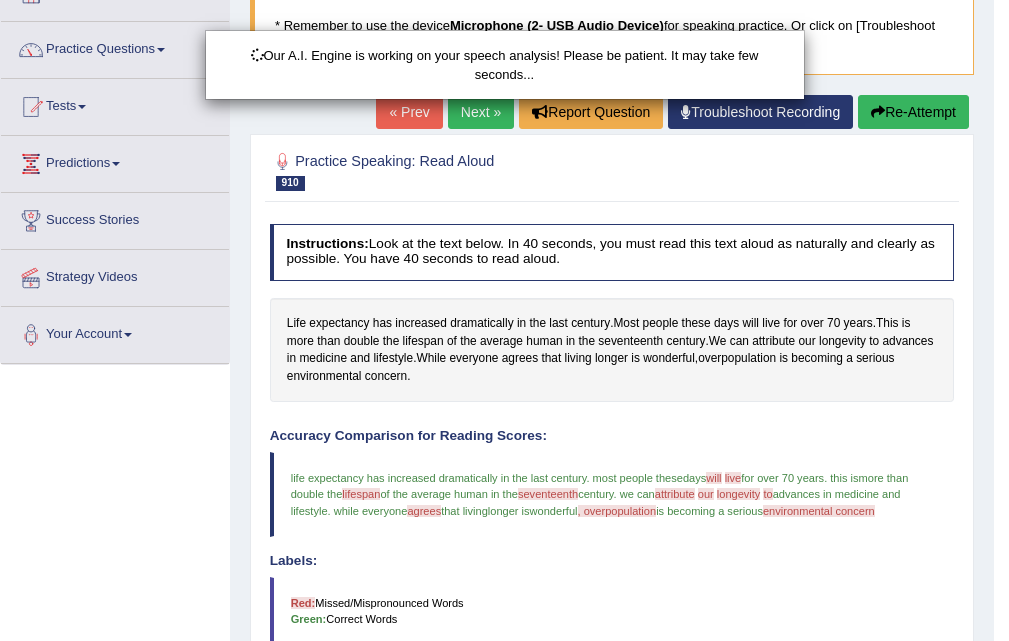 scroll, scrollTop: 437, scrollLeft: 0, axis: vertical 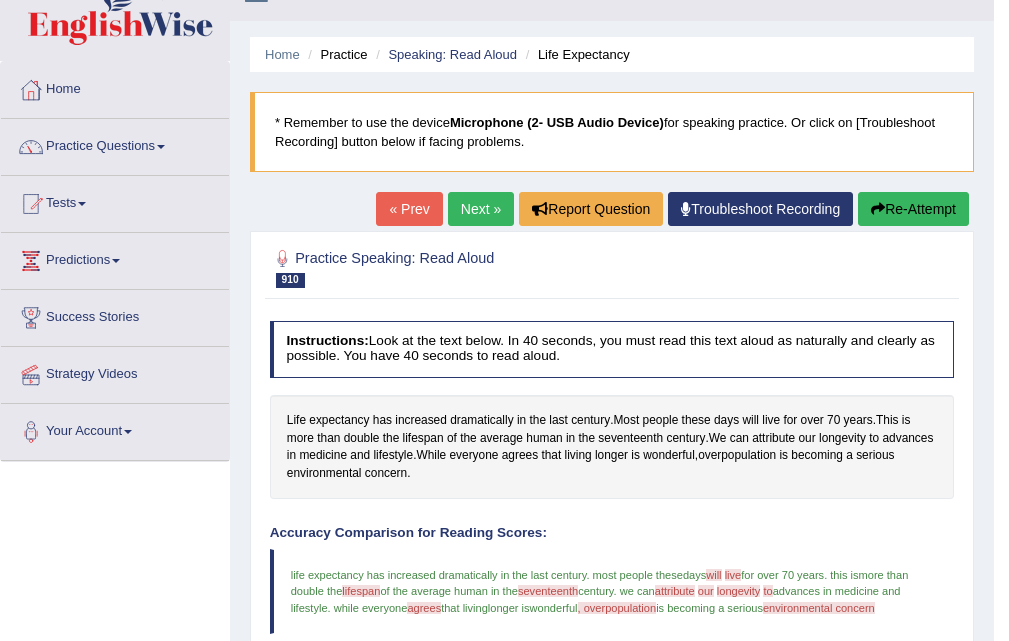 click on "Next »" at bounding box center (481, 209) 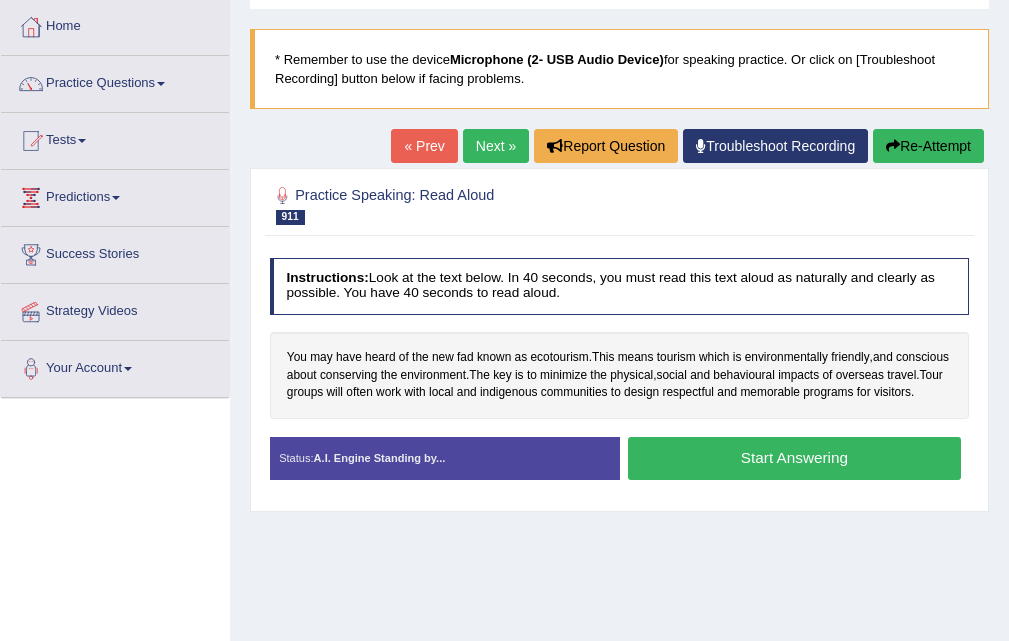 scroll, scrollTop: 100, scrollLeft: 0, axis: vertical 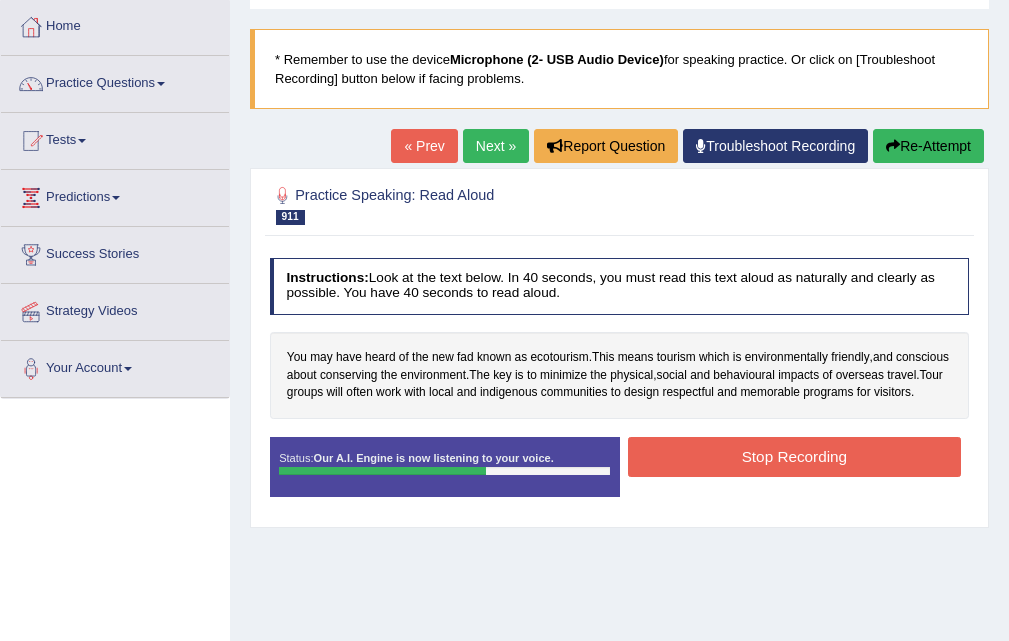 click on "Stop Recording" at bounding box center (794, 456) 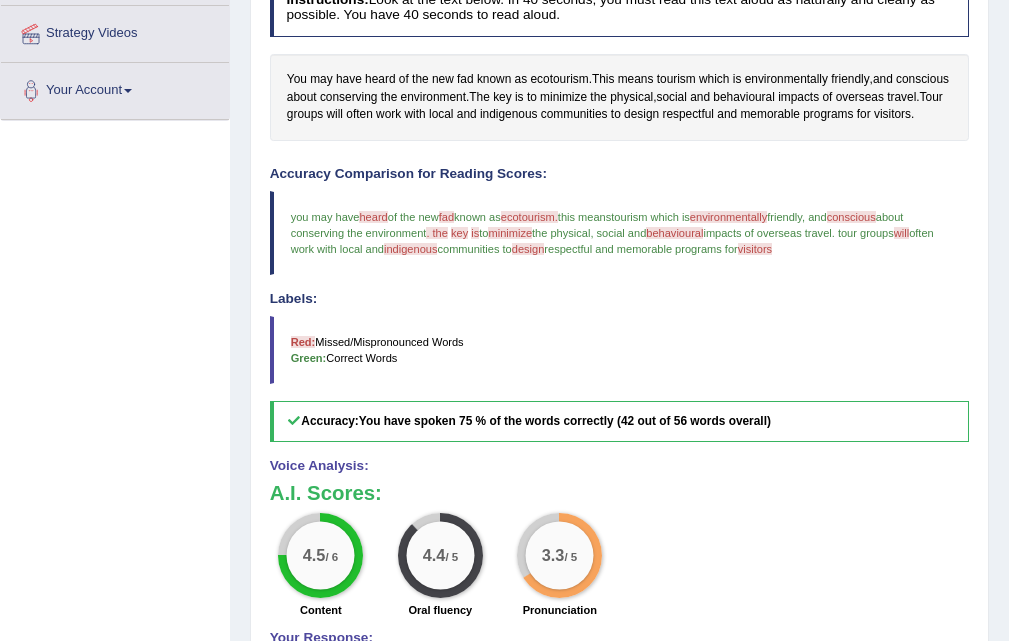 scroll, scrollTop: 73, scrollLeft: 0, axis: vertical 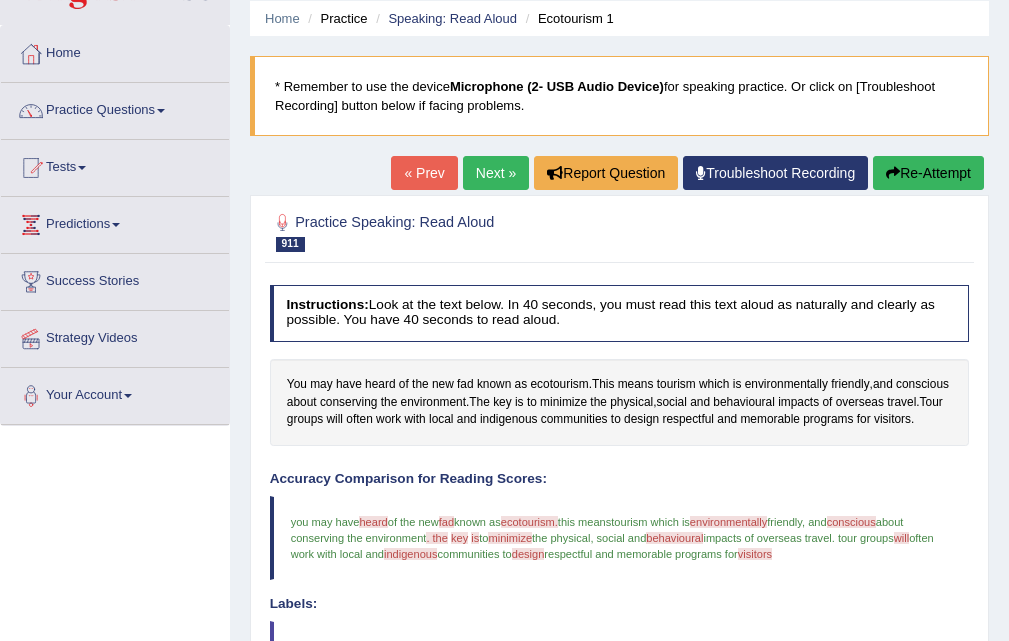 drag, startPoint x: 483, startPoint y: 149, endPoint x: 476, endPoint y: 193, distance: 44.553337 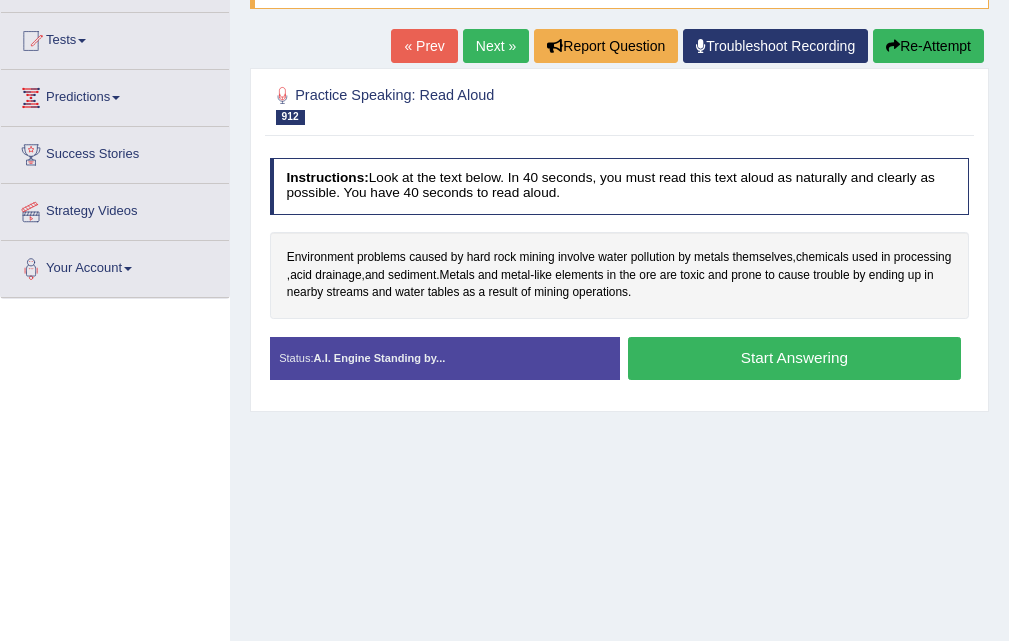 scroll, scrollTop: 0, scrollLeft: 0, axis: both 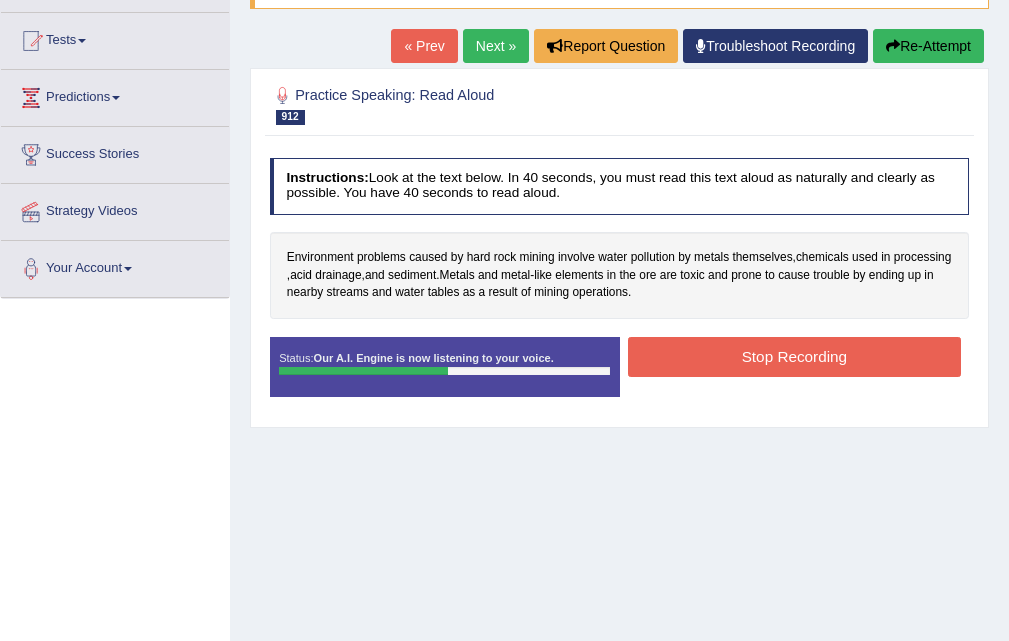 click on "Stop Recording" at bounding box center [794, 356] 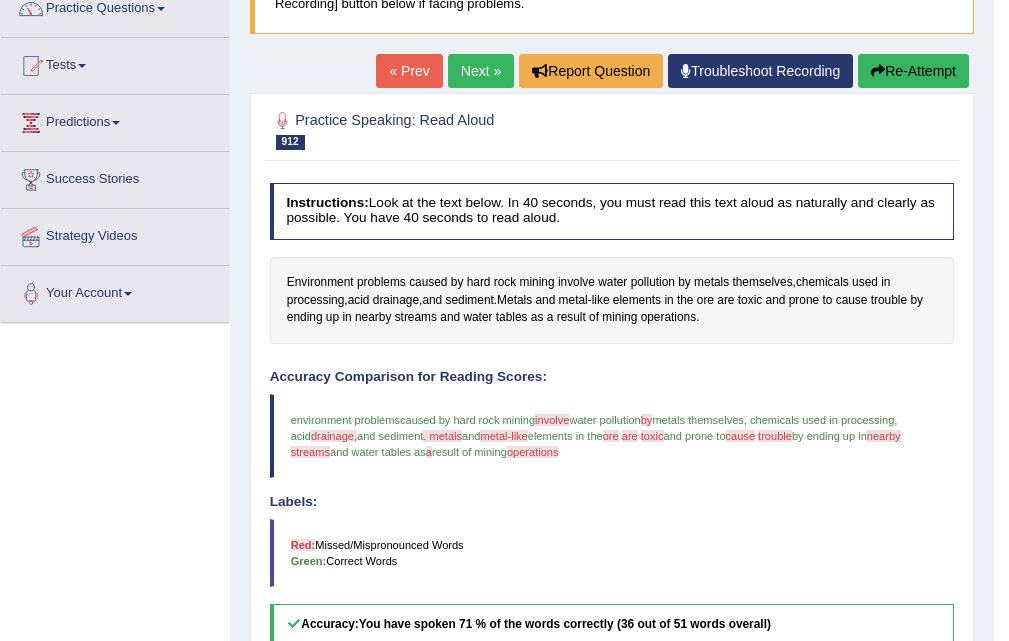 scroll, scrollTop: 55, scrollLeft: 0, axis: vertical 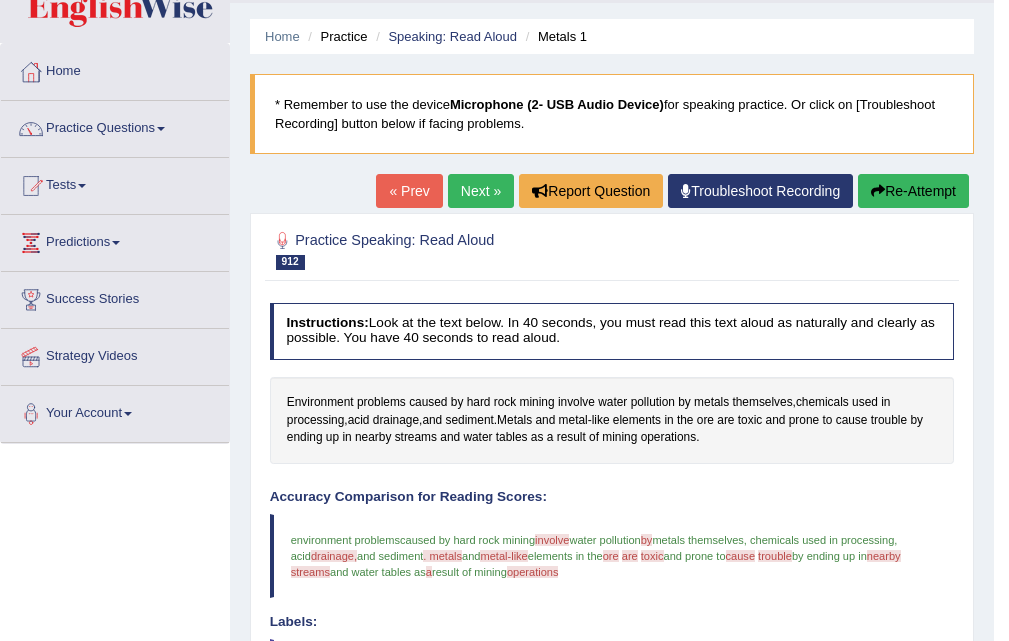 click on "Next »" at bounding box center (481, 191) 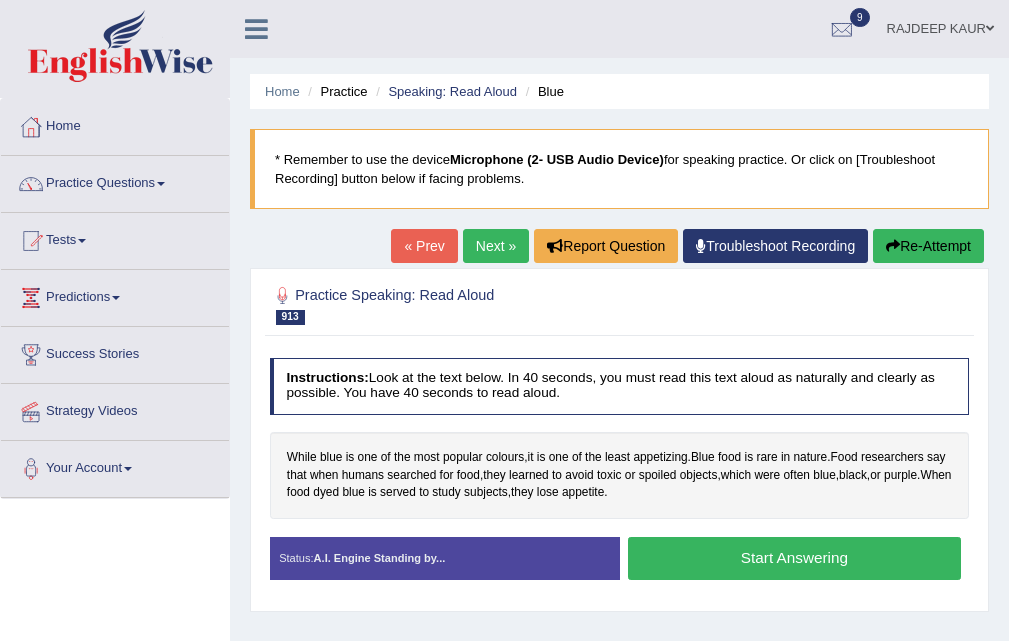 scroll, scrollTop: 0, scrollLeft: 0, axis: both 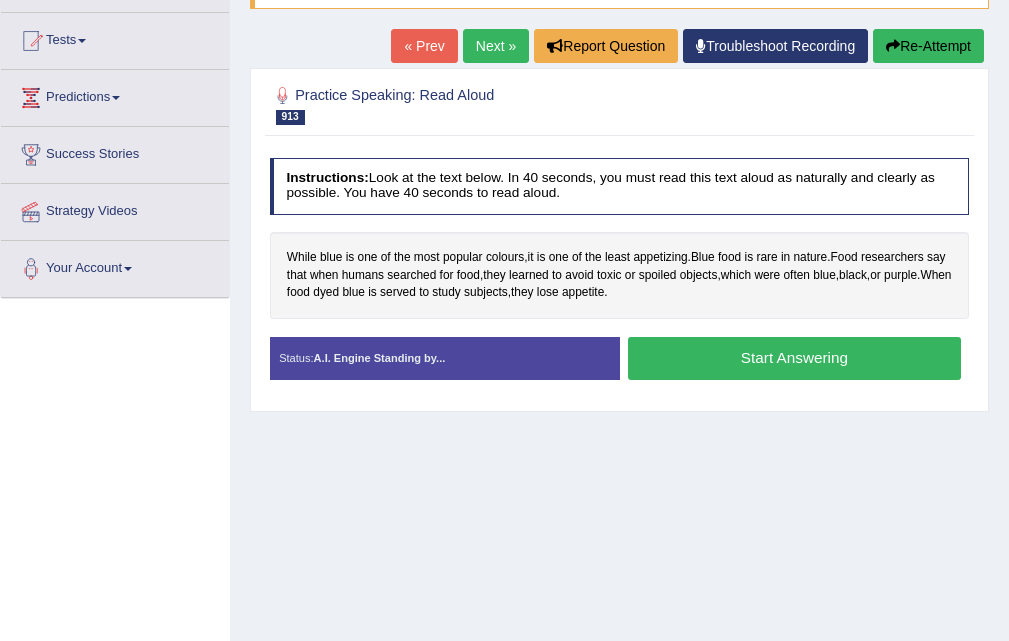 click on "Start Answering" at bounding box center (794, 358) 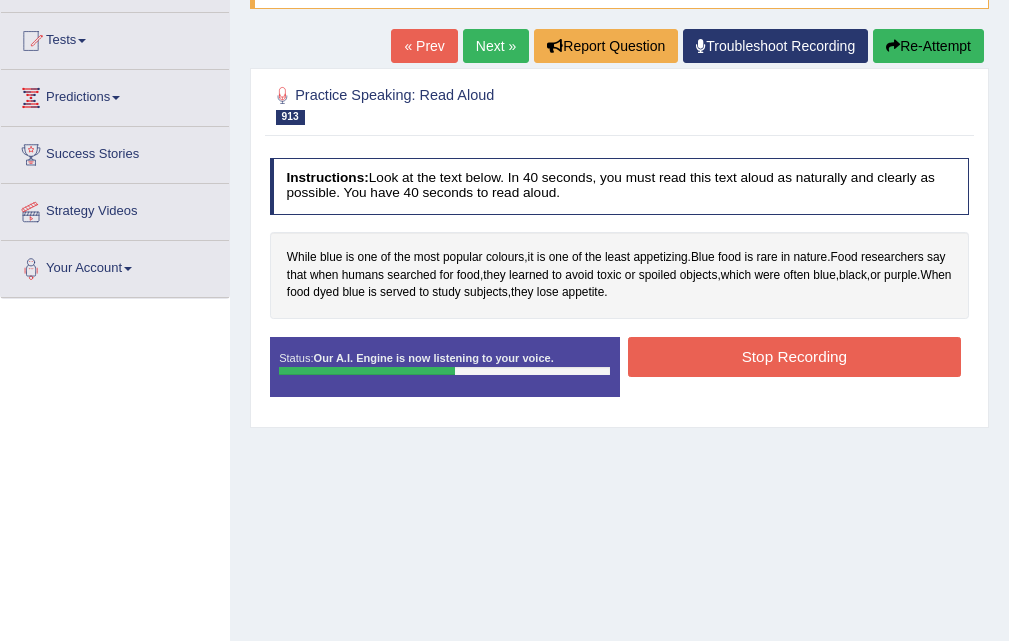 click on "Stop Recording" at bounding box center [794, 356] 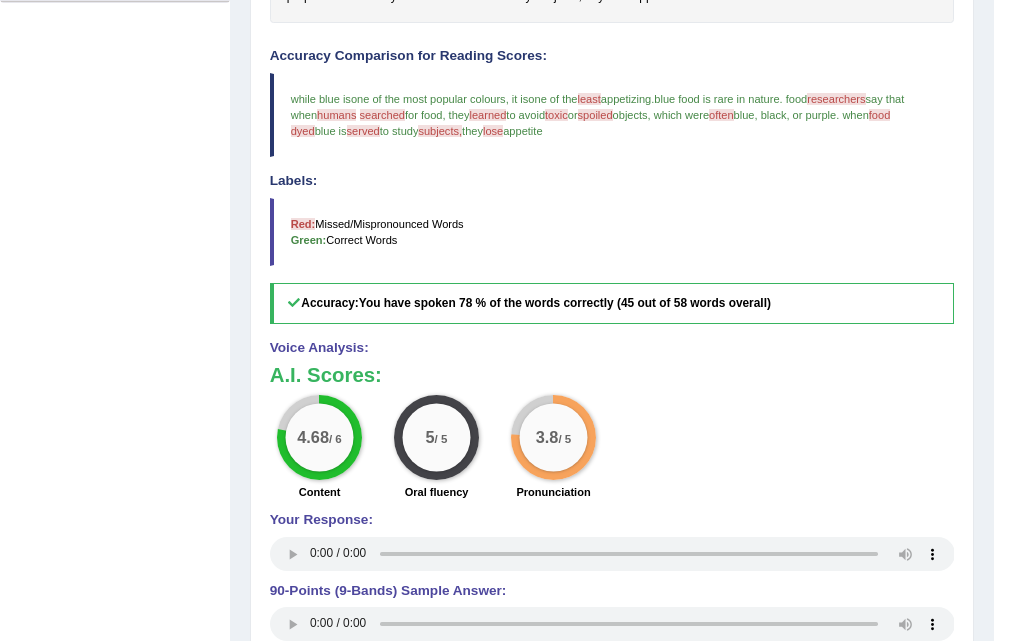 scroll, scrollTop: 55, scrollLeft: 0, axis: vertical 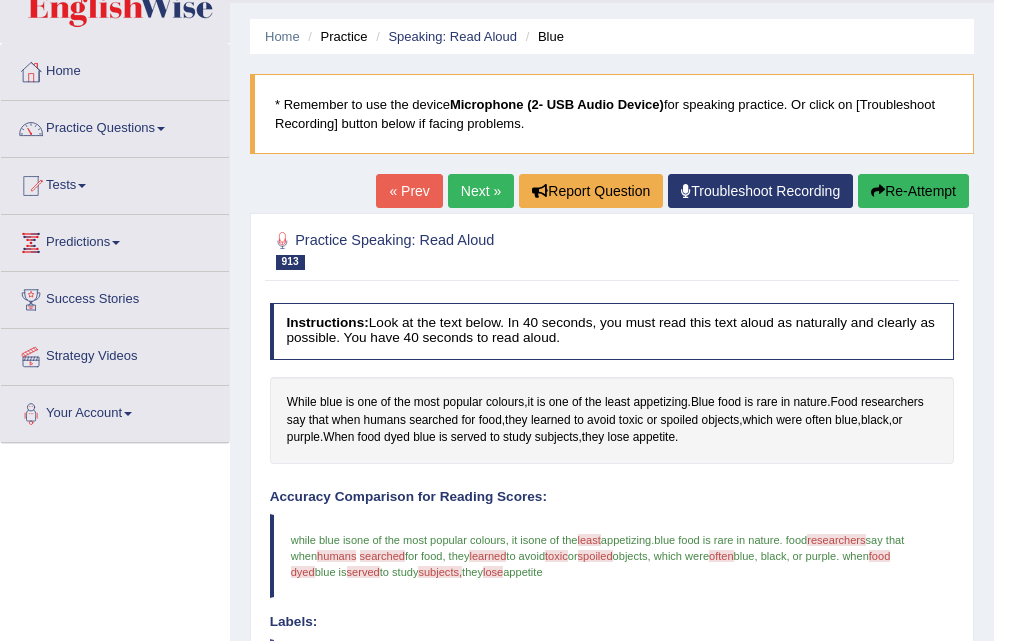 click on "Next »" at bounding box center [481, 191] 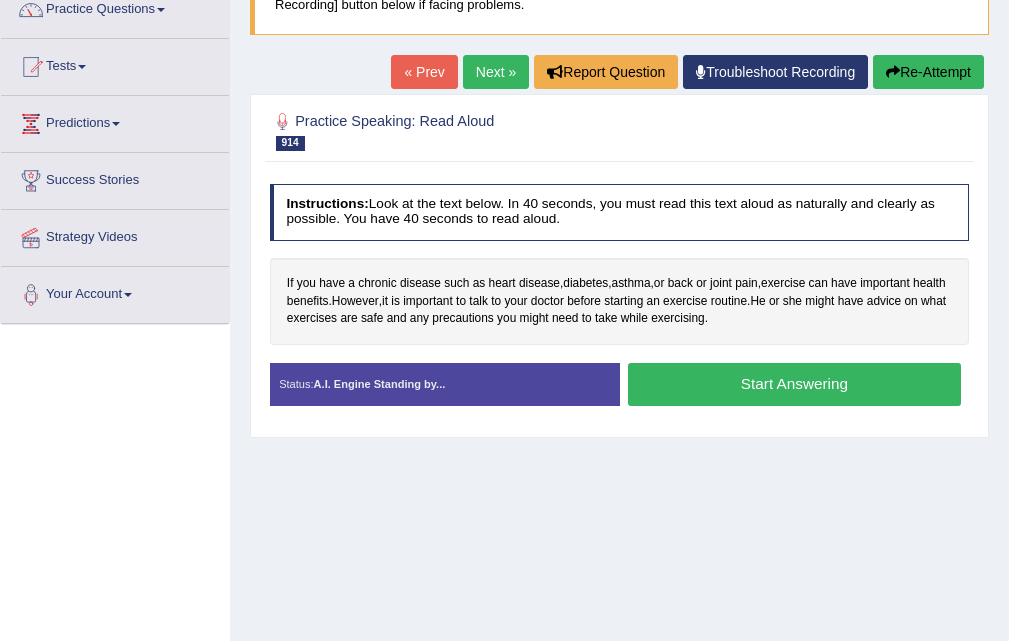 scroll, scrollTop: 300, scrollLeft: 0, axis: vertical 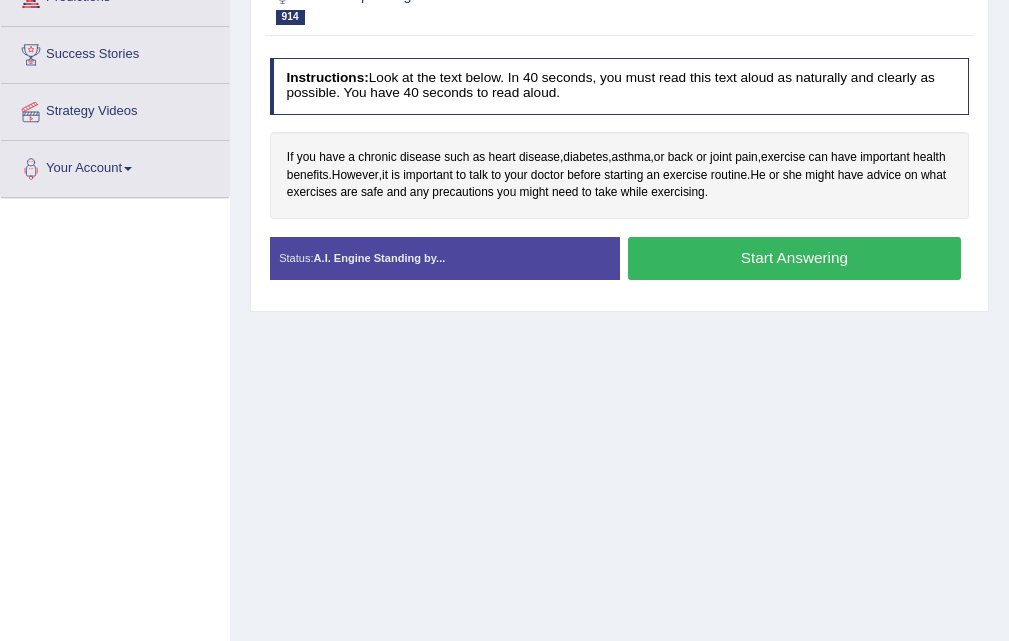 click on "Start Answering" at bounding box center [794, 258] 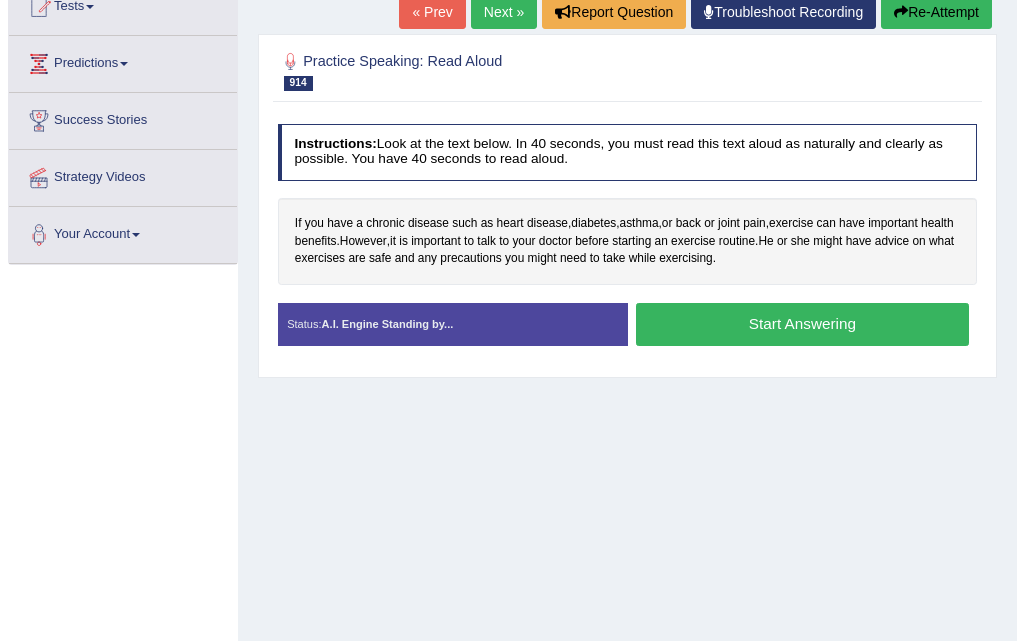 scroll, scrollTop: 200, scrollLeft: 0, axis: vertical 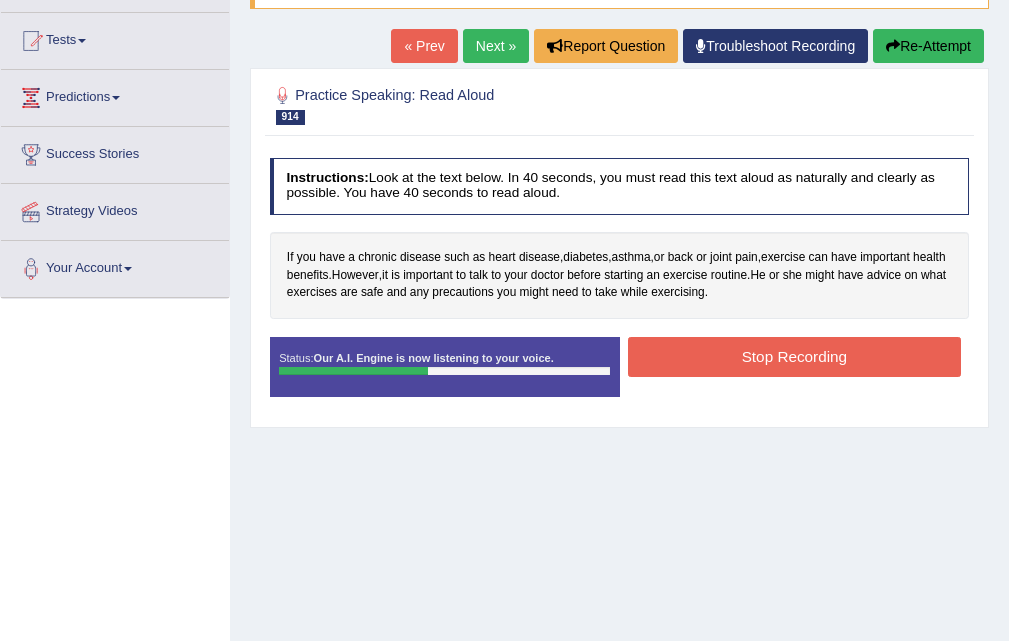 click on "Stop Recording" at bounding box center [794, 356] 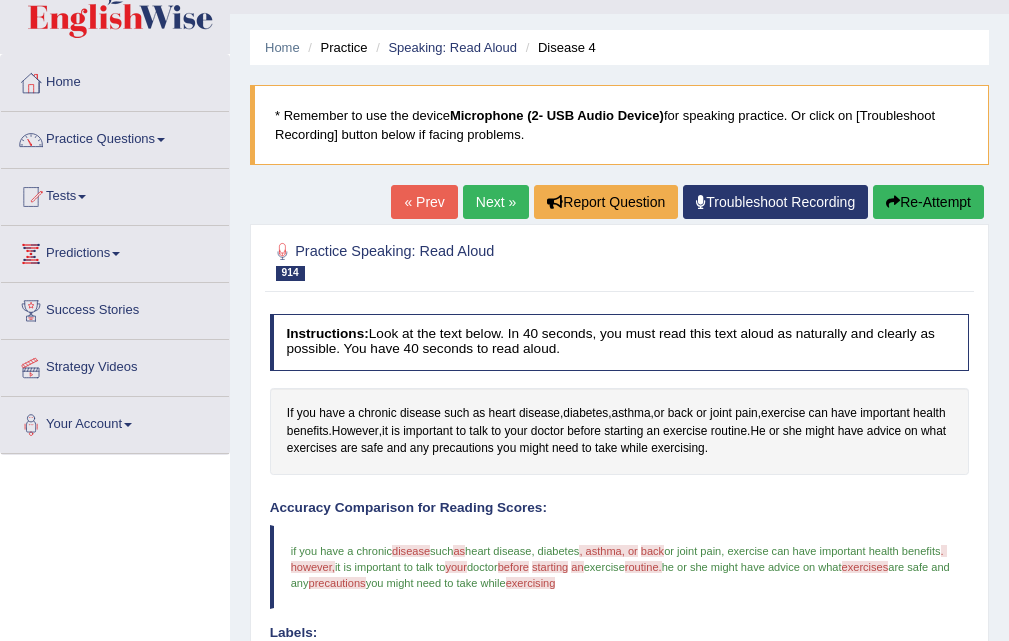 scroll, scrollTop: 39, scrollLeft: 0, axis: vertical 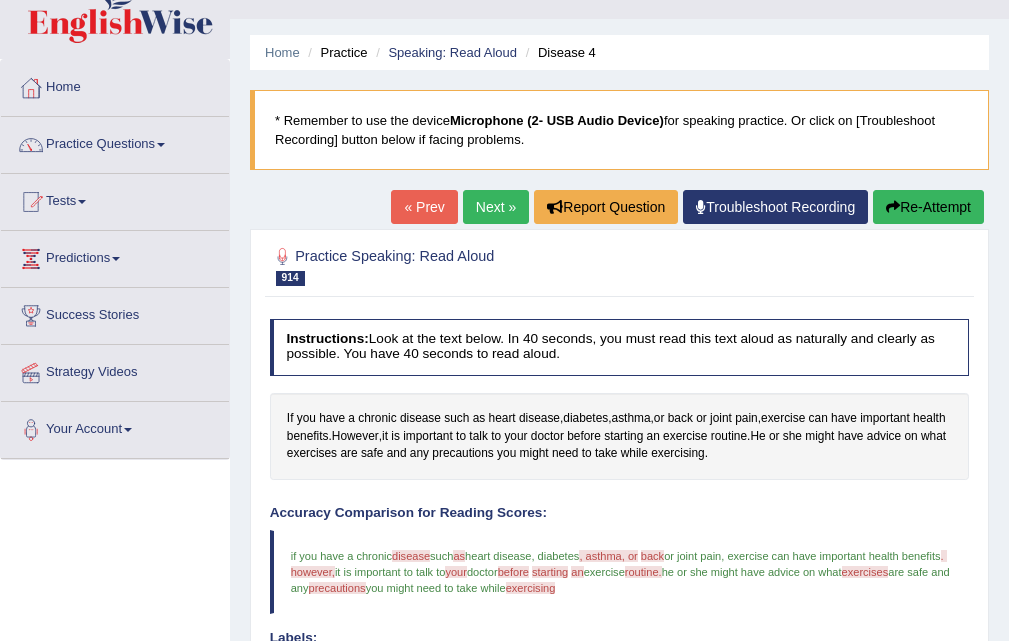 click on "Next »" at bounding box center (496, 207) 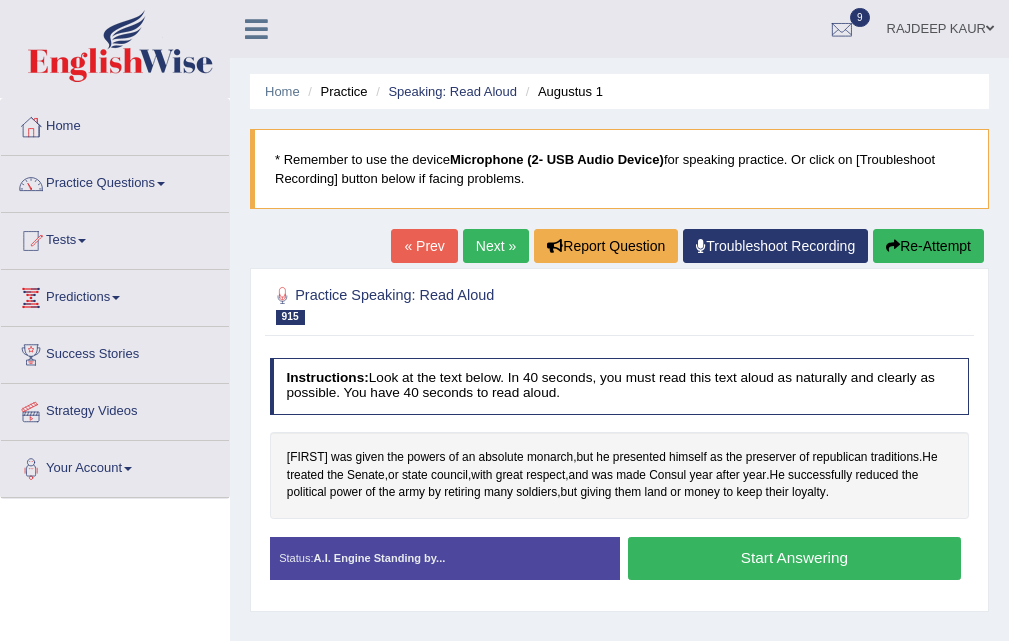 scroll, scrollTop: 0, scrollLeft: 0, axis: both 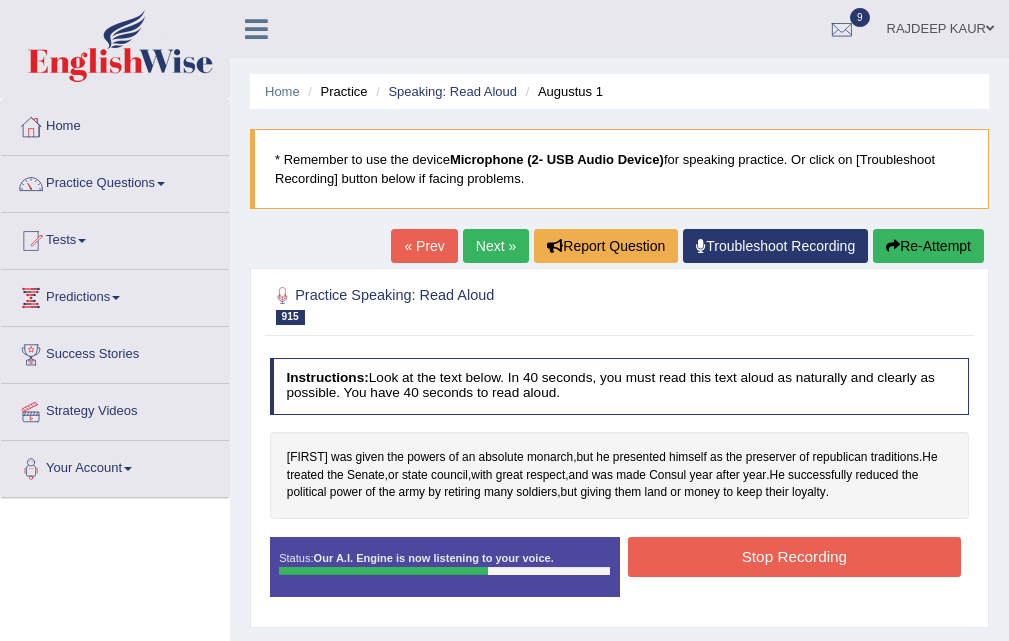 click on "Stop Recording" at bounding box center (794, 556) 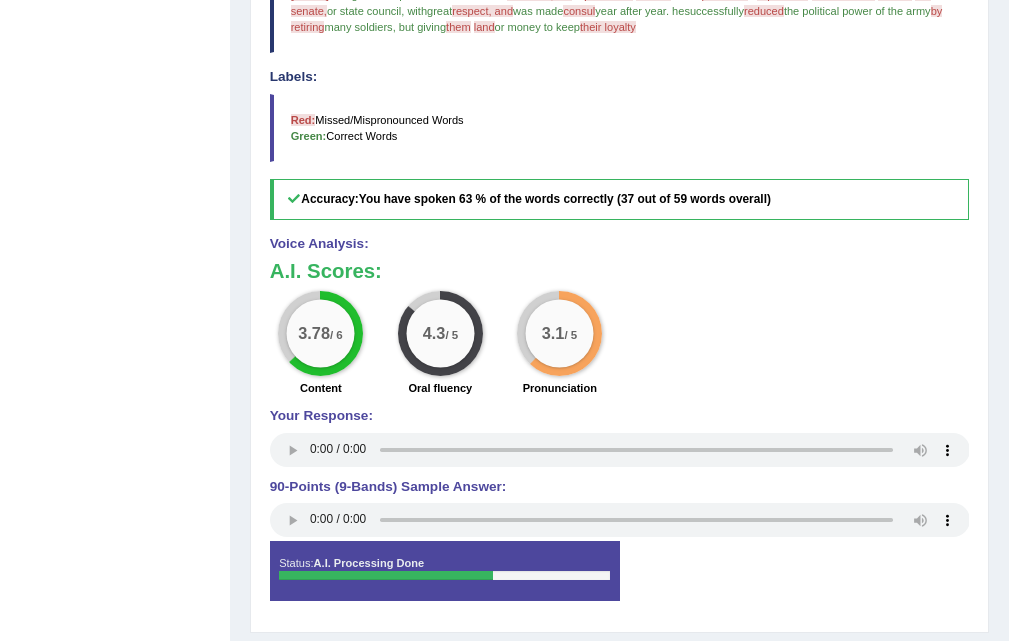 scroll, scrollTop: 0, scrollLeft: 0, axis: both 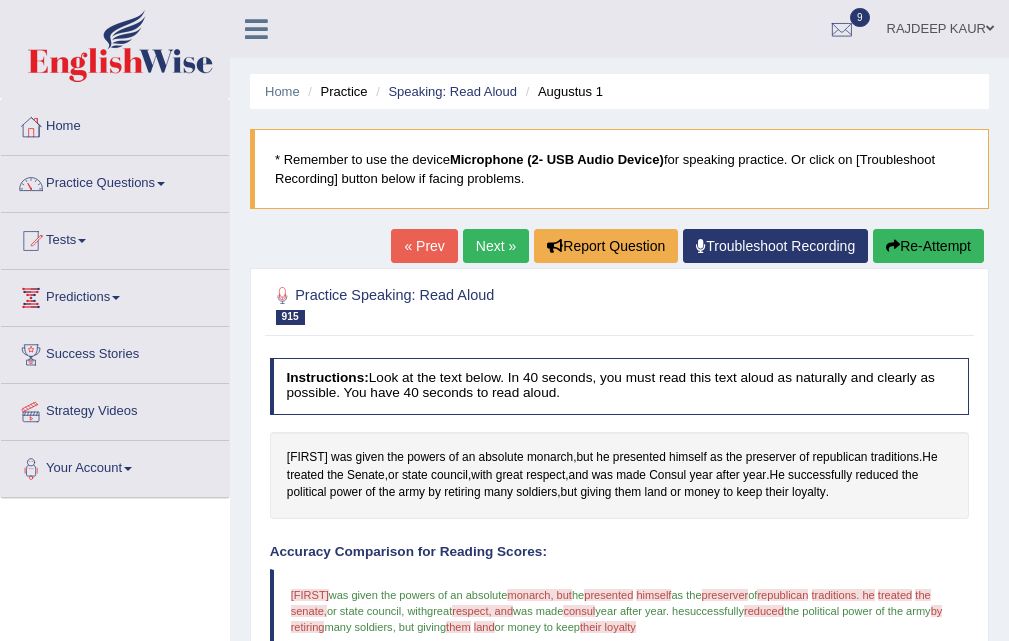 click on "Next »" at bounding box center (496, 246) 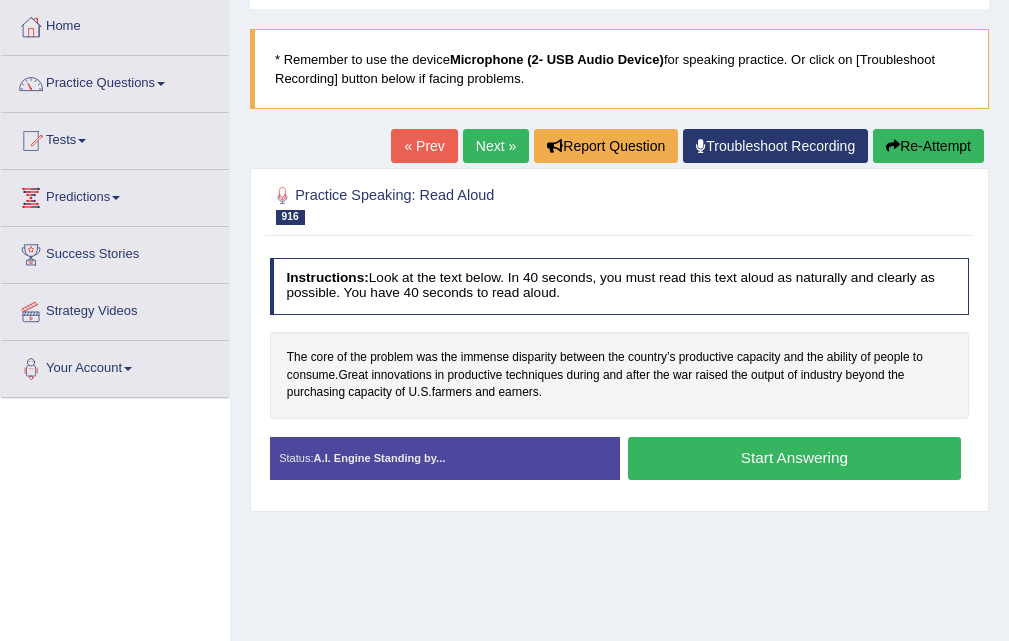 scroll, scrollTop: 100, scrollLeft: 0, axis: vertical 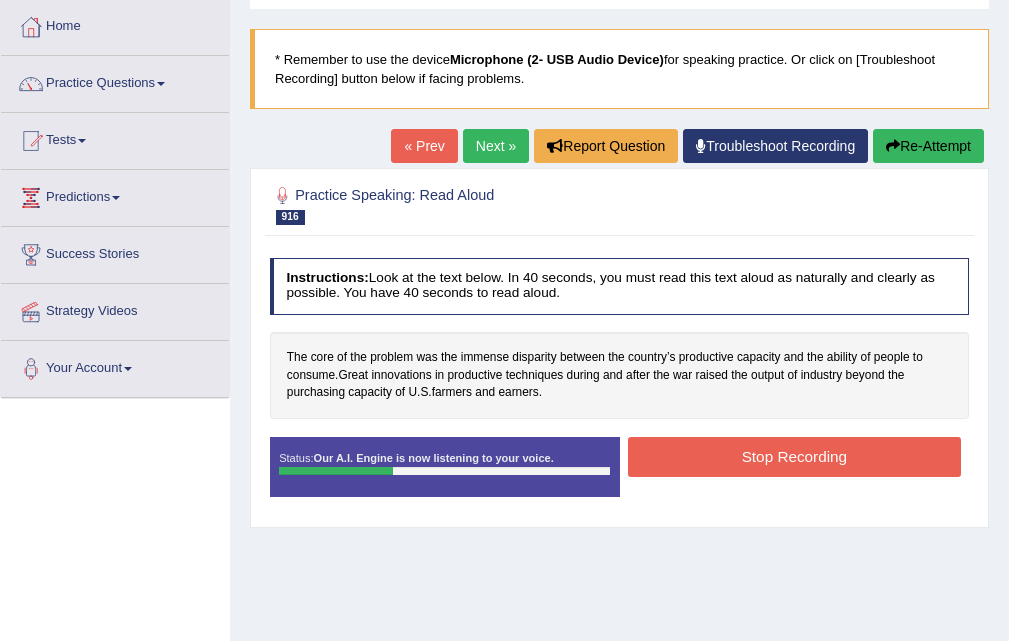 click on "Stop Recording" at bounding box center [794, 456] 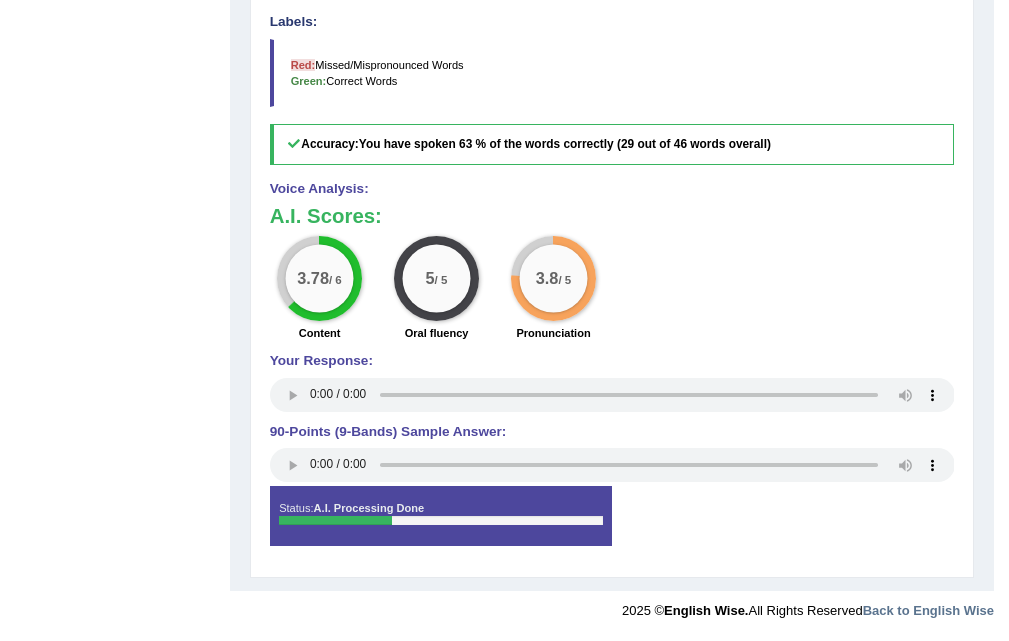 scroll, scrollTop: 55, scrollLeft: 0, axis: vertical 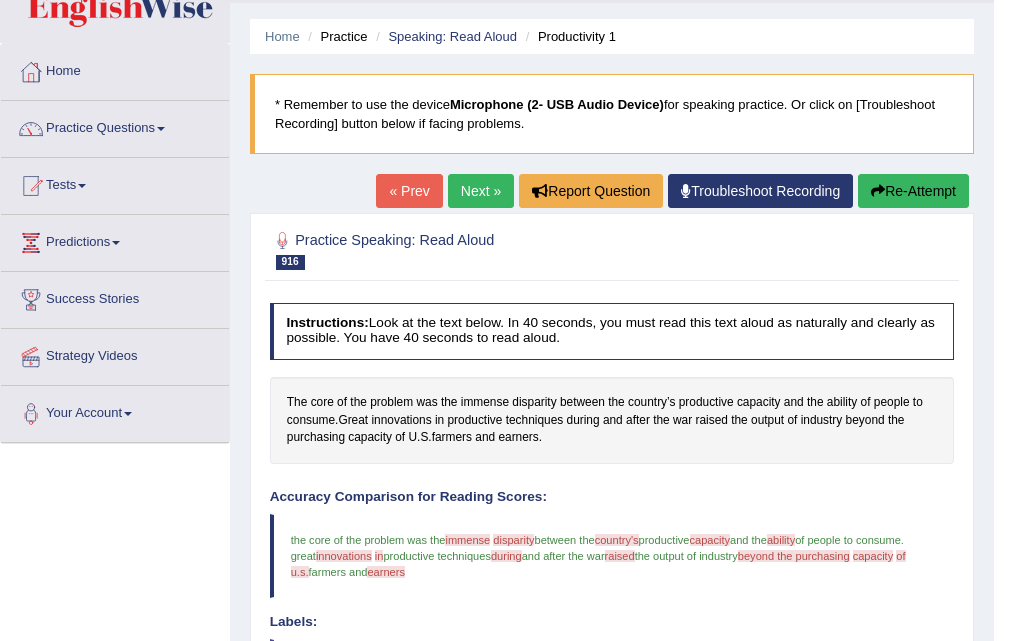 click on "Home
Practice
Speaking: Read Aloud
Productivity 1
* Remember to use the device  Microphone (2- USB Audio Device)  for speaking practice. Or click on [Troubleshoot Recording] button below if facing problems.
« Prev Next »  Report Question  Troubleshoot Recording  Re-Attempt
Practice Speaking: Read Aloud
916
Productivity 1
Instructions:  Look at the text below. In 40 seconds, you must read this text aloud as naturally and clearly as possible. You have 40 seconds to read aloud.
The   core   of   the   problem   was   the   immense   disparity   between   the   country’s   productive   capacity   and   the   ability   of   people   to   consume .  Great   innovations   in   productive   techniques   during   and   after   the   war   raised   the   output   of   industry   beyond   the   purchasing   capacity   of" at bounding box center [612, 568] 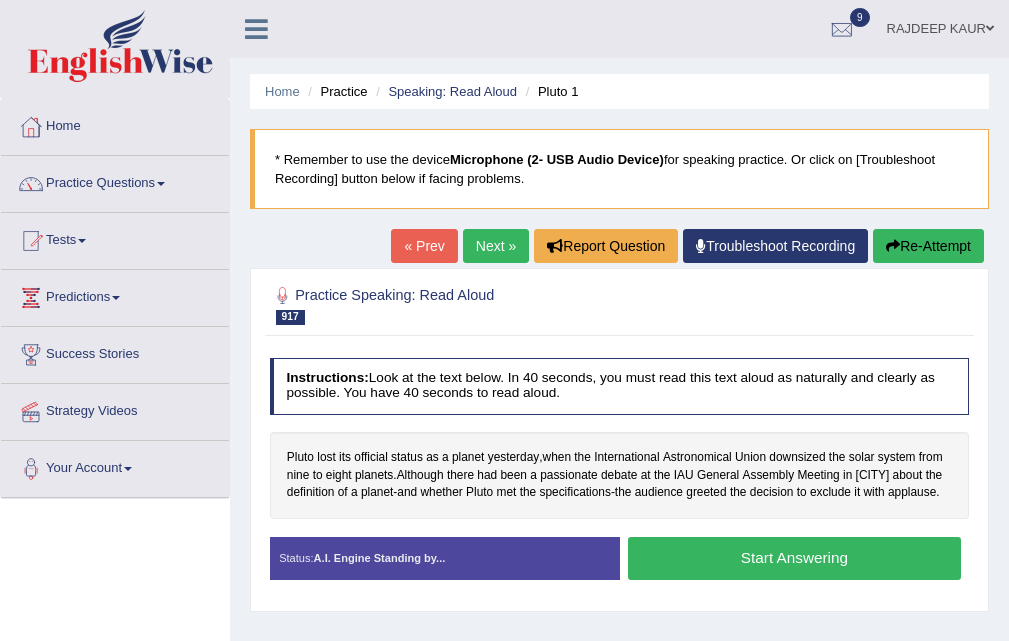 scroll, scrollTop: 100, scrollLeft: 0, axis: vertical 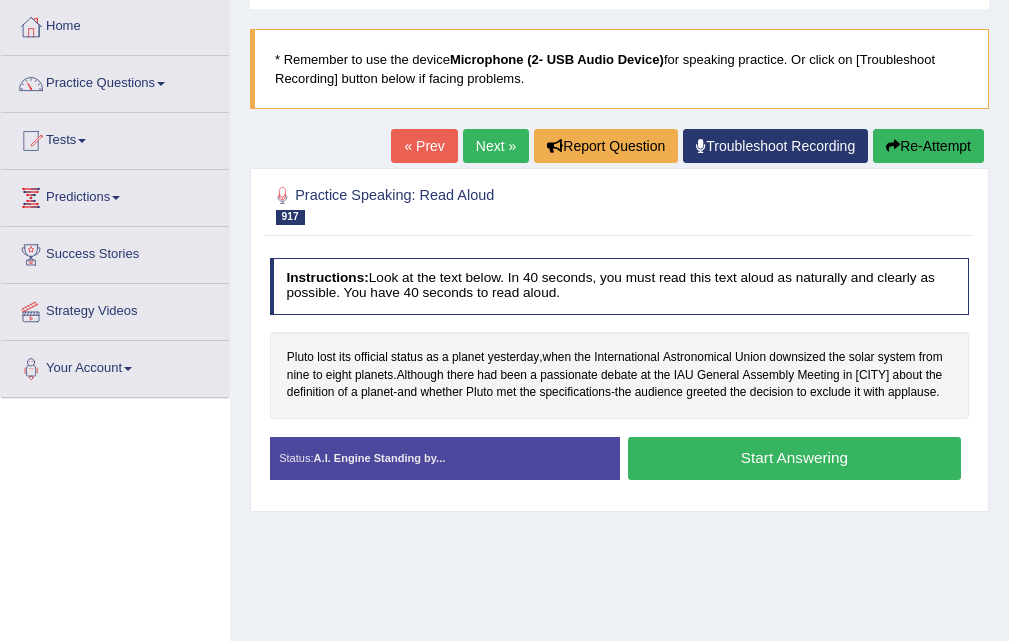 click on "Start Answering" at bounding box center (794, 458) 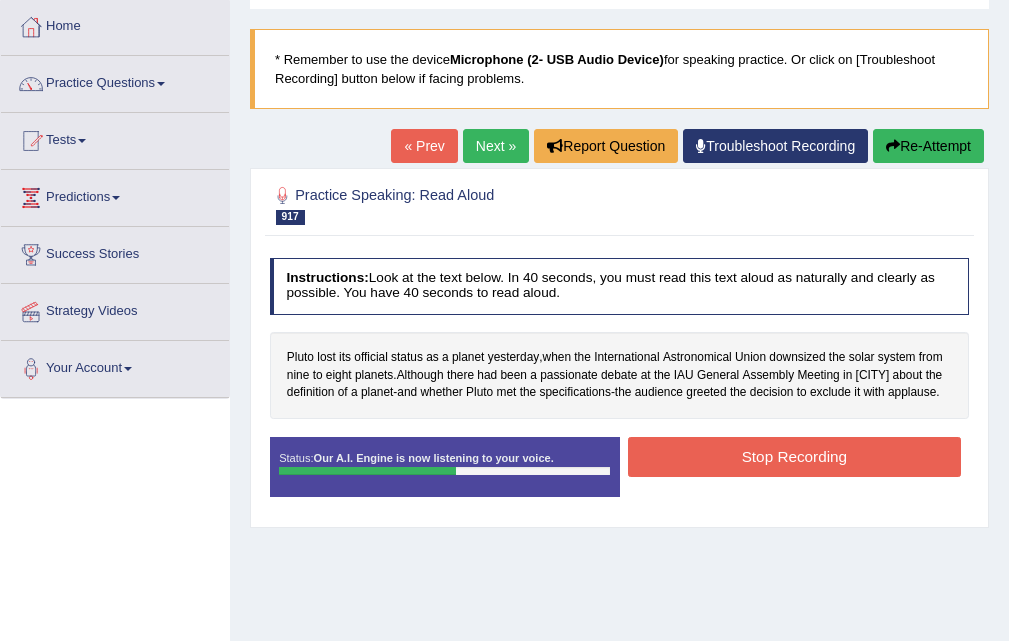 click on "Stop Recording" at bounding box center [794, 456] 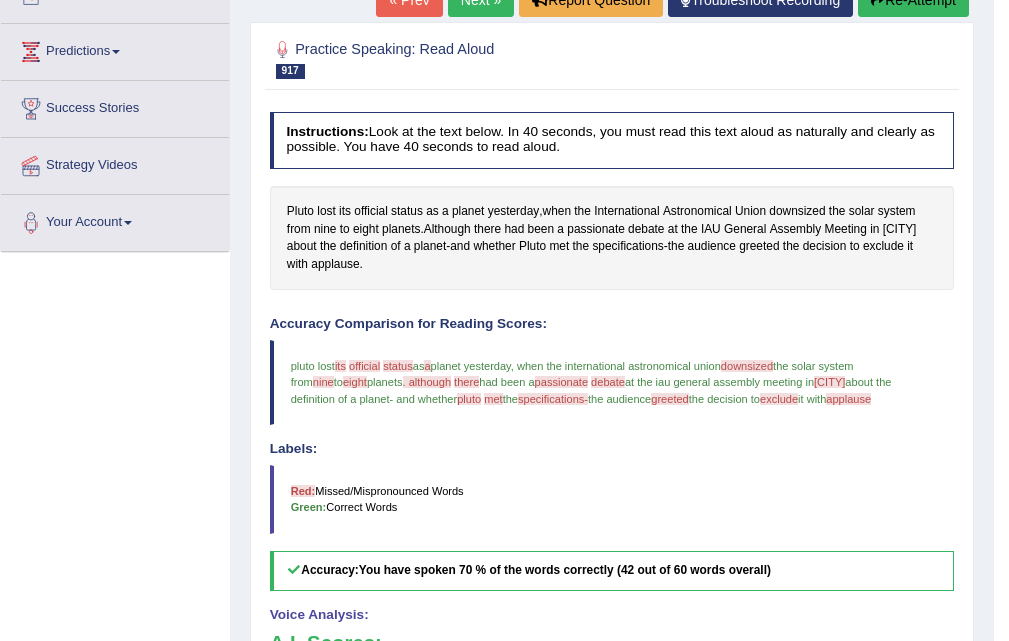 scroll, scrollTop: 0, scrollLeft: 0, axis: both 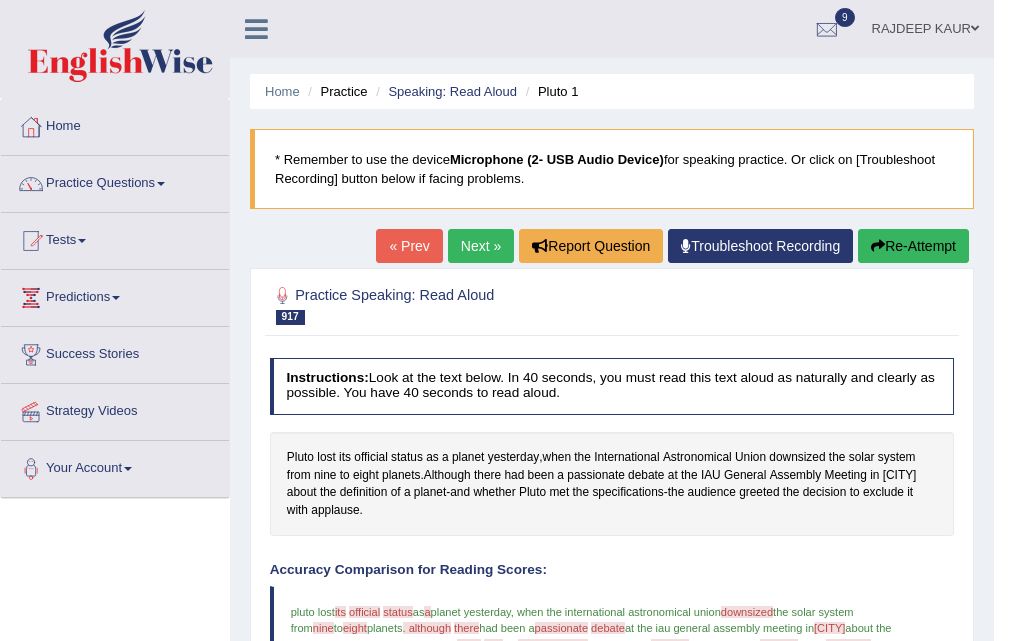 click on "Next »" at bounding box center [481, 246] 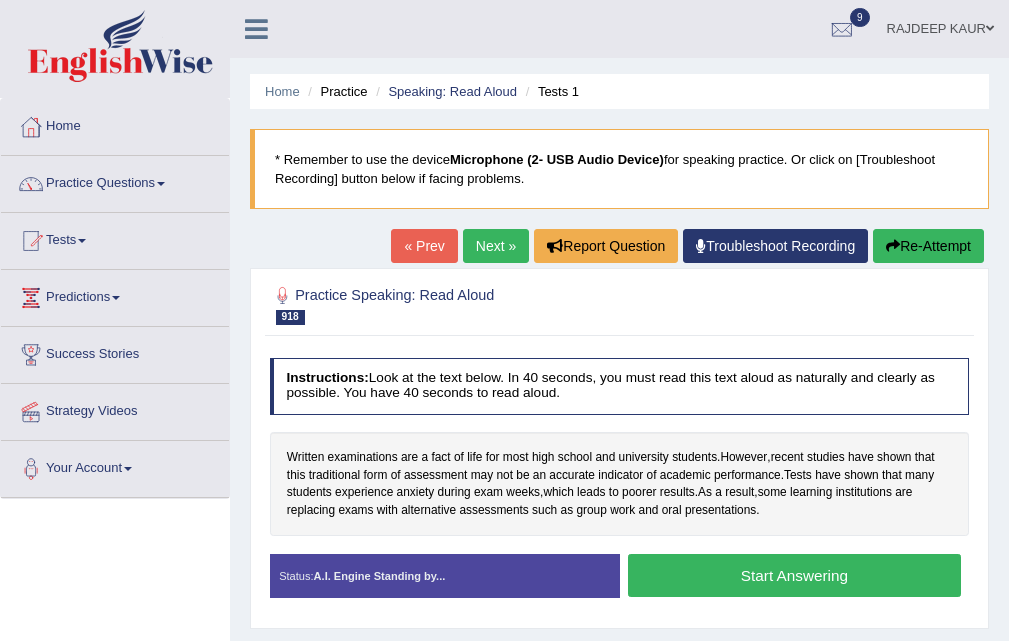 scroll, scrollTop: 200, scrollLeft: 0, axis: vertical 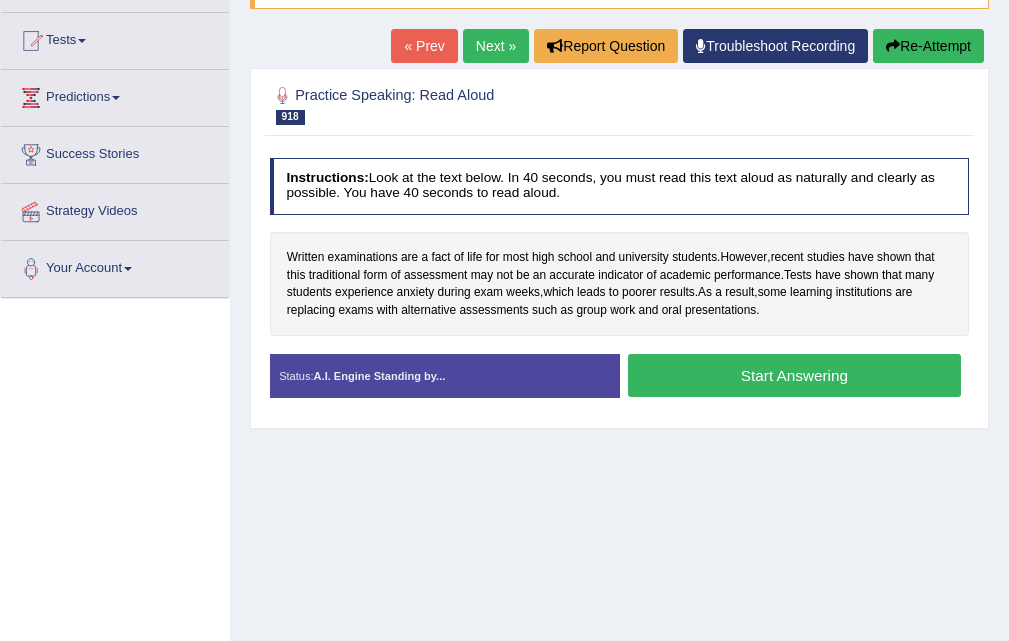 click on "Start Answering" at bounding box center [794, 375] 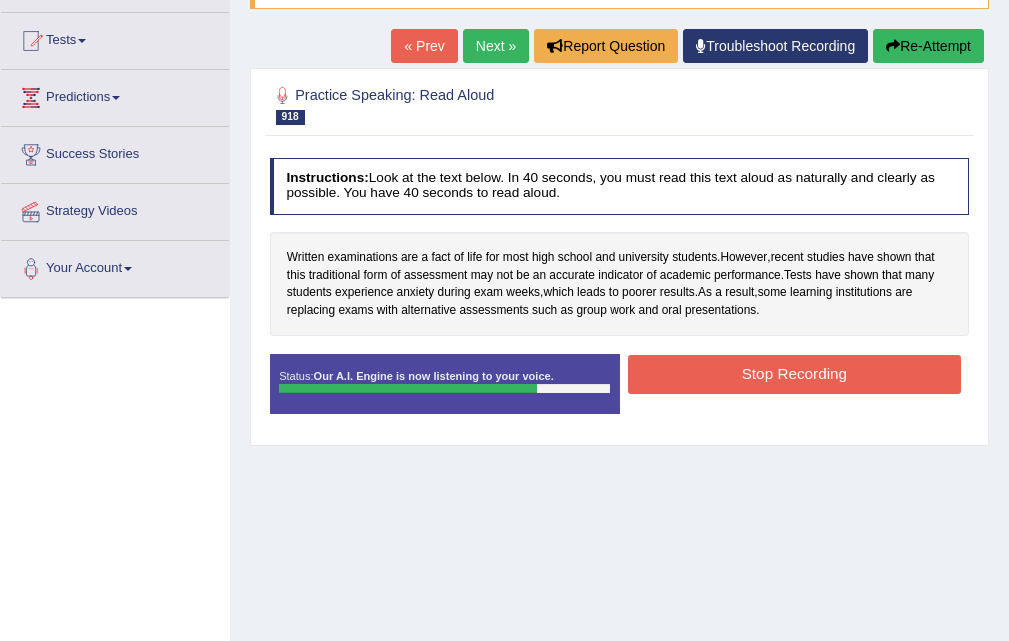 click on "Stop Recording" at bounding box center [794, 374] 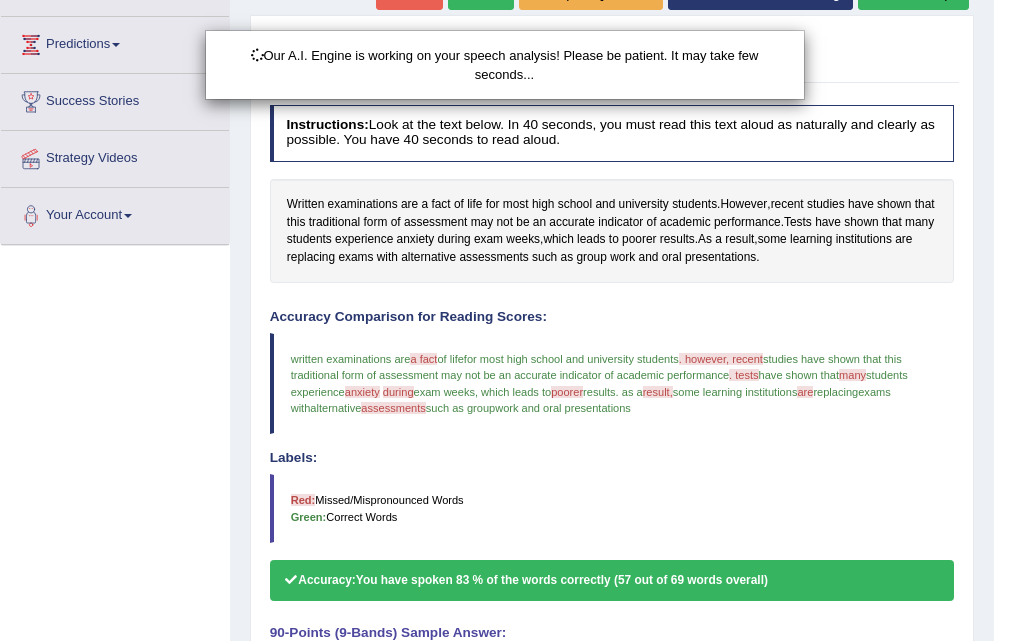 scroll, scrollTop: 409, scrollLeft: 0, axis: vertical 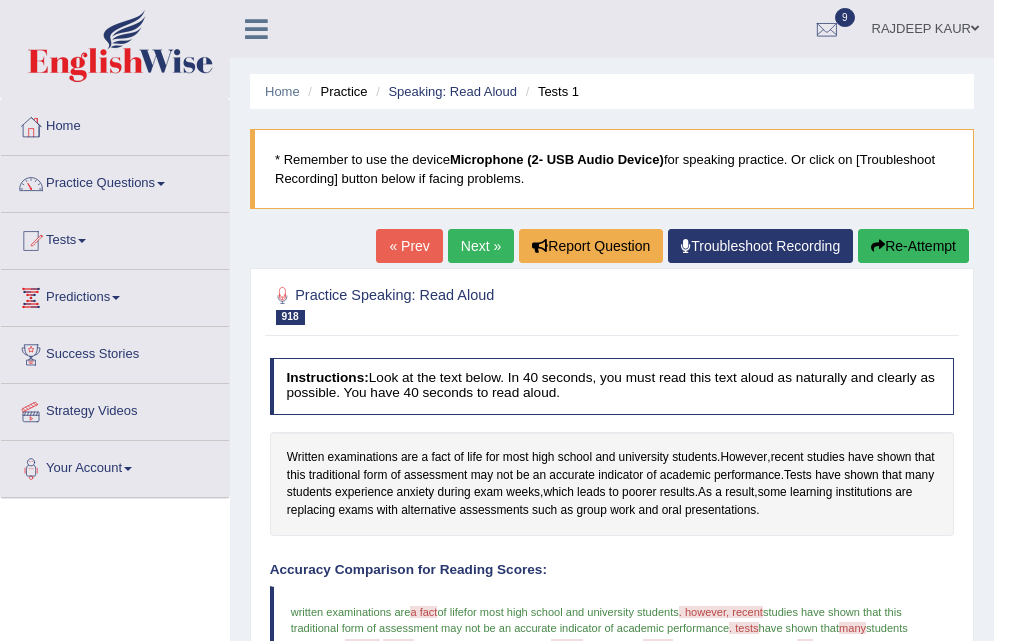 click on "Home
Practice
Speaking: Read Aloud
Tests 1
* Remember to use the device  Microphone (2- USB Audio Device)  for speaking practice. Or click on [Troubleshoot Recording] button below if facing problems.
« Prev Next »  Report Question  Troubleshoot Recording  Re-Attempt
Practice Speaking: Read Aloud
918
Tests 1
Instructions:  Look at the text below. In 40 seconds, you must read this text aloud as naturally and clearly as possible. You have 40 seconds to read aloud.
Written   examinations   are   a   fact   of   life   for   most   high   school   and   university   students .  However ,  recent   studies   have   shown   that   this   traditional   form   of   assessment   may   not   be   an   accurate   indicator   of   academic   performance .  Tests   have   shown   that   many   students   experience   anxiety" at bounding box center [612, 640] 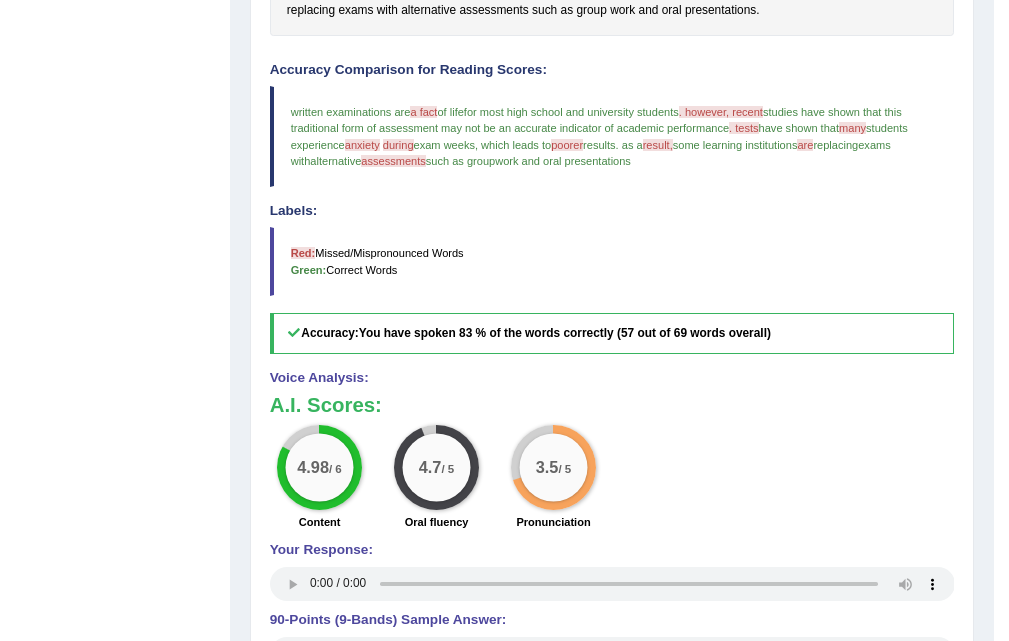 scroll, scrollTop: 100, scrollLeft: 0, axis: vertical 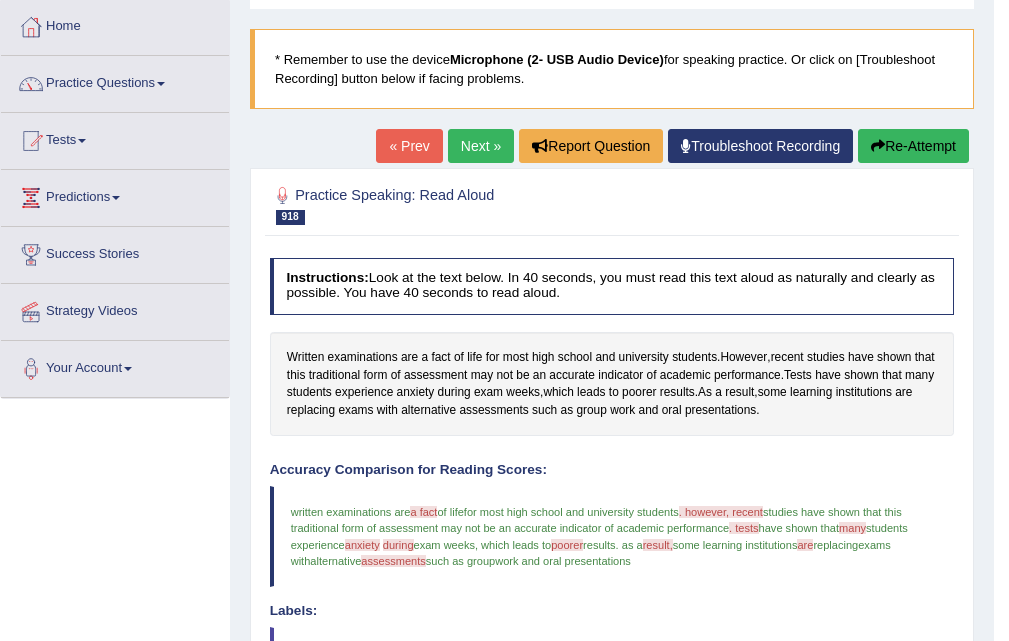 click on "Next »" at bounding box center (481, 146) 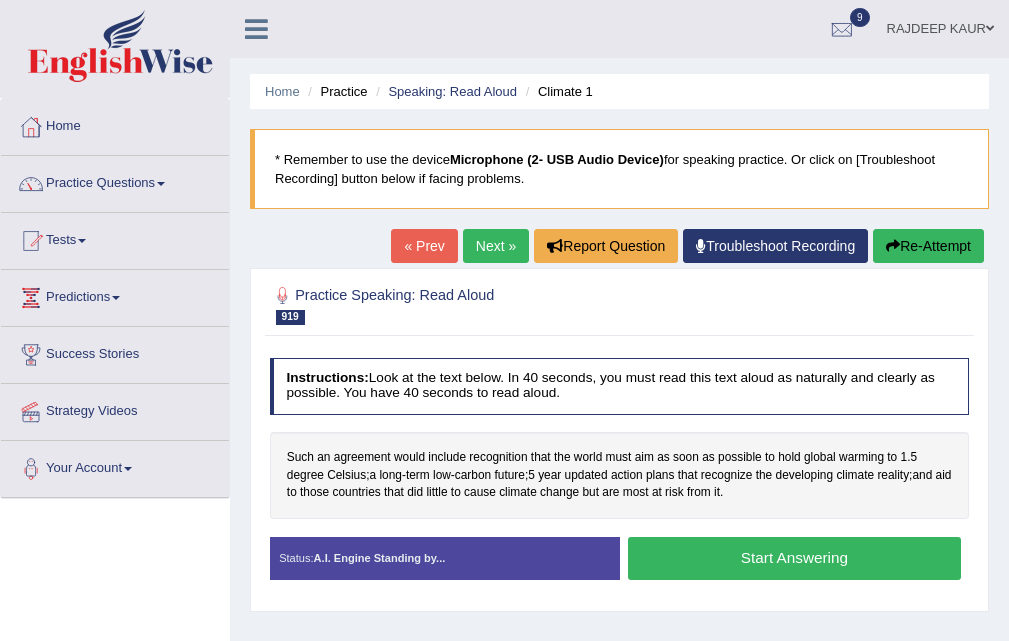 scroll, scrollTop: 100, scrollLeft: 0, axis: vertical 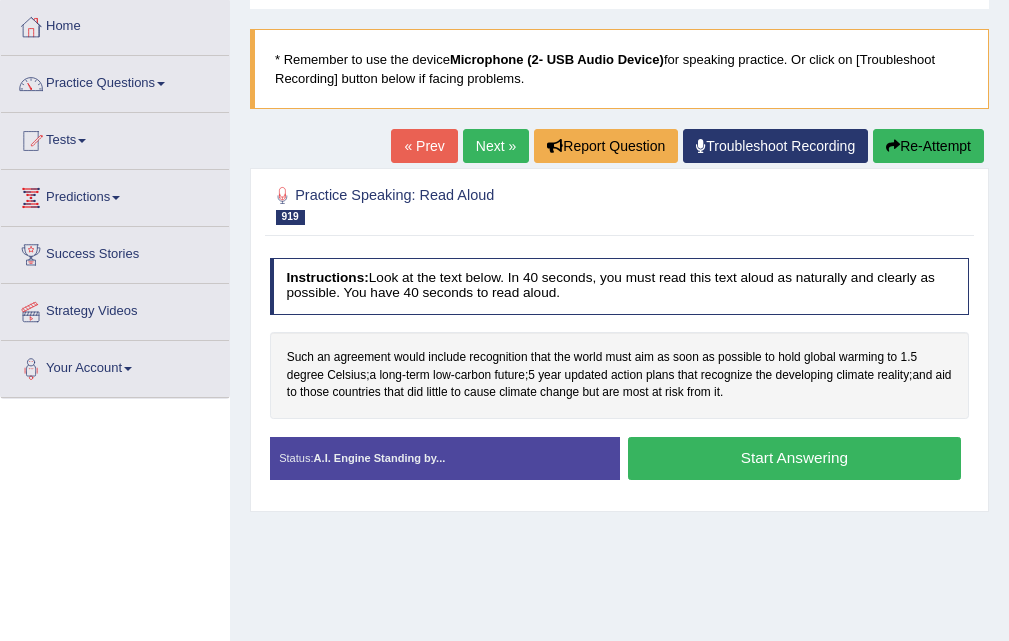 click on "Start Answering" at bounding box center [794, 458] 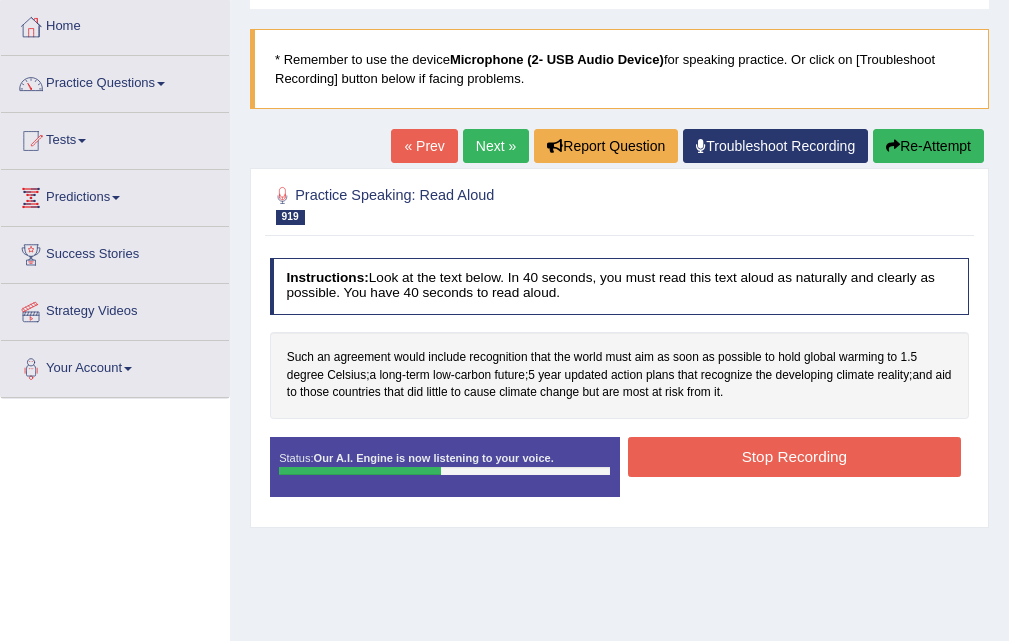 click on "Stop Recording" at bounding box center (794, 456) 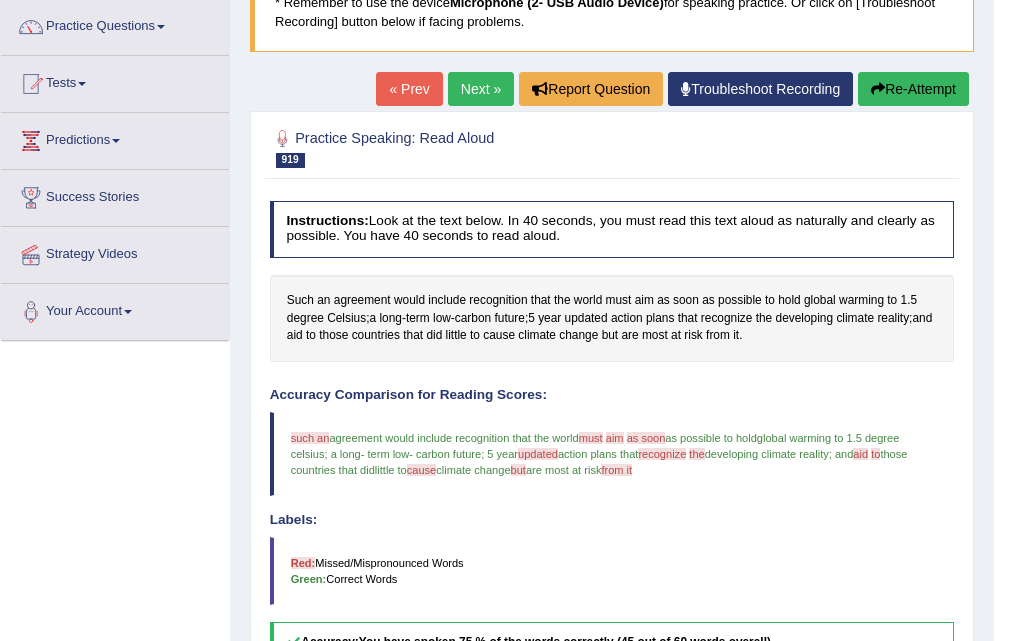 scroll, scrollTop: 0, scrollLeft: 0, axis: both 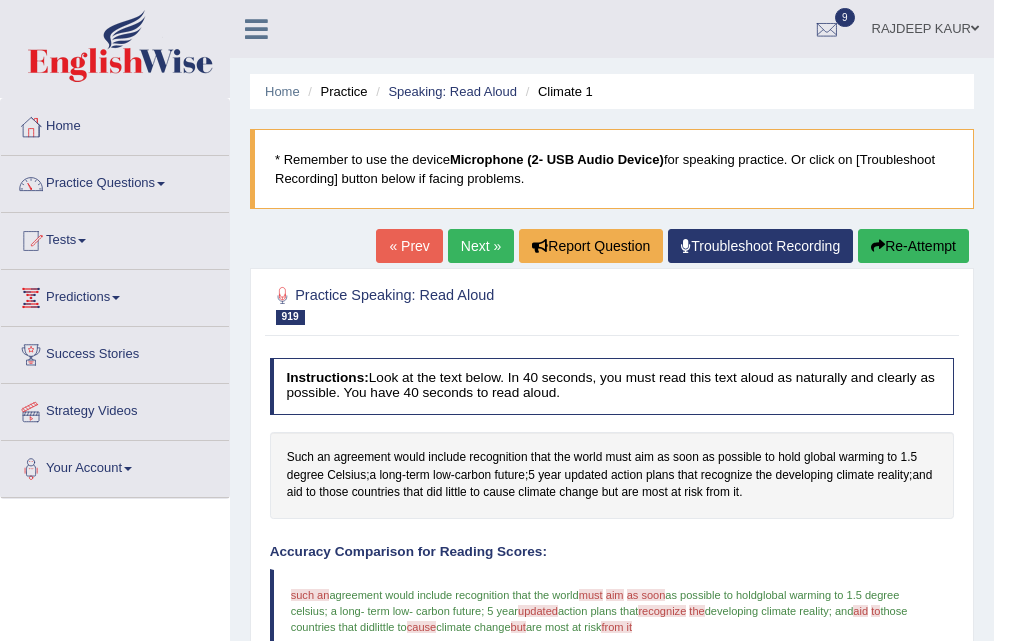 click on "Next »" at bounding box center [481, 246] 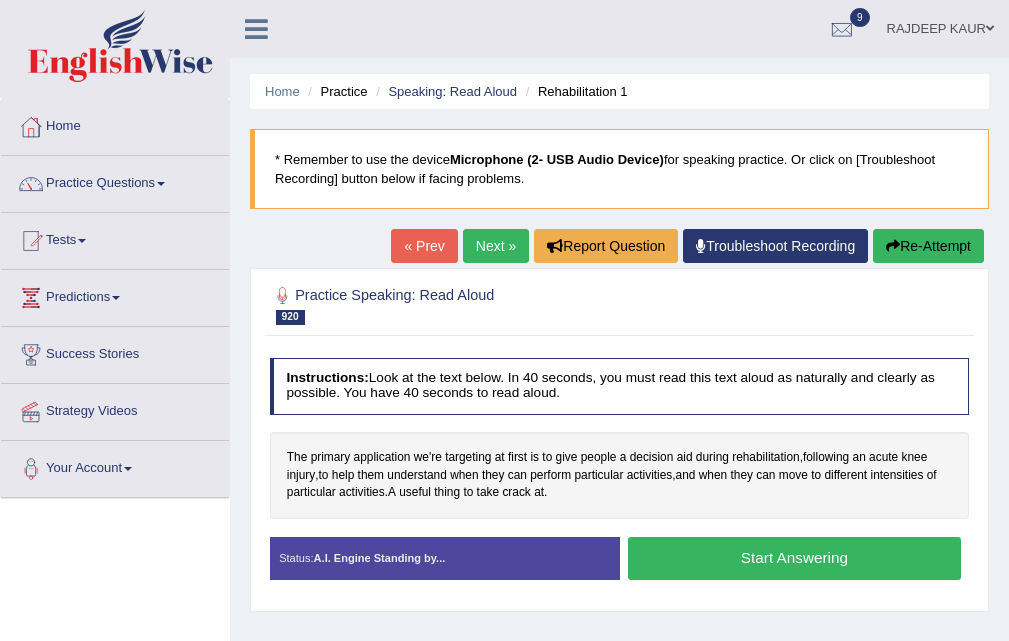 scroll, scrollTop: 100, scrollLeft: 0, axis: vertical 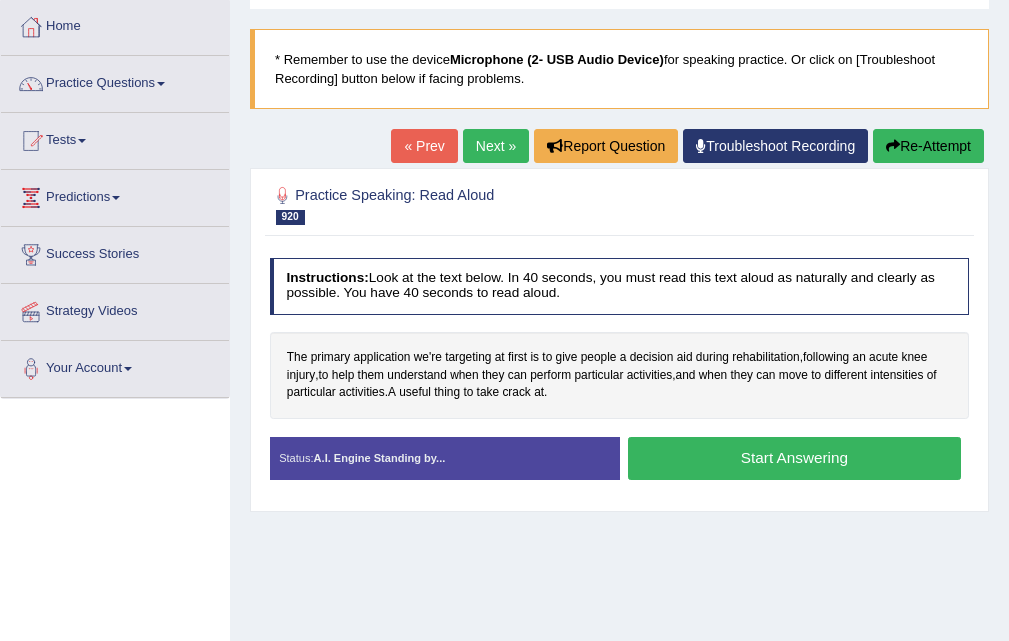 click on "Start Answering" at bounding box center (794, 458) 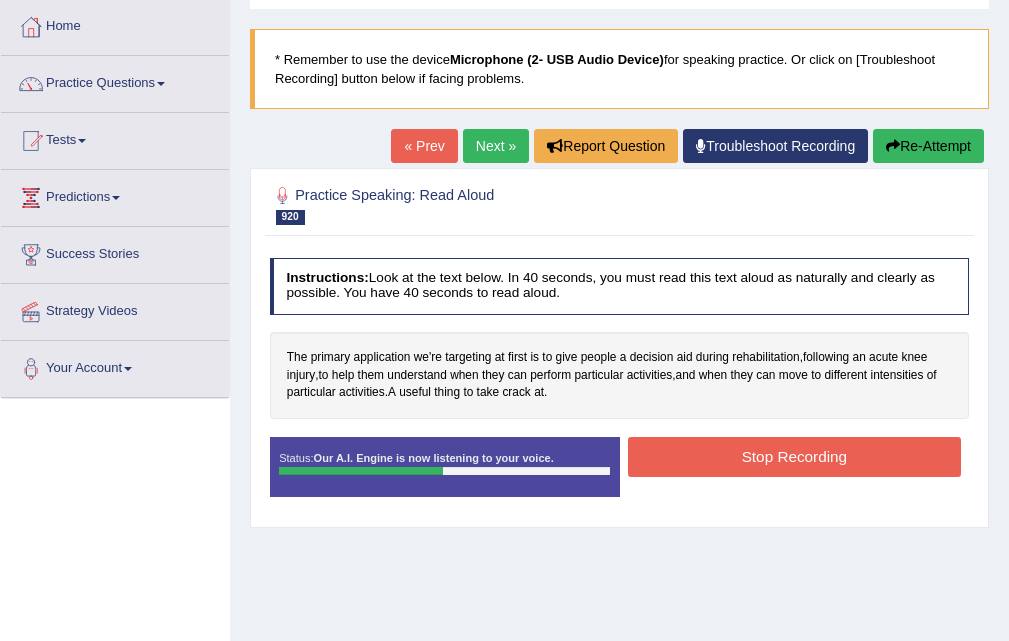 drag, startPoint x: 759, startPoint y: 458, endPoint x: 731, endPoint y: 475, distance: 32.75668 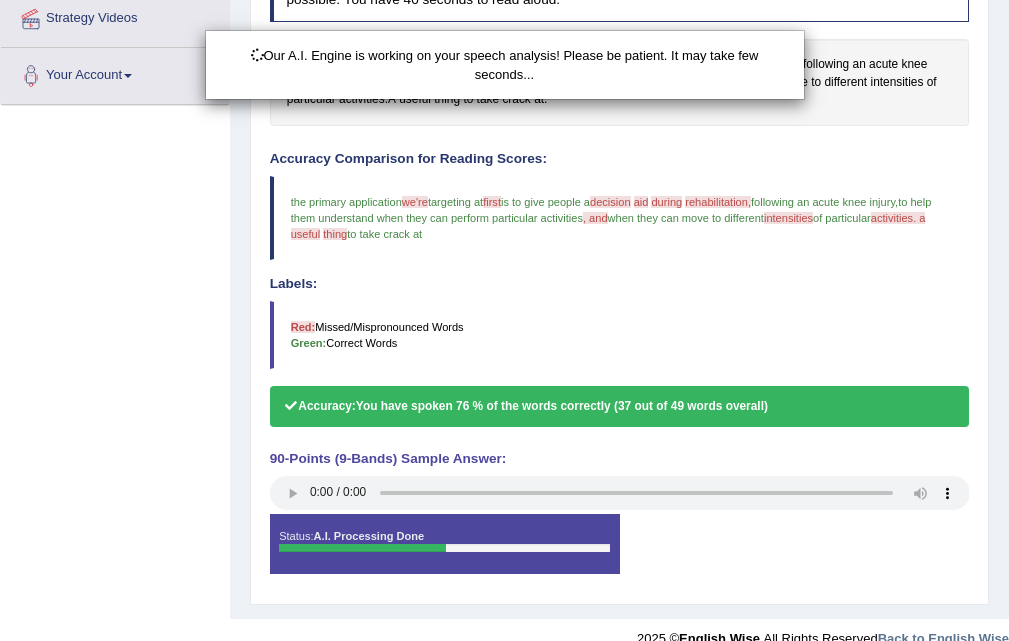 scroll, scrollTop: 409, scrollLeft: 0, axis: vertical 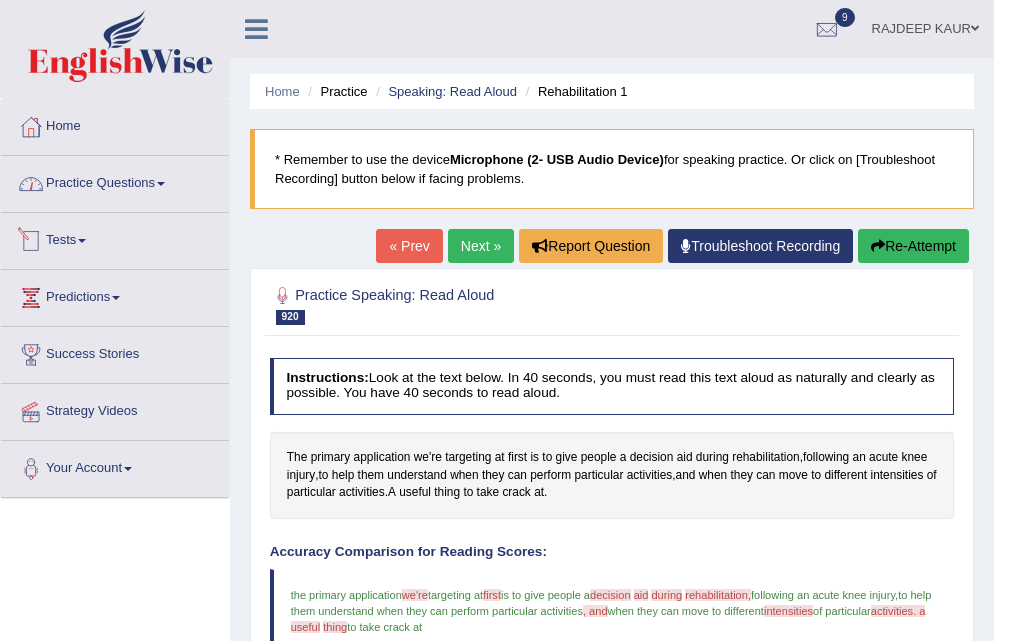 click on "Practice Questions" at bounding box center (115, 181) 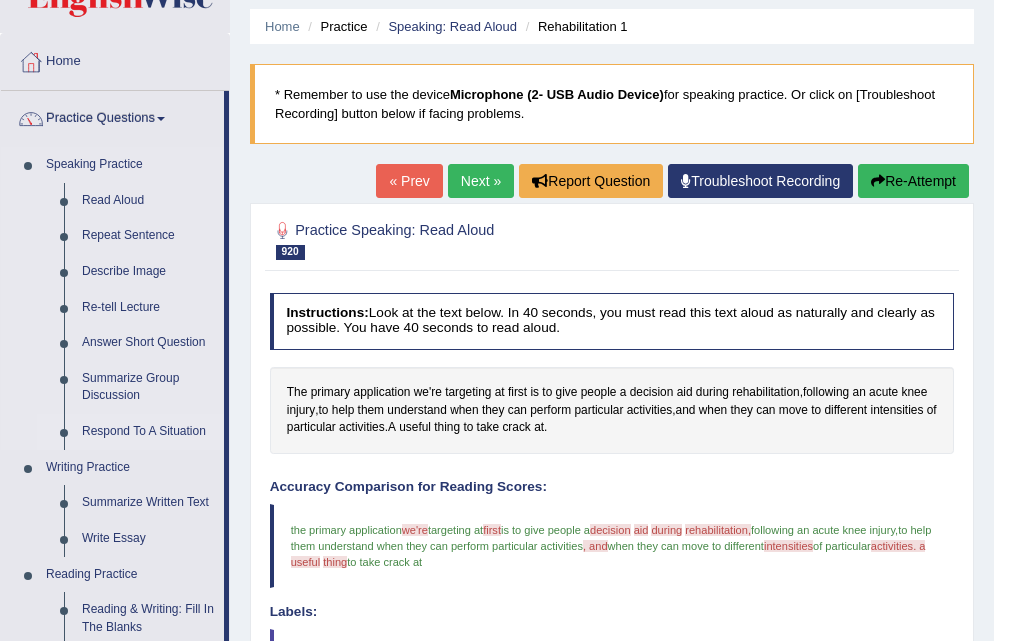 scroll, scrollTop: 100, scrollLeft: 0, axis: vertical 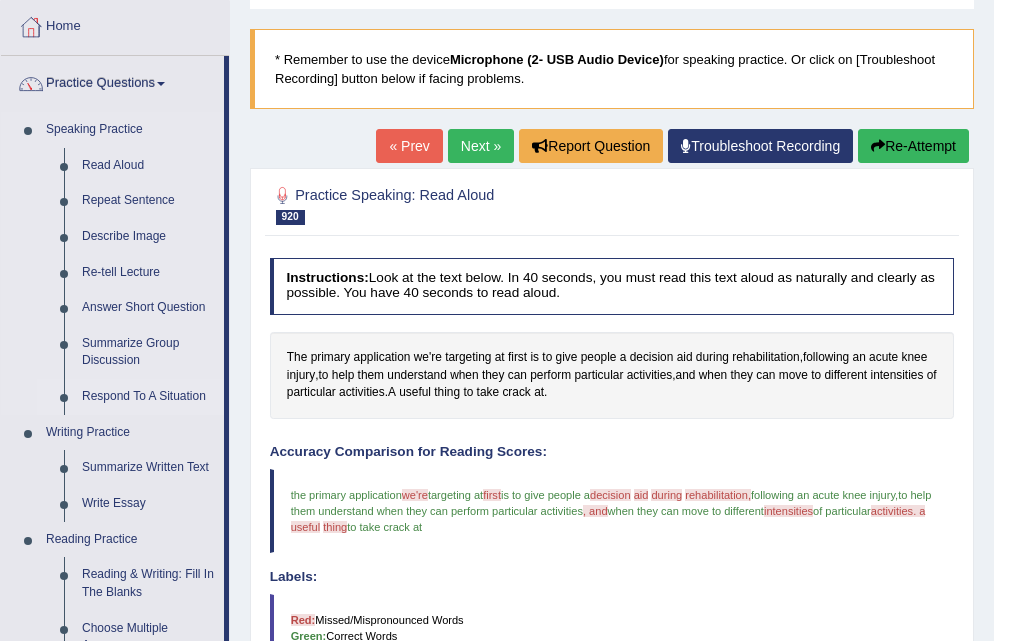 click on "Respond To A Situation" at bounding box center [148, 397] 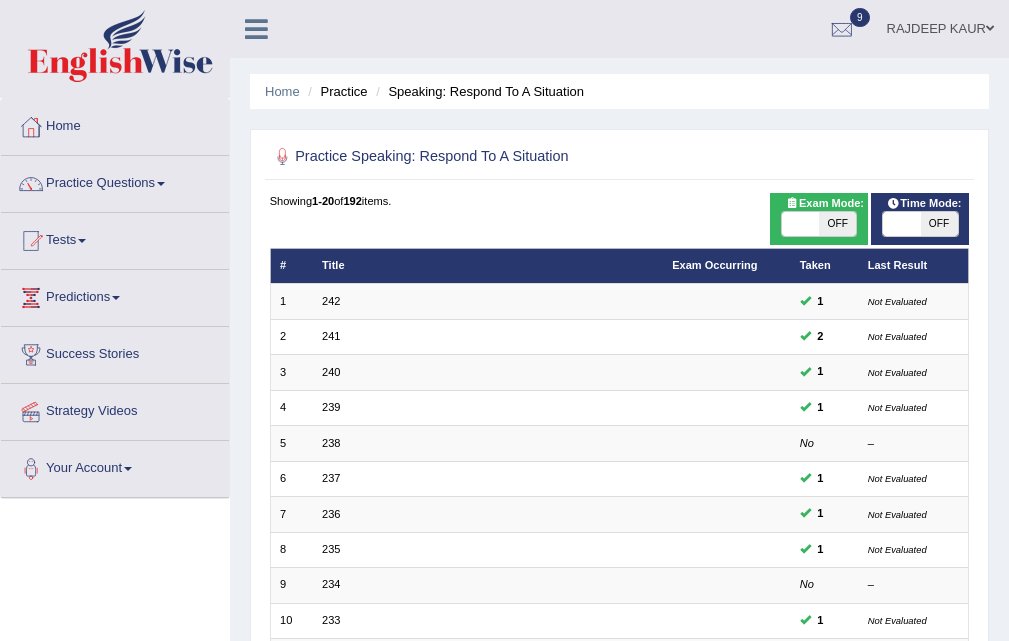 scroll, scrollTop: 0, scrollLeft: 0, axis: both 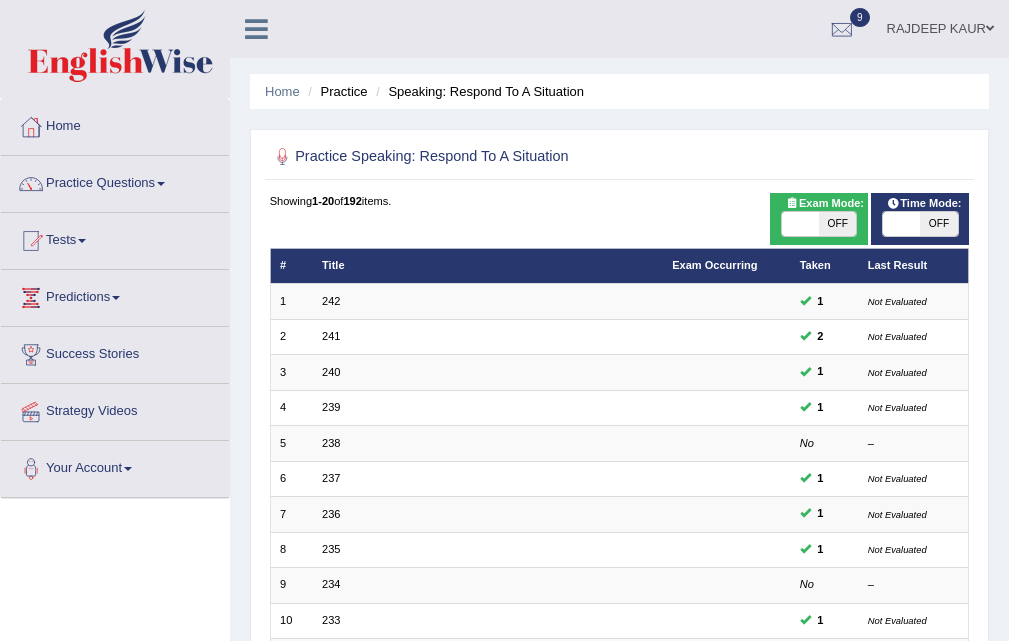 click on "Home
Practice
Speaking: Respond To A Situation
Practice Speaking: Respond To A Situation
Time Mode:
ON   OFF
Exam Mode:
ON   OFF
Showing  1-20  of  192  items.
# Title Exam Occurring Taken Last Result
1 242 1 Not Evaluated
2 241 2 Not Evaluated
3 240 1 Not Evaluated
4 239 1 Not Evaluated
5 238 No –
6 237 1 Not Evaluated
7 236 1 Not Evaluated
8 235 1 Not Evaluated
9 234 No –
10 233 1 Not Evaluated
11 232 1 Not Evaluated
12 231 1 Not Evaluated
13 230 No –
14 229 No –
15 228 No –
16 227 No –
17 226 No –
18 225 No –
19 224 No –
20 223 No –
«
1
2
3
4
5
6
7
8
9
10
»" at bounding box center (619, 552) 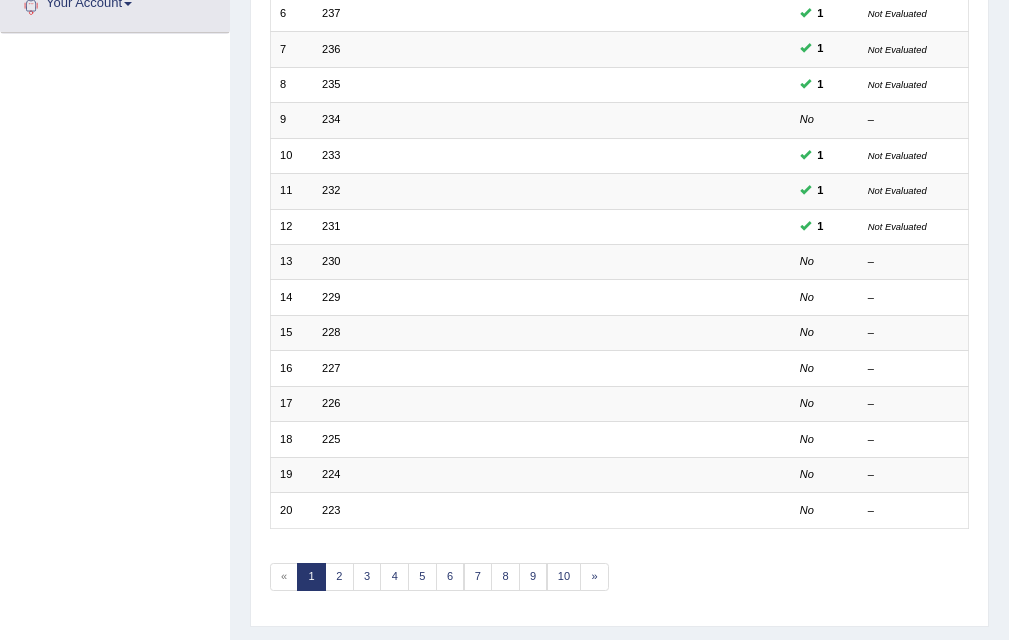scroll, scrollTop: 514, scrollLeft: 0, axis: vertical 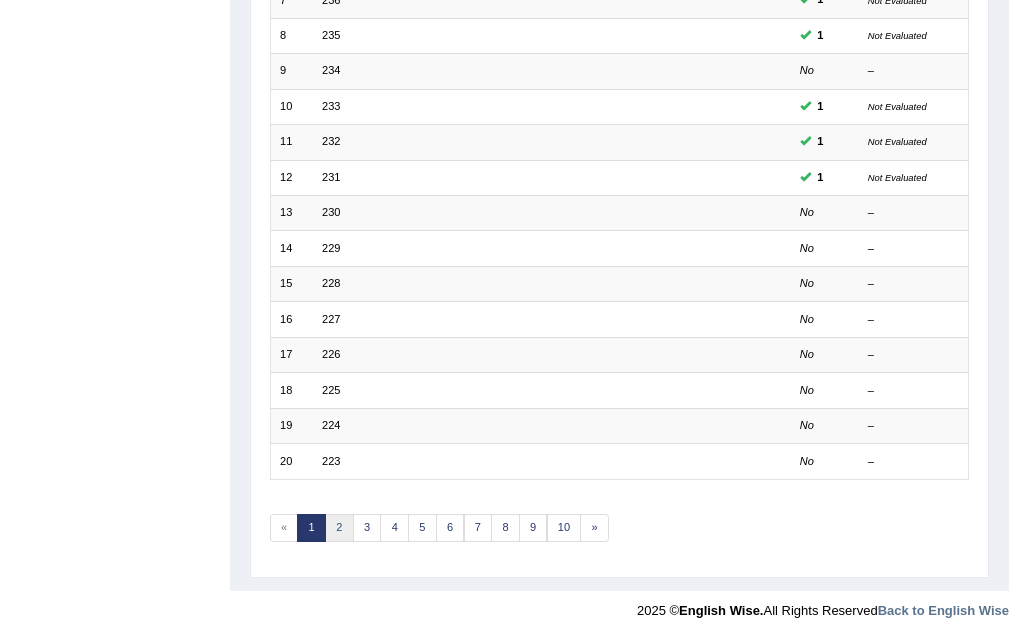 click on "2" at bounding box center [339, 528] 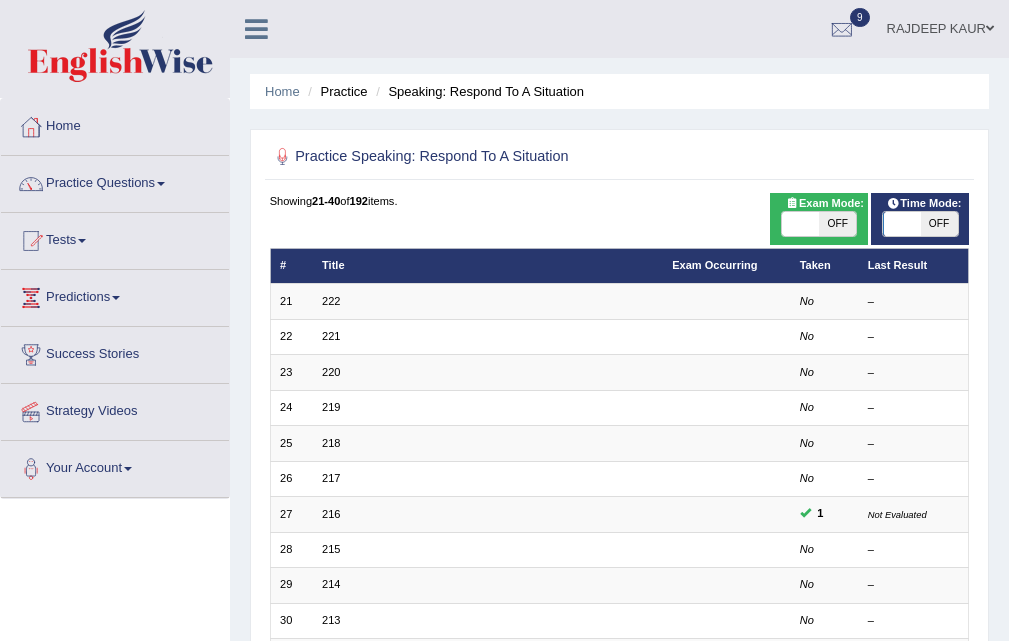 scroll, scrollTop: 366, scrollLeft: 0, axis: vertical 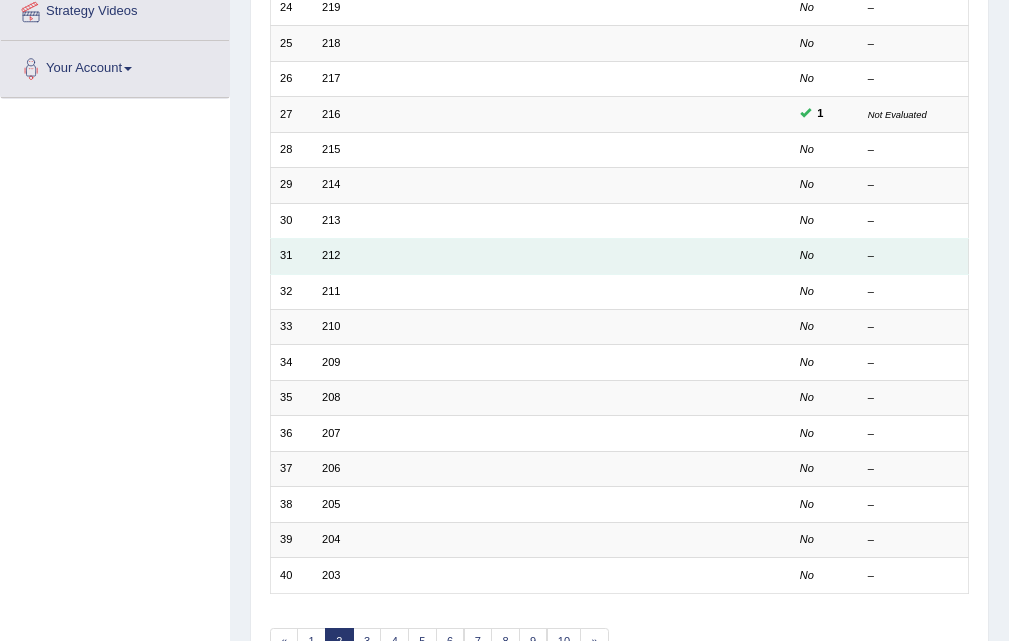 click on "212" at bounding box center (488, 256) 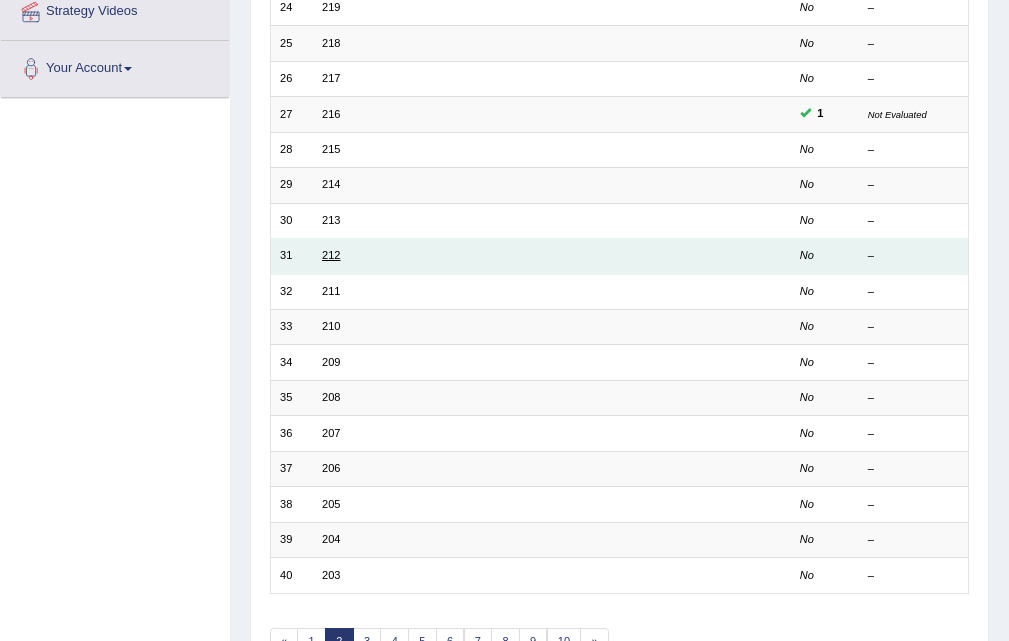 click on "212" at bounding box center [331, 255] 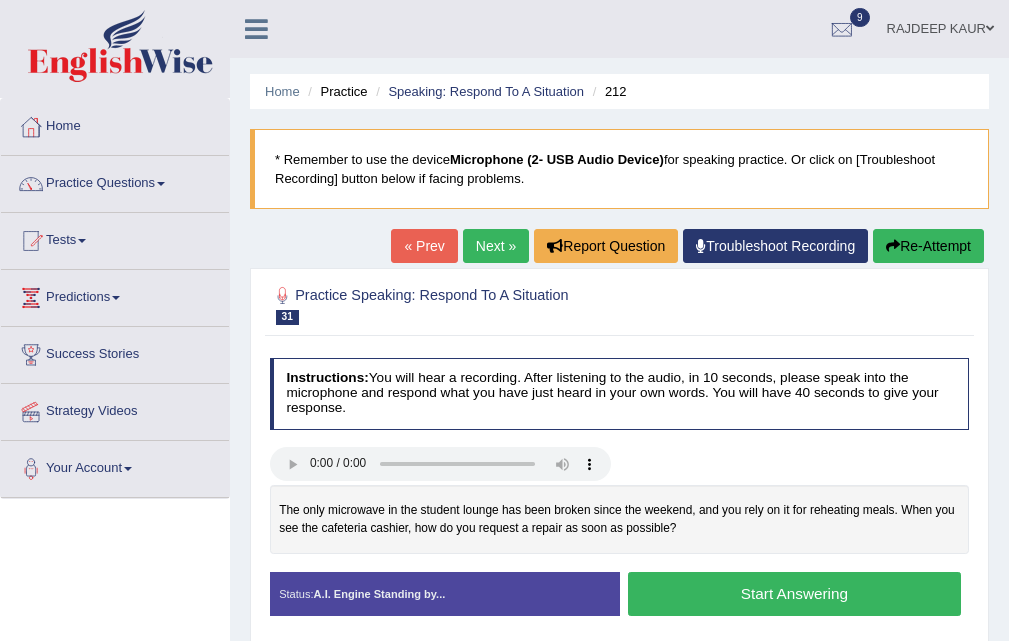 scroll, scrollTop: 0, scrollLeft: 0, axis: both 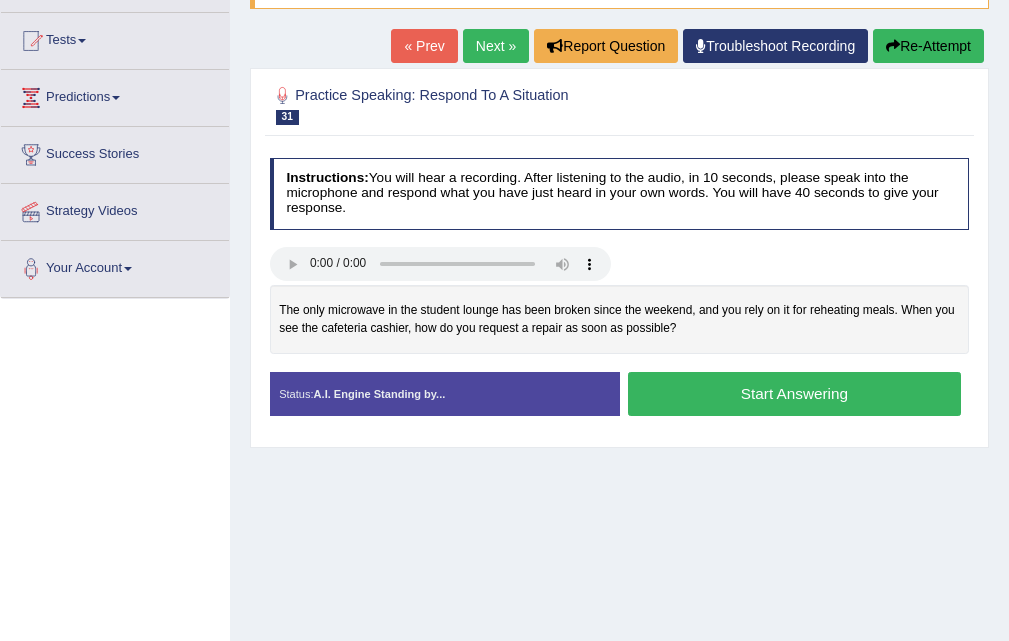 click on "Start Answering" at bounding box center [794, 393] 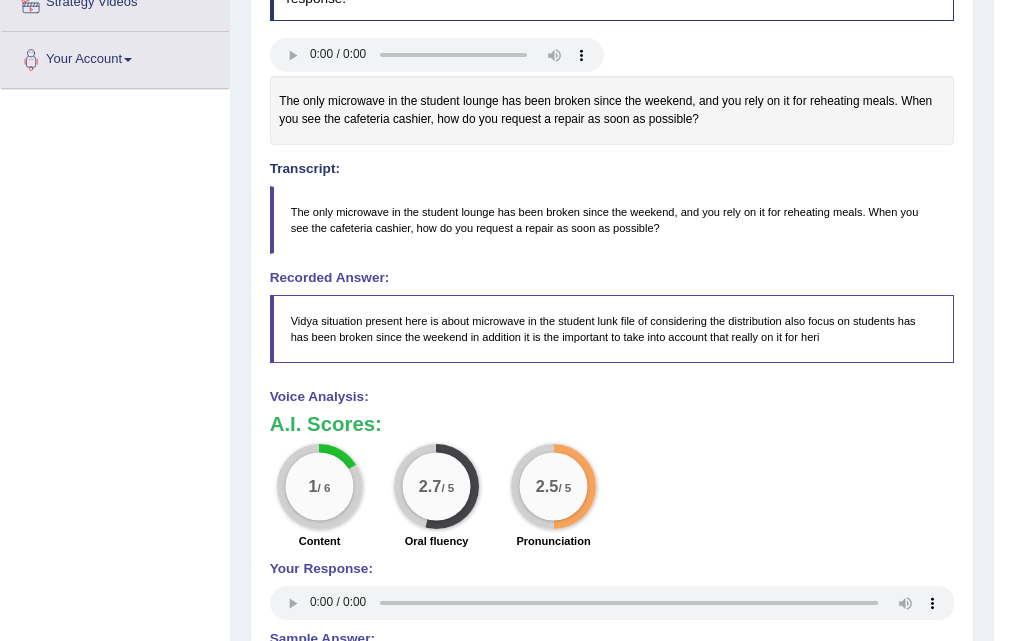 scroll, scrollTop: 0, scrollLeft: 0, axis: both 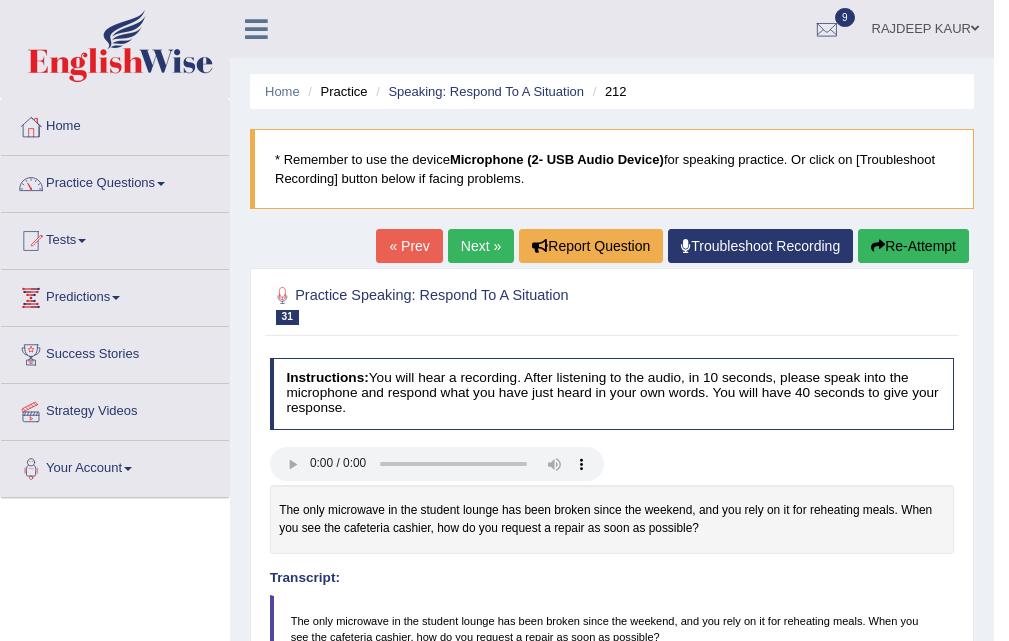 click on "Home
Practice
Speaking: Respond To A Situation
212
* Remember to use the device  Microphone (2- USB Audio Device)  for speaking practice. Or click on [Troubleshoot Recording] button below if facing problems.
« Prev Next »  Report Question  Troubleshoot Recording  Re-Attempt
Practice Speaking: Respond To A Situation
31
212
Instructions:  You will hear a recording. After listening to the audio, in 10 seconds, please speak into the microphone and respond what you have just heard in your own words. You will have 40 seconds to give your response.
The only microwave in the student lounge has been broken since the weekend, and you rely on it for reheating meals. When you see the cafeteria cashier, how do you request a repair as soon as possible? Transcript: Recorded Answer: Created with Highcharts 7.1.2 Too low Too high" at bounding box center [612, 619] 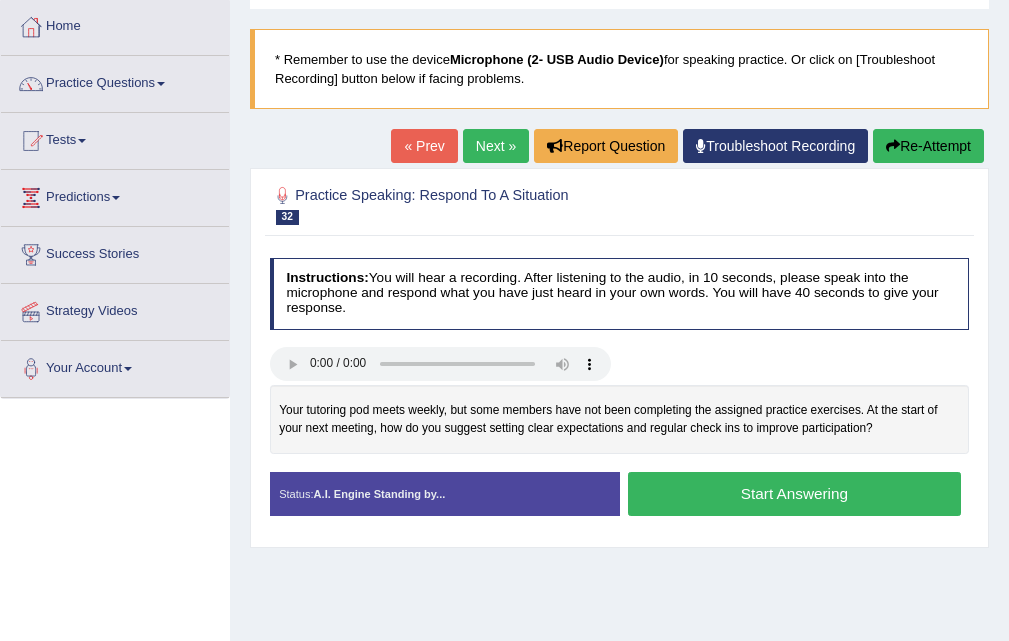 scroll, scrollTop: 100, scrollLeft: 0, axis: vertical 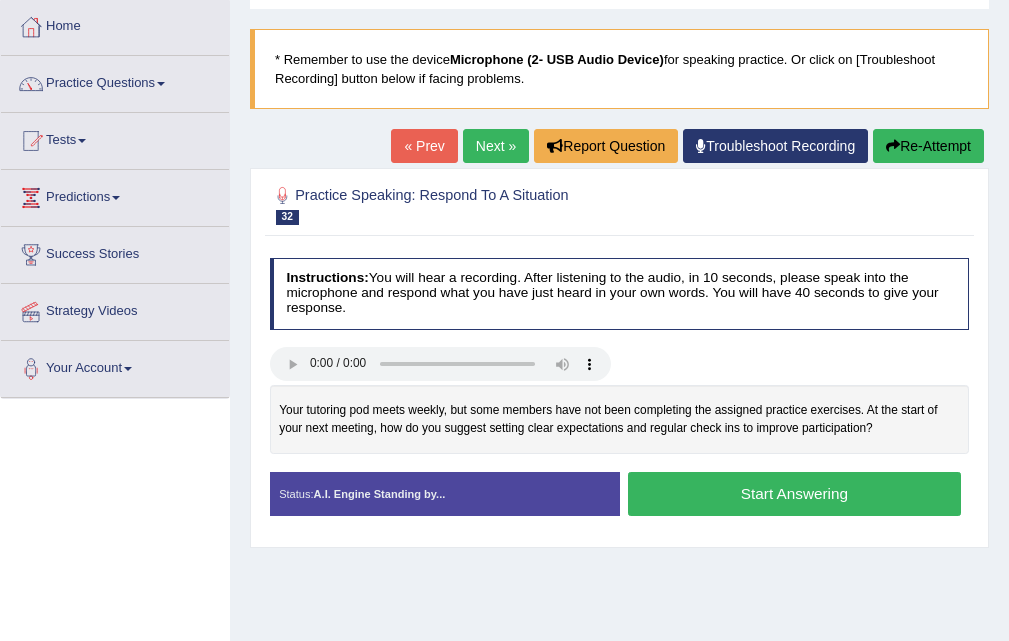 click on "Start Answering" at bounding box center (794, 493) 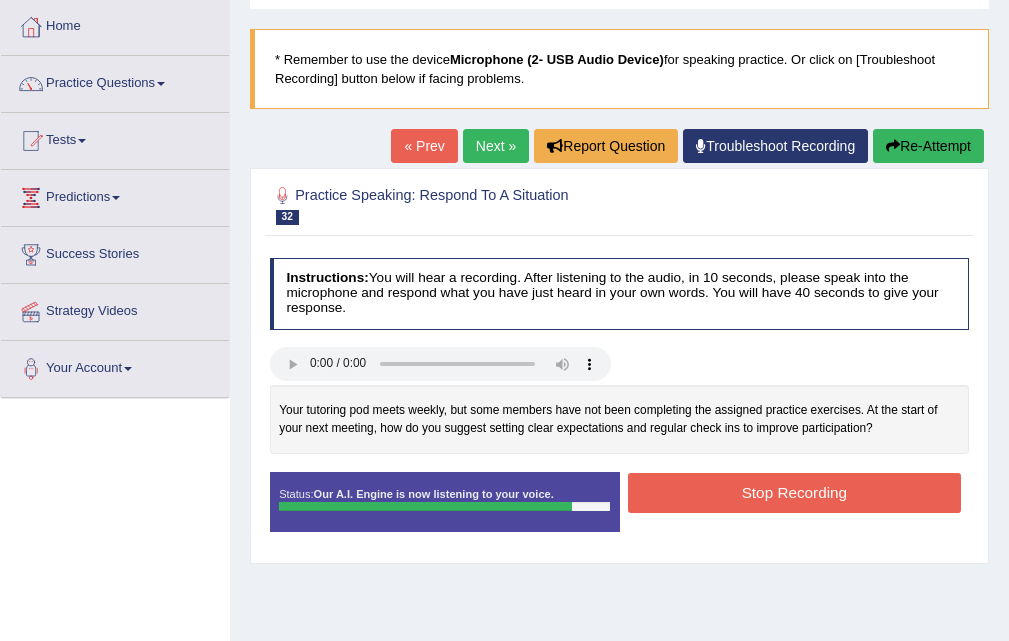 click on "Stop Recording" at bounding box center (794, 492) 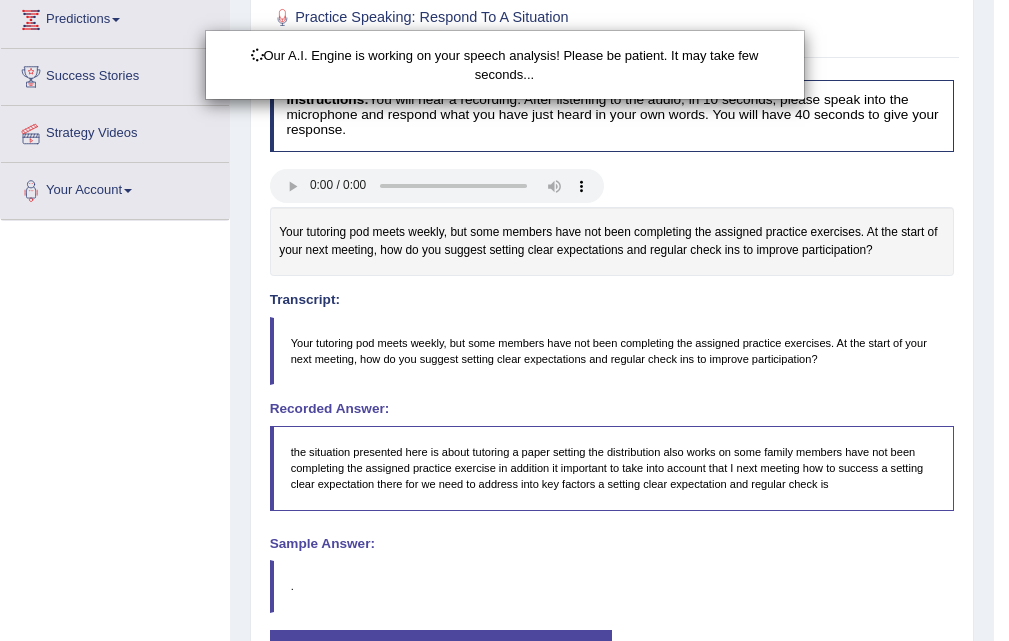scroll, scrollTop: 422, scrollLeft: 0, axis: vertical 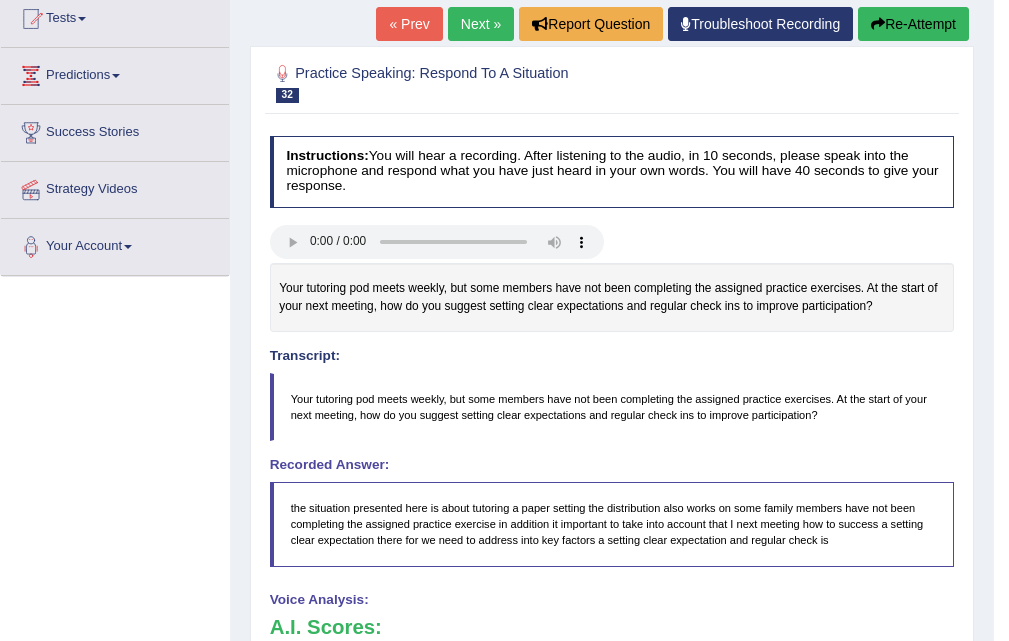click on "Next »" at bounding box center (481, 24) 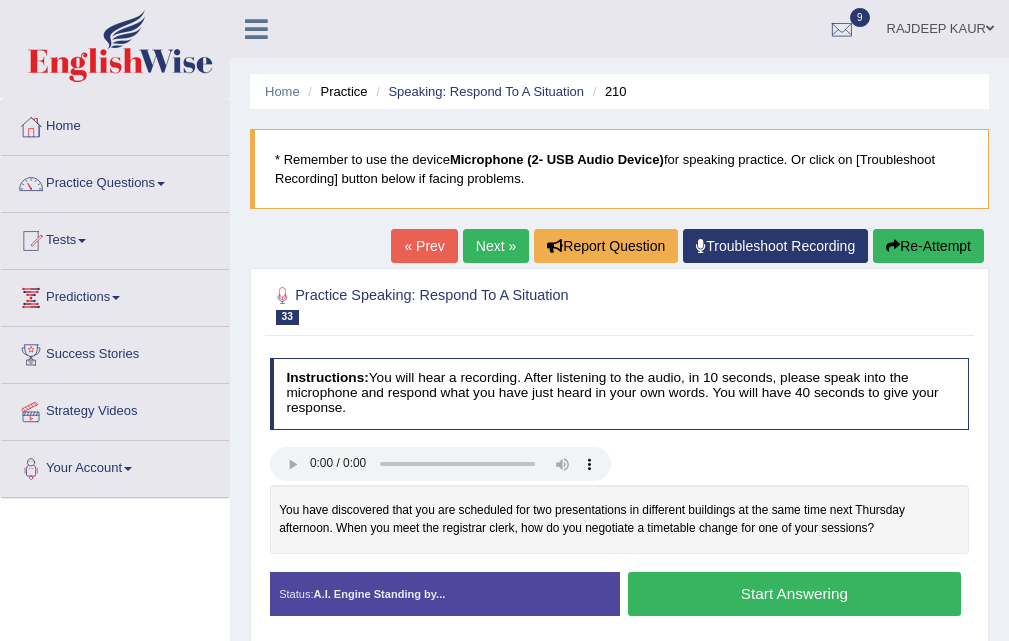 scroll, scrollTop: 0, scrollLeft: 0, axis: both 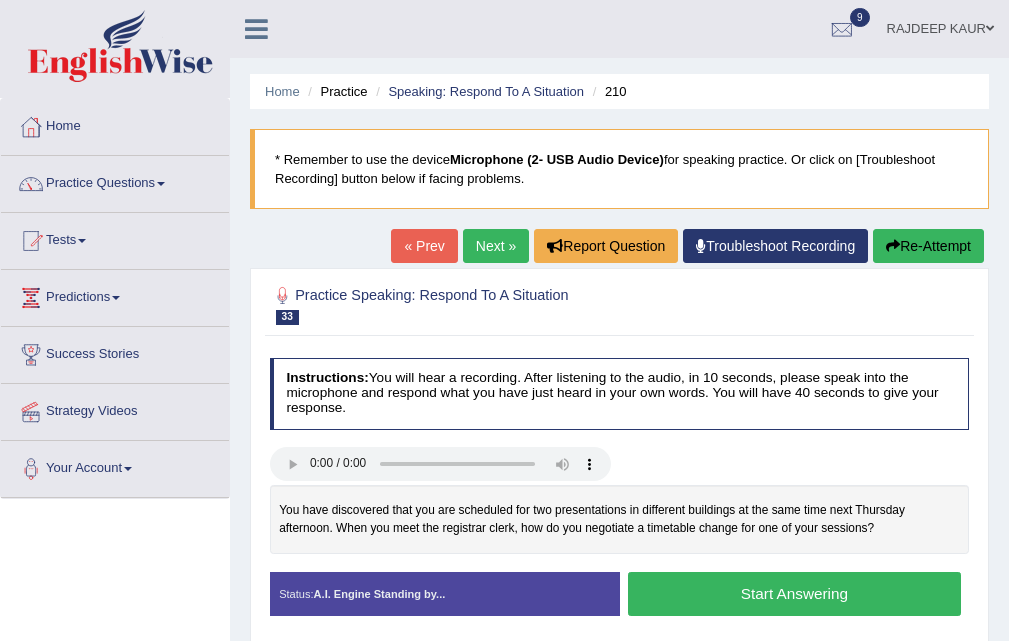 click on "Start Answering" at bounding box center (794, 593) 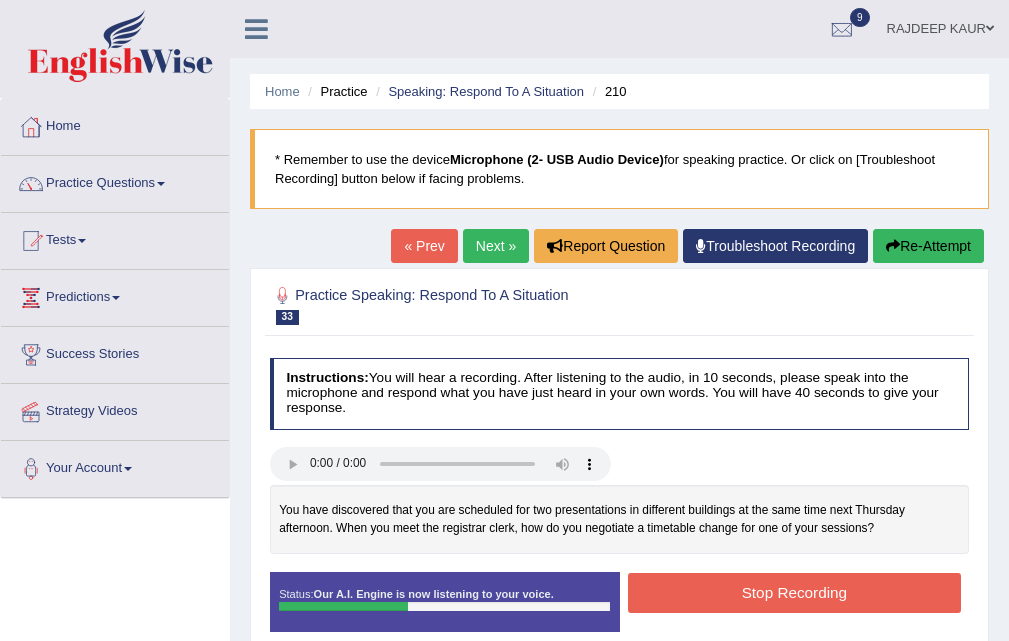 click on "Stop Recording" at bounding box center [794, 592] 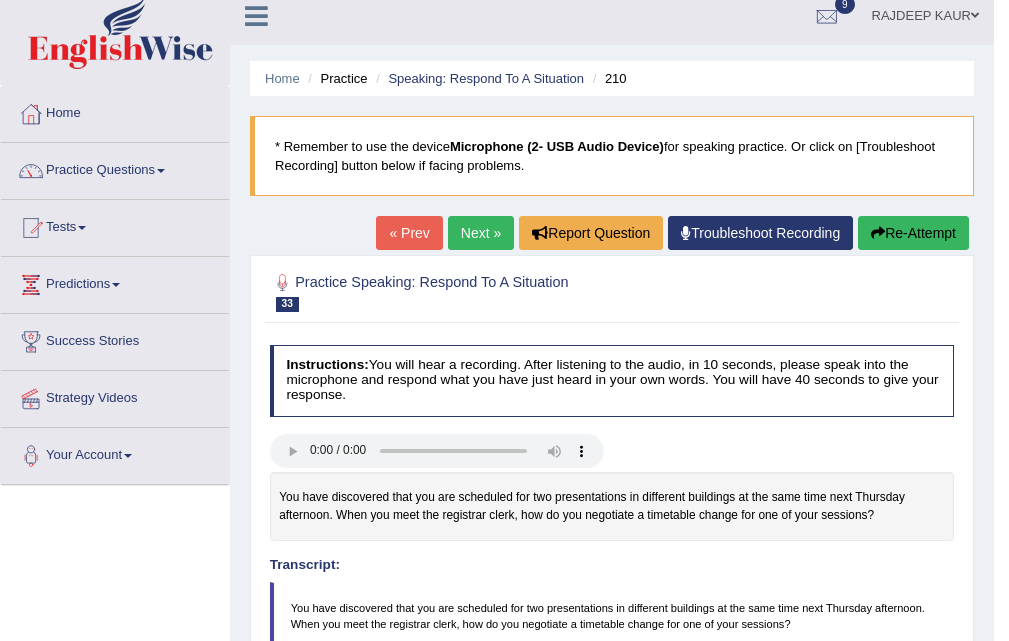 scroll, scrollTop: 9, scrollLeft: 0, axis: vertical 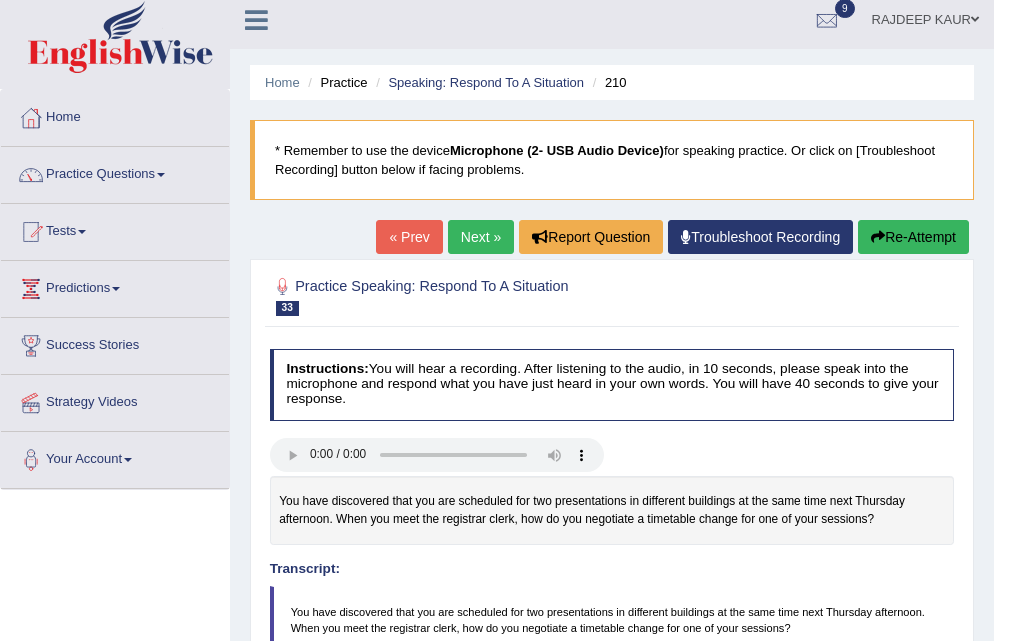 click on "Next »" at bounding box center (481, 237) 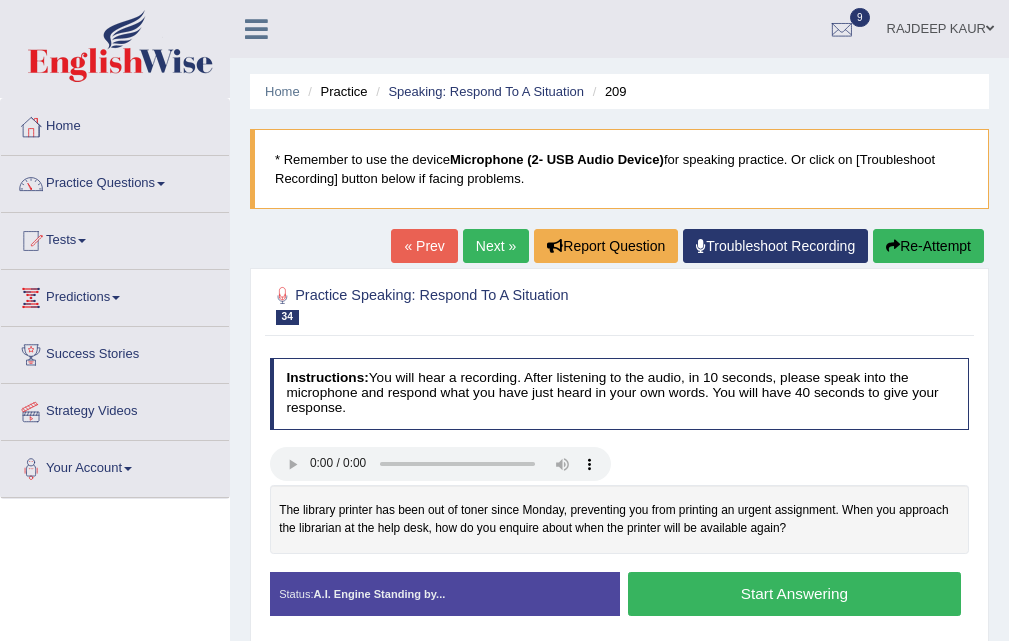 scroll, scrollTop: 0, scrollLeft: 0, axis: both 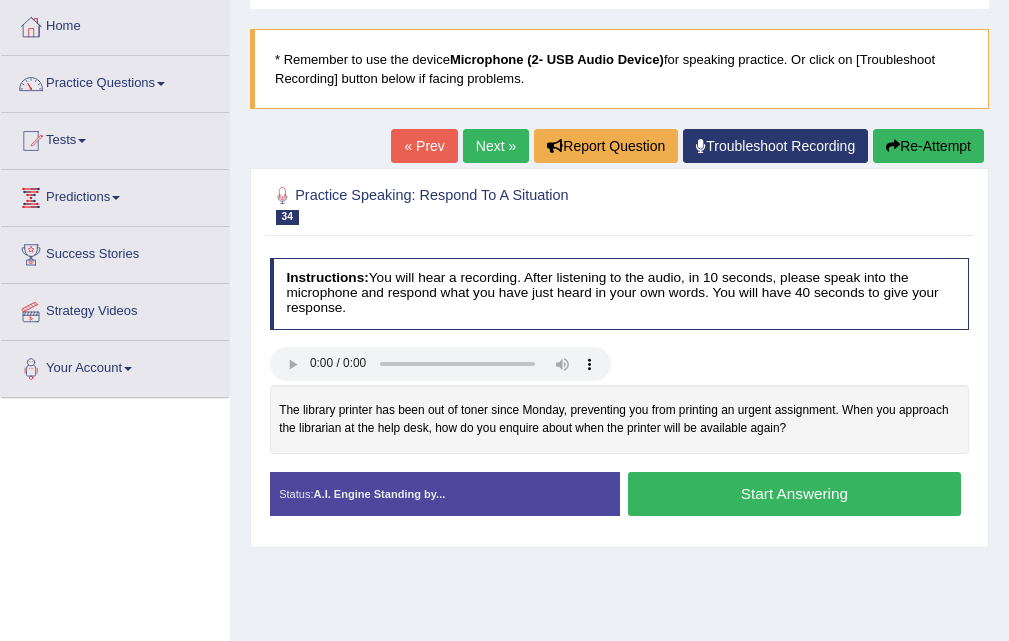 click on "Start Answering" at bounding box center (794, 493) 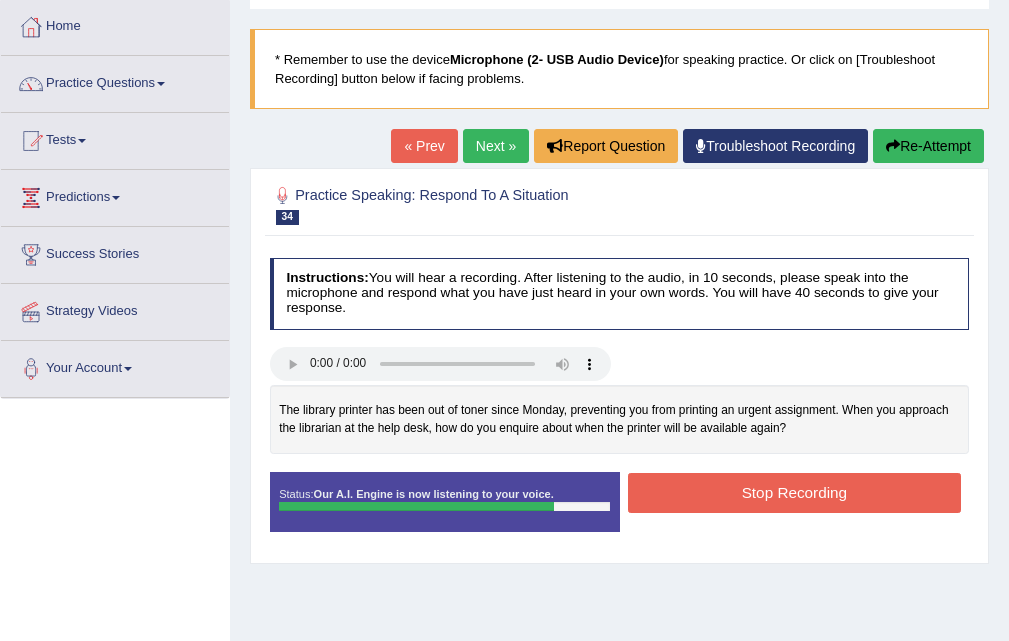 click on "Stop Recording" at bounding box center [794, 492] 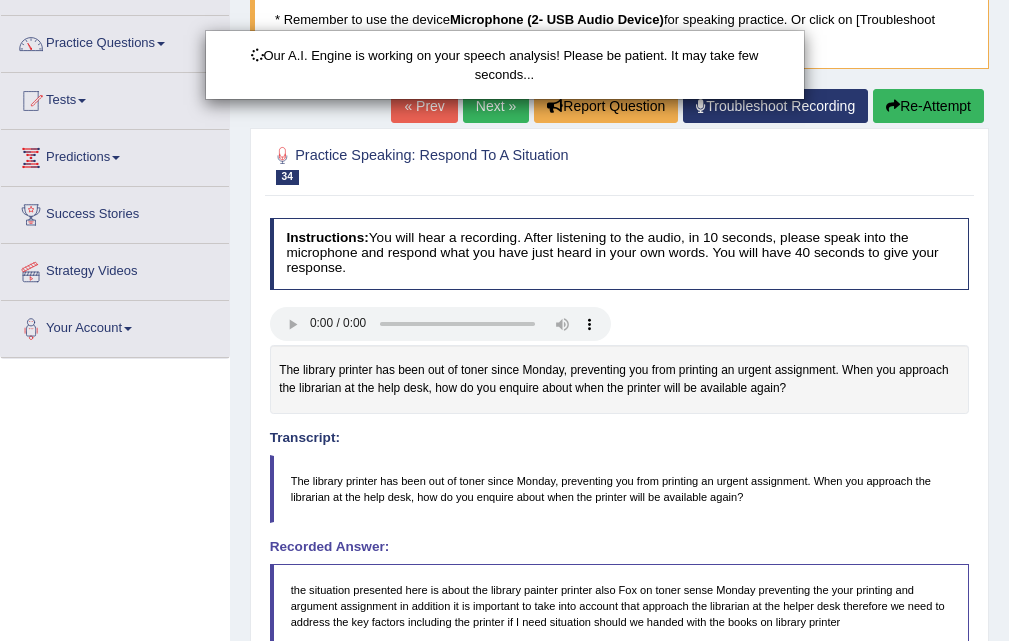 scroll, scrollTop: 422, scrollLeft: 0, axis: vertical 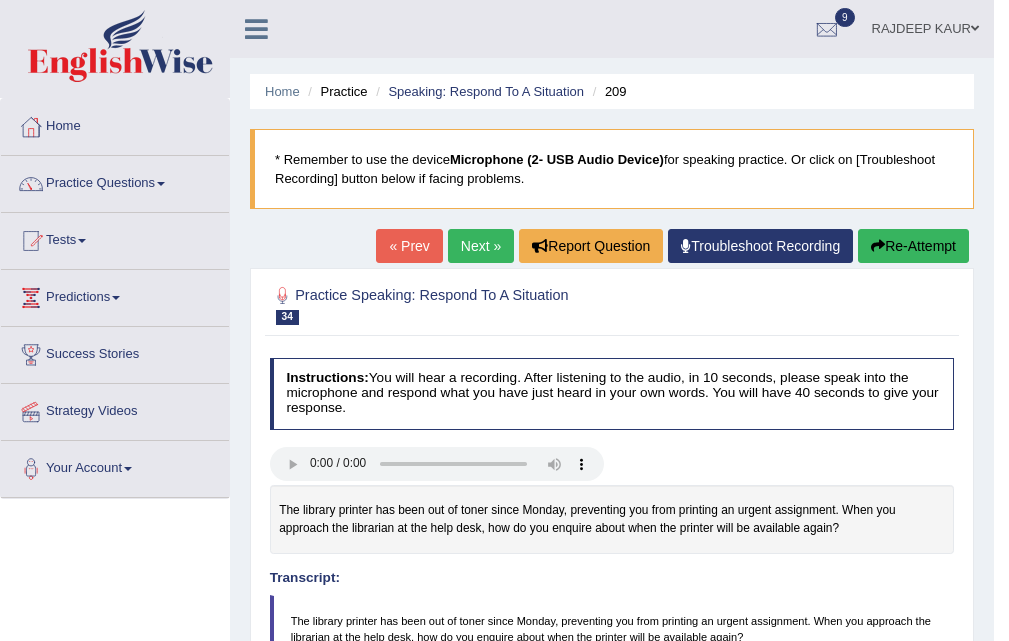 click on "Next »" at bounding box center (481, 246) 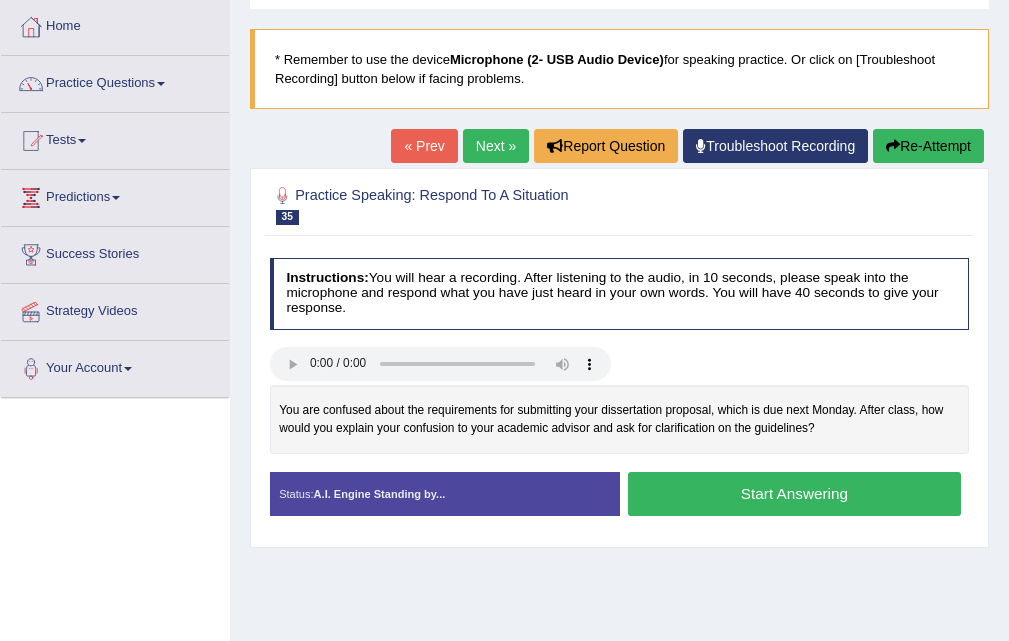 scroll, scrollTop: 100, scrollLeft: 0, axis: vertical 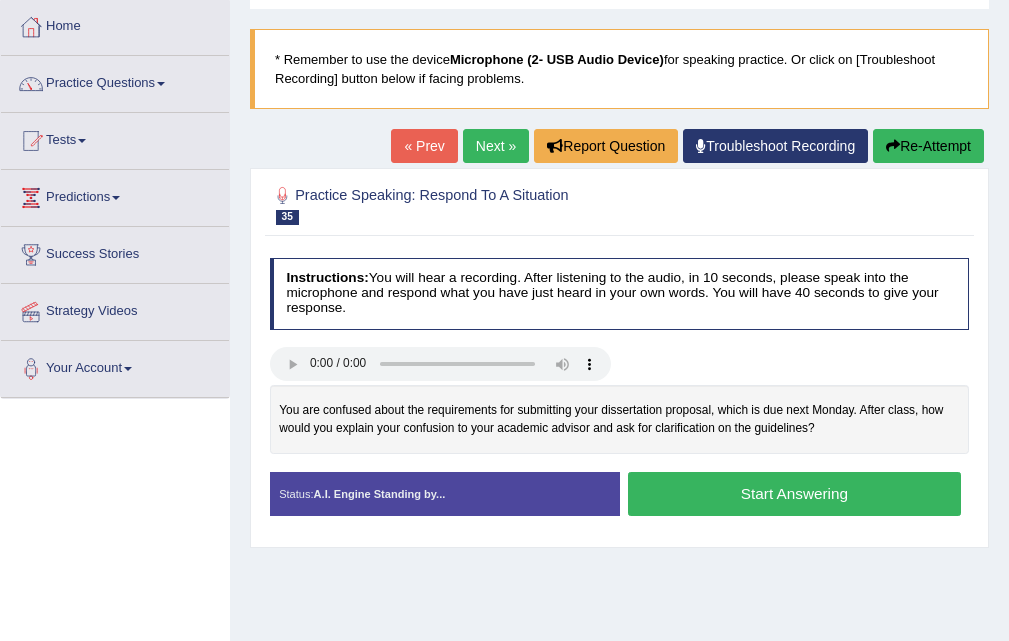 click on "Start Answering" at bounding box center (794, 493) 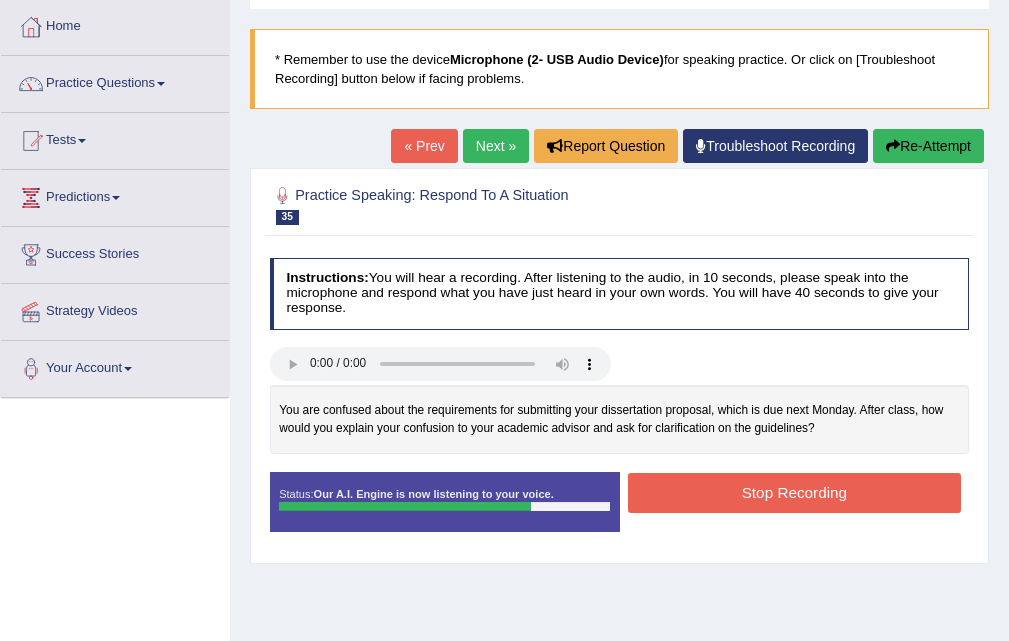 click on "Stop Recording" at bounding box center (794, 492) 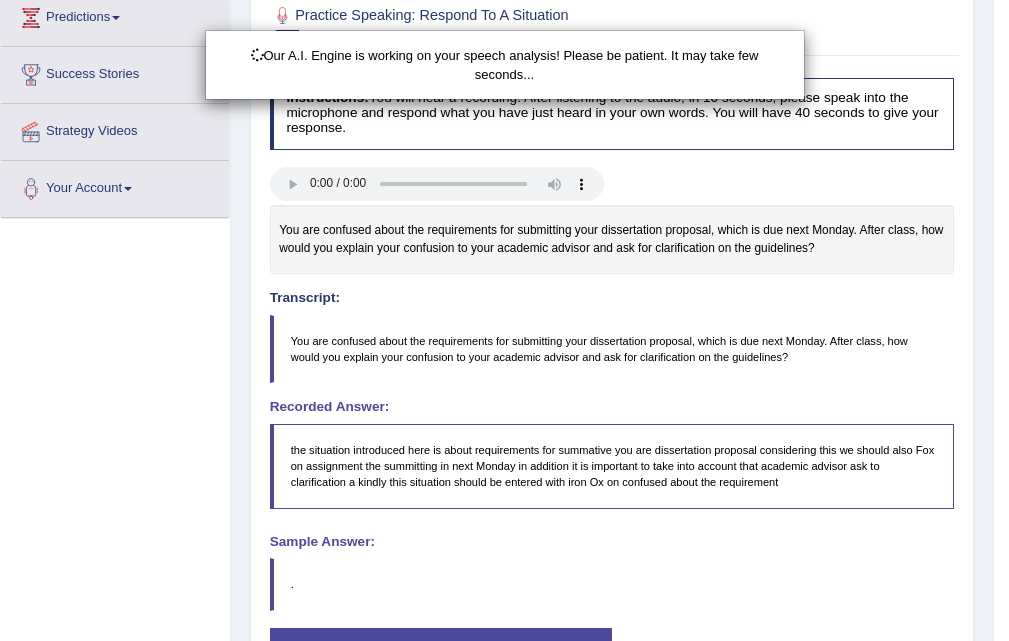 scroll, scrollTop: 422, scrollLeft: 0, axis: vertical 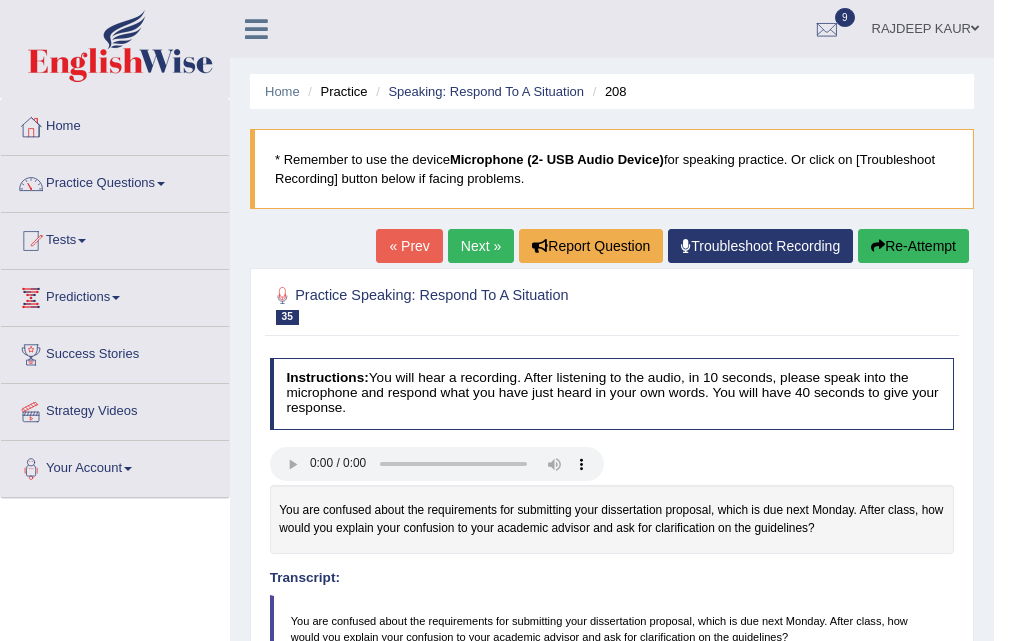 click on "Next »" at bounding box center (481, 246) 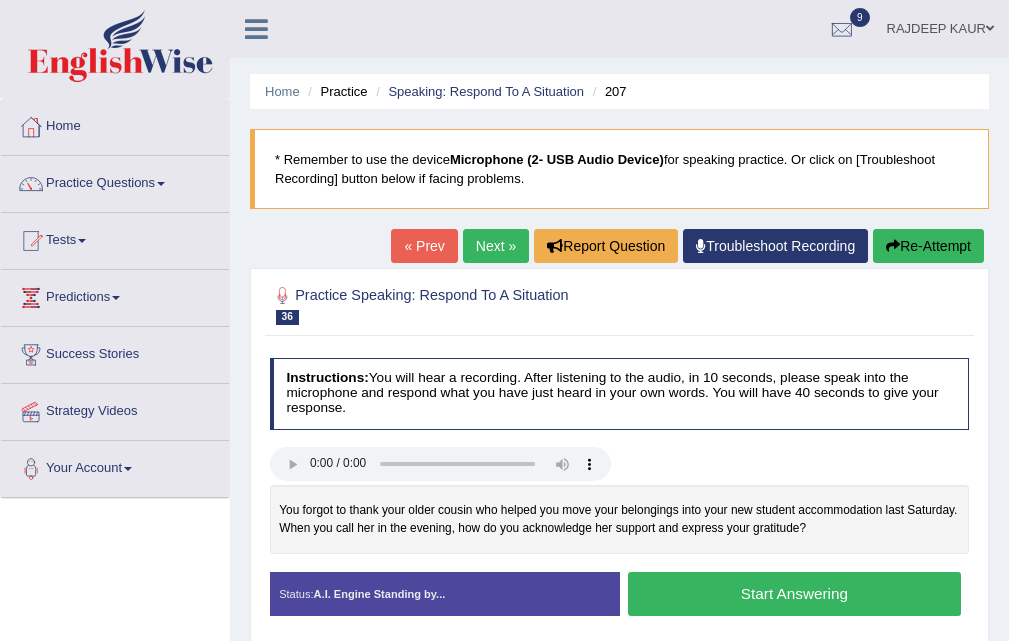 scroll, scrollTop: 200, scrollLeft: 0, axis: vertical 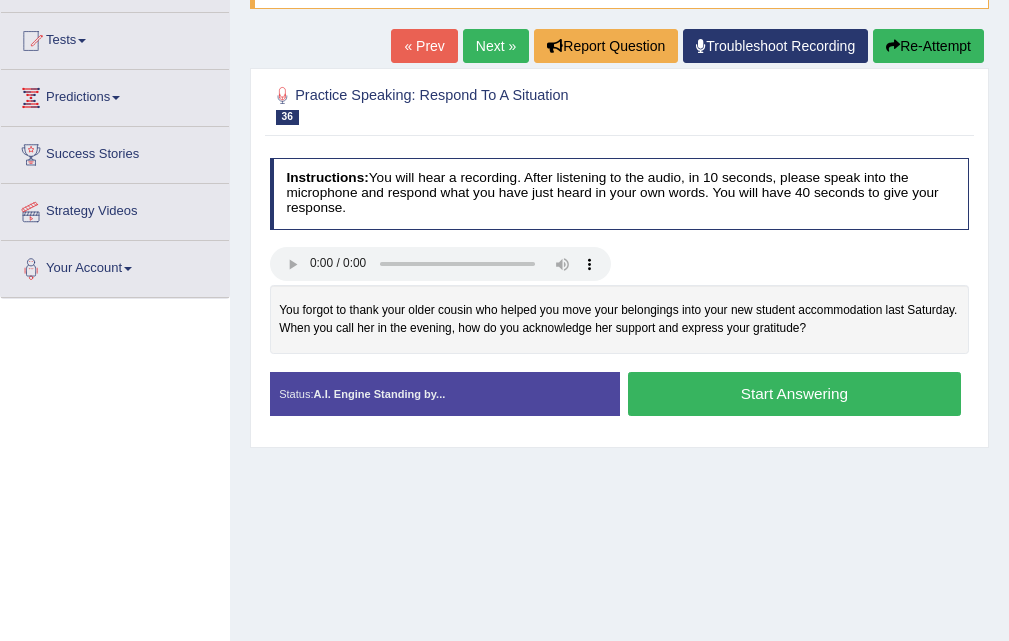 click on "Start Answering" at bounding box center (794, 393) 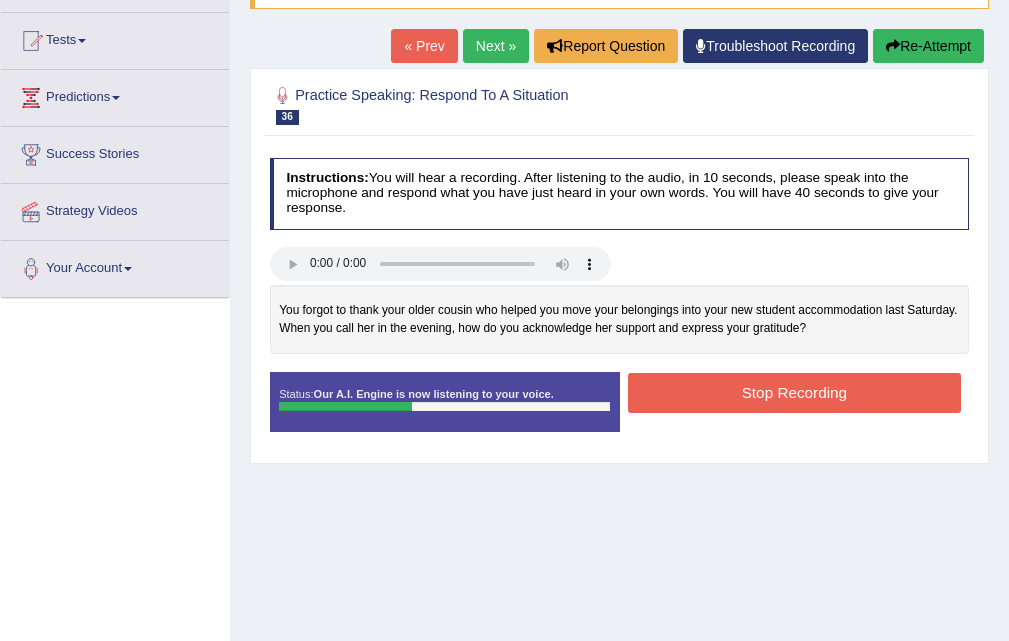 click on "Stop Recording" at bounding box center [794, 392] 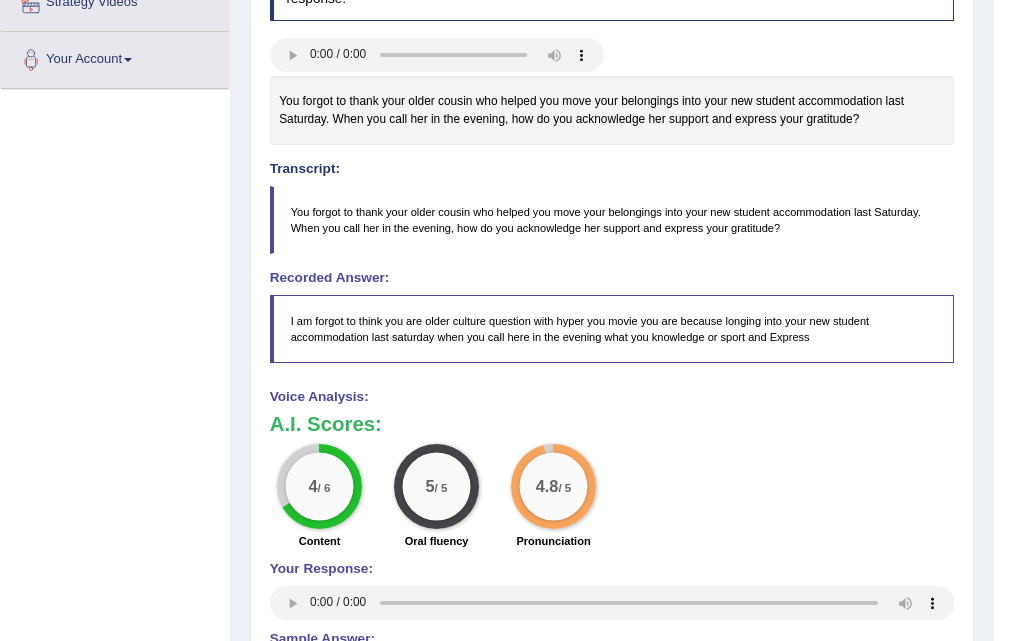 scroll, scrollTop: 0, scrollLeft: 0, axis: both 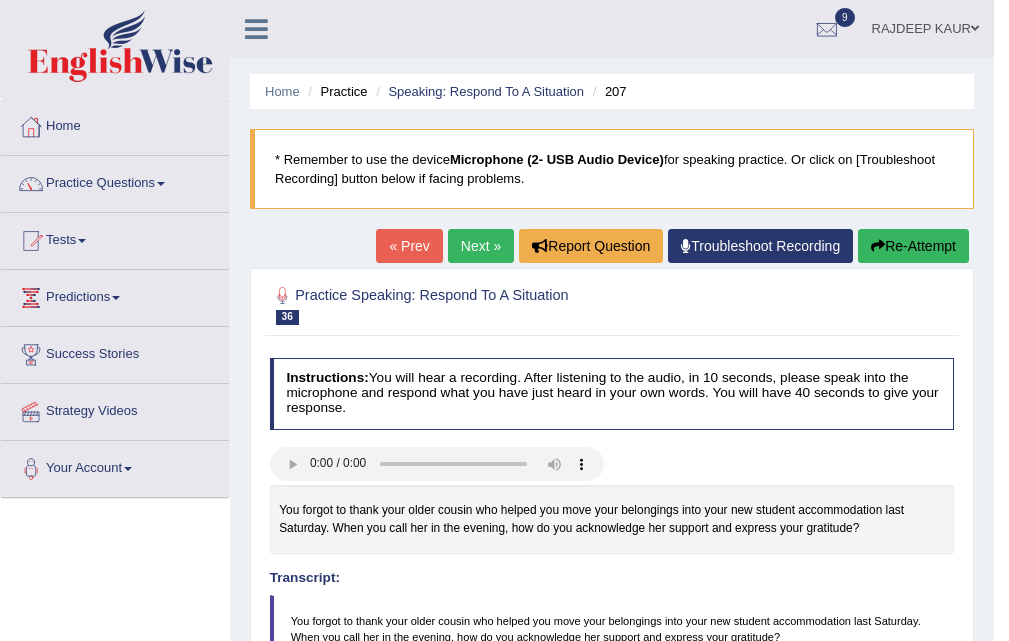 click on "« Prev Next »  Report Question  Troubleshoot Recording  Re-Attempt" at bounding box center [675, 248] 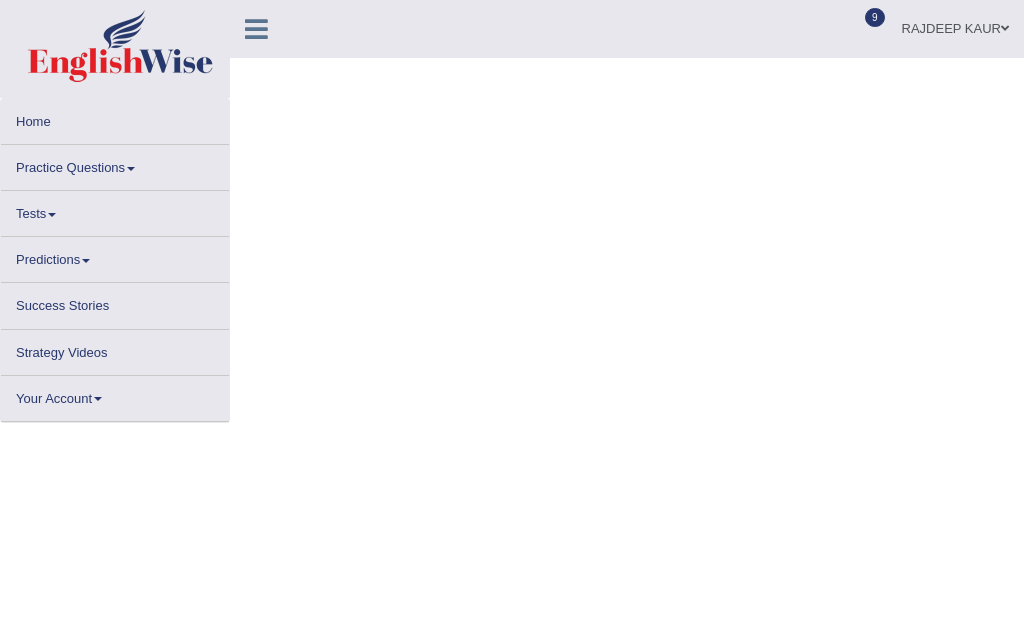 scroll, scrollTop: 0, scrollLeft: 0, axis: both 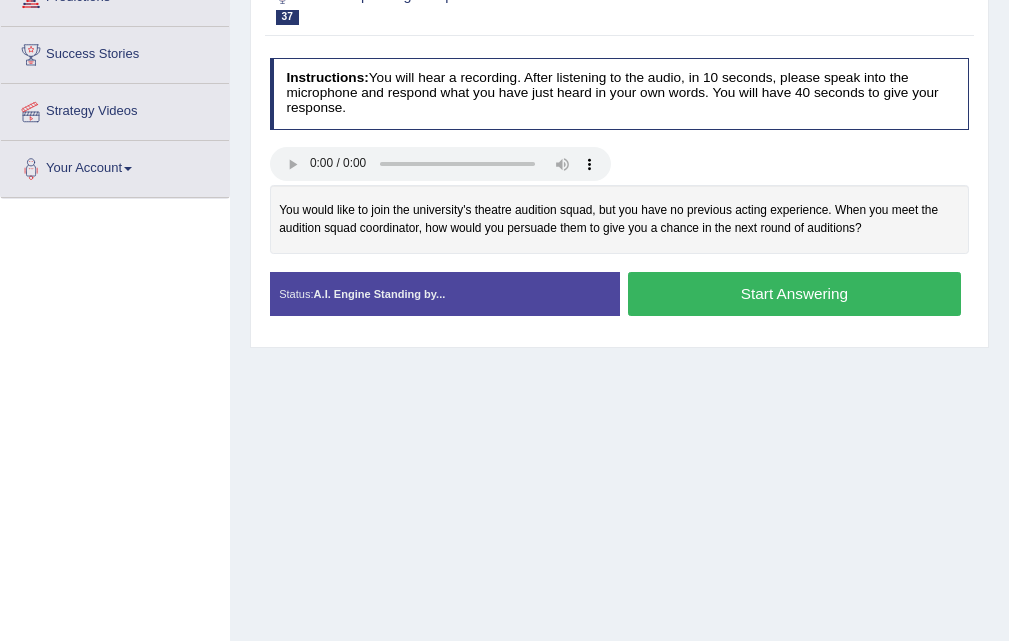 click on "Start Answering" at bounding box center [794, 293] 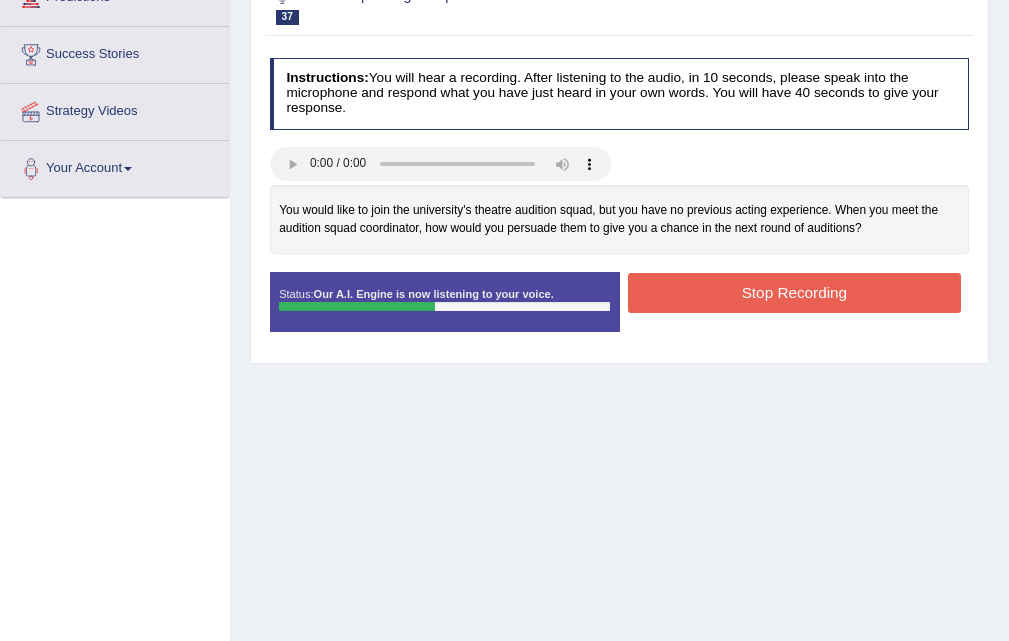 click on "Stop Recording" at bounding box center (794, 292) 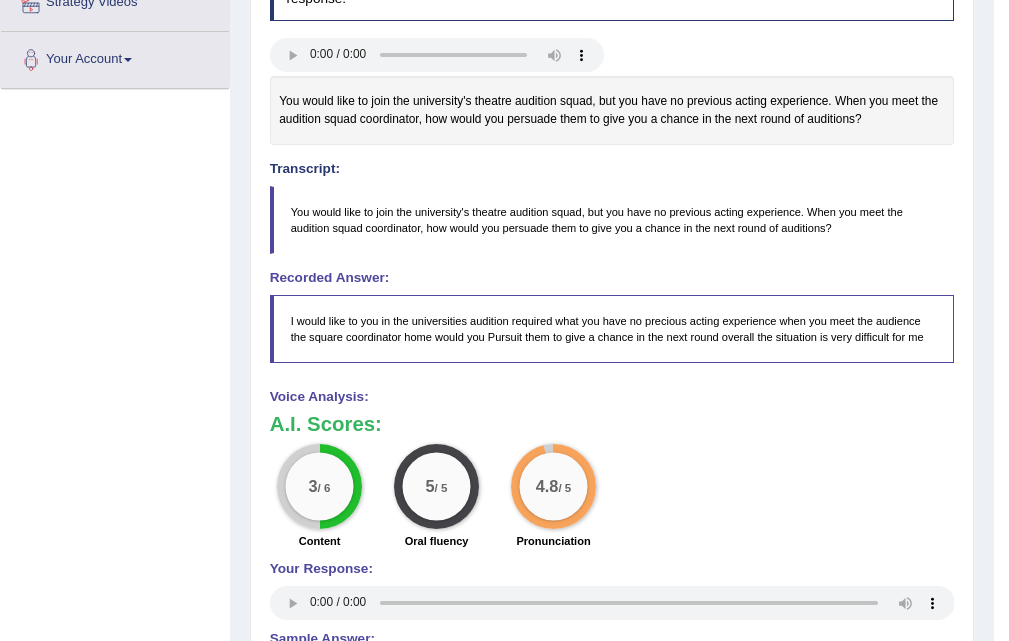 scroll, scrollTop: 0, scrollLeft: 0, axis: both 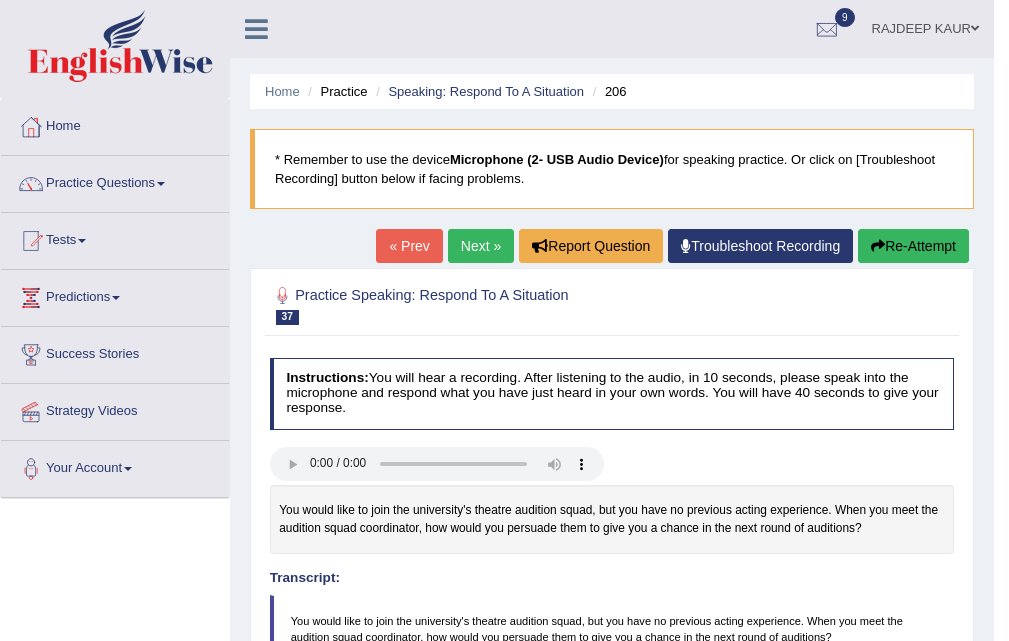 click on "Next »" at bounding box center (481, 246) 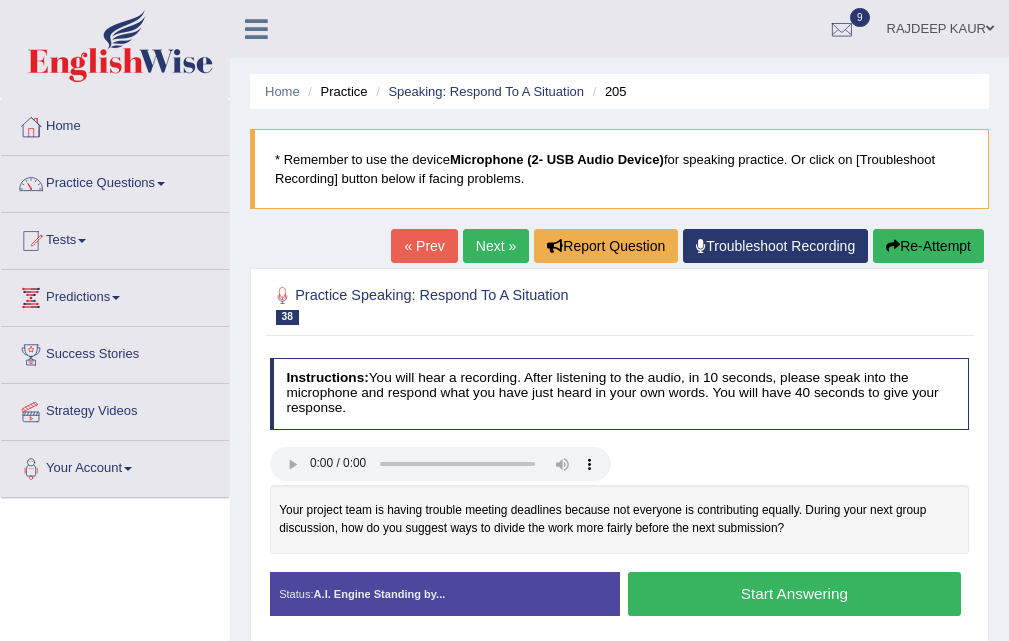 scroll, scrollTop: 200, scrollLeft: 0, axis: vertical 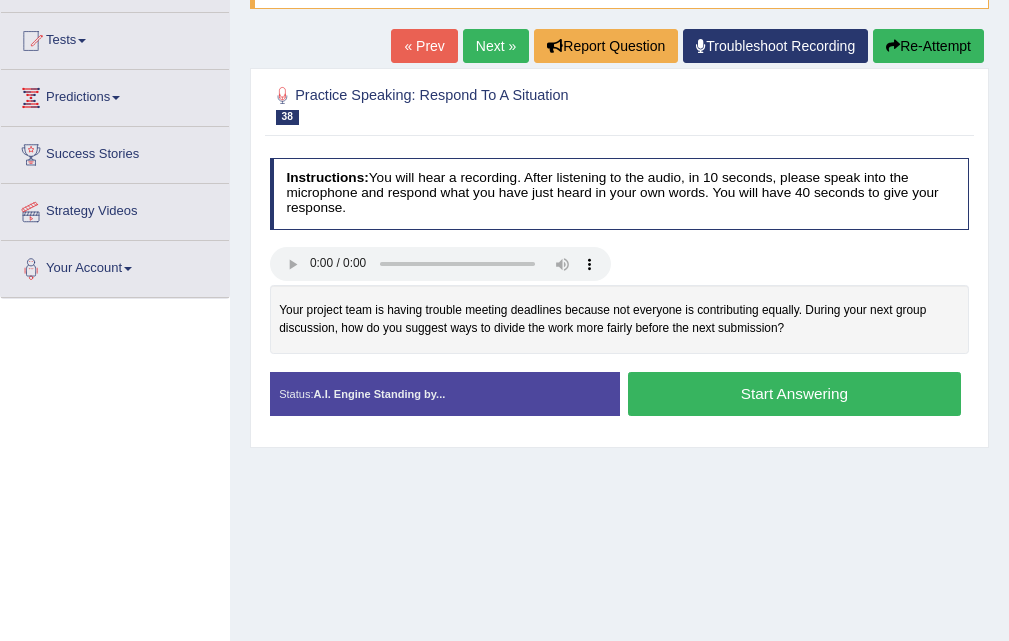 click on "Start Answering" at bounding box center [794, 393] 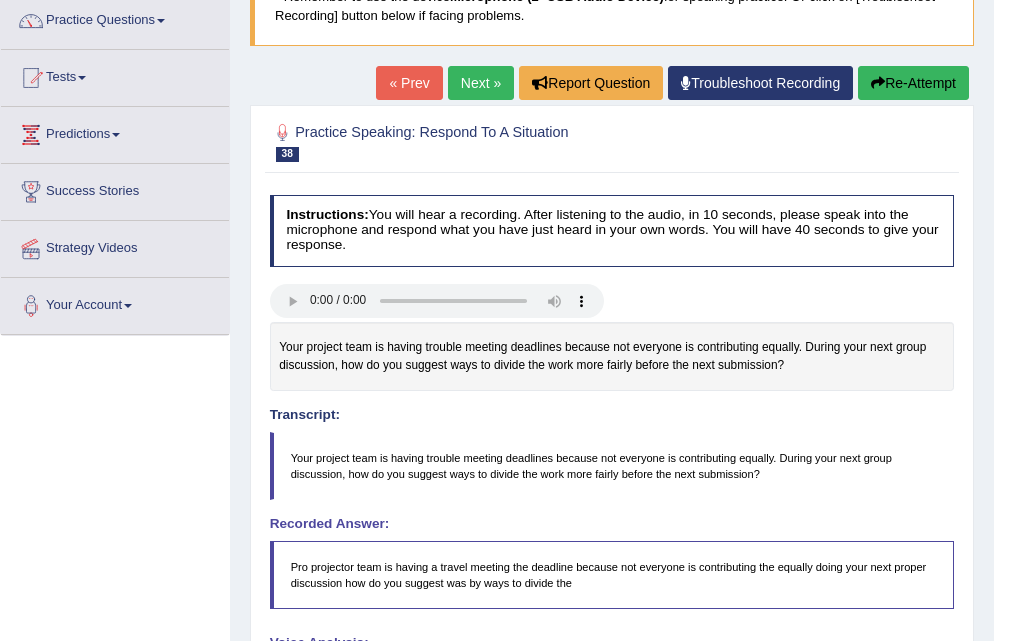 scroll, scrollTop: 0, scrollLeft: 0, axis: both 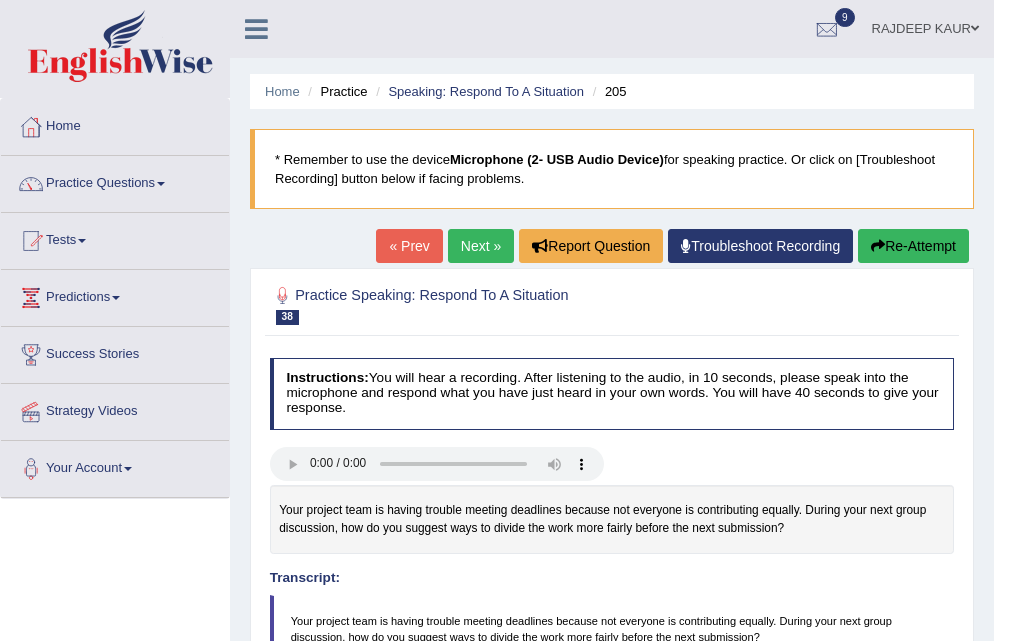 click on "Next »" at bounding box center [481, 246] 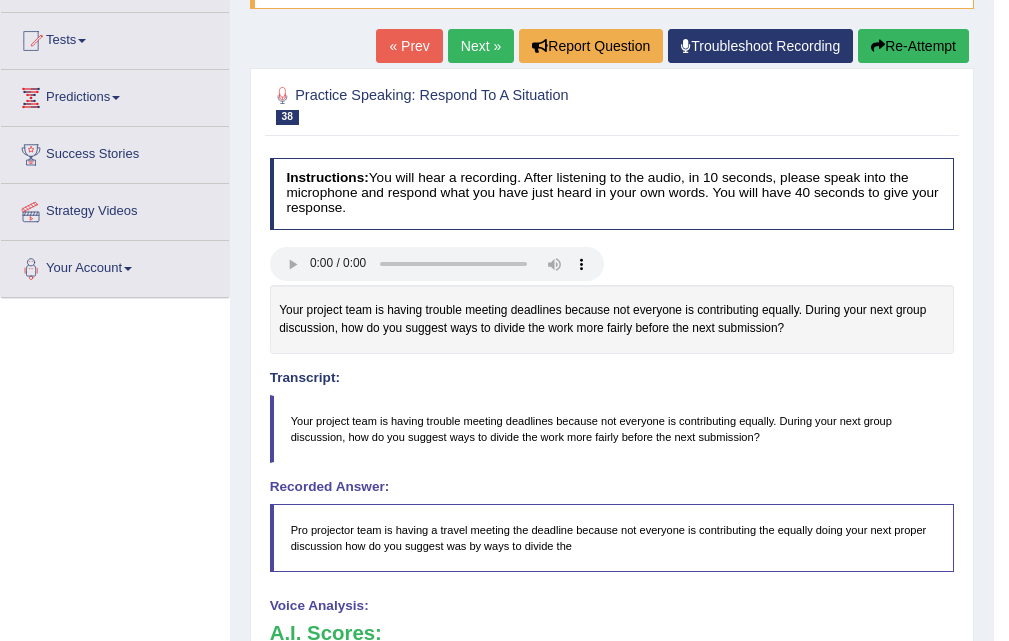 scroll, scrollTop: 201, scrollLeft: 0, axis: vertical 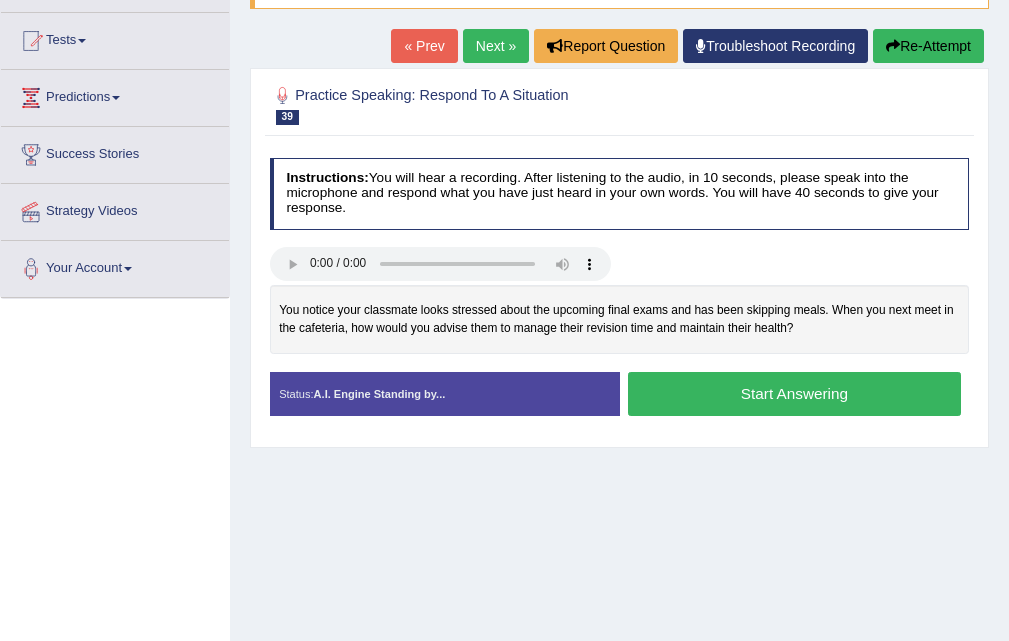 click on "Start Answering" at bounding box center (794, 393) 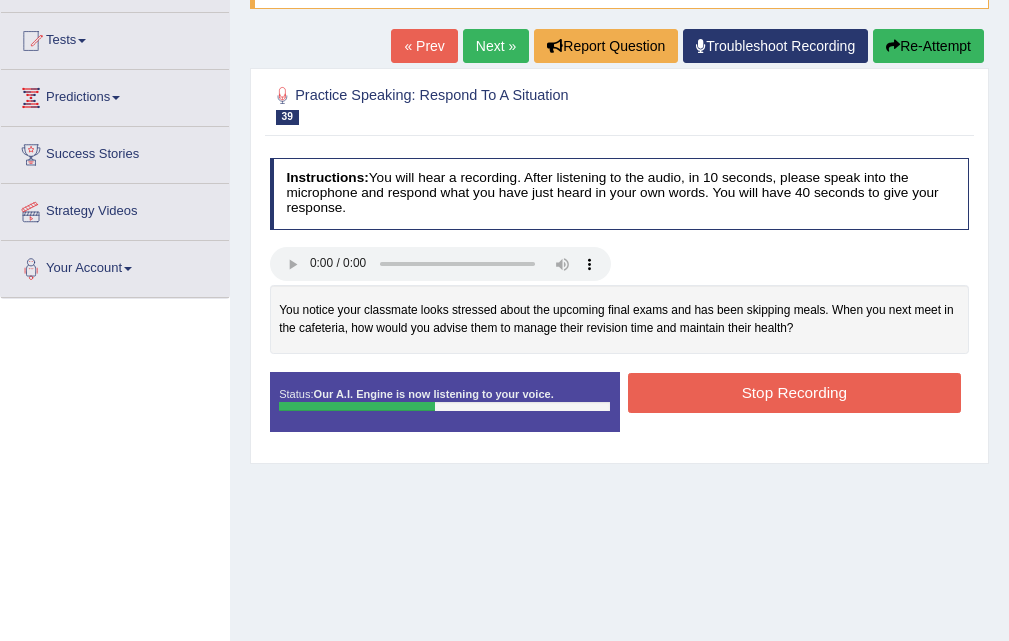click on "Stop Recording" at bounding box center (794, 392) 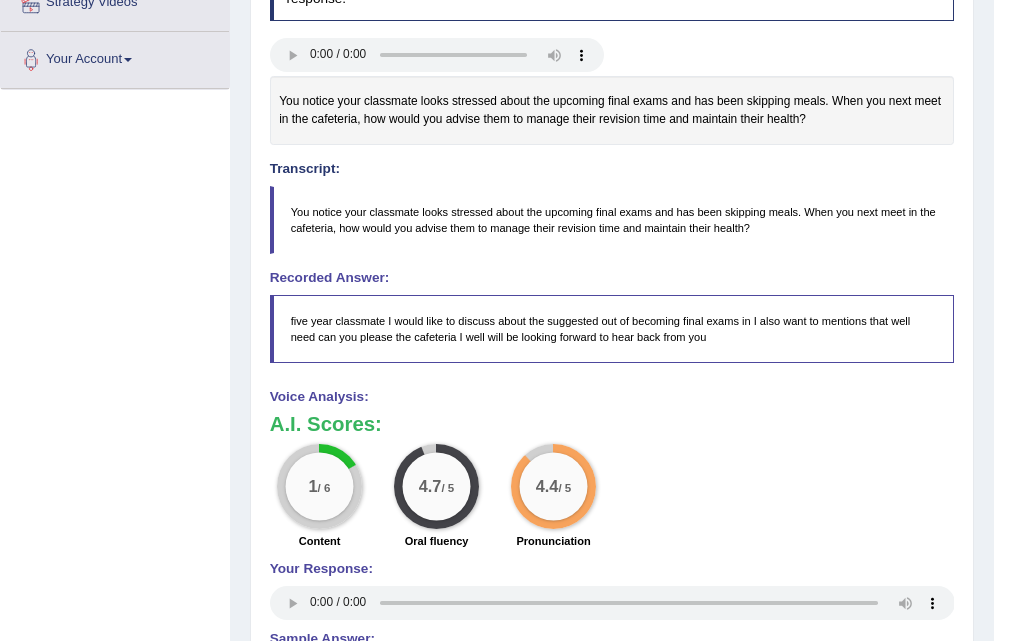 scroll, scrollTop: 0, scrollLeft: 0, axis: both 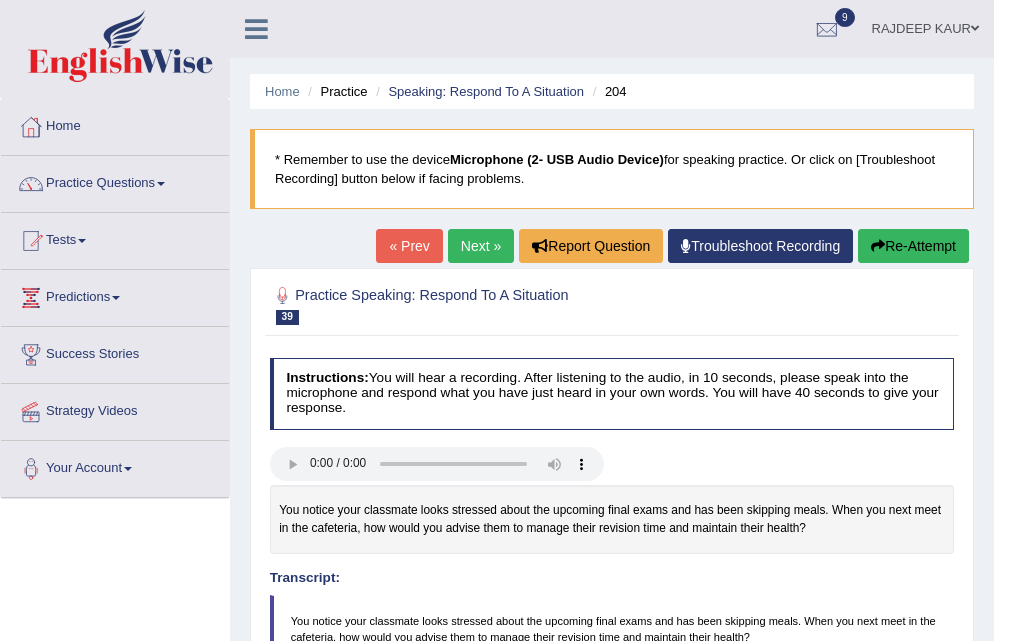 click on "Next »" at bounding box center [481, 246] 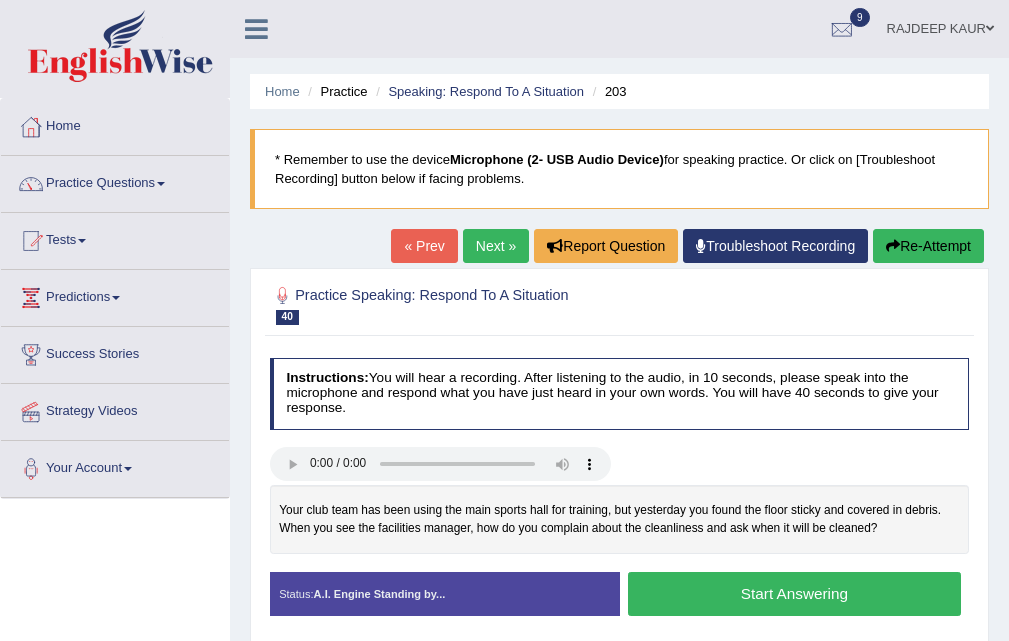 scroll, scrollTop: 100, scrollLeft: 0, axis: vertical 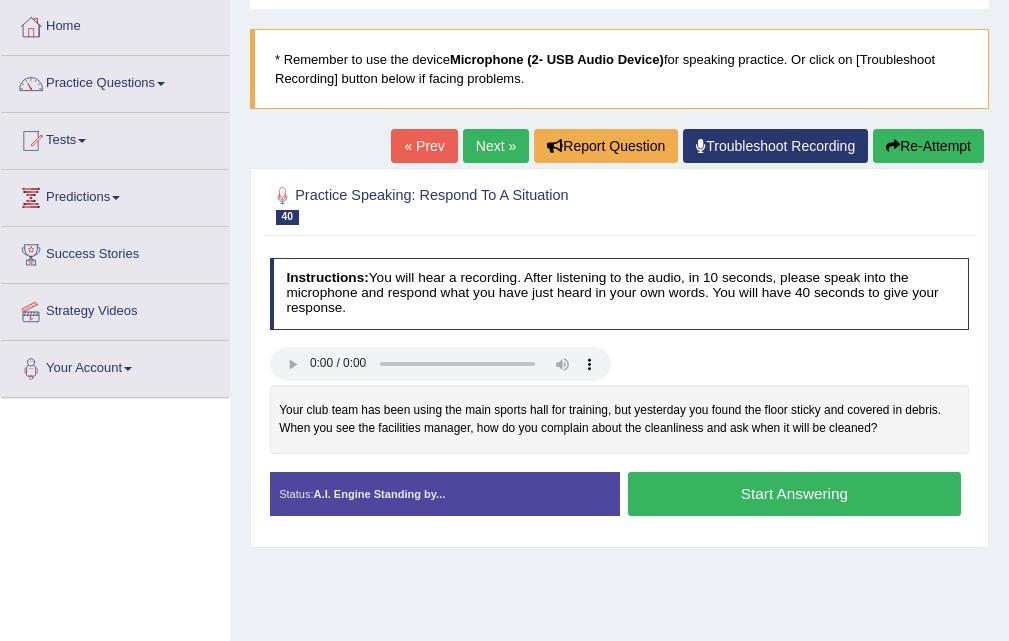 click on "Start Answering" at bounding box center (794, 493) 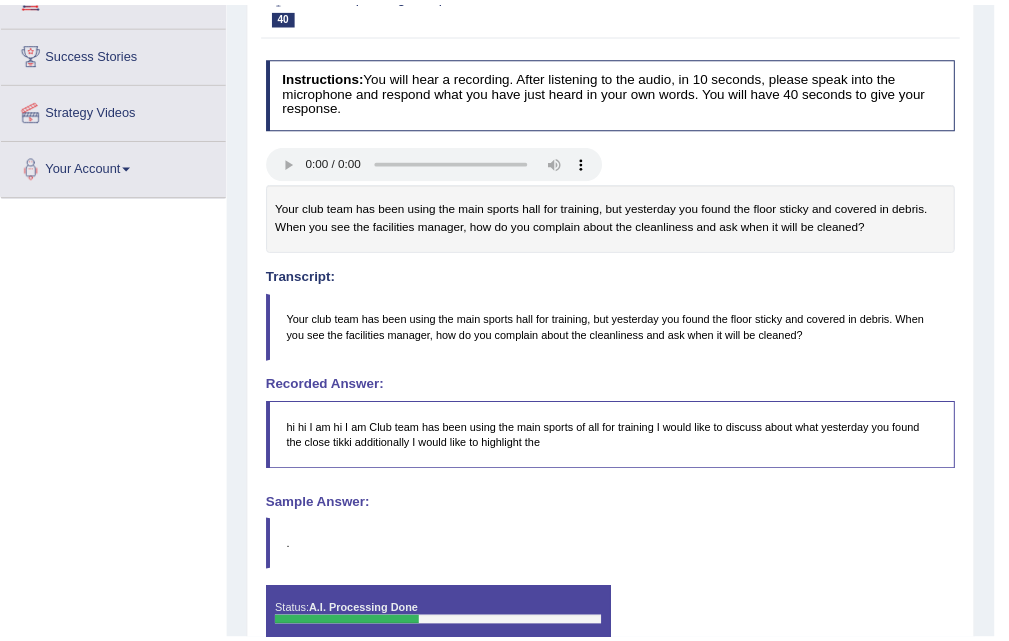 scroll, scrollTop: 400, scrollLeft: 0, axis: vertical 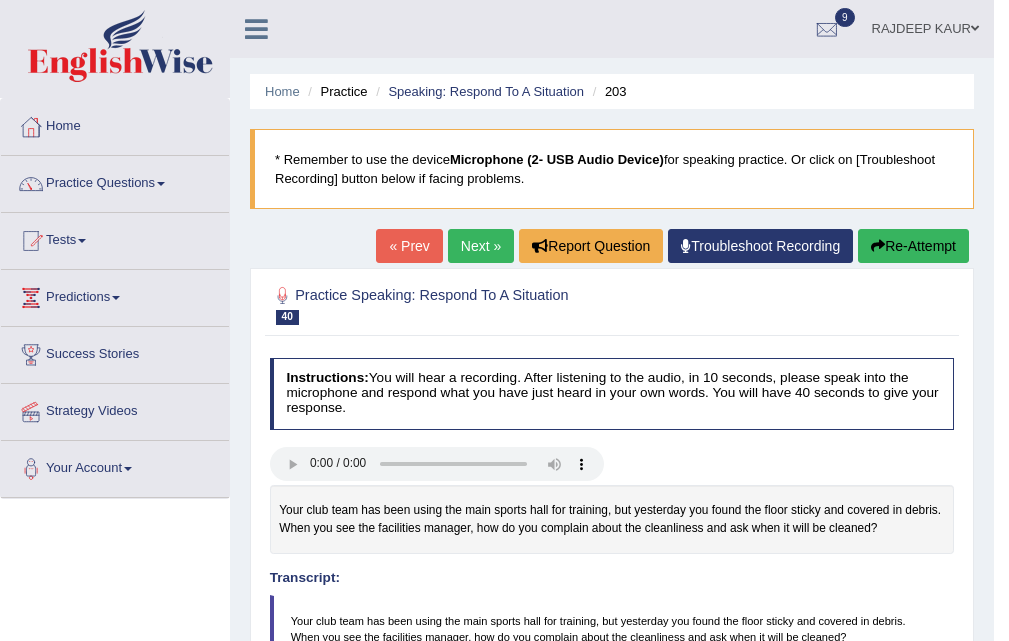 click on "Next »" at bounding box center (481, 246) 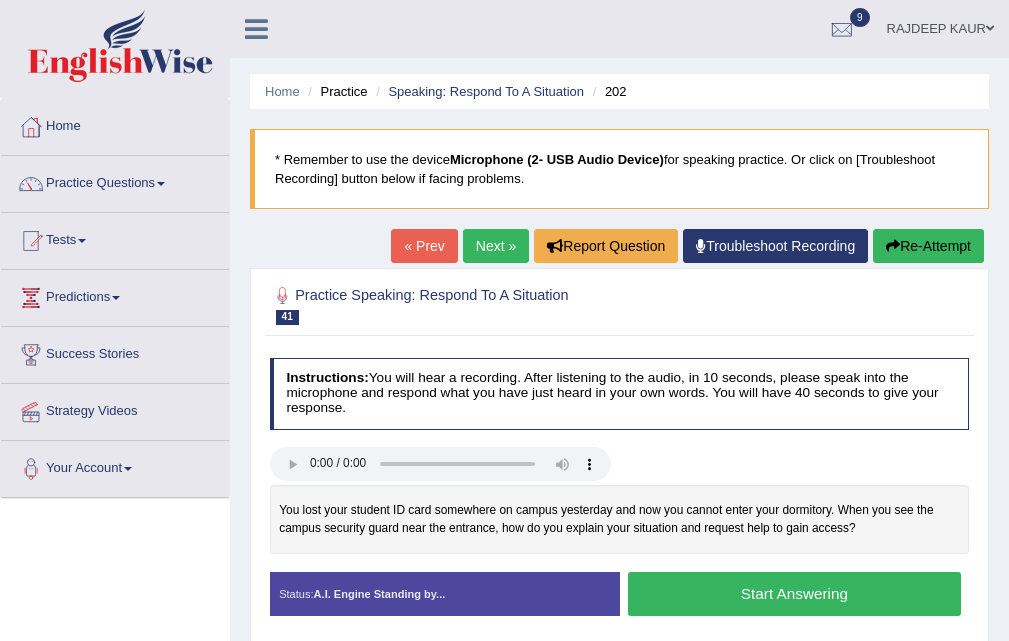 scroll, scrollTop: 100, scrollLeft: 0, axis: vertical 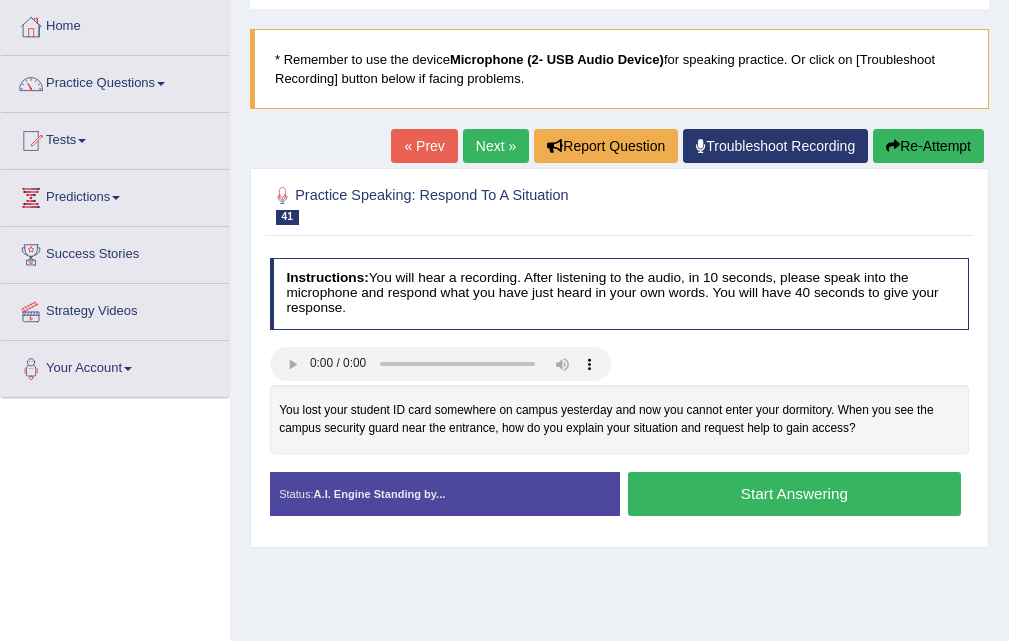 click on "Start Answering" at bounding box center (794, 493) 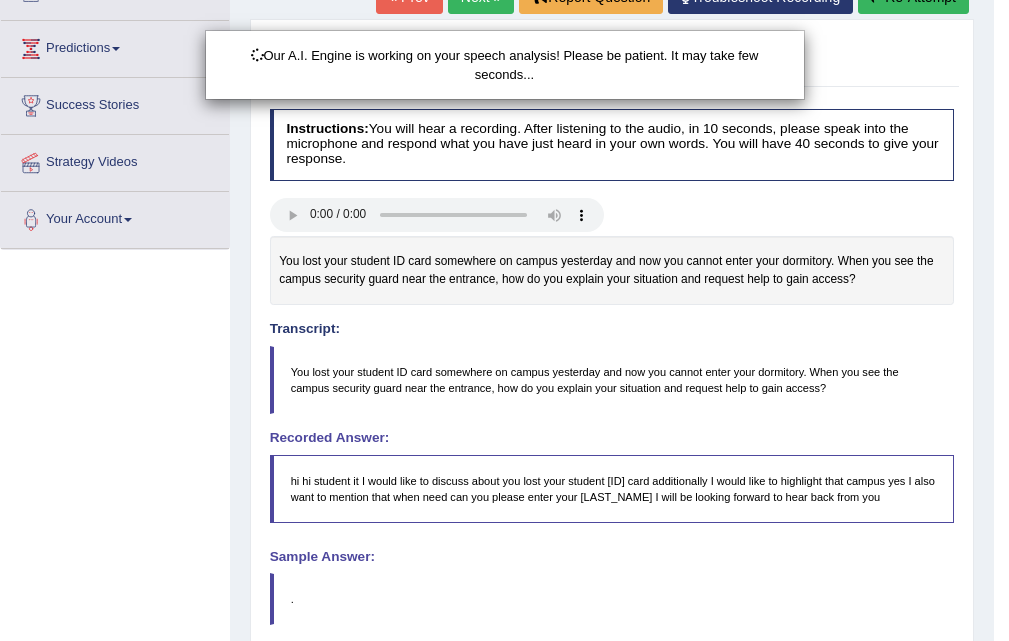 scroll, scrollTop: 409, scrollLeft: 0, axis: vertical 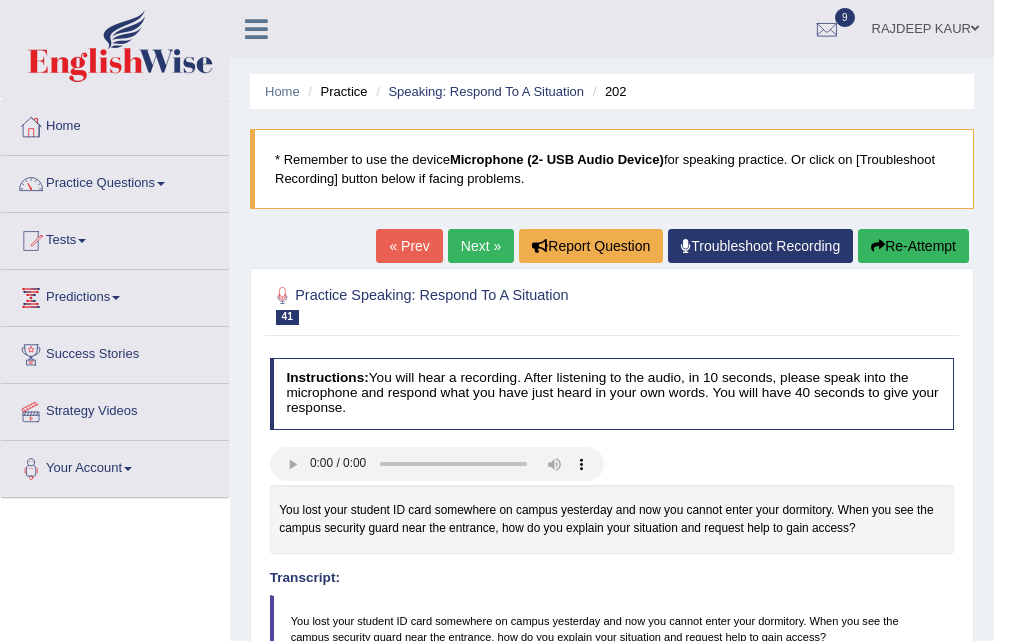 click on "Next »" at bounding box center (481, 246) 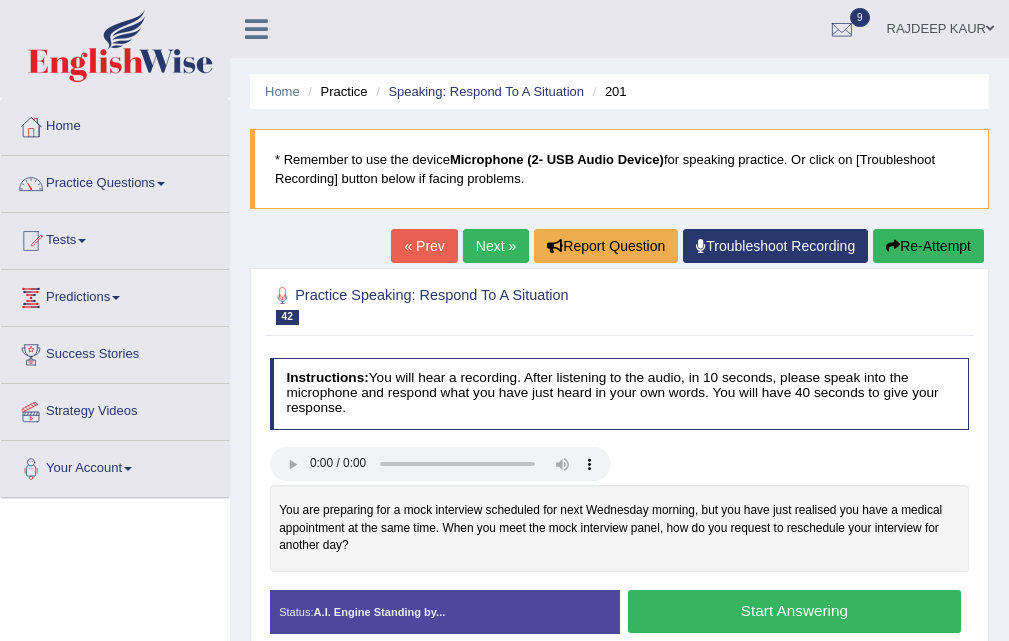 scroll, scrollTop: 300, scrollLeft: 0, axis: vertical 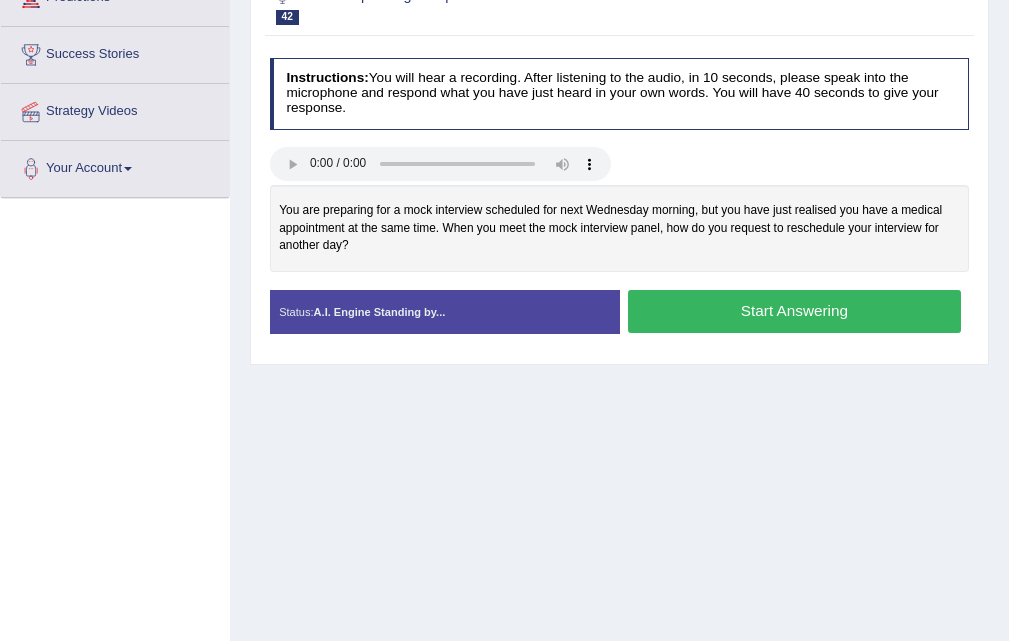 click on "Stop Recording" at bounding box center [795, 337] 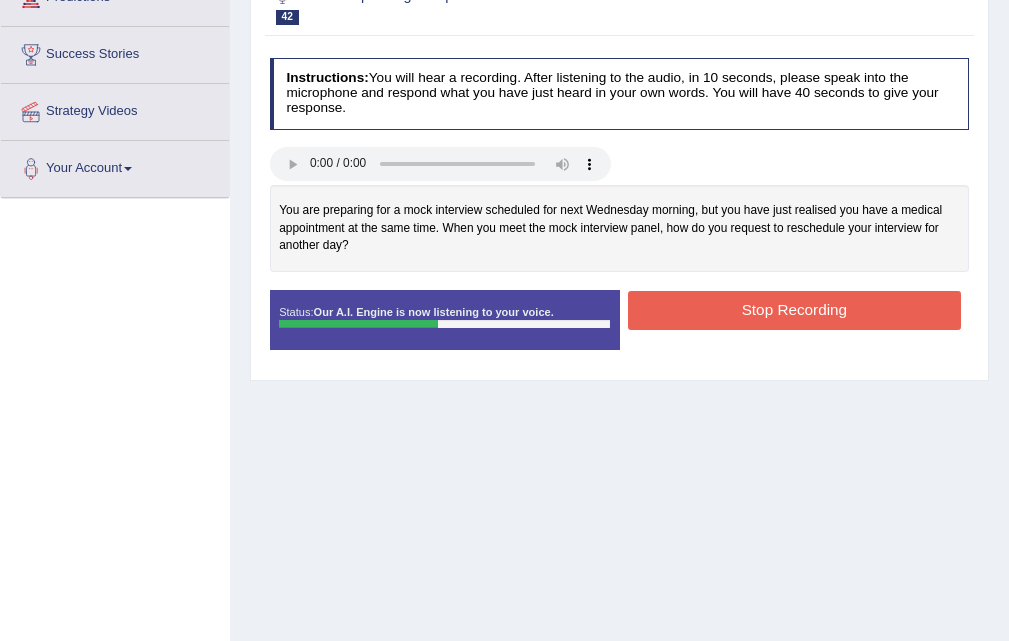 click on "Stop Recording" at bounding box center [794, 310] 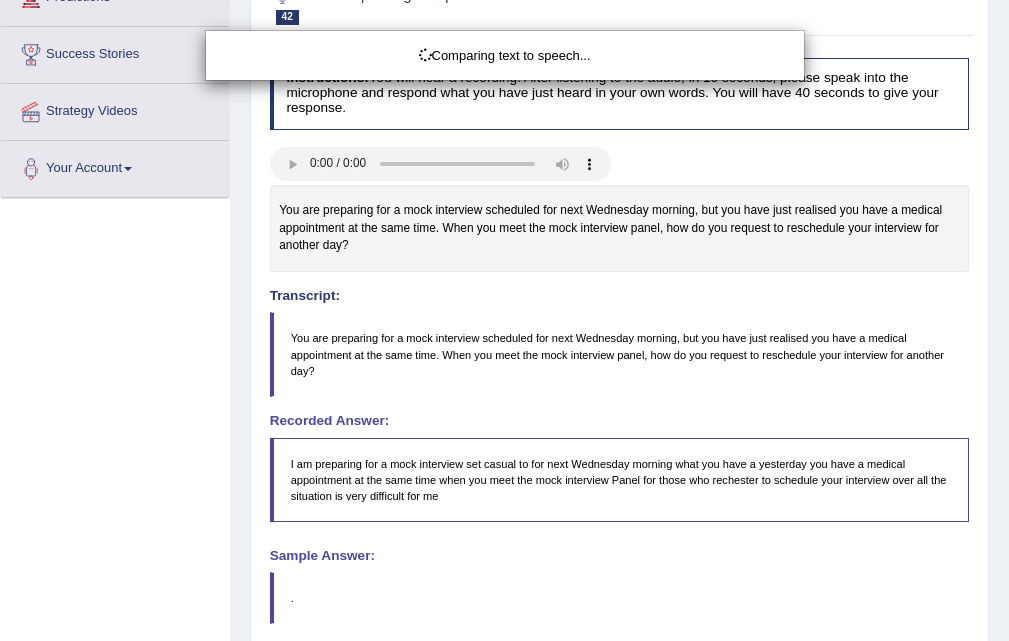 scroll, scrollTop: 455, scrollLeft: 0, axis: vertical 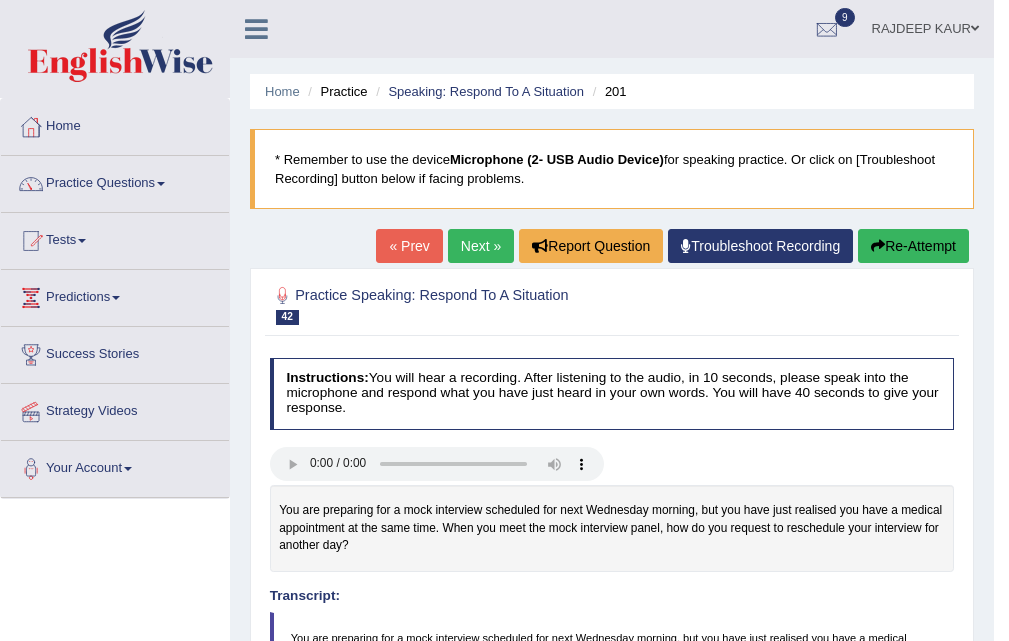 click on "Next »" at bounding box center (481, 246) 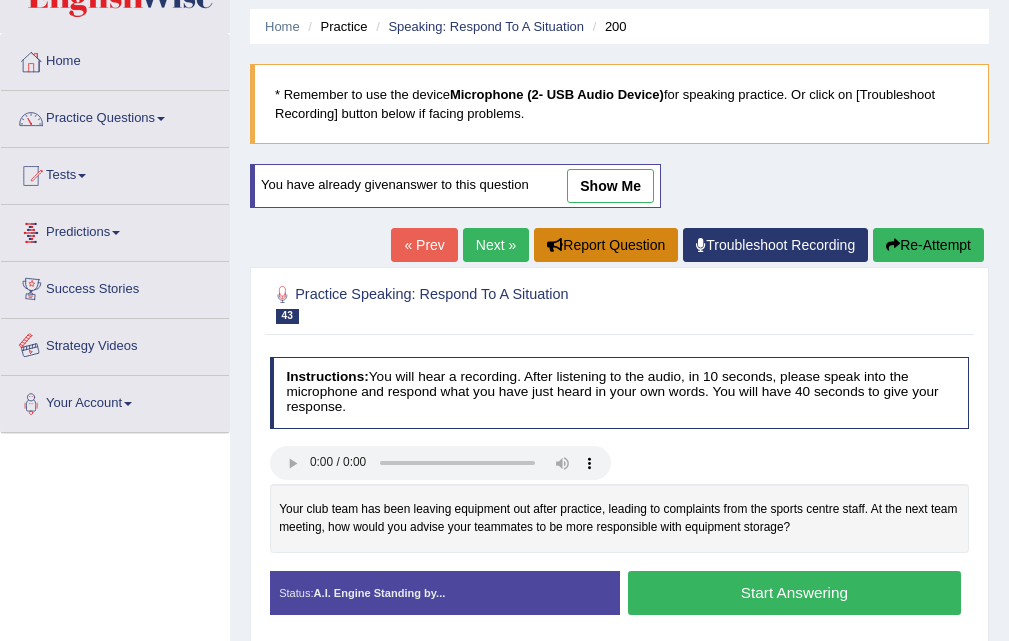 scroll, scrollTop: 100, scrollLeft: 0, axis: vertical 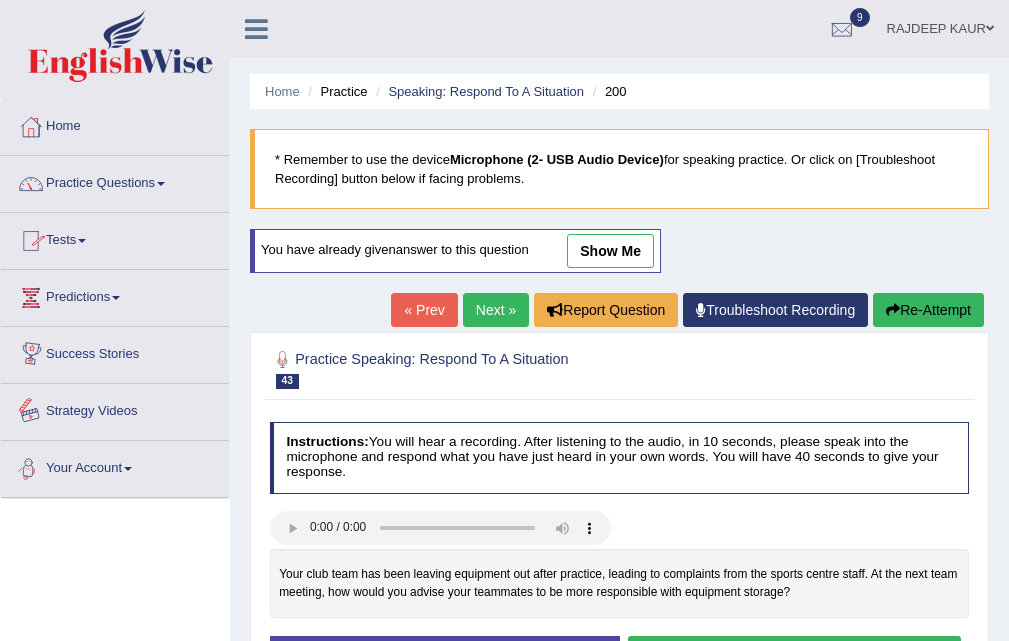 click on "Tests" at bounding box center (115, 238) 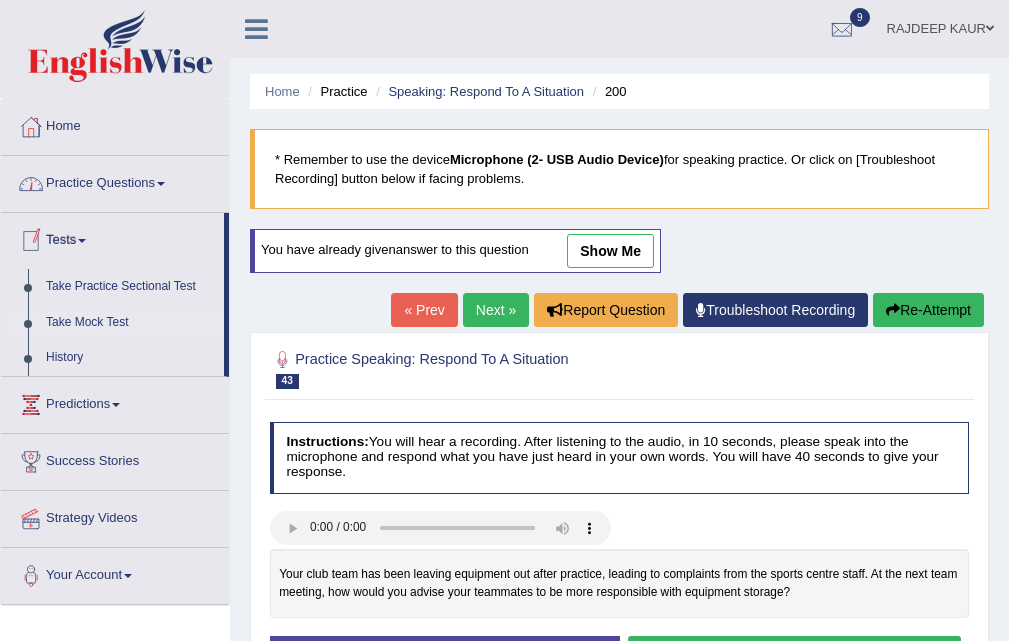 click on "Take Mock Test" at bounding box center [130, 323] 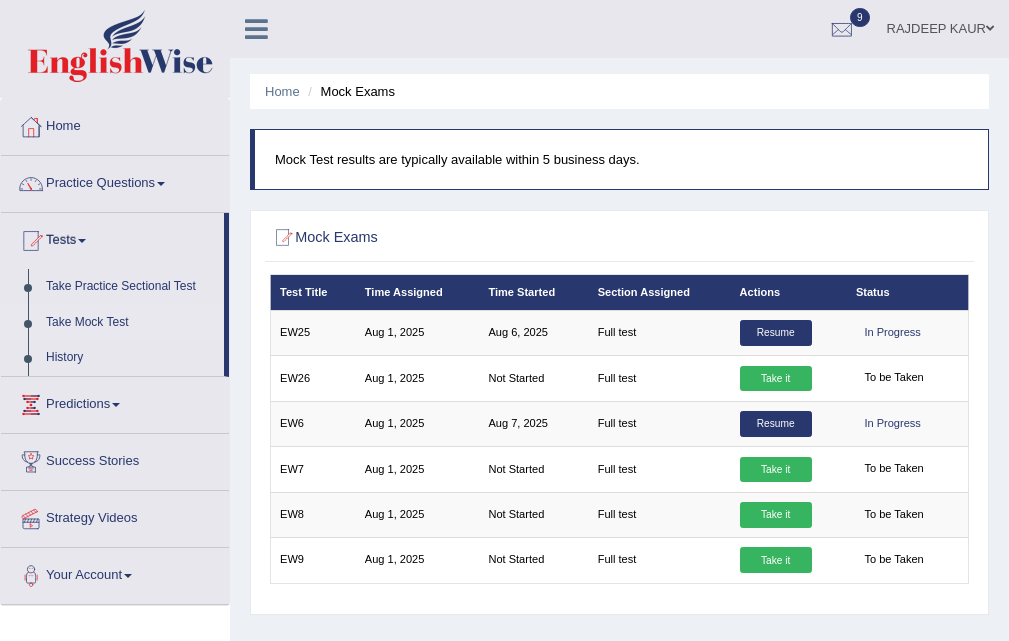 scroll, scrollTop: 0, scrollLeft: 0, axis: both 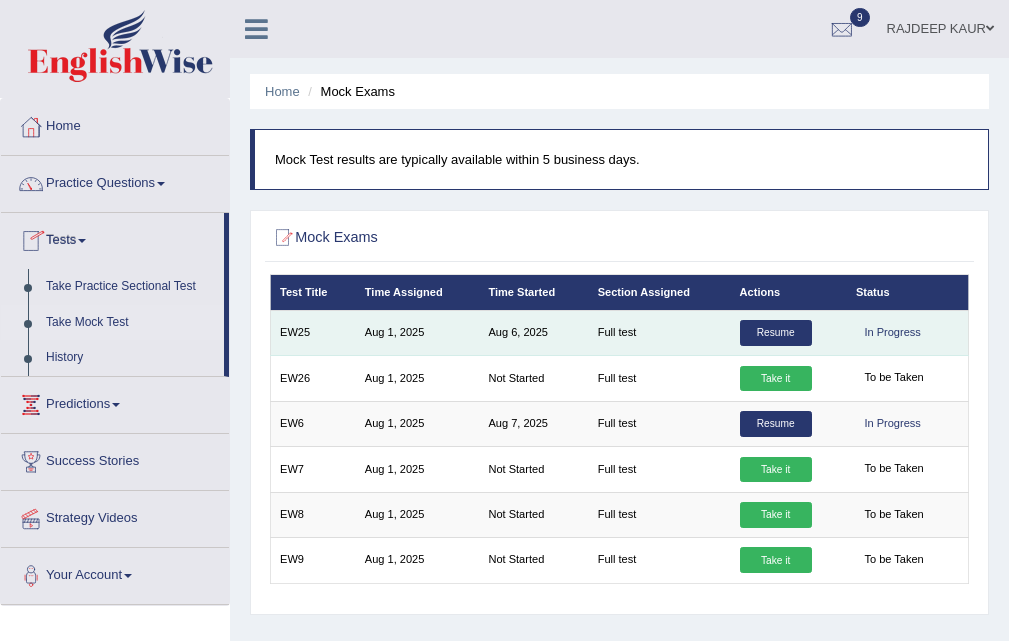 click on "Resume" at bounding box center (776, 333) 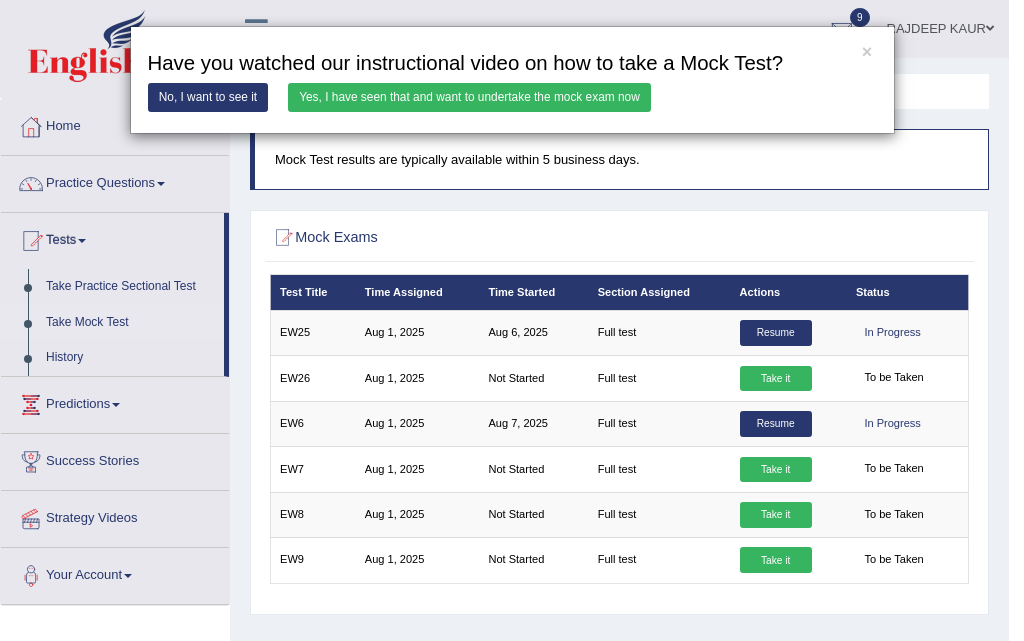 drag, startPoint x: 458, startPoint y: 71, endPoint x: 456, endPoint y: 94, distance: 23.086792 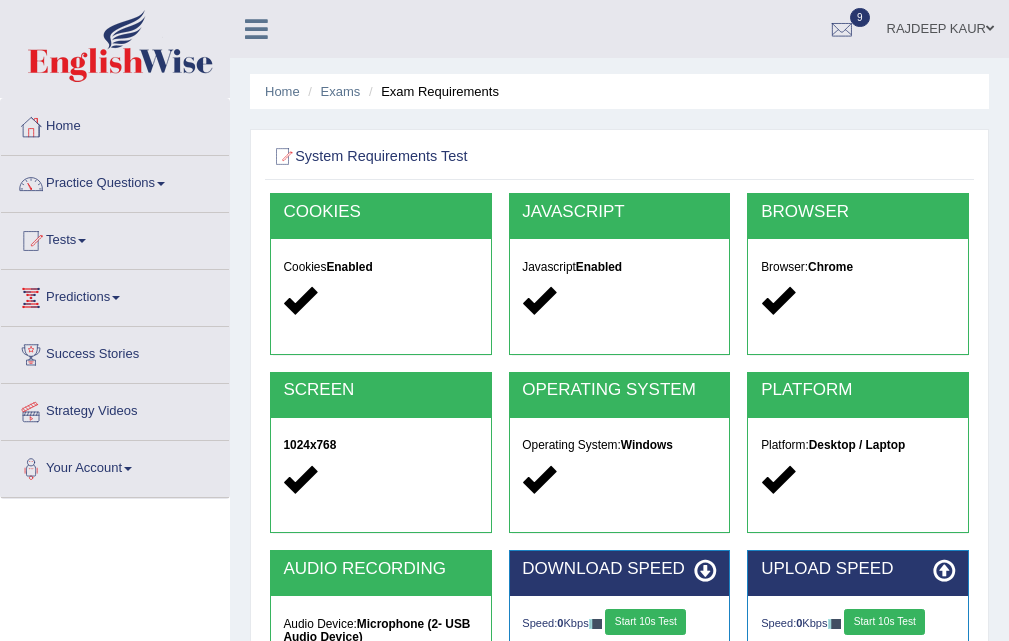 scroll, scrollTop: 409, scrollLeft: 0, axis: vertical 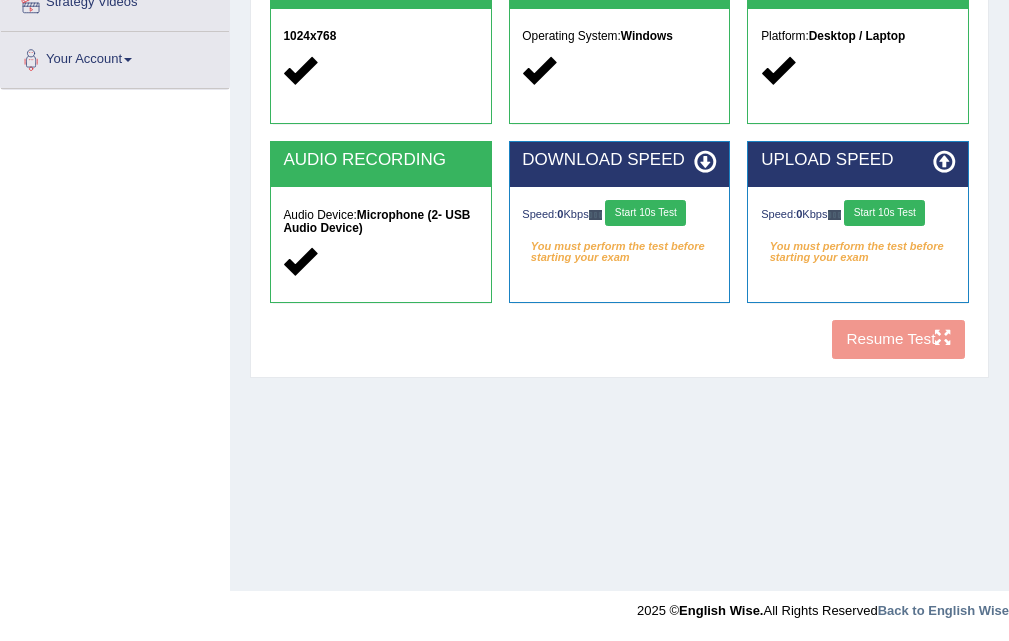 click on "Start 10s Test" at bounding box center (645, 213) 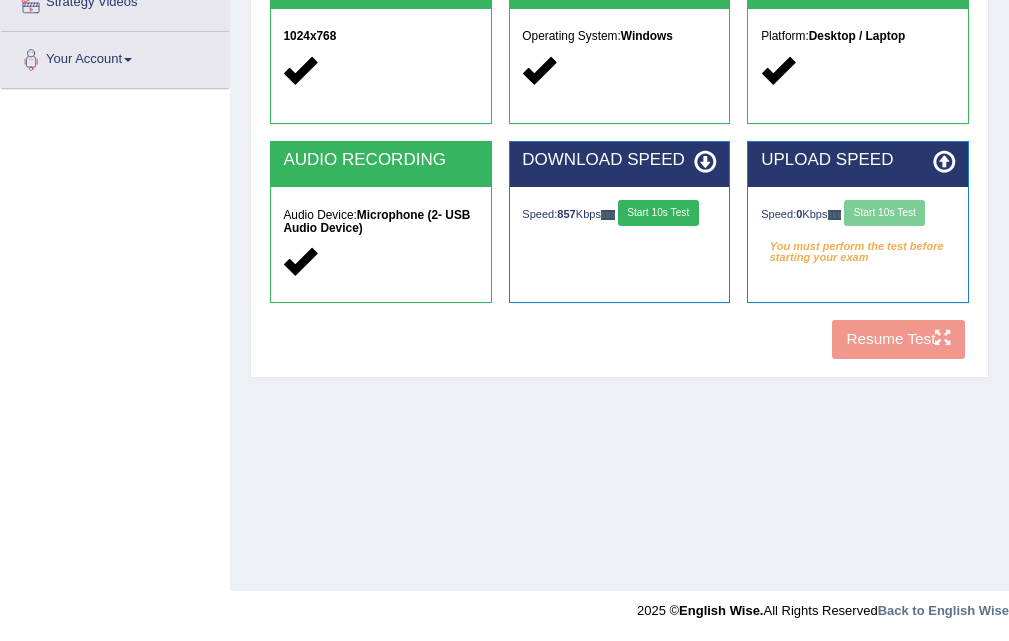 click on "Speed:  857  Kbps    Start 10s Test" at bounding box center (619, 215) 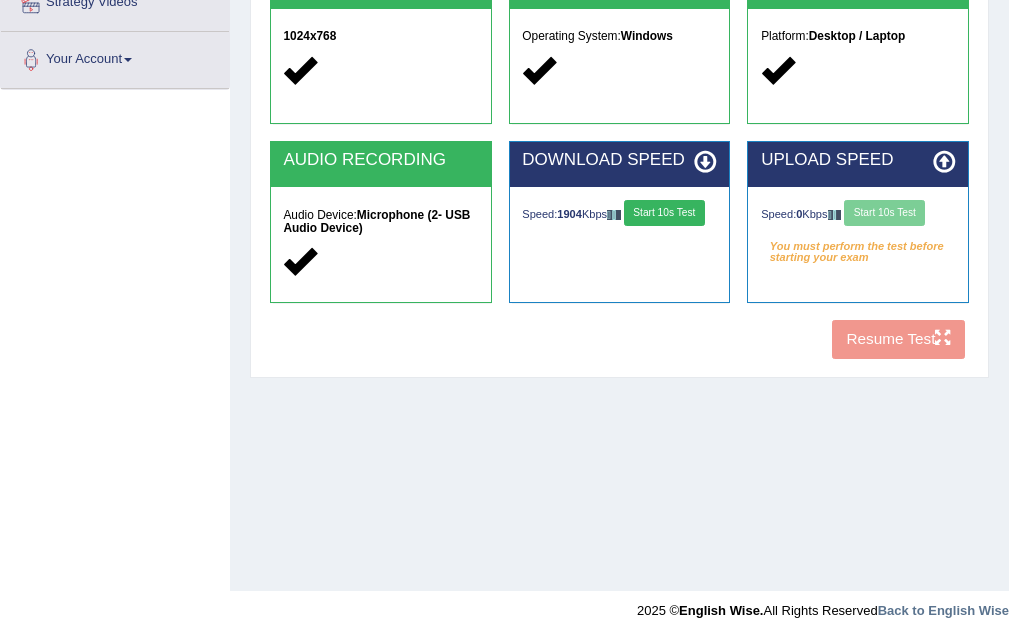 drag, startPoint x: 584, startPoint y: 220, endPoint x: 720, endPoint y: 183, distance: 140.94325 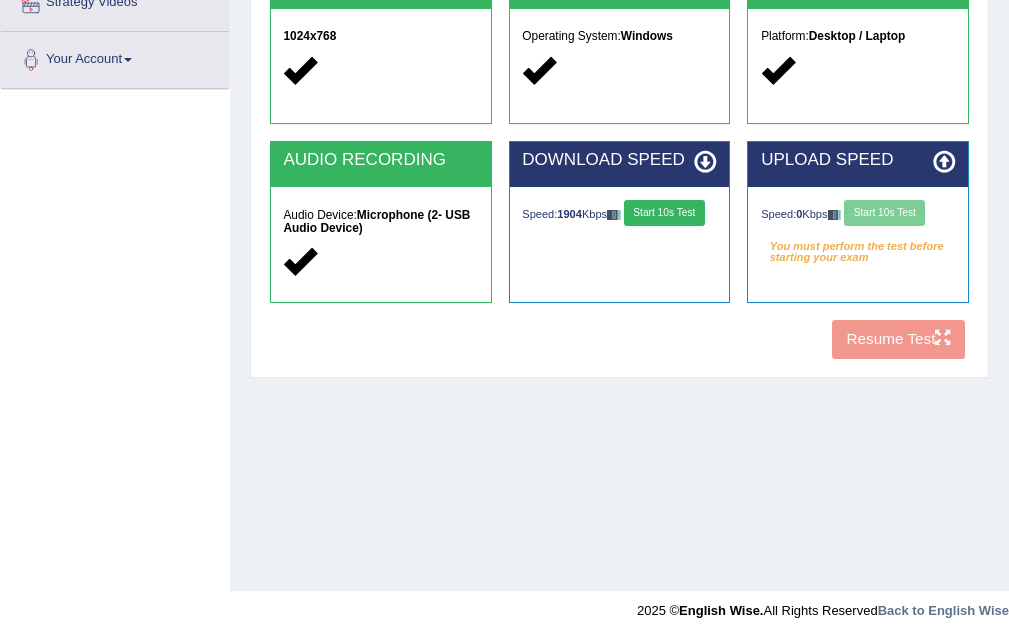 click on "Start 10s Test" at bounding box center (664, 213) 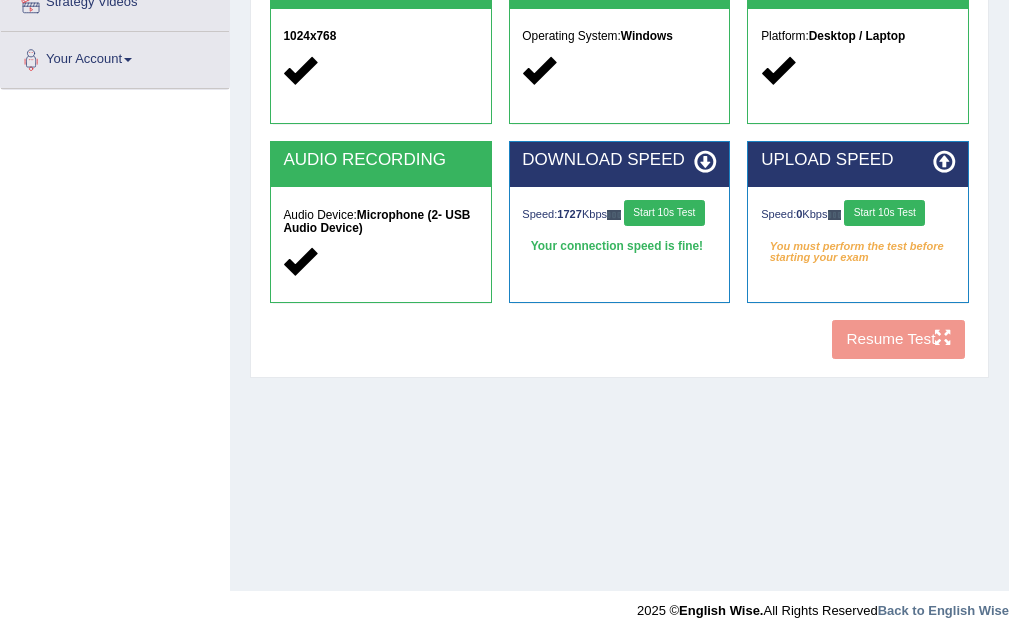 click on "Start 10s Test" at bounding box center [884, 213] 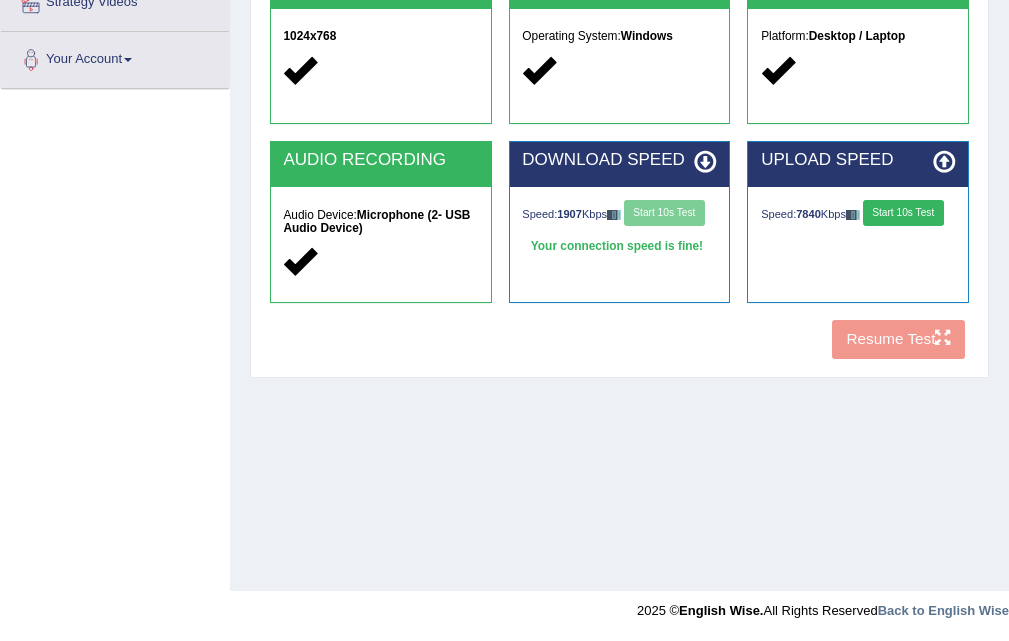 click on "Start 10s Test" at bounding box center (903, 213) 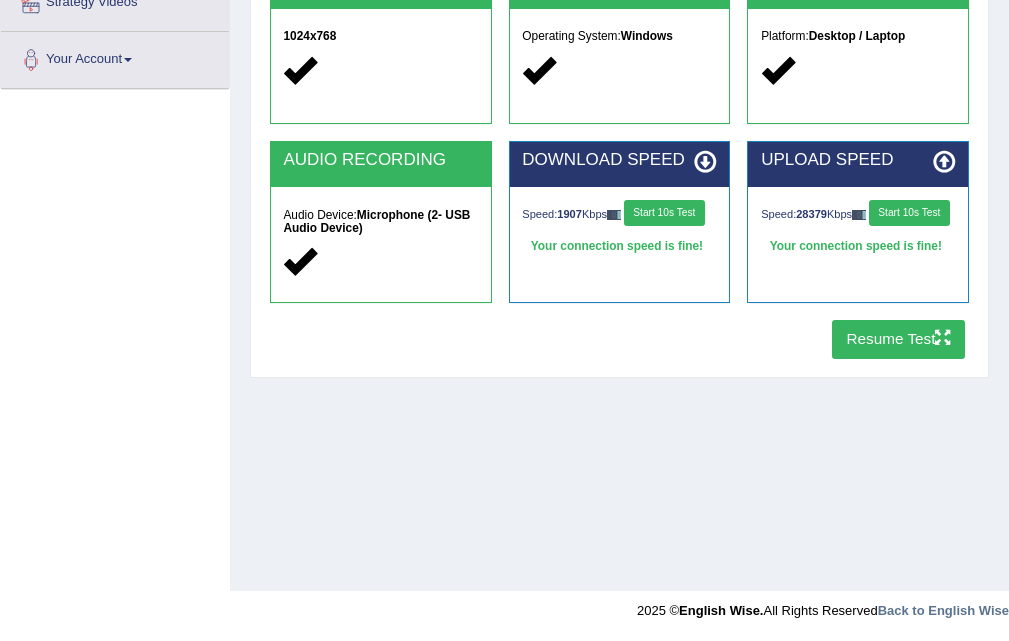 click on "Resume Test" at bounding box center (898, 339) 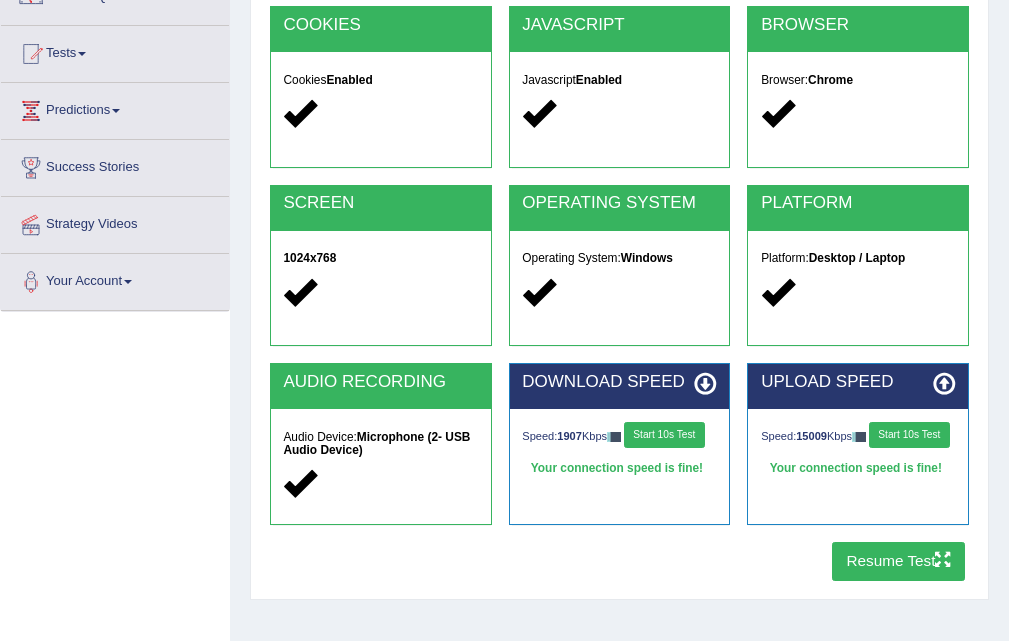 scroll, scrollTop: 0, scrollLeft: 0, axis: both 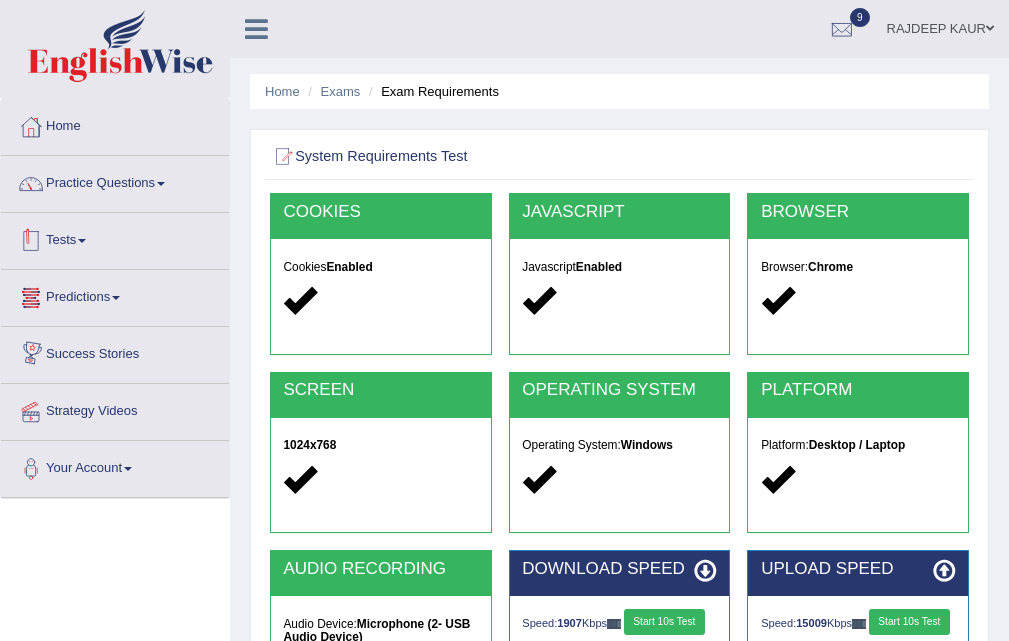 click on "Tests" at bounding box center (115, 238) 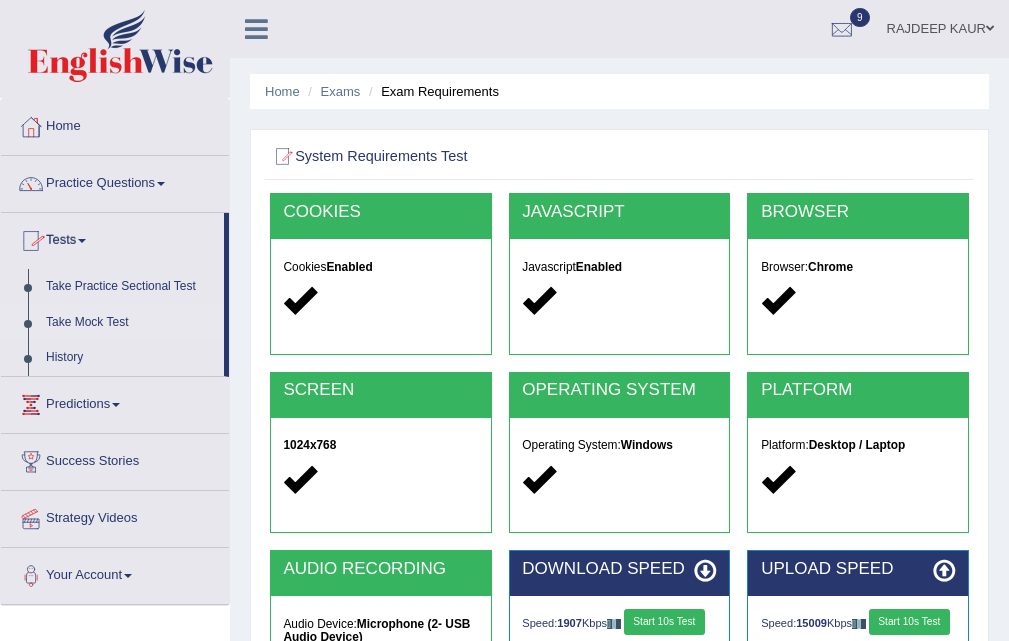 click on "Take Mock Test" at bounding box center [130, 323] 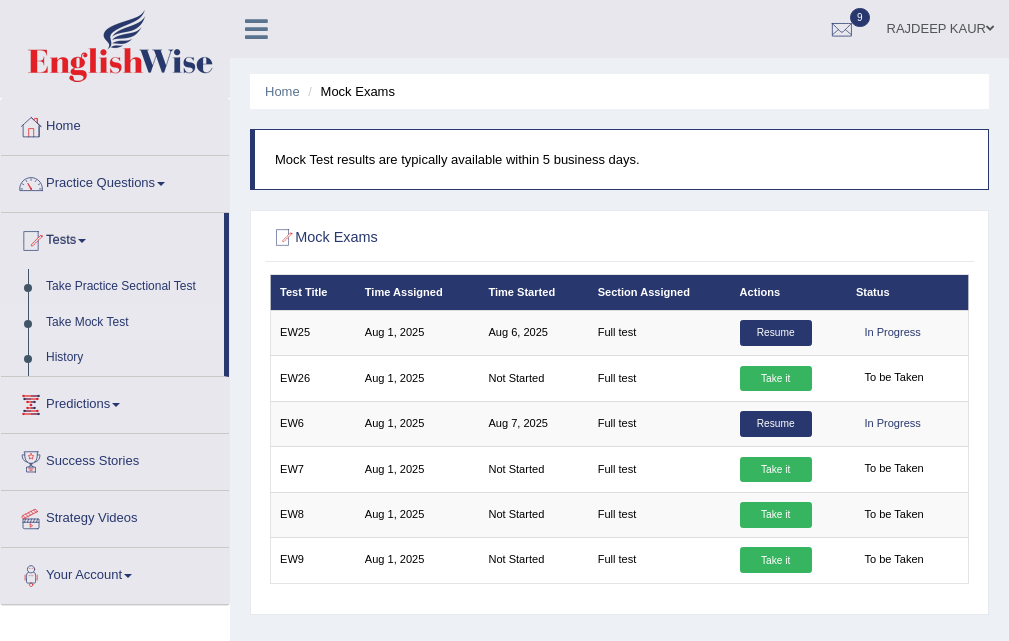 scroll, scrollTop: 0, scrollLeft: 0, axis: both 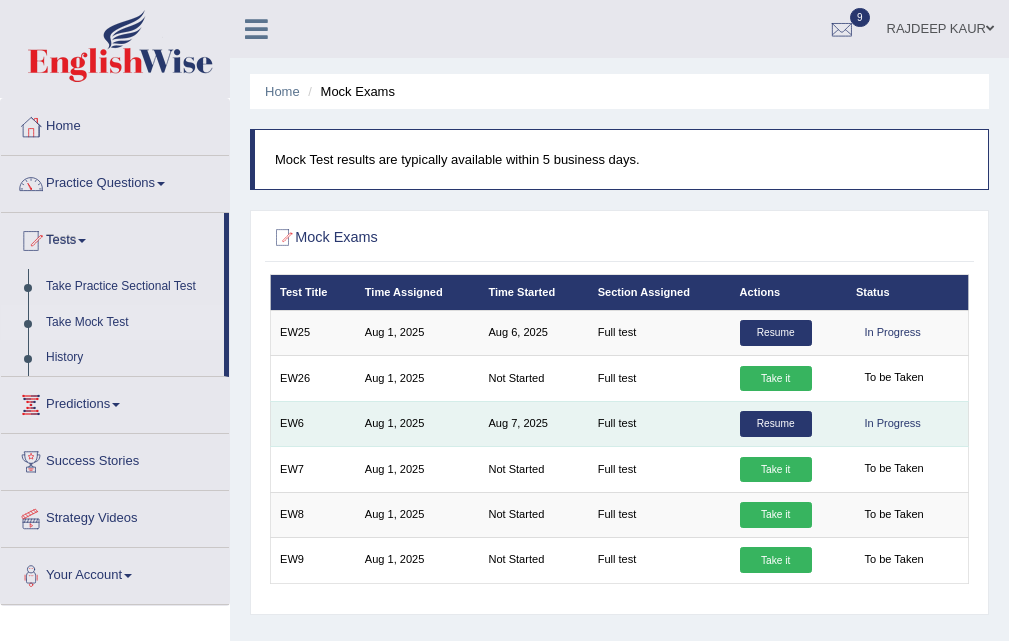 click on "Resume" at bounding box center (776, 424) 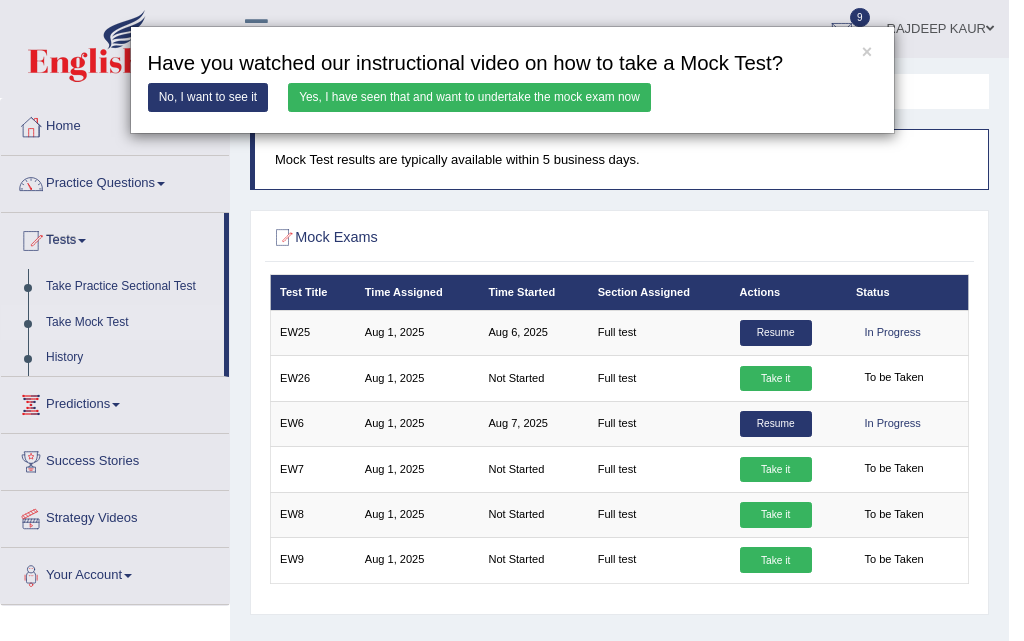 click on "Yes, I have seen that and want to undertake the mock exam now" at bounding box center (469, 97) 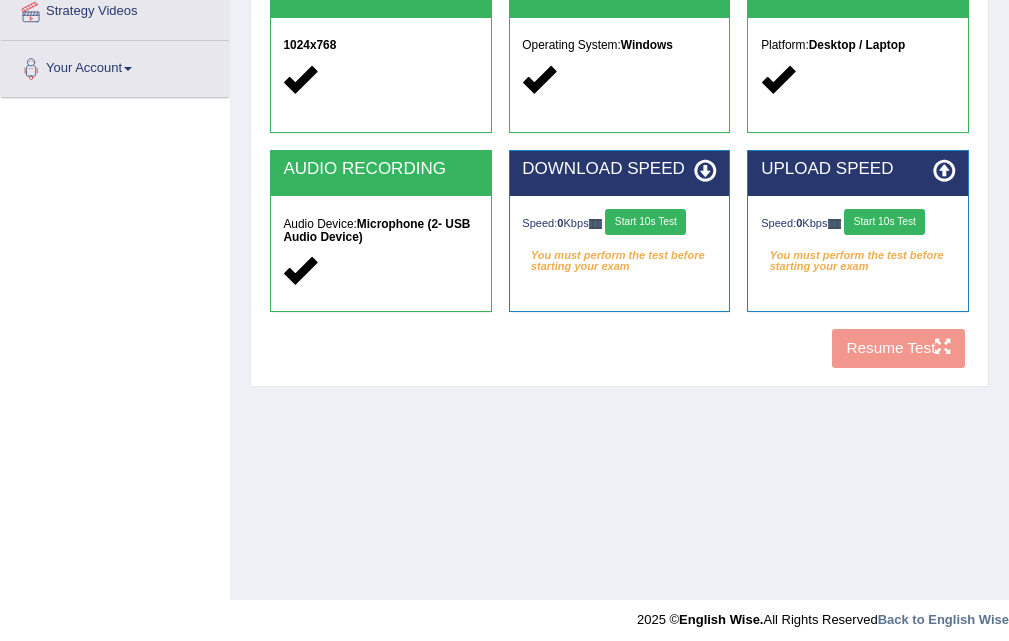 scroll, scrollTop: 0, scrollLeft: 0, axis: both 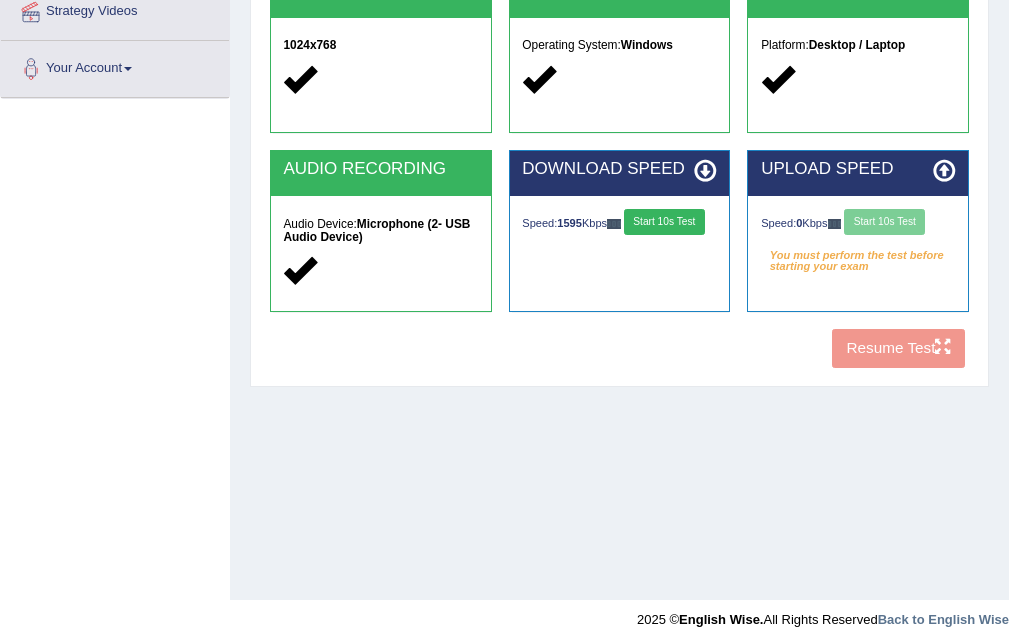 click on "Start 10s Test" at bounding box center [664, 222] 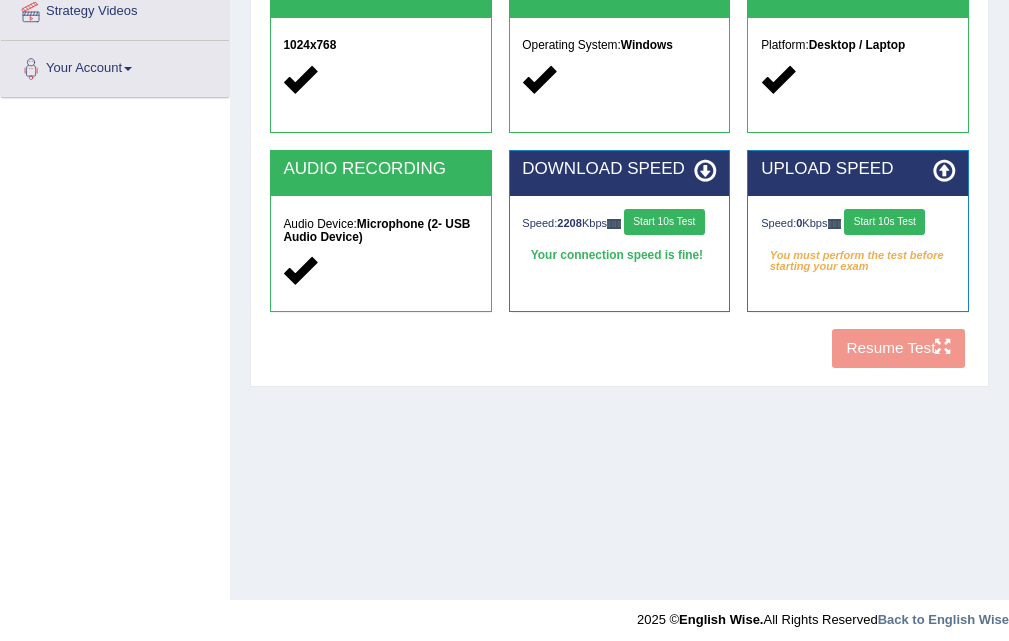 click on "Start 10s Test" at bounding box center (884, 222) 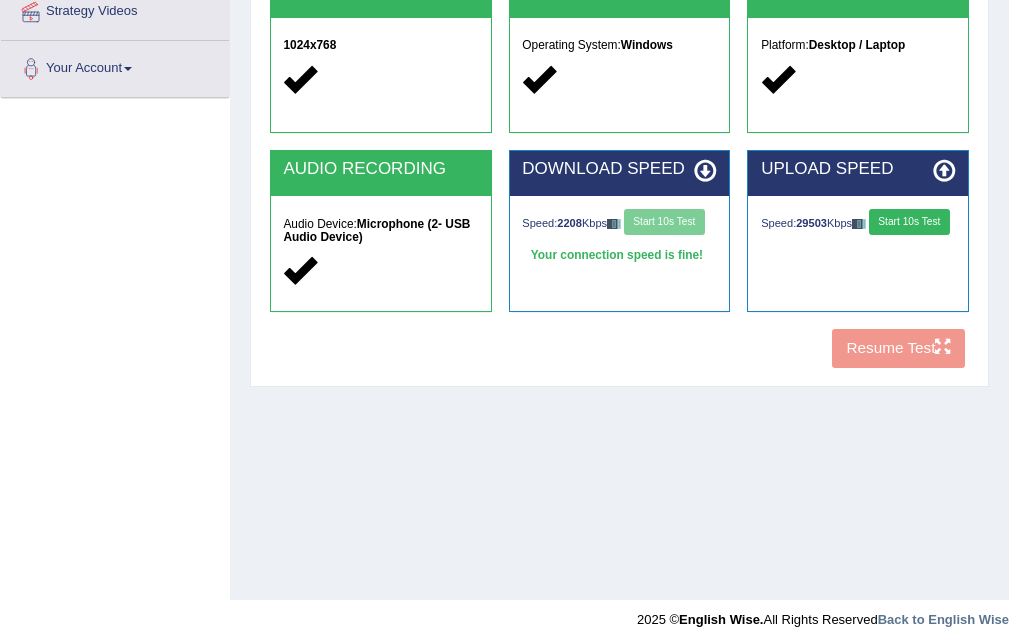 click on "Start 10s Test" at bounding box center (909, 222) 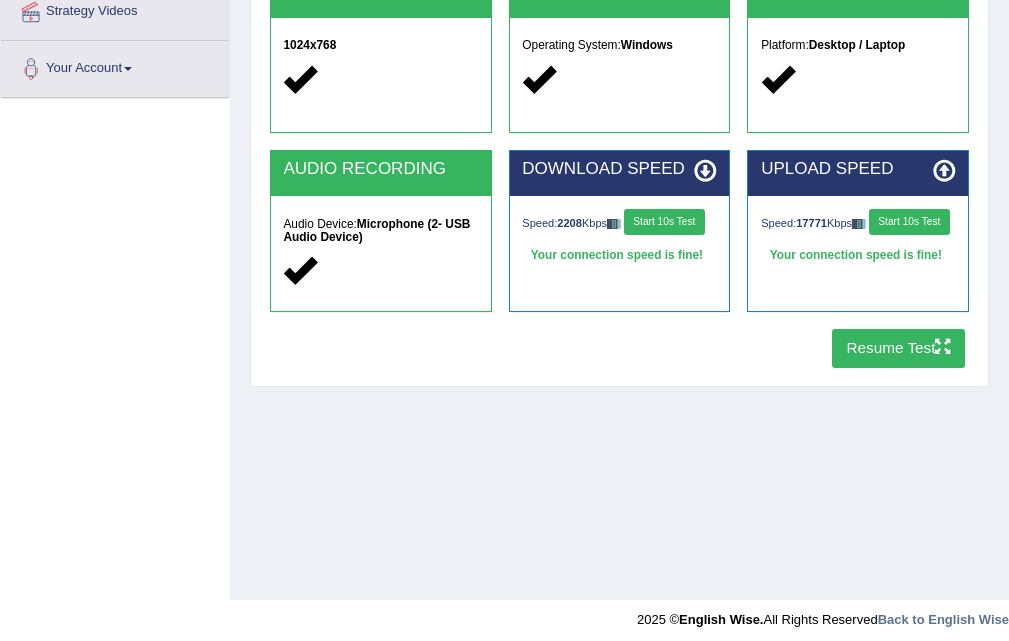 drag, startPoint x: 795, startPoint y: 246, endPoint x: 302, endPoint y: 358, distance: 505.56207 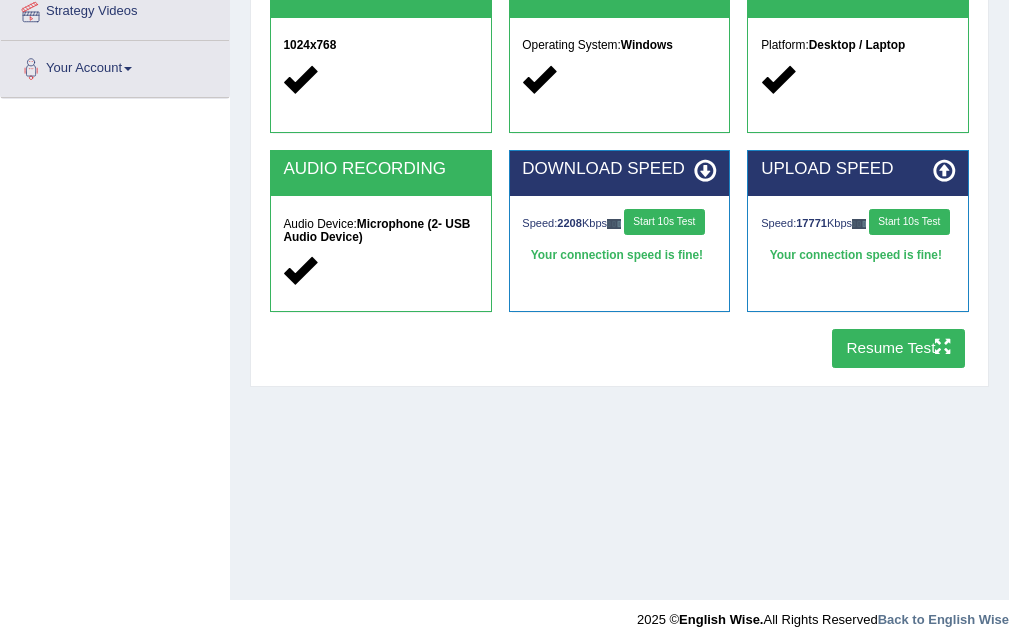 click on "Home
Exams
Exam Requirements
System Requirements Test
COOKIES
Cookies  Enabled
JAVASCRIPT
Javascript  Enabled
BROWSER
Browser:  Chrome
SCREEN
1024x768
OPERATING SYSTEM
Operating System:  Windows
PLATFORM
Platform:  Desktop / Laptop
AUDIO RECORDING
Audio Device:  Microphone (2- USB Audio Device)
DOWNLOAD SPEED
Speed:  2208  Kbps    Start 10s Test
Your connection speed is fine!
Select Audio Quality
UPLOAD SPEED
Speed:  17771" at bounding box center [619, 100] 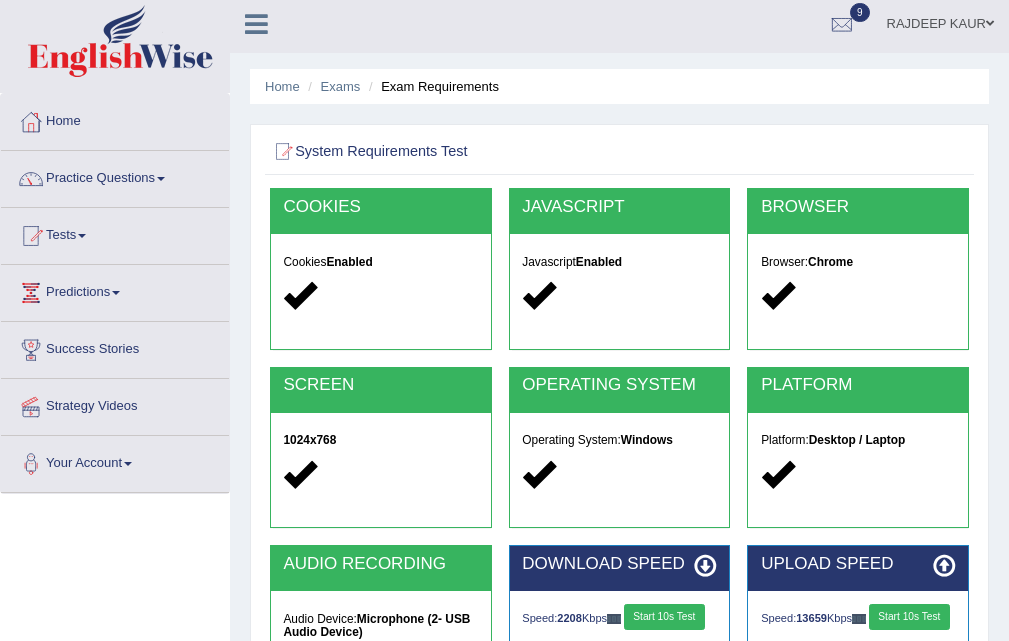 scroll, scrollTop: 0, scrollLeft: 0, axis: both 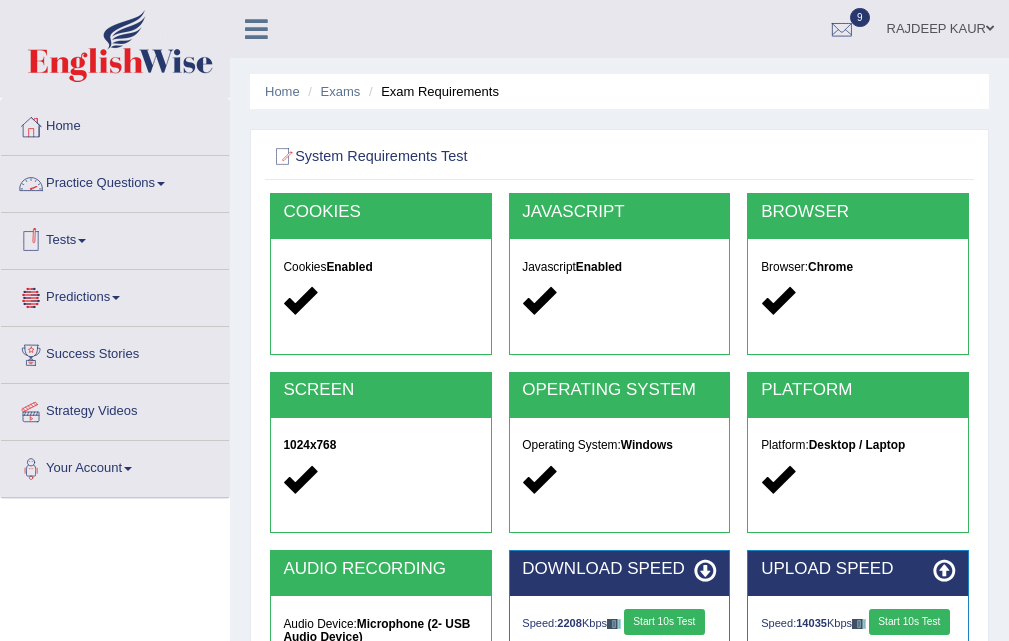 click on "Practice Questions" at bounding box center (115, 181) 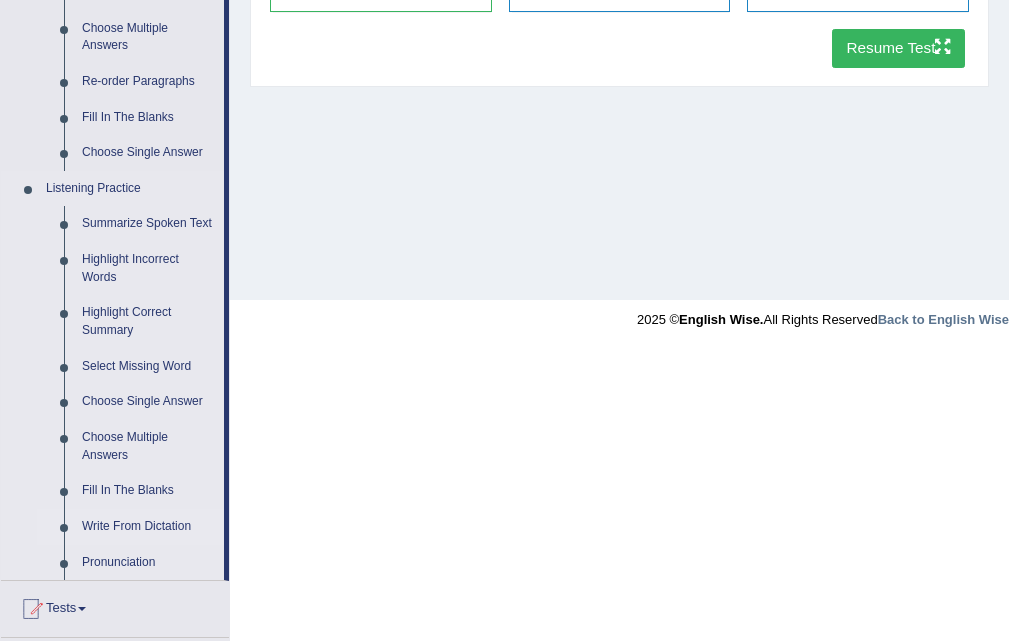 scroll, scrollTop: 926, scrollLeft: 0, axis: vertical 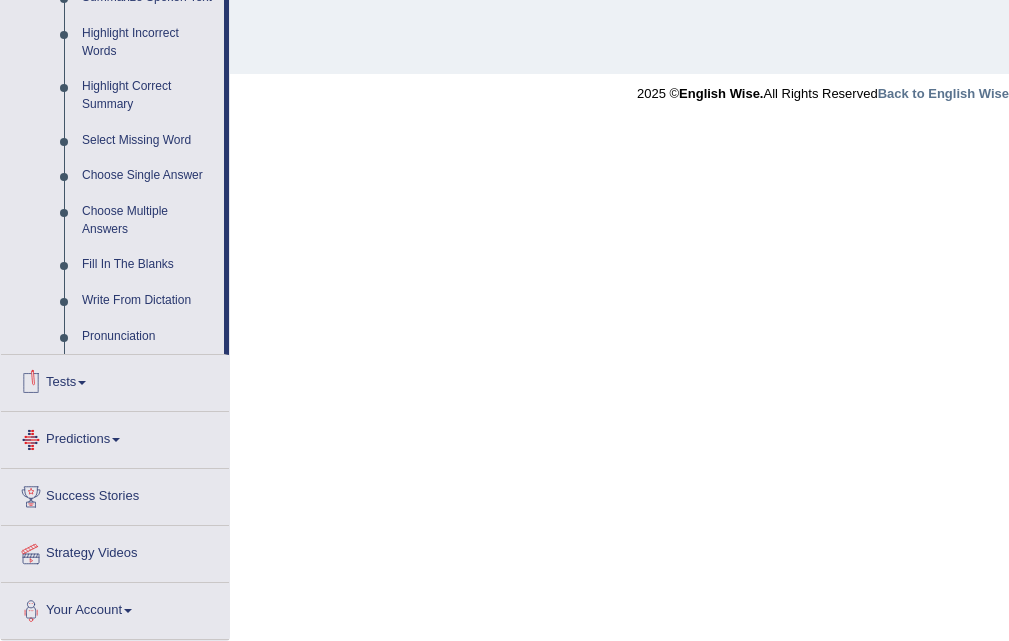 click on "Tests" at bounding box center [115, 380] 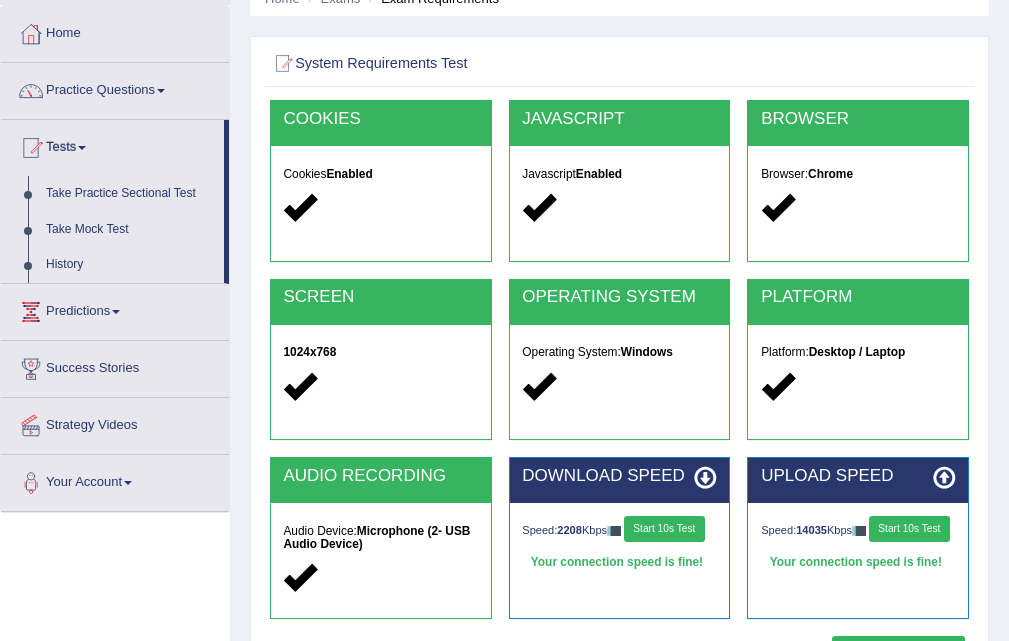 scroll, scrollTop: 0, scrollLeft: 0, axis: both 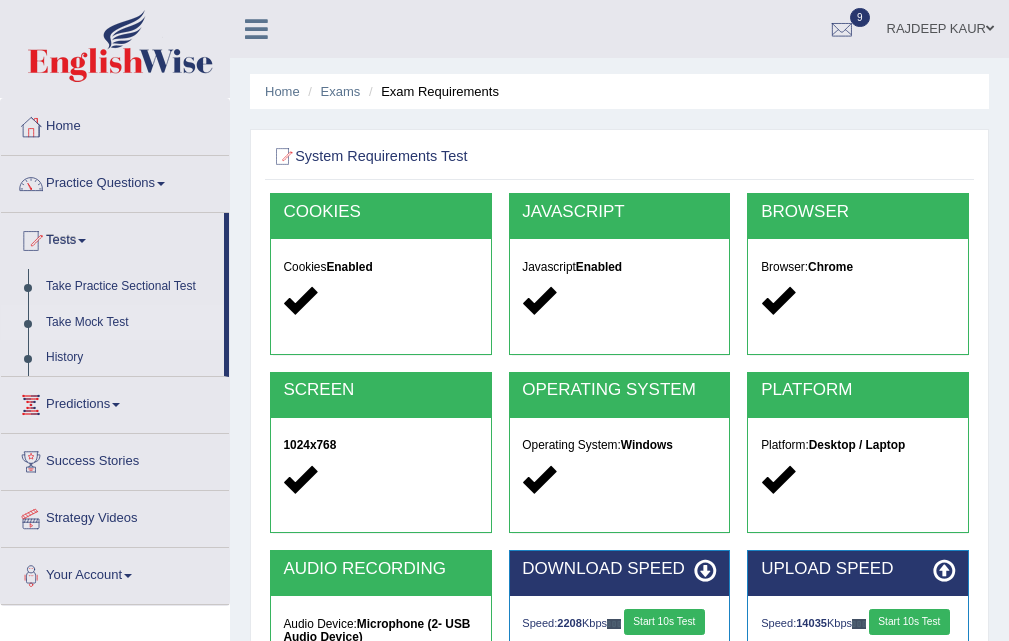 click on "Take Mock Test" at bounding box center [130, 323] 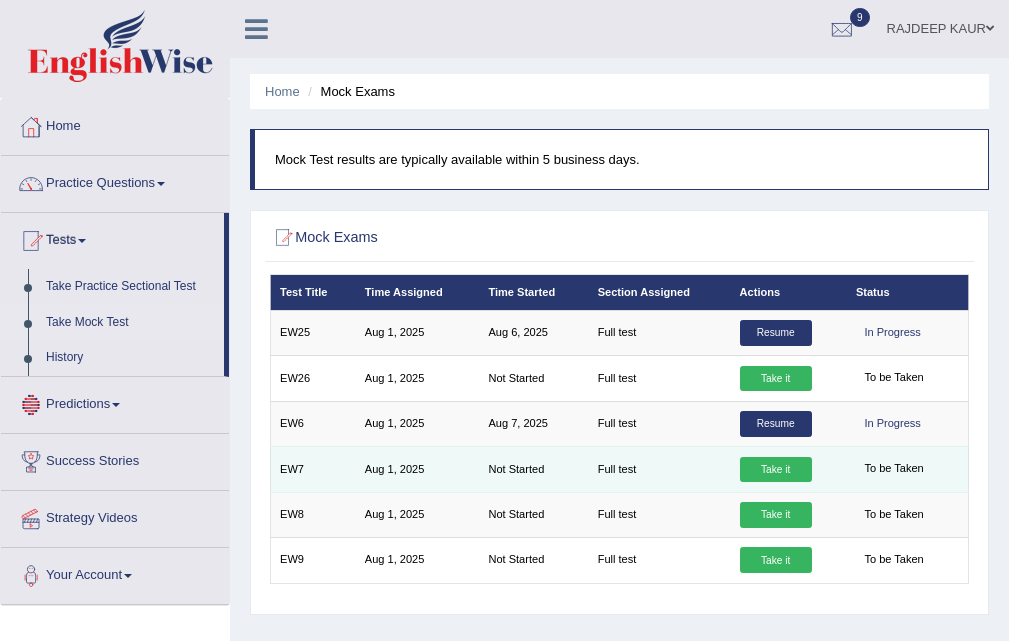 scroll, scrollTop: 0, scrollLeft: 0, axis: both 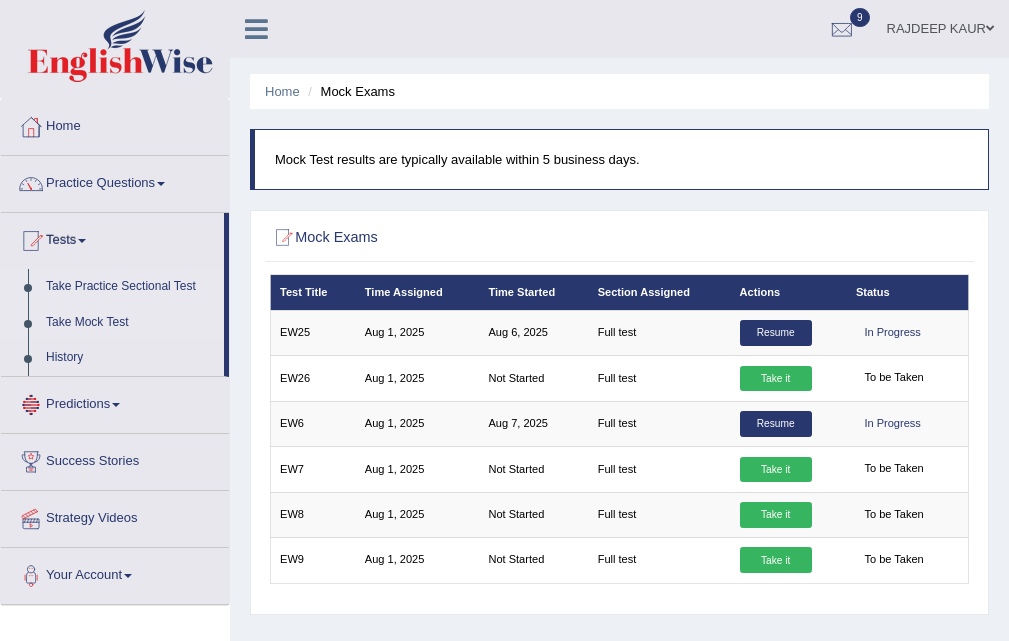 click on "Take Practice Sectional Test" at bounding box center [130, 287] 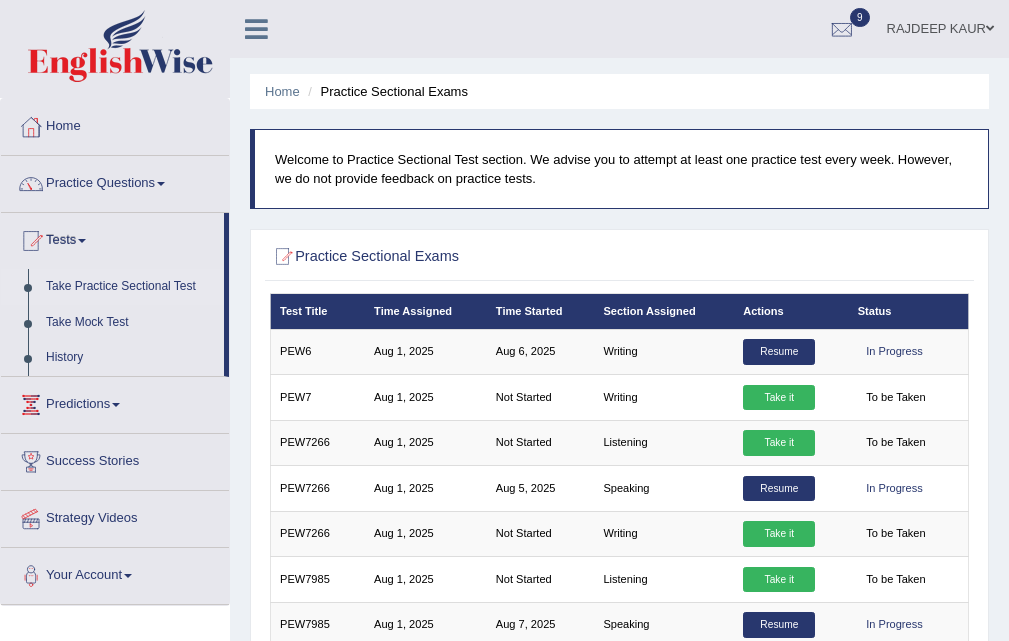 scroll, scrollTop: 0, scrollLeft: 0, axis: both 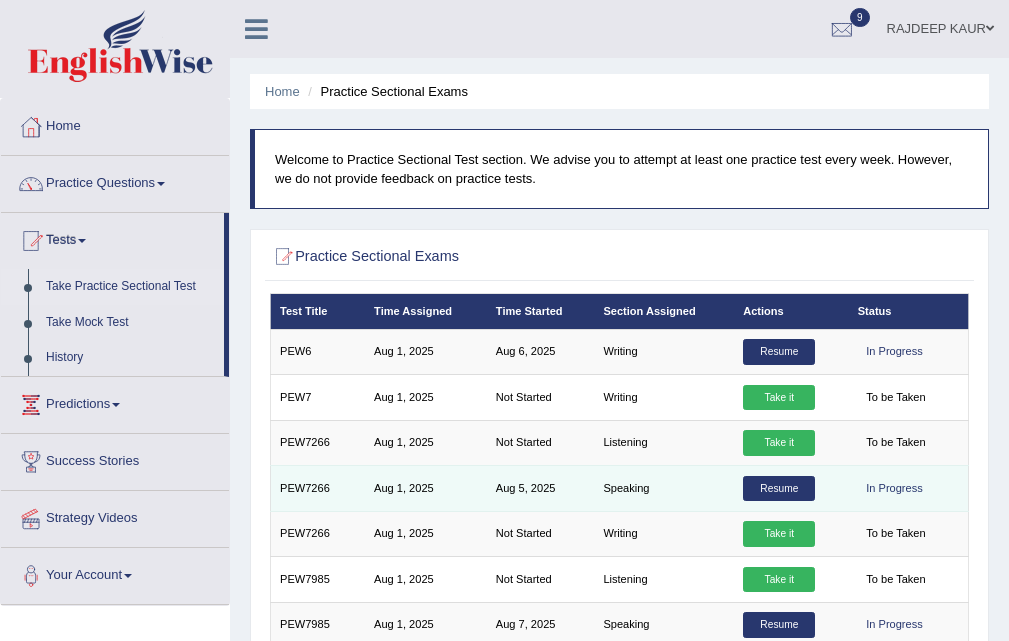 click on "Resume" at bounding box center (779, 489) 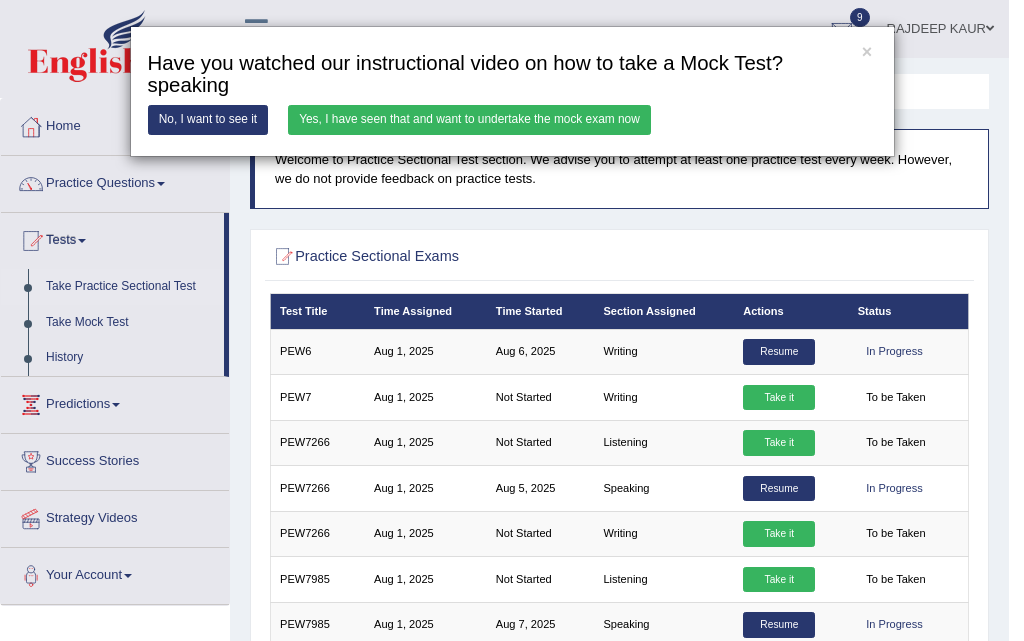click on "Yes, I have seen that and want to undertake the mock exam now" at bounding box center [469, 119] 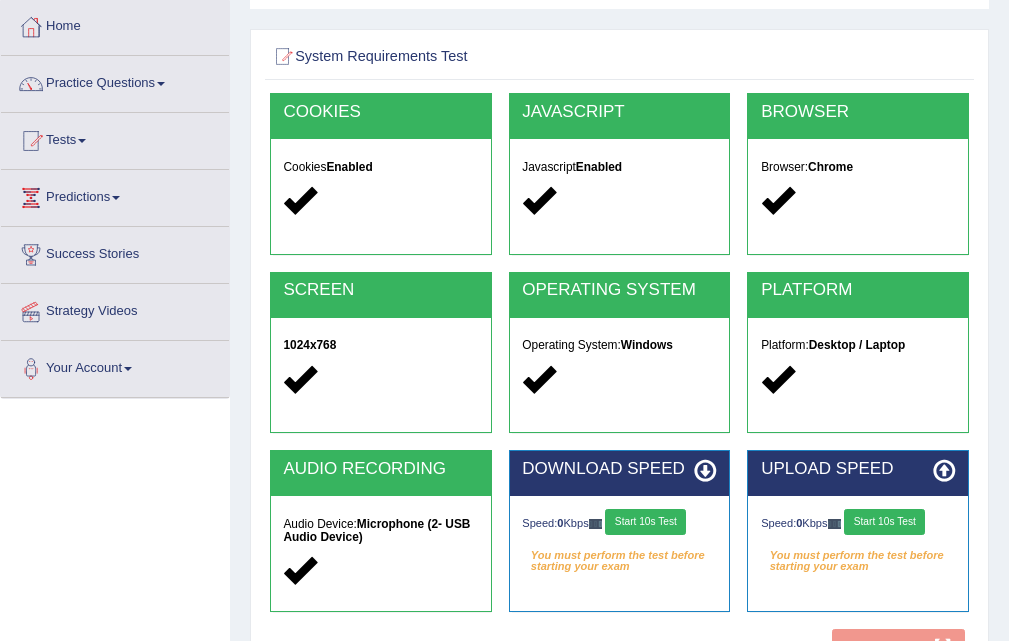 scroll, scrollTop: 0, scrollLeft: 0, axis: both 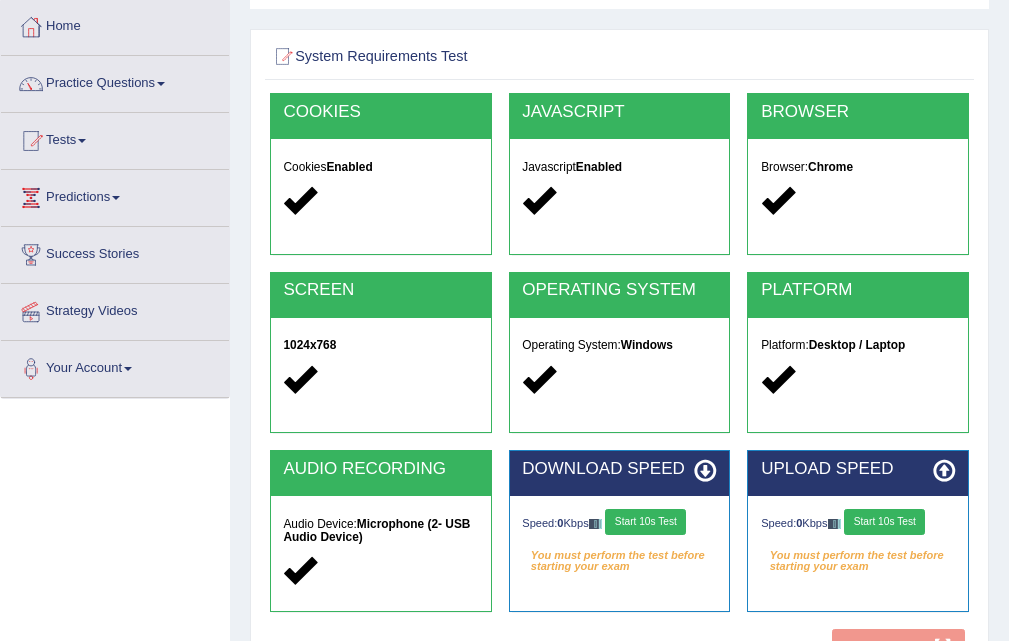 click on "Start 10s Test" at bounding box center [645, 522] 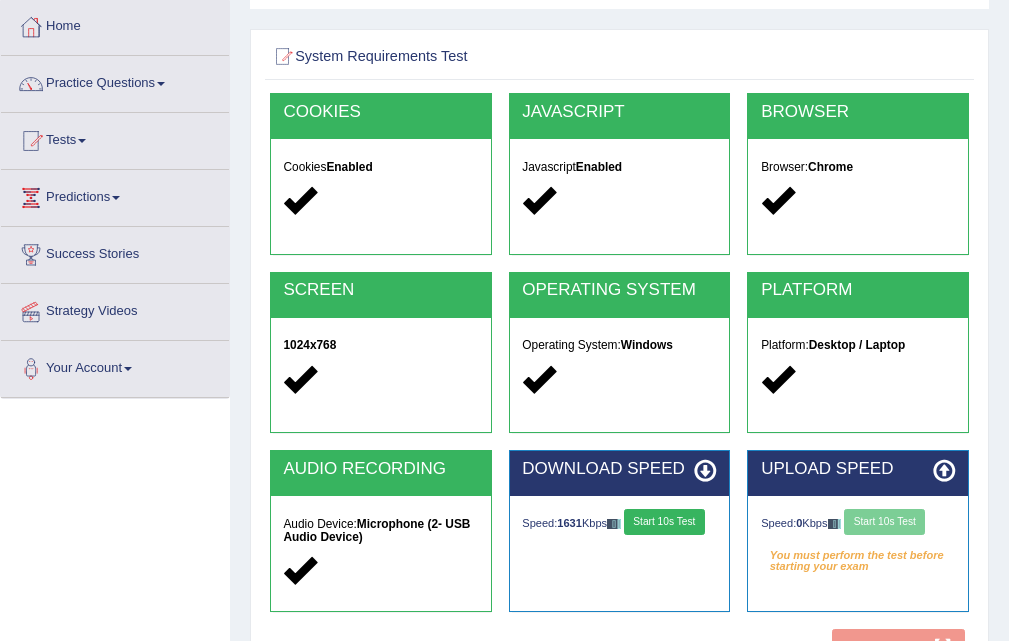 drag, startPoint x: 893, startPoint y: 521, endPoint x: 838, endPoint y: 522, distance: 55.00909 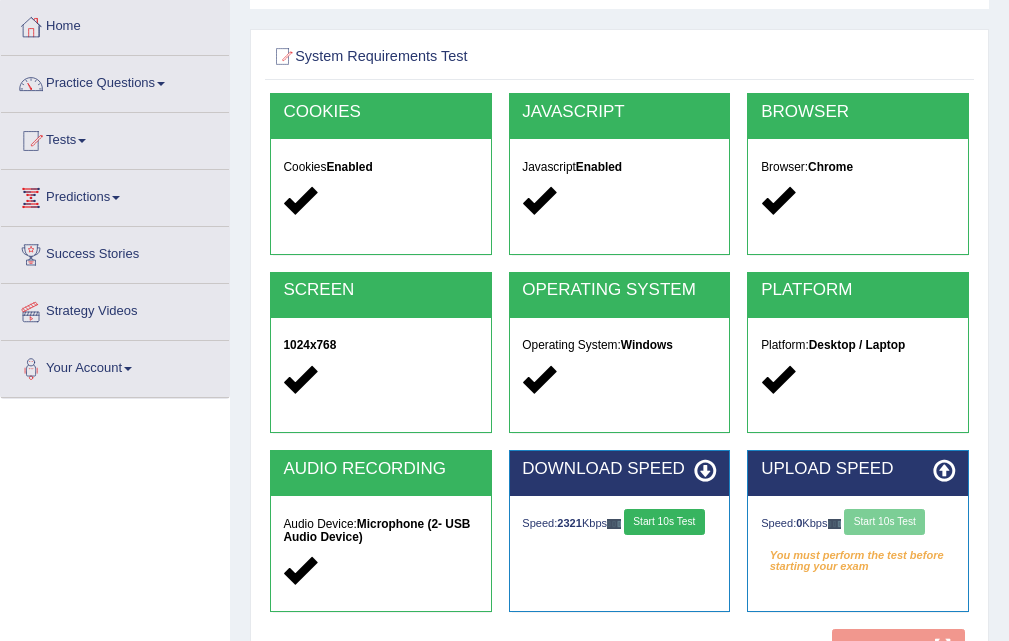click on "Start 10s Test" at bounding box center (664, 522) 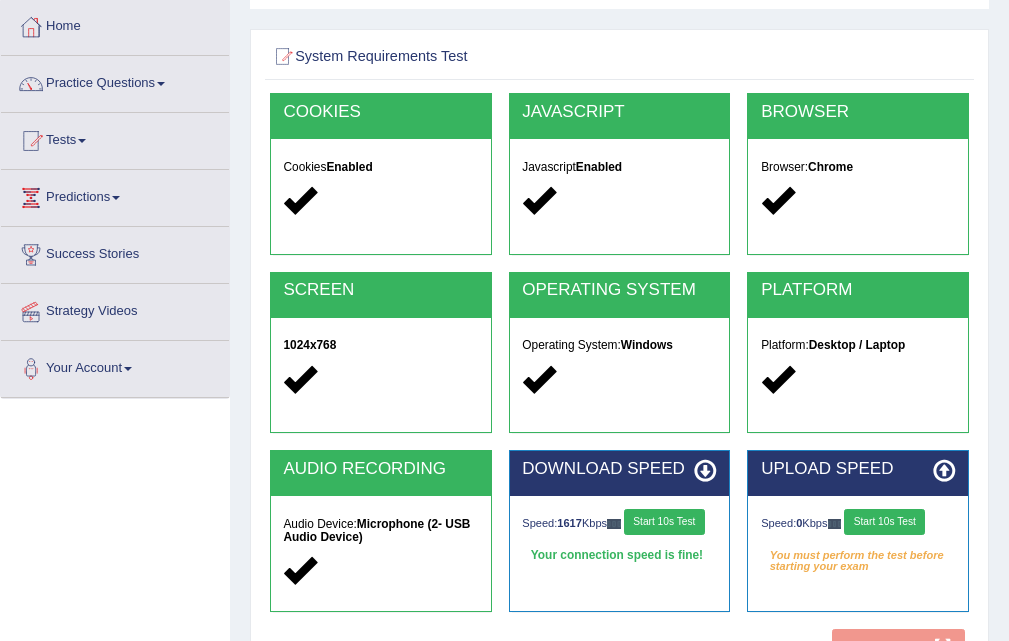 click on "Start 10s Test" at bounding box center [884, 522] 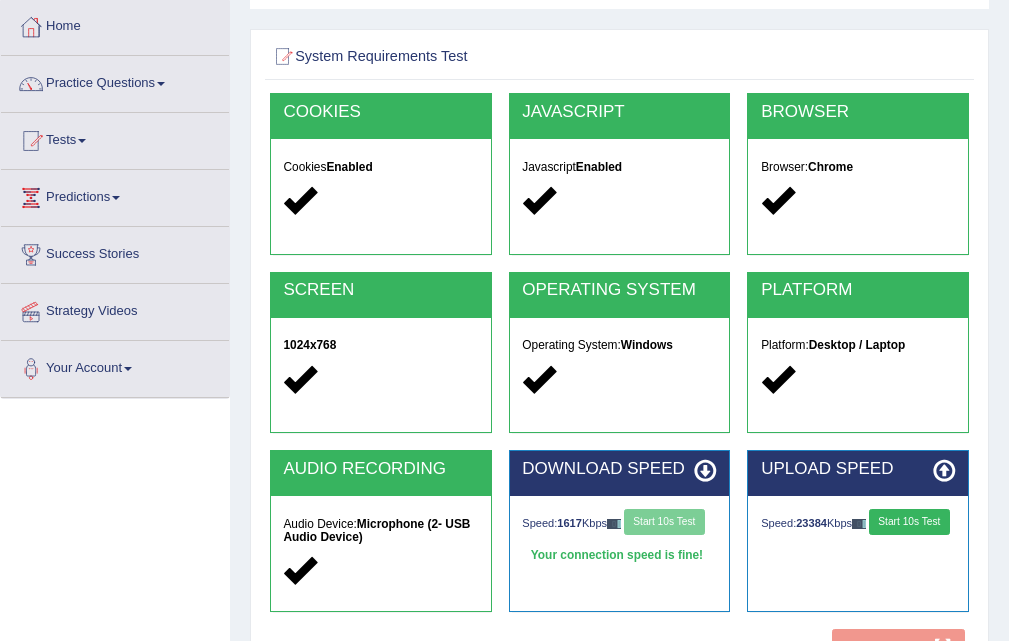click on "Start 10s Test" at bounding box center (909, 522) 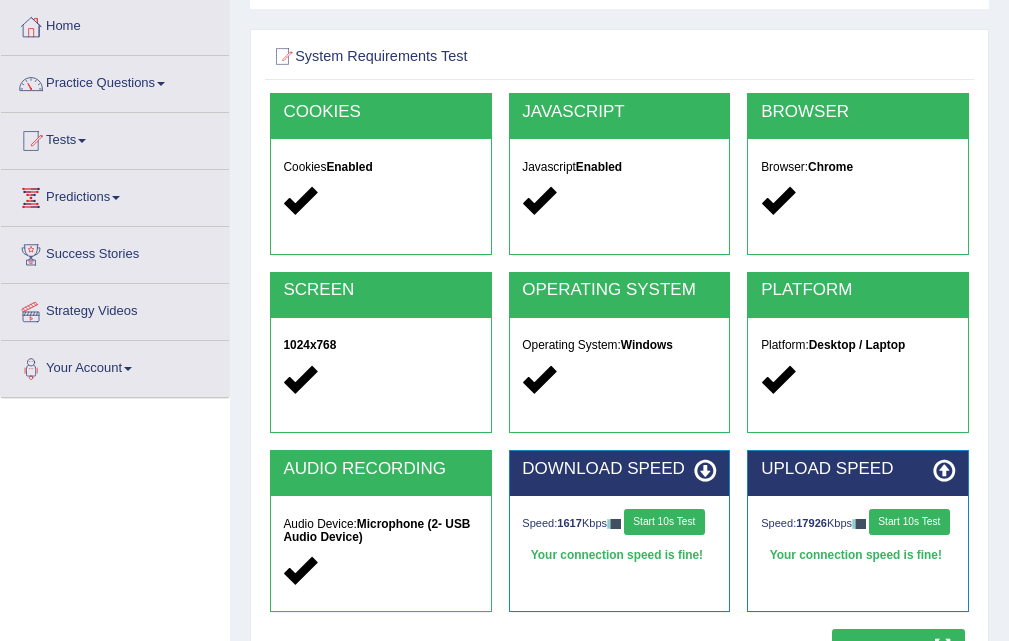click on "Start 10s Test" at bounding box center [909, 522] 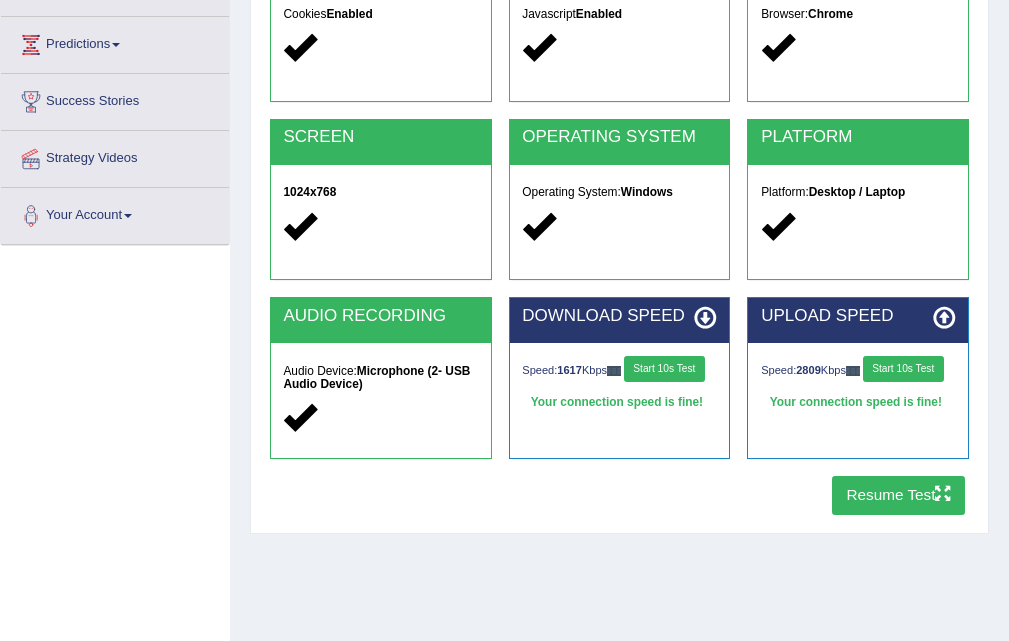 scroll, scrollTop: 409, scrollLeft: 0, axis: vertical 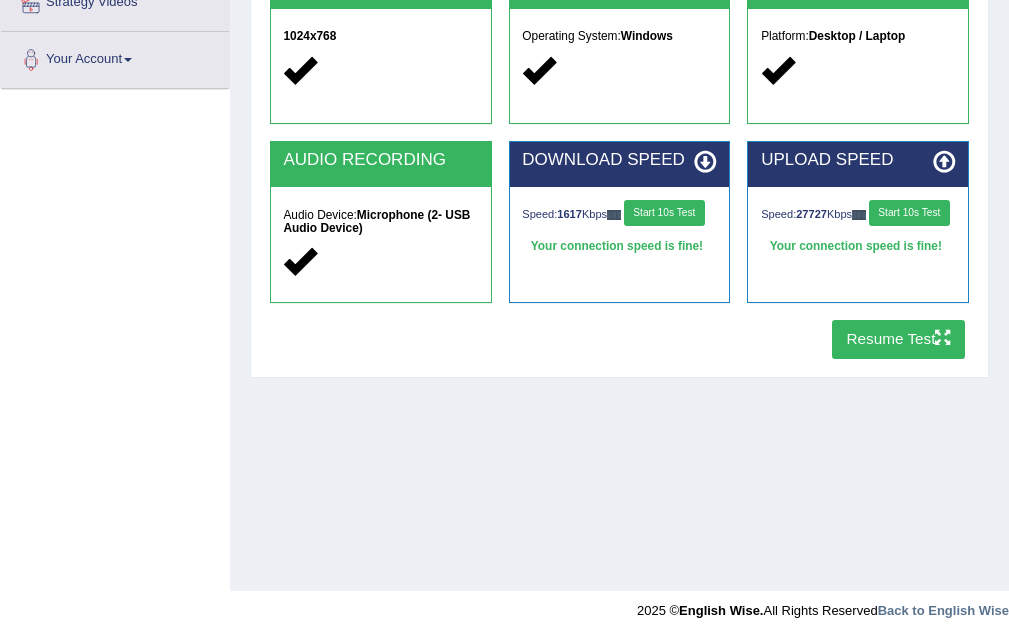 click on "Resume Test" at bounding box center [898, 339] 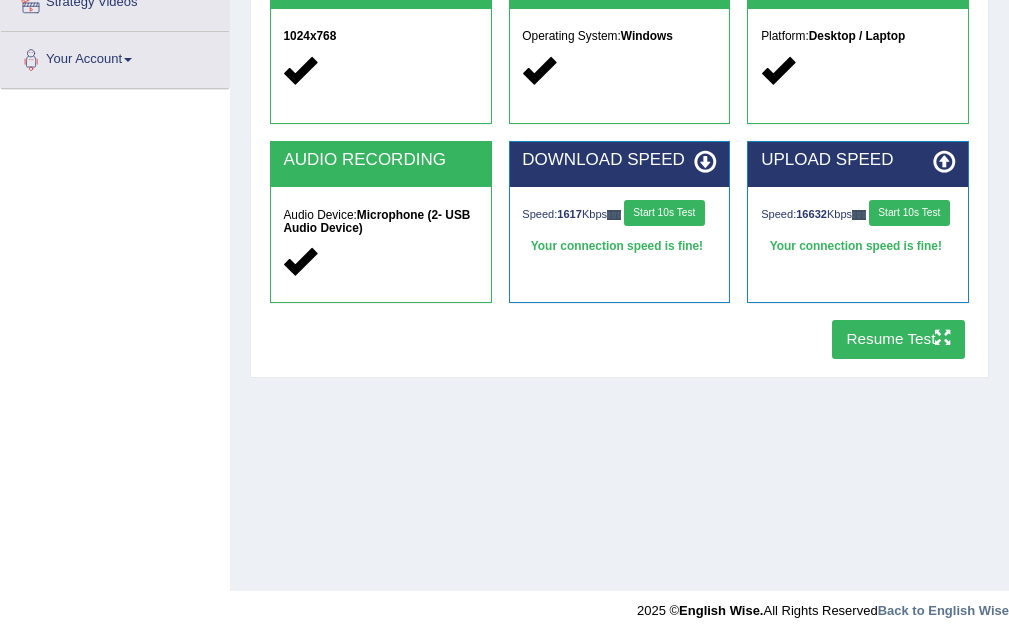 click on "Home
Exams
Exam Requirements
System Requirements Test
COOKIES
Cookies  Enabled
JAVASCRIPT
Javascript  Enabled
BROWSER
Browser:  Chrome
SCREEN
1024x768
OPERATING SYSTEM
Operating System:  Windows
PLATFORM
Platform:  Desktop / Laptop
AUDIO RECORDING
Audio Device:  Microphone (2- USB Audio Device)
DOWNLOAD SPEED
Speed:  1617  Kbps    Start 10s Test
Your connection speed is fine!
Select Audio Quality
UPLOAD SPEED
Speed:  16632" at bounding box center (619, 91) 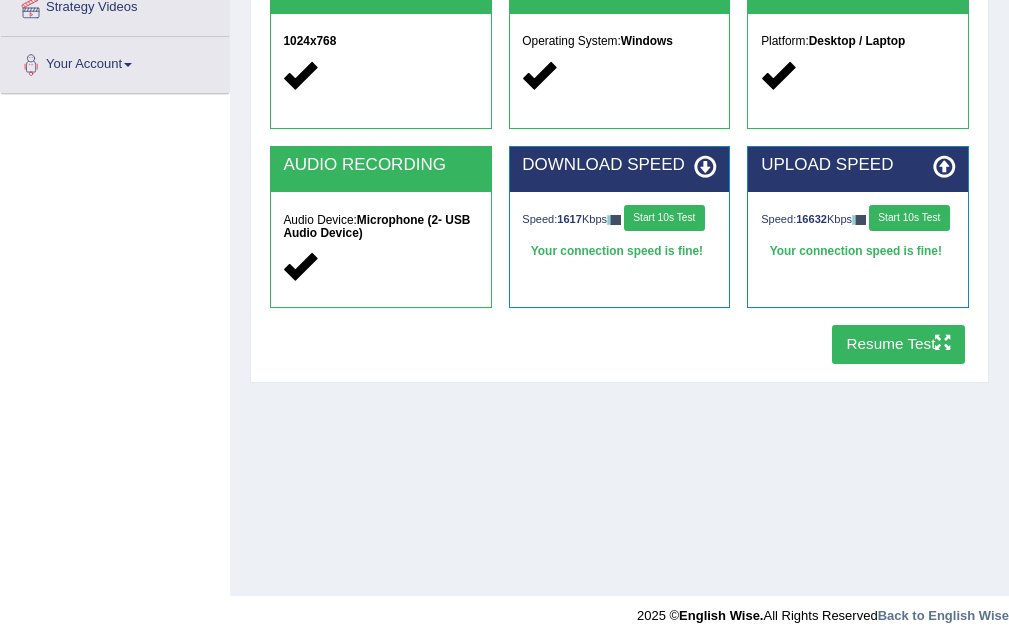 scroll, scrollTop: 409, scrollLeft: 0, axis: vertical 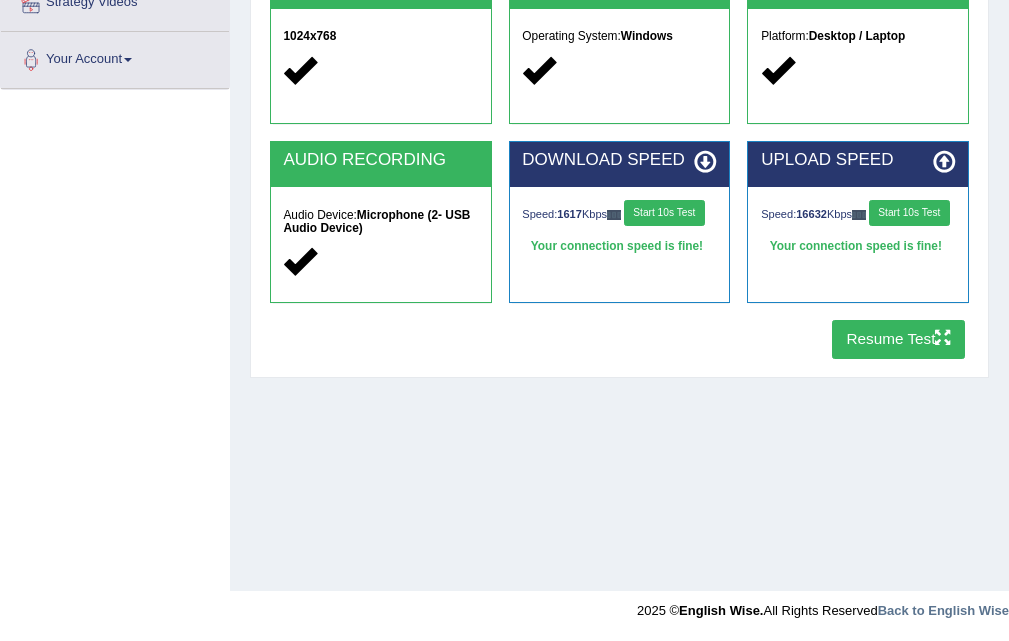 click on "Resume Test" at bounding box center [898, 339] 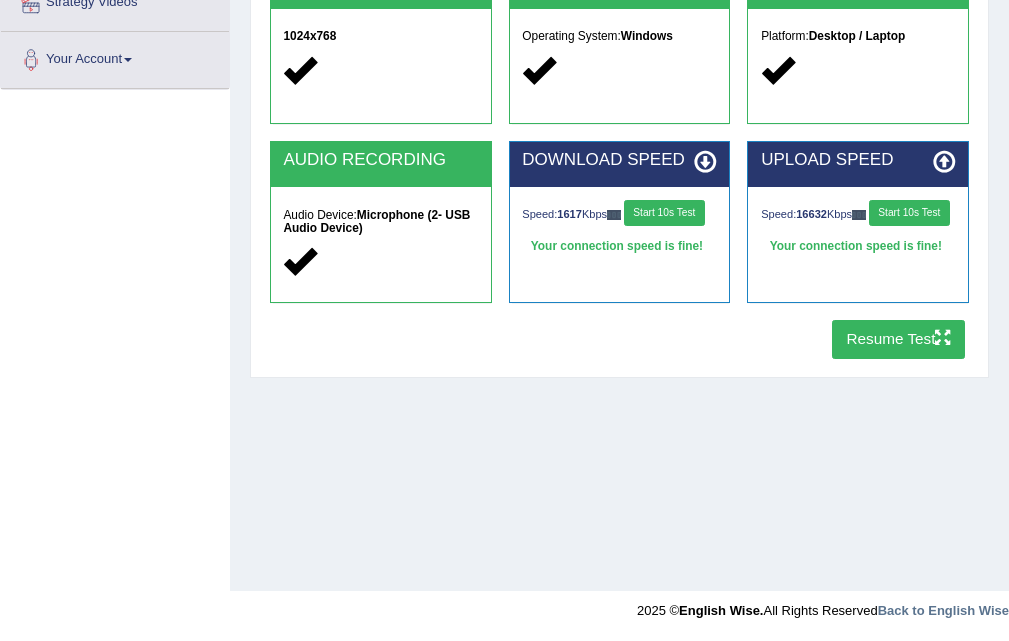 click on "Home
Exams
Exam Requirements
System Requirements Test
COOKIES
Cookies  Enabled
JAVASCRIPT
Javascript  Enabled
BROWSER
Browser:  Chrome
SCREEN
1024x768
OPERATING SYSTEM
Operating System:  Windows
PLATFORM
Platform:  Desktop / Laptop
AUDIO RECORDING
Audio Device:  Microphone (2- USB Audio Device)
DOWNLOAD SPEED
Speed:  1617  Kbps    Start 10s Test
Your connection speed is fine!
Select Audio Quality
UPLOAD SPEED
Speed:  16632" at bounding box center [619, 91] 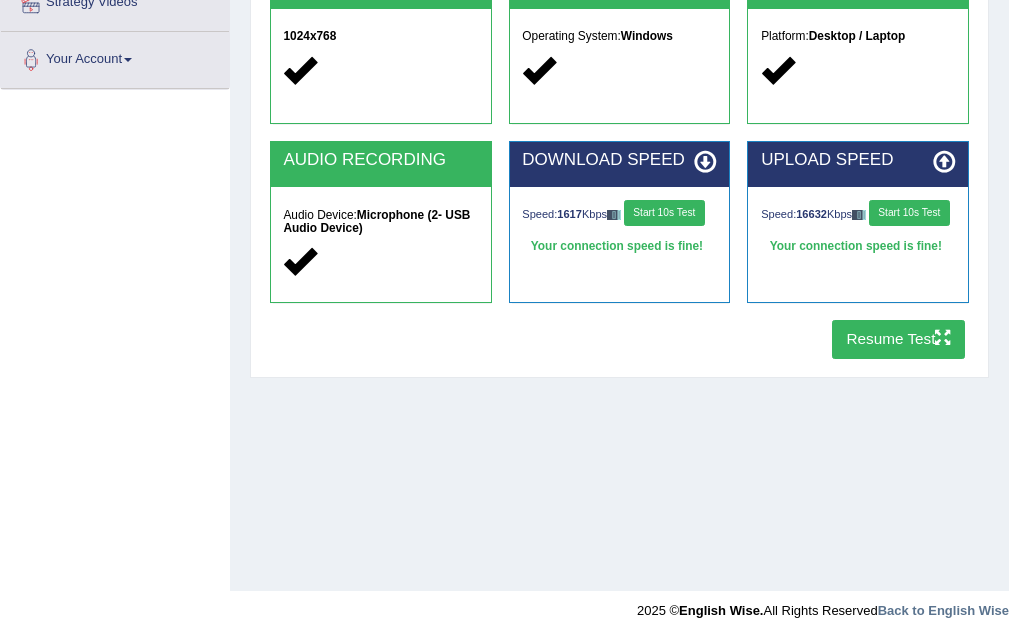 click on "Home
Exams
Exam Requirements
System Requirements Test
COOKIES
Cookies  Enabled
JAVASCRIPT
Javascript  Enabled
BROWSER
Browser:  Chrome
SCREEN
1024x768
OPERATING SYSTEM
Operating System:  Windows
PLATFORM
Platform:  Desktop / Laptop
AUDIO RECORDING
Audio Device:  Microphone (2- USB Audio Device)
DOWNLOAD SPEED
Speed:  1617  Kbps    Start 10s Test
Your connection speed is fine!
Select Audio Quality
UPLOAD SPEED
Speed:  16632" at bounding box center (619, 91) 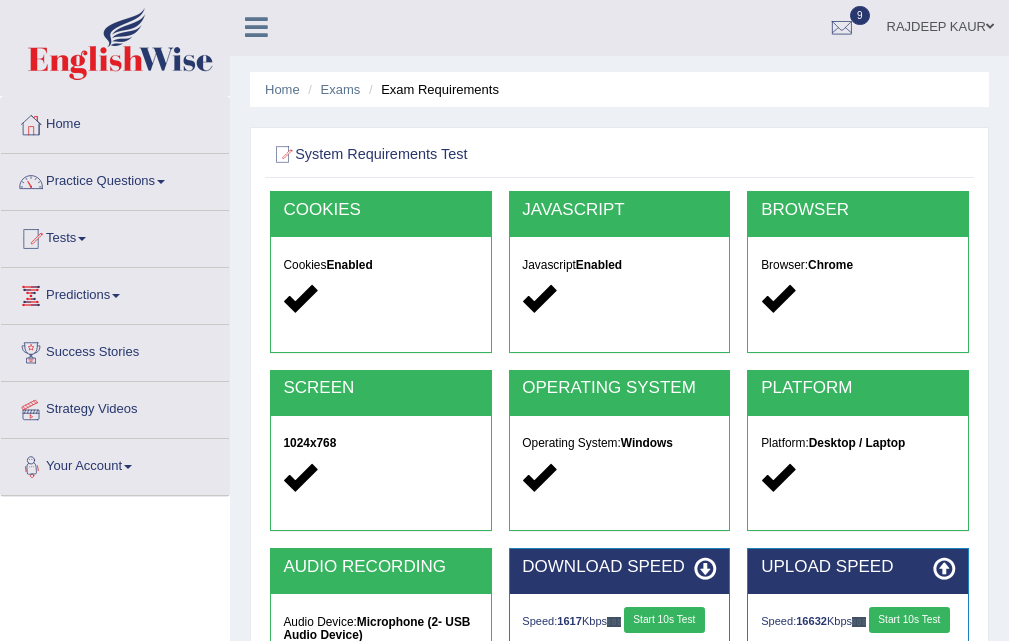 scroll, scrollTop: 0, scrollLeft: 0, axis: both 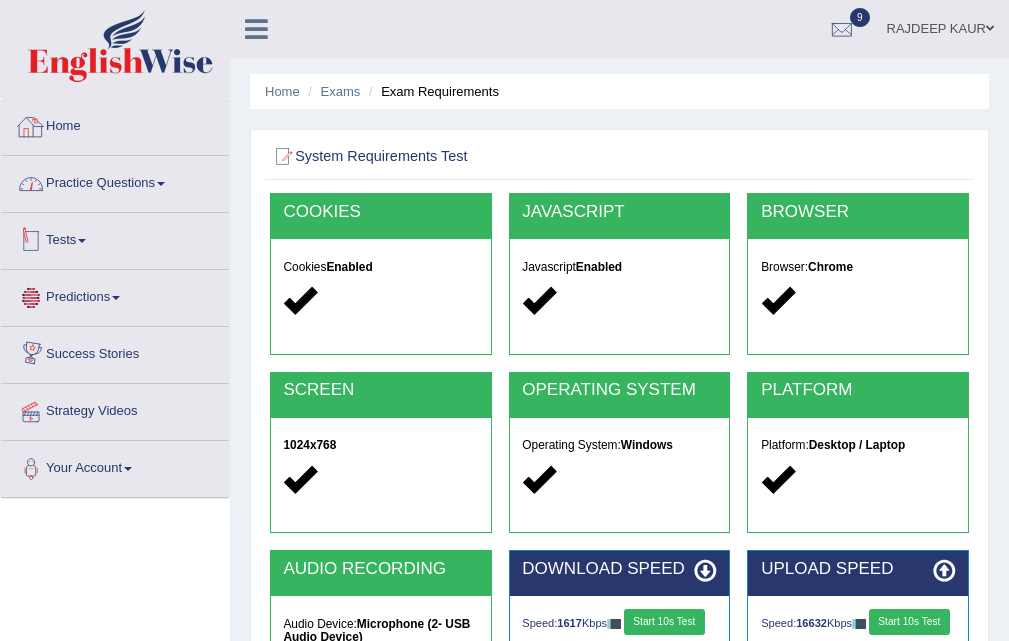 click on "Practice Questions" at bounding box center (115, 181) 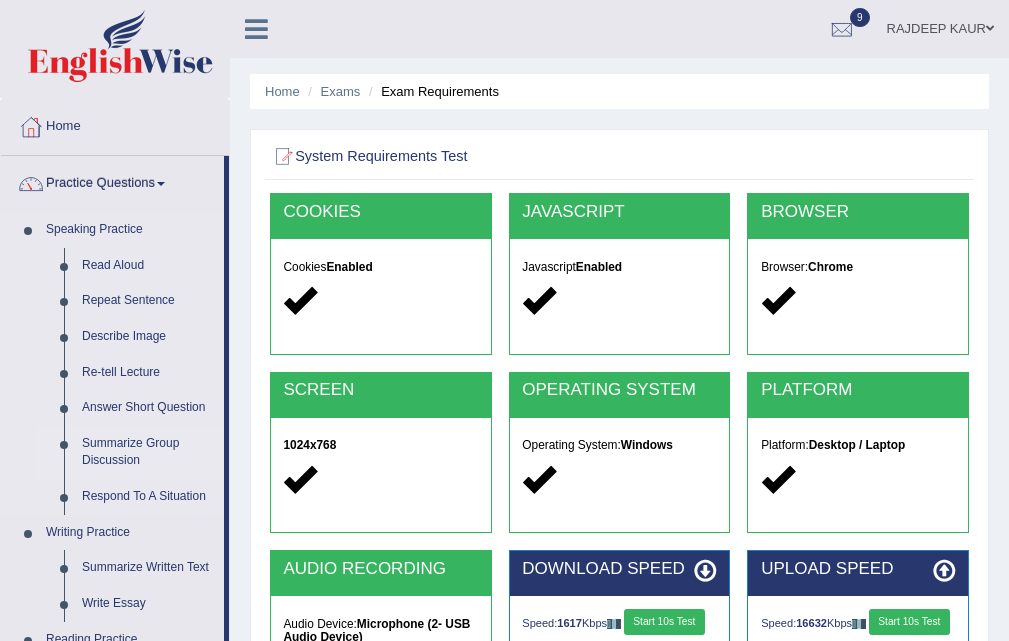 click on "Summarize Group Discussion" at bounding box center [148, 452] 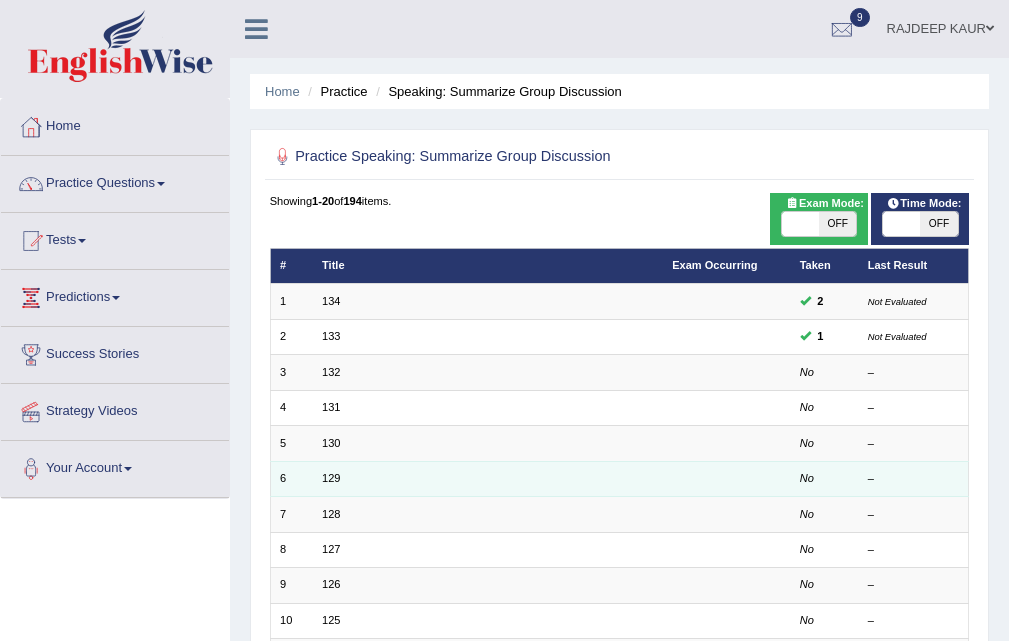 scroll, scrollTop: 14, scrollLeft: 0, axis: vertical 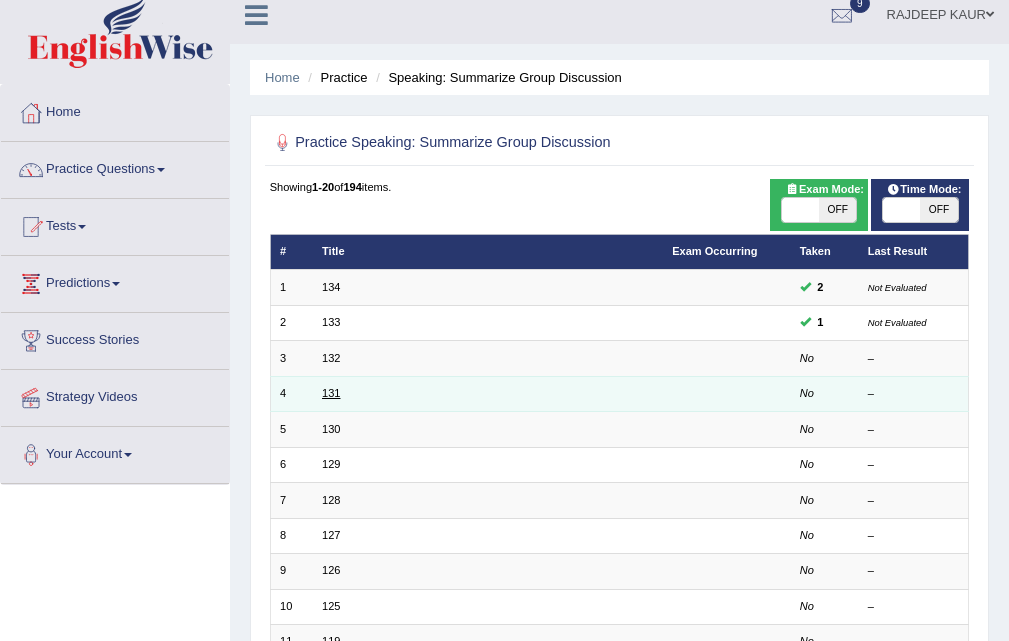 click on "131" at bounding box center [331, 393] 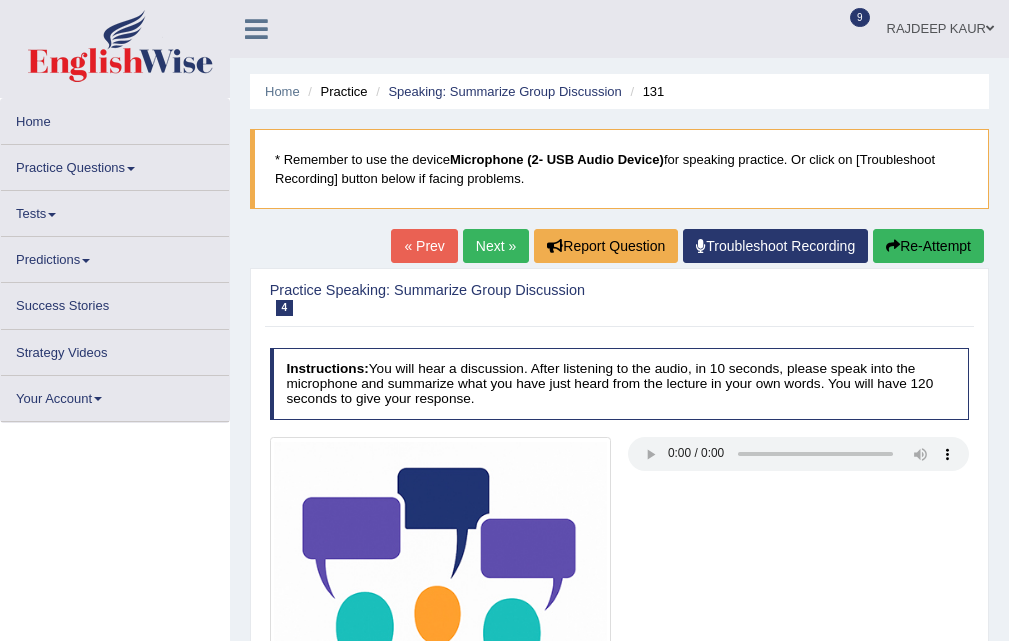 scroll, scrollTop: 0, scrollLeft: 0, axis: both 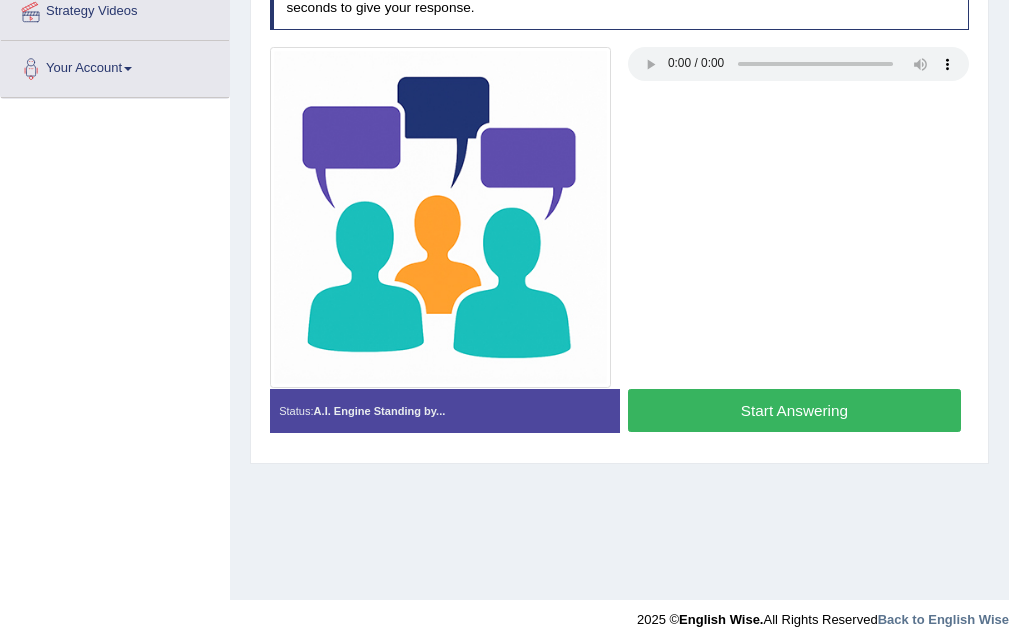 click on "Start Answering" at bounding box center [794, 410] 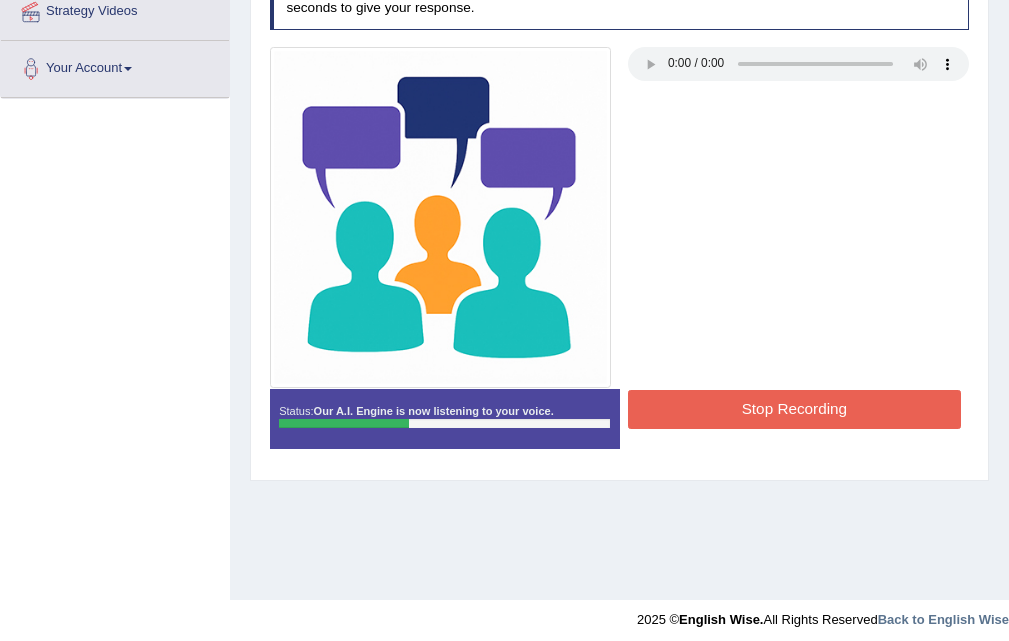 click on "Stop Recording" at bounding box center [794, 409] 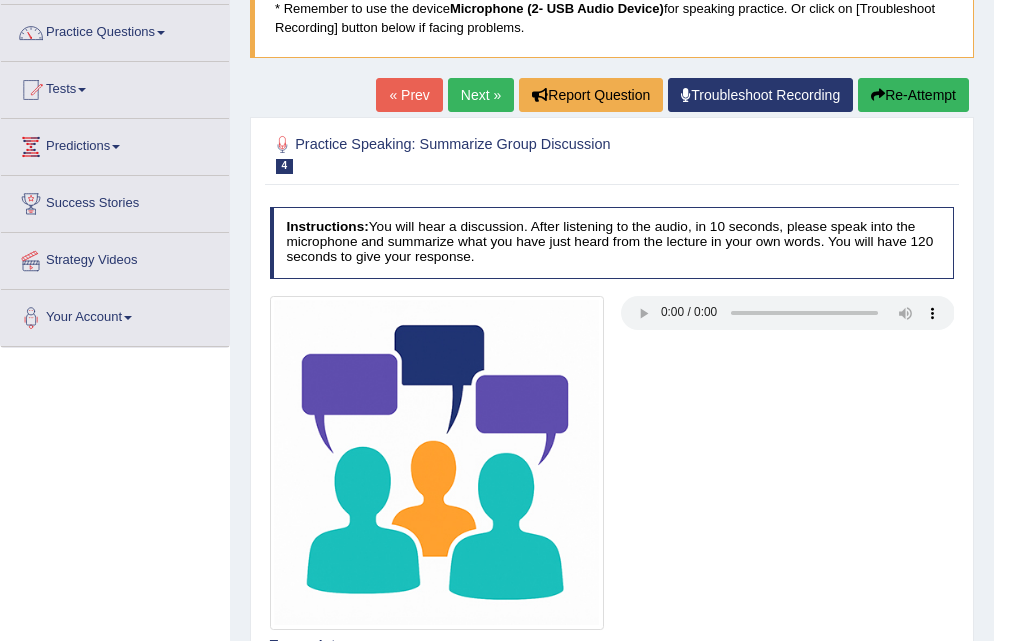 scroll, scrollTop: 0, scrollLeft: 0, axis: both 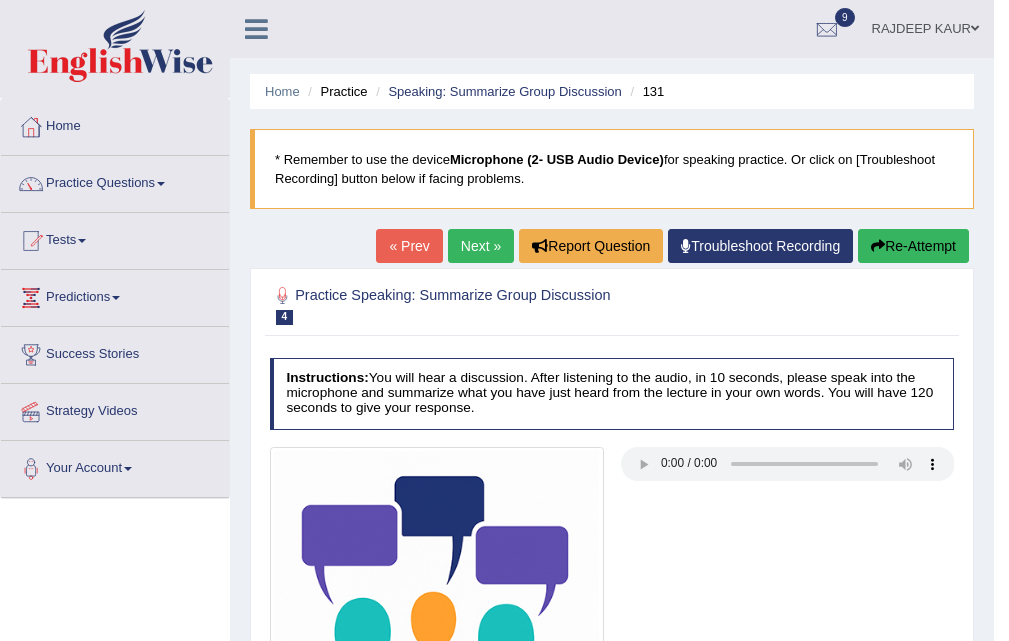 click on "Tests" at bounding box center [115, 238] 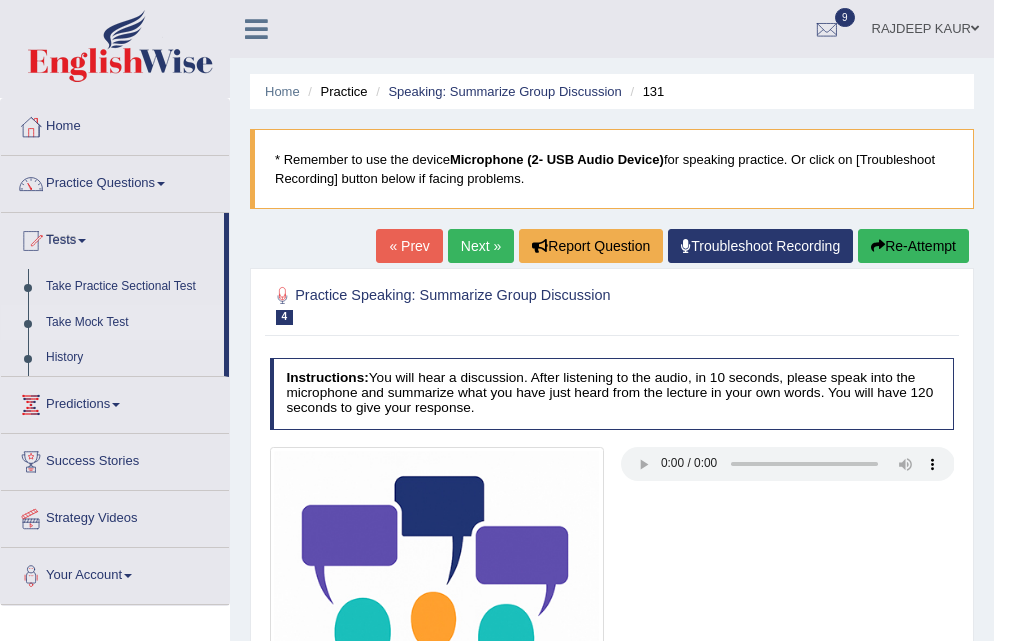 click on "Take Mock Test" at bounding box center [130, 323] 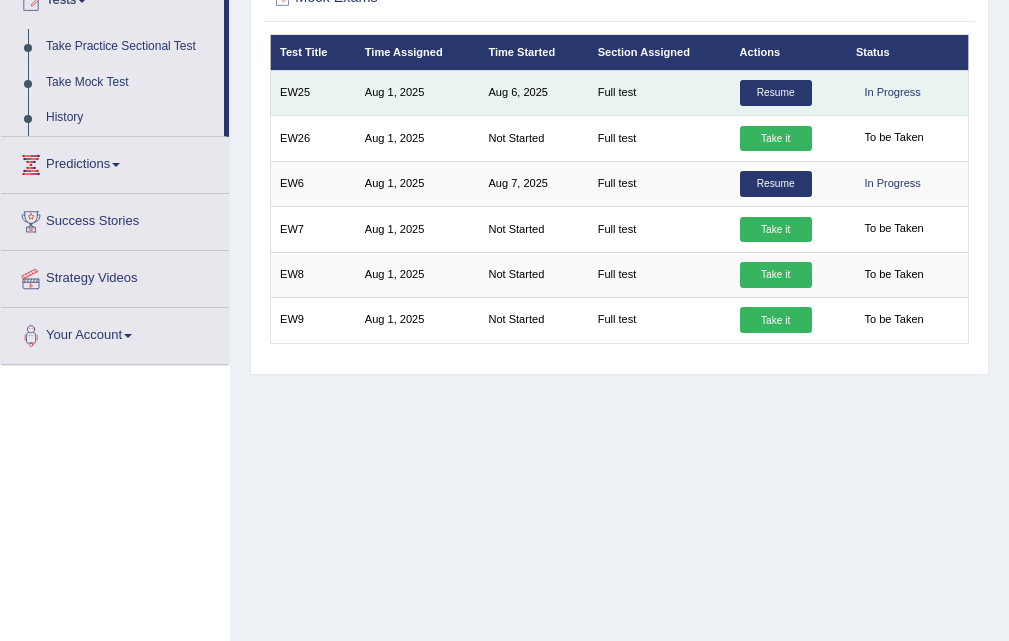 scroll, scrollTop: 240, scrollLeft: 0, axis: vertical 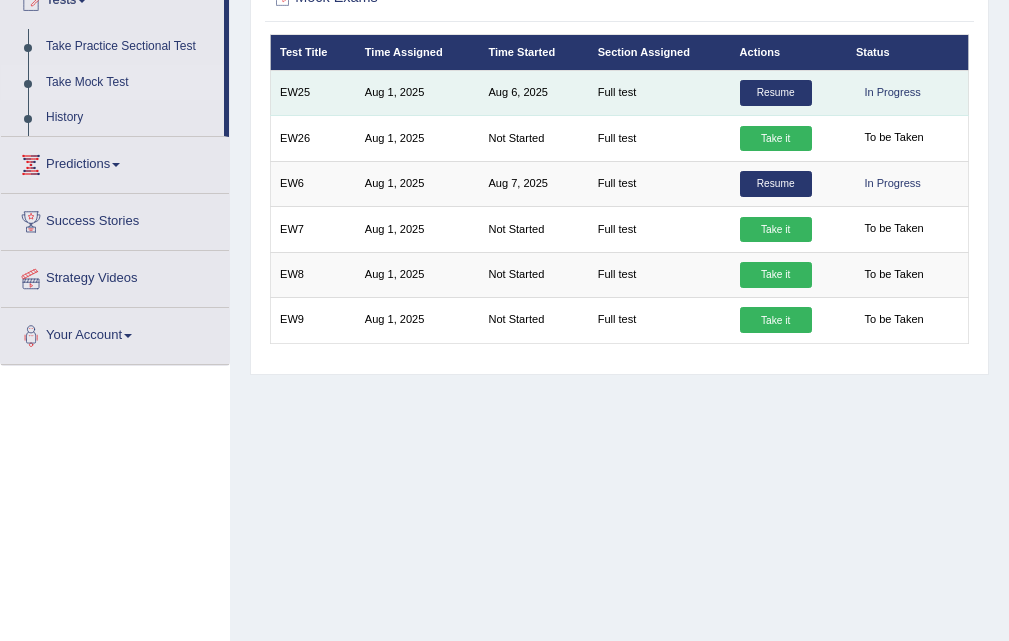 click on "Resume" at bounding box center (776, 93) 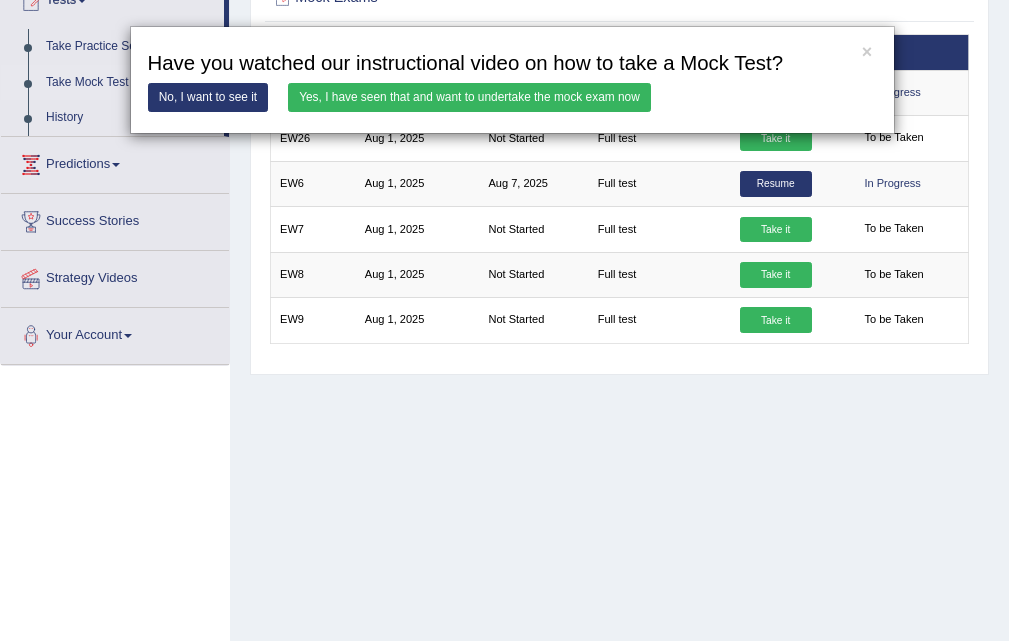click on "Yes, I have seen that and want to undertake the mock exam now" at bounding box center (469, 97) 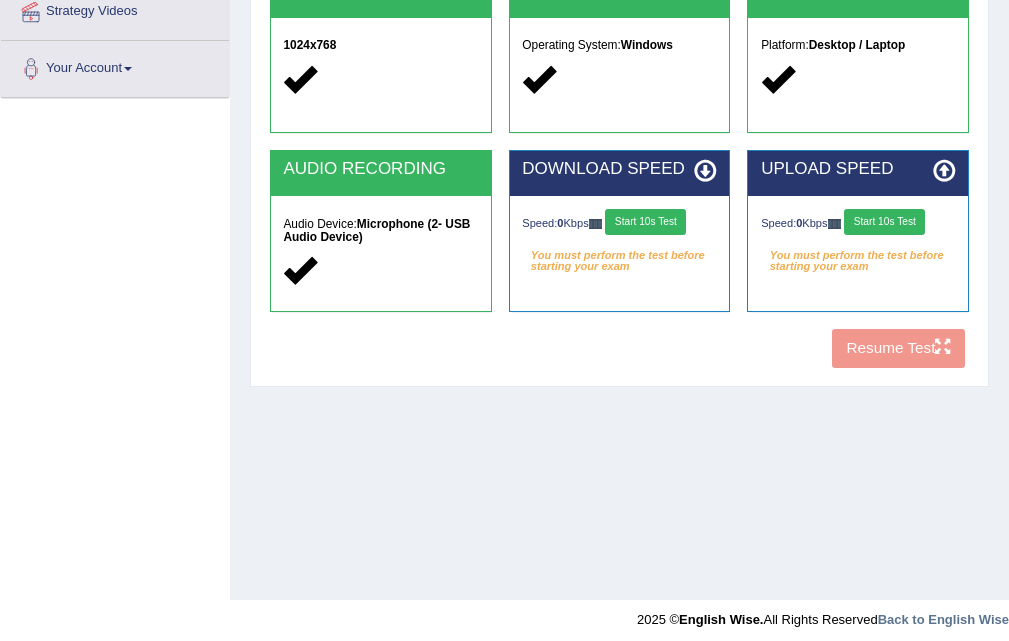 scroll, scrollTop: 400, scrollLeft: 0, axis: vertical 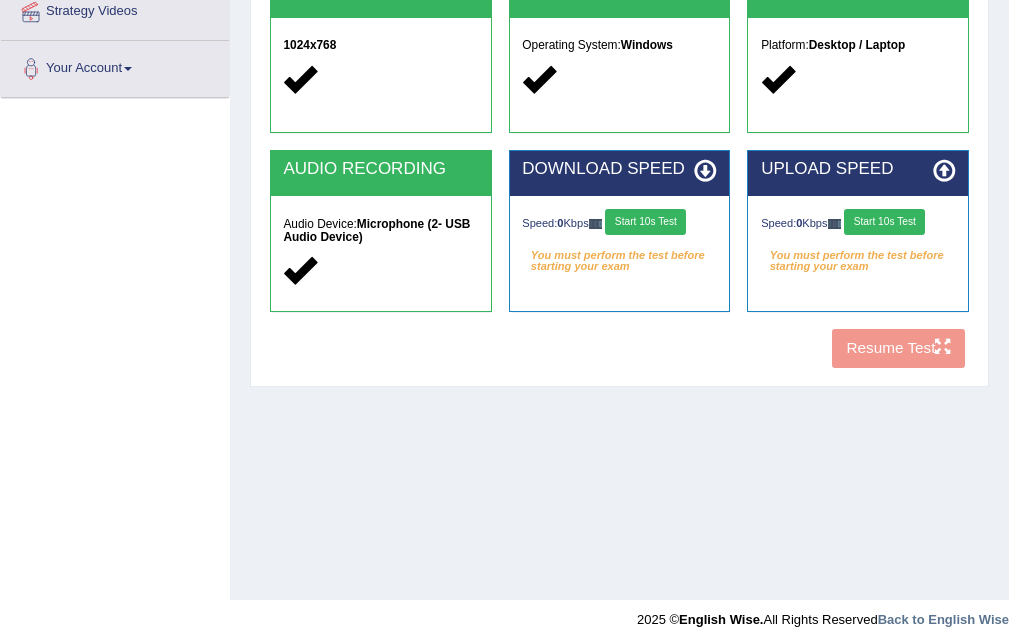 click on "Start 10s Test" at bounding box center [645, 222] 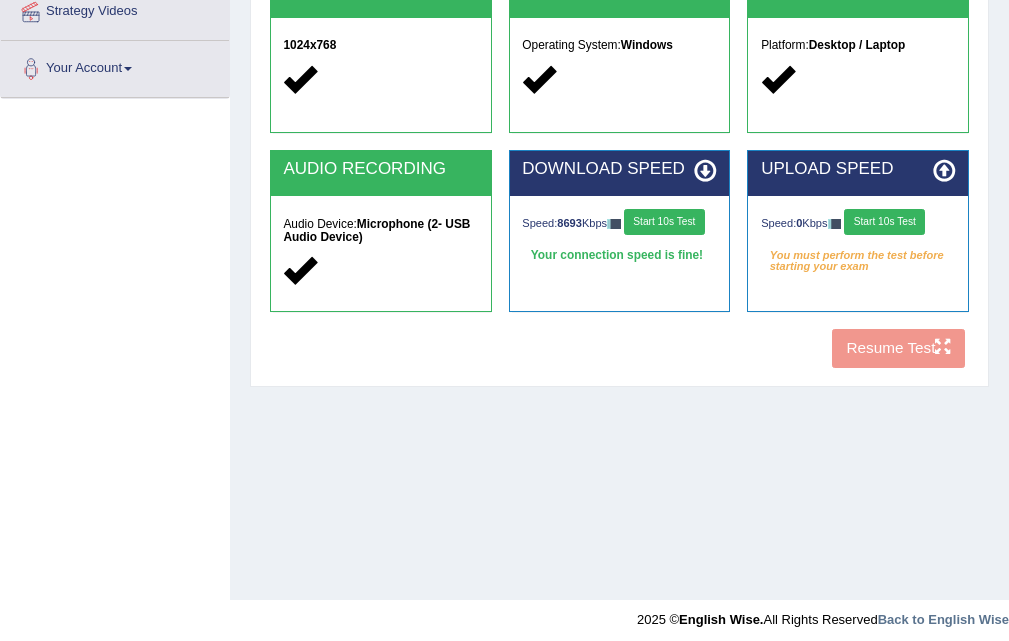 click on "Start 10s Test" at bounding box center (884, 222) 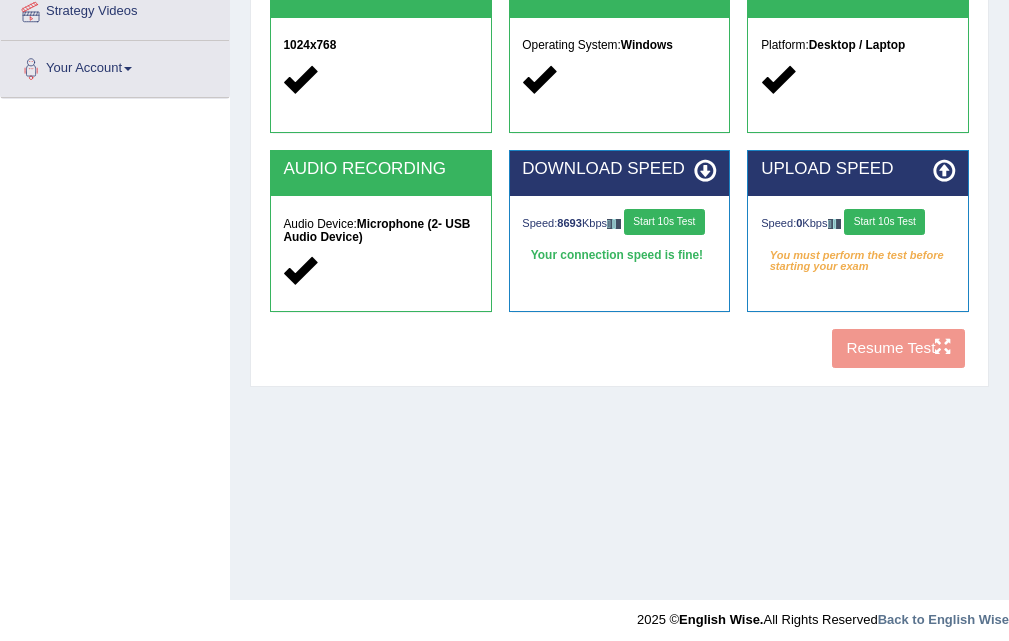 click on "Start 10s Test" at bounding box center [884, 222] 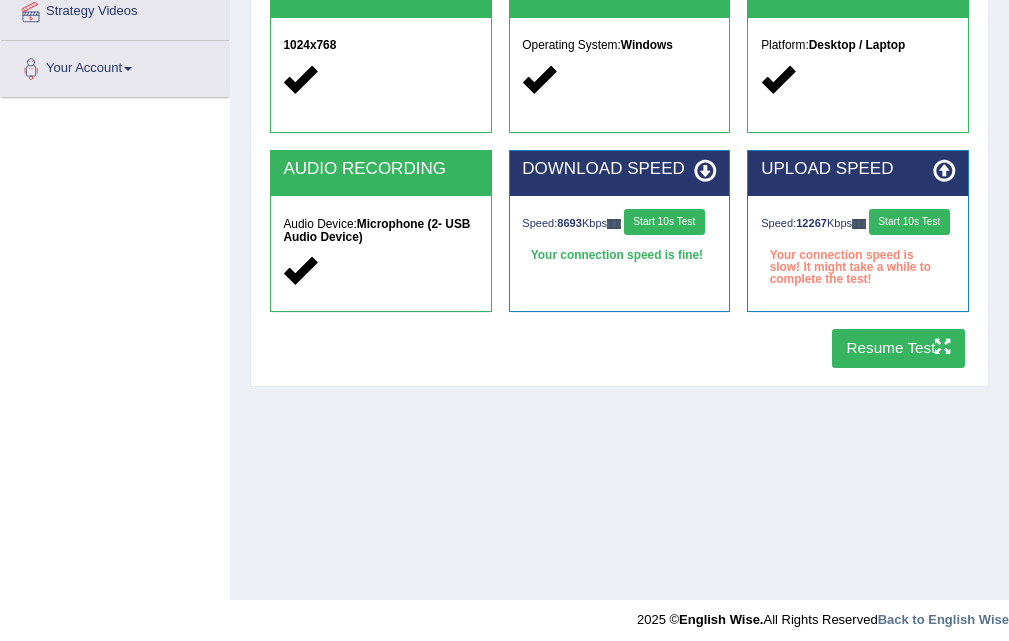 click on "Start 10s Test" at bounding box center [909, 222] 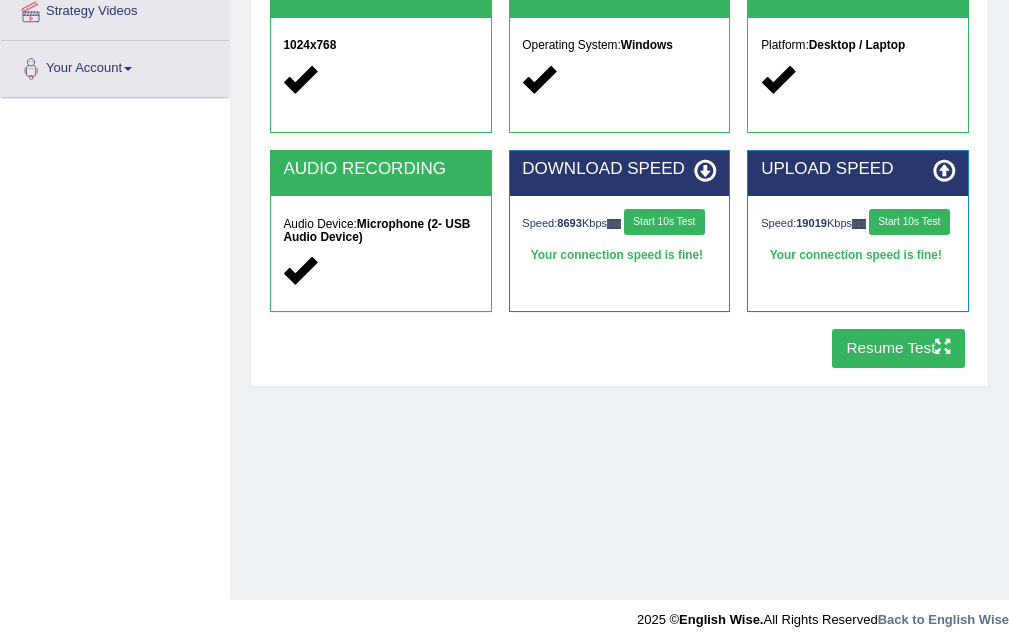 click on "Start 10s Test" at bounding box center [909, 222] 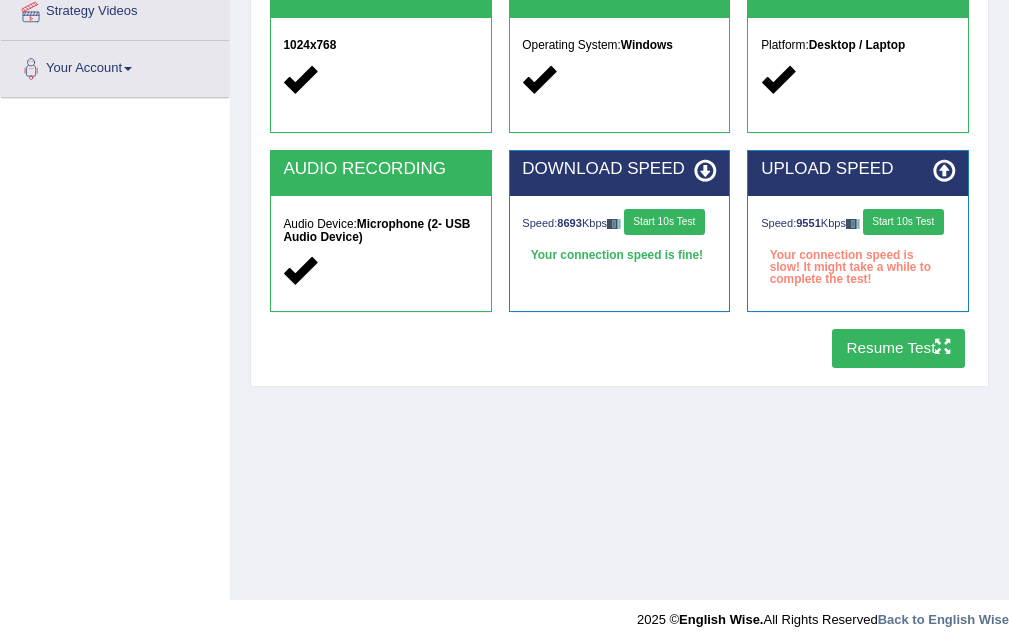 click on "Start 10s Test" at bounding box center [903, 222] 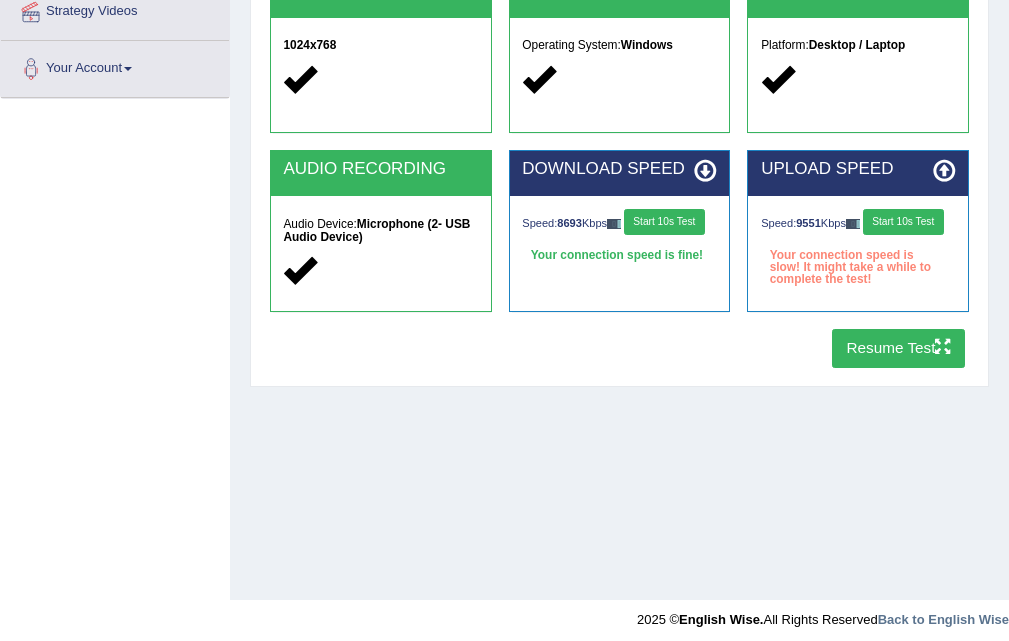 click on "Start 10s Test" at bounding box center [903, 222] 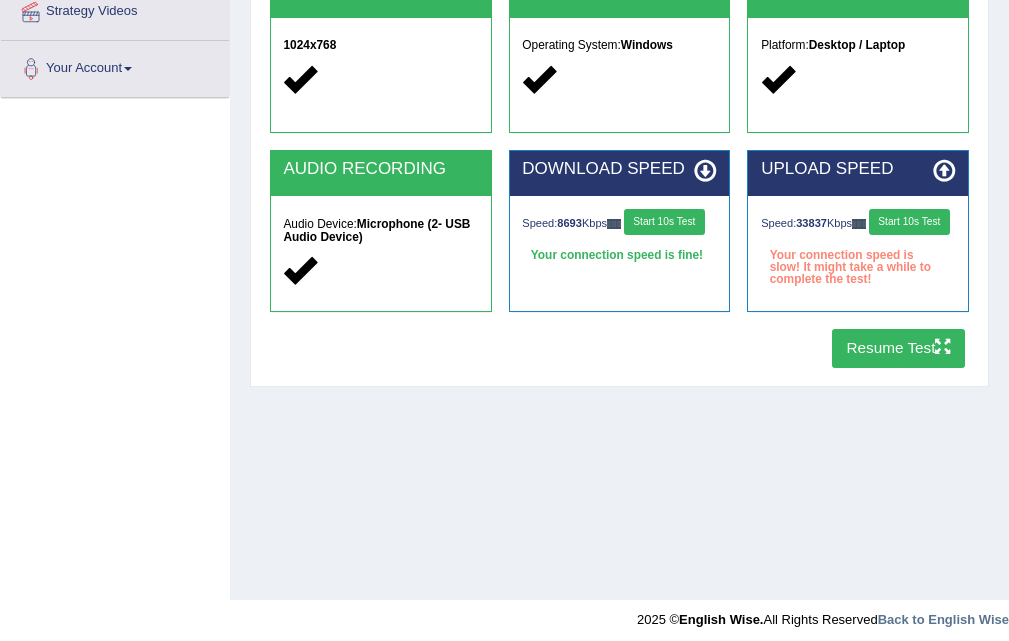 click on "Resume Test" at bounding box center (898, 348) 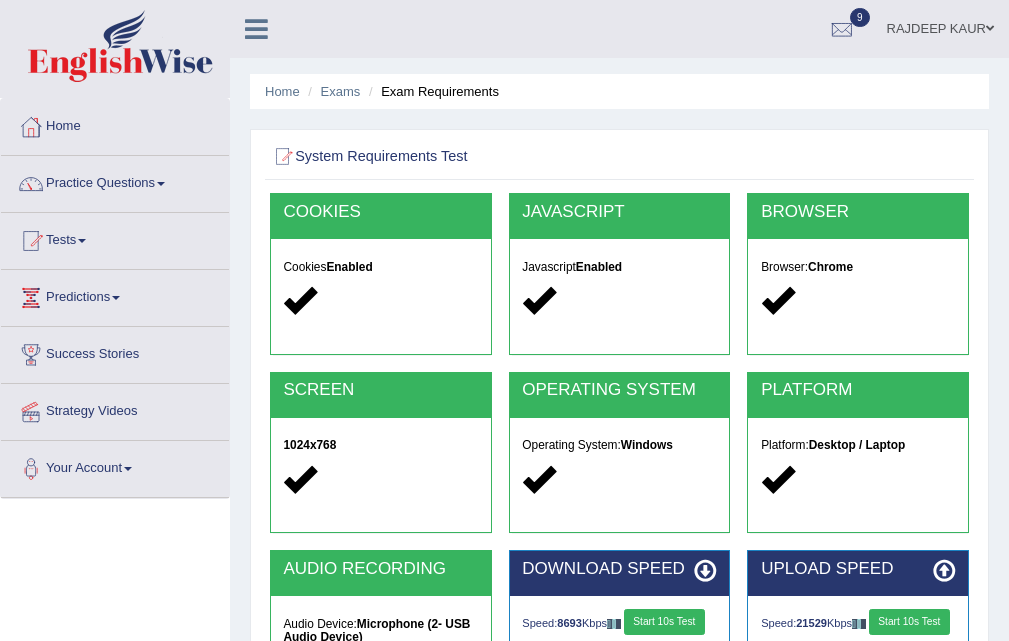 scroll, scrollTop: 400, scrollLeft: 0, axis: vertical 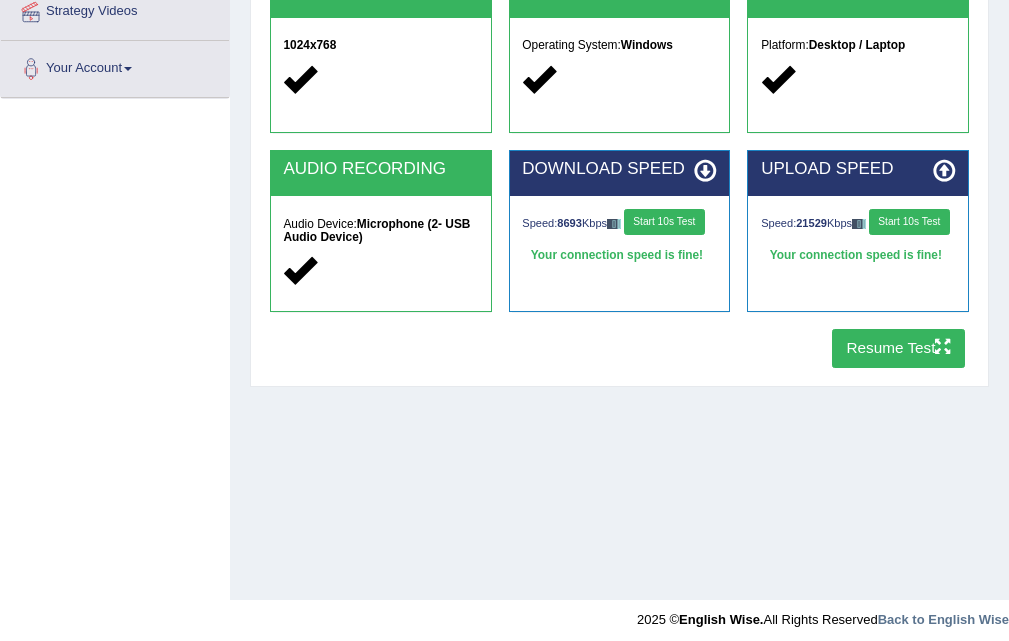 click on "Resume Test" at bounding box center [898, 348] 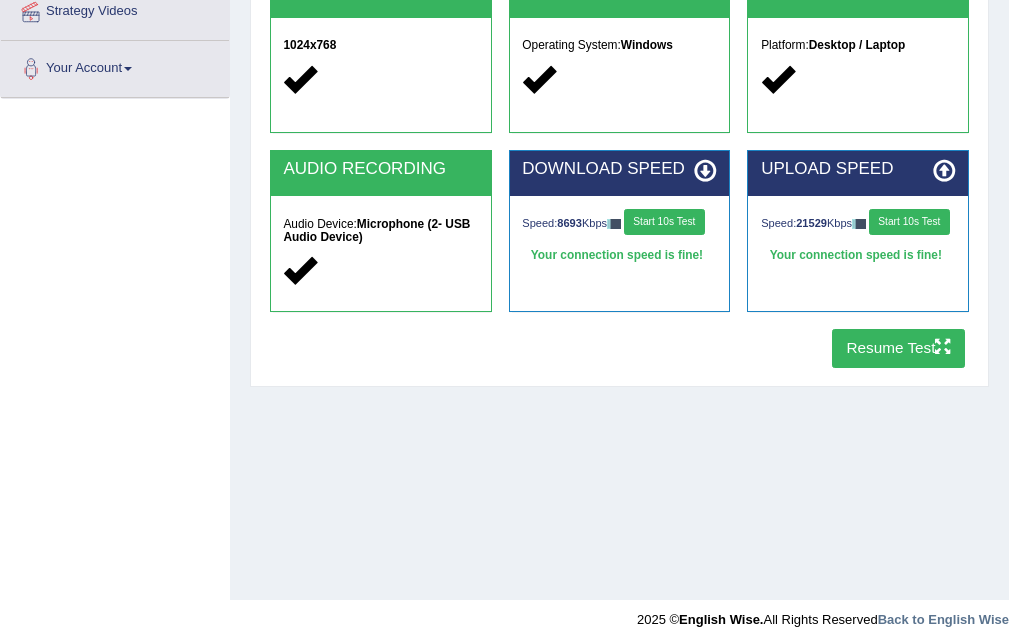click on "UPLOAD SPEED
Speed:  21529  Kbps    Start 10s Test
Your connection speed is fine!" at bounding box center (858, 239) 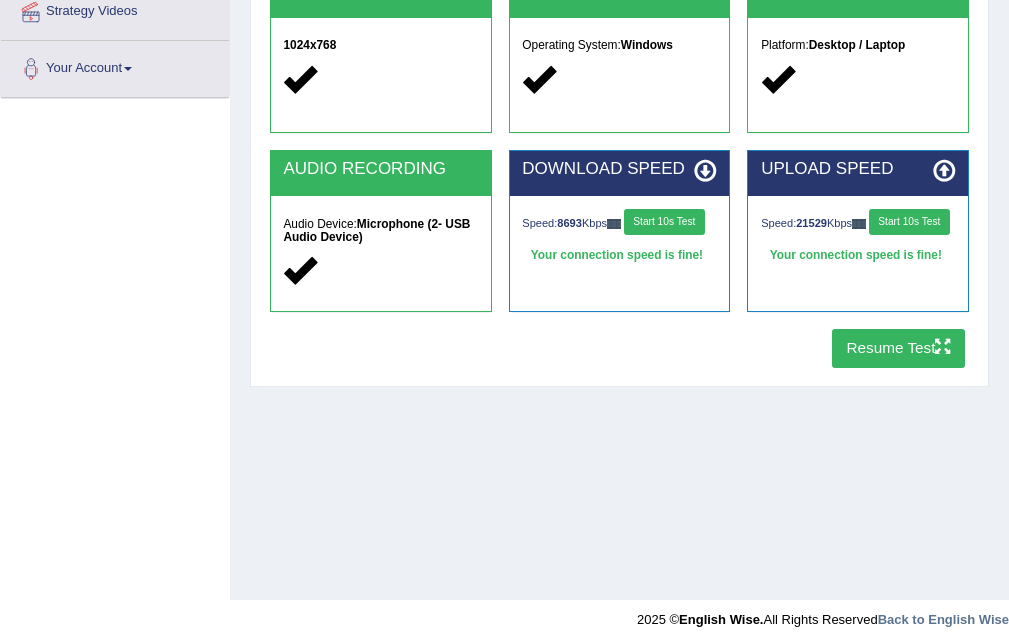 click on "Resume Test" at bounding box center [898, 348] 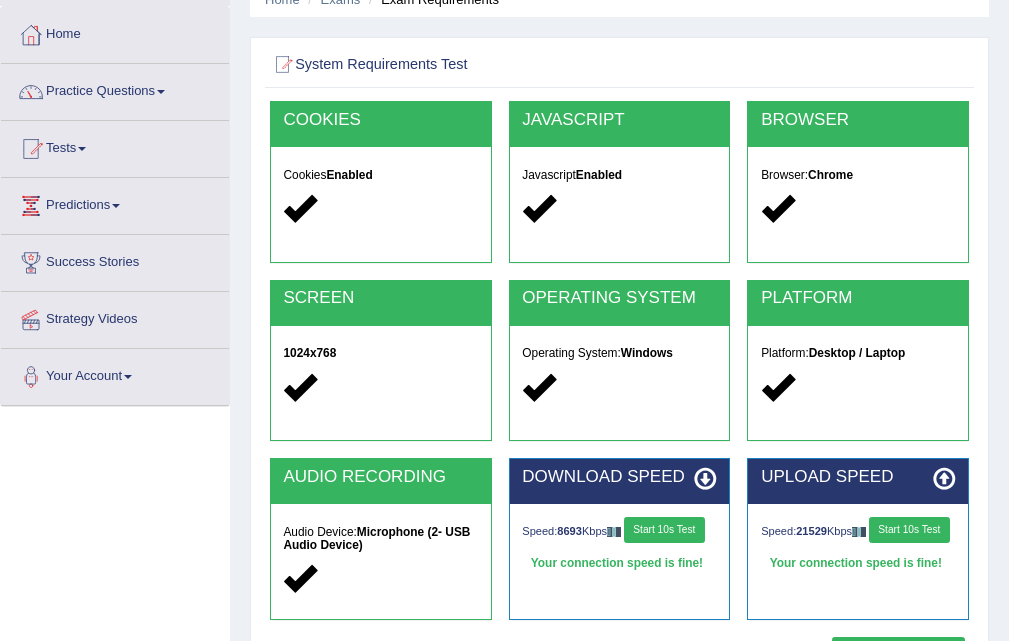 scroll, scrollTop: 200, scrollLeft: 0, axis: vertical 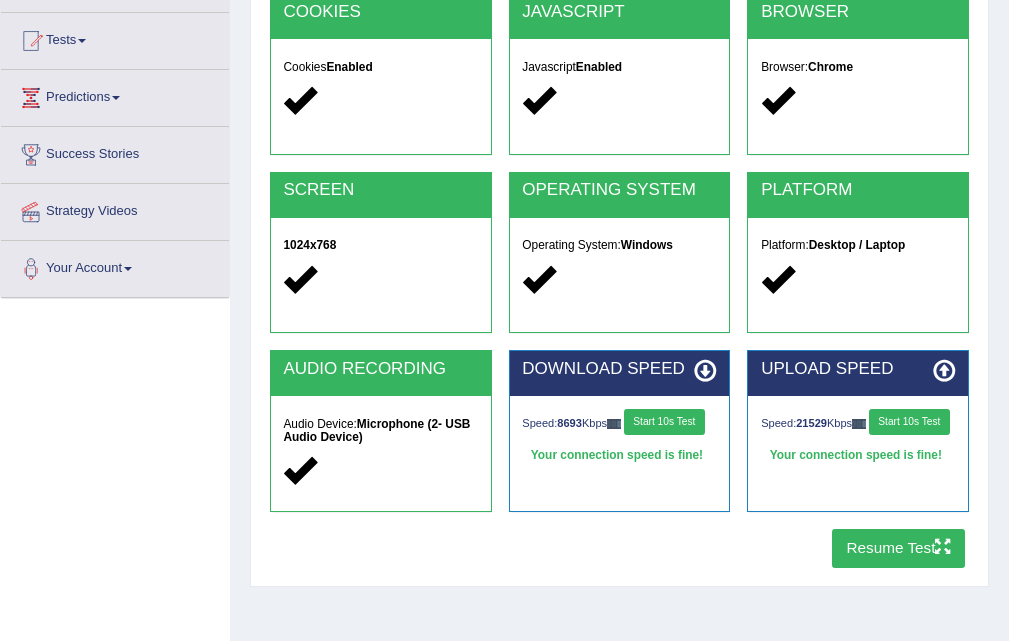 click on "Resume Test" at bounding box center (898, 548) 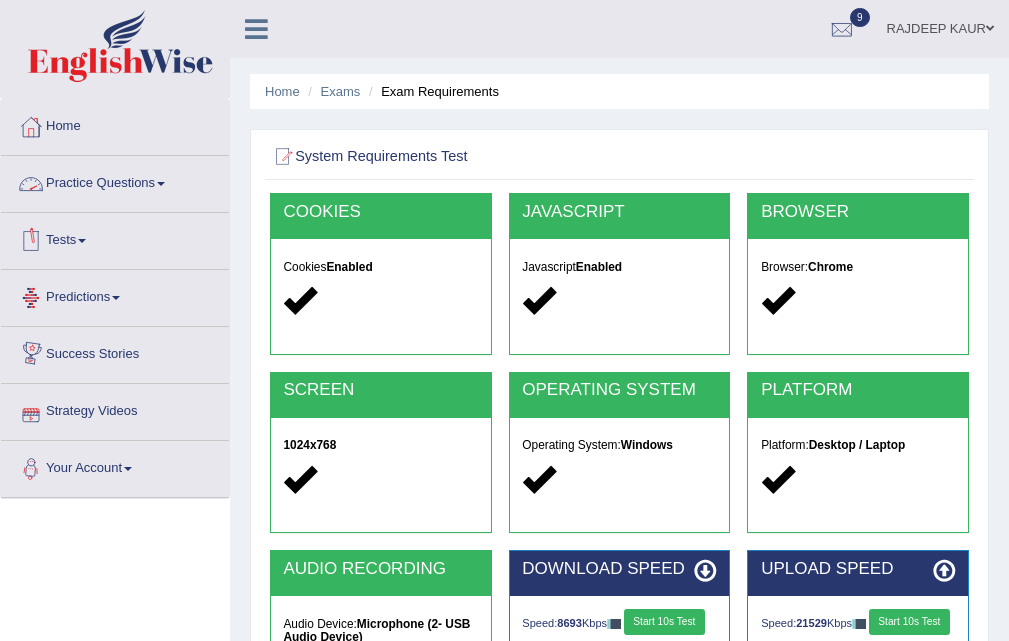 click on "Practice Questions" at bounding box center (115, 181) 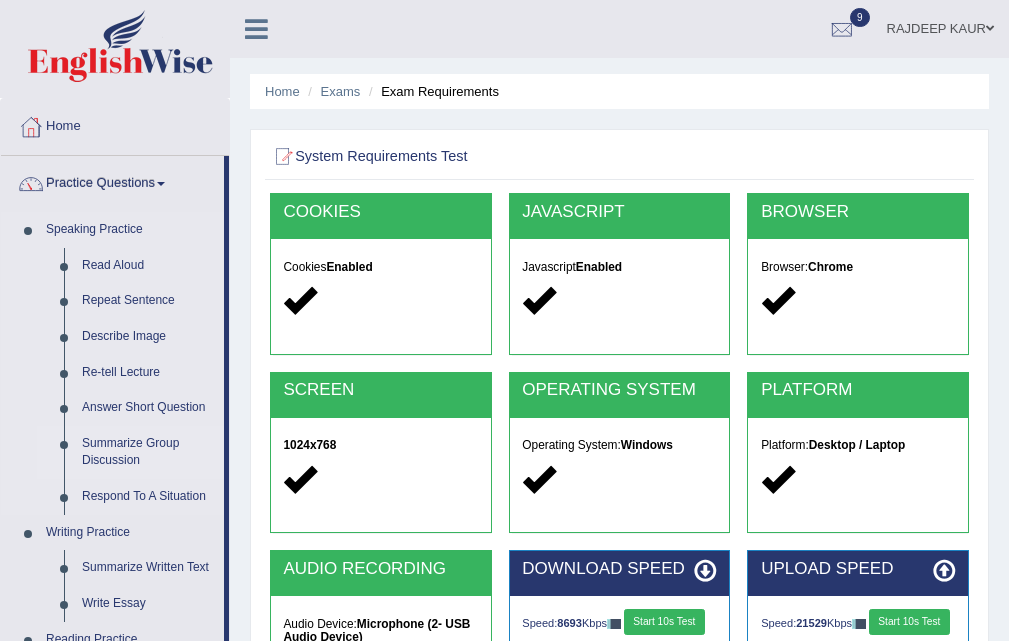 click on "Summarize Group Discussion" at bounding box center [148, 452] 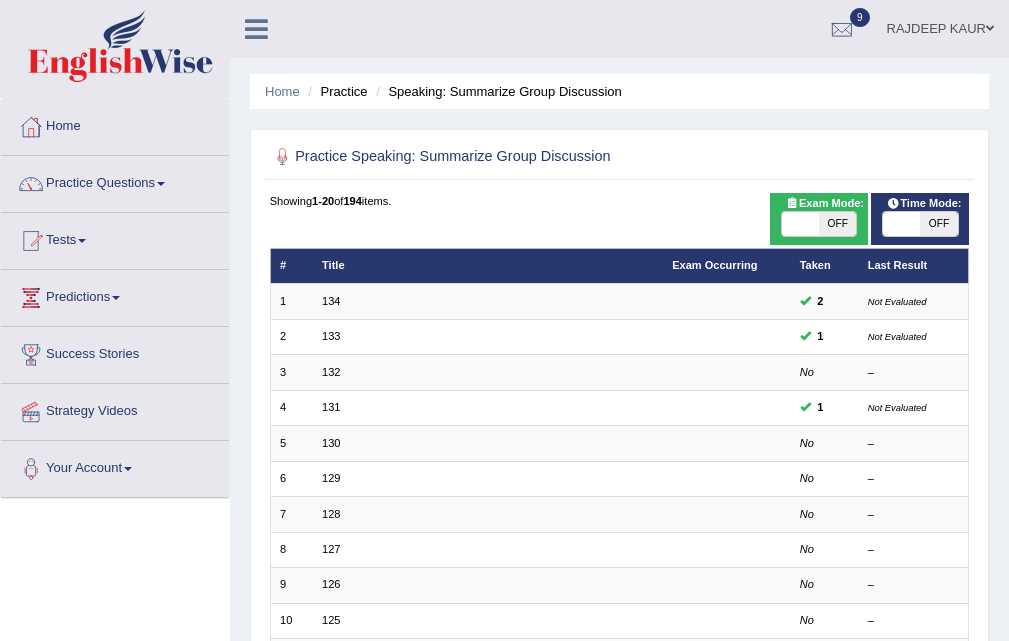 scroll, scrollTop: 0, scrollLeft: 0, axis: both 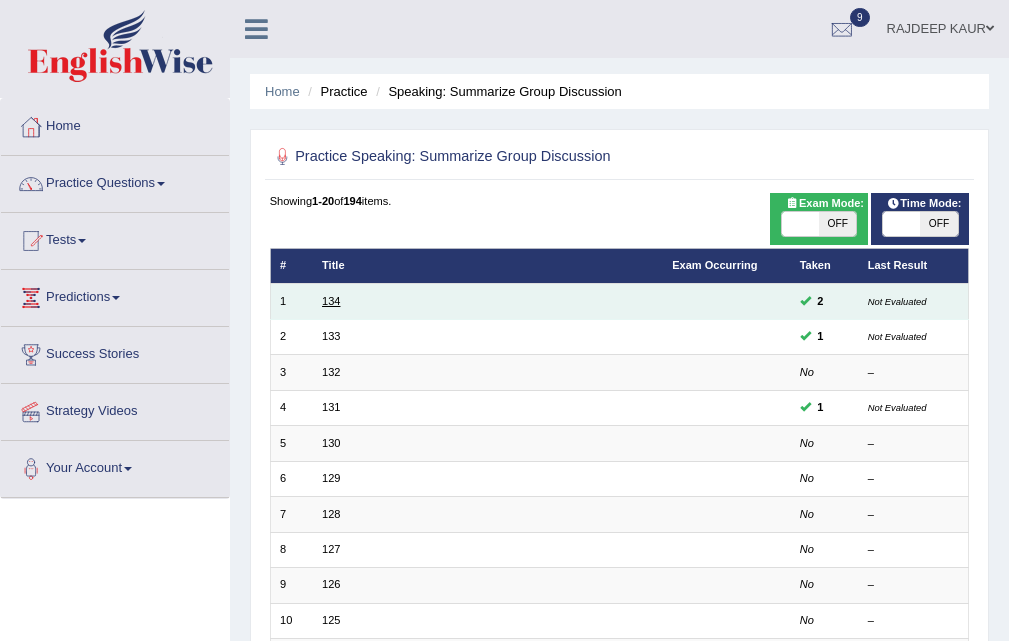 click on "134" at bounding box center [331, 301] 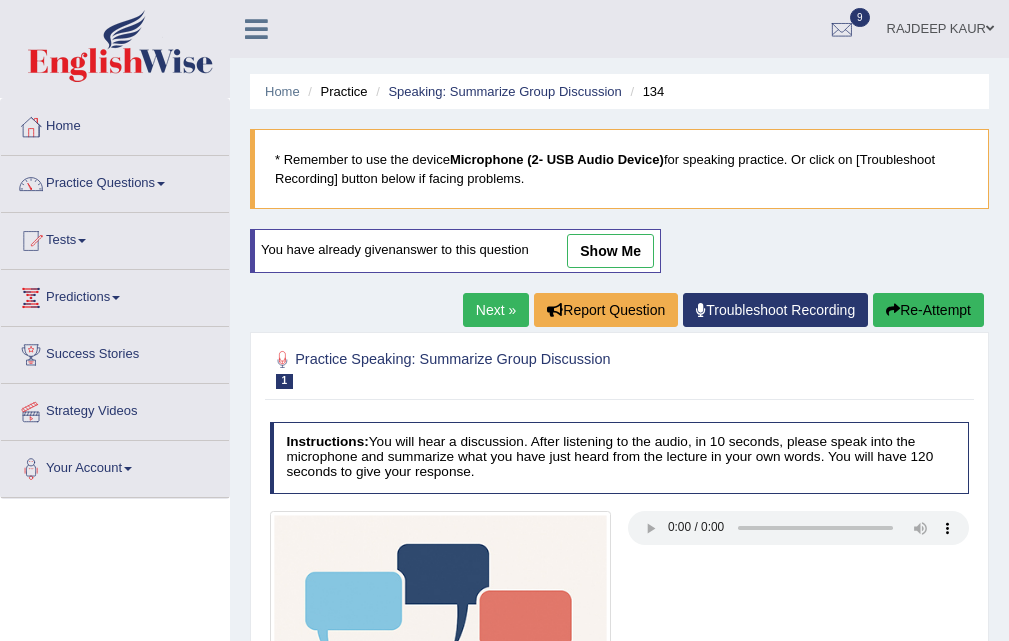 scroll, scrollTop: 0, scrollLeft: 0, axis: both 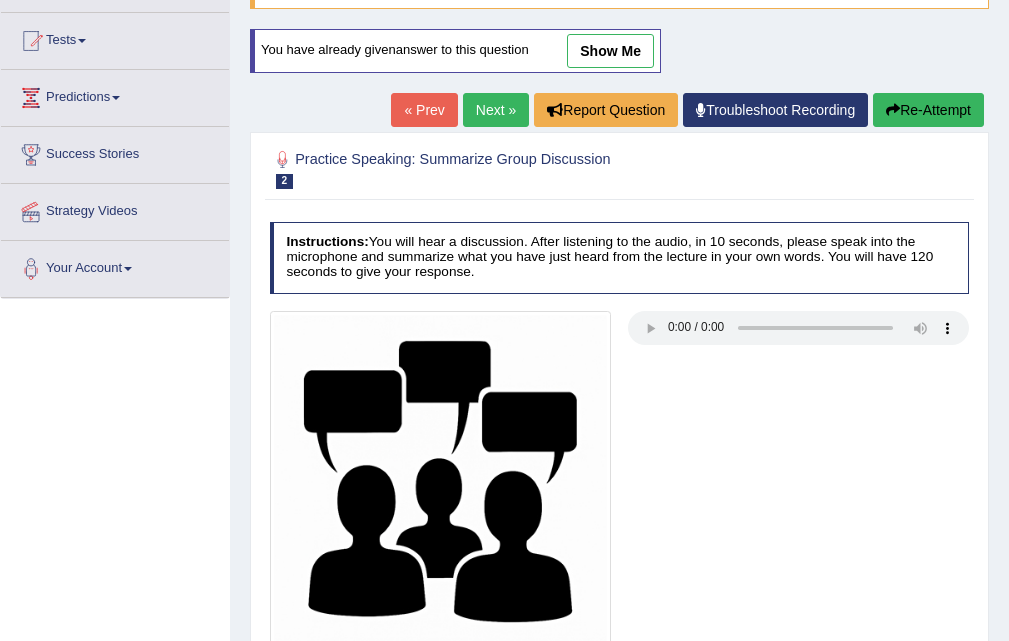 drag, startPoint x: 636, startPoint y: 40, endPoint x: 502, endPoint y: 342, distance: 330.3937 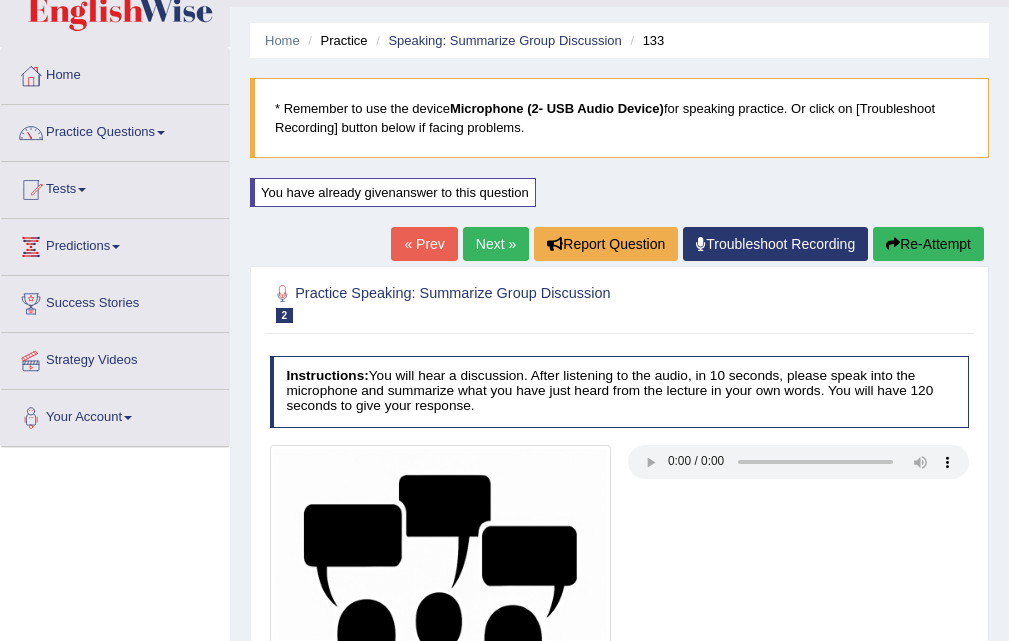 scroll, scrollTop: 100, scrollLeft: 0, axis: vertical 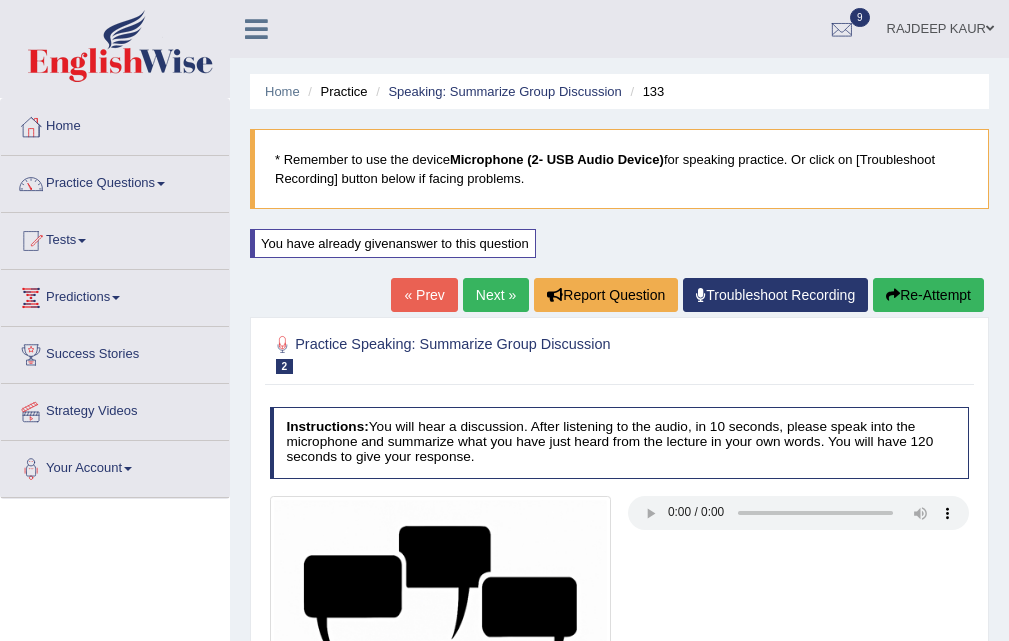 click on "« Prev" at bounding box center (424, 295) 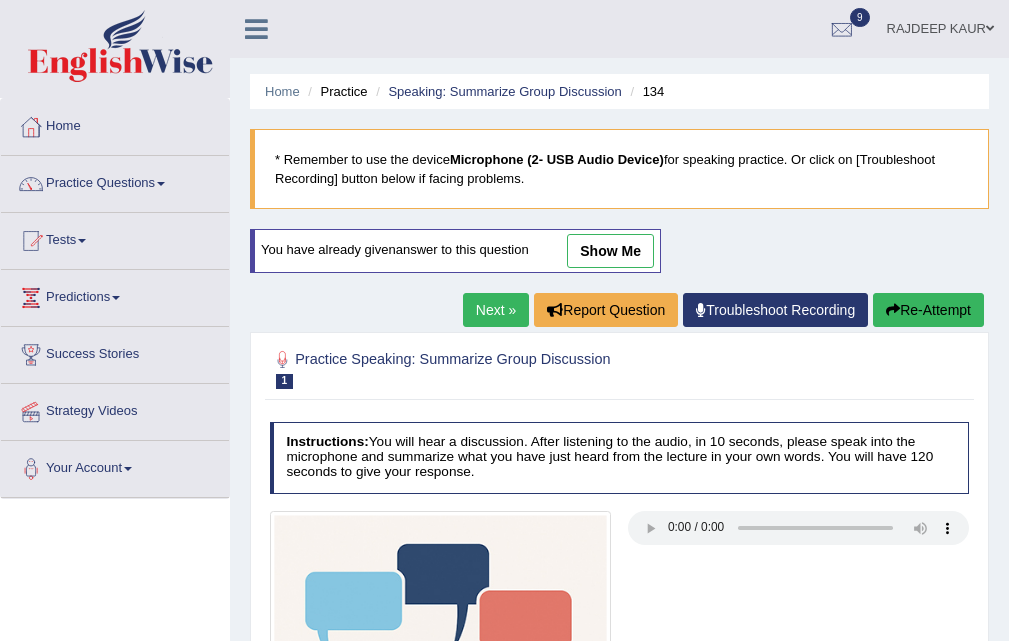 scroll, scrollTop: 0, scrollLeft: 0, axis: both 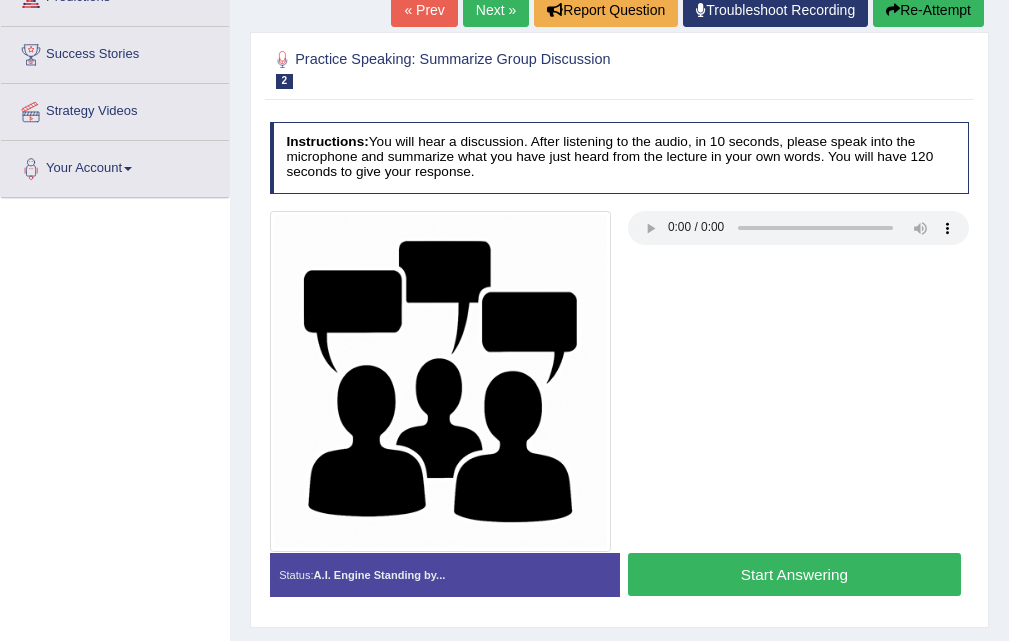 click on "Start Answering" at bounding box center (794, 574) 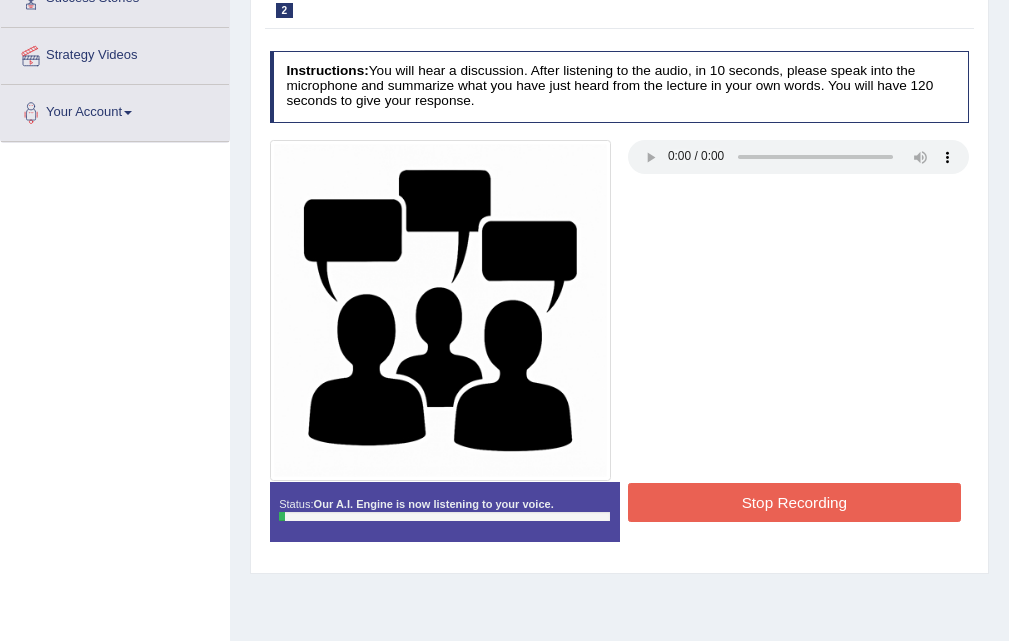 scroll, scrollTop: 9, scrollLeft: 0, axis: vertical 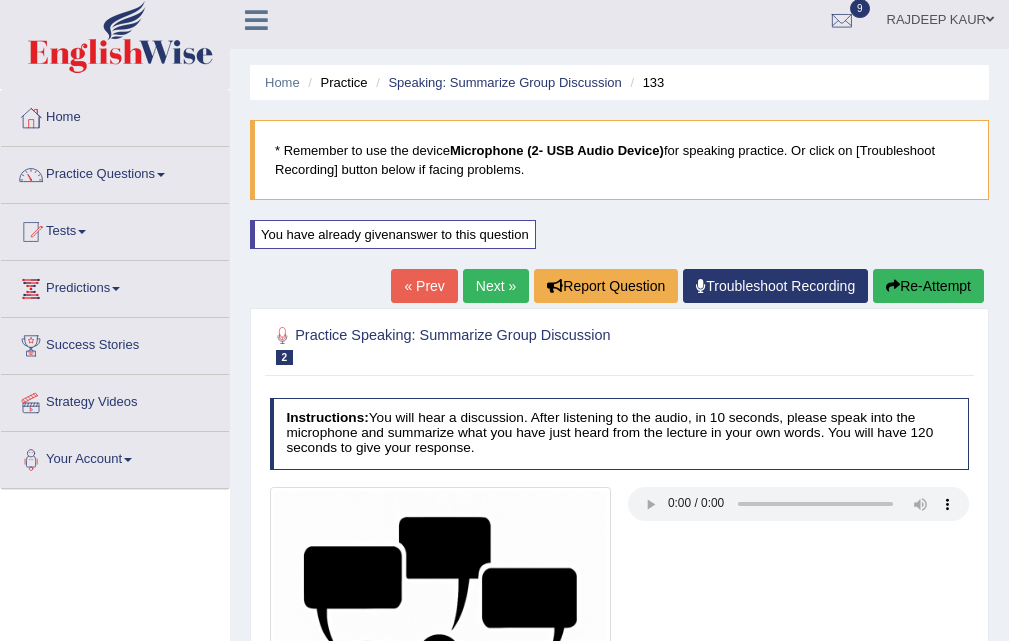 click on "« Prev" at bounding box center [424, 286] 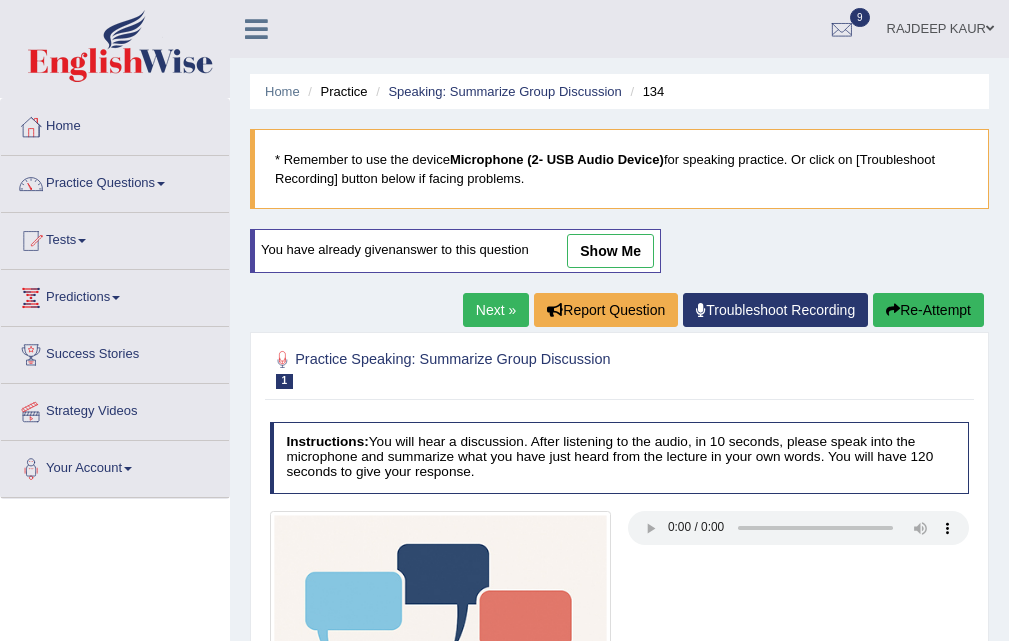 scroll, scrollTop: 0, scrollLeft: 0, axis: both 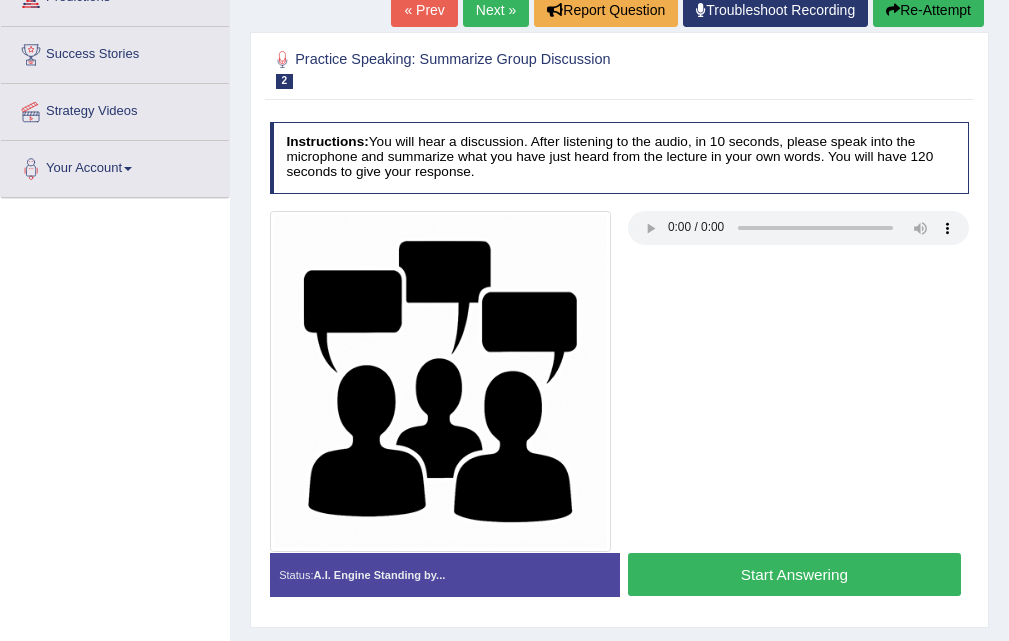 type 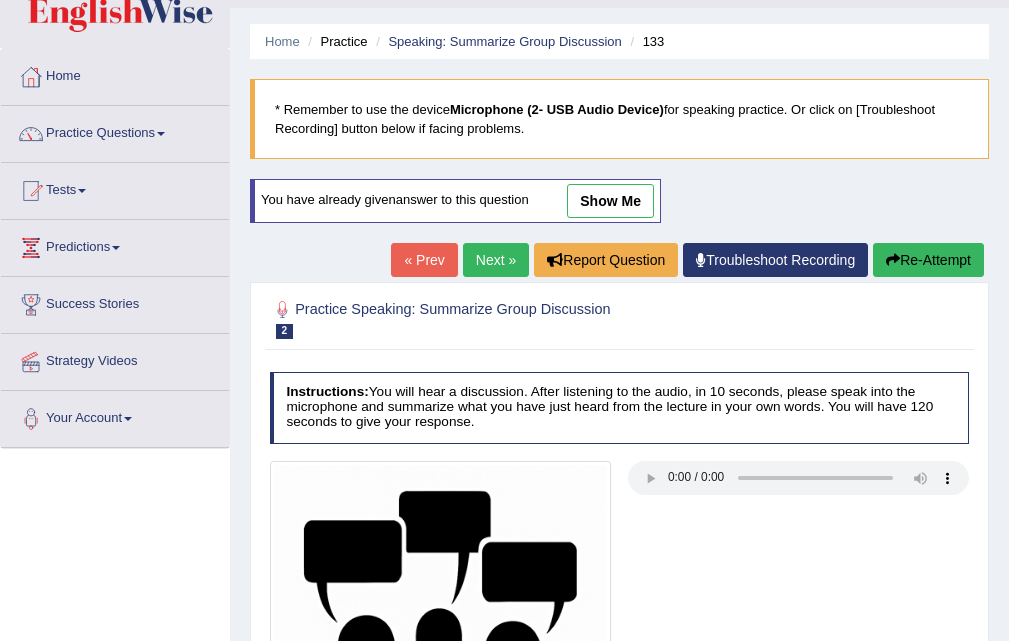 scroll, scrollTop: 0, scrollLeft: 0, axis: both 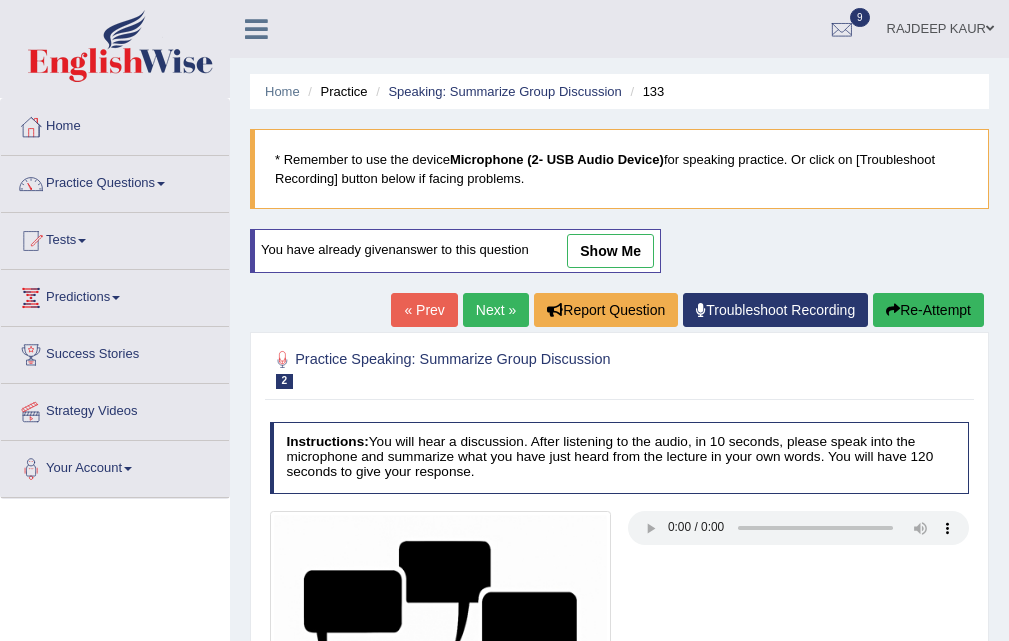 click on "Next »" at bounding box center [496, 310] 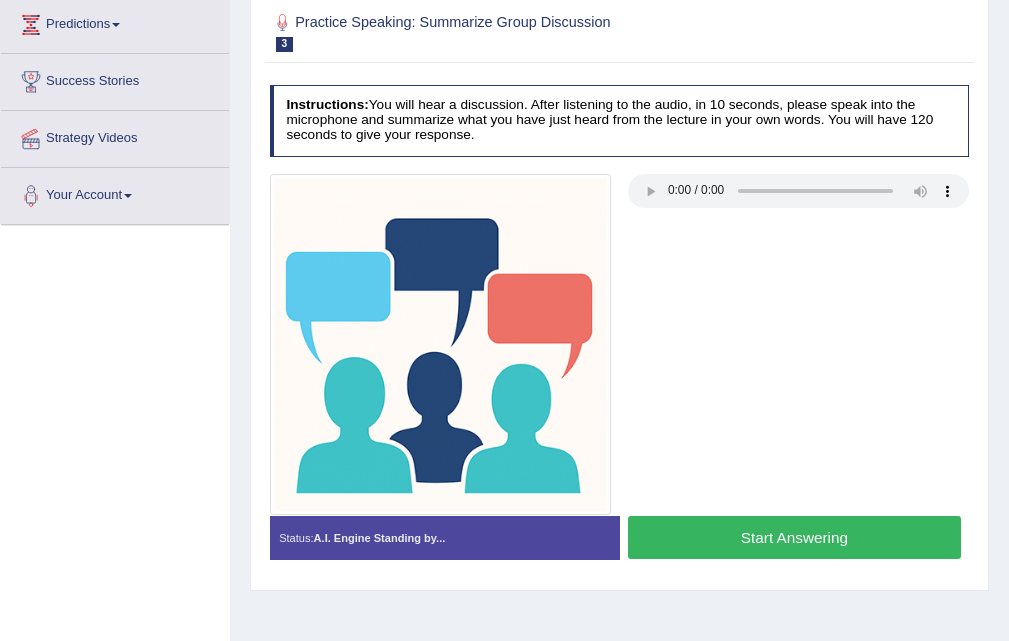 scroll, scrollTop: 300, scrollLeft: 0, axis: vertical 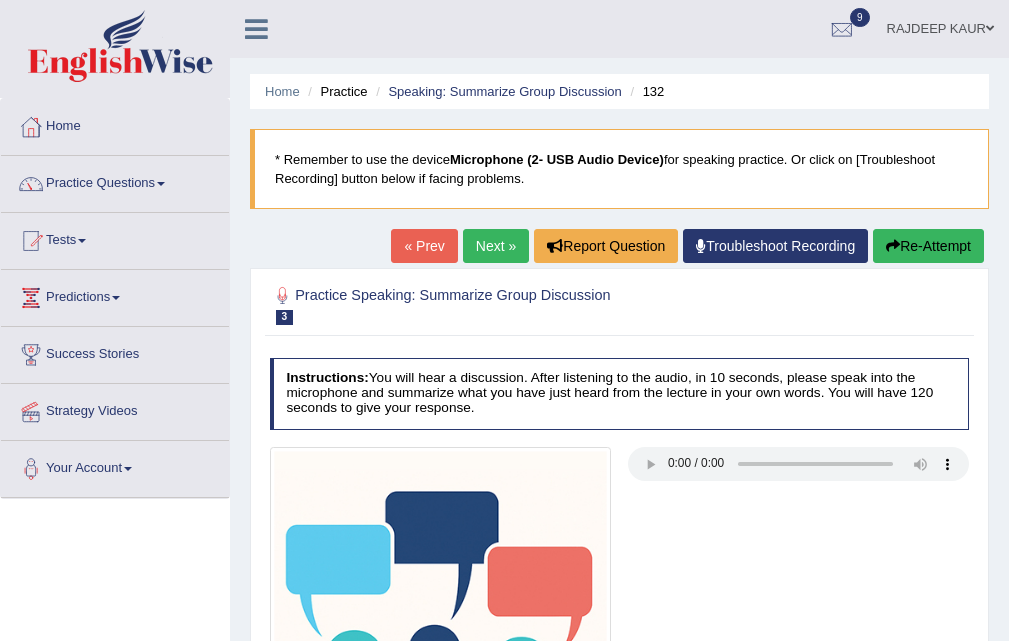 click on "Next »" at bounding box center [496, 246] 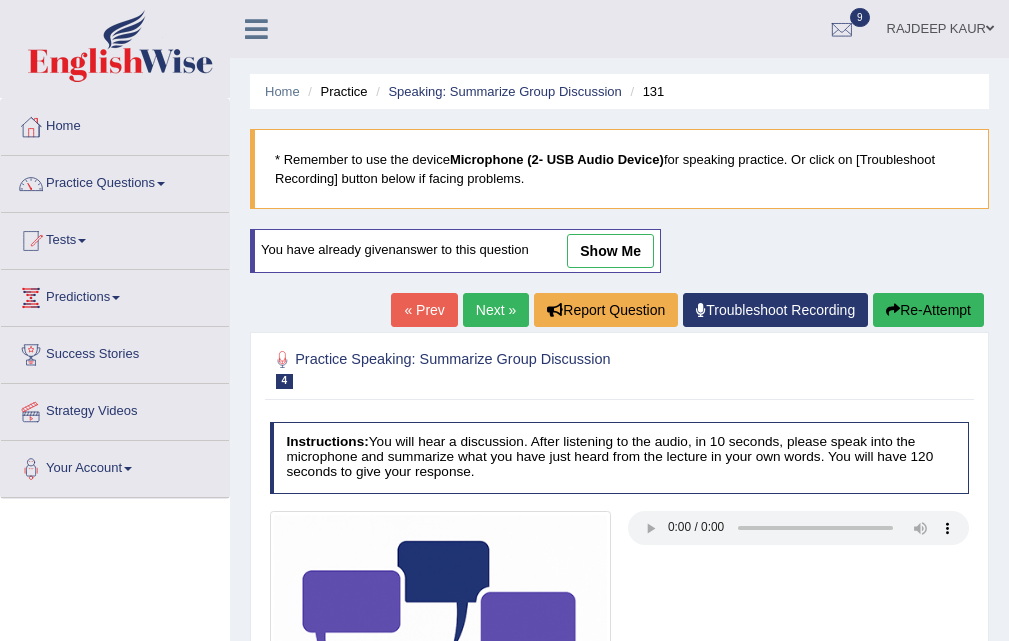 scroll, scrollTop: 100, scrollLeft: 0, axis: vertical 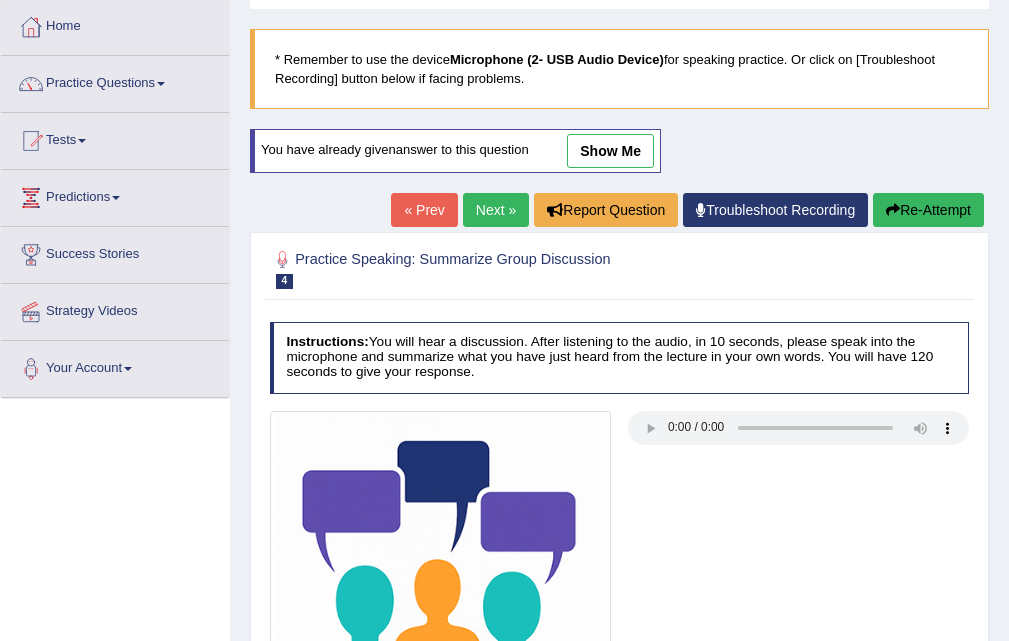 click on "Next »" at bounding box center [496, 210] 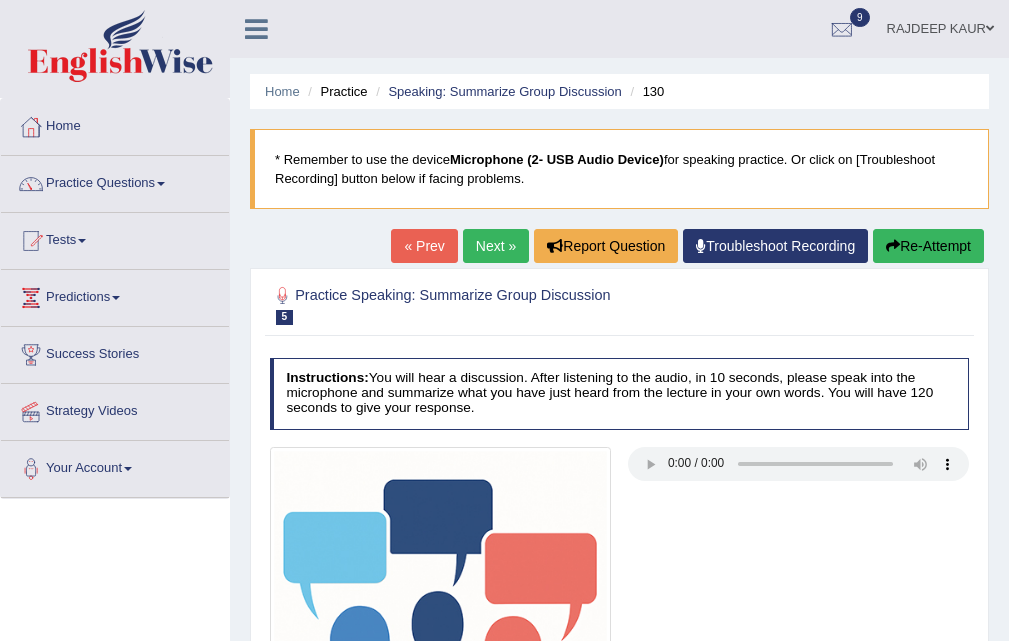 scroll, scrollTop: 9, scrollLeft: 0, axis: vertical 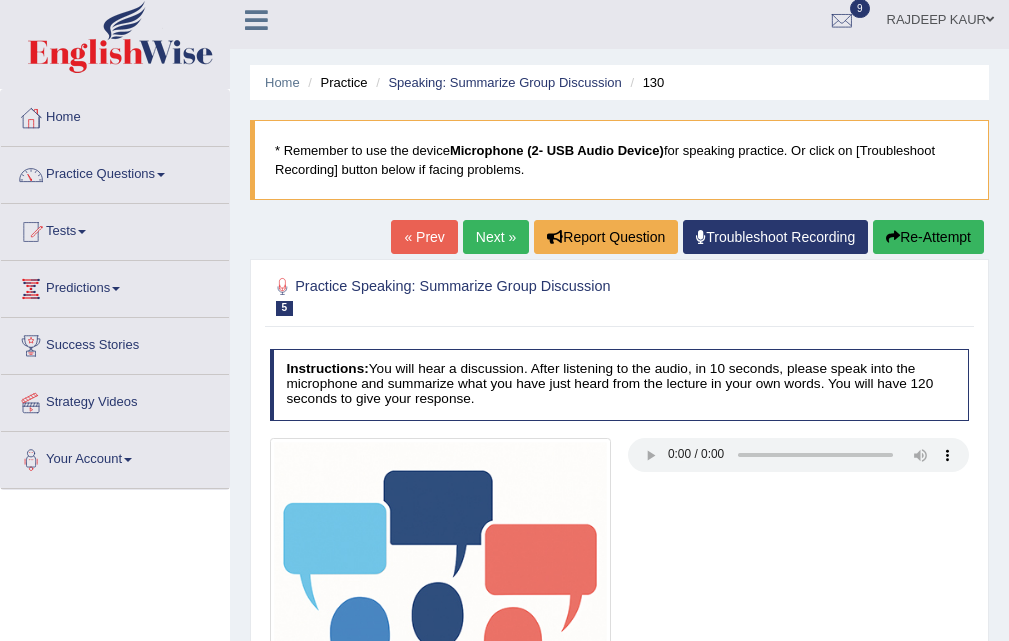 click on "Next »" at bounding box center (496, 237) 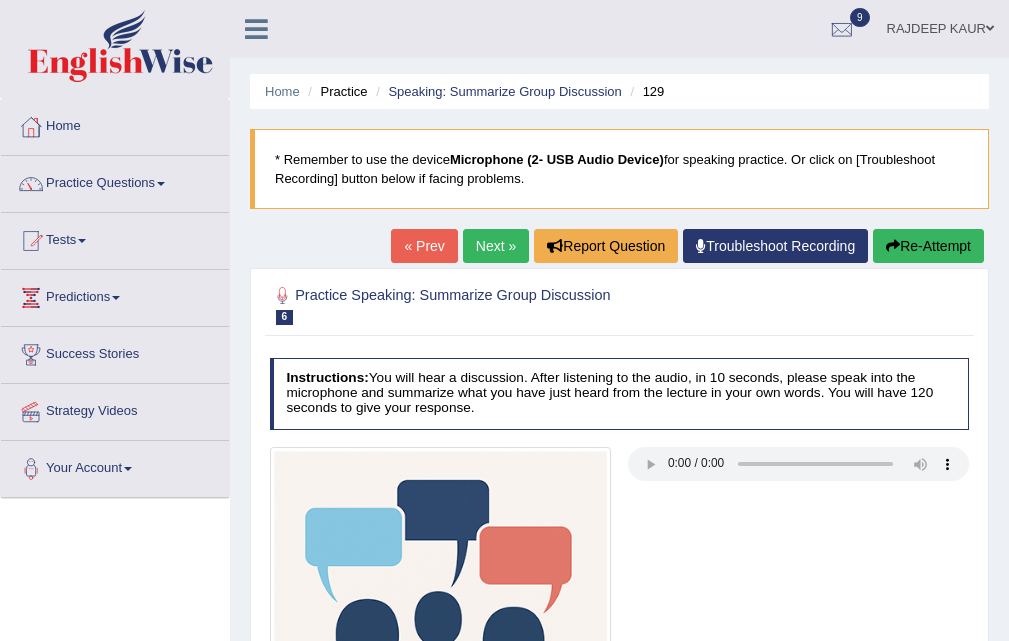 scroll, scrollTop: 6, scrollLeft: 0, axis: vertical 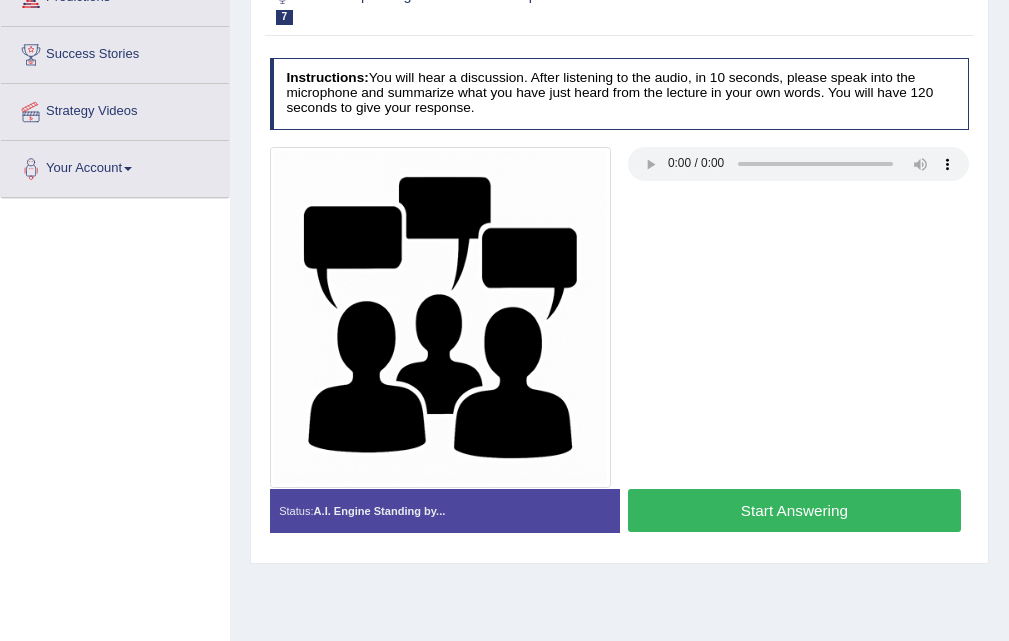 type 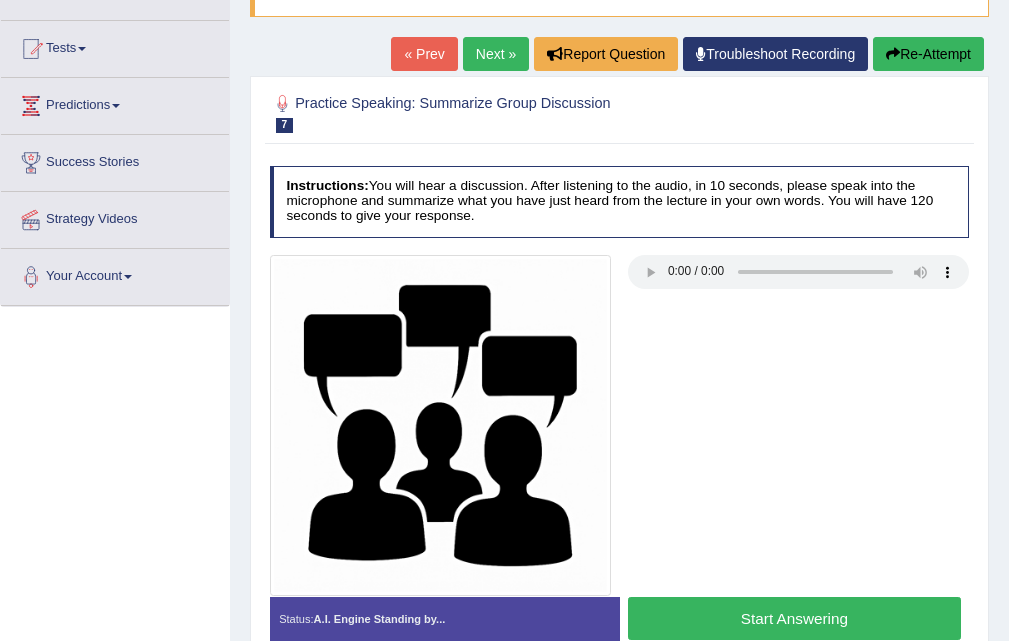 scroll, scrollTop: 0, scrollLeft: 0, axis: both 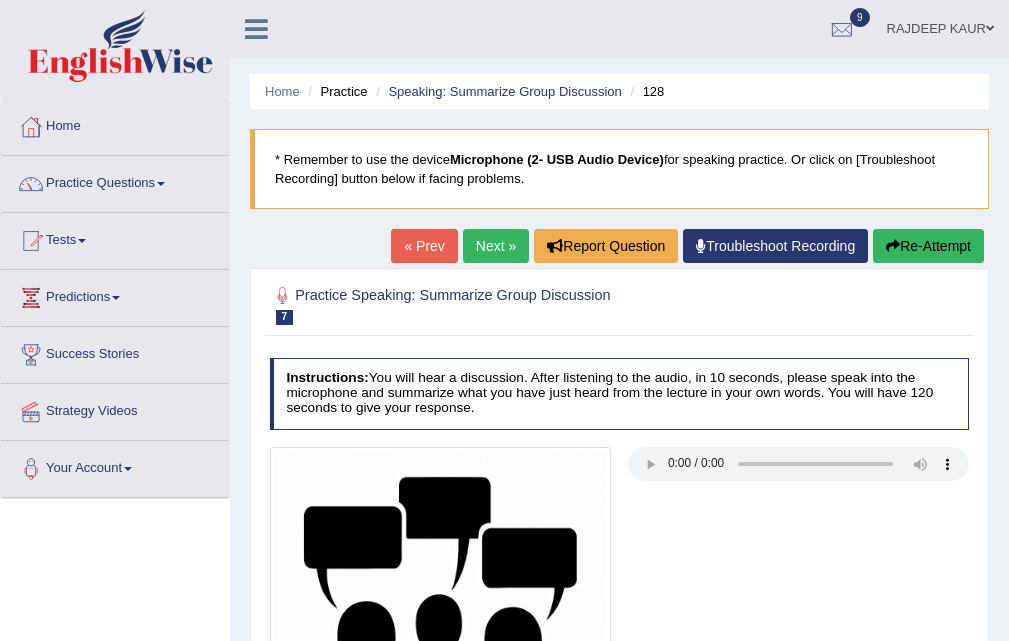 click on "Next »" at bounding box center [496, 246] 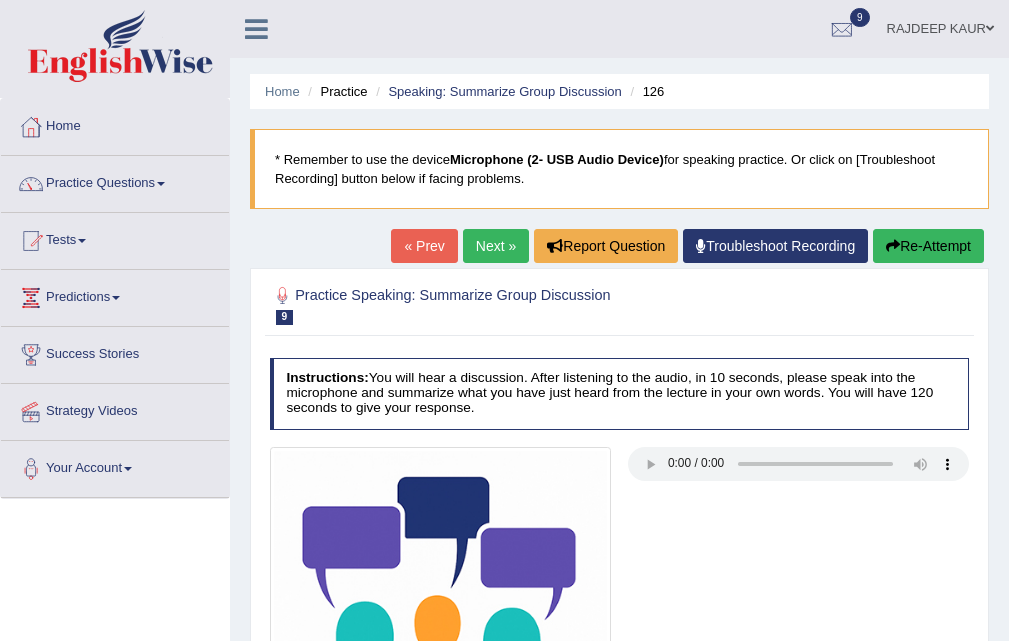 scroll, scrollTop: 0, scrollLeft: 0, axis: both 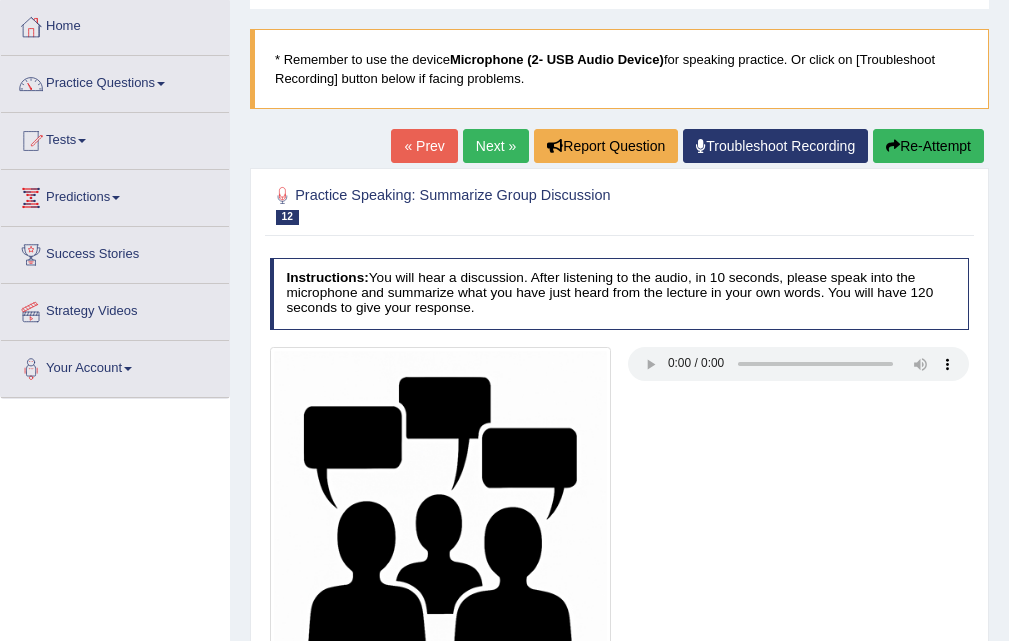 click on "Next »" at bounding box center (496, 146) 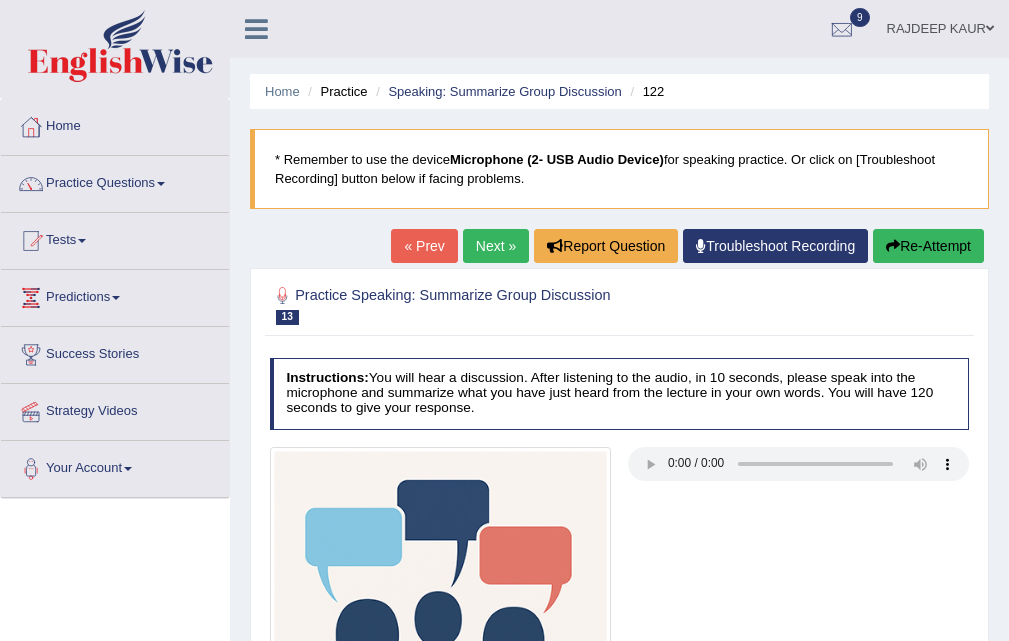 scroll, scrollTop: 0, scrollLeft: 0, axis: both 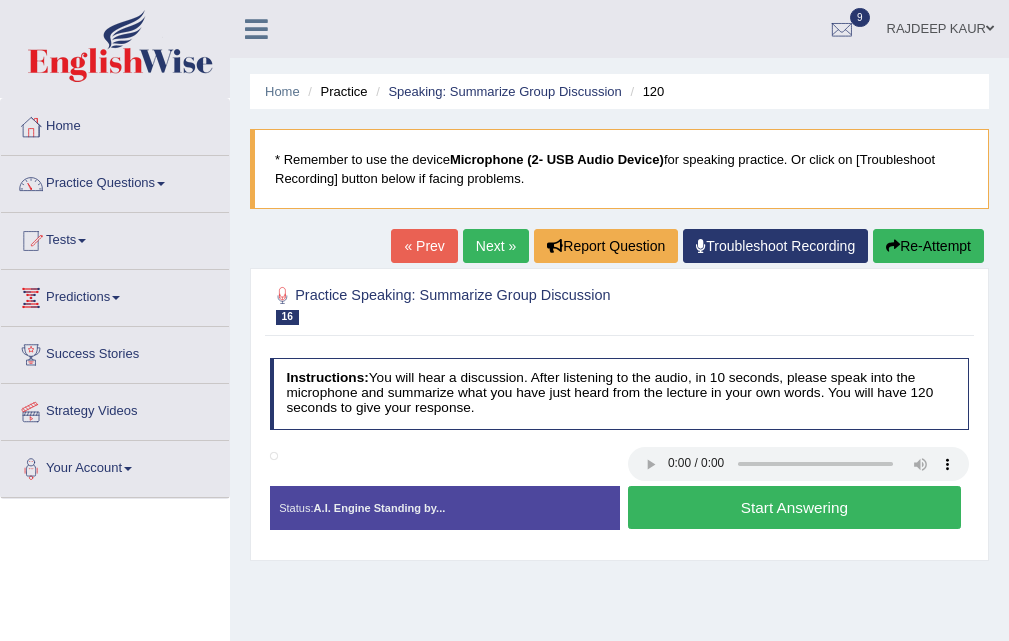 click on "Next »" at bounding box center [496, 246] 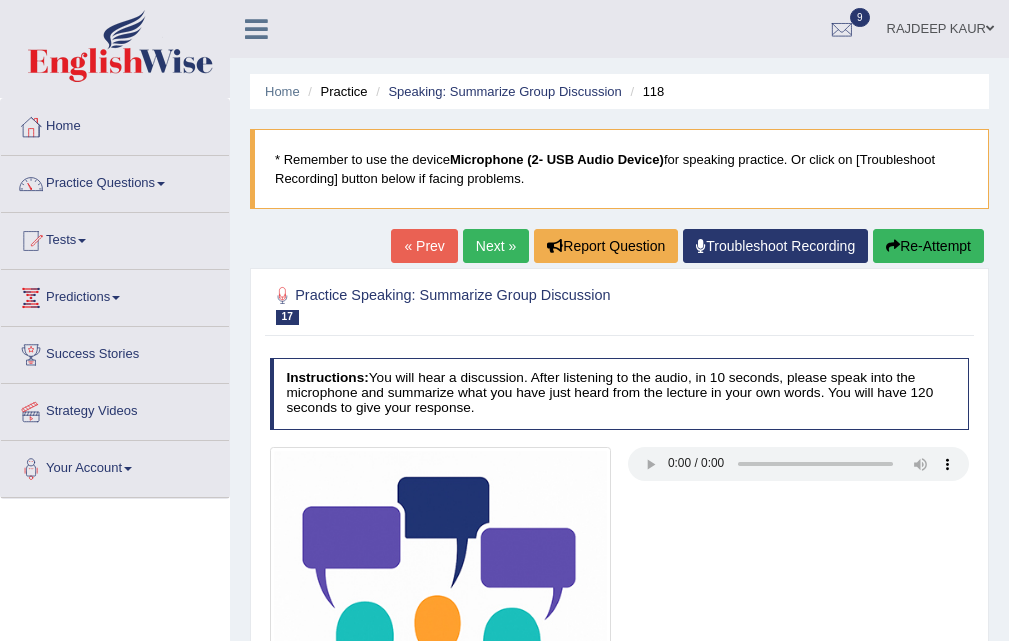 scroll, scrollTop: 139, scrollLeft: 0, axis: vertical 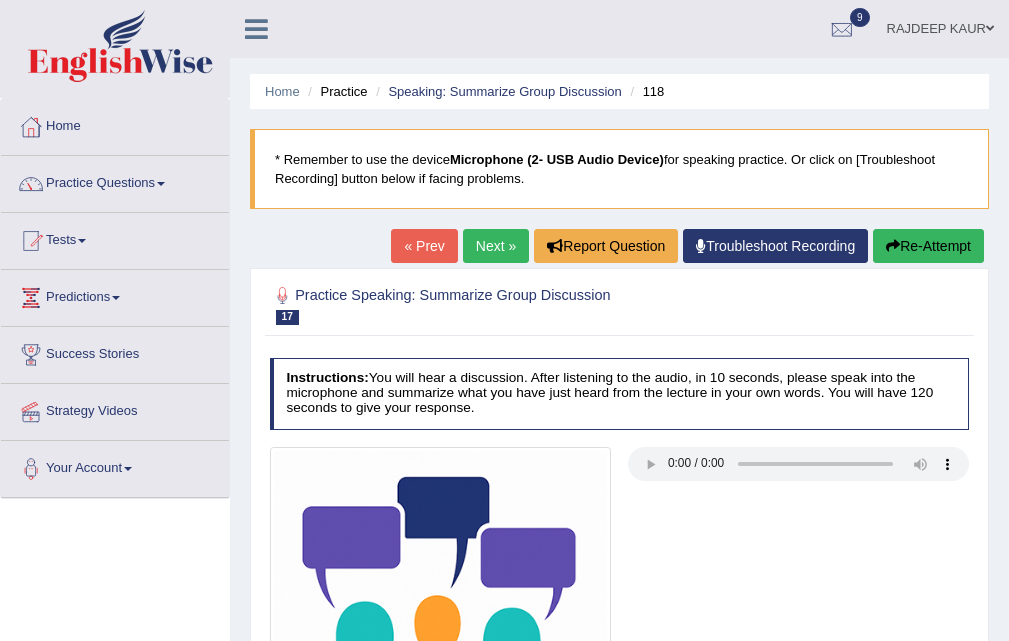 click on "Next »" at bounding box center [496, 246] 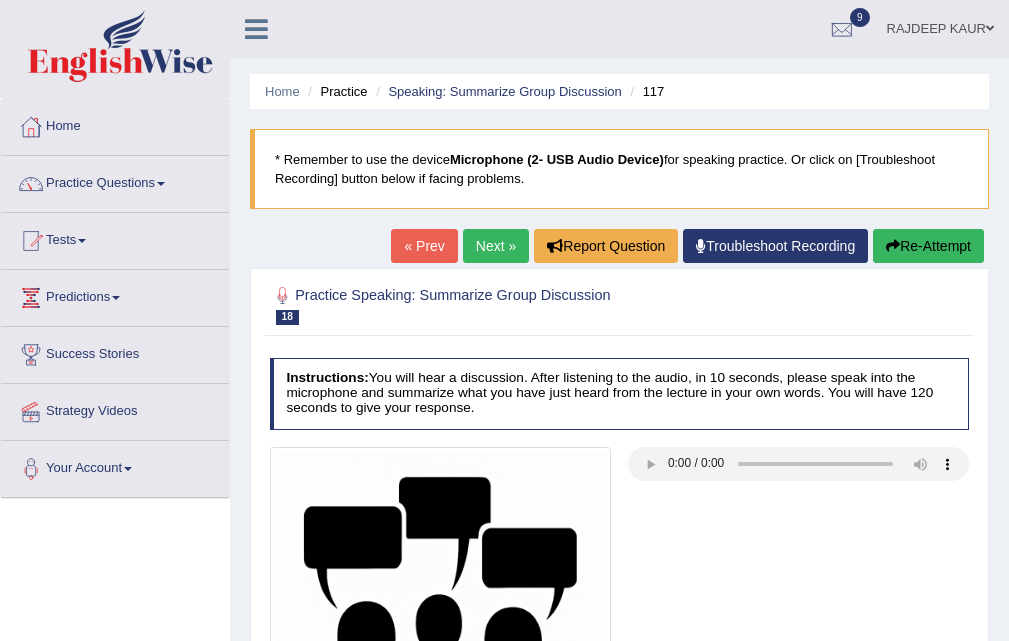 scroll, scrollTop: 0, scrollLeft: 0, axis: both 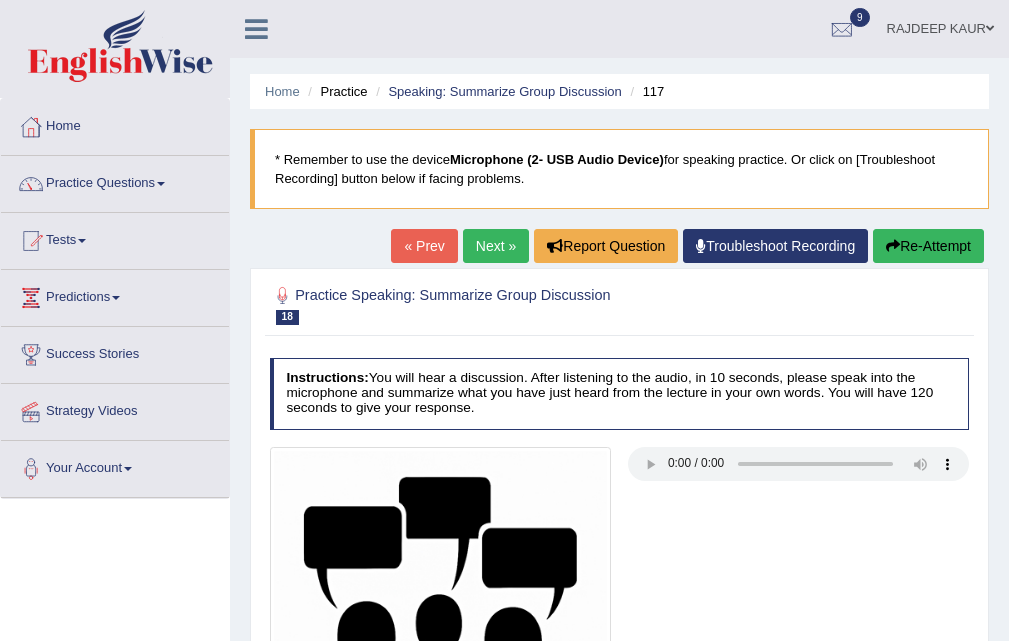 click on "Next »" at bounding box center [496, 246] 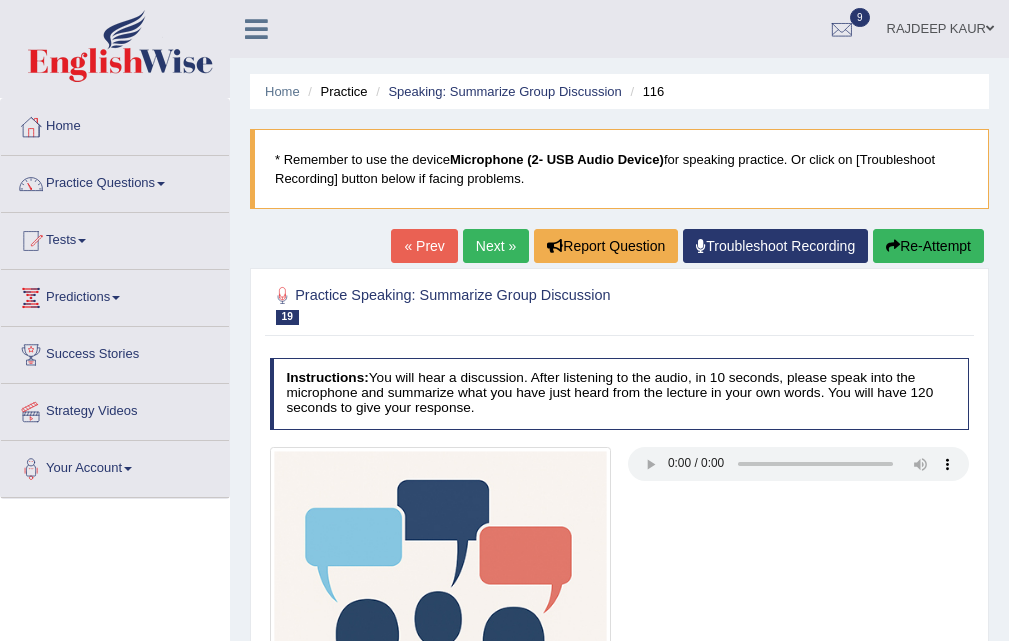 scroll, scrollTop: 0, scrollLeft: 0, axis: both 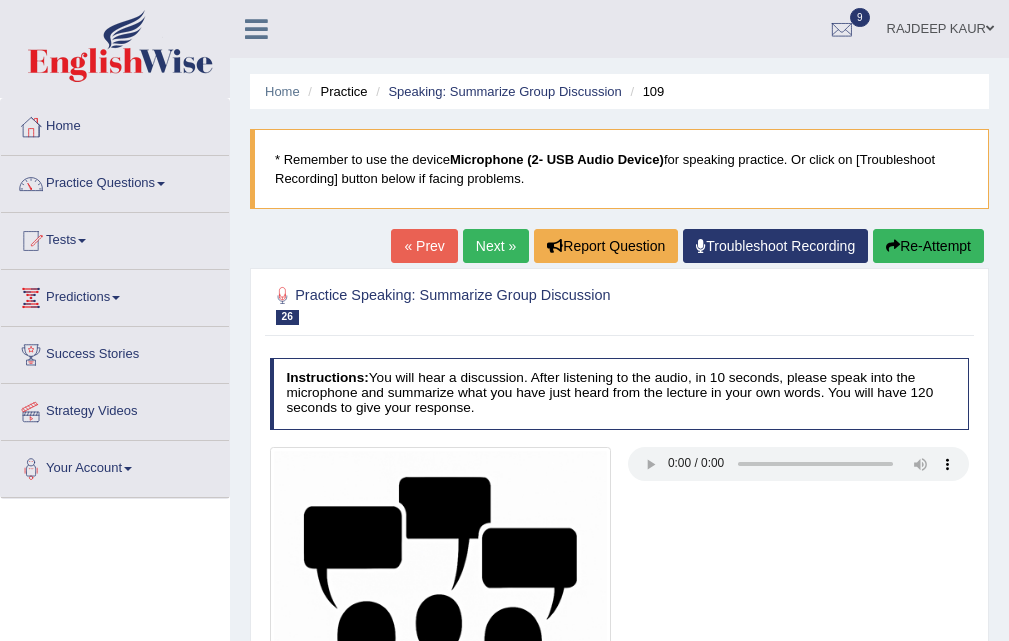 click on "Next »" at bounding box center [496, 246] 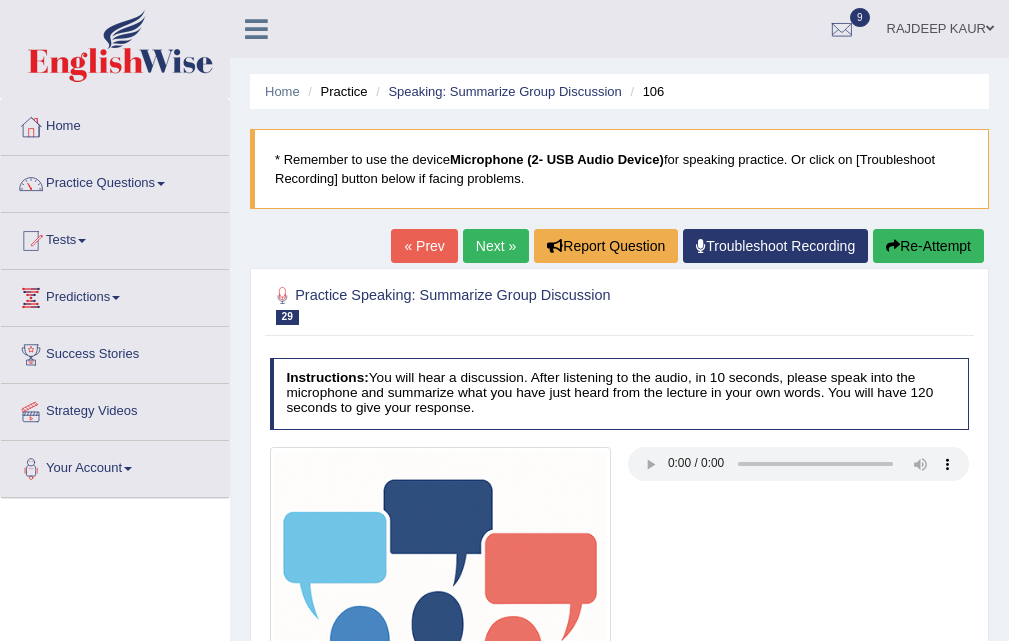 scroll, scrollTop: 0, scrollLeft: 0, axis: both 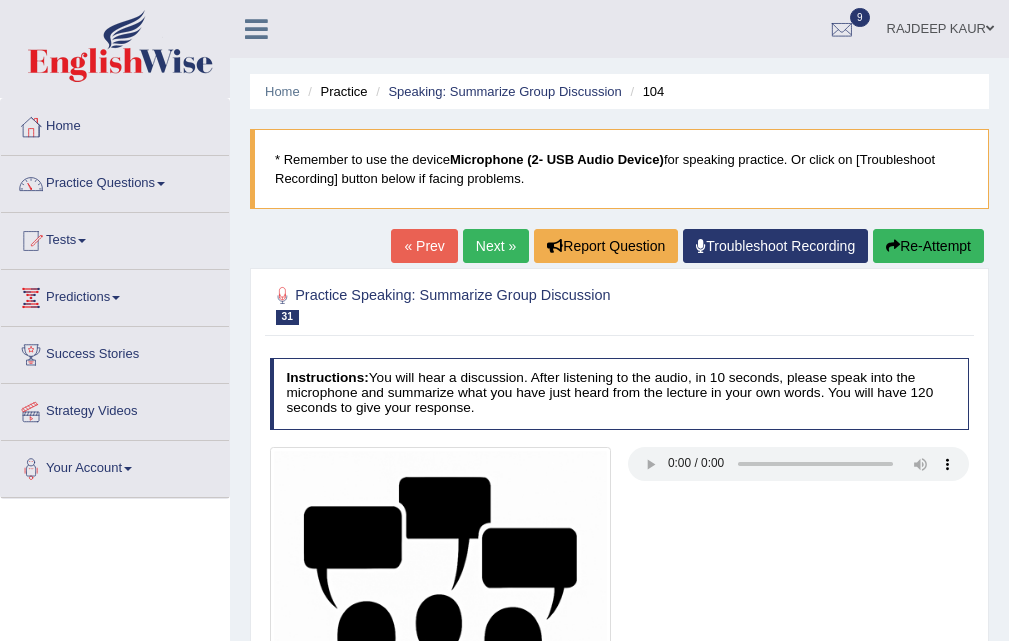 click on "Next »" at bounding box center (496, 246) 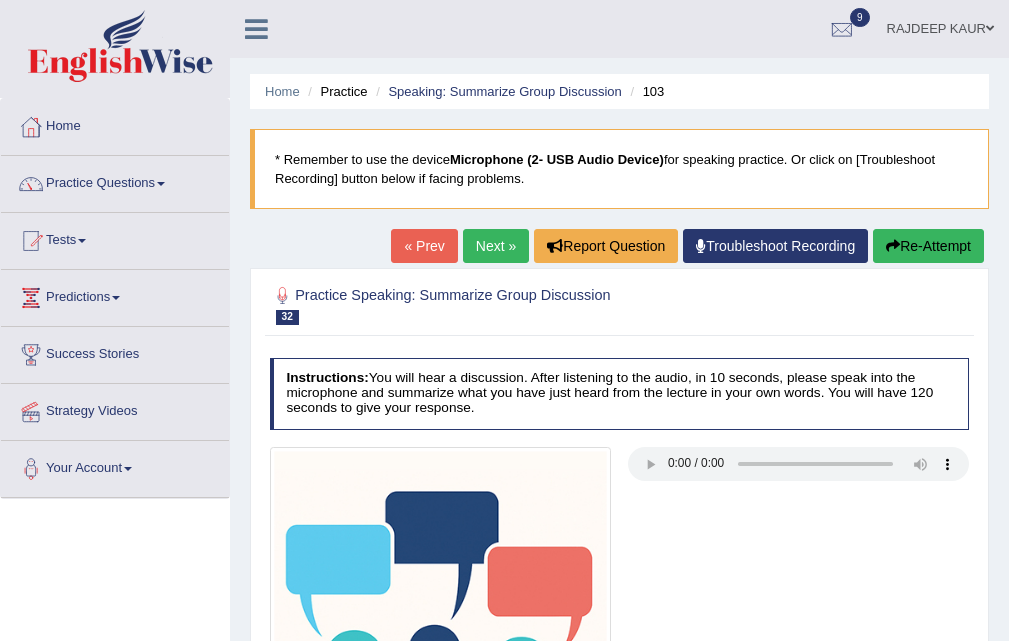 scroll, scrollTop: 0, scrollLeft: 0, axis: both 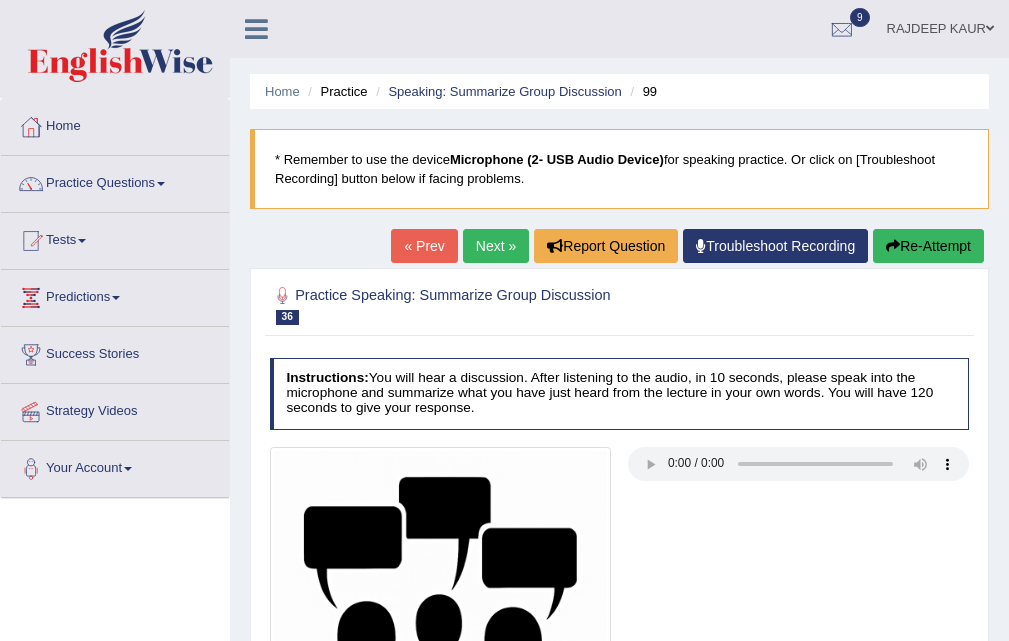 click on "Next »" at bounding box center [496, 246] 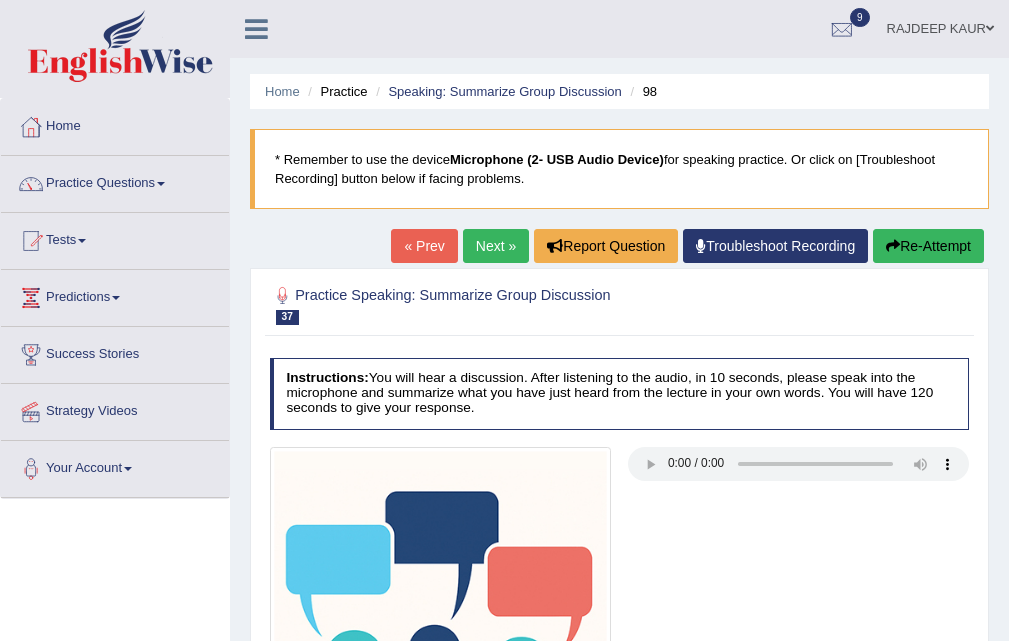 scroll, scrollTop: 0, scrollLeft: 0, axis: both 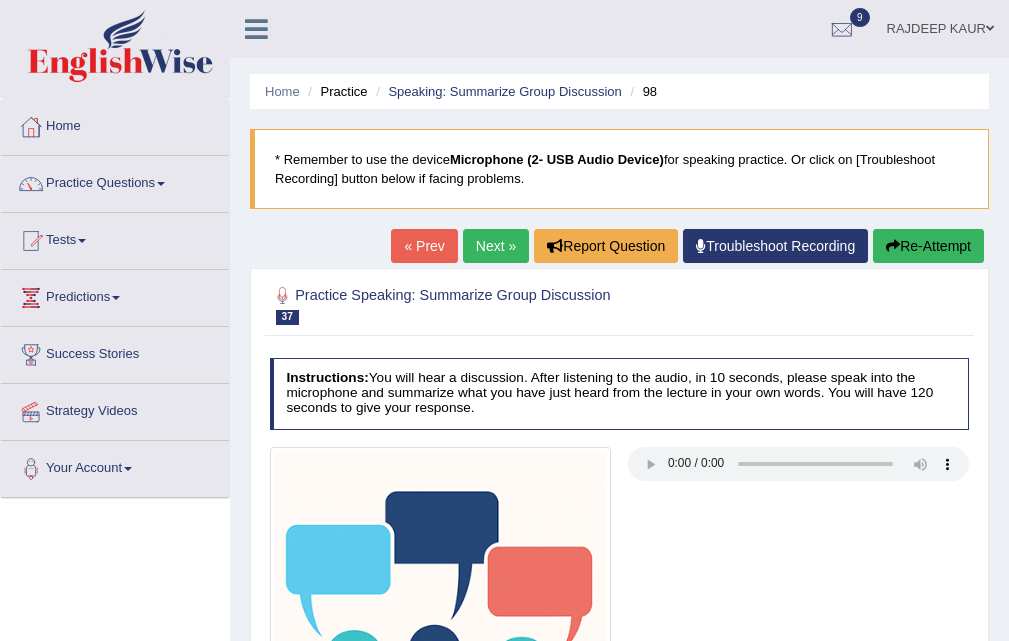 click on "« Prev Next »  Report Question  Troubleshoot Recording  Re-Attempt" at bounding box center (690, 248) 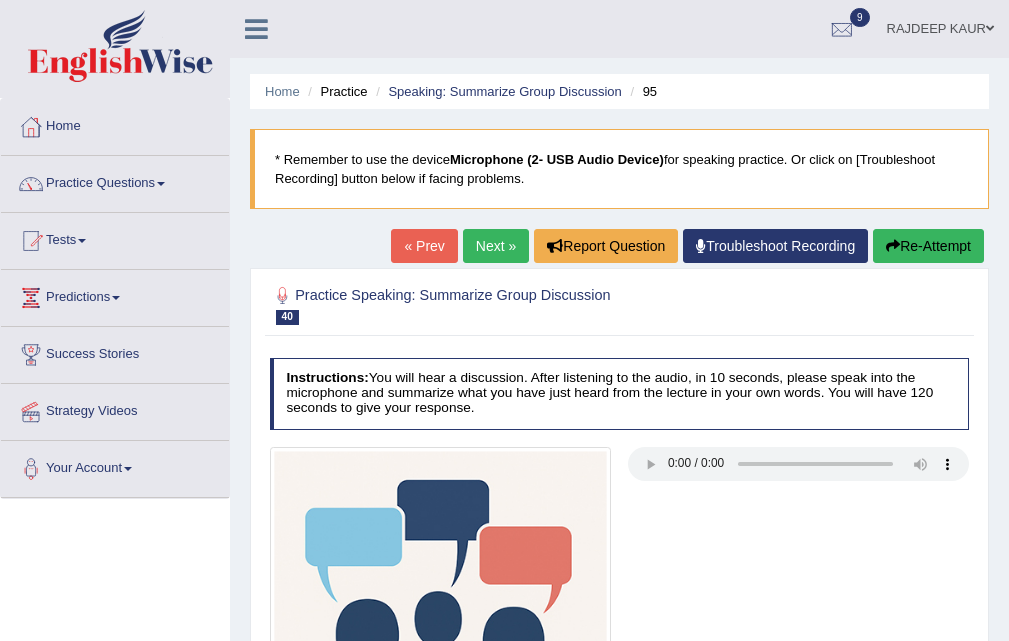 scroll, scrollTop: 0, scrollLeft: 0, axis: both 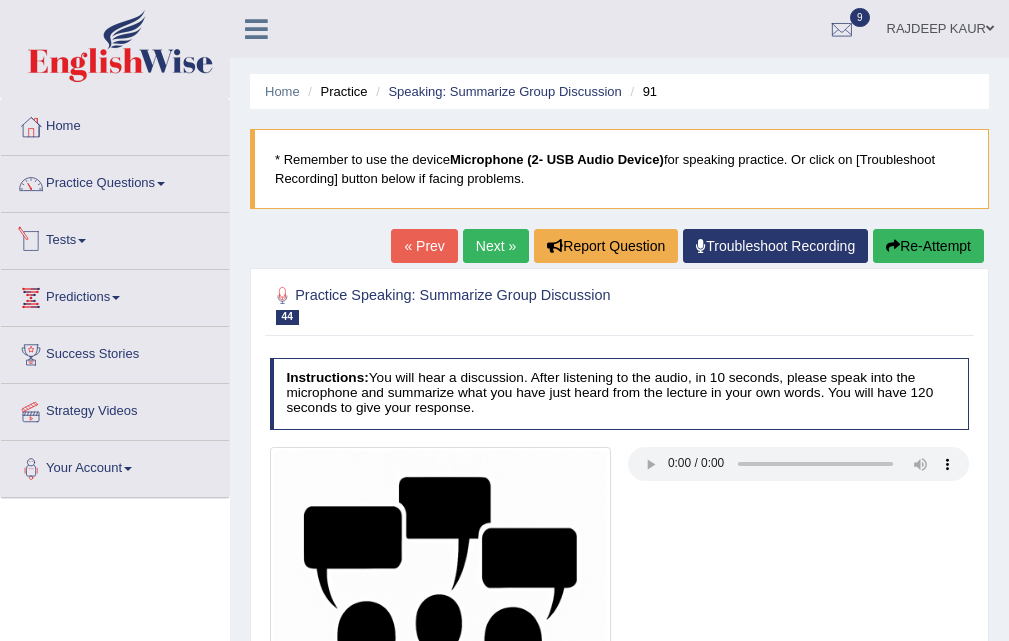 click on "Tests" at bounding box center [115, 238] 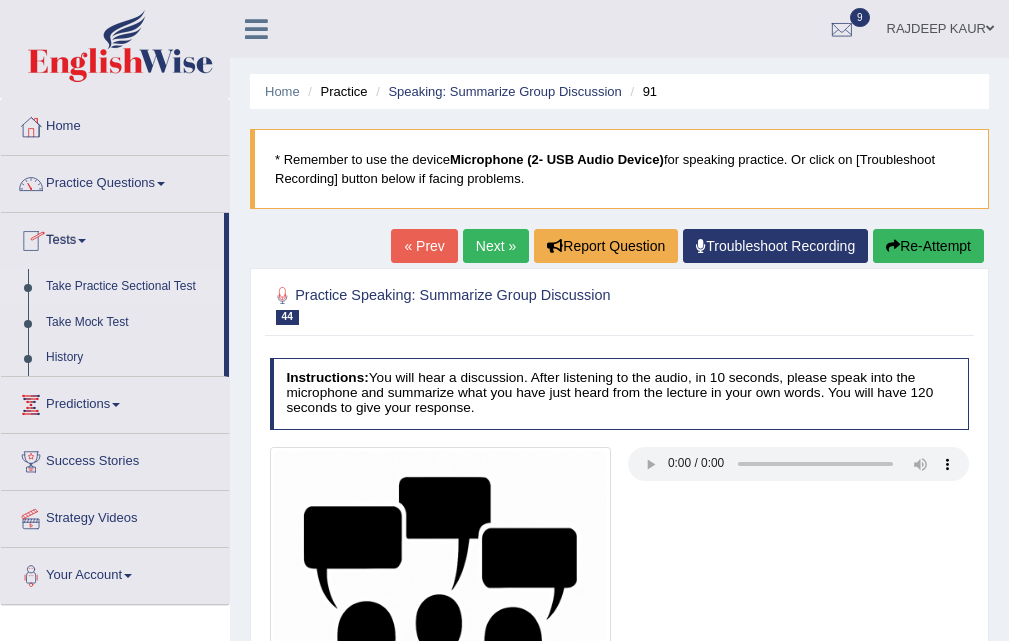 click on "Take Practice Sectional Test" at bounding box center (130, 287) 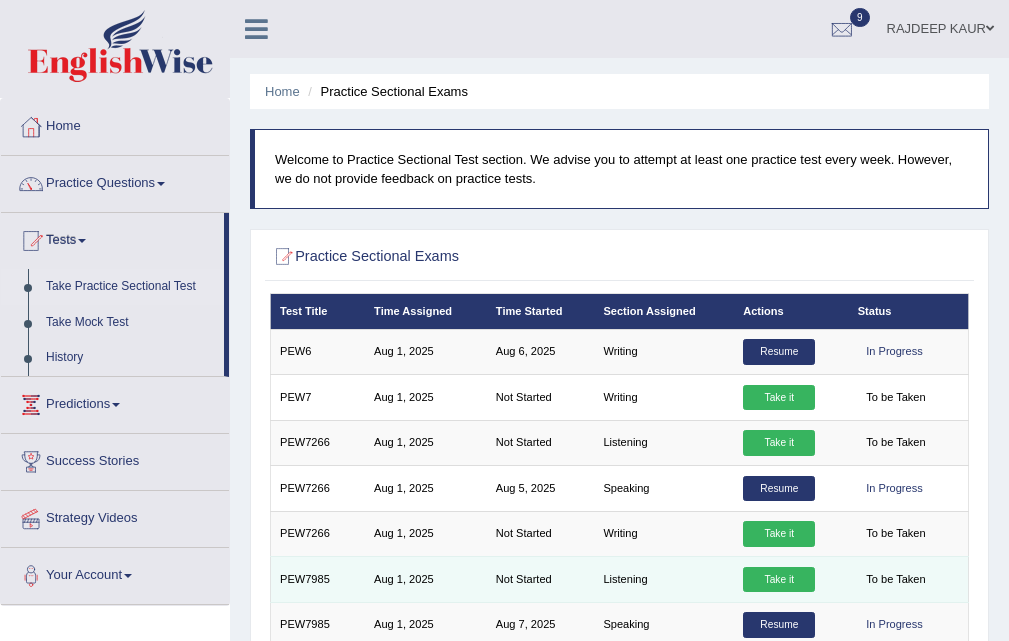 scroll, scrollTop: 0, scrollLeft: 0, axis: both 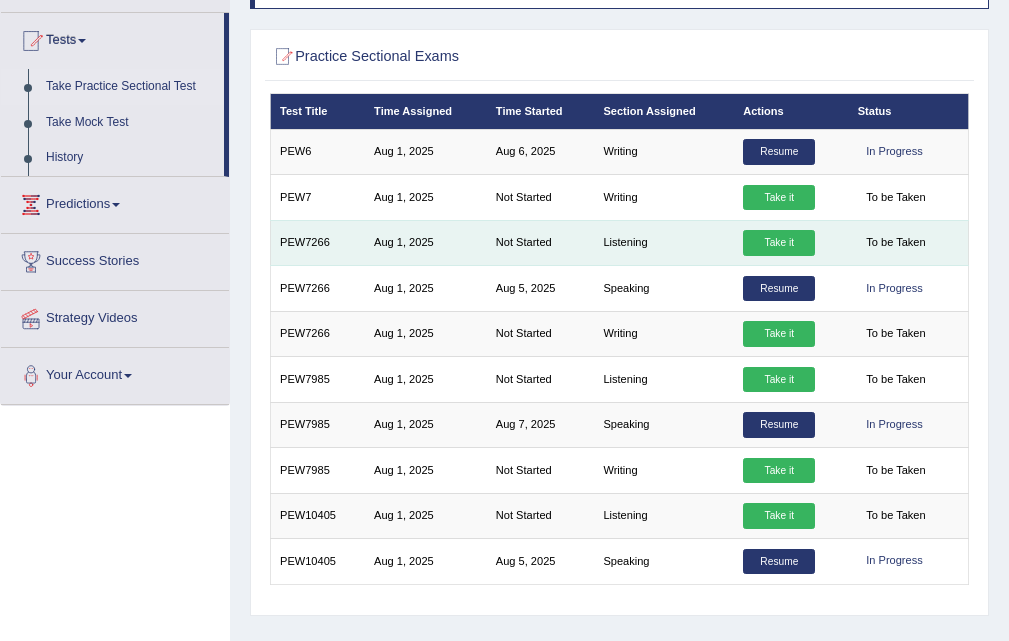 click on "Take it" at bounding box center (779, 243) 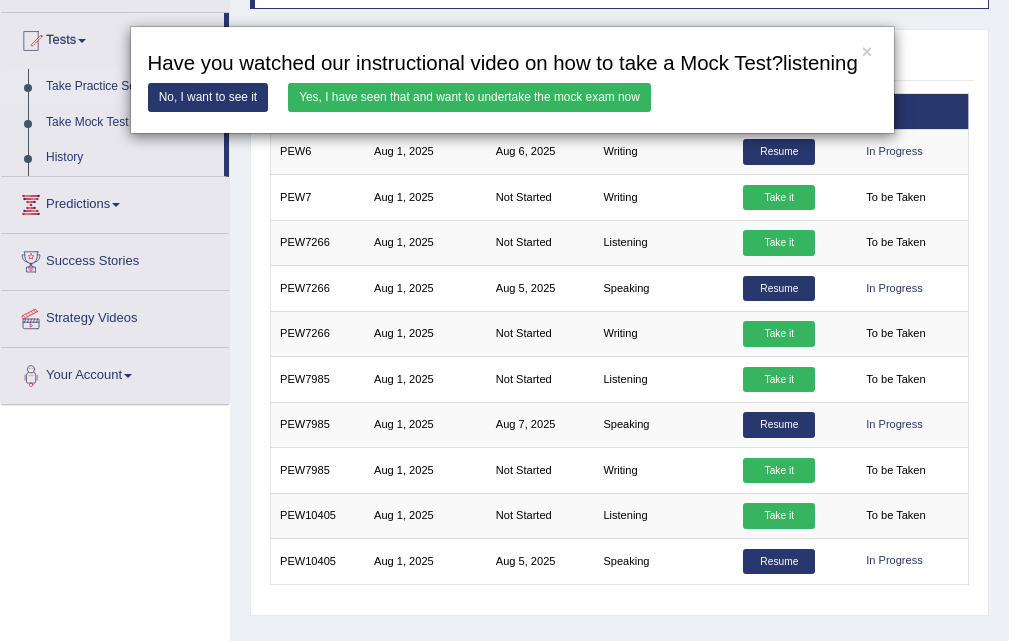click on "Yes, I have seen that and want to undertake the mock exam now" at bounding box center [469, 97] 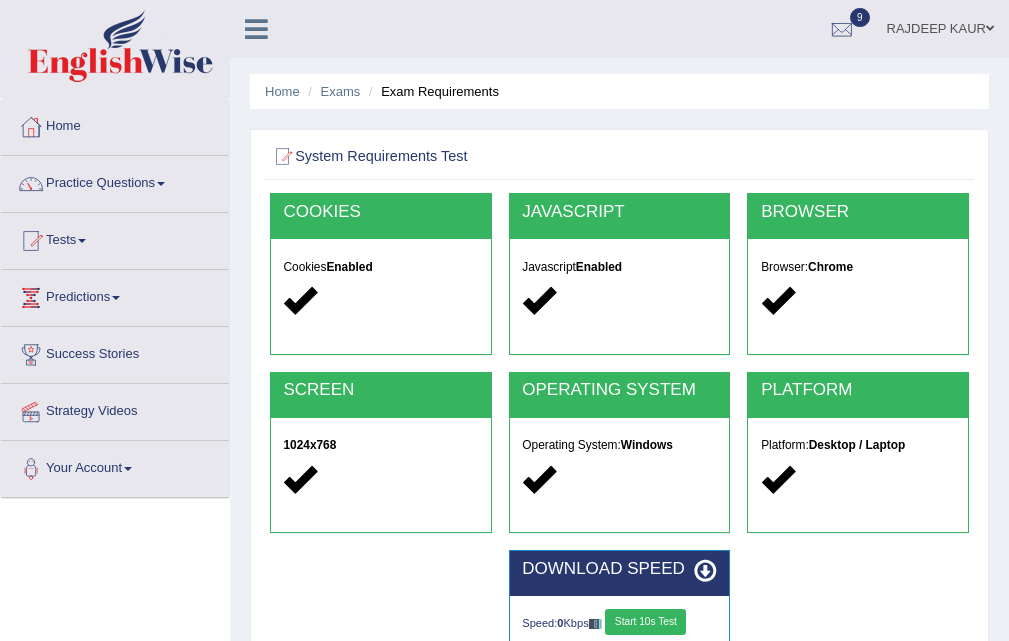 scroll, scrollTop: 0, scrollLeft: 0, axis: both 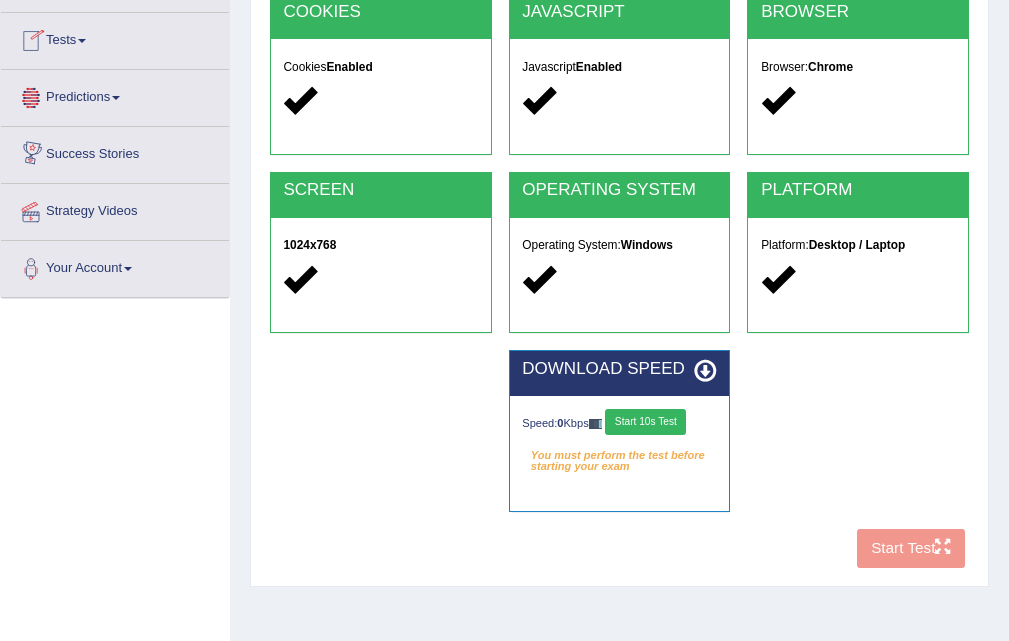 click on "Start 10s Test" at bounding box center [645, 422] 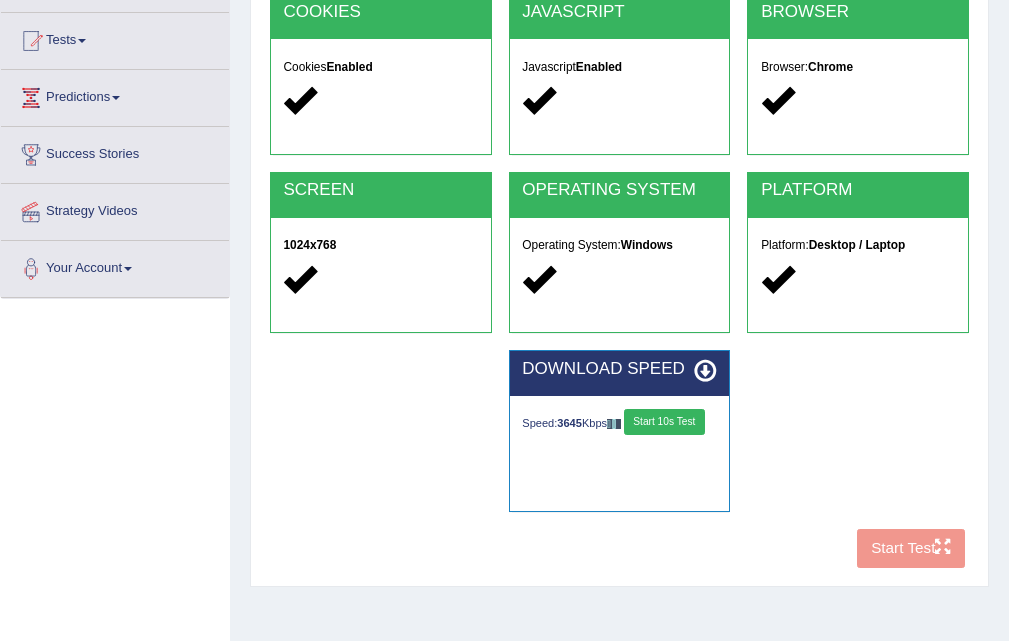 click on "COOKIES
Cookies  Enabled
JAVASCRIPT
Javascript  Enabled
BROWSER
Browser:  Chrome
SCREEN
1024x768
OPERATING SYSTEM
Operating System:  Windows
PLATFORM
Platform:  Desktop / Laptop
DOWNLOAD SPEED
Speed:  3645  Kbps    Start 10s Test
Select Audio Quality
Start Test" at bounding box center (619, 285) 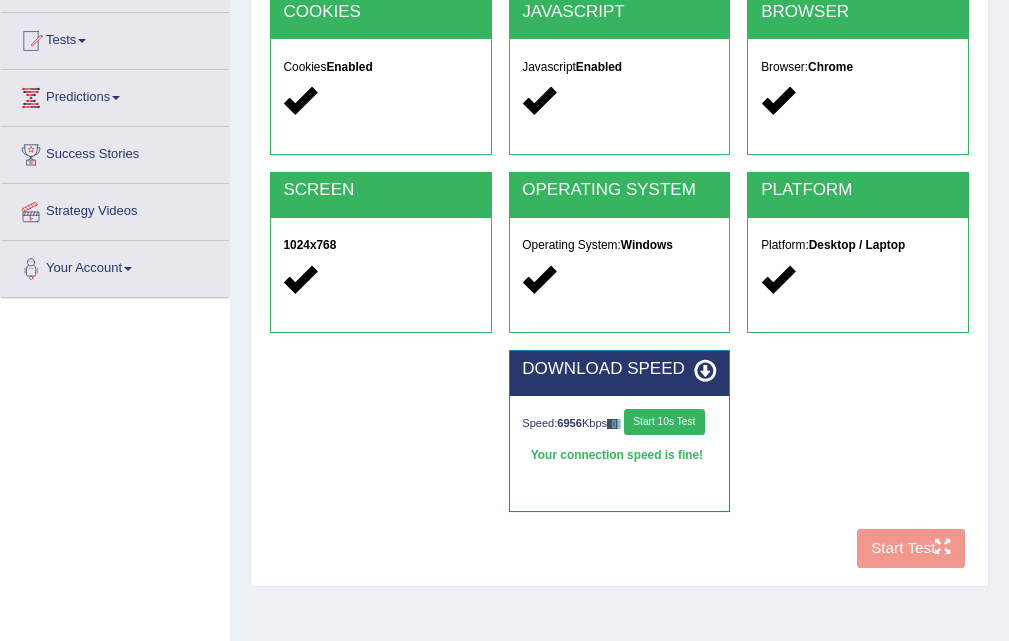 click on "COOKIES
Cookies  Enabled
JAVASCRIPT
Javascript  Enabled
BROWSER
Browser:  Chrome
SCREEN
1024x768
OPERATING SYSTEM
Operating System:  Windows
PLATFORM
Platform:  Desktop / Laptop
DOWNLOAD SPEED
Speed:  6956  Kbps    Start 10s Test
Your connection speed is fine!
Select Audio Quality
Start Test" at bounding box center (619, 285) 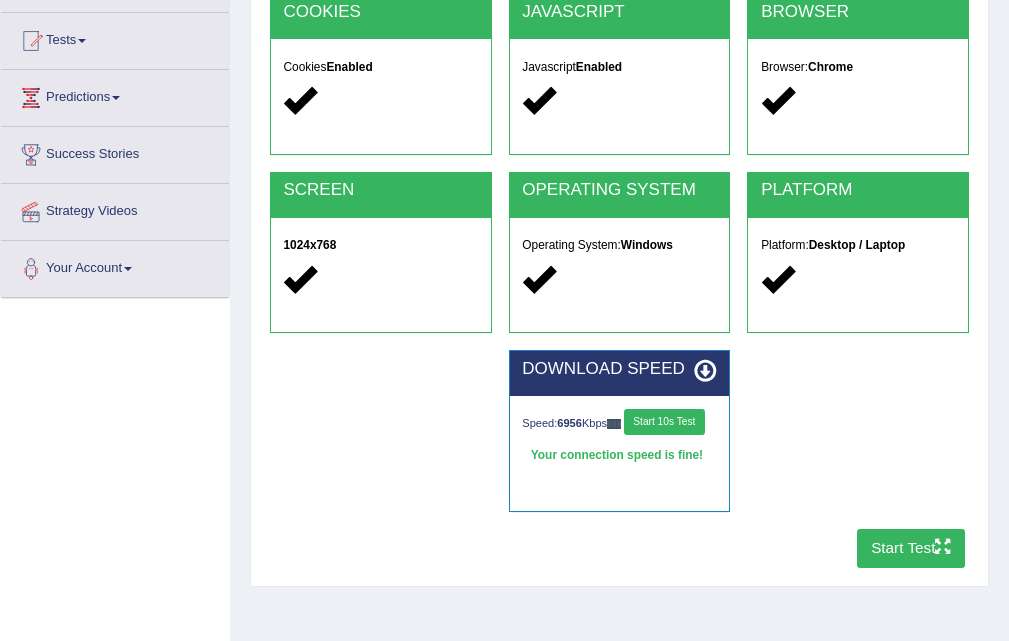 click on "Start Test" at bounding box center [911, 548] 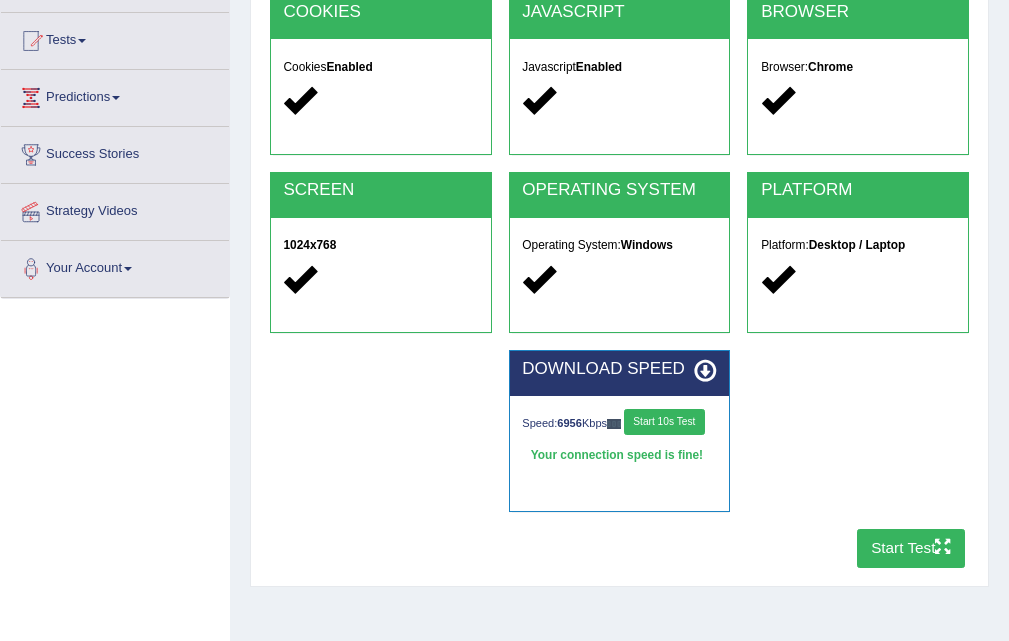 click on "Toggle navigation
Home
Practice Questions   Speaking Practice Read Aloud
Repeat Sentence
Describe Image
Re-tell Lecture
Answer Short Question
Summarize Group Discussion
Respond To A Situation
Writing Practice  Summarize Written Text
Write Essay
Reading Practice  Reading & Writing: Fill In The Blanks
Choose Multiple Answers
Re-order Paragraphs
Fill In The Blanks
Choose Single Answer
Listening Practice  Summarize Spoken Text
Highlight Incorrect Words
Highlight Correct Summary
Select Missing Word
Choose Single Answer
Choose Multiple Answers
Fill In The Blanks
Write From Dictation
Pronunciation
Tests  Take Practice Sectional Test
Take Mock Test" at bounding box center (504, 320) 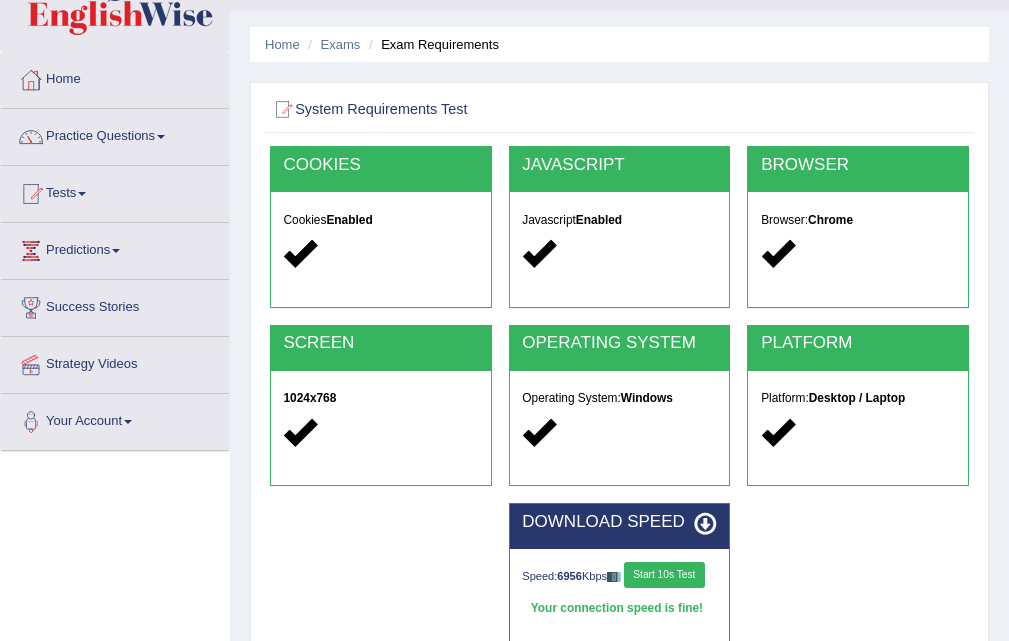 scroll, scrollTop: 0, scrollLeft: 0, axis: both 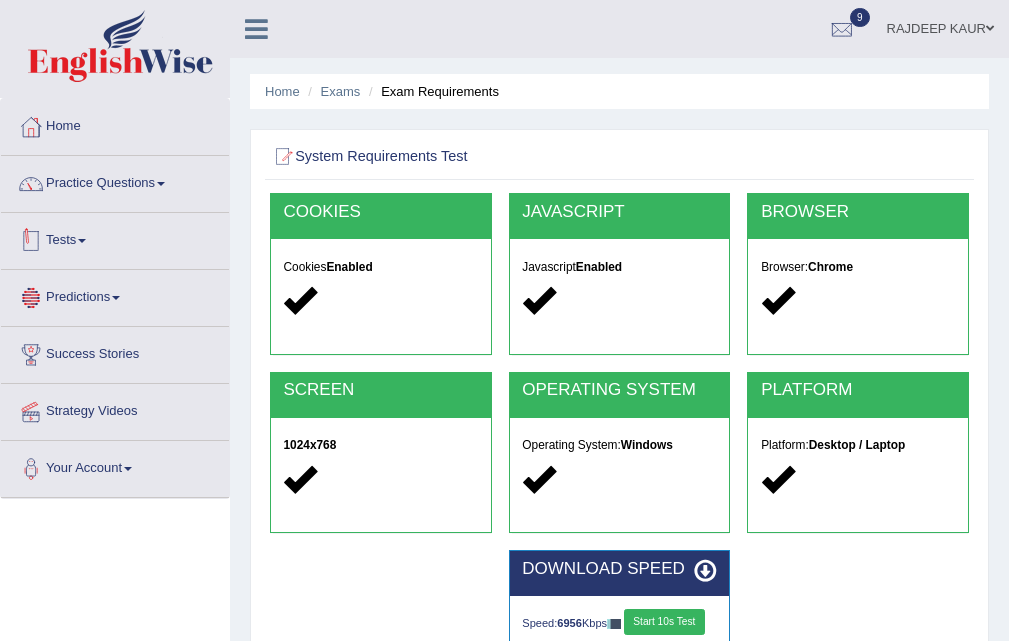 click on "Tests" at bounding box center [115, 238] 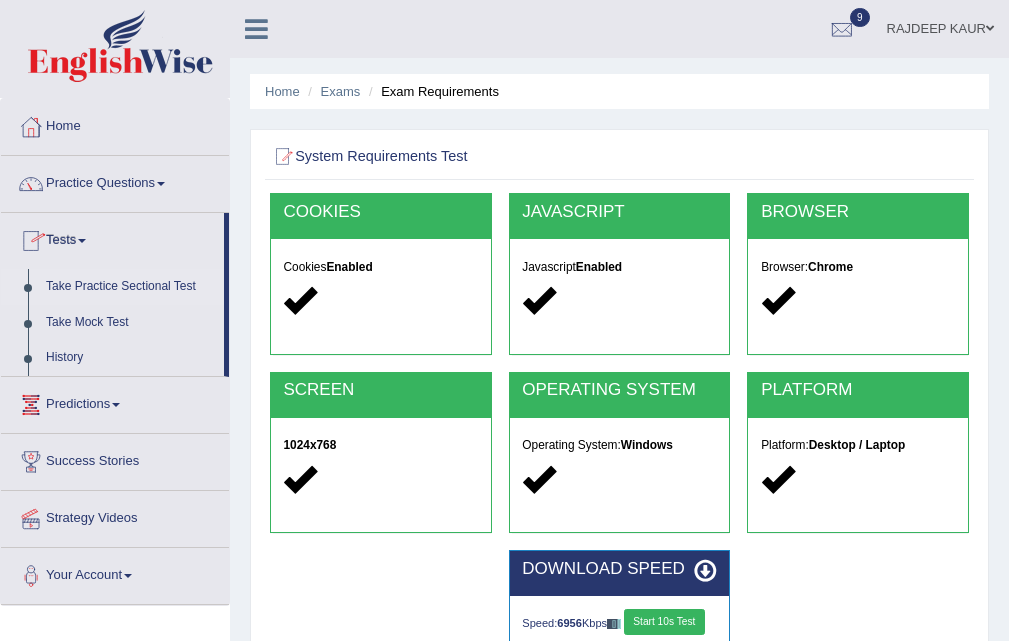 click on "Take Practice Sectional Test" at bounding box center (130, 287) 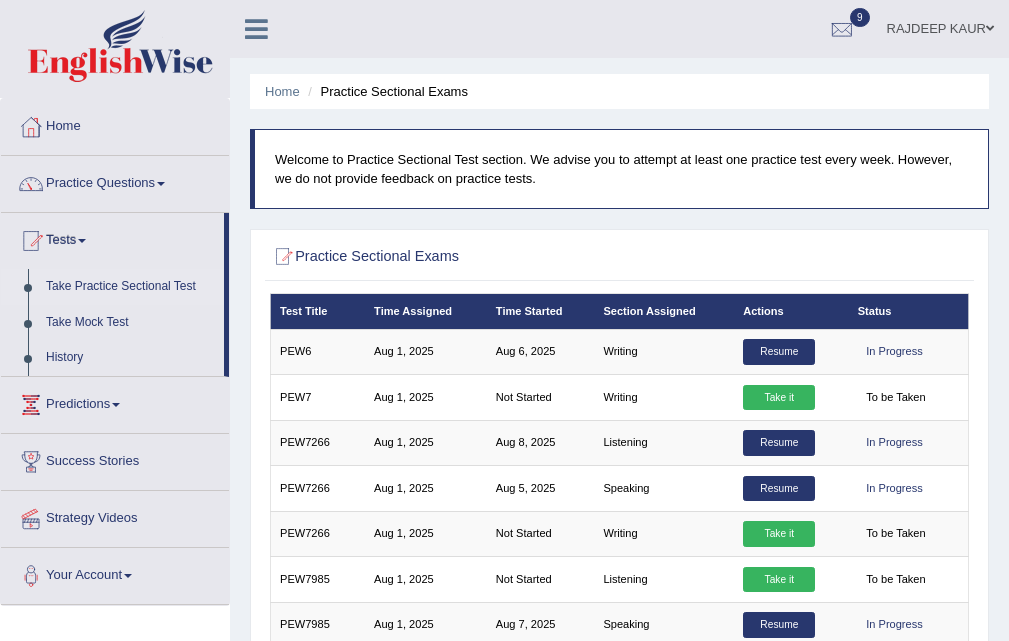 scroll, scrollTop: 100, scrollLeft: 0, axis: vertical 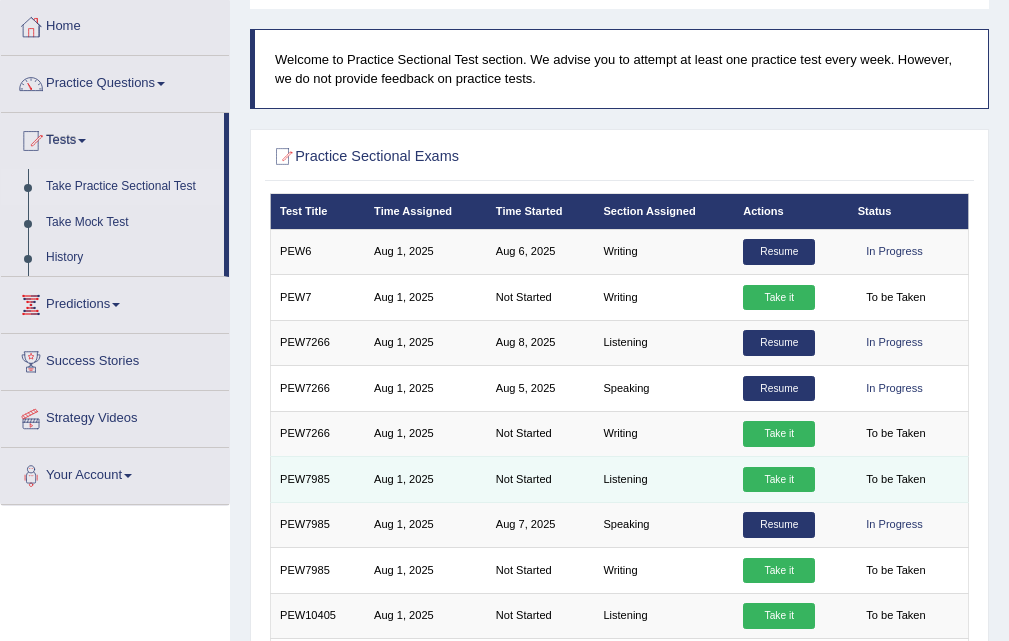 click on "Take it" at bounding box center [779, 480] 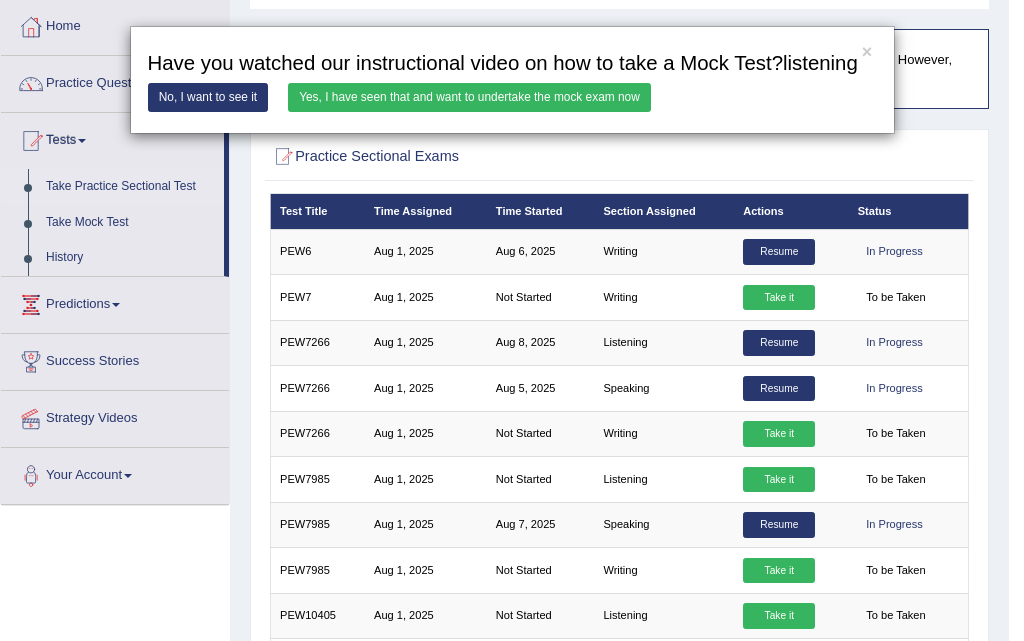 click on "Yes, I have seen that and want to undertake the mock exam now" at bounding box center [469, 97] 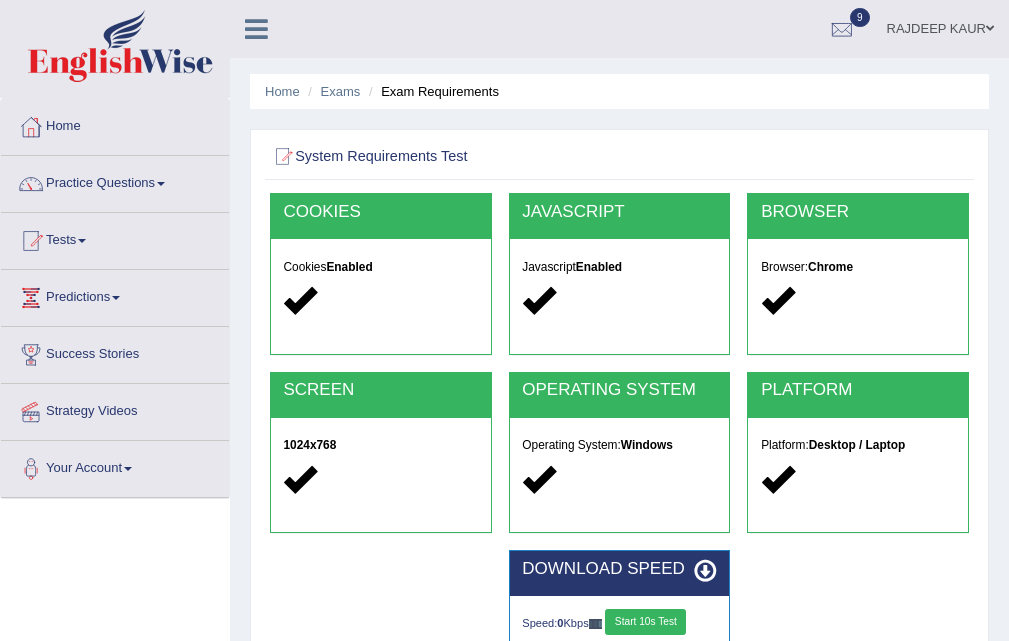scroll, scrollTop: 300, scrollLeft: 0, axis: vertical 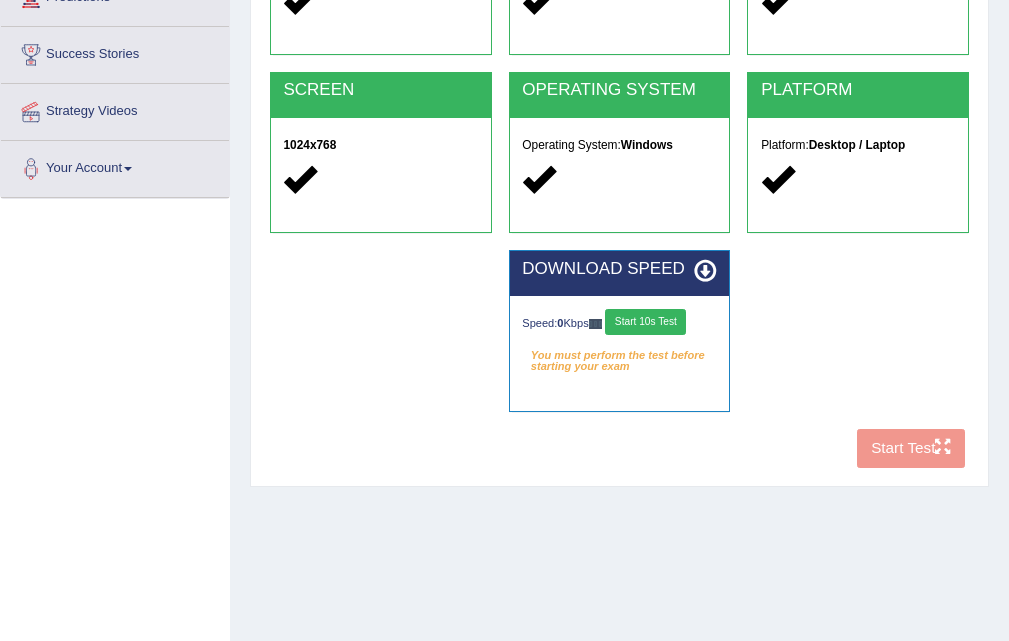 click on "Speed:  0  Kbps    Start 10s Test
You must perform the test before starting your exam
Select Audio Quality" at bounding box center [620, 338] 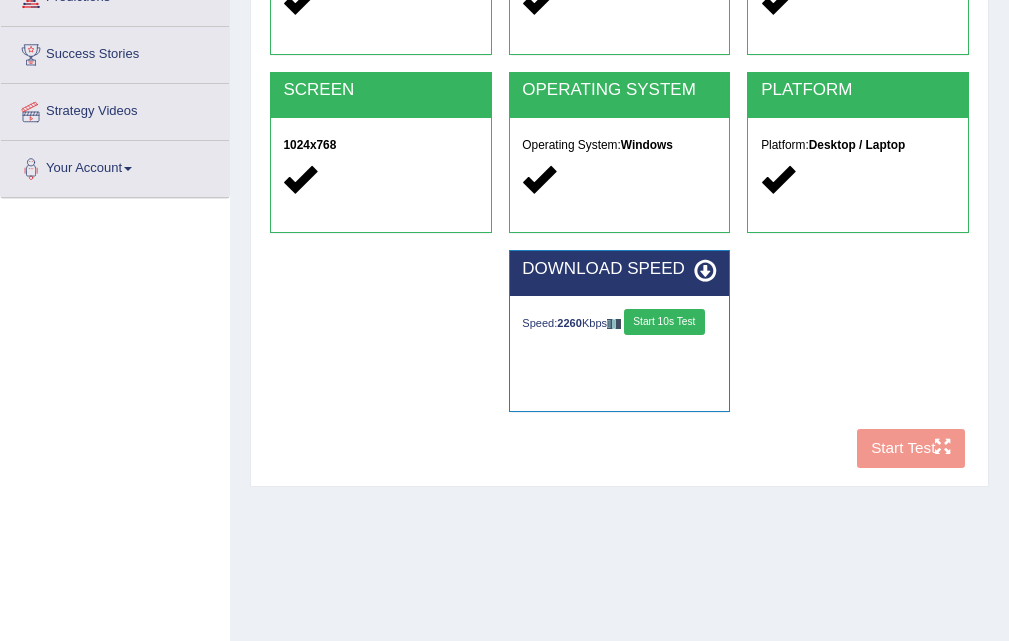 click on "Speed:  2260  Kbps    Start 10s Test" at bounding box center [619, 324] 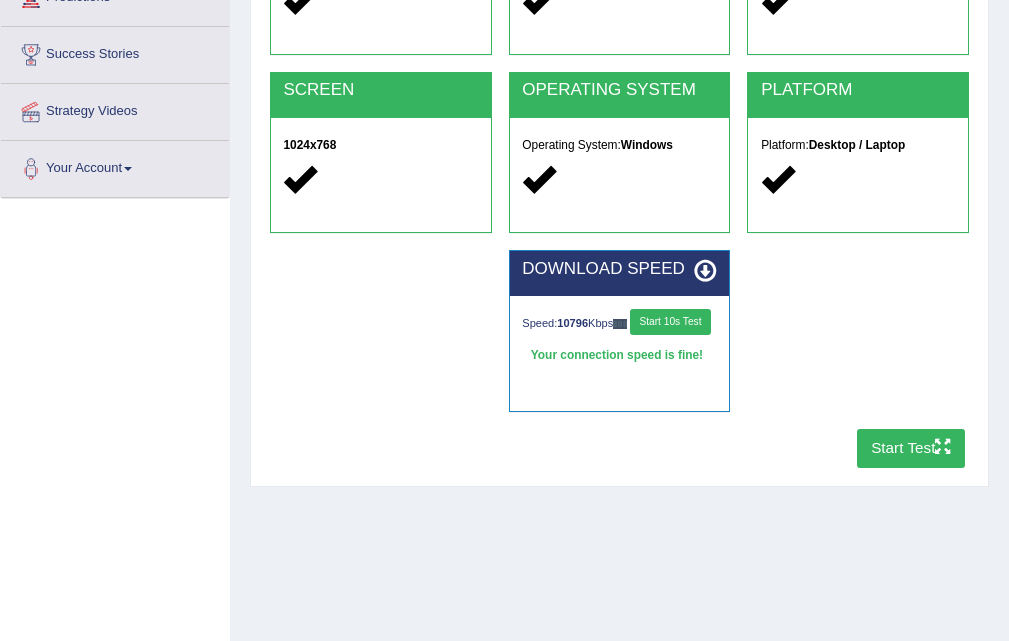 click on "Start 10s Test" at bounding box center (670, 322) 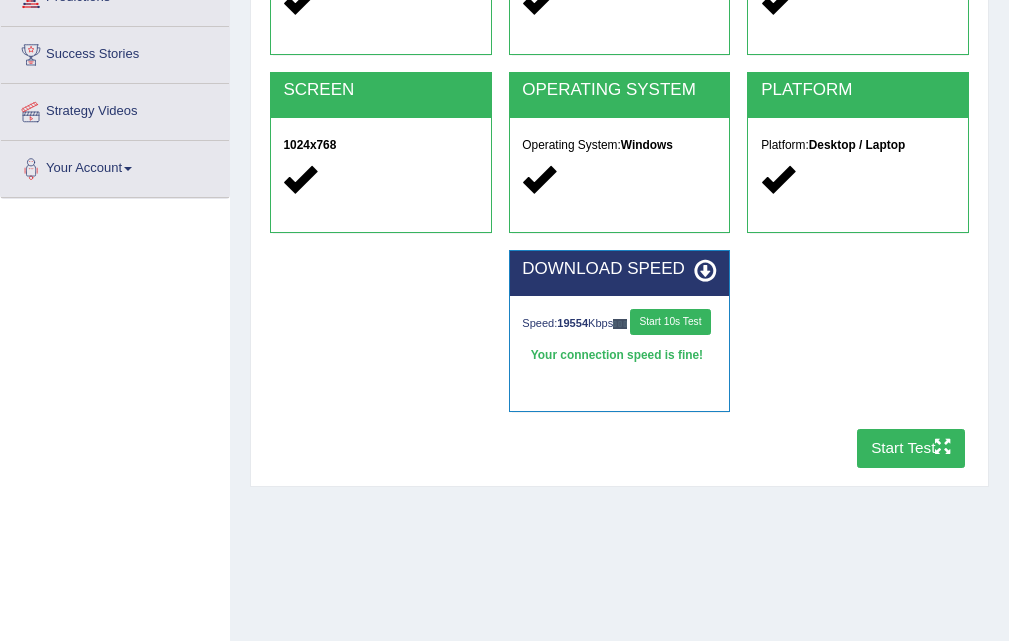 click on "Start Test" at bounding box center [911, 448] 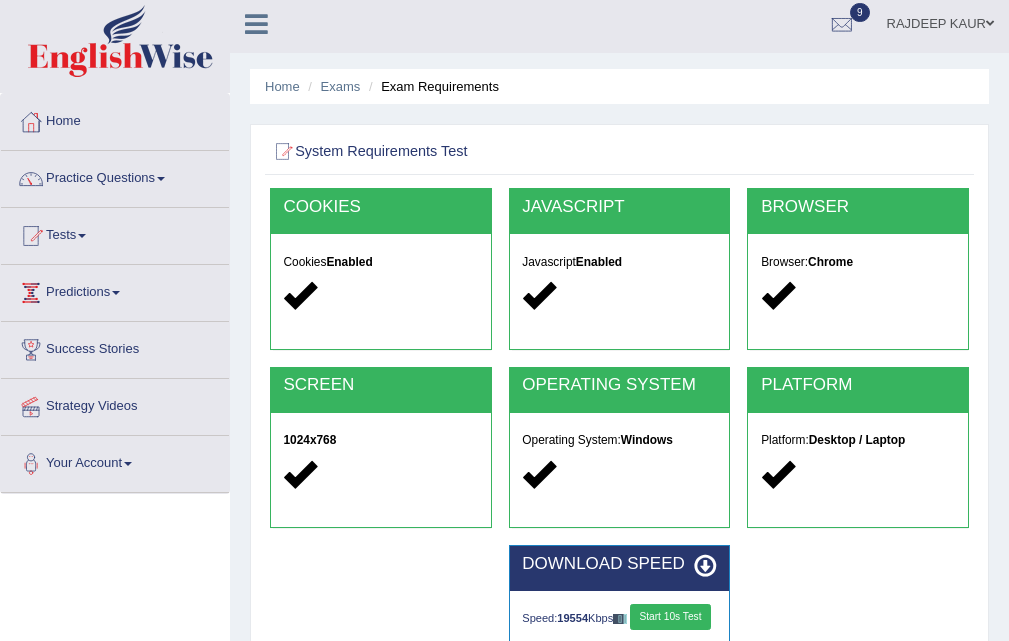 scroll, scrollTop: 0, scrollLeft: 0, axis: both 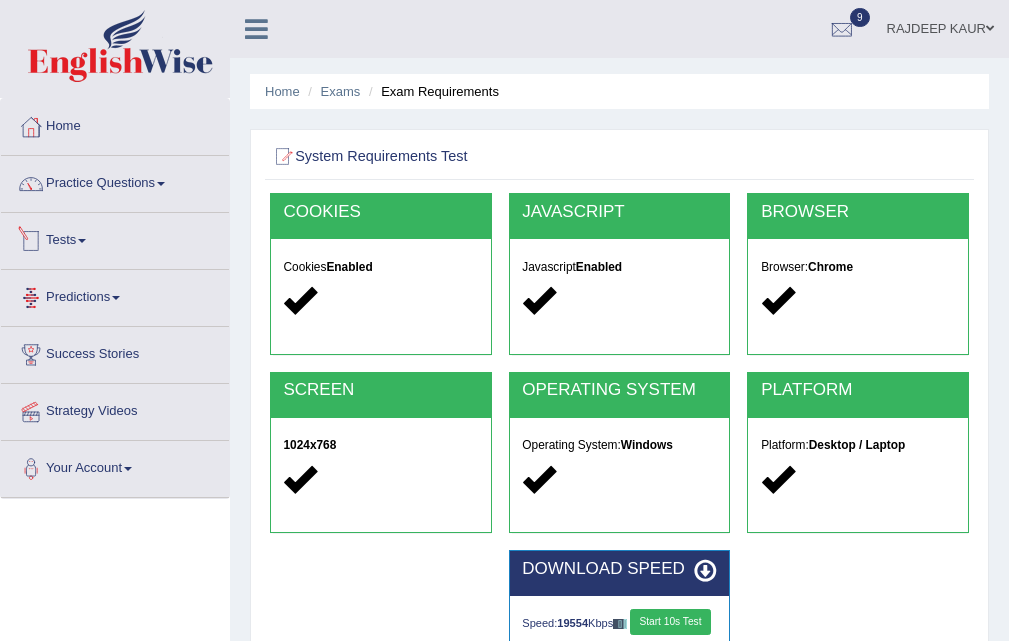 click on "Tests" at bounding box center (115, 238) 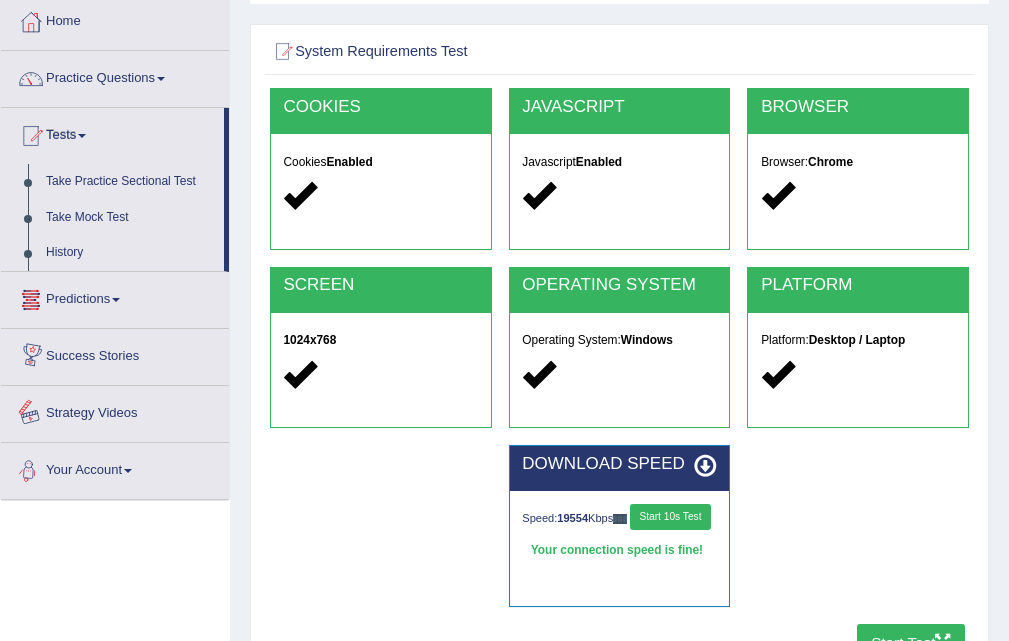 scroll, scrollTop: 100, scrollLeft: 0, axis: vertical 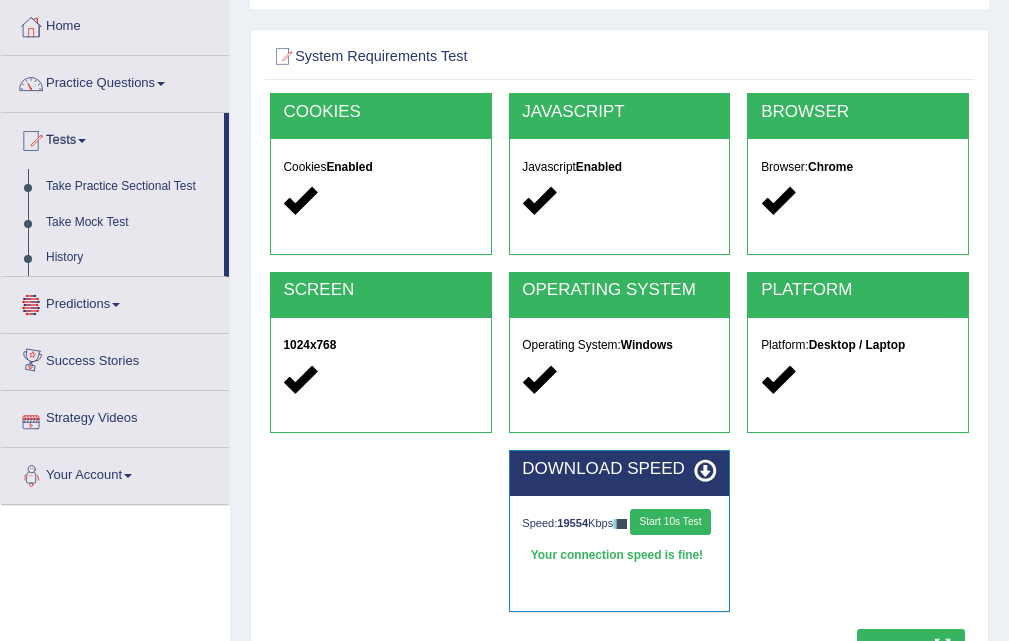 click on "History" at bounding box center [130, 258] 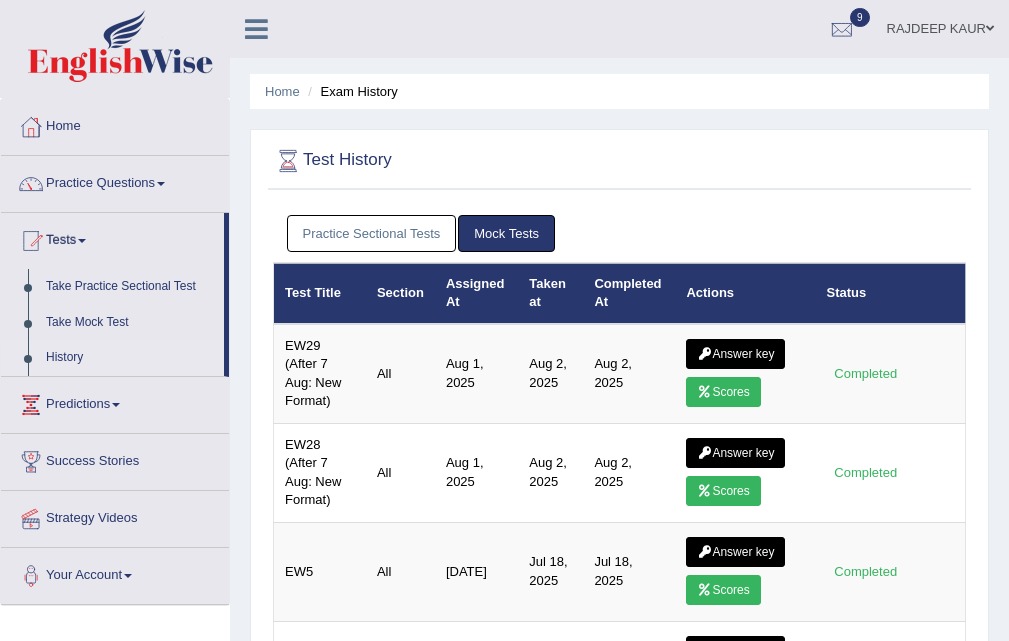 scroll, scrollTop: 325, scrollLeft: 0, axis: vertical 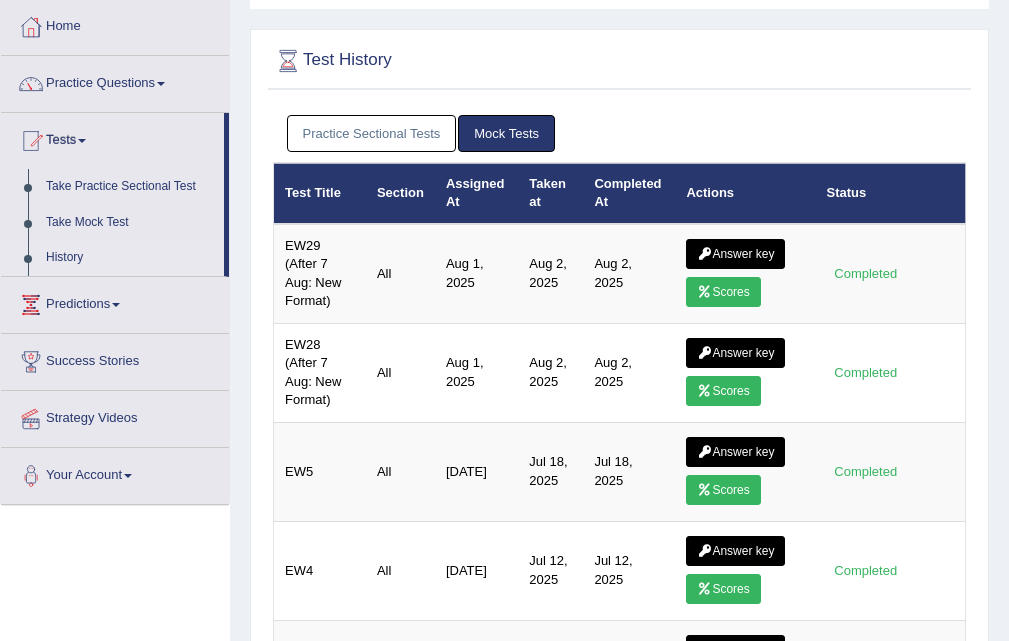 click on "Practice Sectional Tests
Mock Tests" at bounding box center (619, 134) 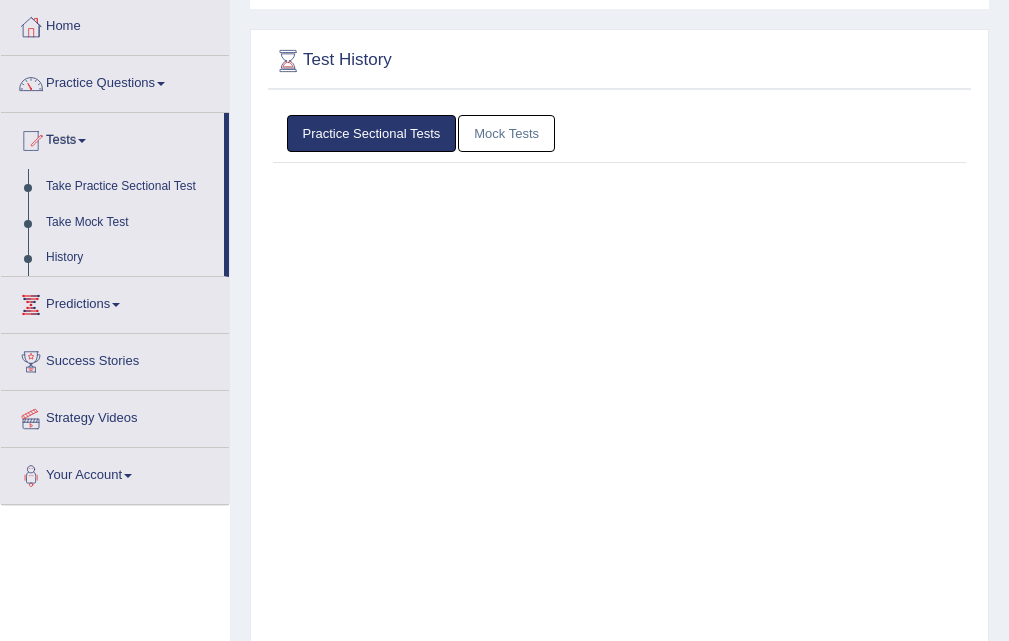 click on "Practice Sectional Tests" at bounding box center [372, 133] 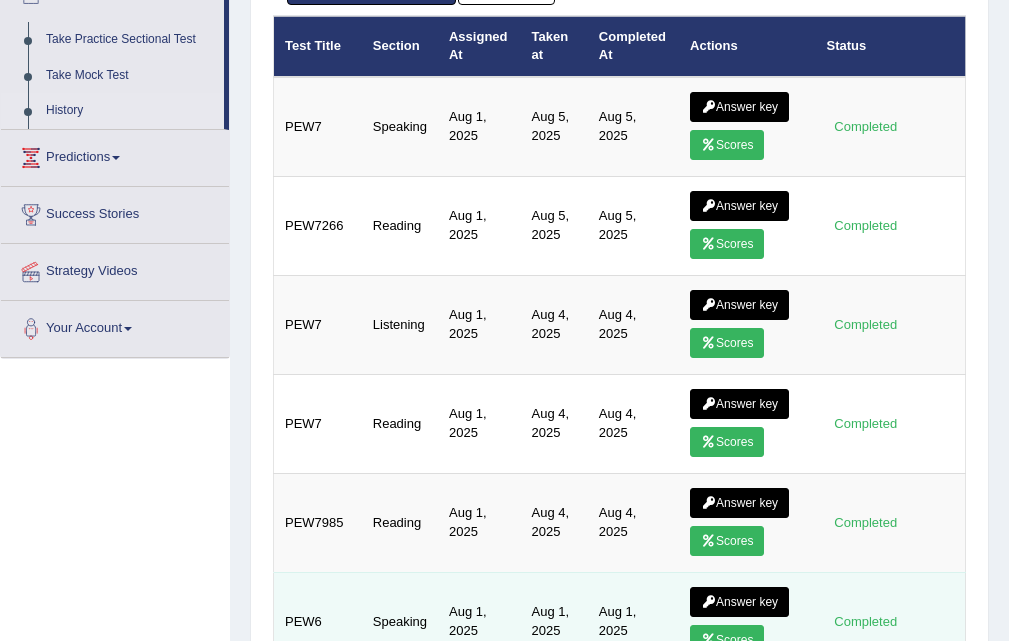 scroll, scrollTop: 200, scrollLeft: 0, axis: vertical 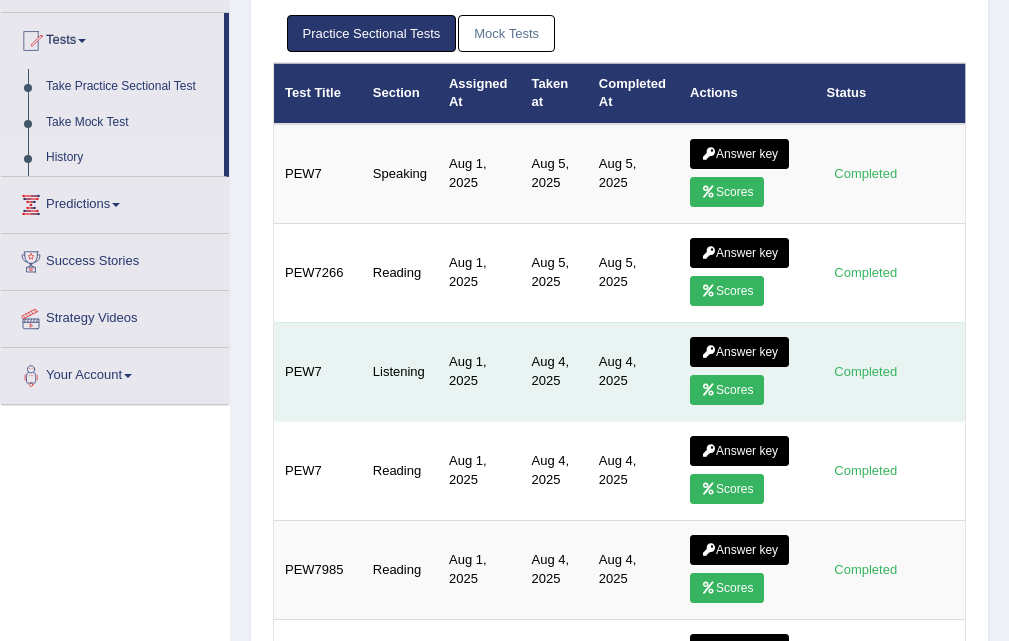 click on "Answer key" at bounding box center [739, 352] 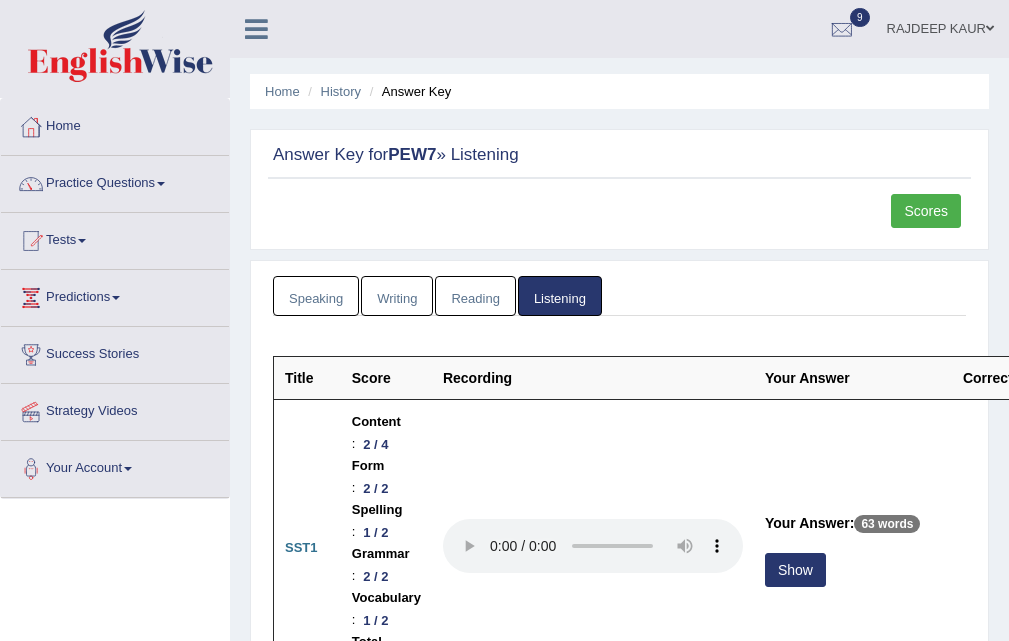 scroll, scrollTop: 400, scrollLeft: 0, axis: vertical 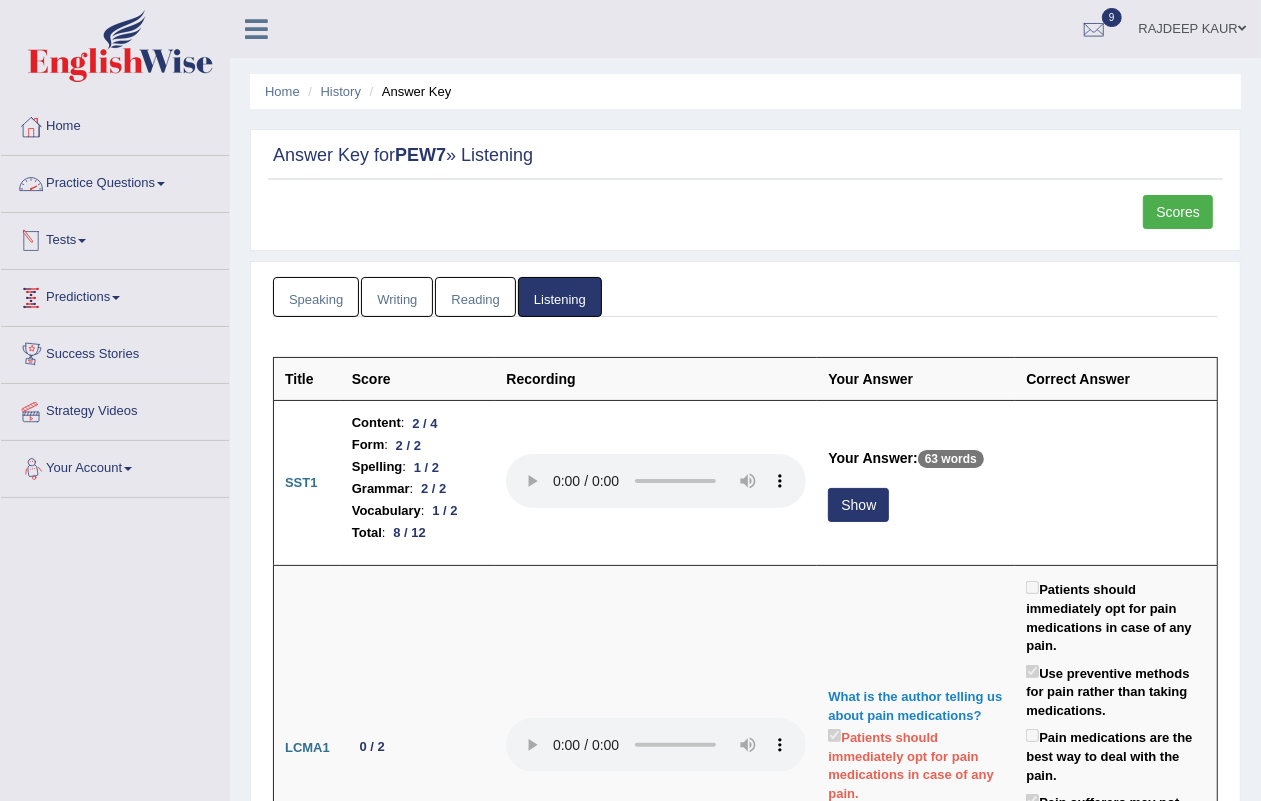 click on "Tests" at bounding box center (115, 238) 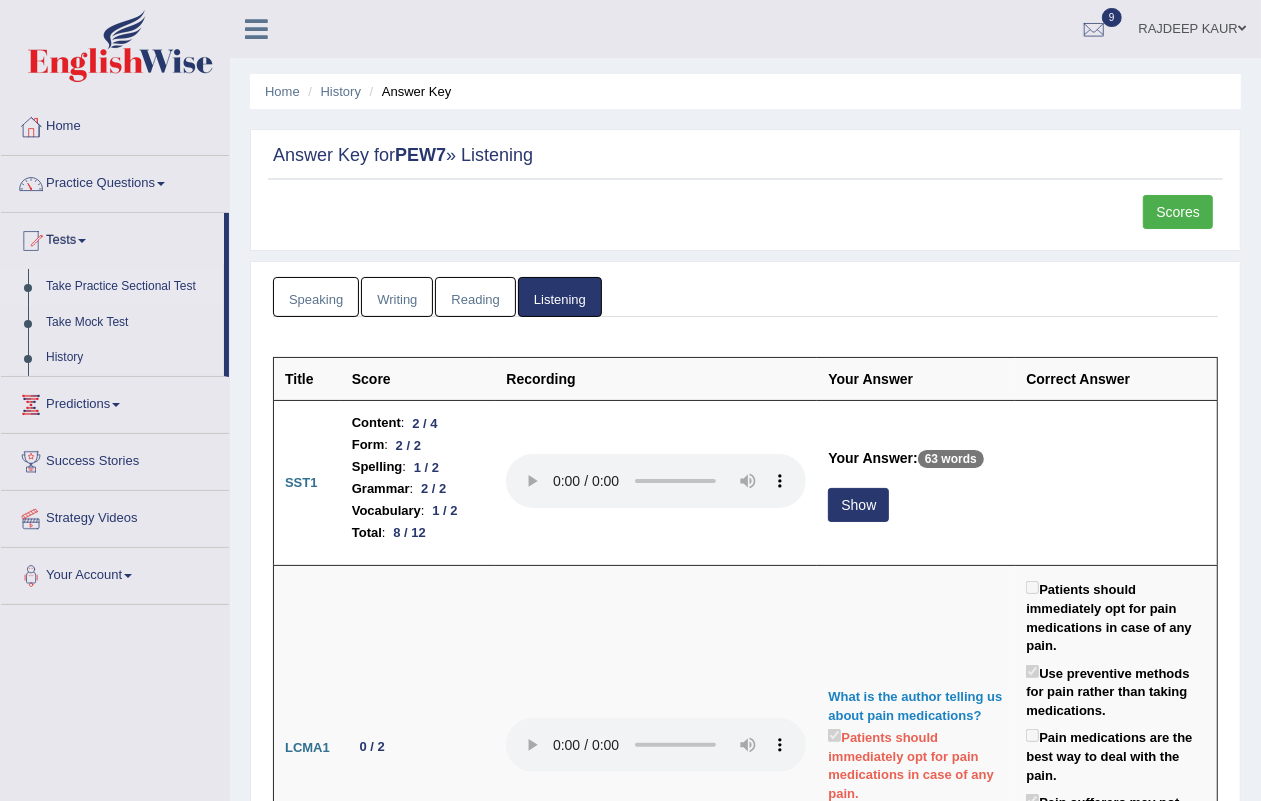 click on "Take Practice Sectional Test" at bounding box center [130, 287] 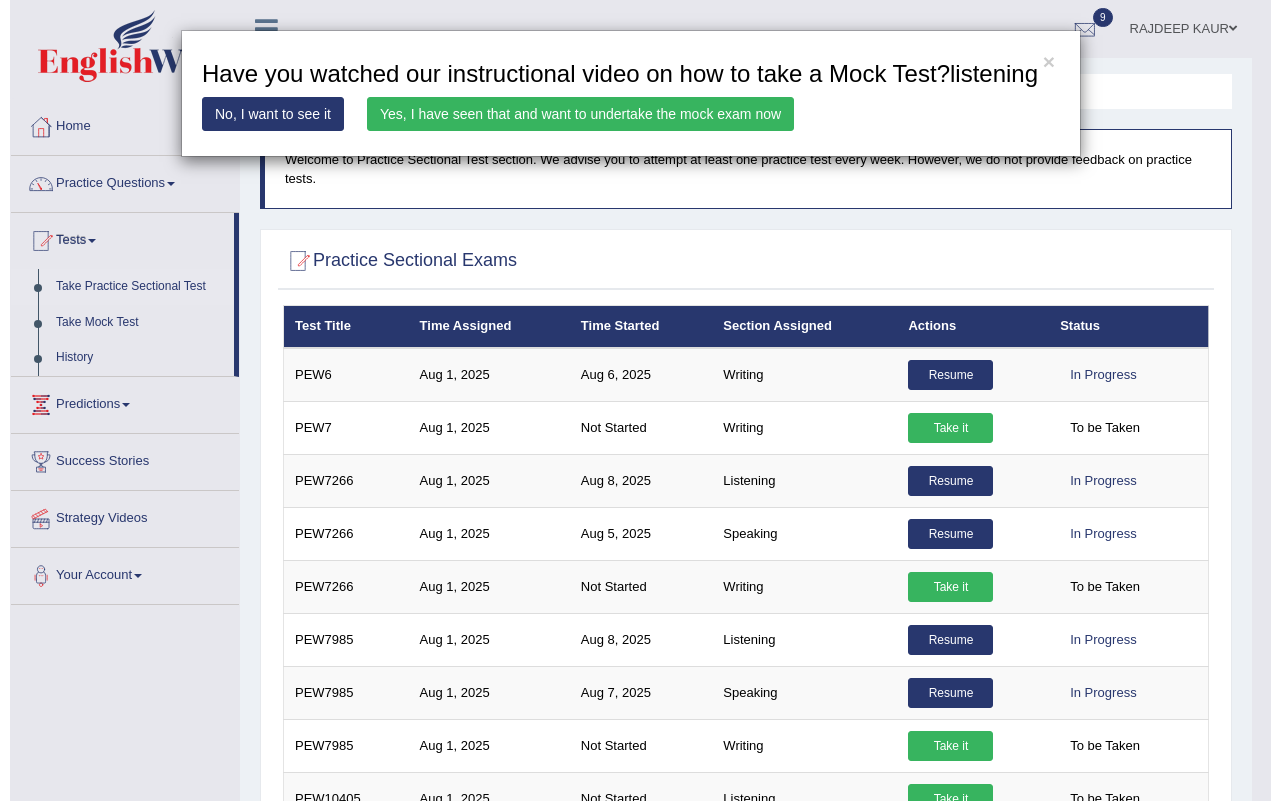 scroll, scrollTop: 0, scrollLeft: 0, axis: both 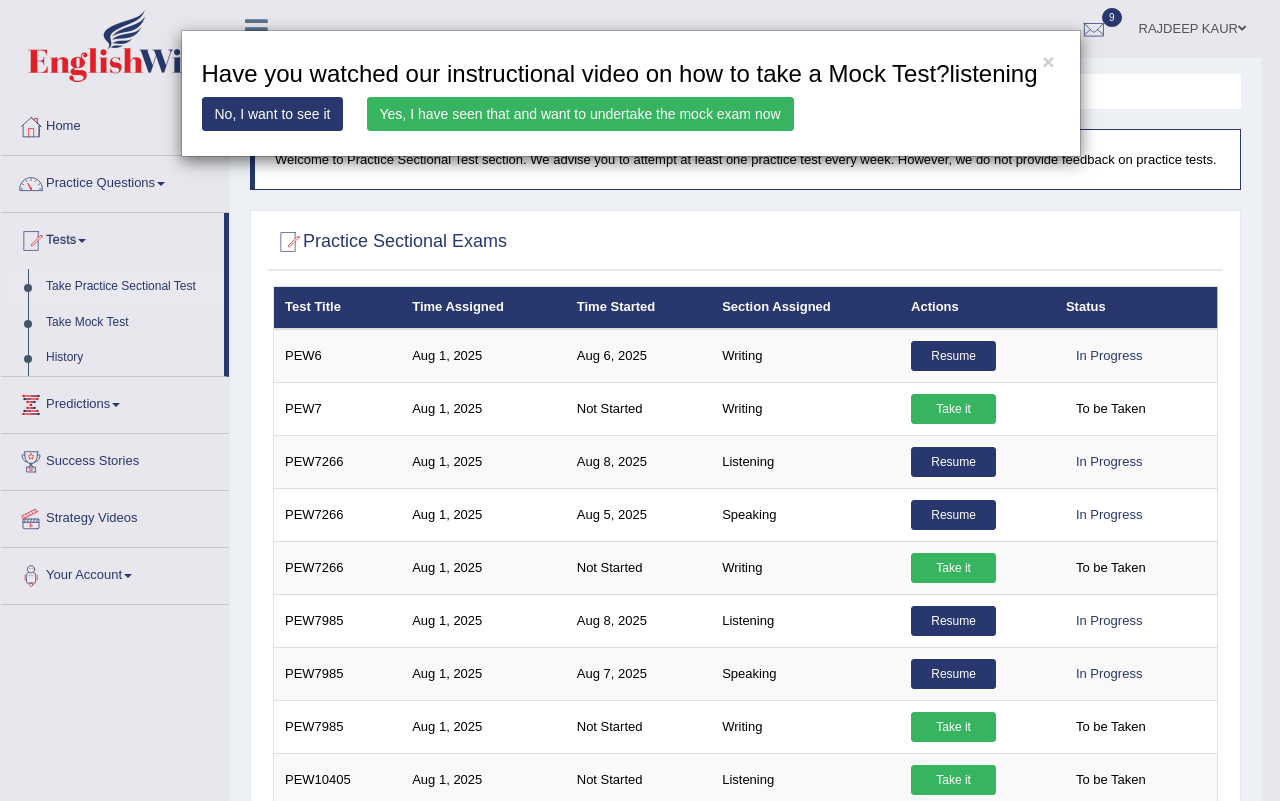 click on "Yes, I have seen that and want to undertake the mock exam now" at bounding box center (580, 114) 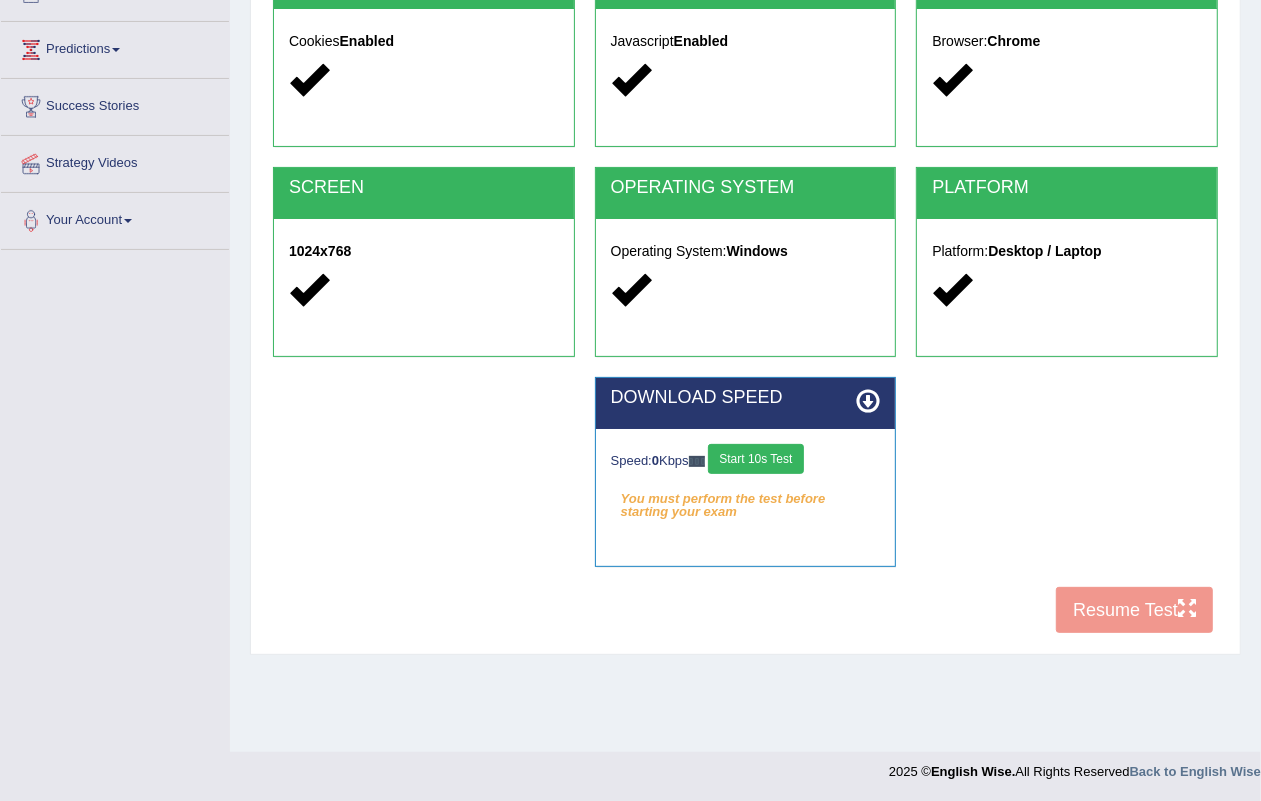 scroll, scrollTop: 248, scrollLeft: 0, axis: vertical 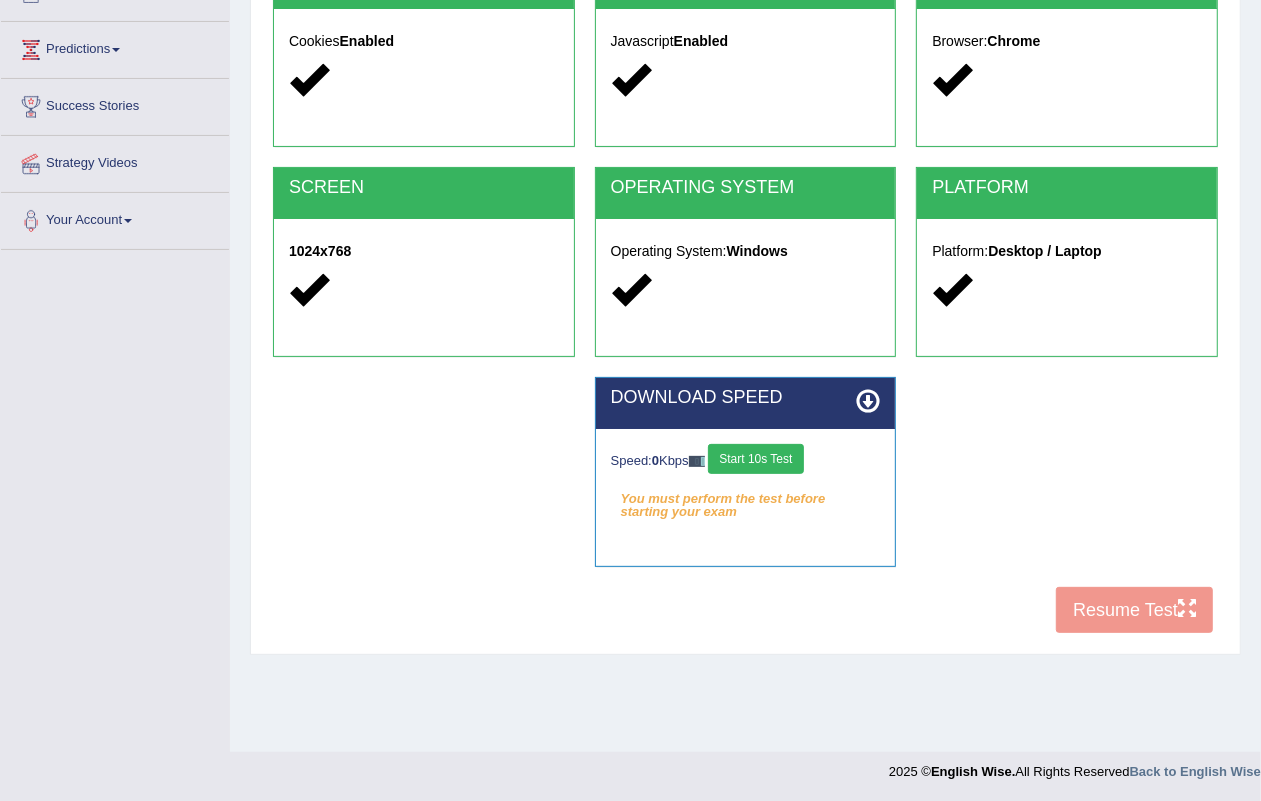 click on "Speed:  0  Kbps    Start 10s Test" at bounding box center [746, 461] 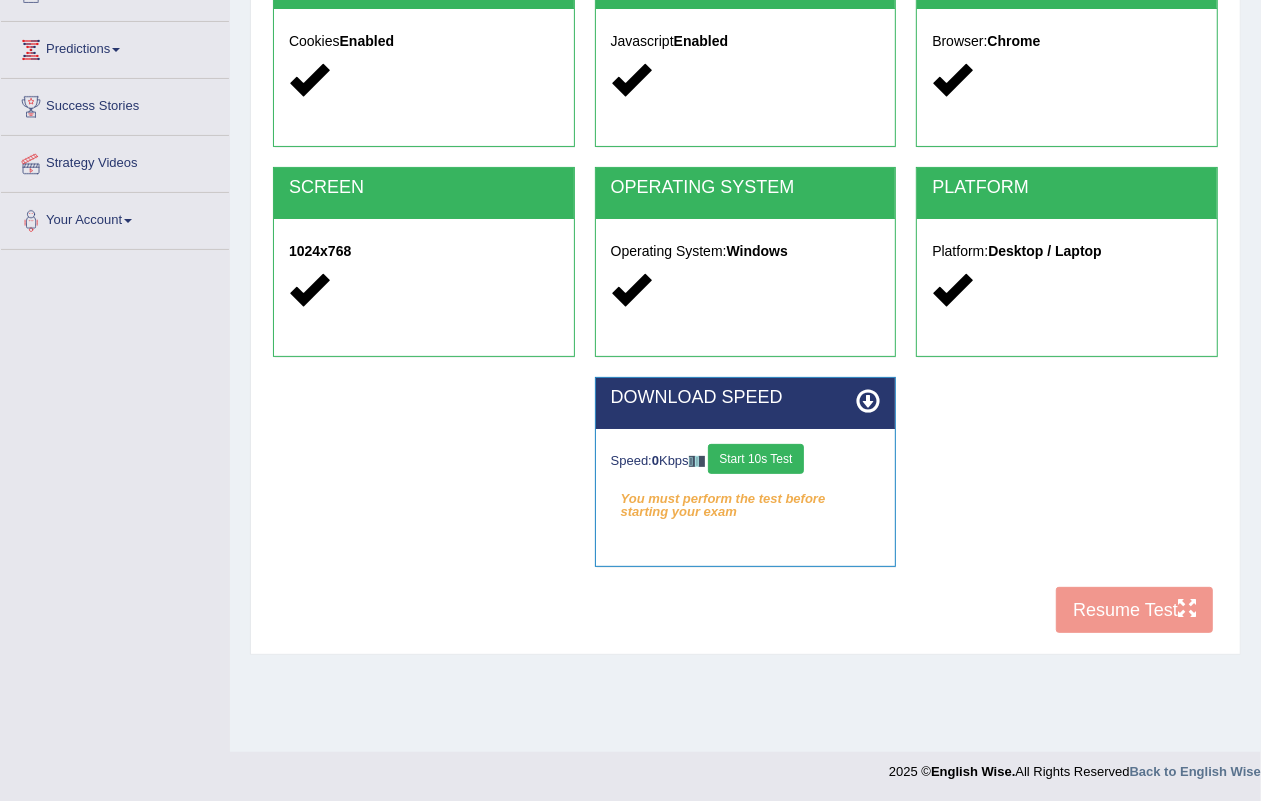 click on "Start 10s Test" at bounding box center [755, 459] 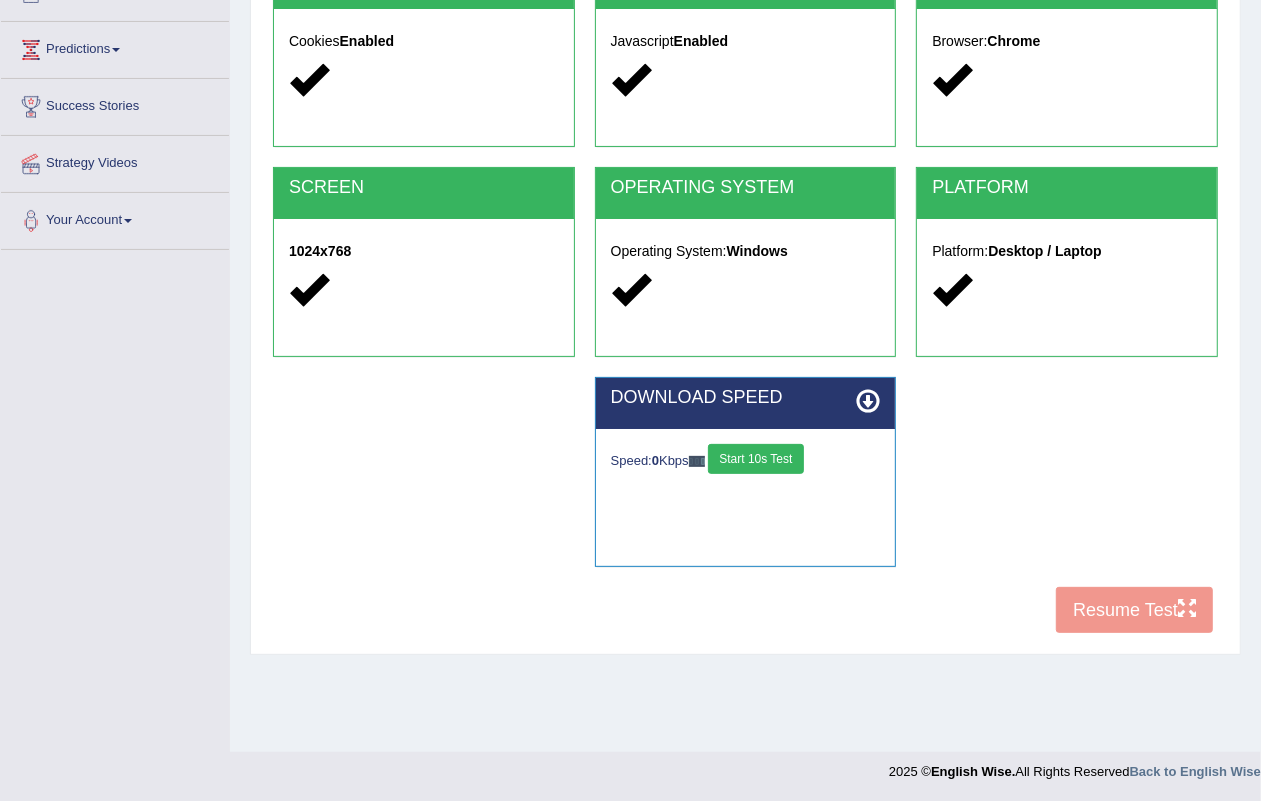 click on "Start 10s Test" at bounding box center (755, 459) 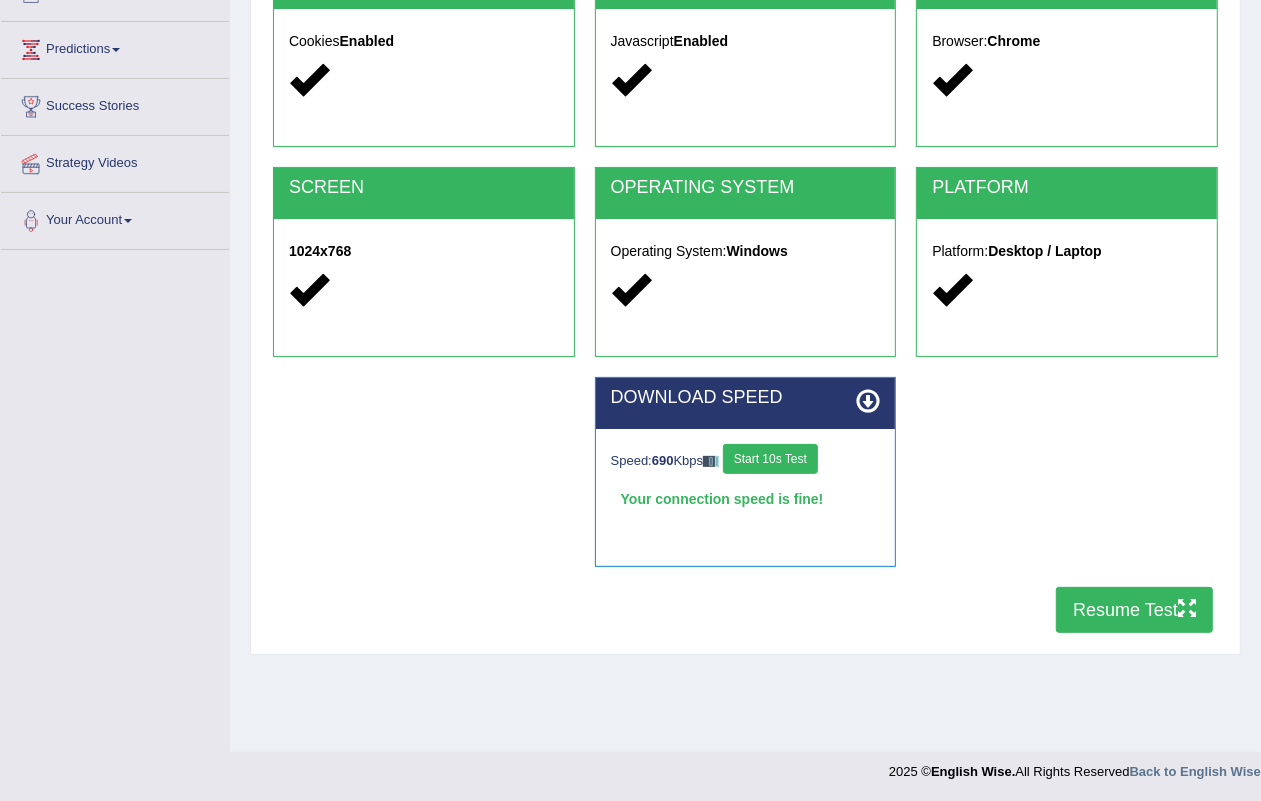 click on "Start 10s Test" at bounding box center [770, 459] 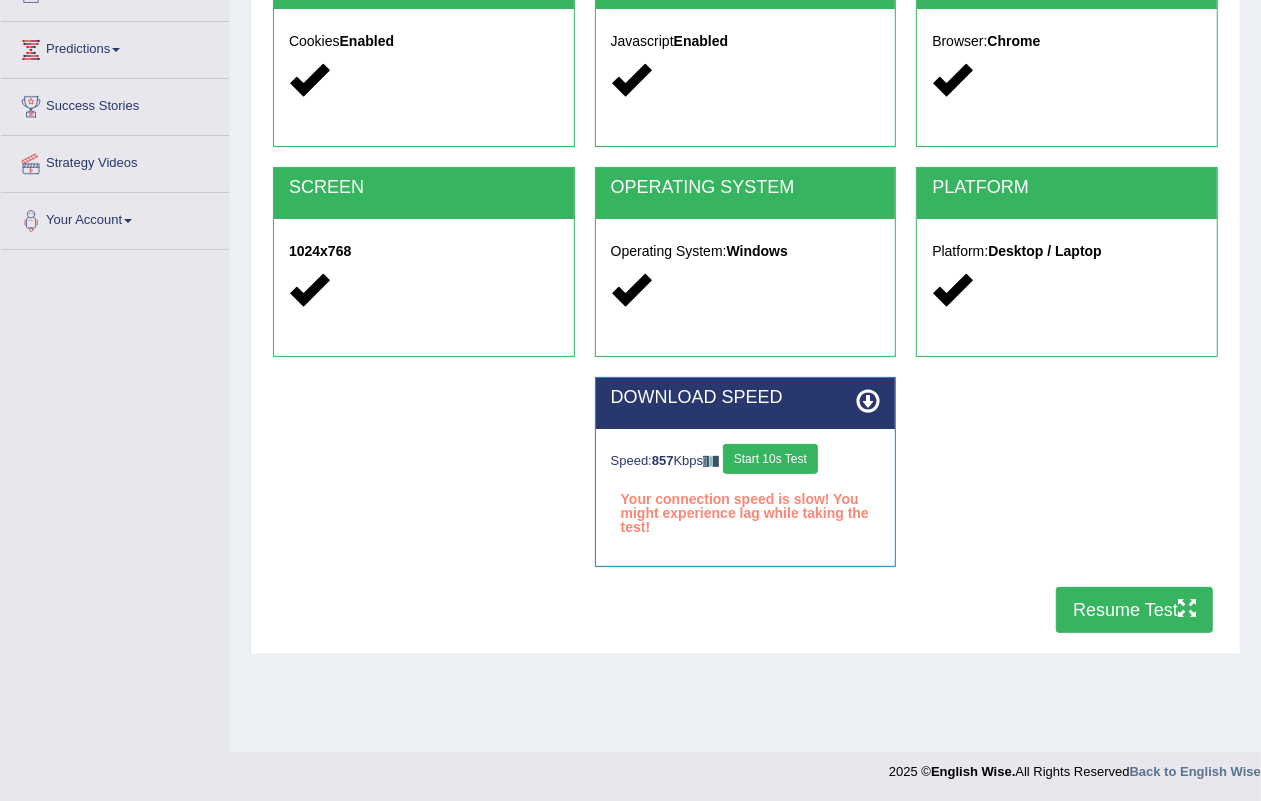 click on "Resume Test" at bounding box center [1134, 610] 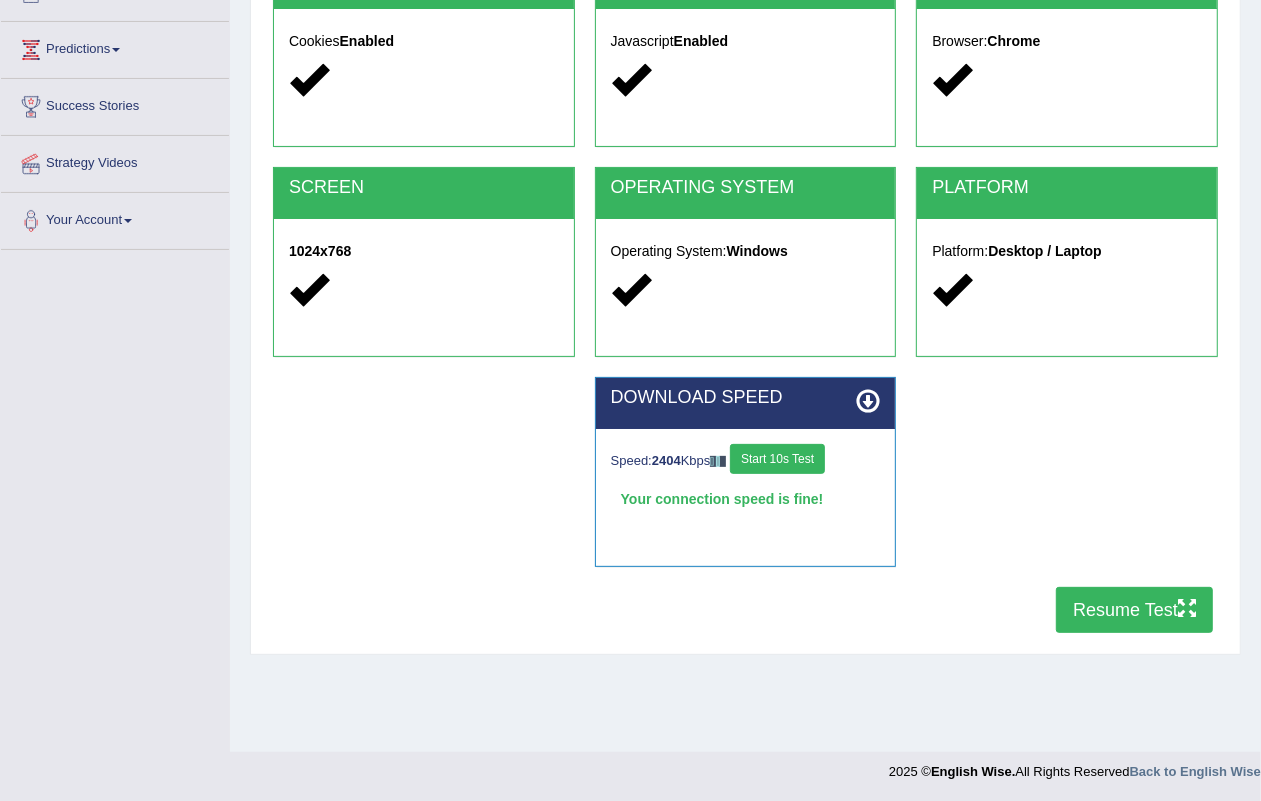 click on "Toggle navigation
Home
Practice Questions   Speaking Practice Read Aloud
Repeat Sentence
Describe Image
Re-tell Lecture
Answer Short Question
Summarize Group Discussion
Respond To A Situation
Writing Practice  Summarize Written Text
Write Essay
Reading Practice  Reading & Writing: Fill In The Blanks
Choose Multiple Answers
Re-order Paragraphs
Fill In The Blanks
Choose Single Answer
Listening Practice  Summarize Spoken Text
Highlight Incorrect Words
Highlight Correct Summary
Select Missing Word
Choose Single Answer
Choose Multiple Answers
Fill In The Blanks
Write From Dictation
Pronunciation
Tests  Take Practice Sectional Test
Take Mock Test" at bounding box center [630, 272] 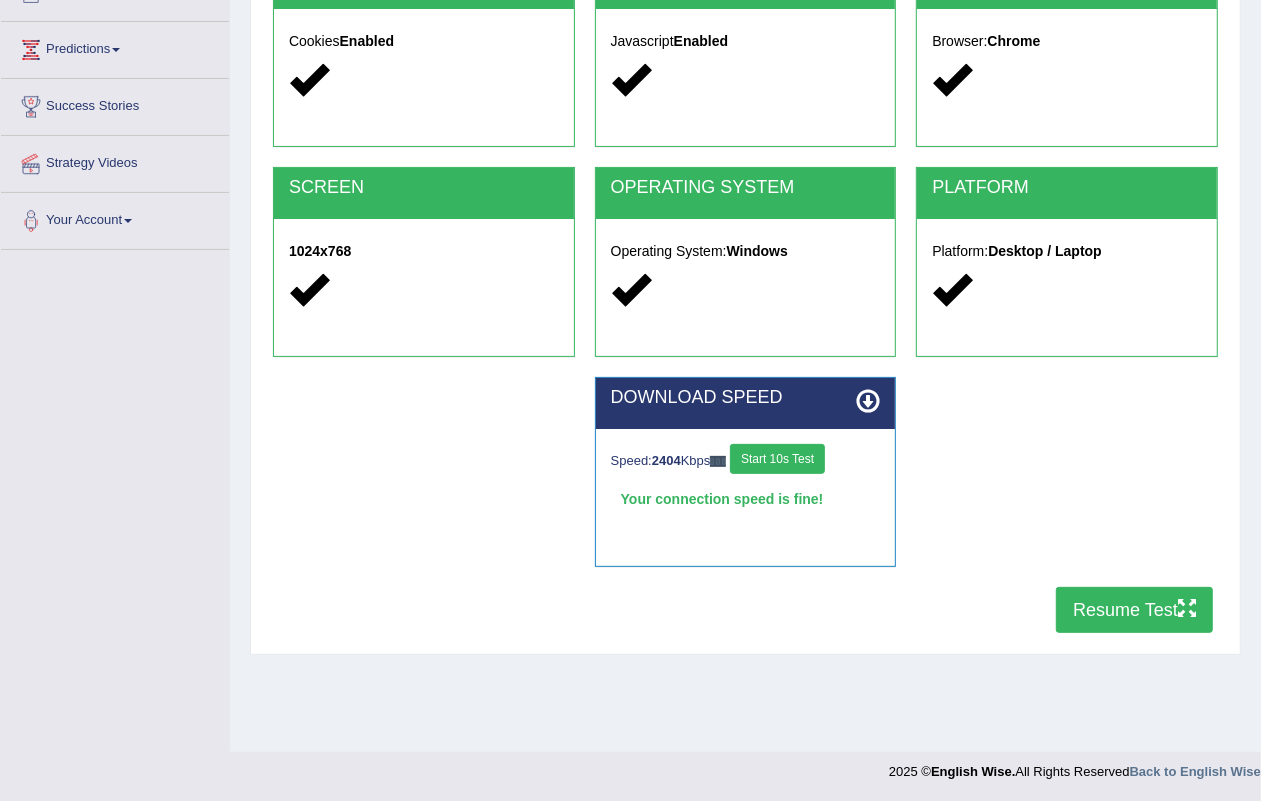 scroll, scrollTop: 0, scrollLeft: 0, axis: both 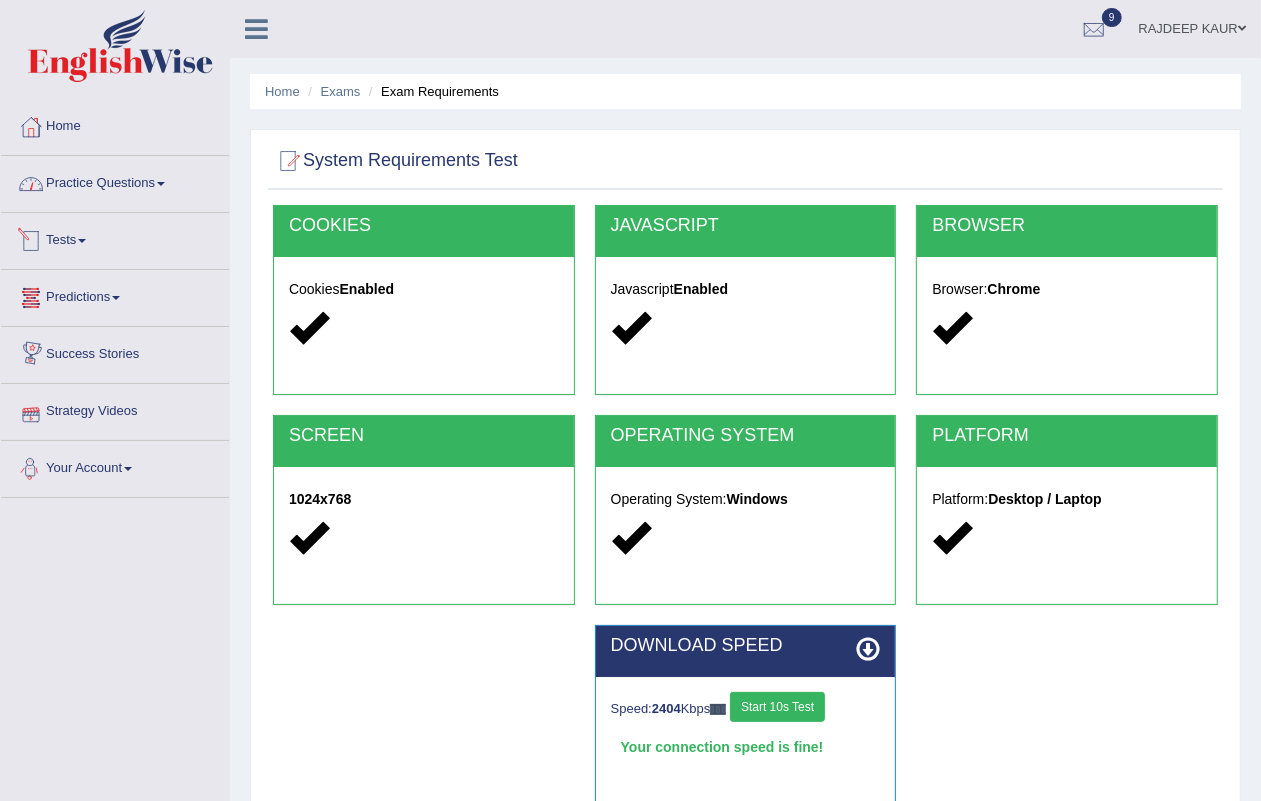 click on "Practice Questions" at bounding box center (115, 181) 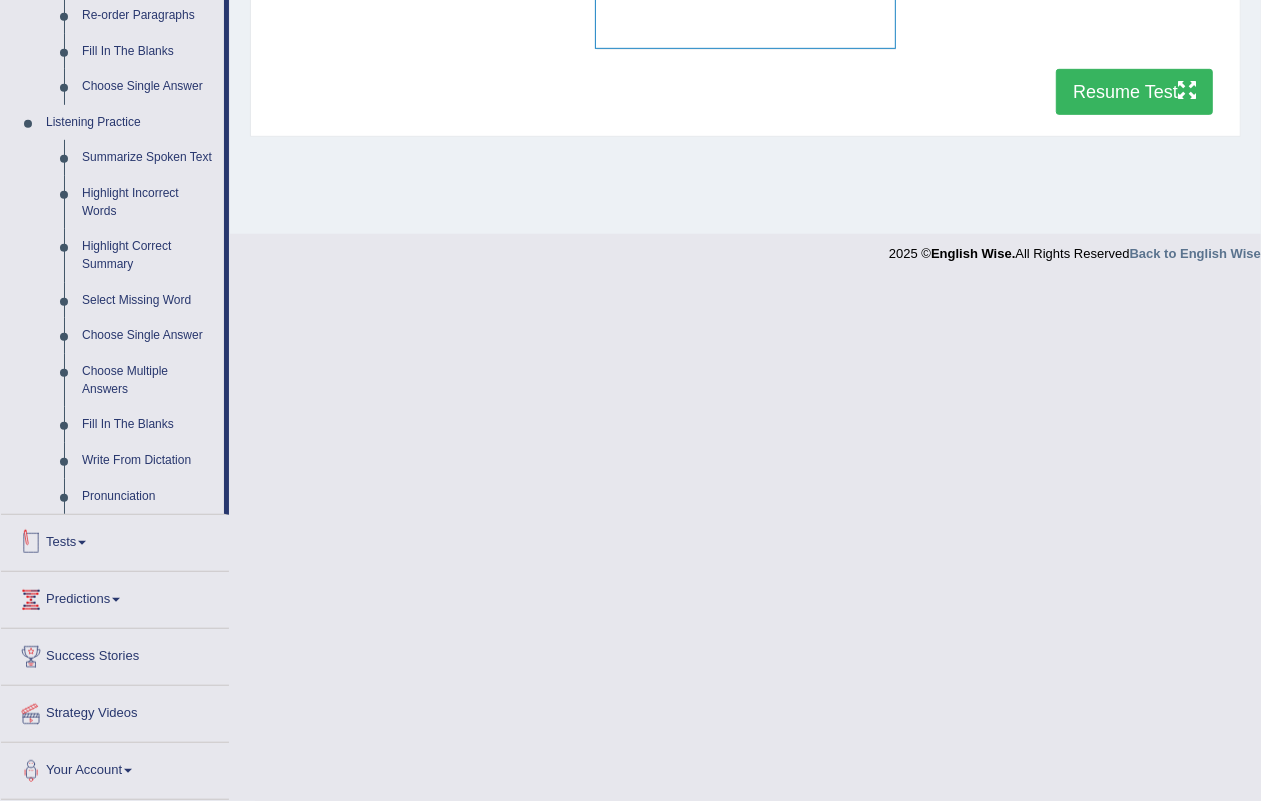 click on "Tests" at bounding box center [115, 540] 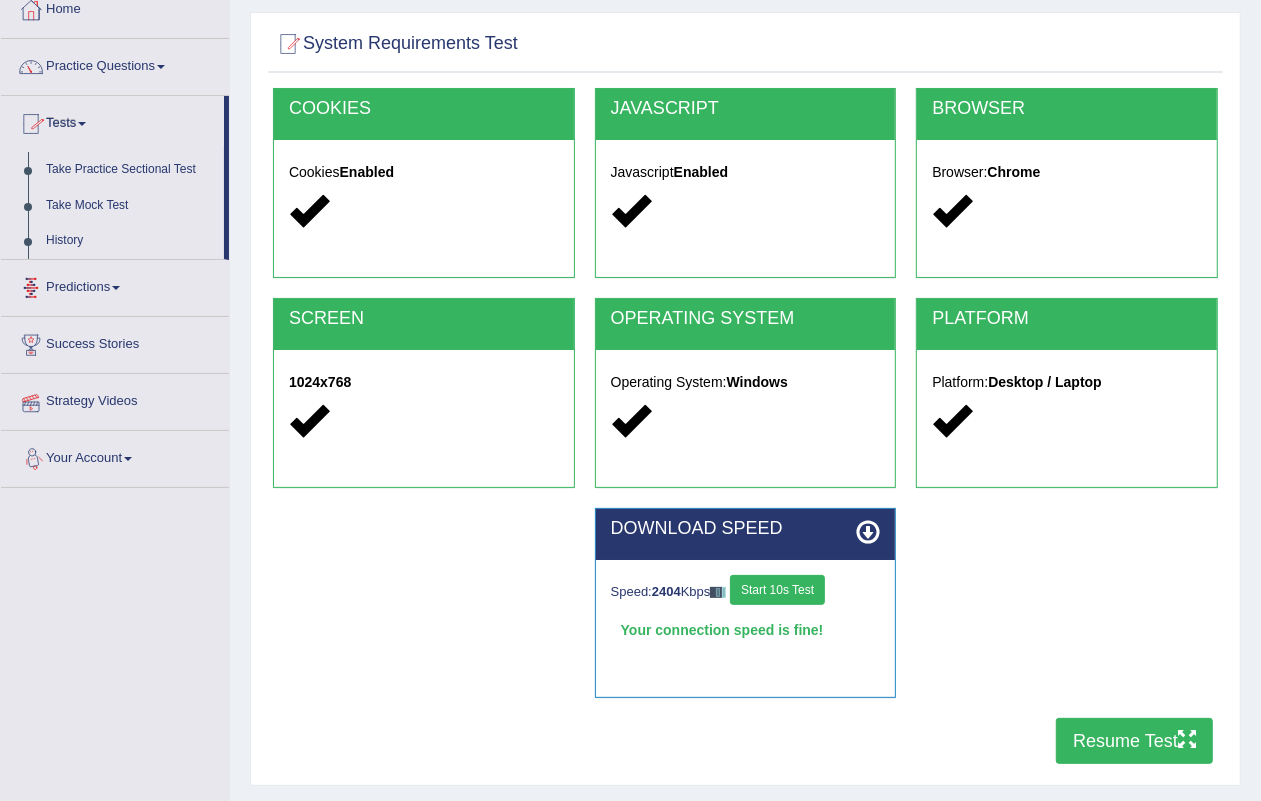 scroll, scrollTop: 0, scrollLeft: 0, axis: both 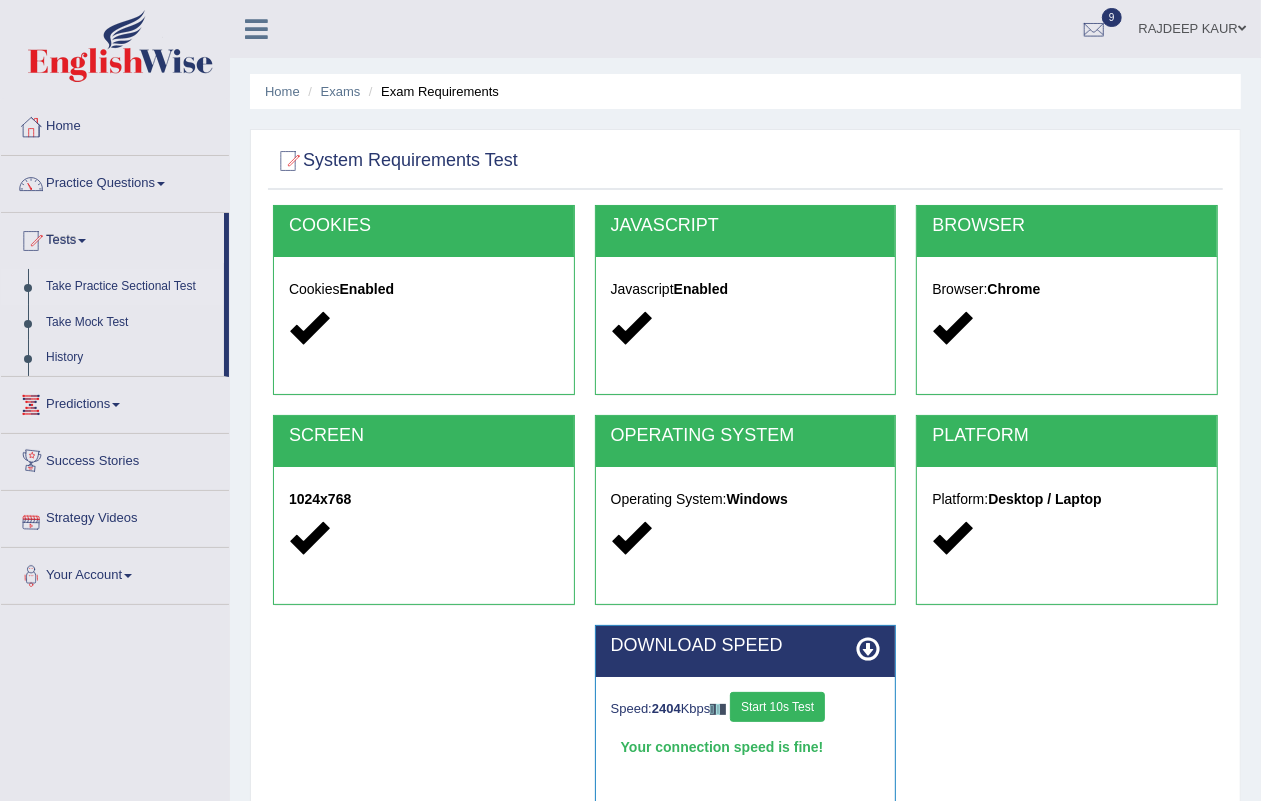 click on "Take Practice Sectional Test" at bounding box center (130, 287) 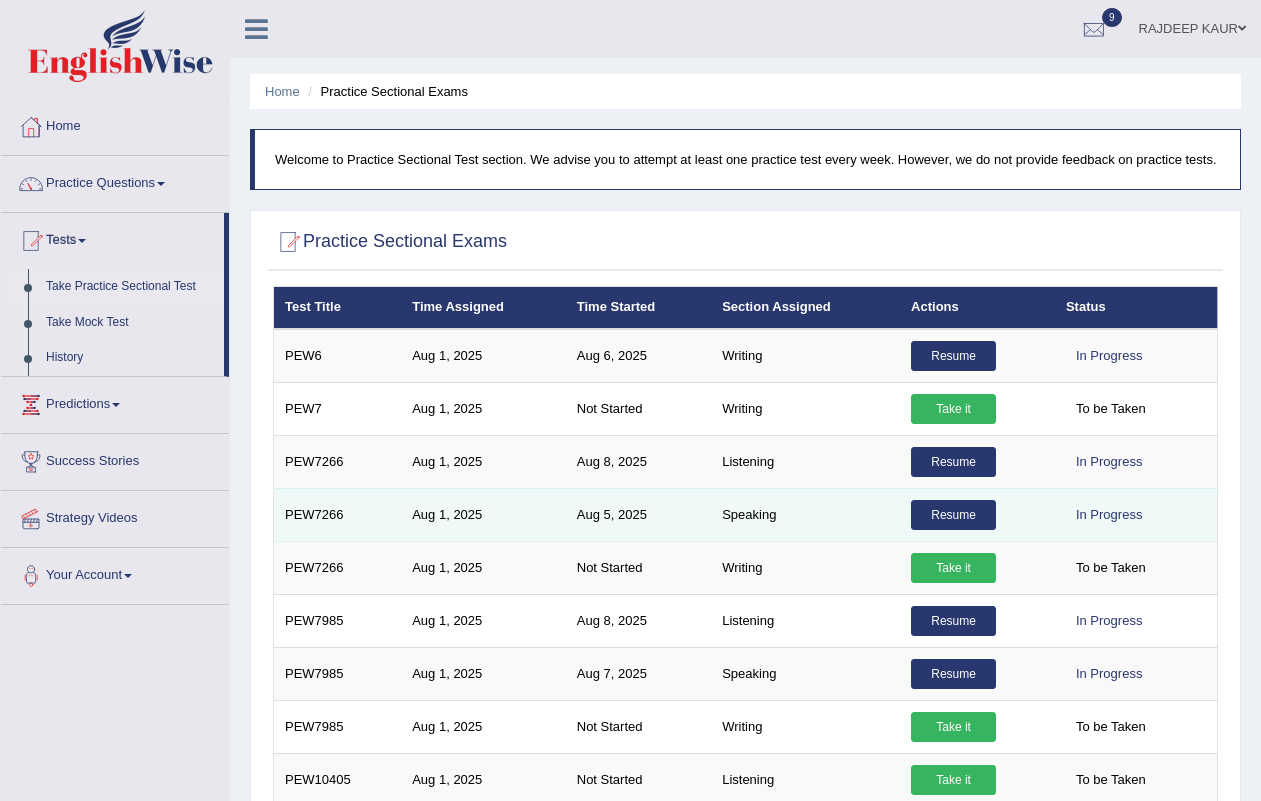 scroll, scrollTop: 0, scrollLeft: 0, axis: both 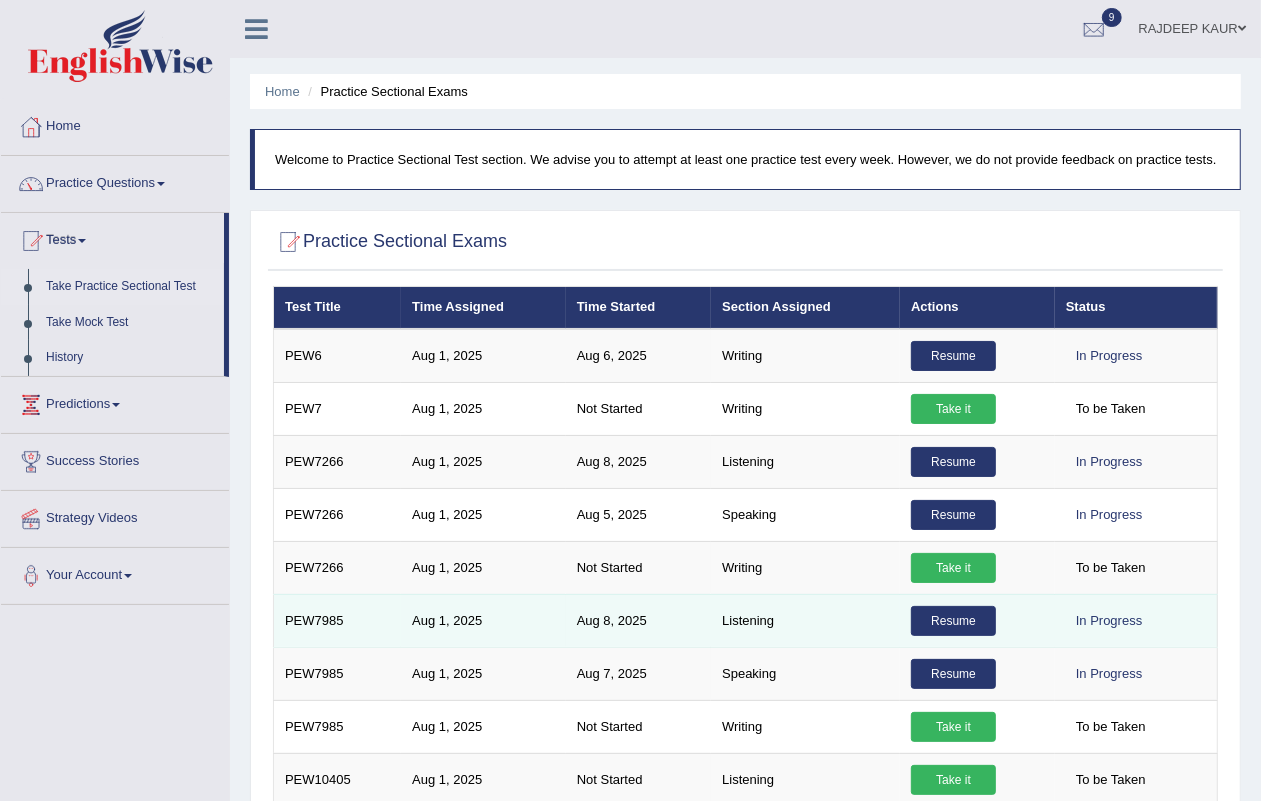 click on "Resume" at bounding box center (977, 620) 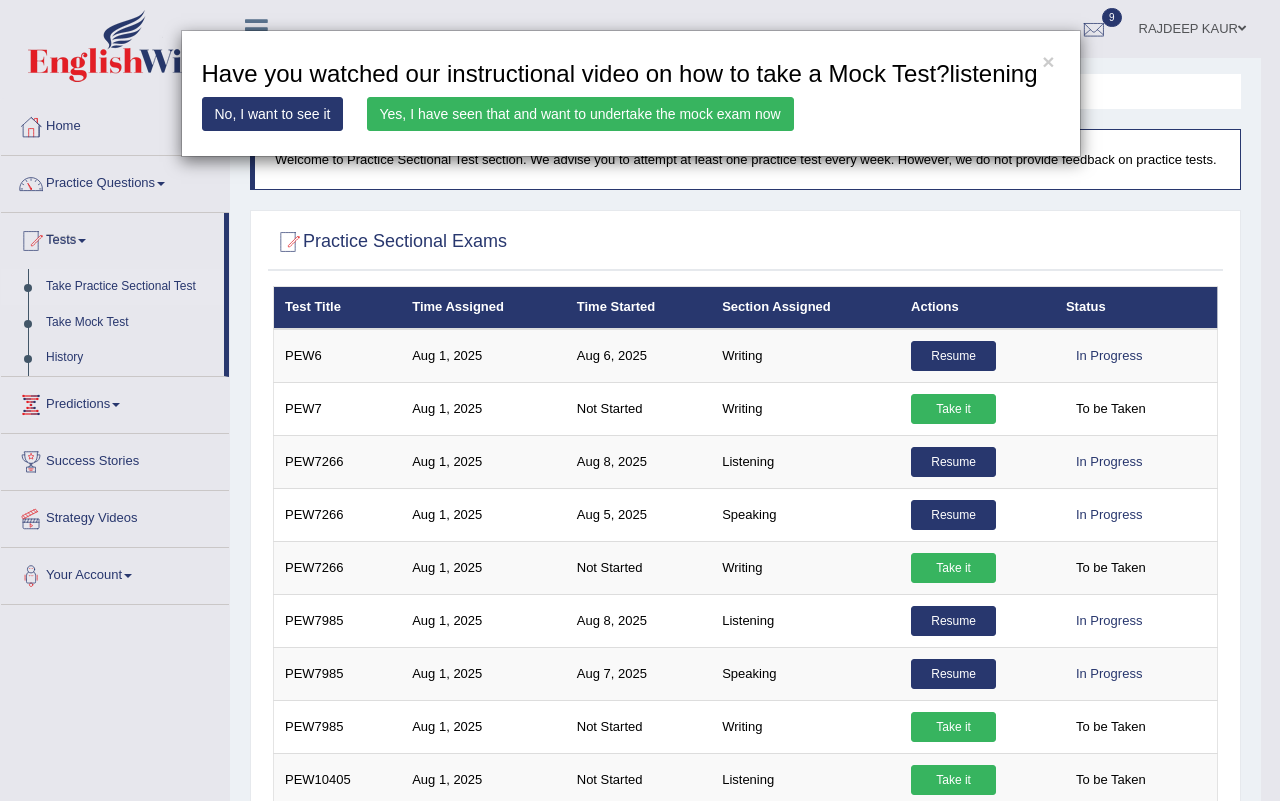click on "Yes, I have seen that and want to undertake the mock exam now" at bounding box center (580, 114) 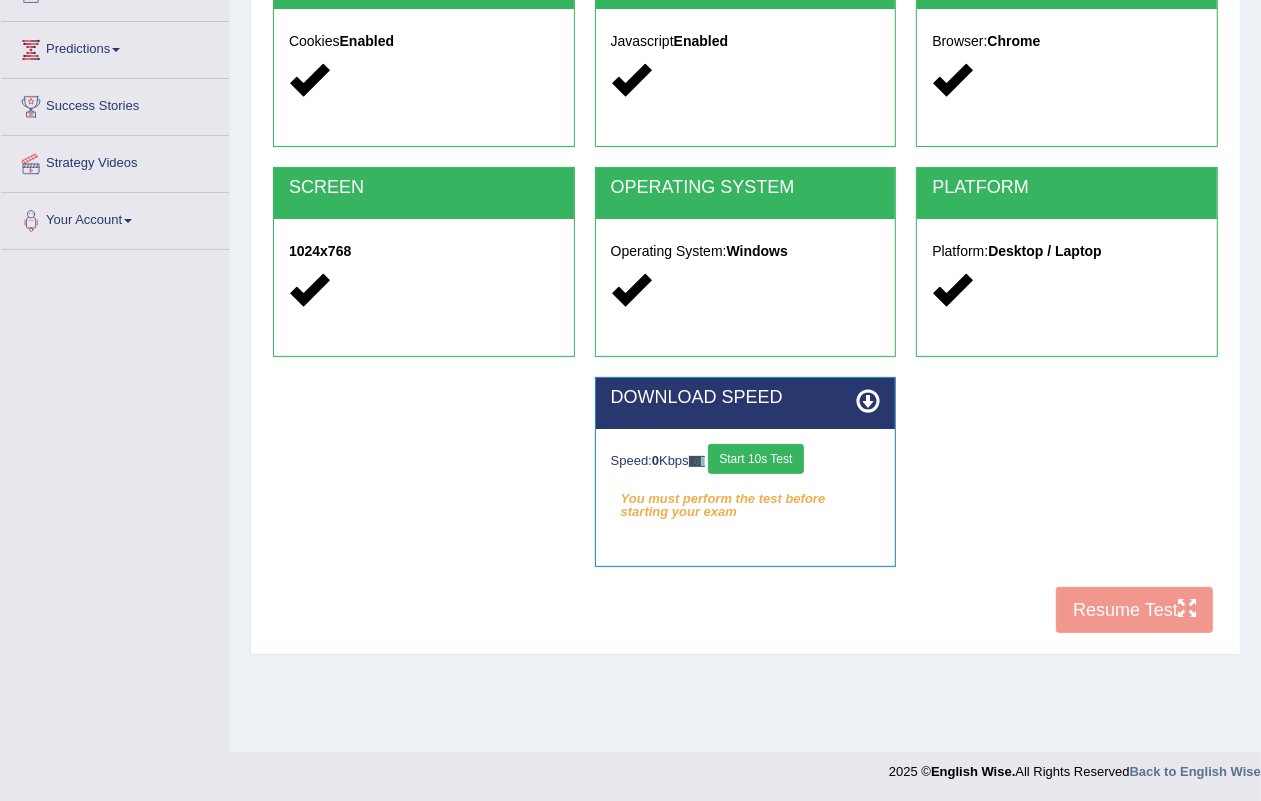 scroll, scrollTop: 0, scrollLeft: 0, axis: both 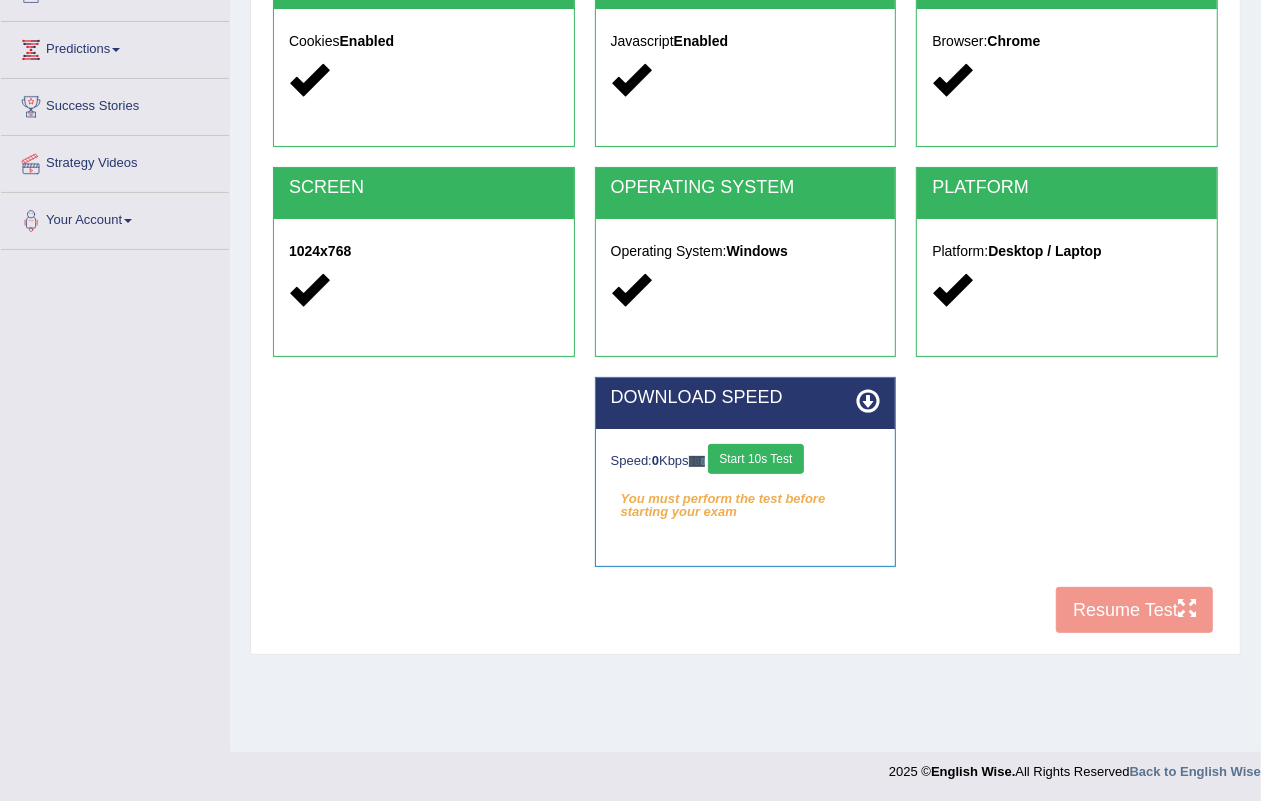 click on "Start 10s Test" at bounding box center (755, 459) 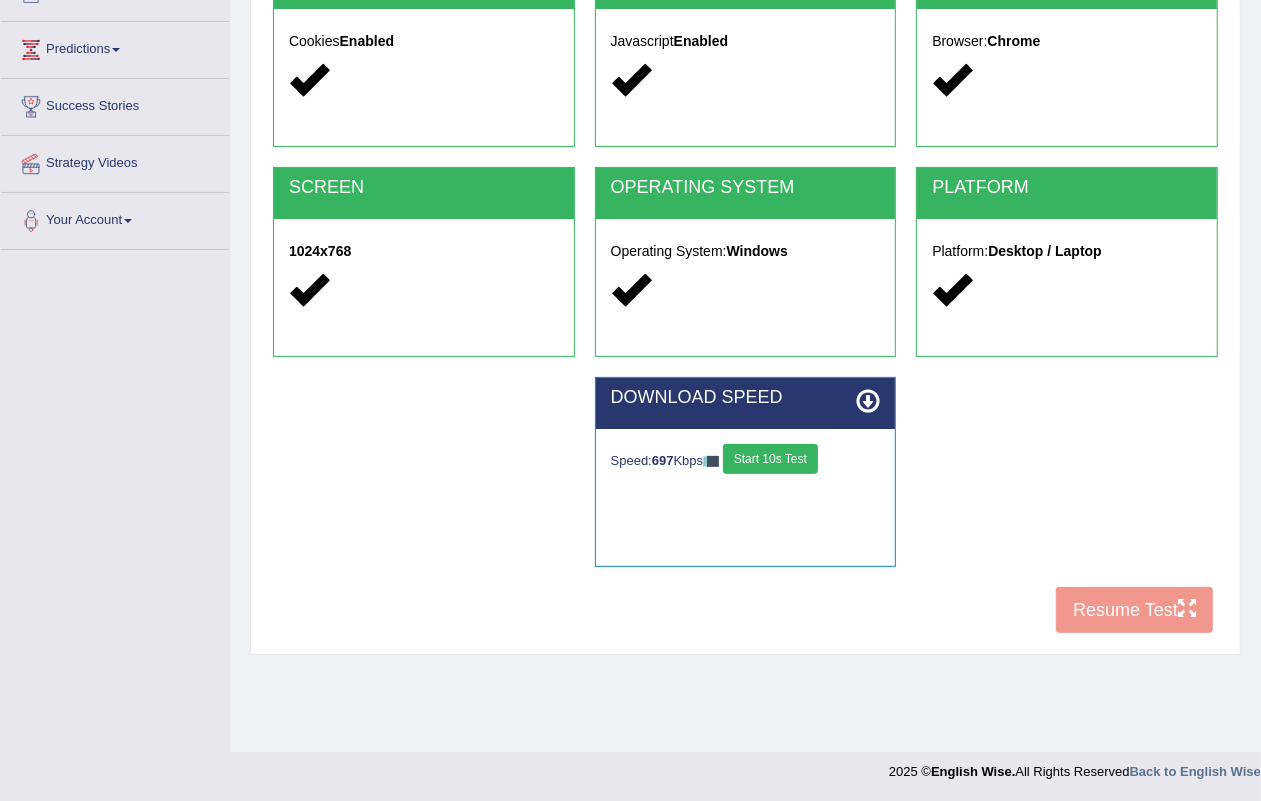 click on "Start 10s Test" at bounding box center [770, 459] 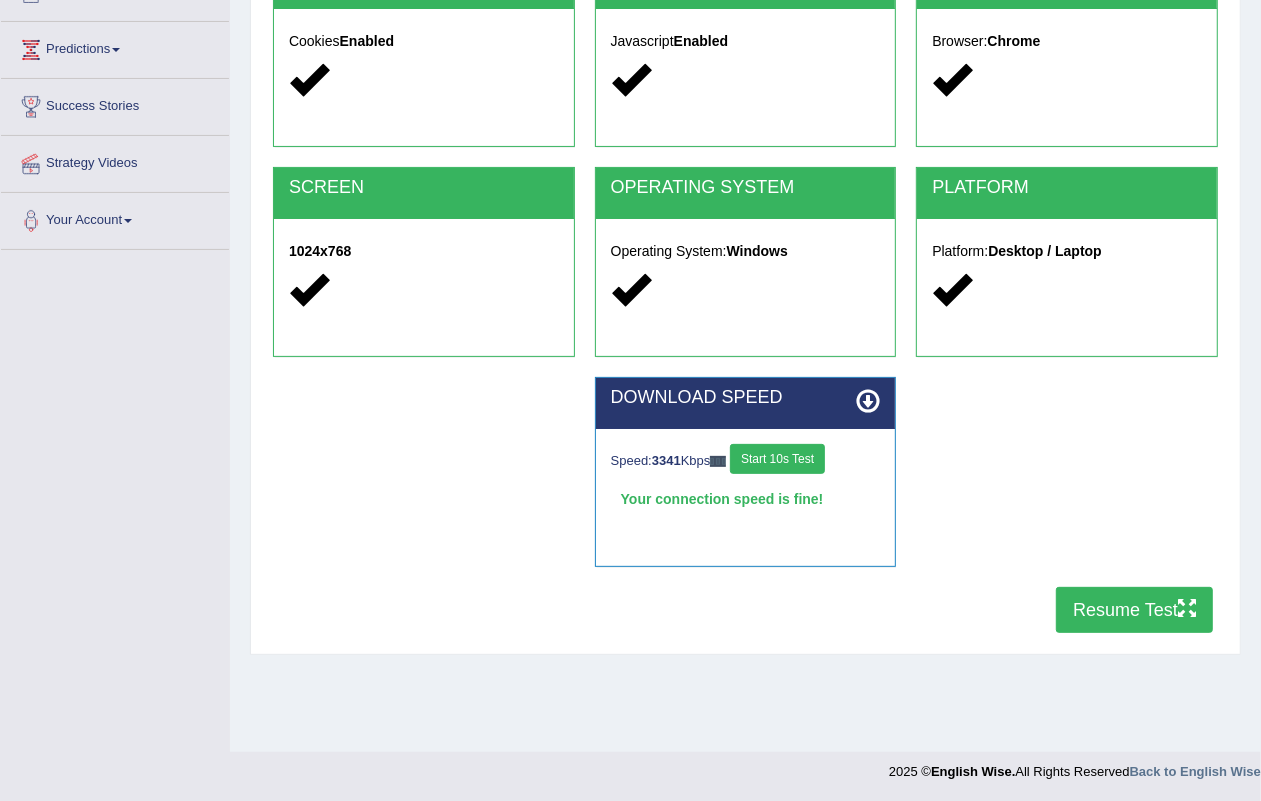 click on "Resume Test" at bounding box center [1134, 610] 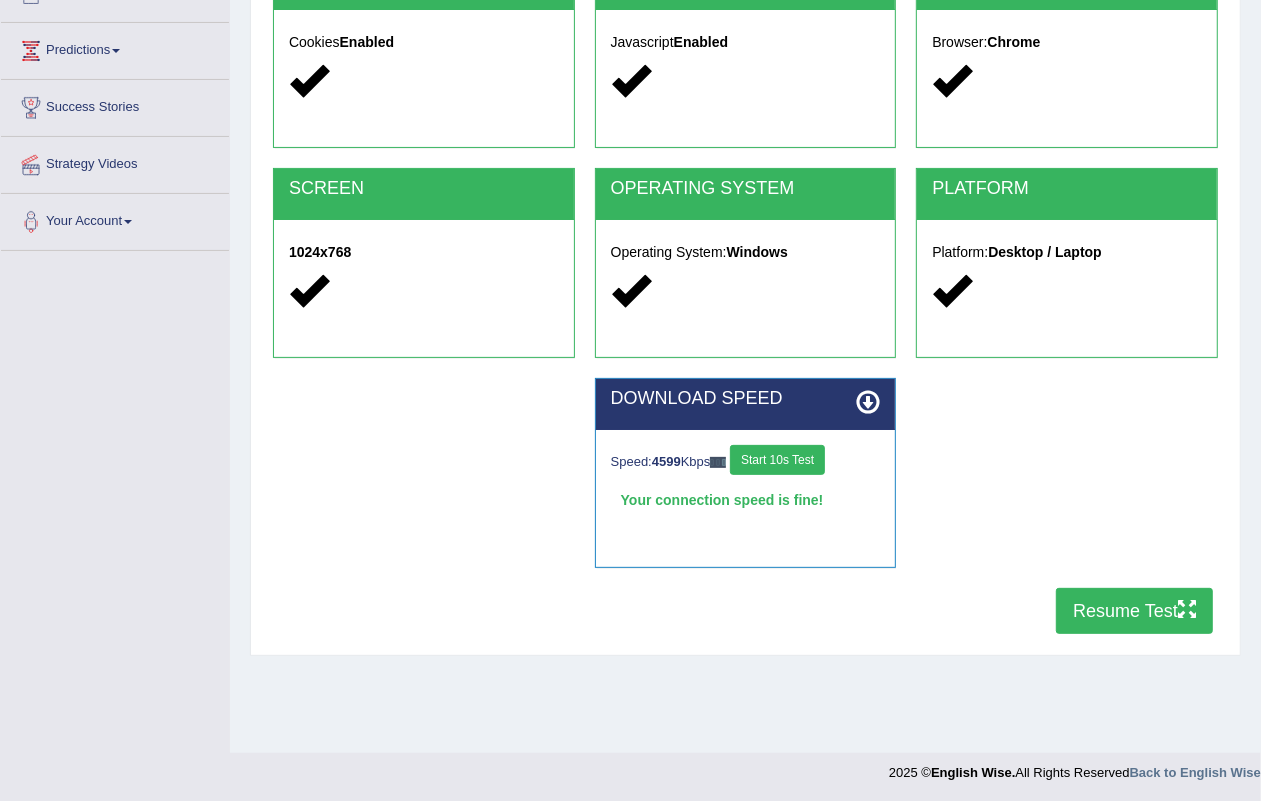 scroll, scrollTop: 121, scrollLeft: 0, axis: vertical 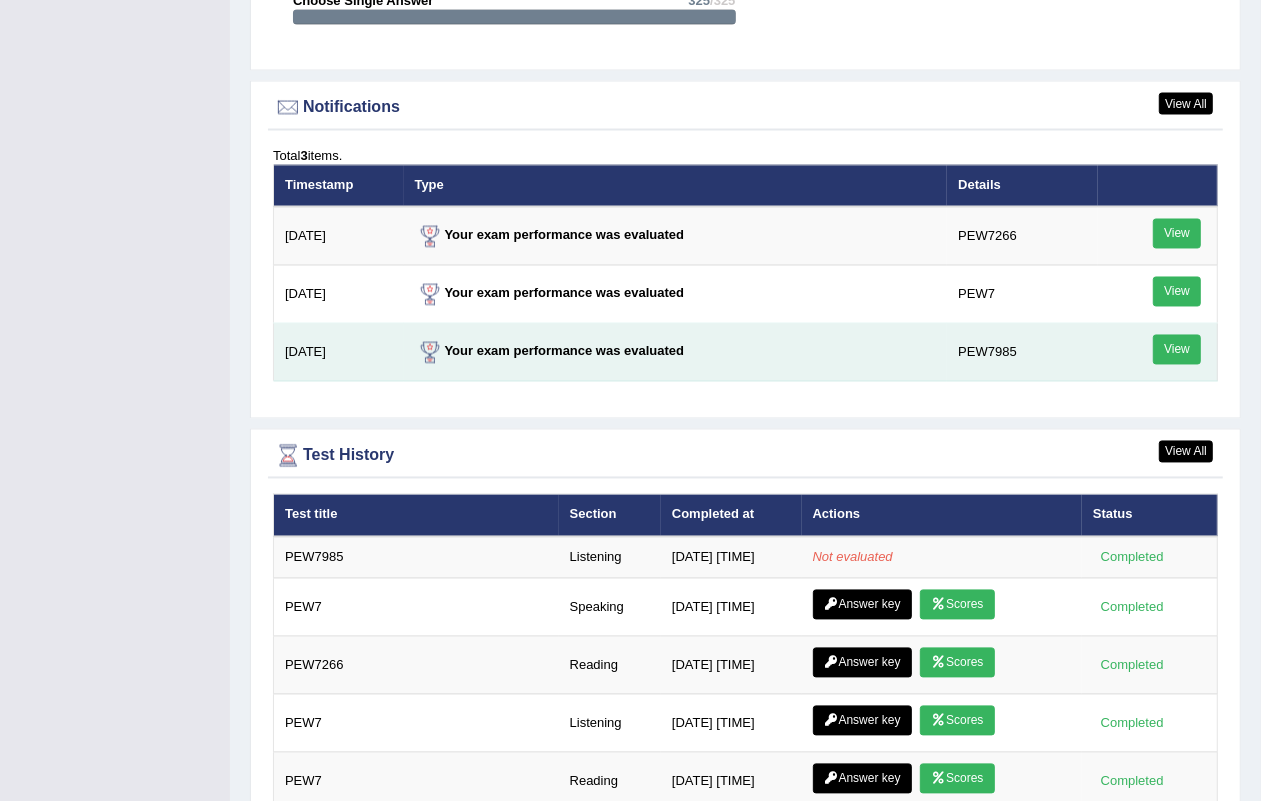 click on "View" at bounding box center [1177, 350] 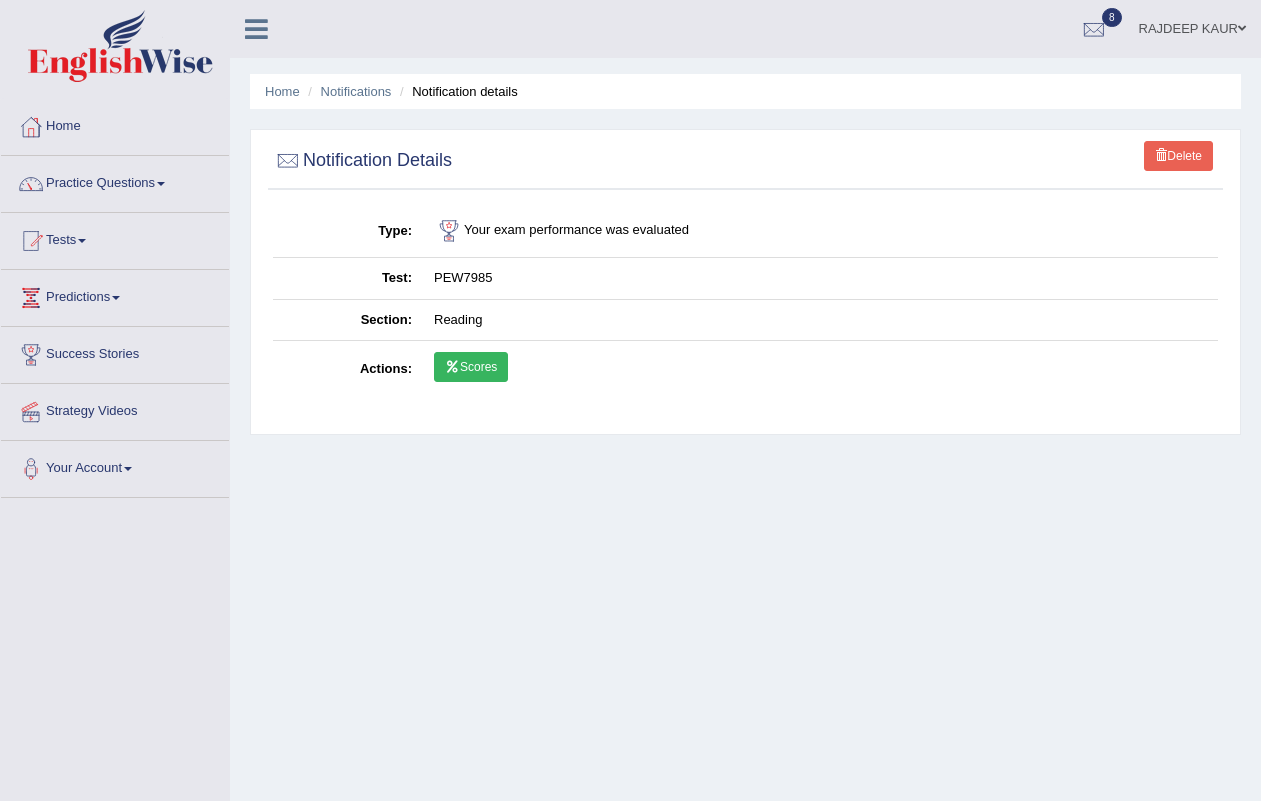 click on "Scores" at bounding box center [471, 367] 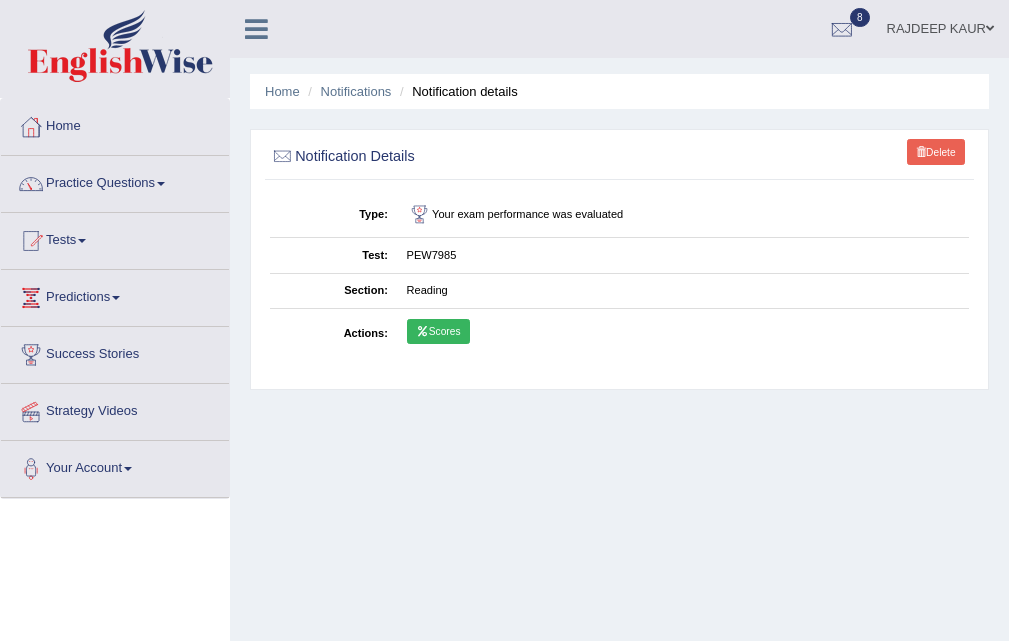 scroll, scrollTop: 0, scrollLeft: 0, axis: both 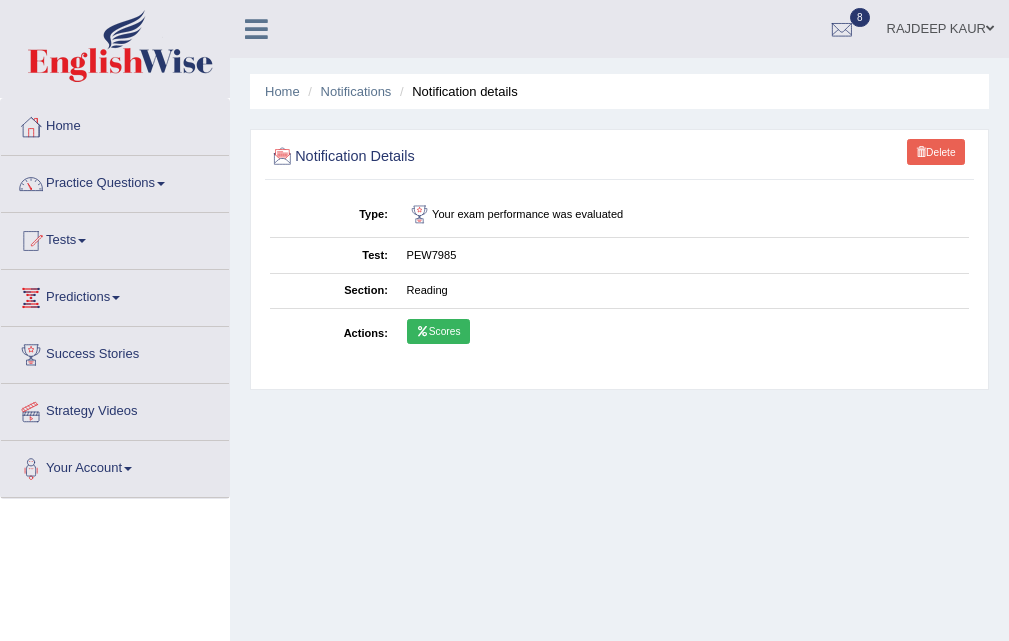 click on "Delete" at bounding box center (936, 152) 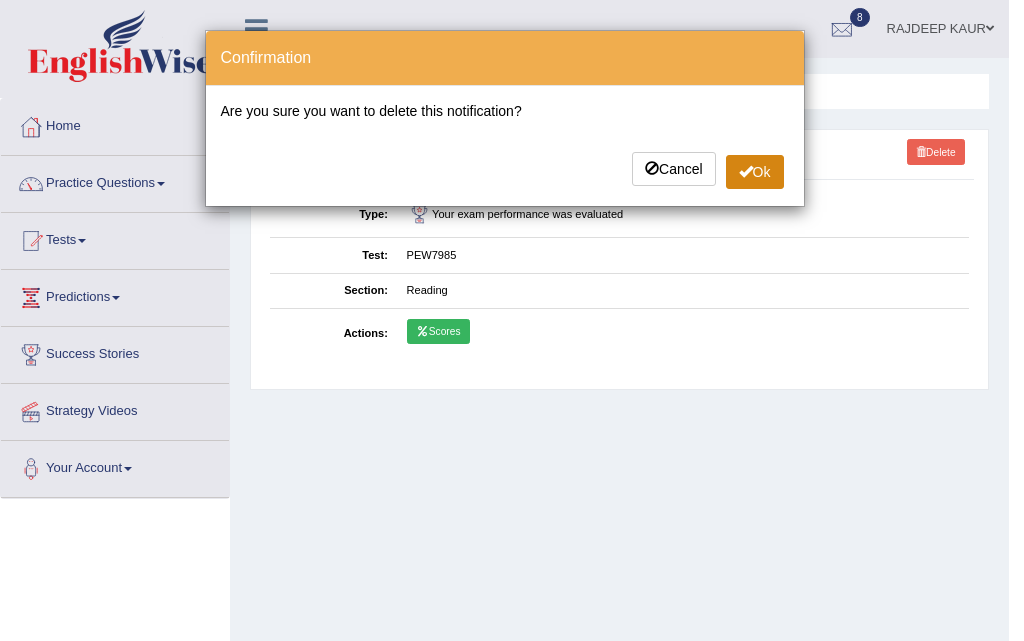 click on "Ok" at bounding box center [755, 172] 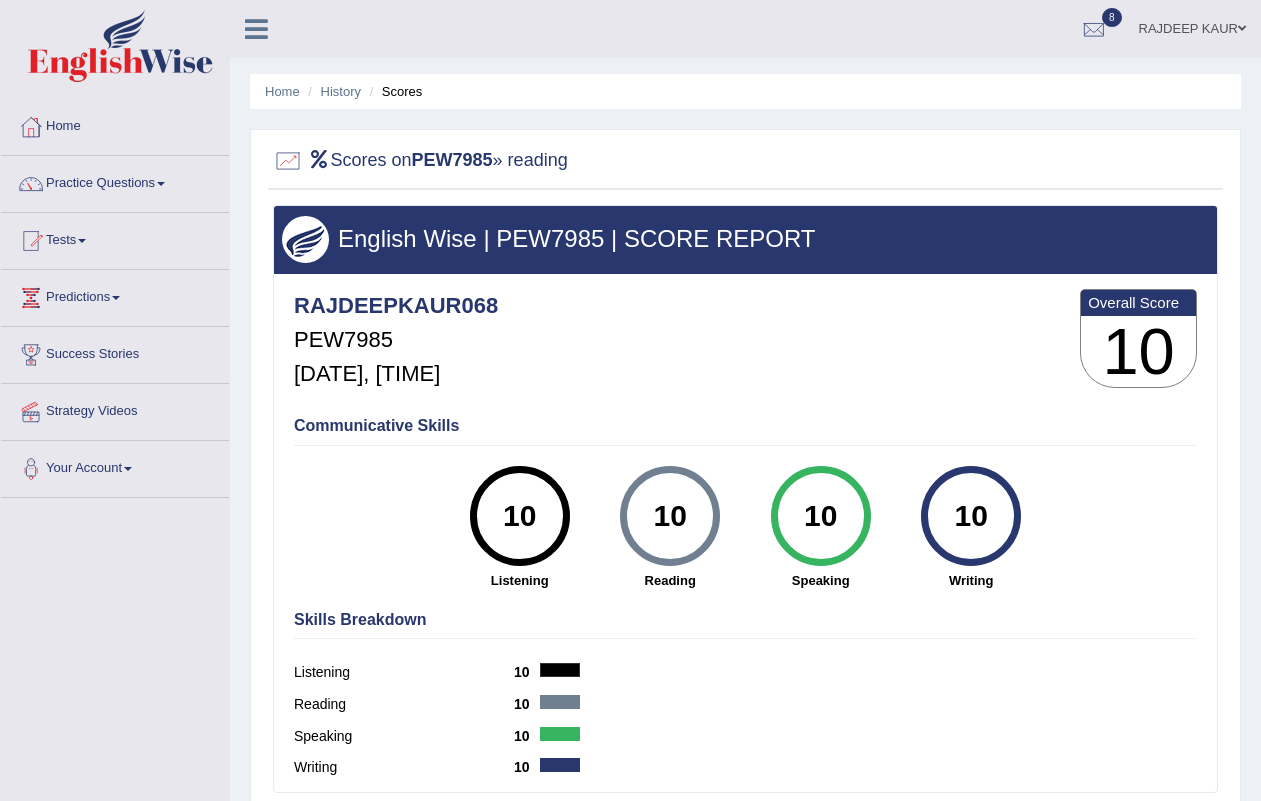 scroll, scrollTop: 0, scrollLeft: 0, axis: both 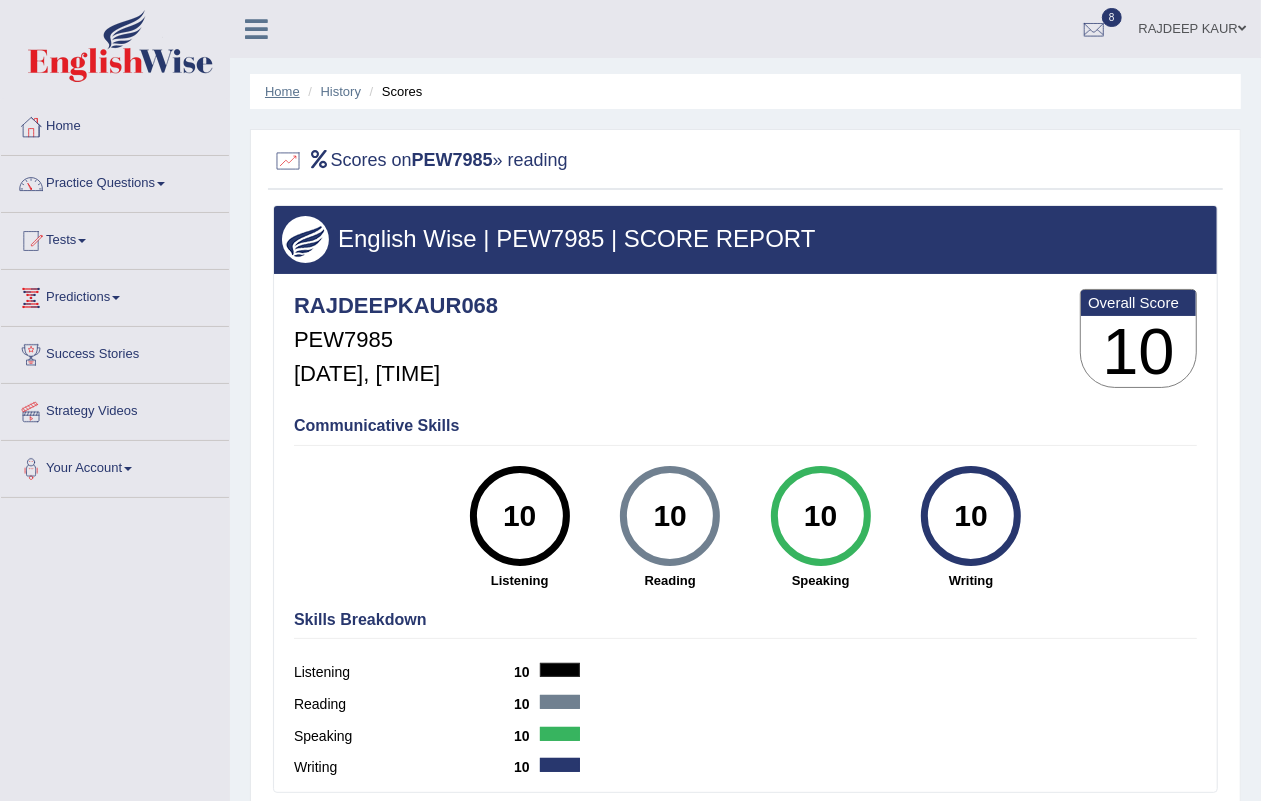 click on "Home" at bounding box center (282, 91) 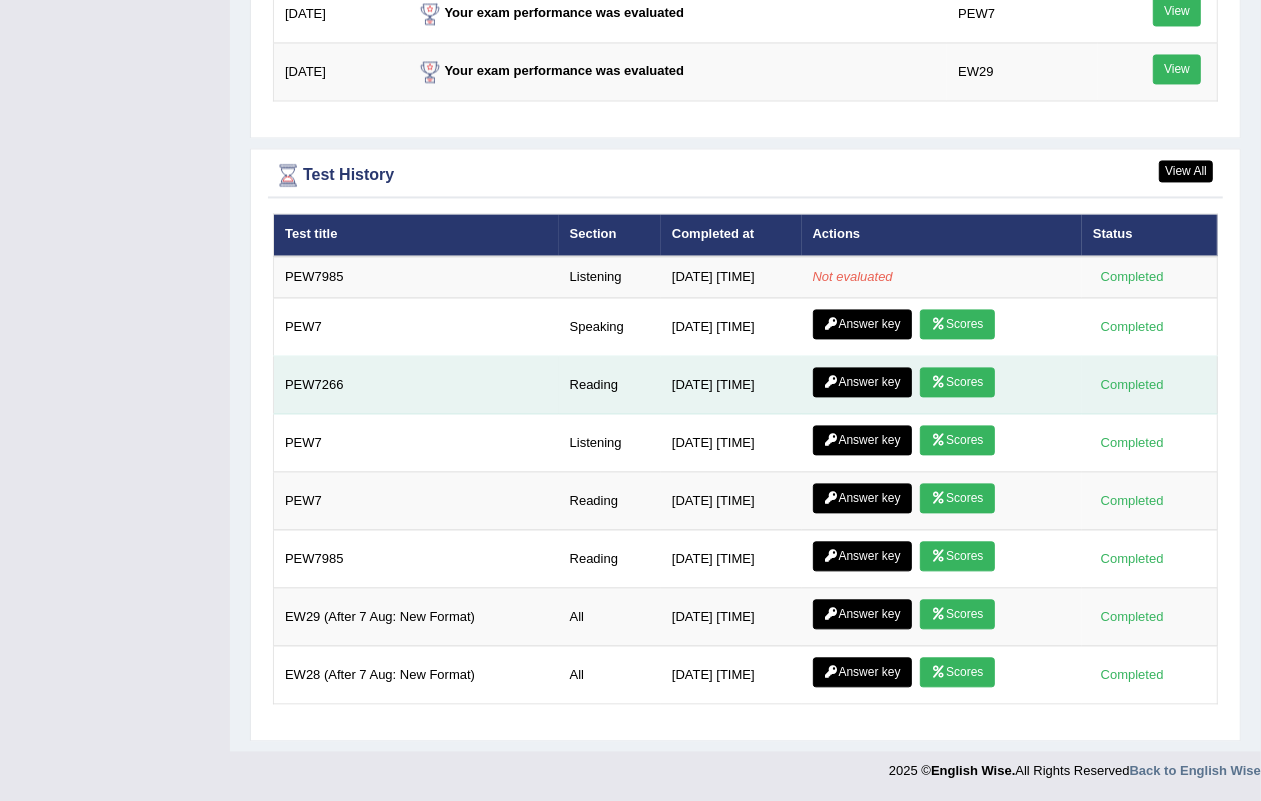 scroll, scrollTop: 0, scrollLeft: 0, axis: both 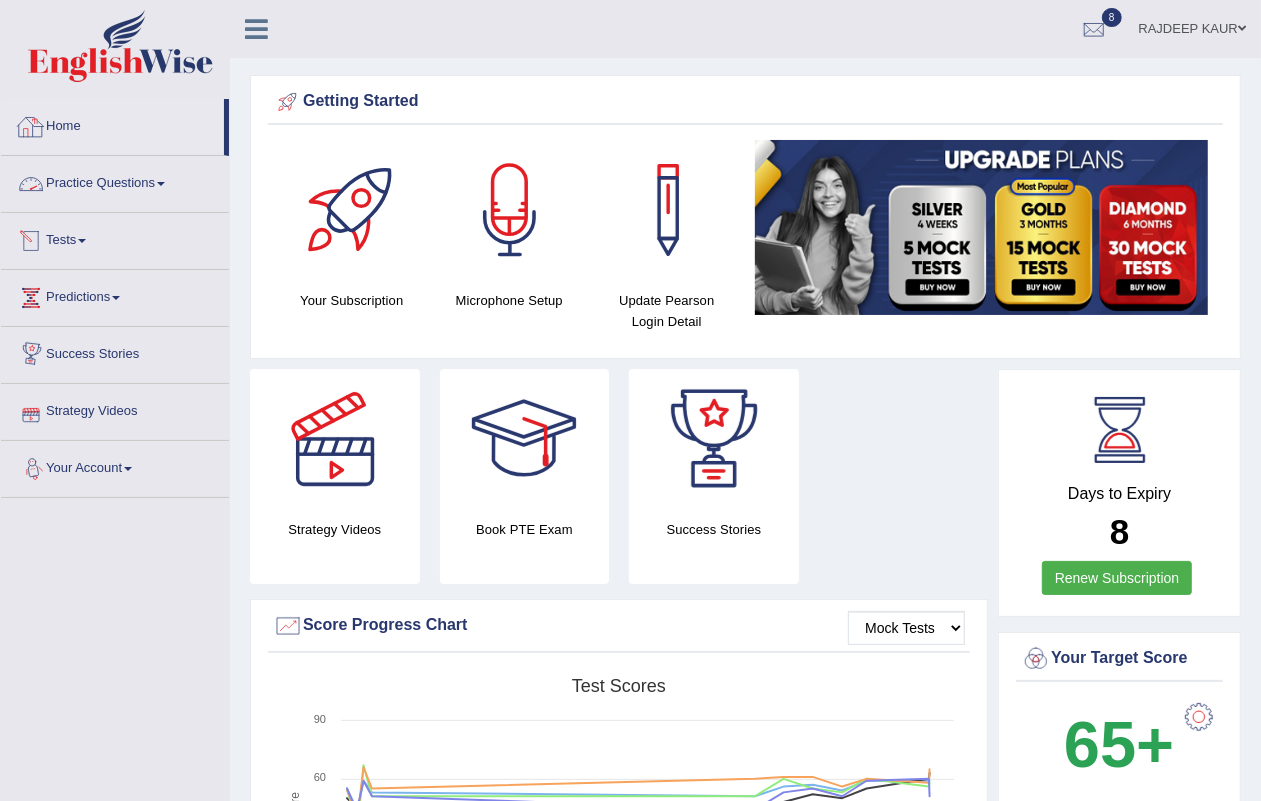 click on "Practice Questions" at bounding box center [115, 181] 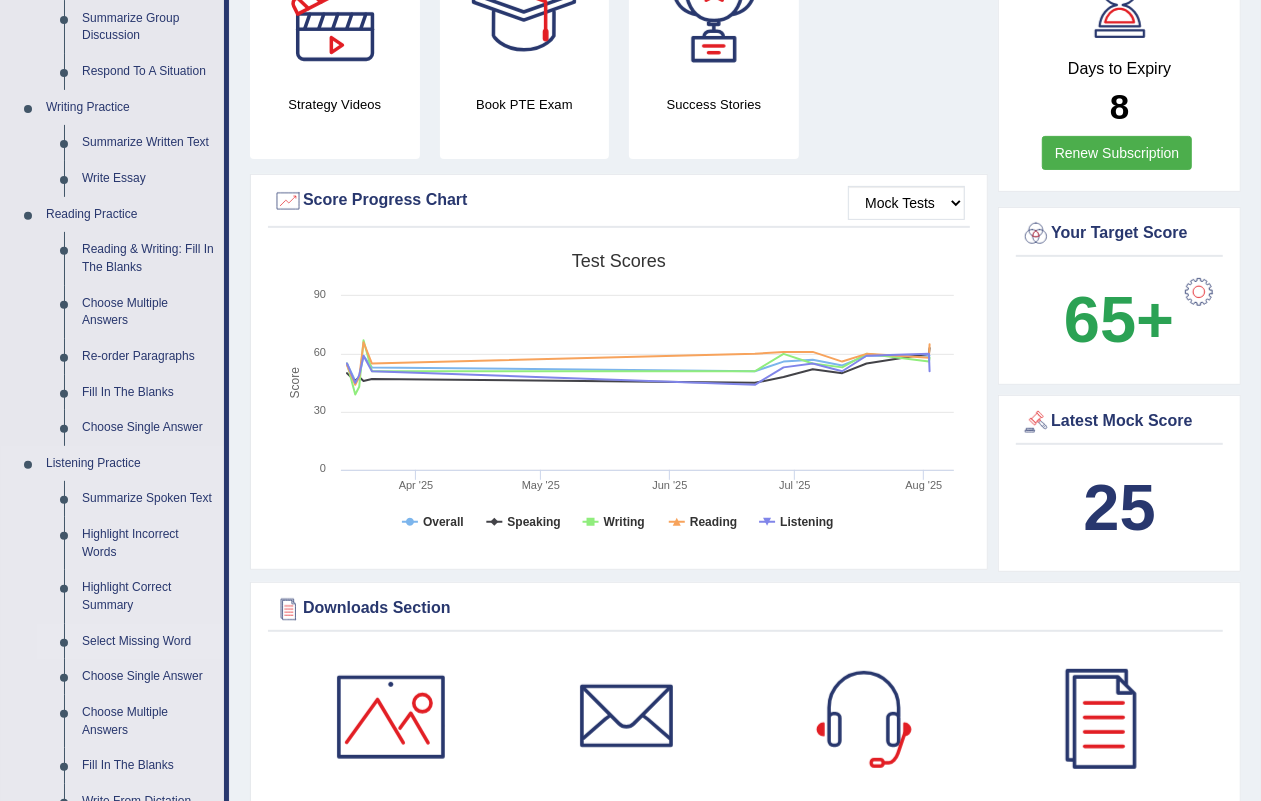 scroll, scrollTop: 625, scrollLeft: 0, axis: vertical 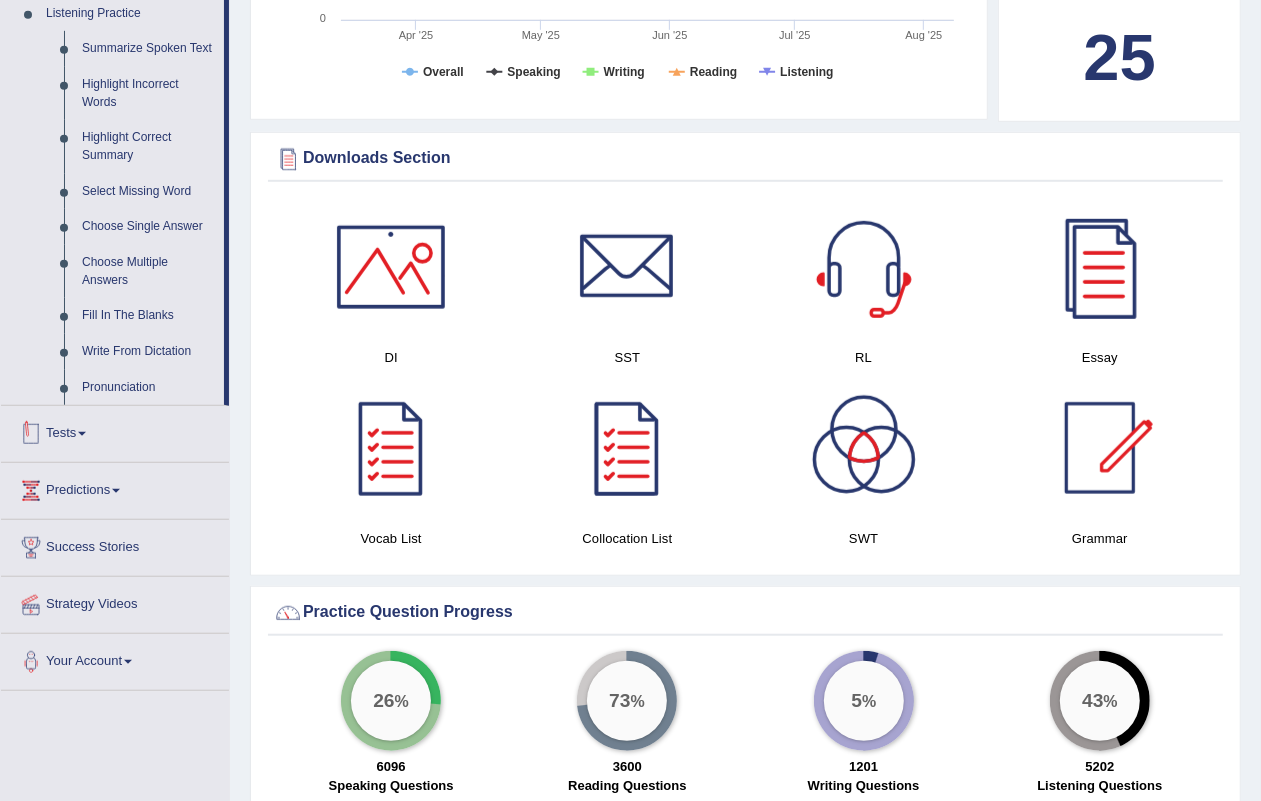click on "Tests" at bounding box center (115, 431) 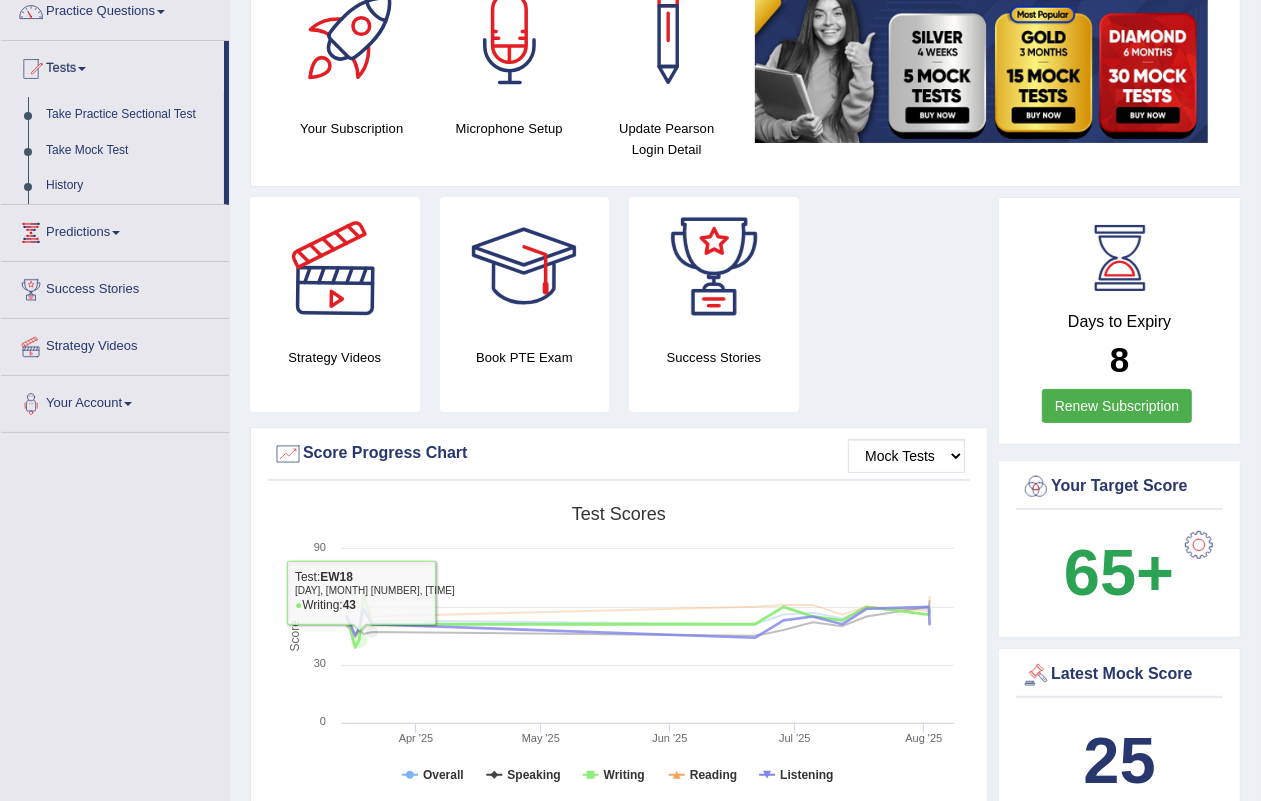 scroll, scrollTop: 0, scrollLeft: 0, axis: both 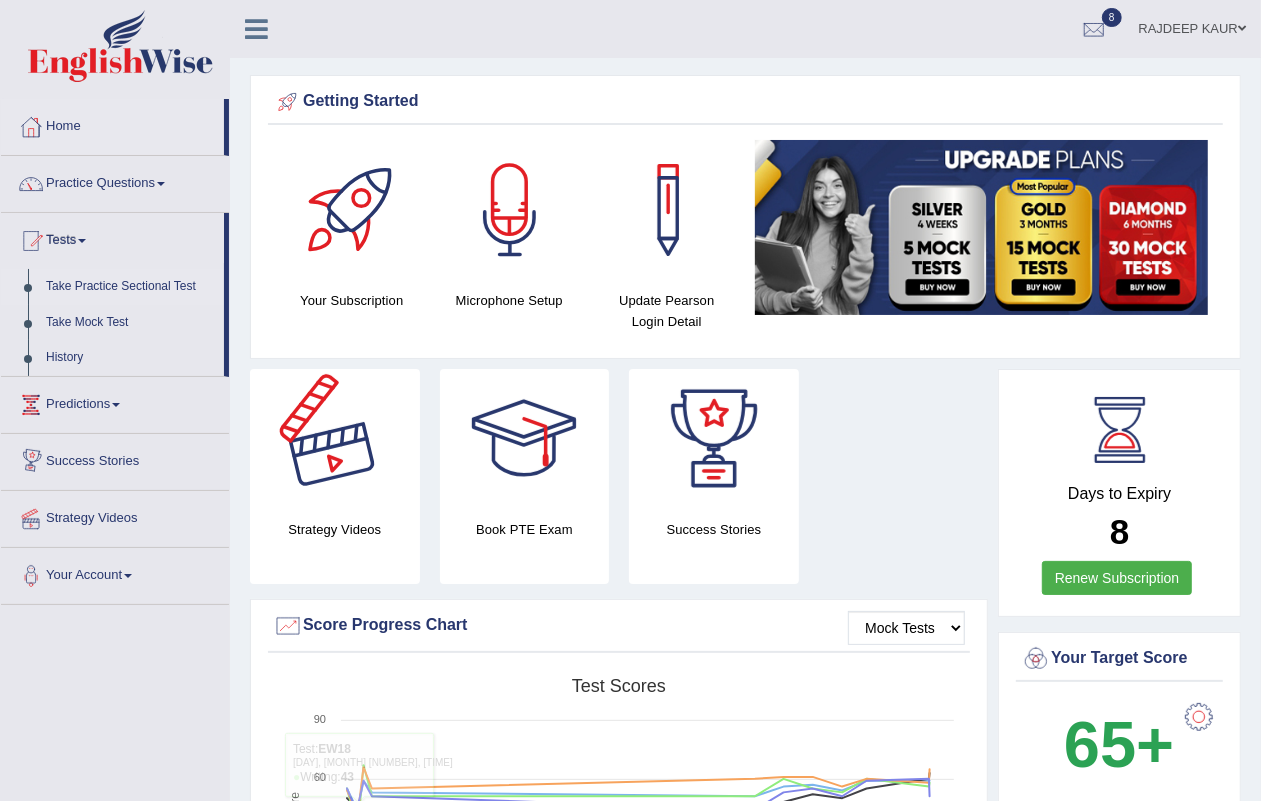 click on "Take Practice Sectional Test" at bounding box center (130, 287) 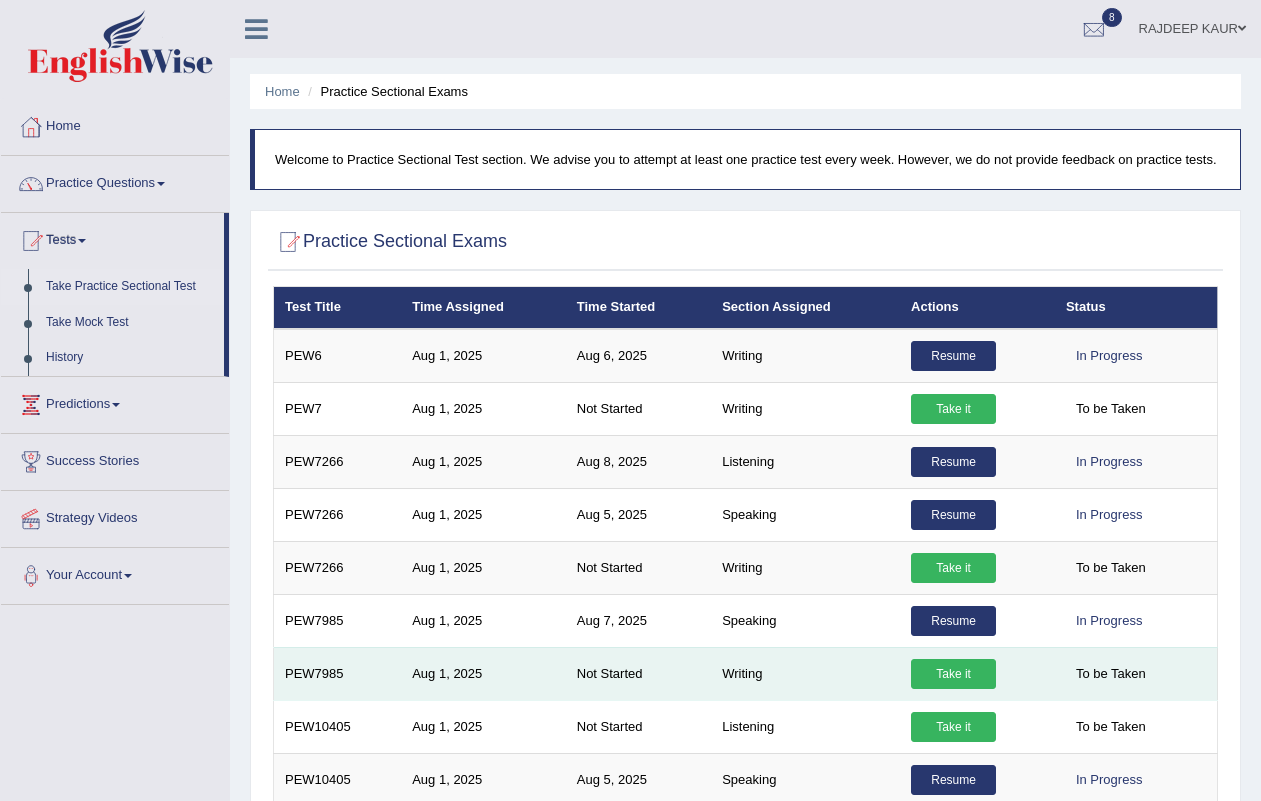 scroll, scrollTop: 248, scrollLeft: 0, axis: vertical 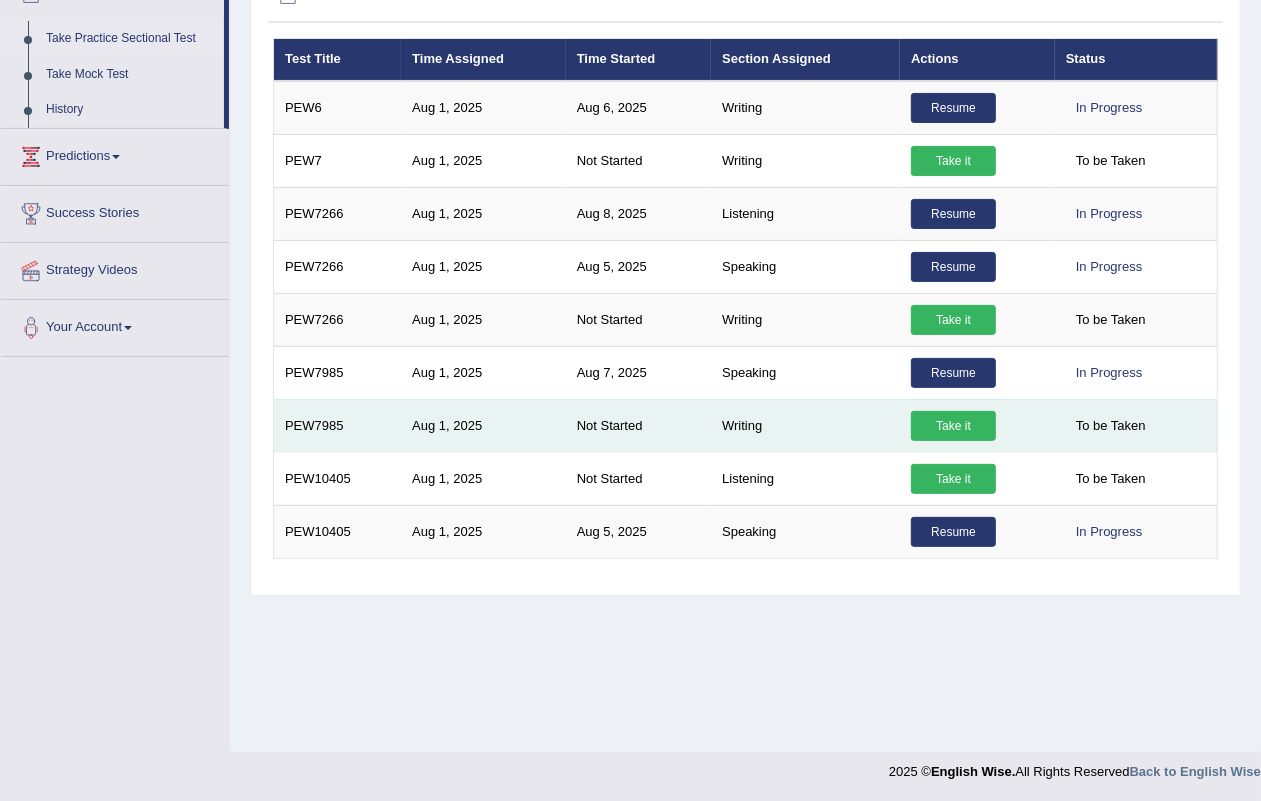 click on "Take it" at bounding box center (977, 425) 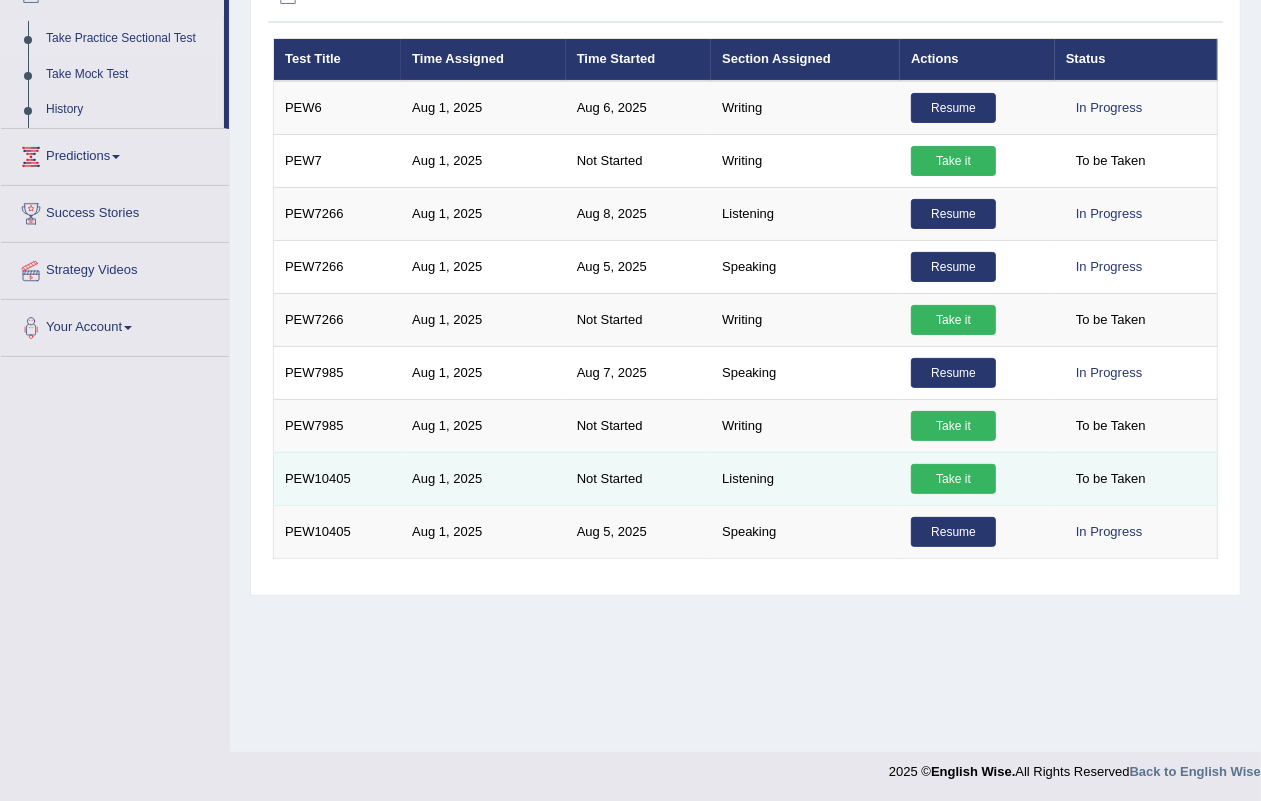 click on "Take it" at bounding box center (953, 479) 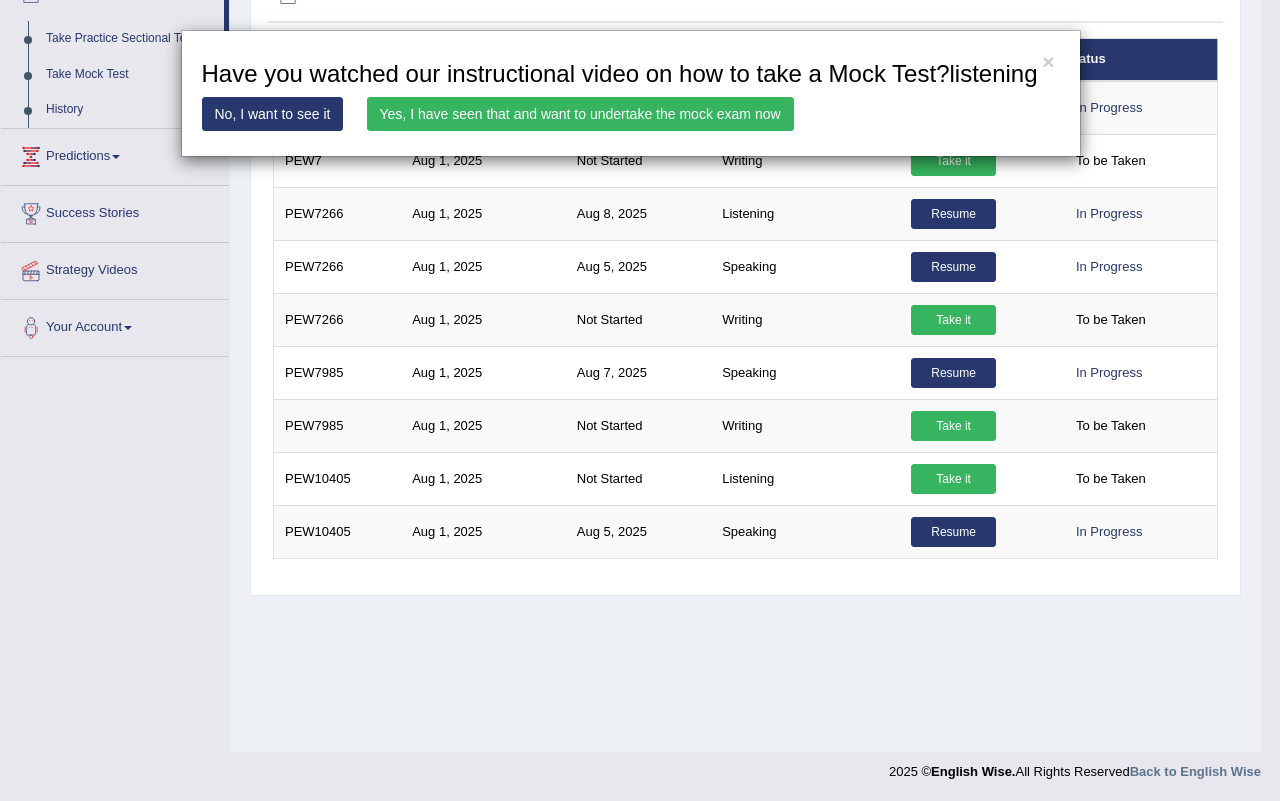 click on "Yes, I have seen that and want to undertake the mock exam now" at bounding box center (580, 114) 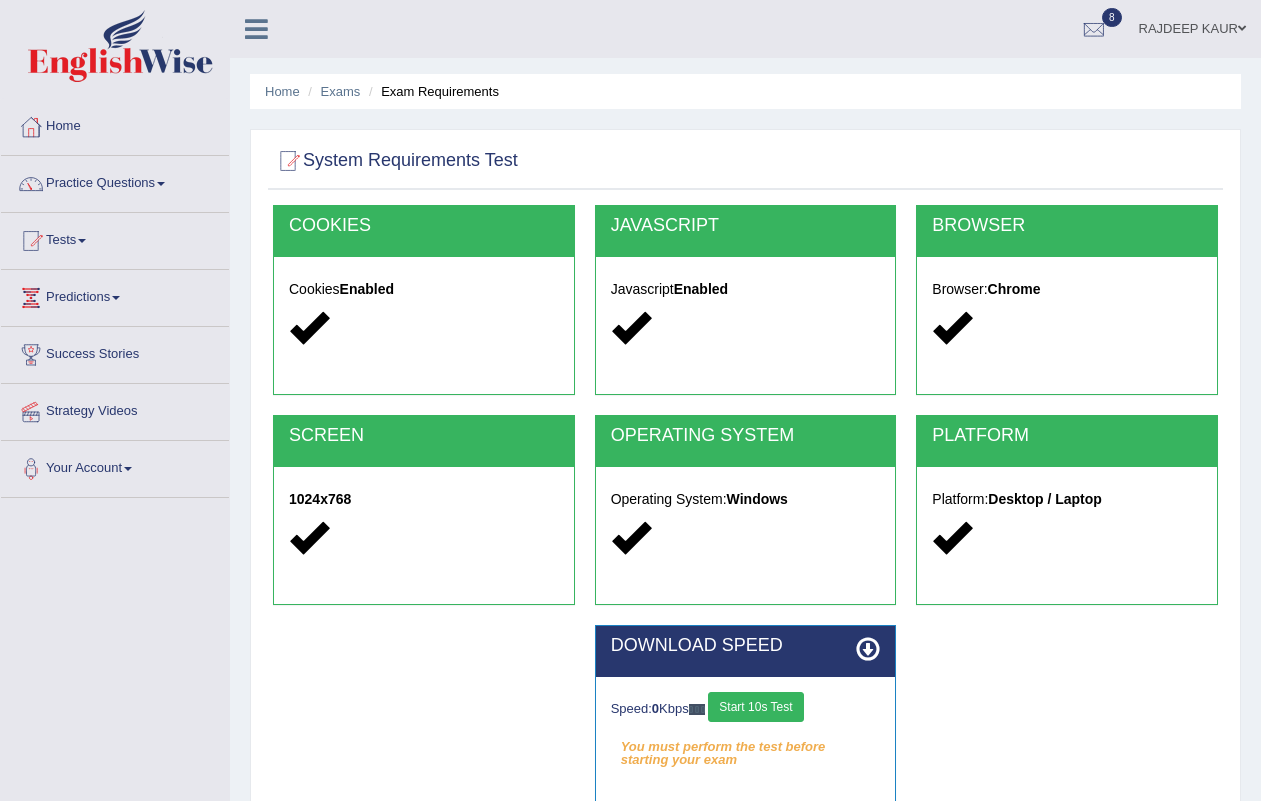 scroll, scrollTop: 237, scrollLeft: 0, axis: vertical 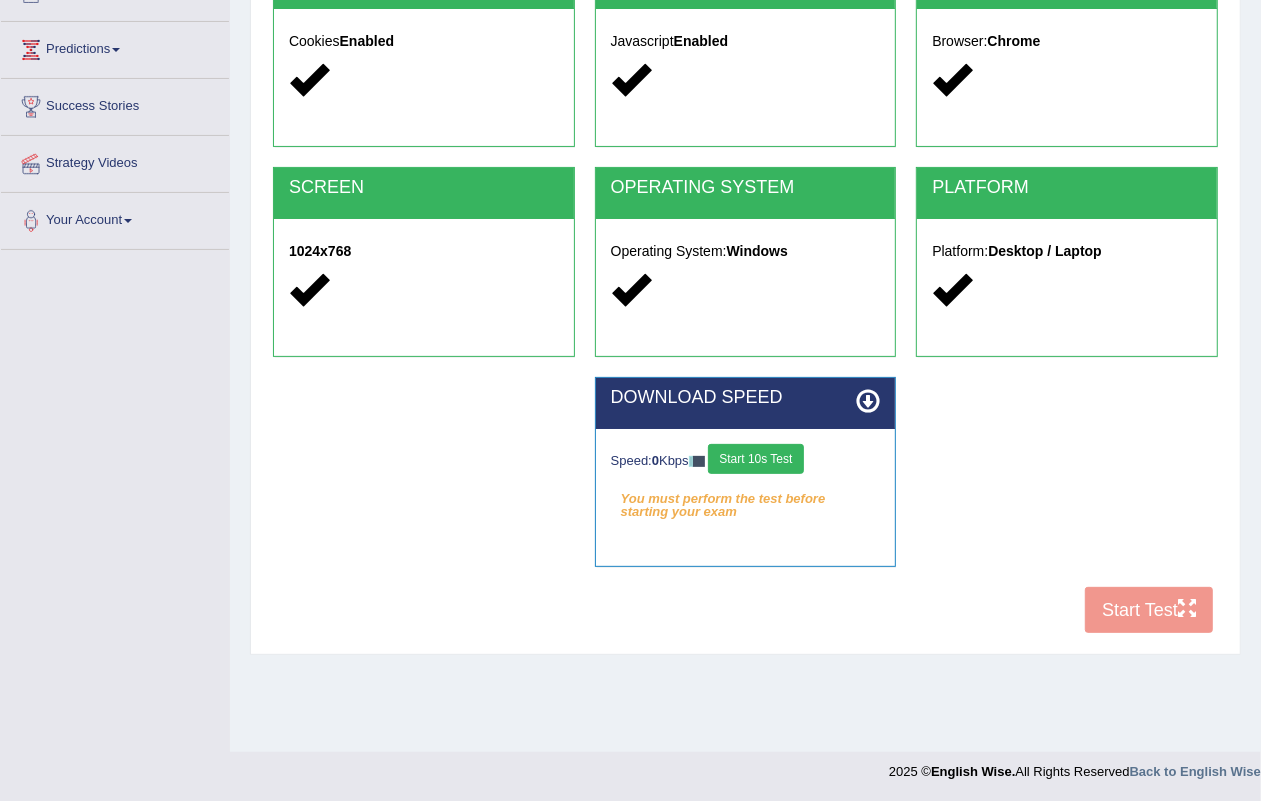 click on "Start 10s Test" at bounding box center [755, 459] 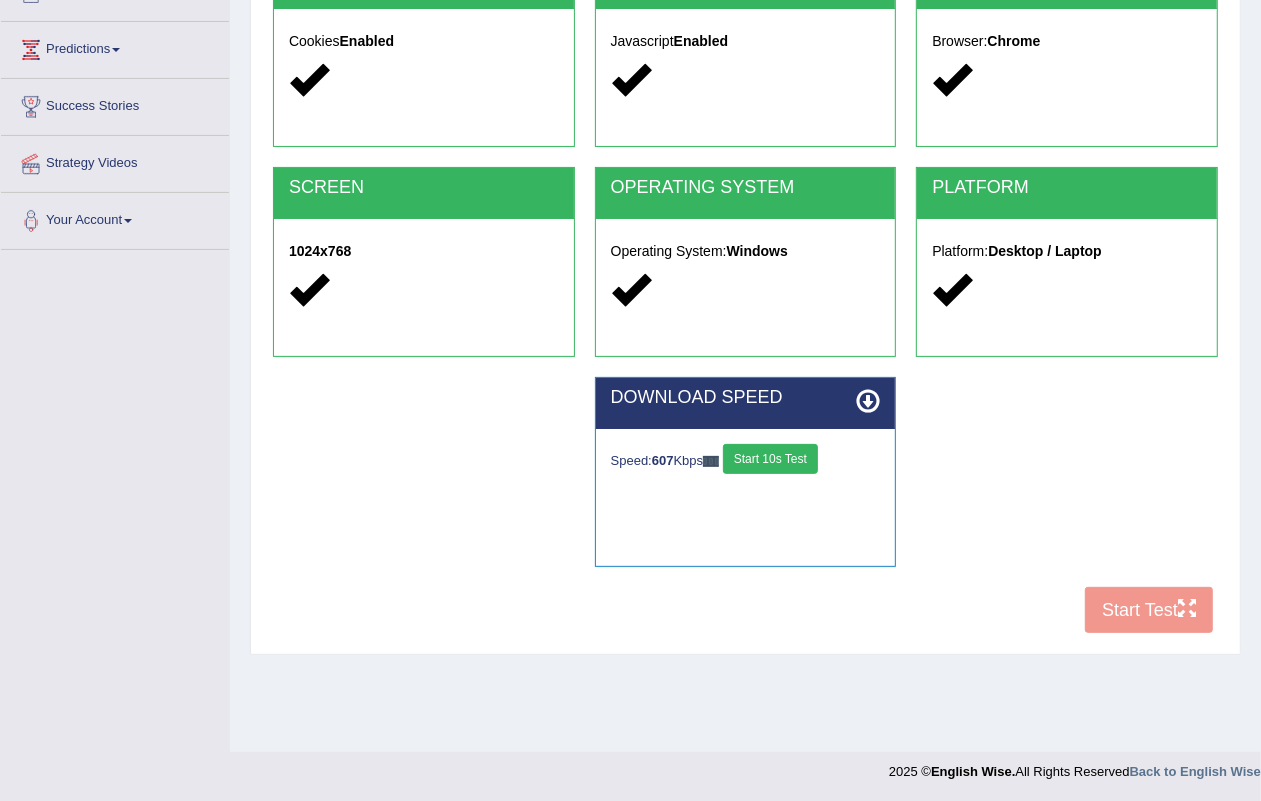 click on "Start 10s Test" at bounding box center (770, 459) 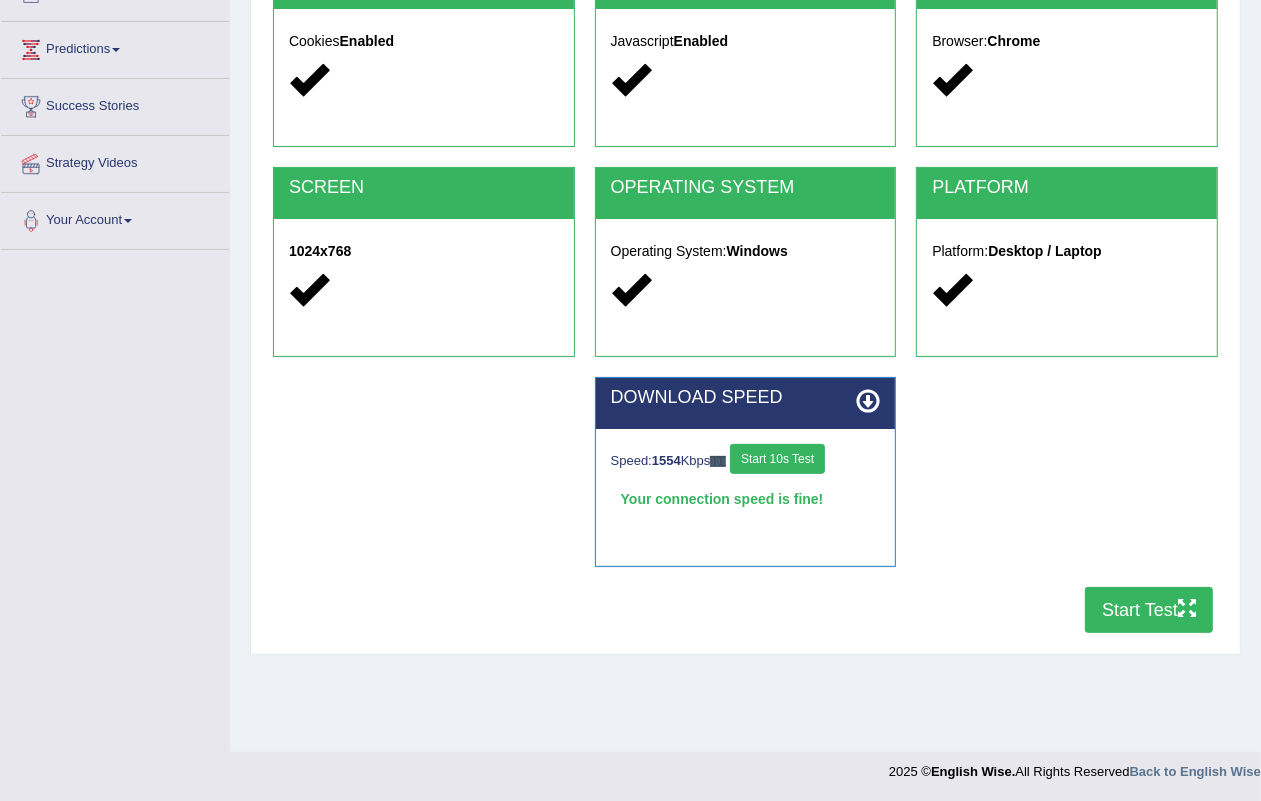 click on "Start 10s Test" at bounding box center (777, 459) 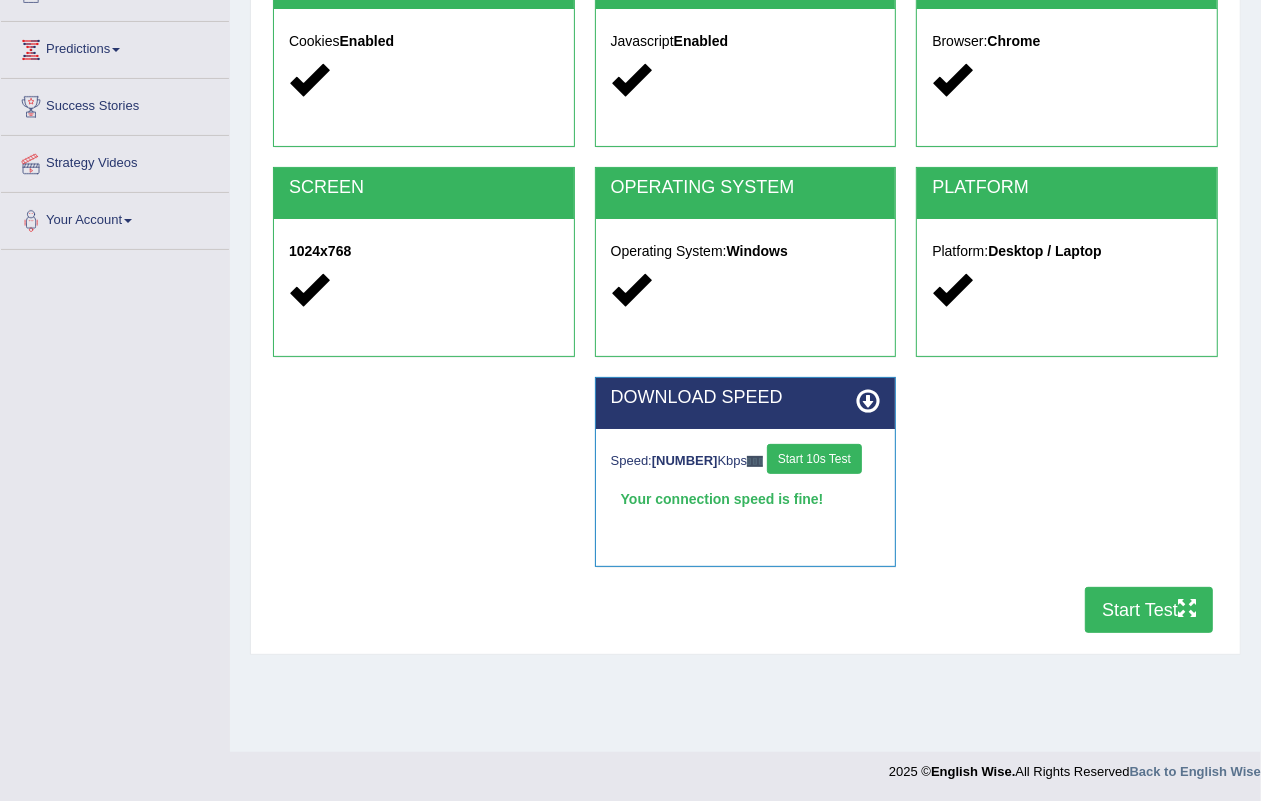 click on "Start Test" at bounding box center [1149, 610] 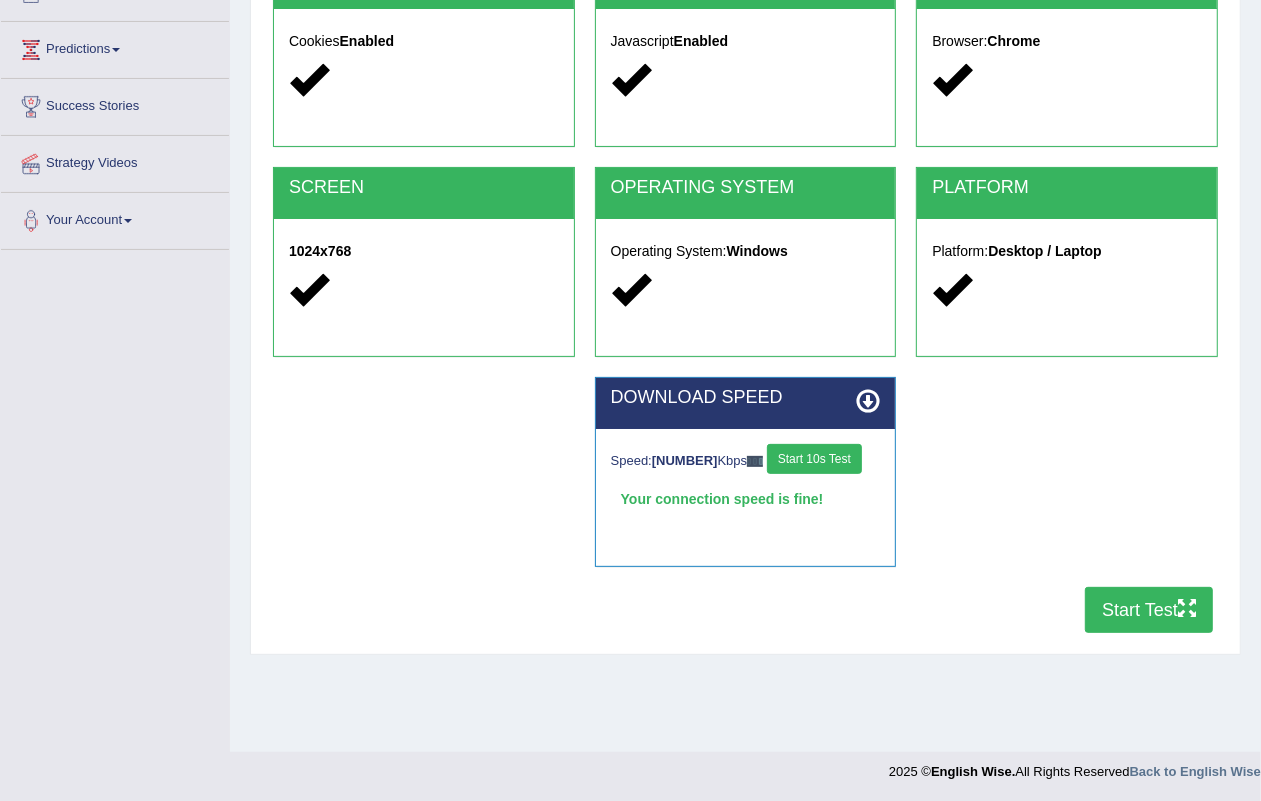 click on "DOWNLOAD SPEED
Speed:  [NUMBER]  Kbps    Start 10s Test
Your connection speed is fine!
Select Audio Quality" at bounding box center [745, 482] 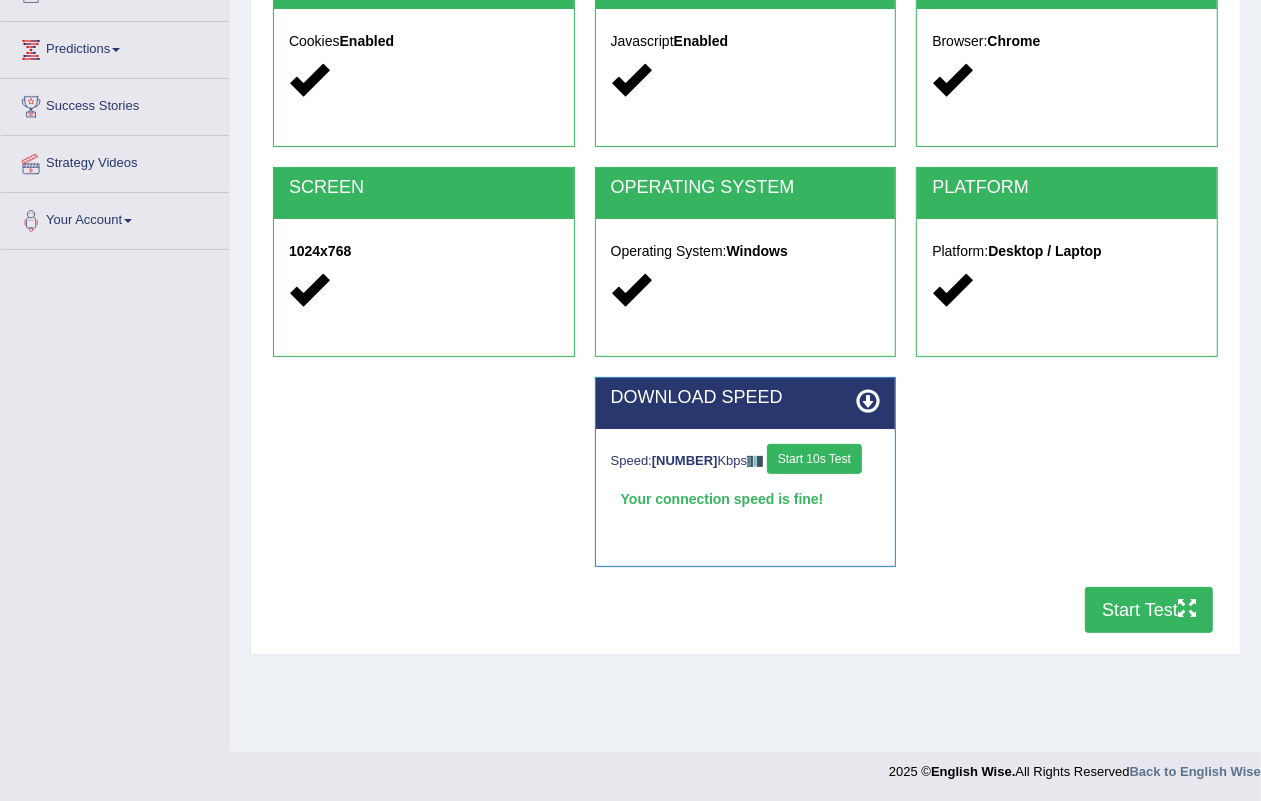 click on "DOWNLOAD SPEED
Speed:  [NUMBER]  Kbps    Start 10s Test
Your connection speed is fine!
Select Audio Quality" at bounding box center (745, 482) 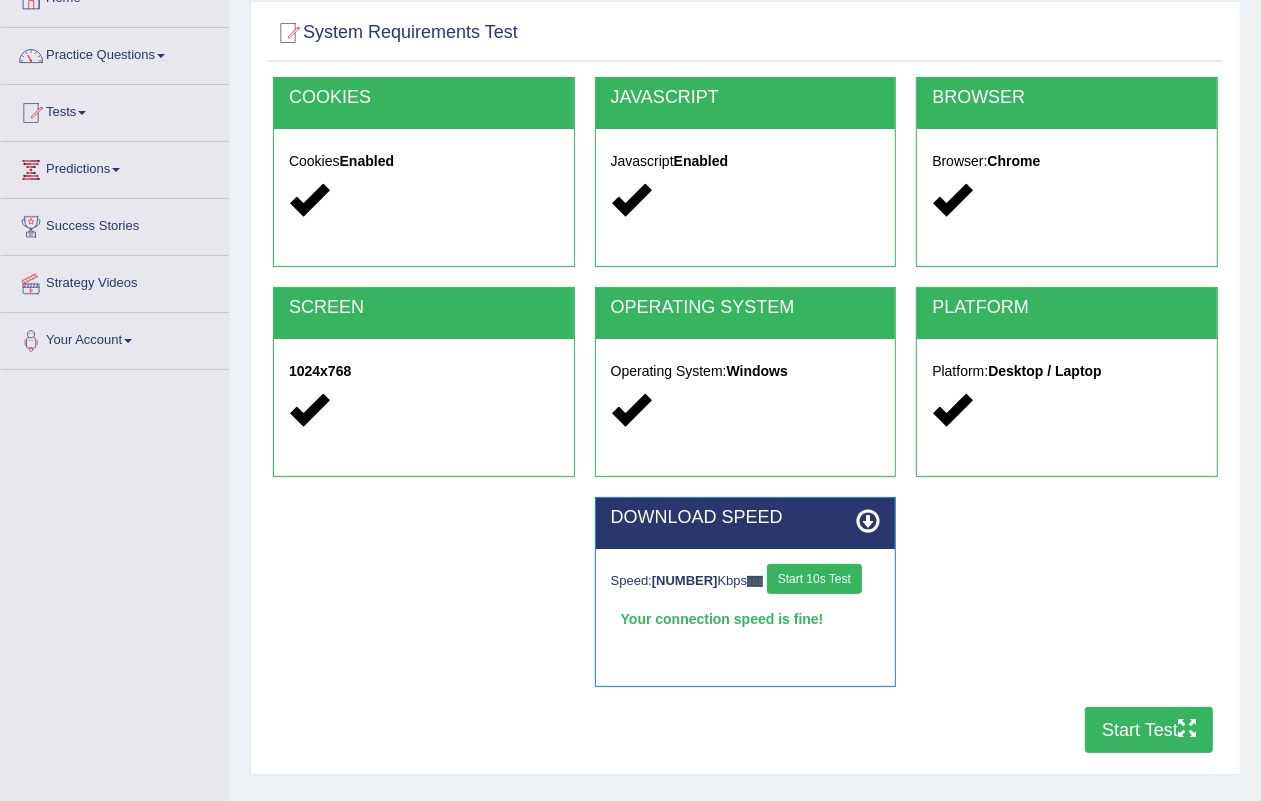 scroll, scrollTop: 0, scrollLeft: 0, axis: both 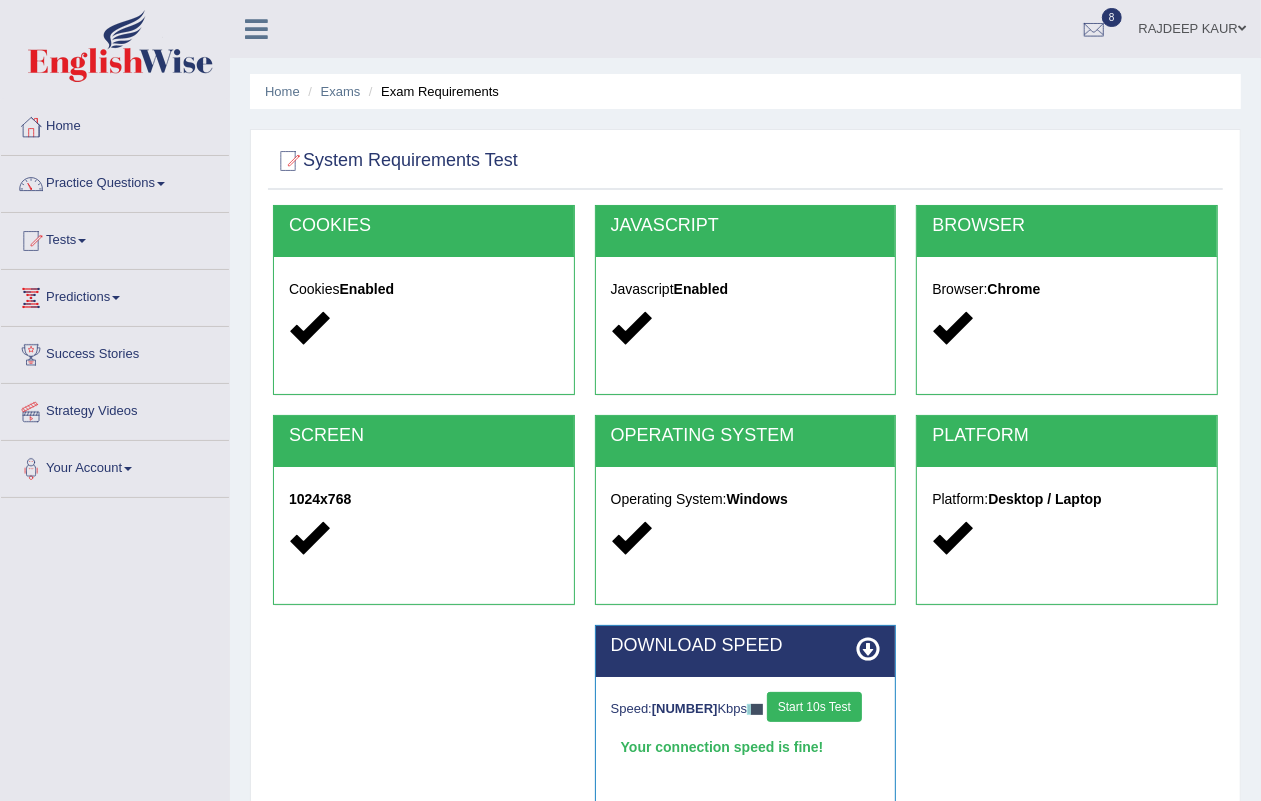 click on "Practice Questions" at bounding box center (115, 181) 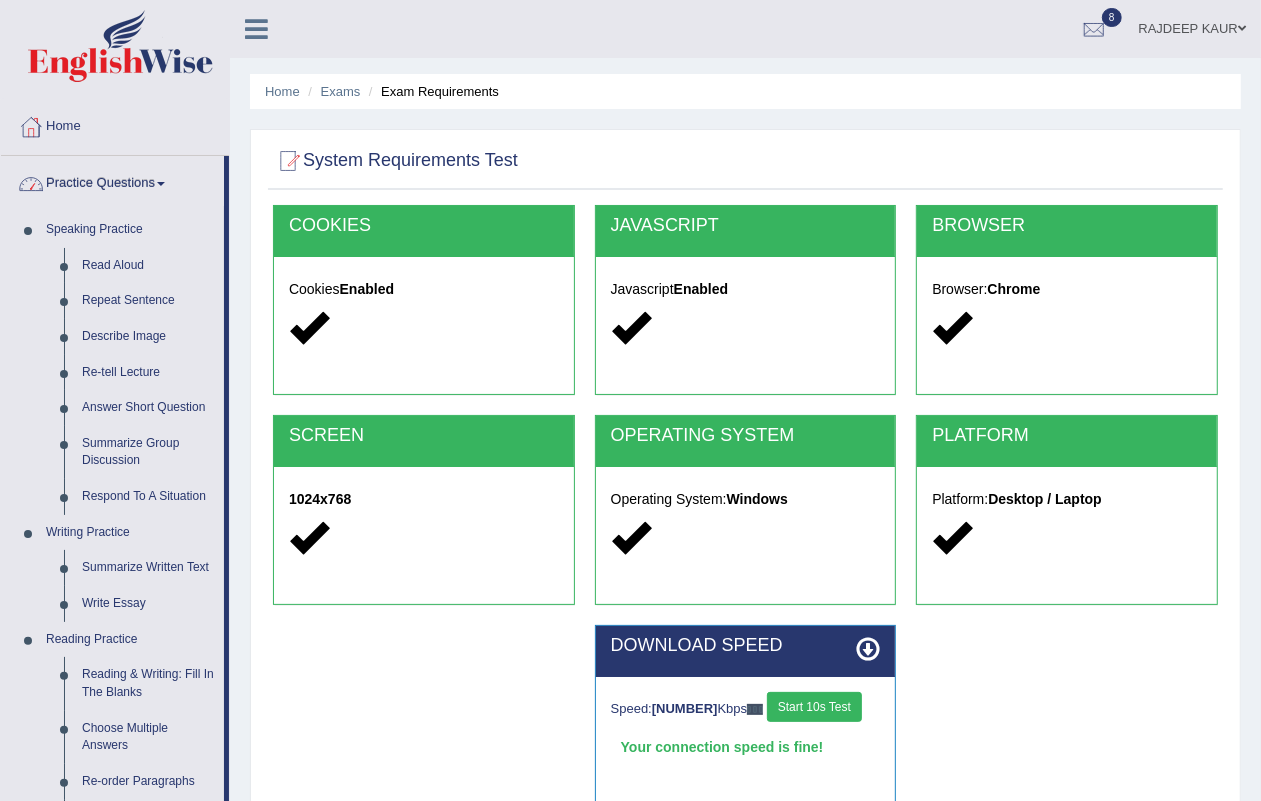 click on "Practice Questions" at bounding box center [112, 181] 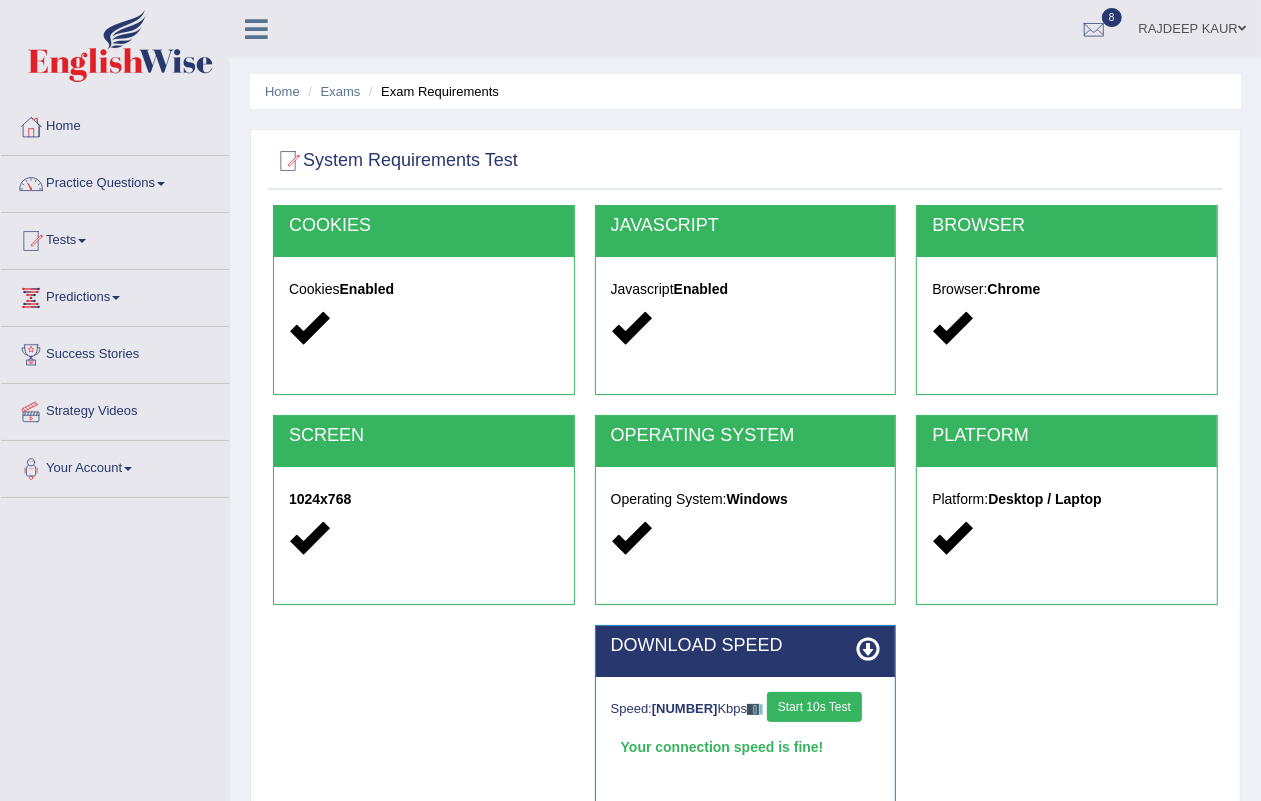 click on "Tests" at bounding box center [115, 238] 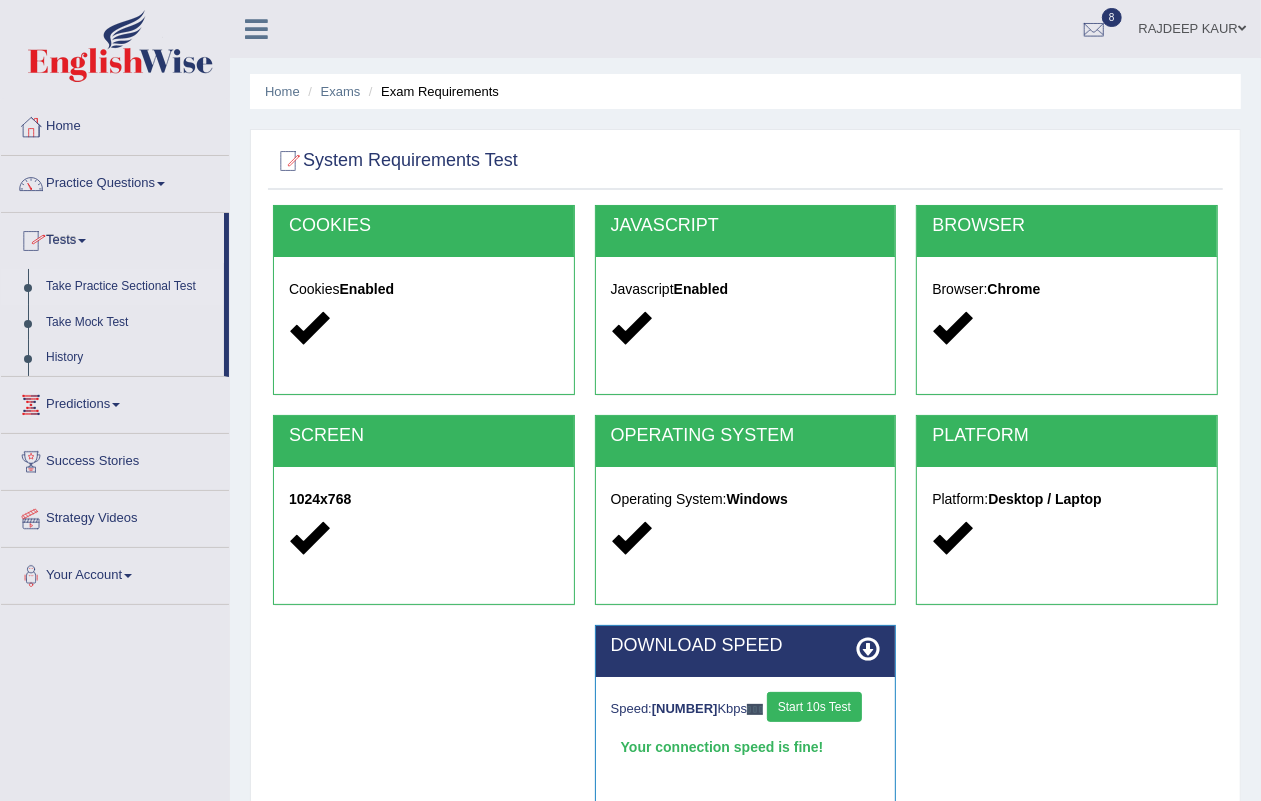 click on "Take Practice Sectional Test" at bounding box center (130, 287) 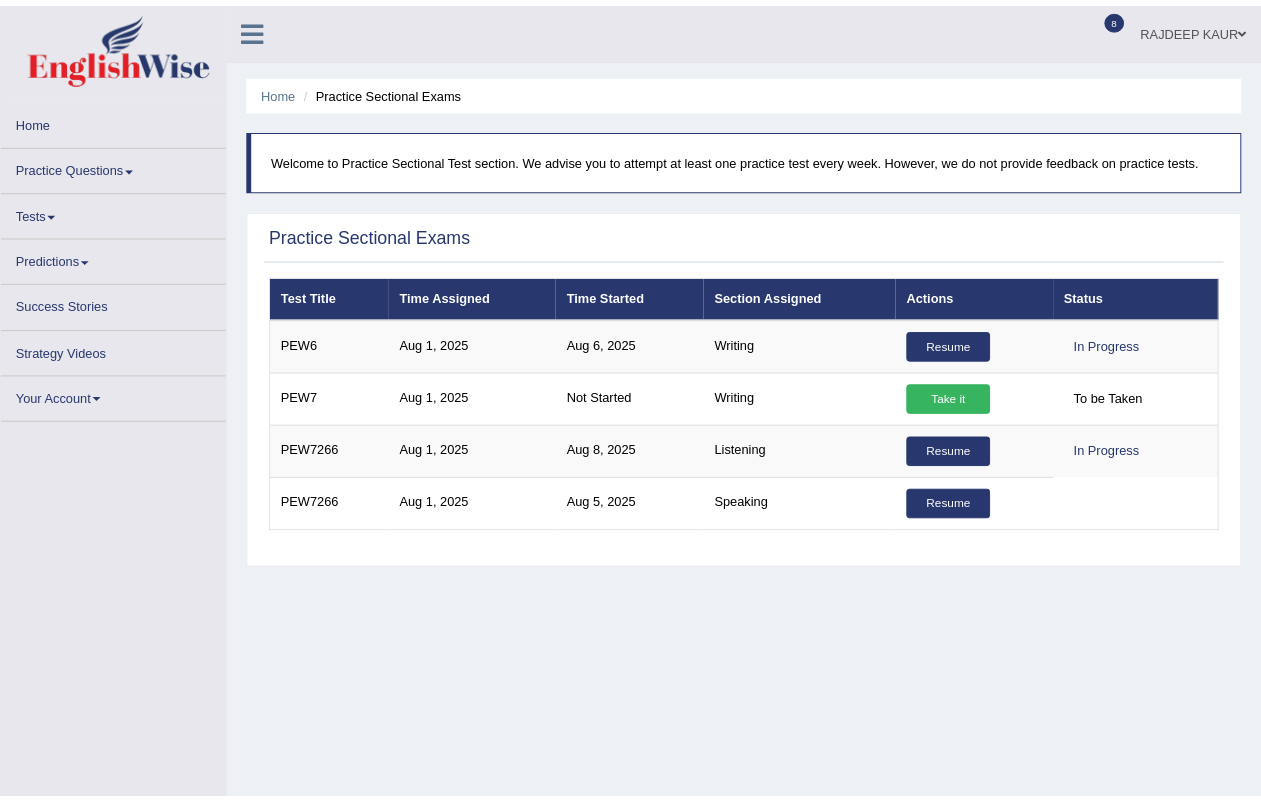 scroll, scrollTop: 0, scrollLeft: 0, axis: both 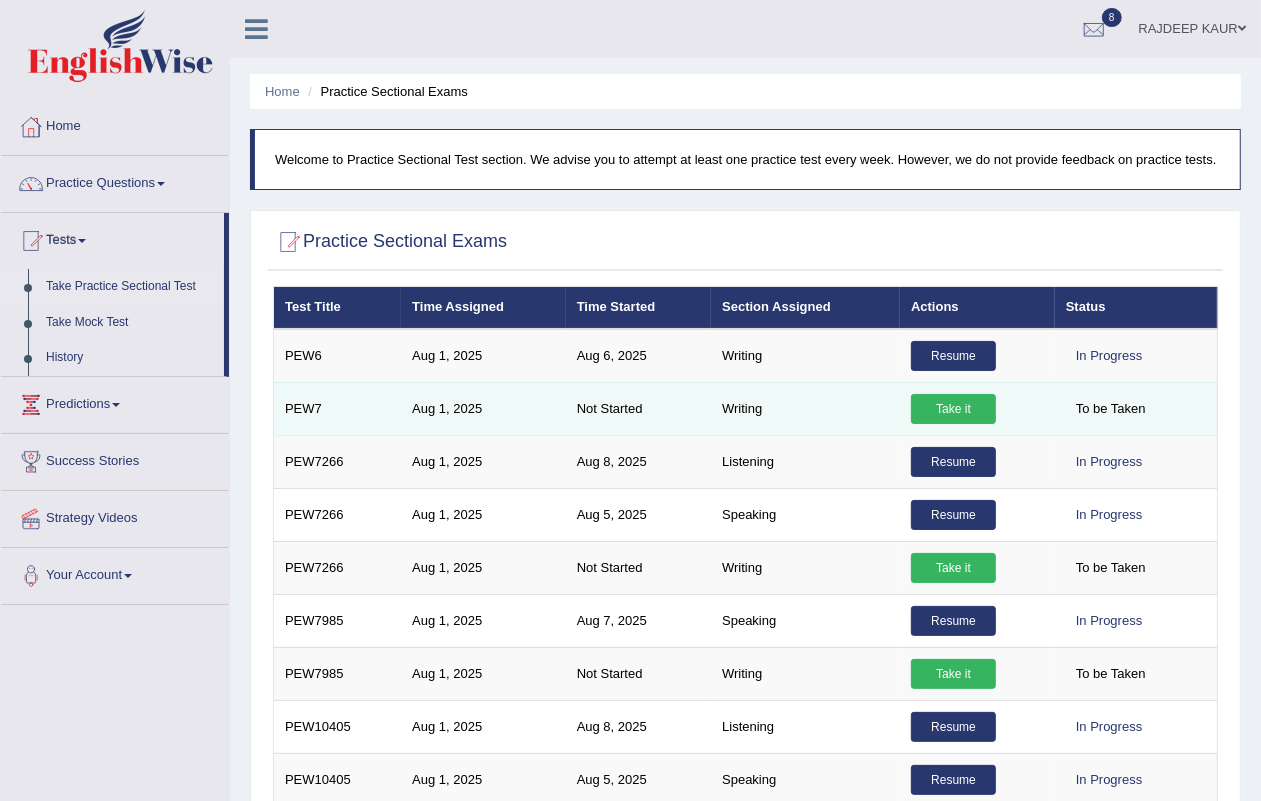click on "Take it" at bounding box center (953, 409) 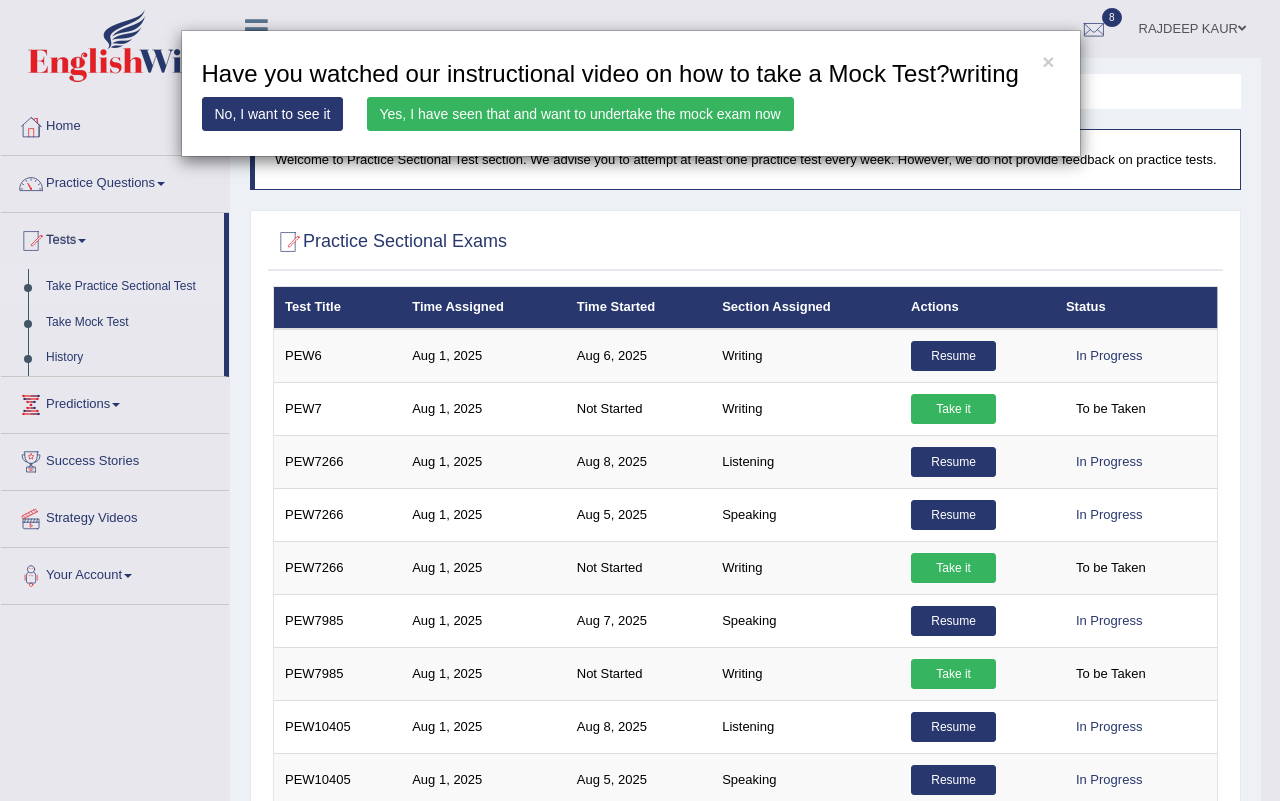 click on "×
Have you watched our instructional video on how to take a Mock Test?writing
No, I want to see it
Yes, I have seen that and want to undertake the mock exam now" at bounding box center (631, 93) 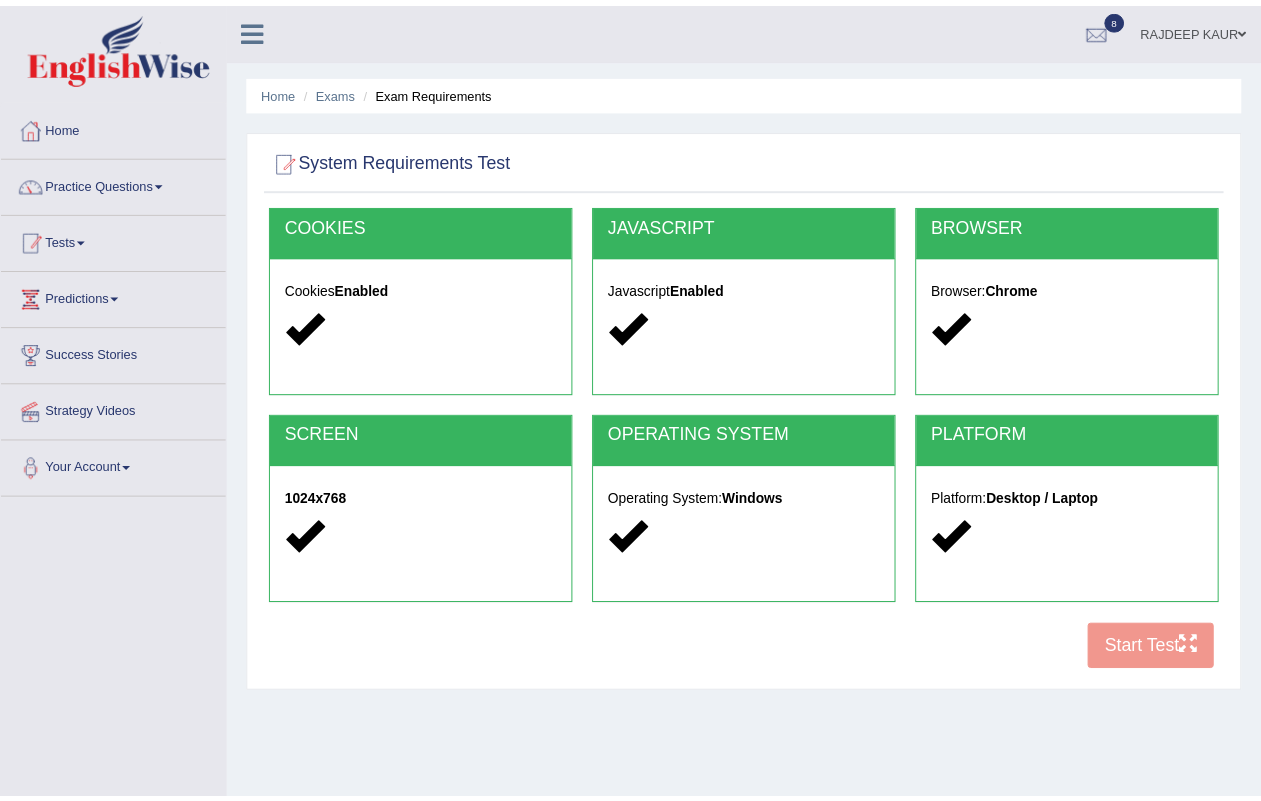 scroll, scrollTop: 0, scrollLeft: 0, axis: both 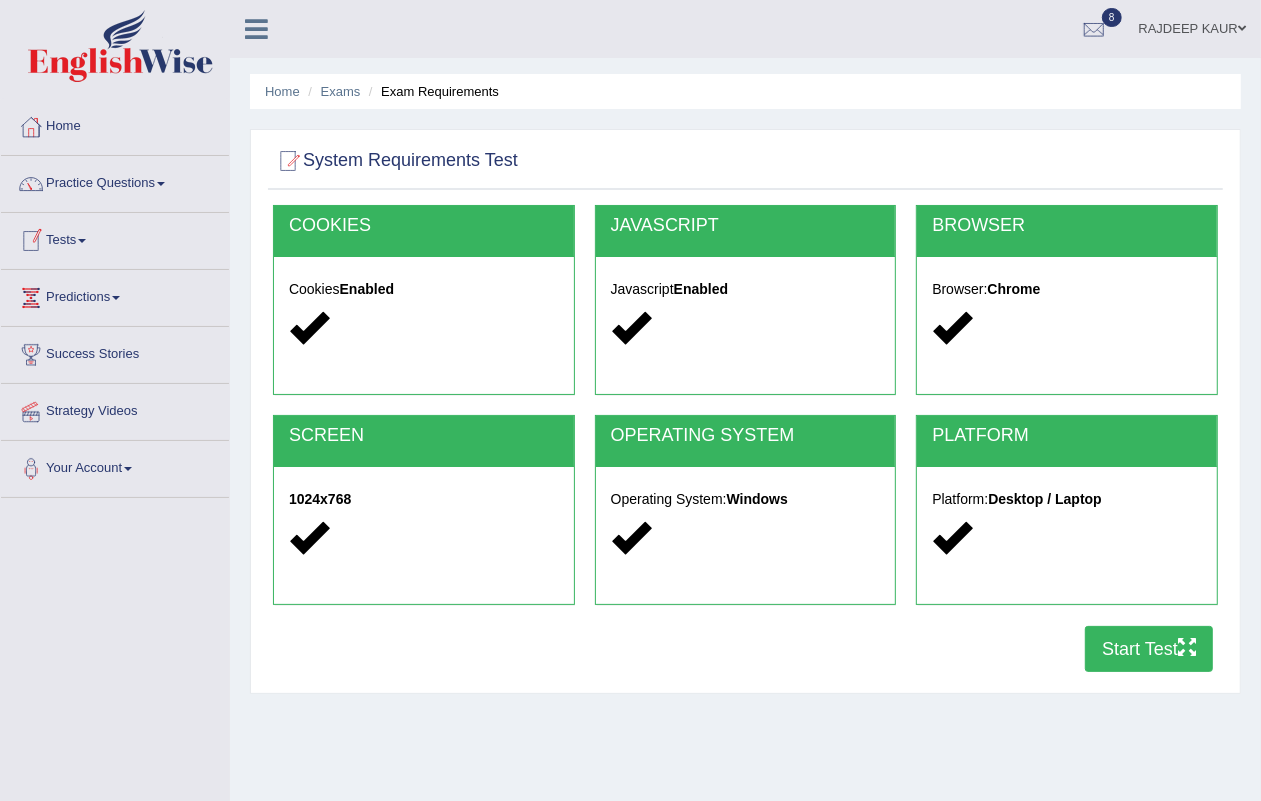 click on "Start Test" at bounding box center (1149, 649) 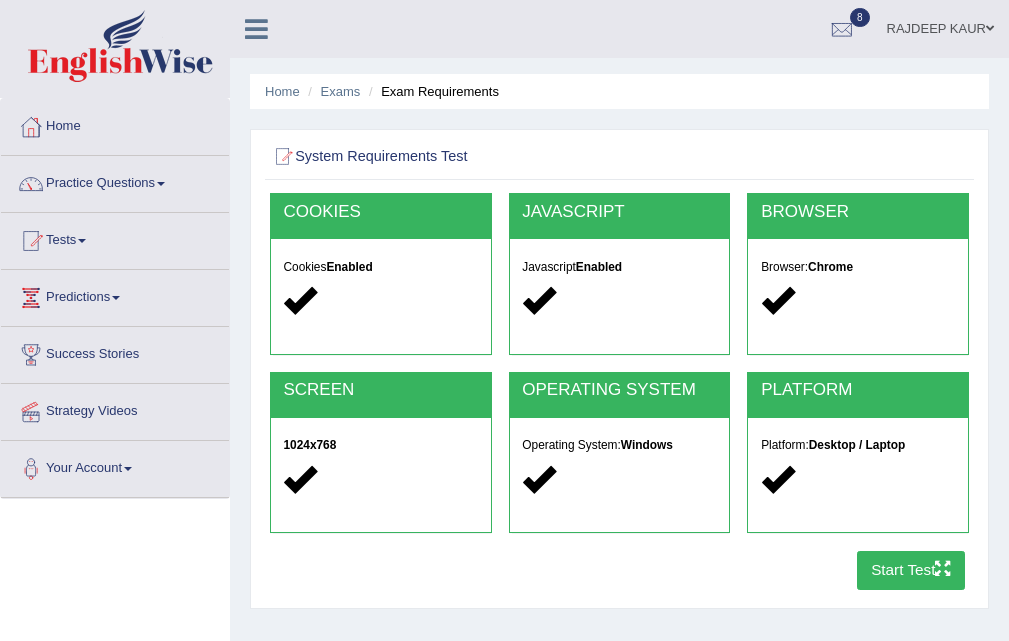 drag, startPoint x: 1272, startPoint y: 1, endPoint x: 158, endPoint y: 554, distance: 1243.7062 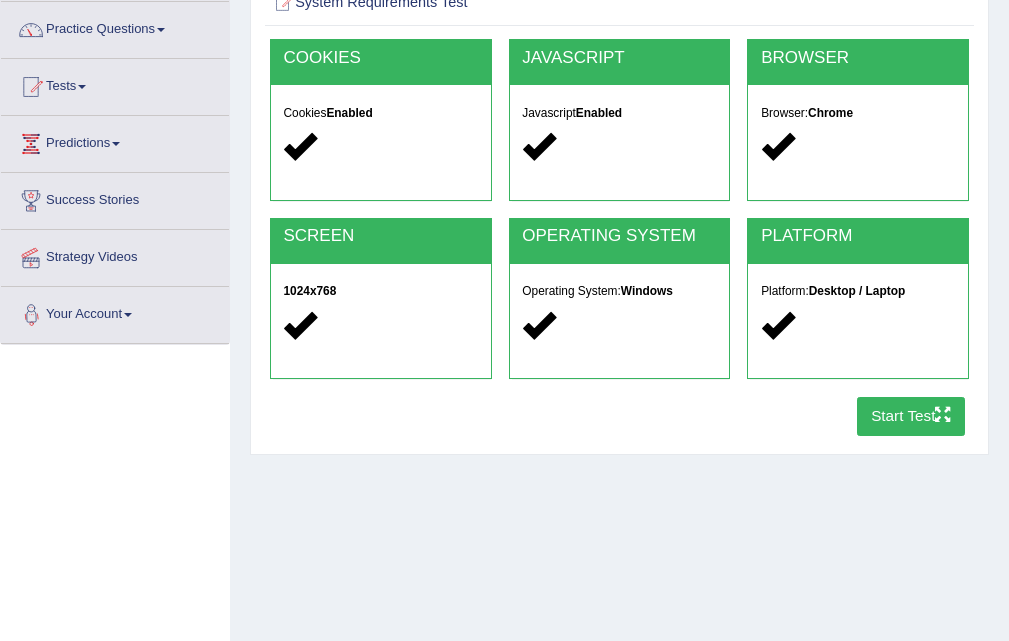 scroll, scrollTop: 0, scrollLeft: 0, axis: both 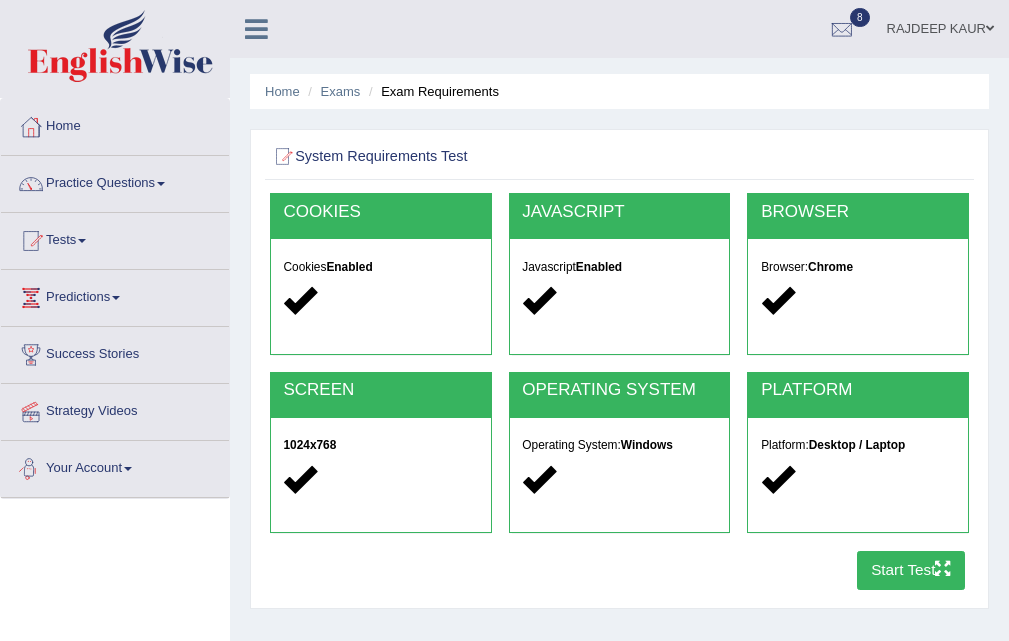 click on "Toggle navigation
Home
Practice Questions   Speaking Practice Read Aloud
Repeat Sentence
Describe Image
Re-tell Lecture
Answer Short Question
Summarize Group Discussion
Respond To A Situation
Writing Practice  Summarize Written Text
Write Essay
Reading Practice  Reading & Writing: Fill In The Blanks
Choose Multiple Answers
Re-order Paragraphs
Fill In The Blanks
Choose Single Answer
Listening Practice  Summarize Spoken Text
Highlight Incorrect Words
Highlight Correct Summary
Select Missing Word
Choose Single Answer
Choose Multiple Answers
Fill In The Blanks
Write From Dictation
Pronunciation
Tests  Take Practice Sectional Test
Take Mock Test" at bounding box center [504, 520] 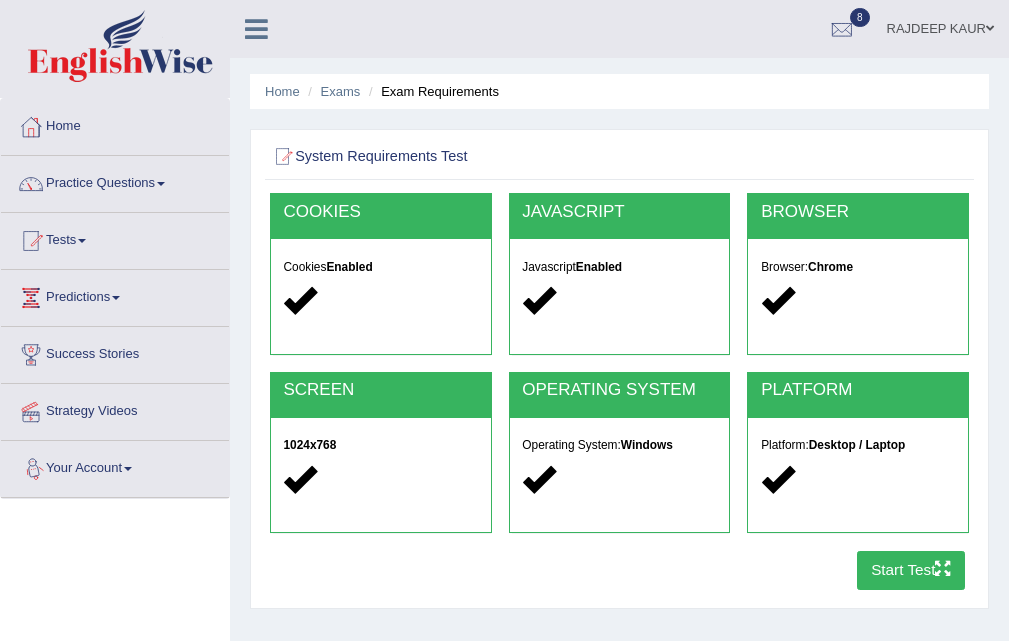 click on "Toggle navigation
Home
Practice Questions   Speaking Practice Read Aloud
Repeat Sentence
Describe Image
Re-tell Lecture
Answer Short Question
Summarize Group Discussion
Respond To A Situation
Writing Practice  Summarize Written Text
Write Essay
Reading Practice  Reading & Writing: Fill In The Blanks
Choose Multiple Answers
Re-order Paragraphs
Fill In The Blanks
Choose Single Answer
Listening Practice  Summarize Spoken Text
Highlight Incorrect Words
Highlight Correct Summary
Select Missing Word
Choose Single Answer
Choose Multiple Answers
Fill In The Blanks
Write From Dictation
Pronunciation
Tests  Take Practice Sectional Test
Take Mock Test" at bounding box center (504, 520) 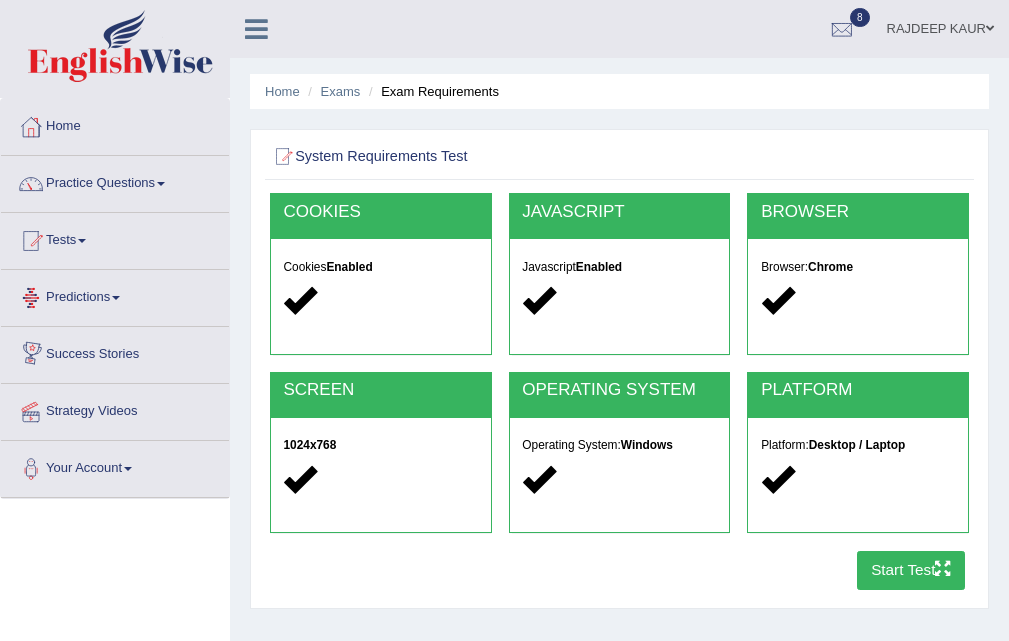 drag, startPoint x: 104, startPoint y: 565, endPoint x: 191, endPoint y: 355, distance: 227.30817 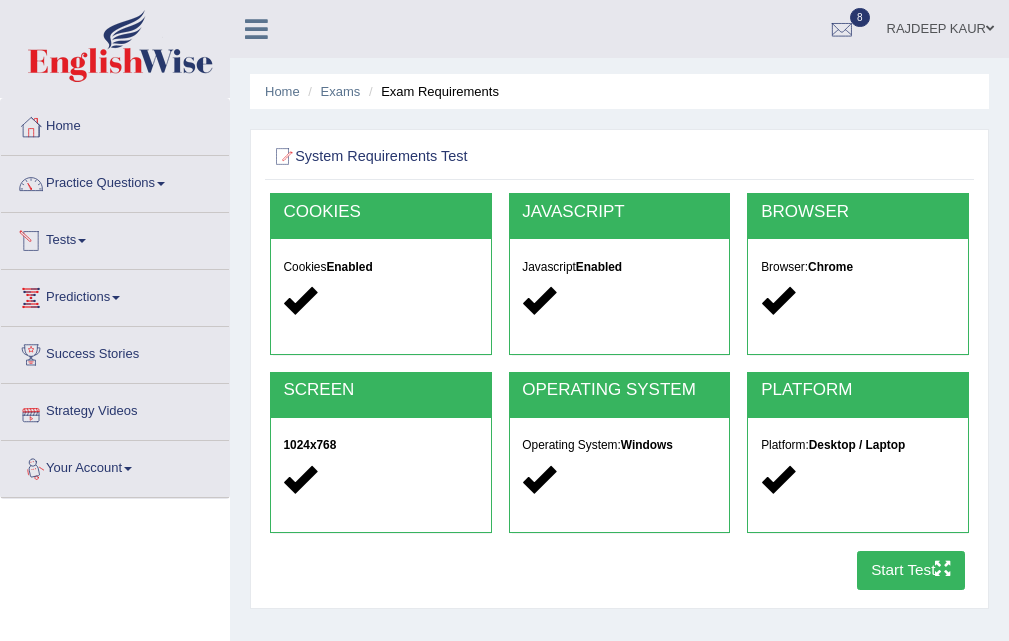 click on "Tests" at bounding box center (115, 238) 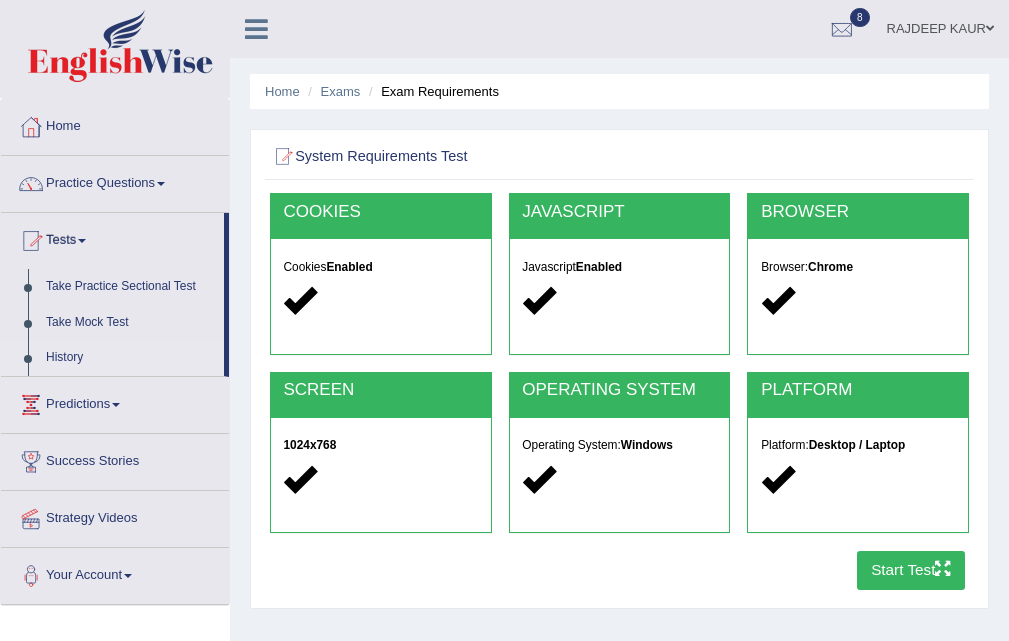click on "History" at bounding box center [130, 358] 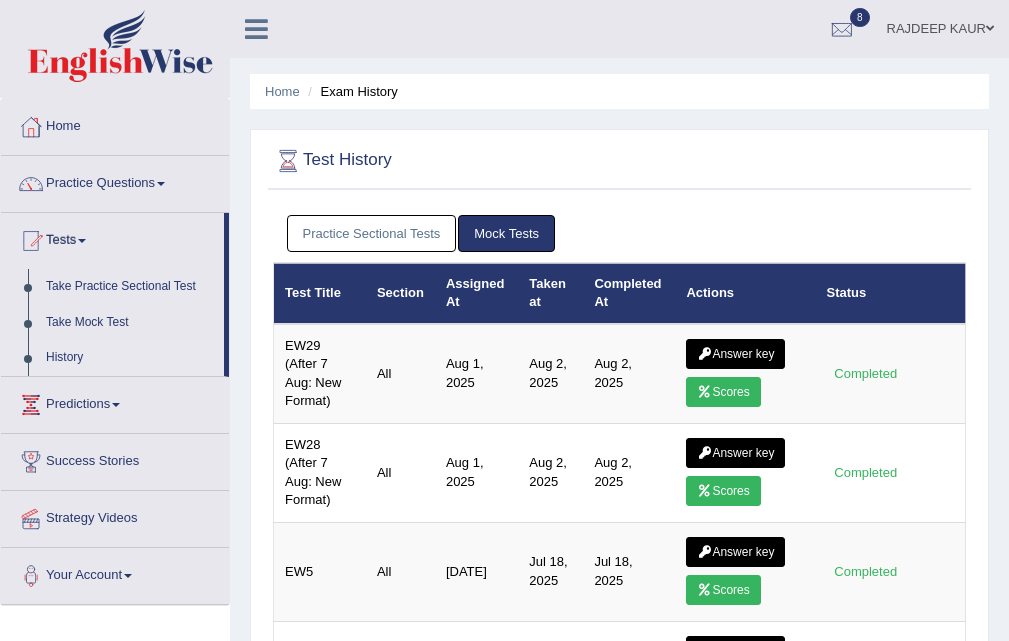 scroll, scrollTop: 100, scrollLeft: 0, axis: vertical 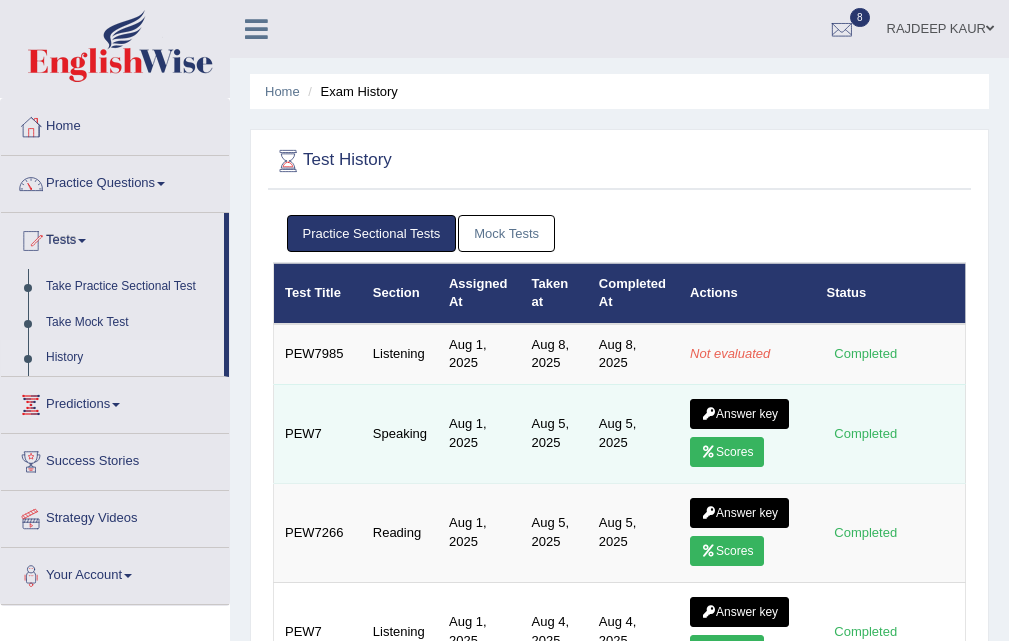 click on "Scores" at bounding box center [727, 452] 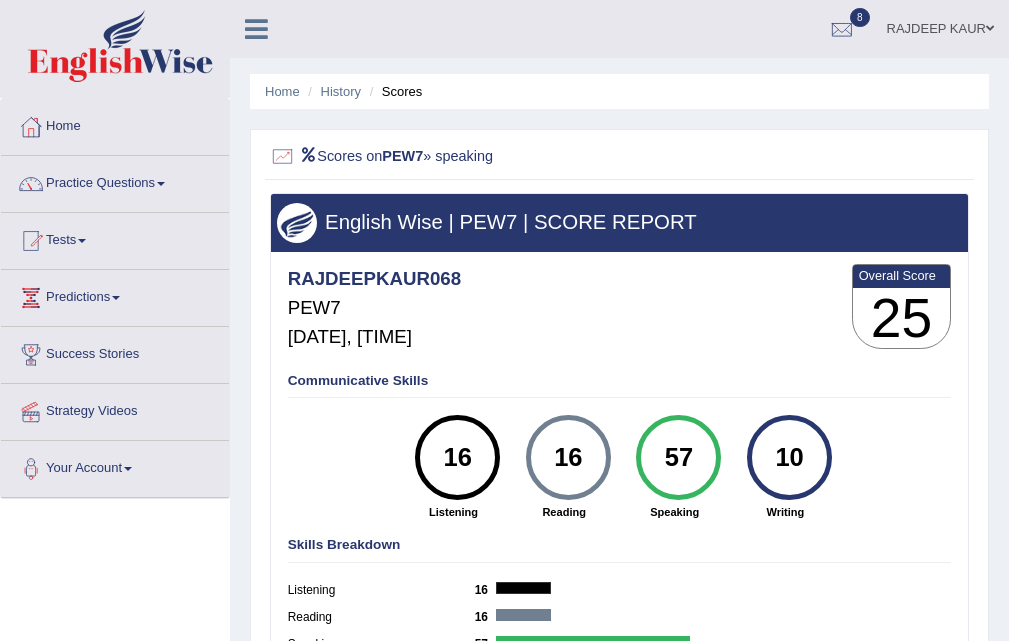 scroll, scrollTop: 0, scrollLeft: 0, axis: both 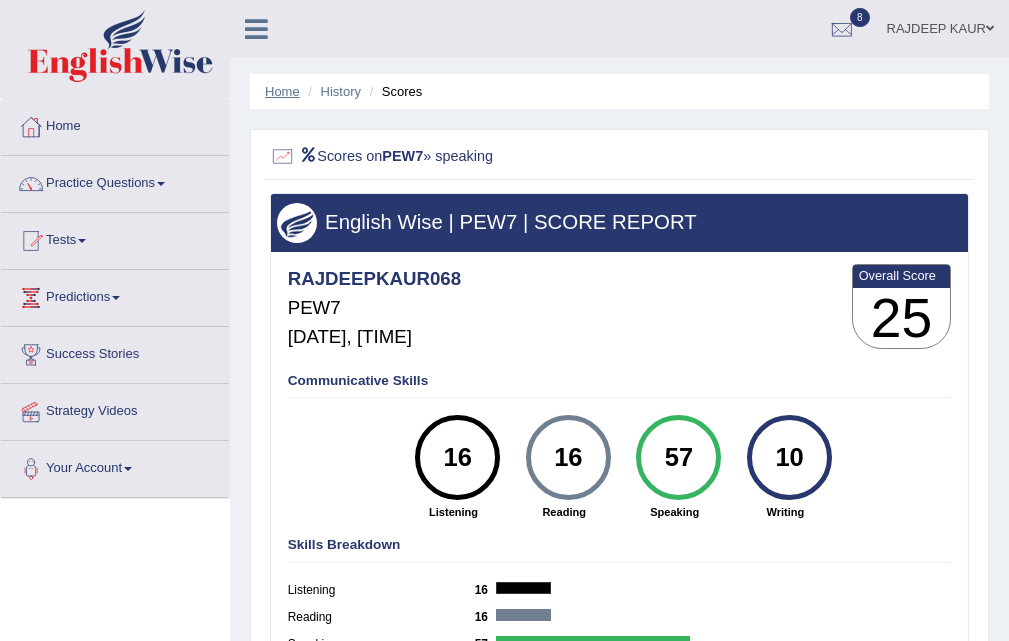 click on "Home" at bounding box center [282, 91] 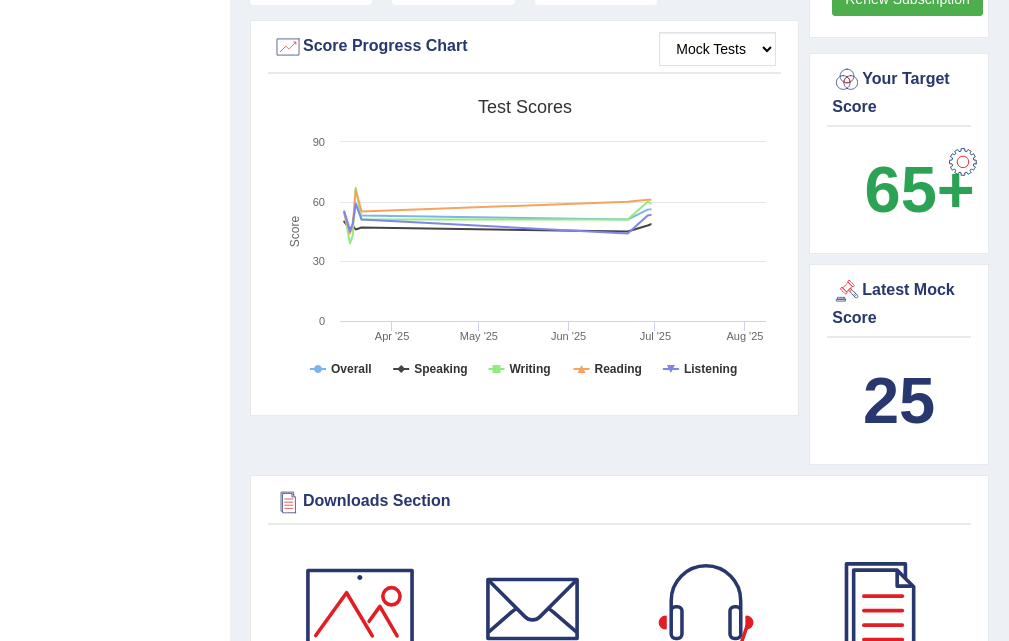scroll, scrollTop: 600, scrollLeft: 0, axis: vertical 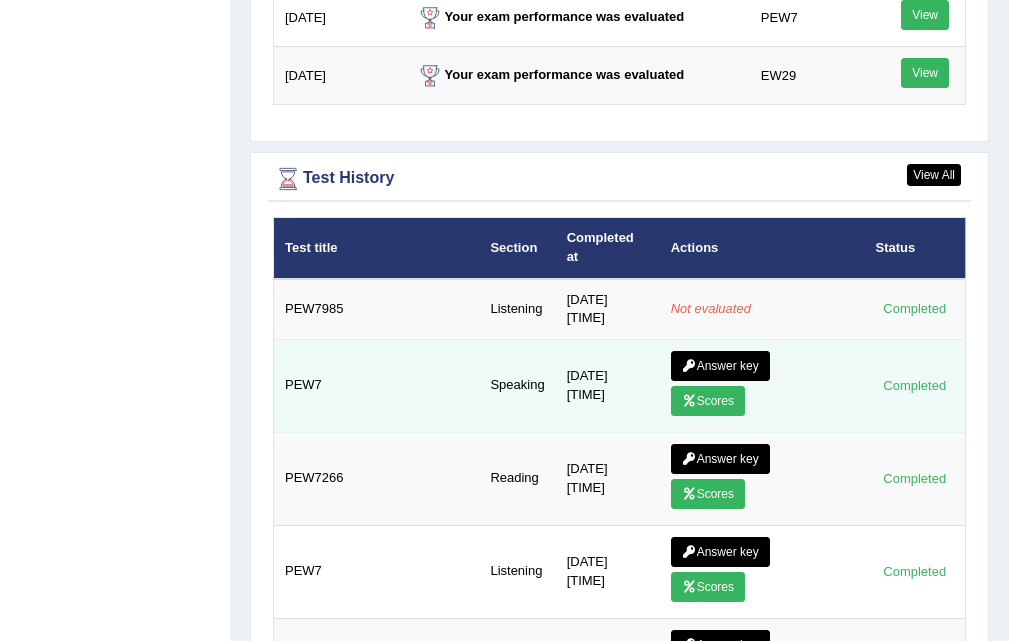 click on "Scores" at bounding box center (708, 401) 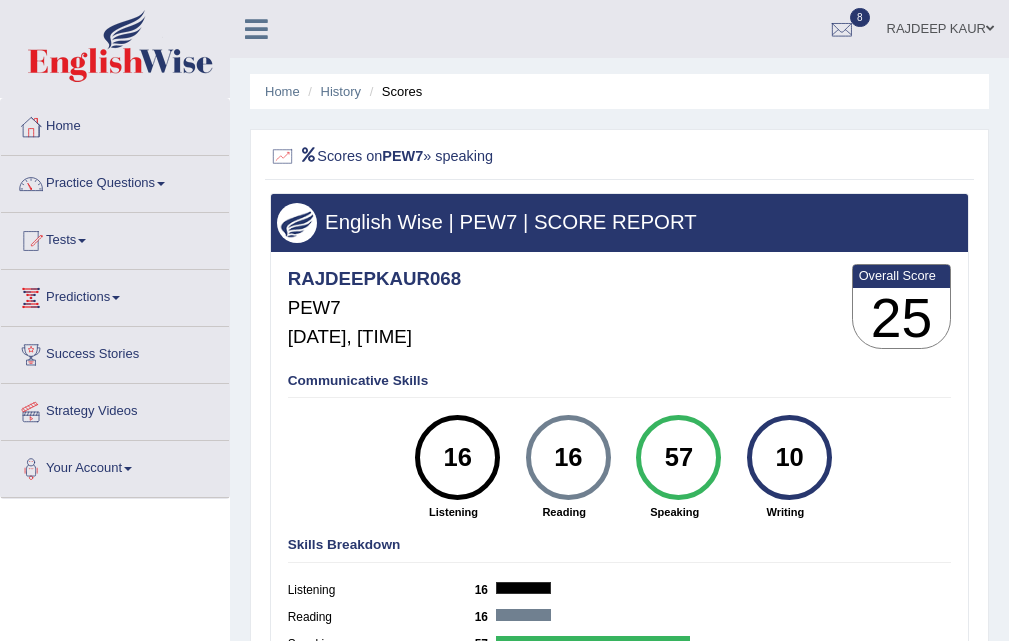 scroll, scrollTop: 0, scrollLeft: 0, axis: both 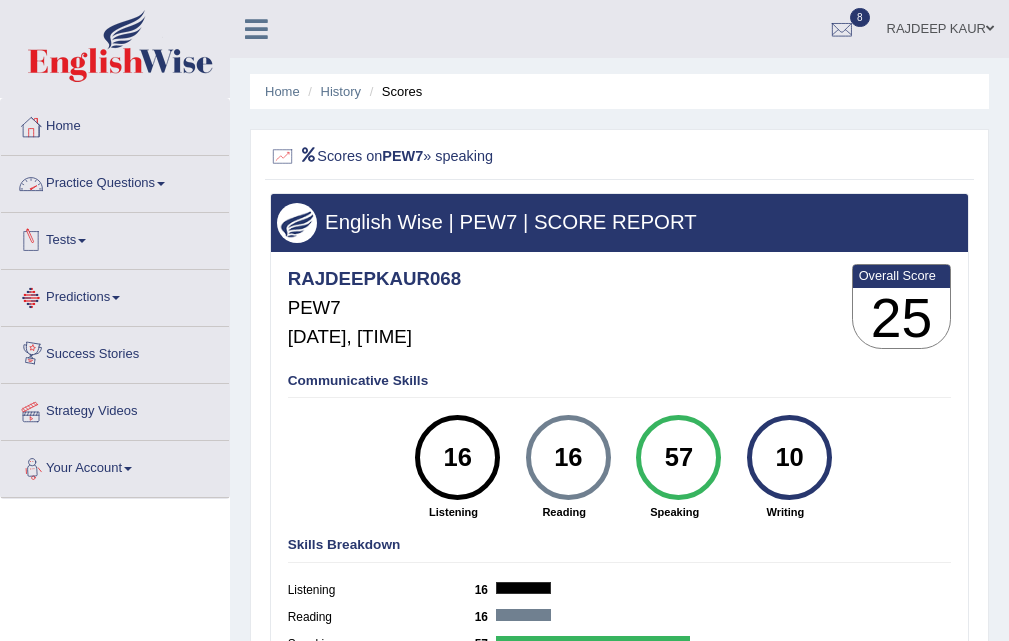 click on "Predictions" at bounding box center (115, 295) 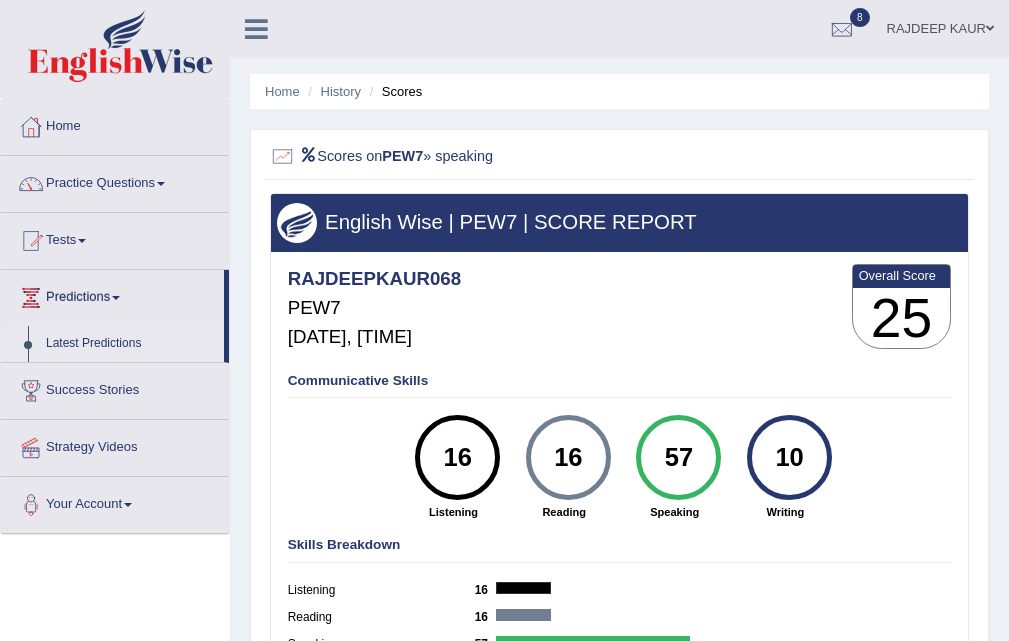 click on "Latest Predictions" at bounding box center (130, 344) 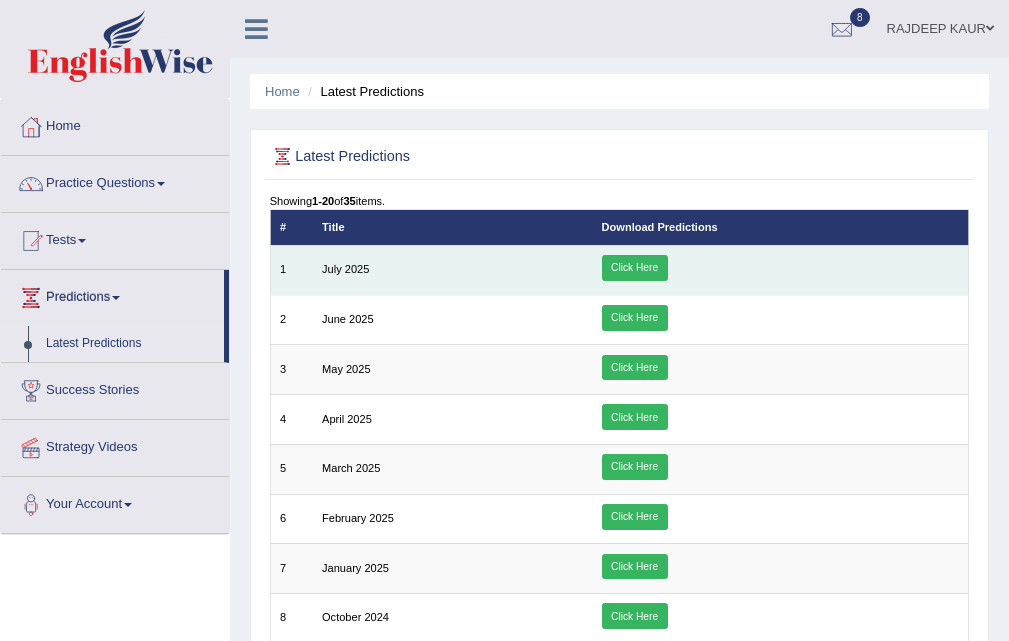 scroll, scrollTop: 0, scrollLeft: 0, axis: both 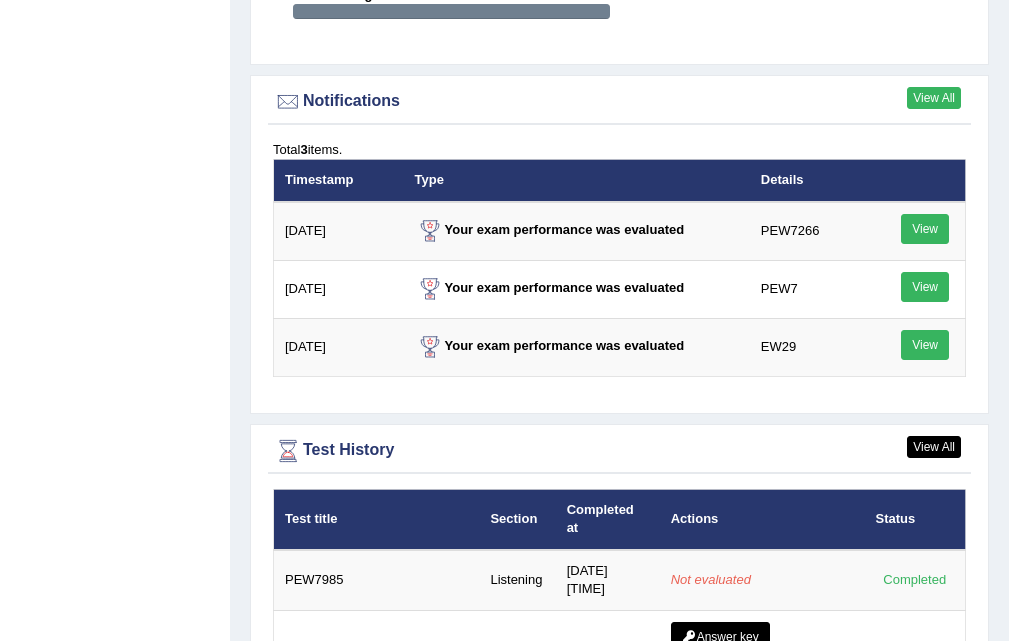 click on "View All" at bounding box center (934, 98) 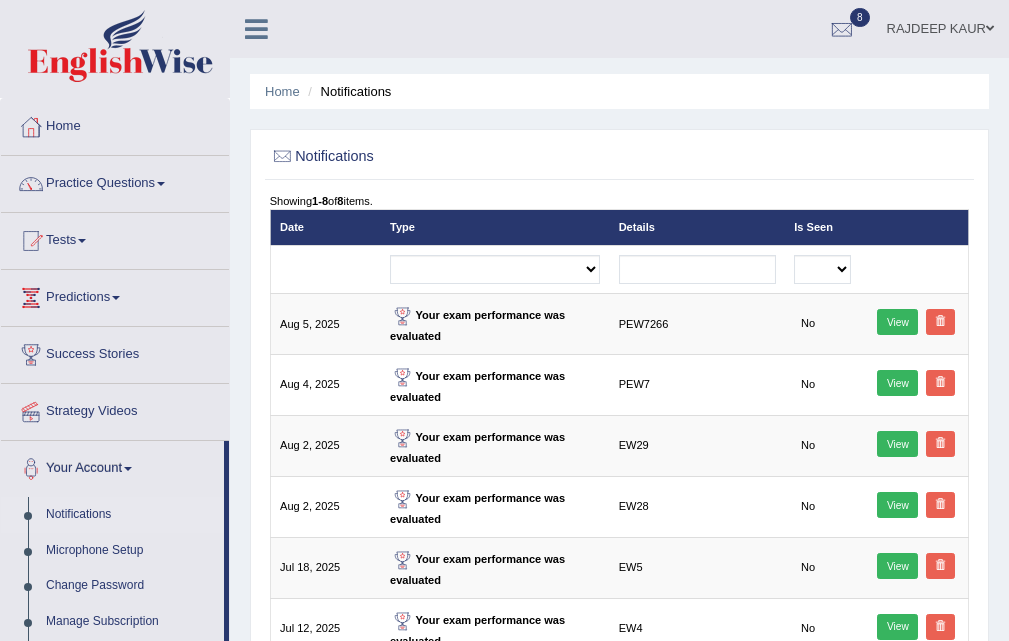 scroll, scrollTop: 0, scrollLeft: 0, axis: both 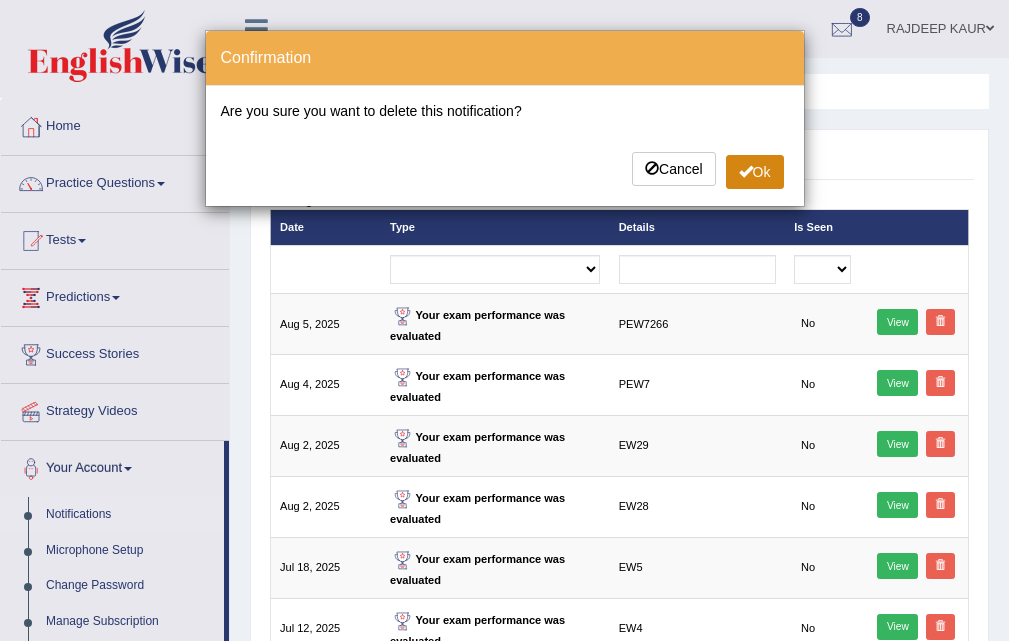 click on "Ok" at bounding box center [755, 172] 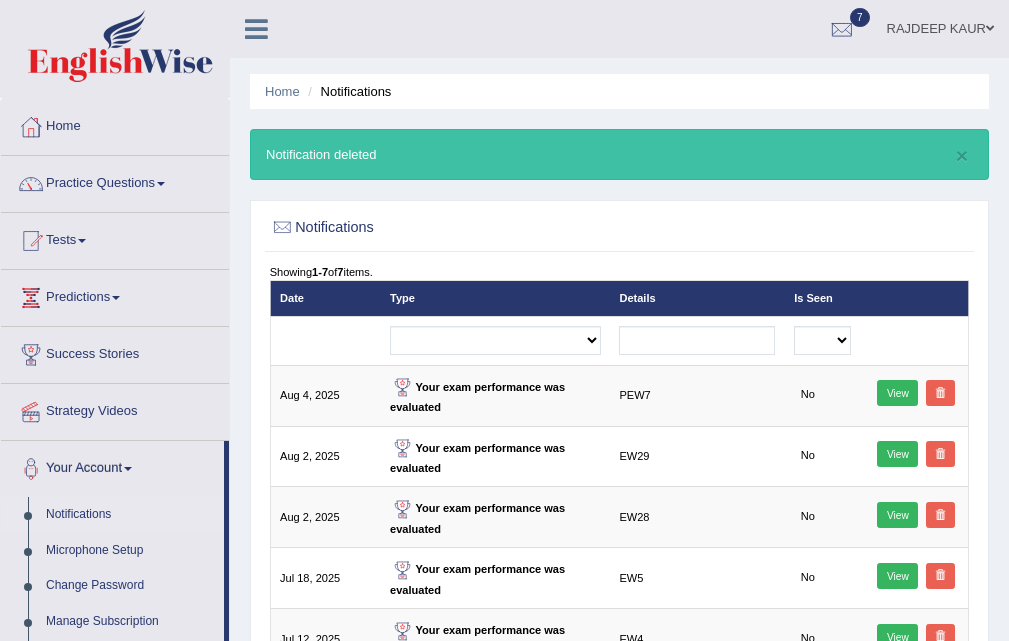 scroll, scrollTop: 0, scrollLeft: 0, axis: both 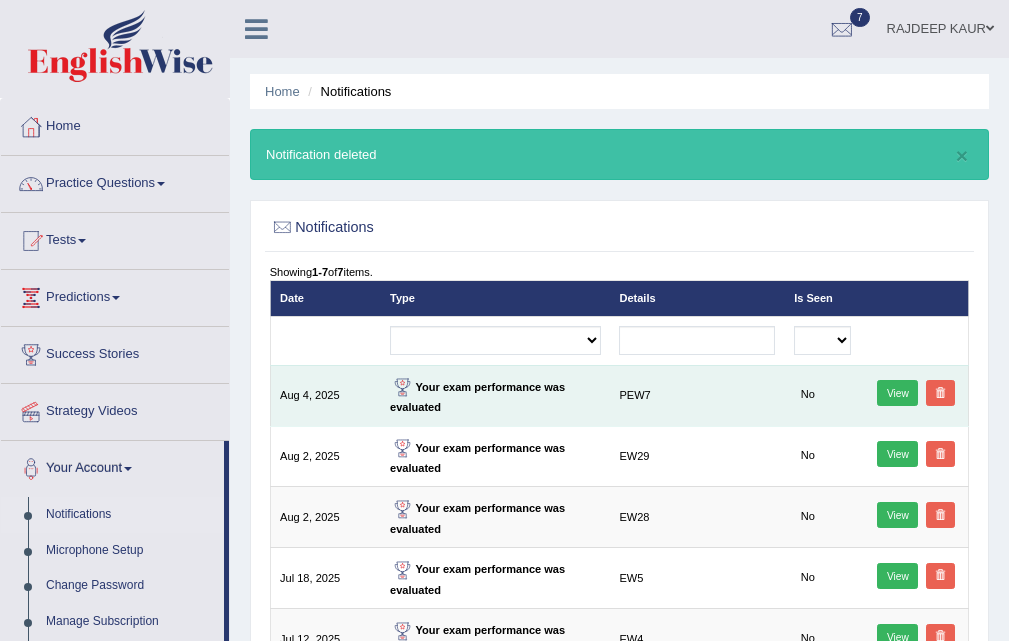 click at bounding box center [940, 393] 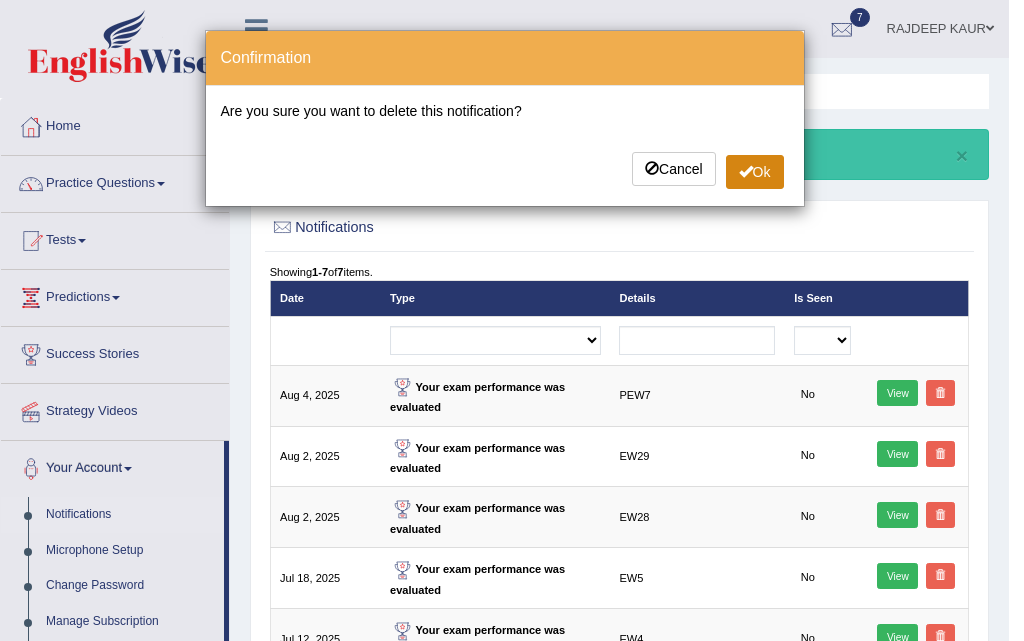 click on "Ok" at bounding box center [755, 172] 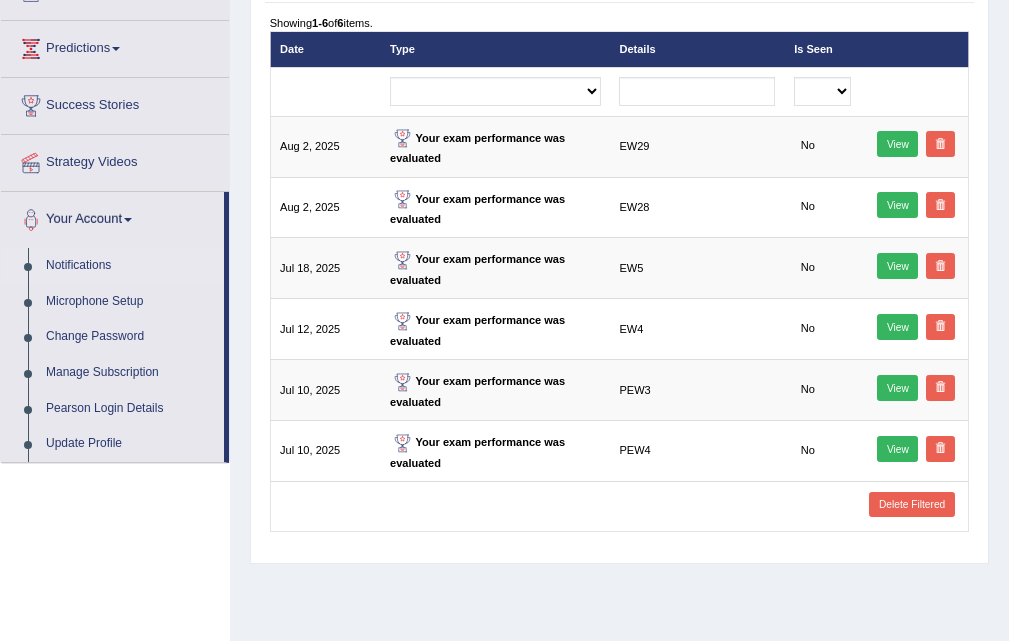 scroll, scrollTop: 300, scrollLeft: 0, axis: vertical 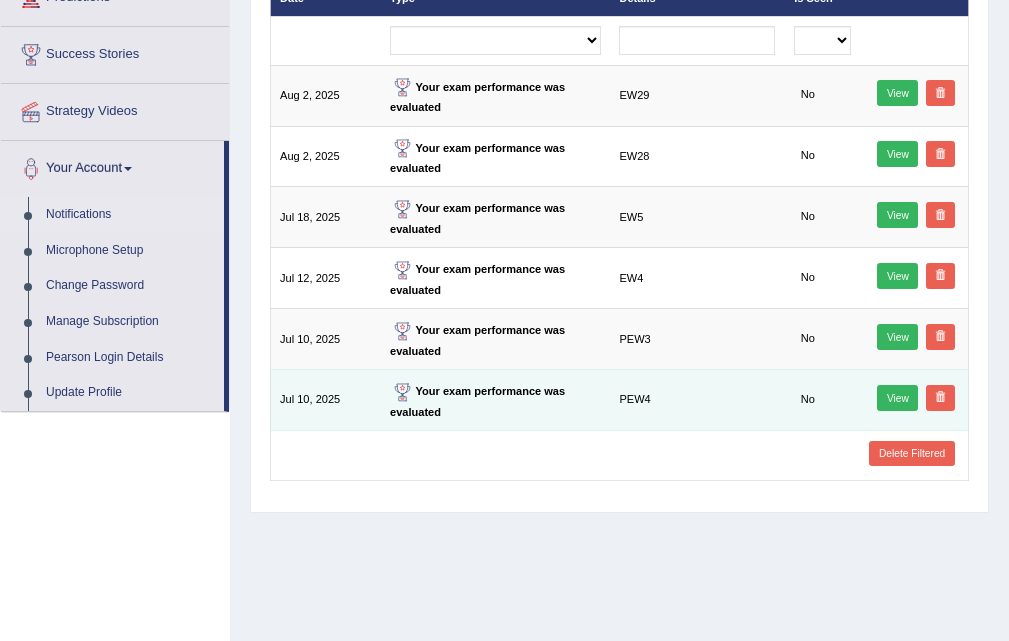 click at bounding box center [940, 398] 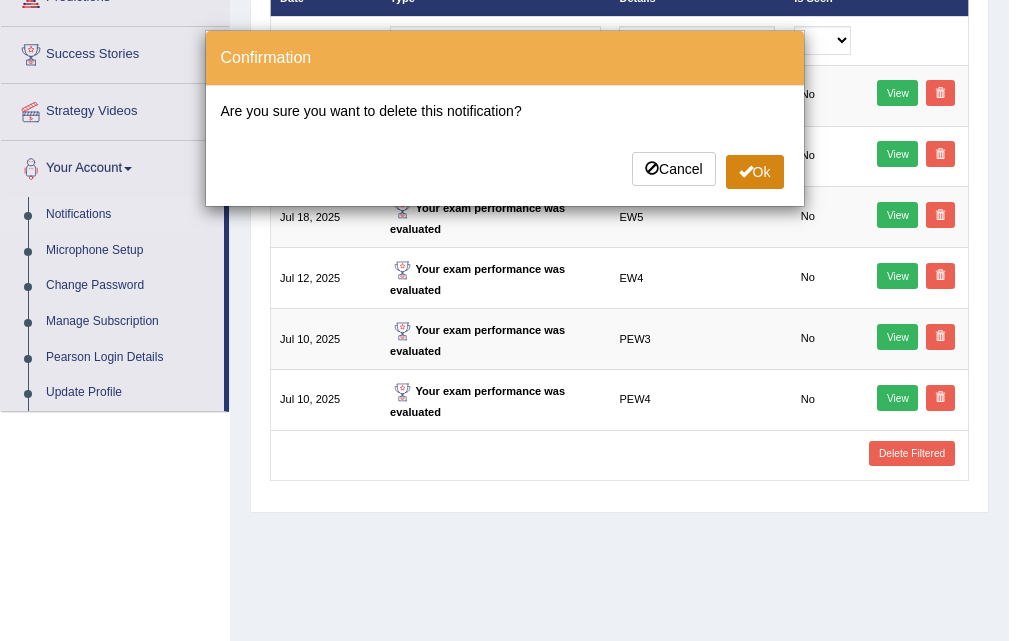 click on "Ok" at bounding box center [755, 172] 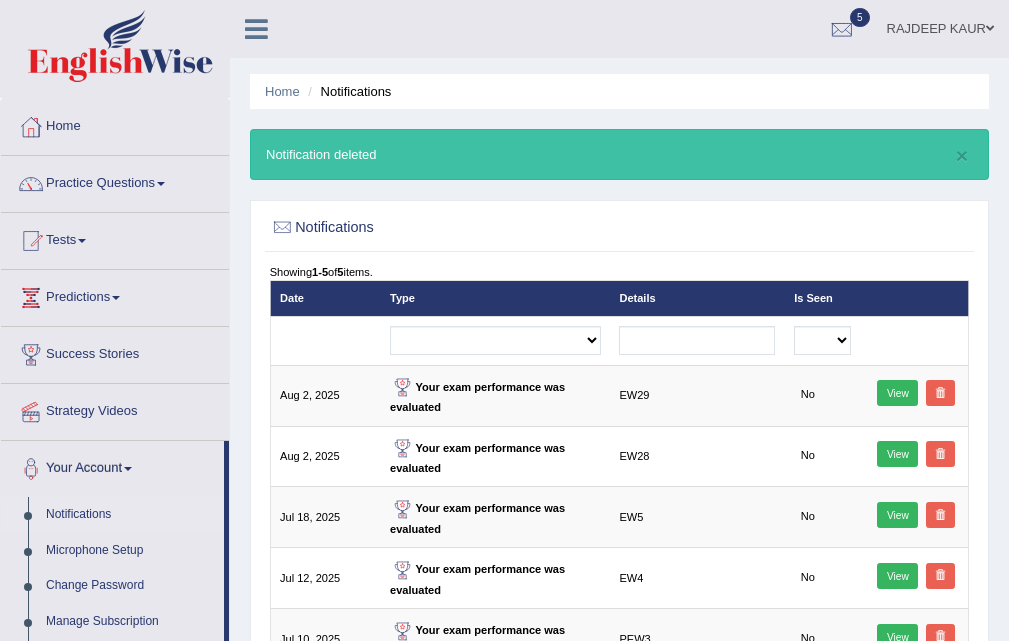 scroll, scrollTop: 260, scrollLeft: 0, axis: vertical 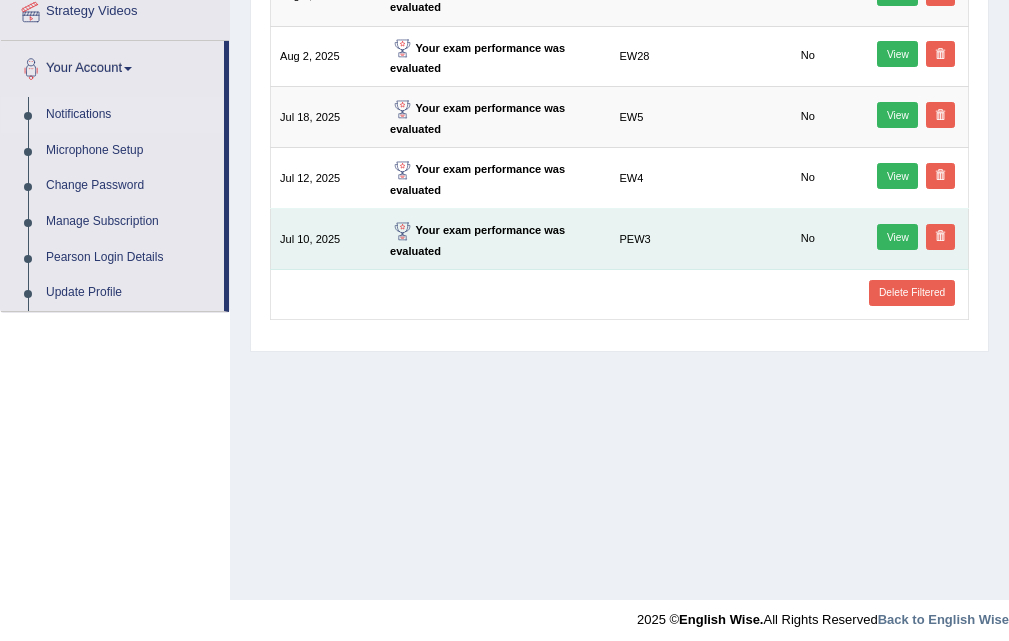 click at bounding box center (940, 237) 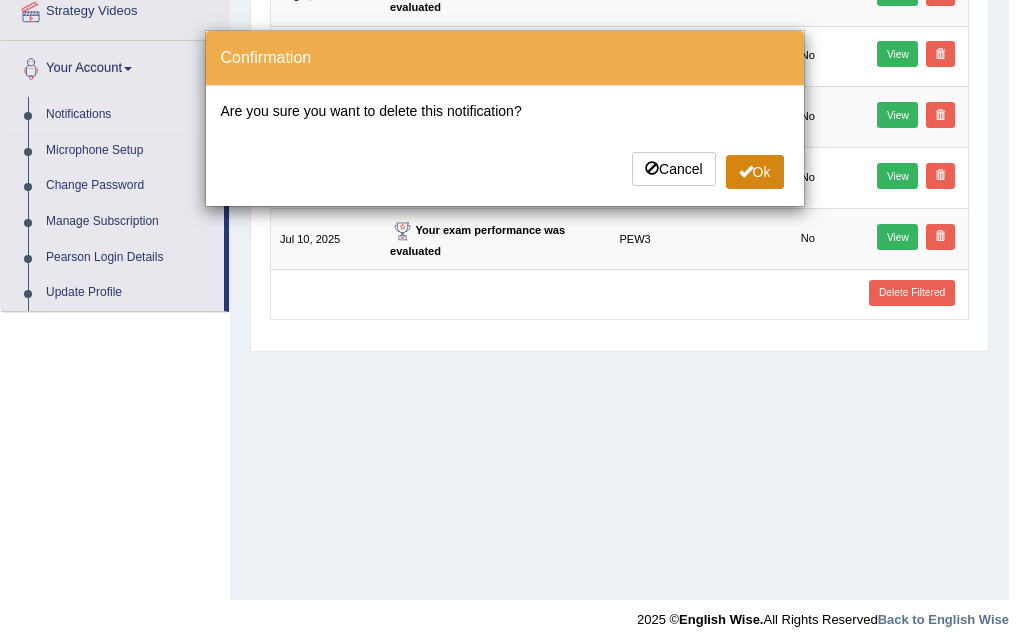 click on "Ok" at bounding box center [755, 172] 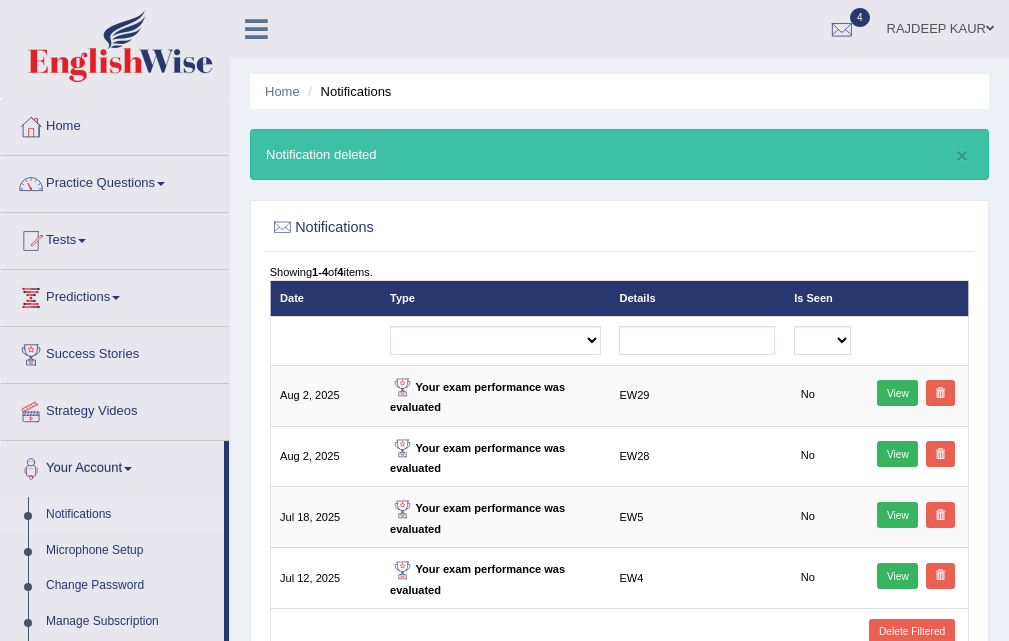 scroll, scrollTop: 400, scrollLeft: 0, axis: vertical 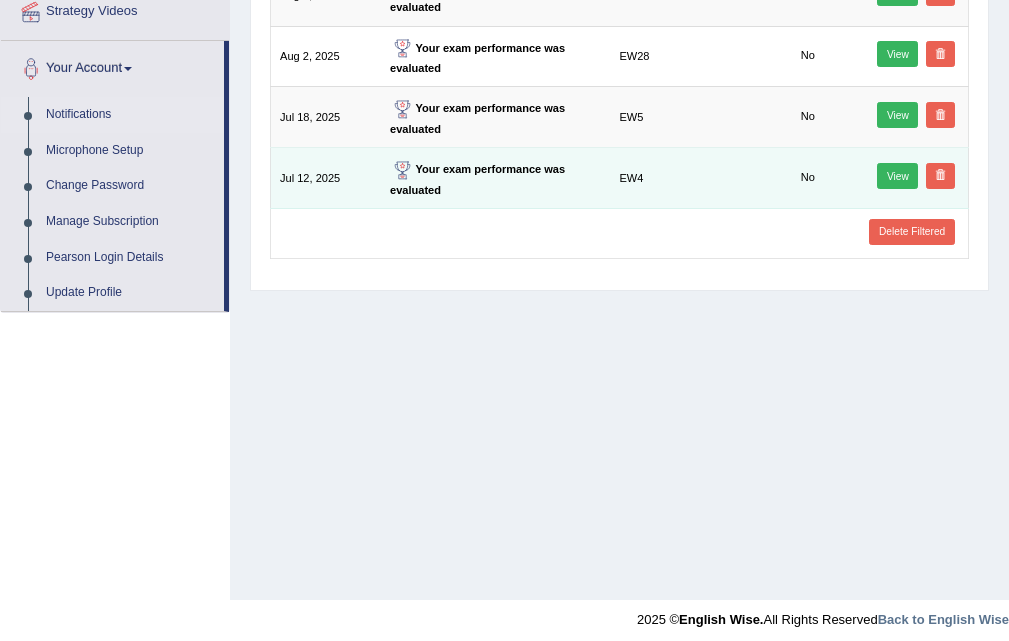click at bounding box center (940, 176) 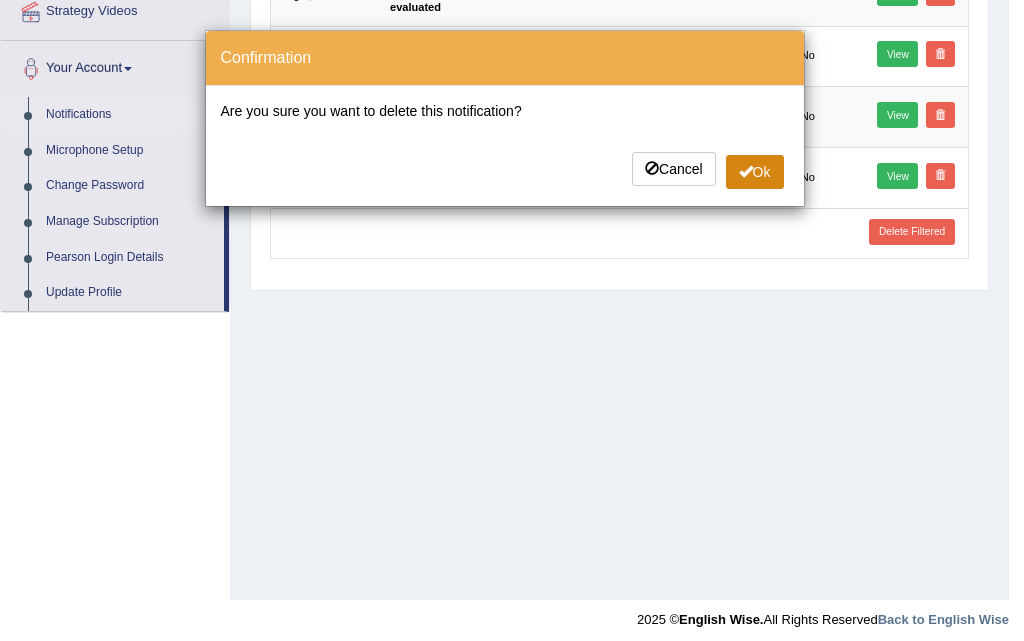 click on "Ok" at bounding box center [755, 172] 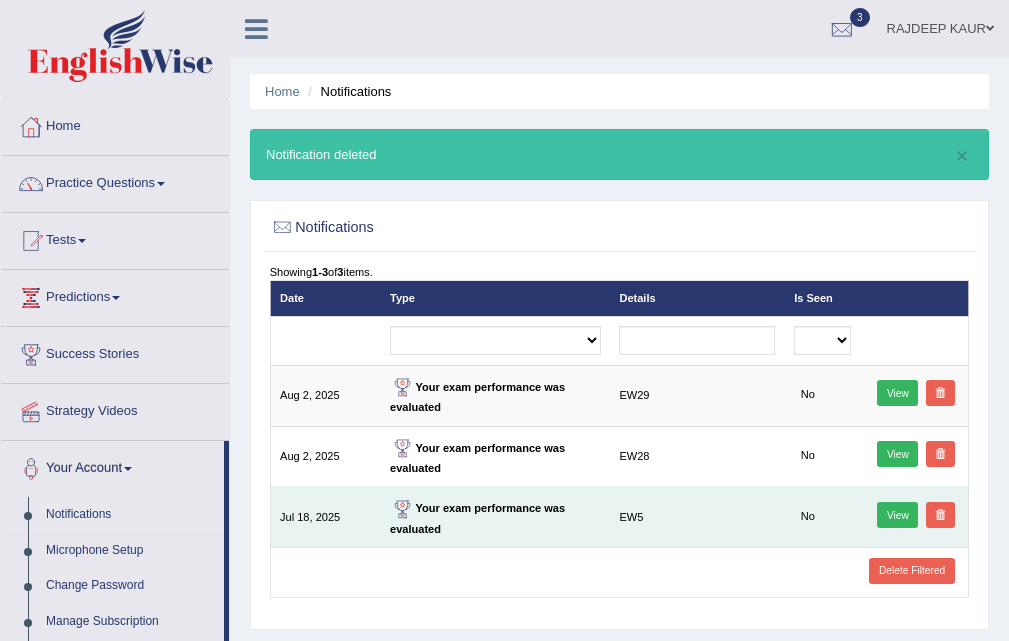 scroll, scrollTop: 0, scrollLeft: 0, axis: both 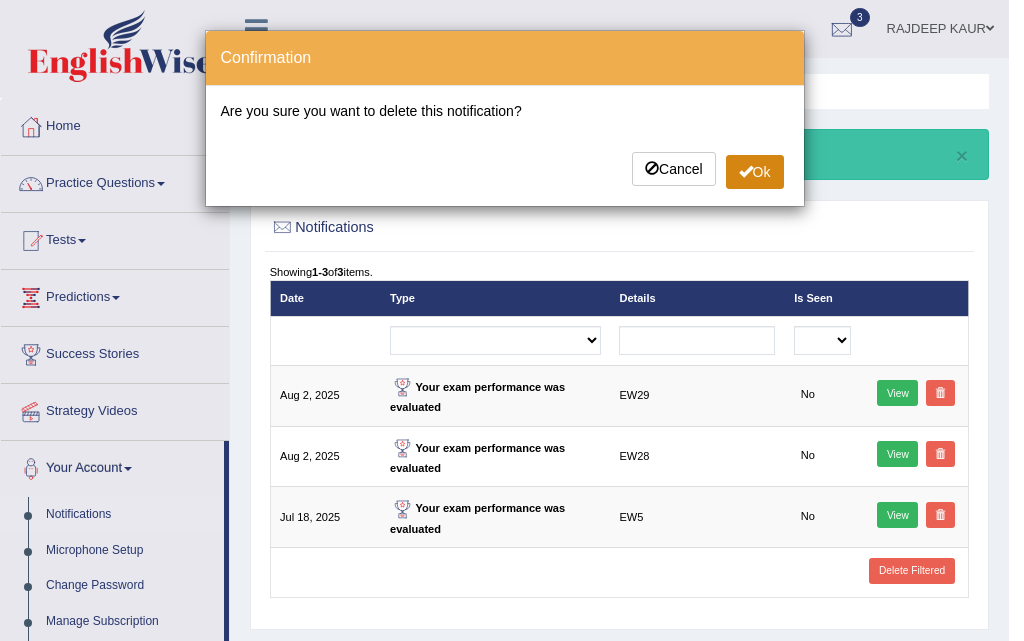 click on "Ok" at bounding box center [755, 172] 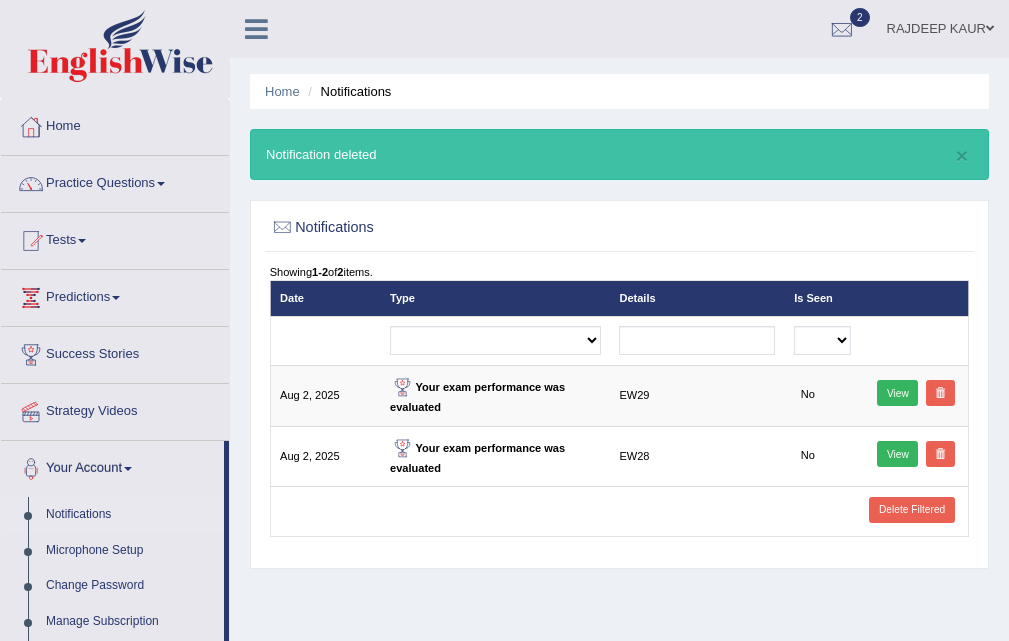 scroll, scrollTop: 0, scrollLeft: 0, axis: both 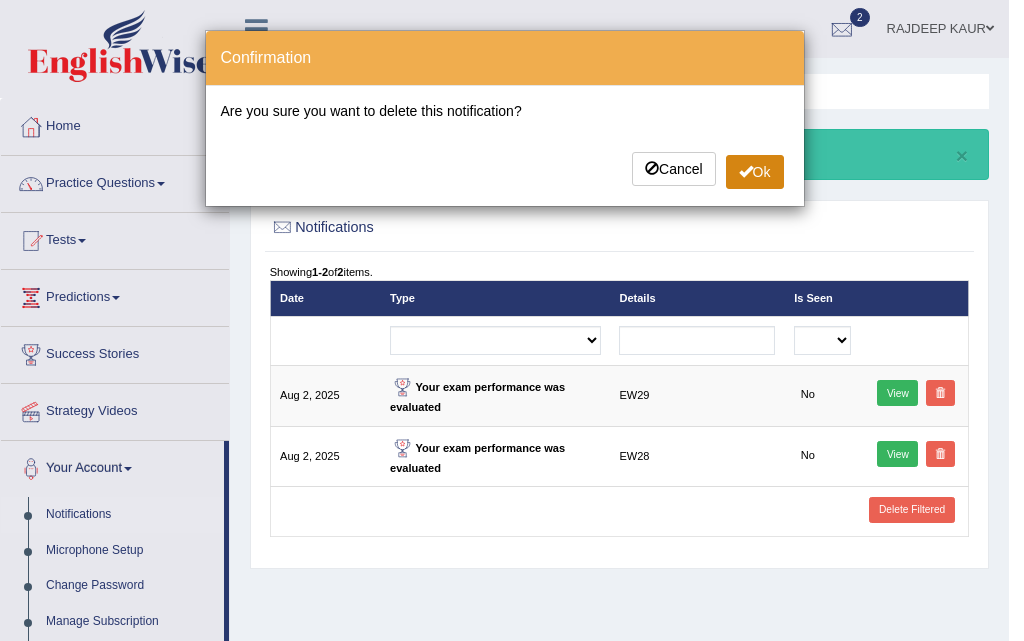 click on "Ok" at bounding box center [755, 172] 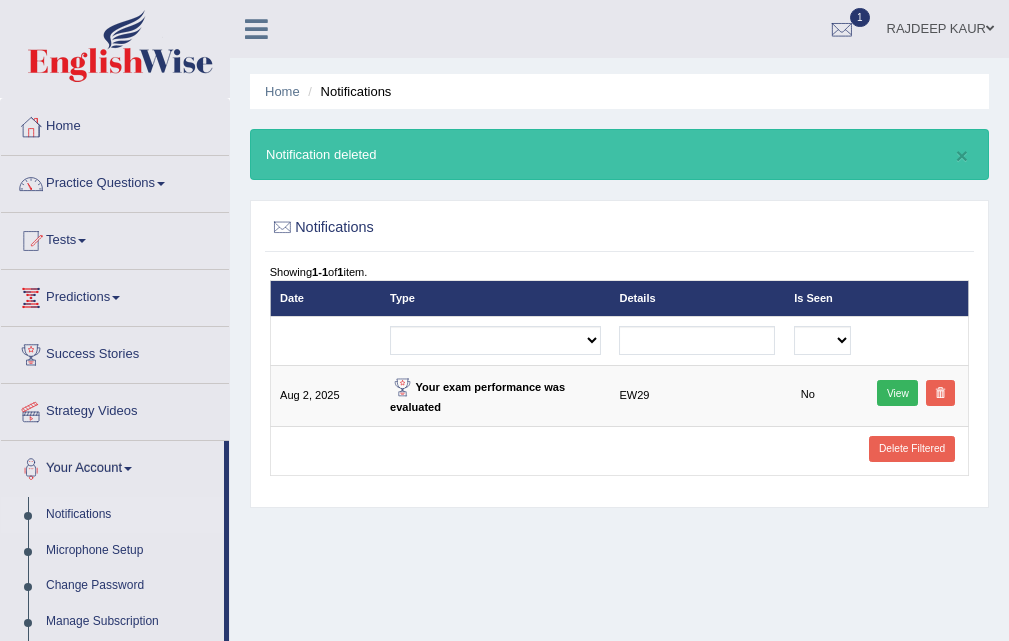 scroll, scrollTop: 0, scrollLeft: 0, axis: both 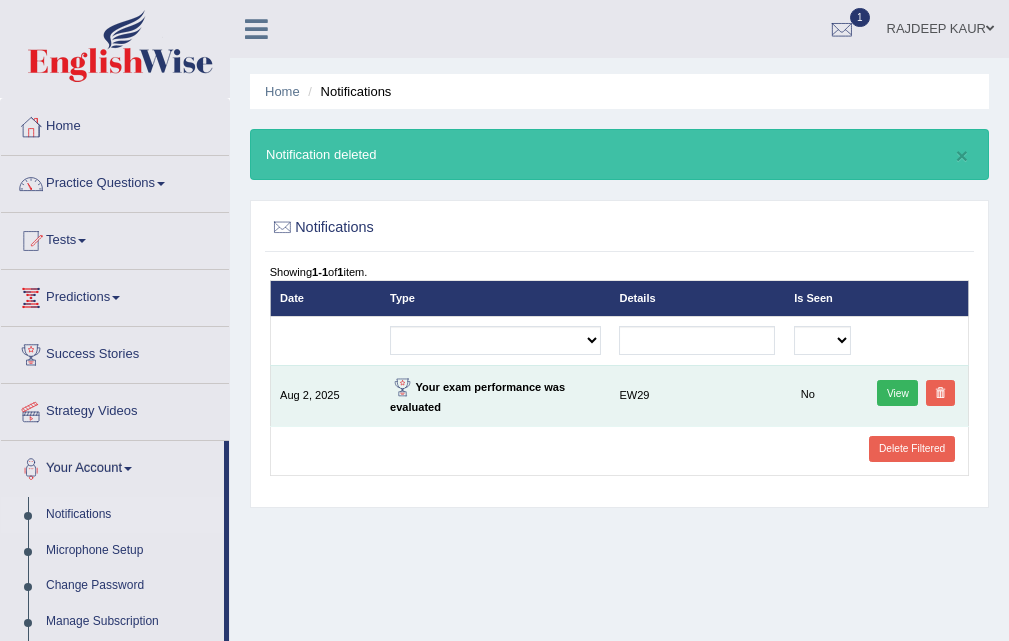 click on "View" at bounding box center (914, 395) 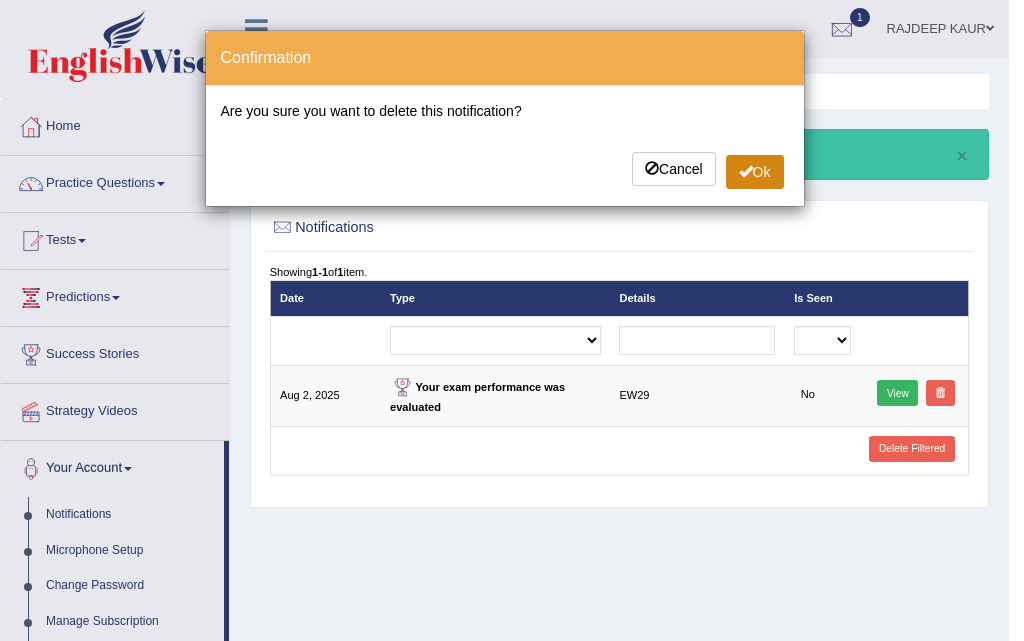 click on "Ok" at bounding box center [755, 172] 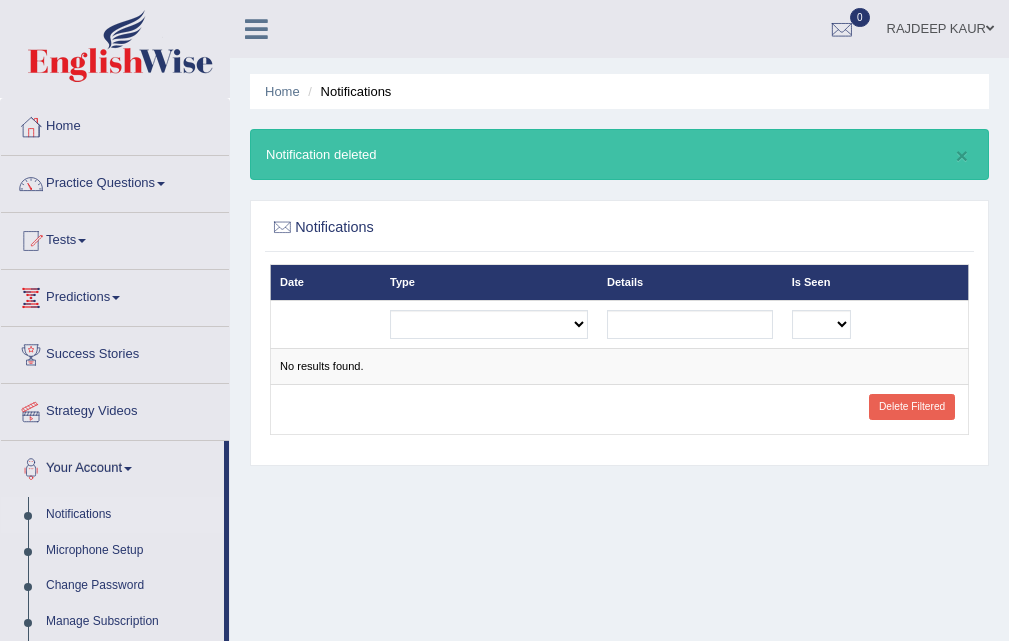 scroll, scrollTop: 0, scrollLeft: 0, axis: both 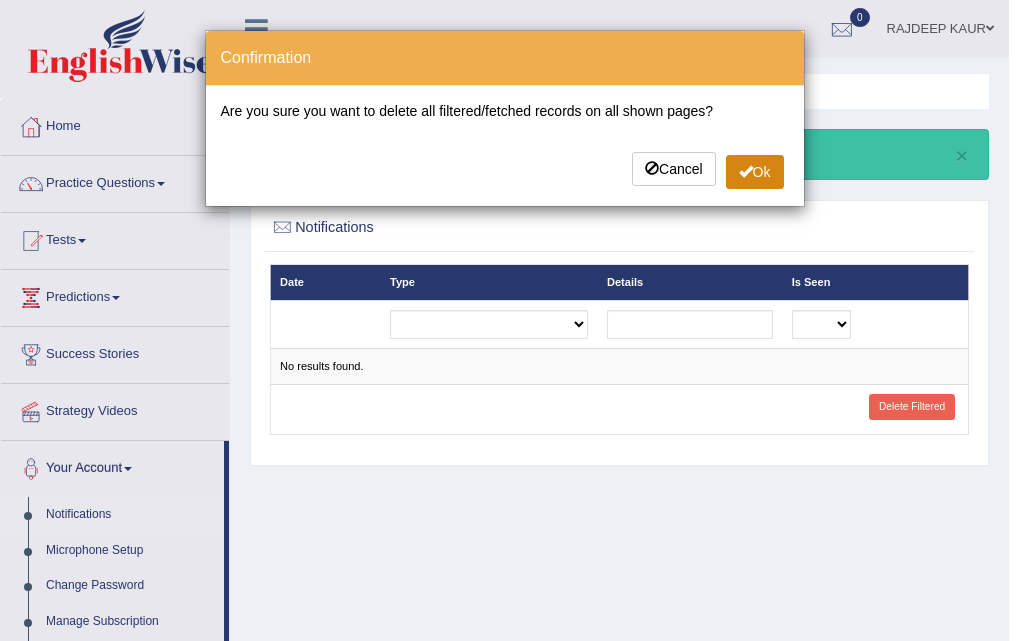 click on "Ok" at bounding box center (755, 172) 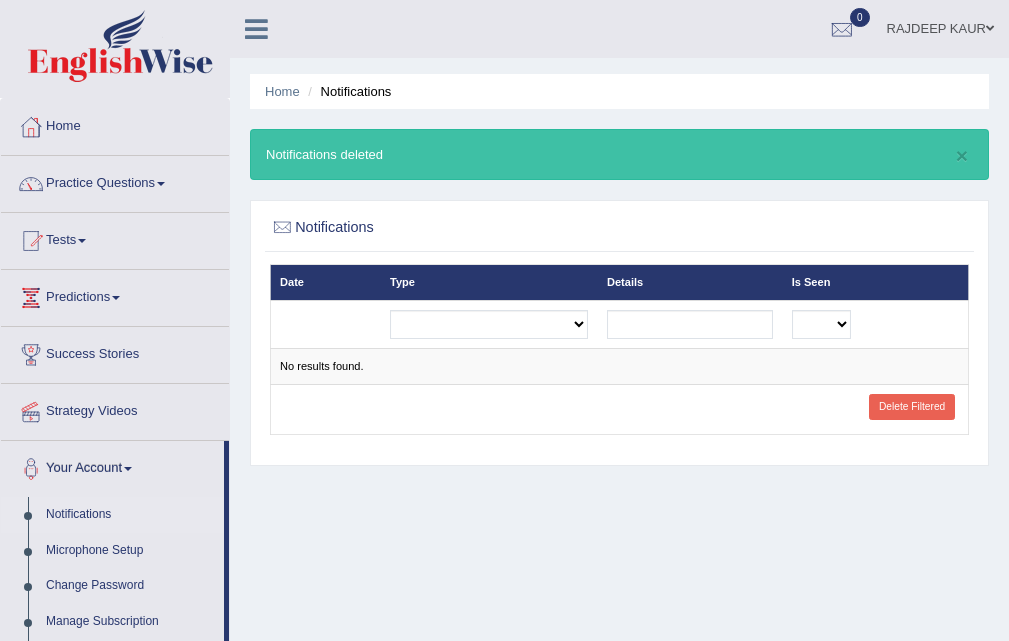 scroll, scrollTop: 0, scrollLeft: 0, axis: both 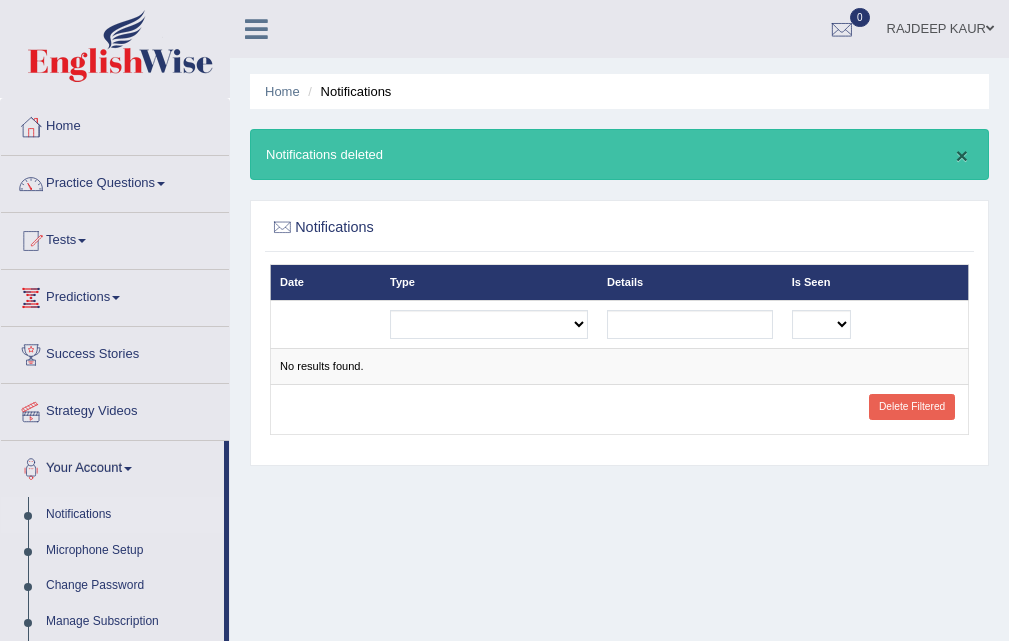 click on "×" at bounding box center (962, 155) 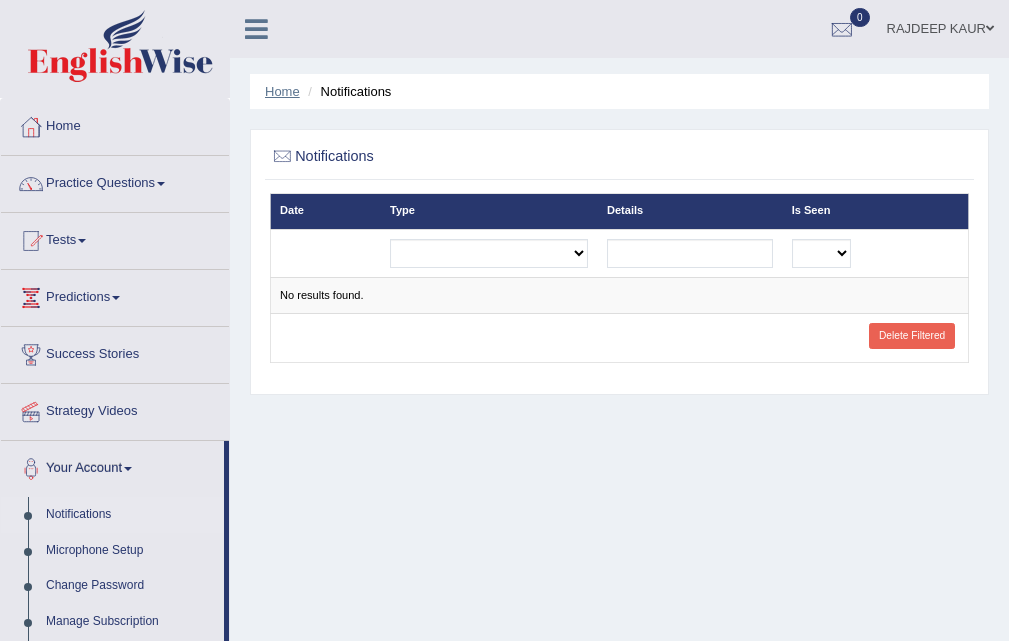 click on "Home" at bounding box center (282, 91) 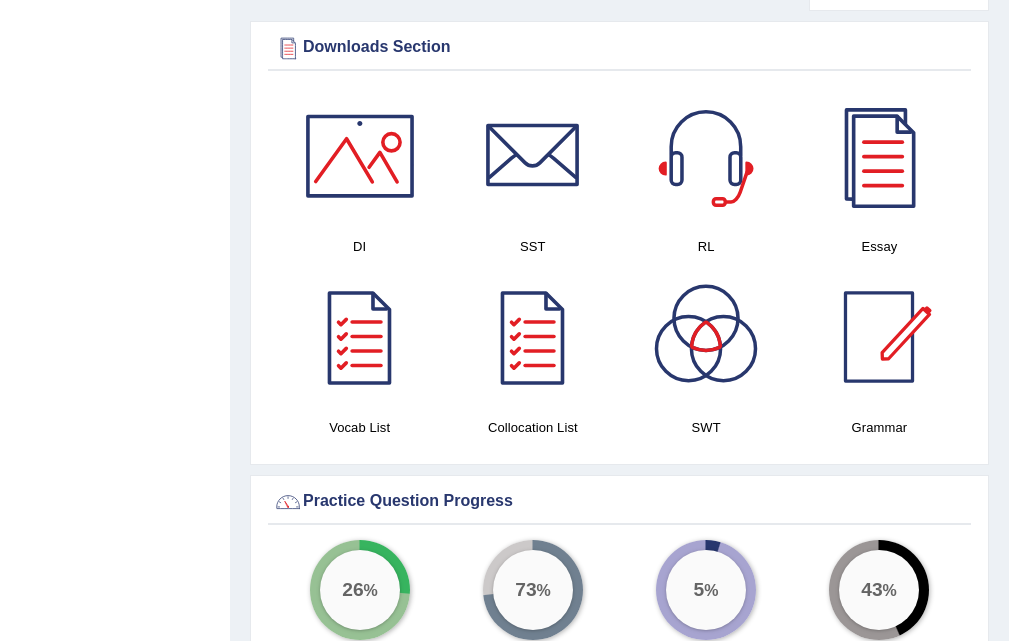 scroll, scrollTop: 0, scrollLeft: 0, axis: both 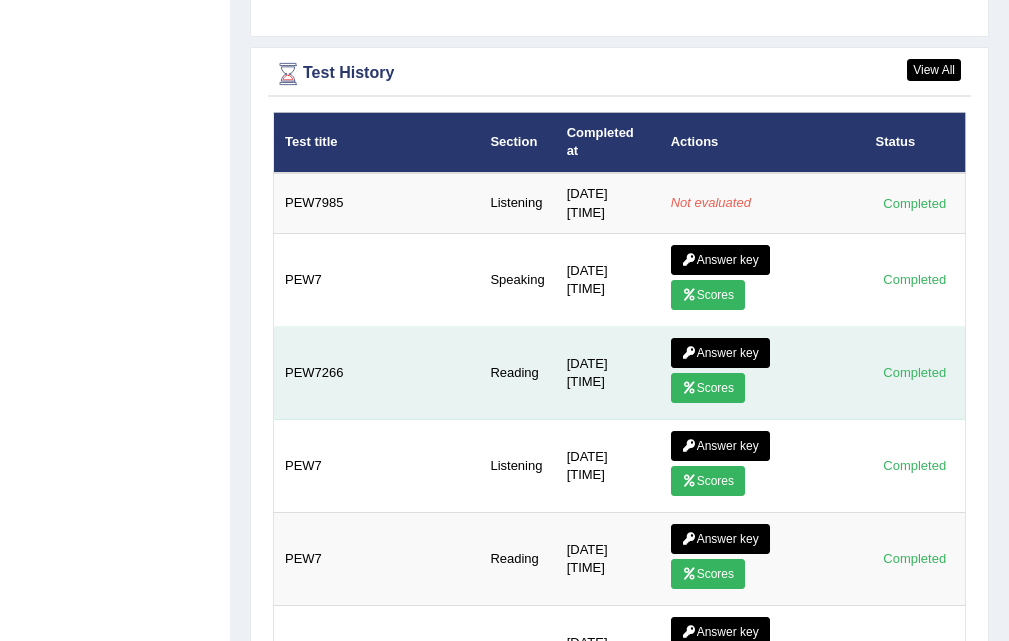 click at bounding box center (689, 388) 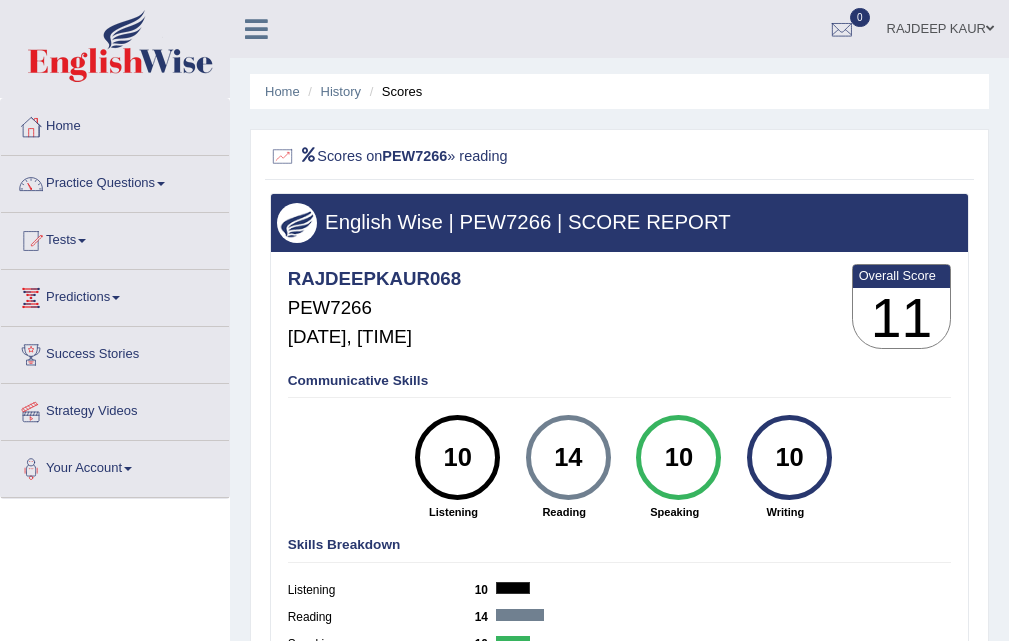scroll, scrollTop: 0, scrollLeft: 0, axis: both 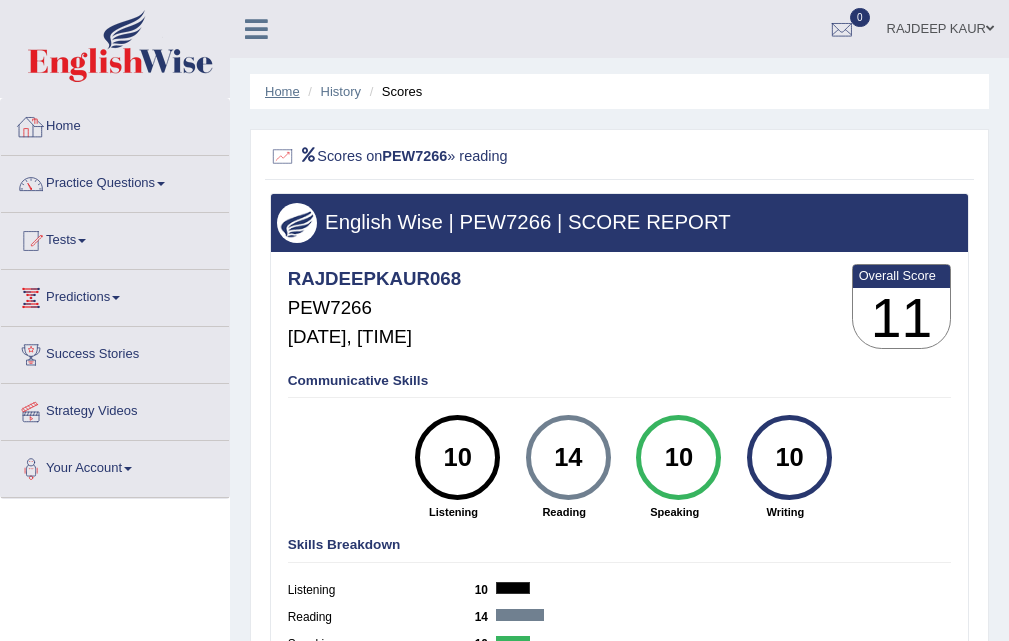 click on "Home" at bounding box center (282, 91) 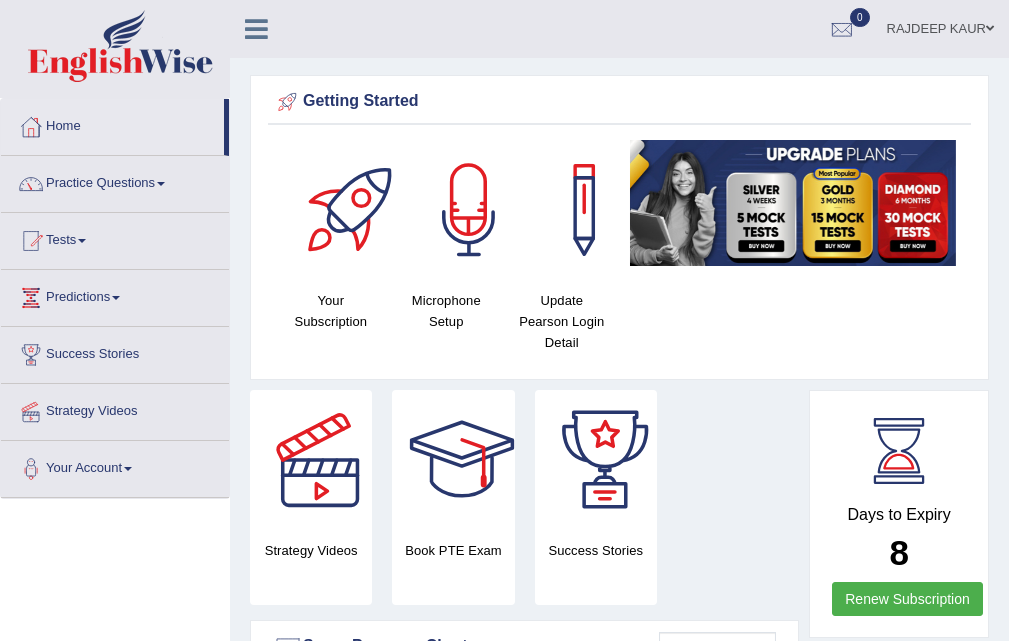 scroll, scrollTop: 1952, scrollLeft: 0, axis: vertical 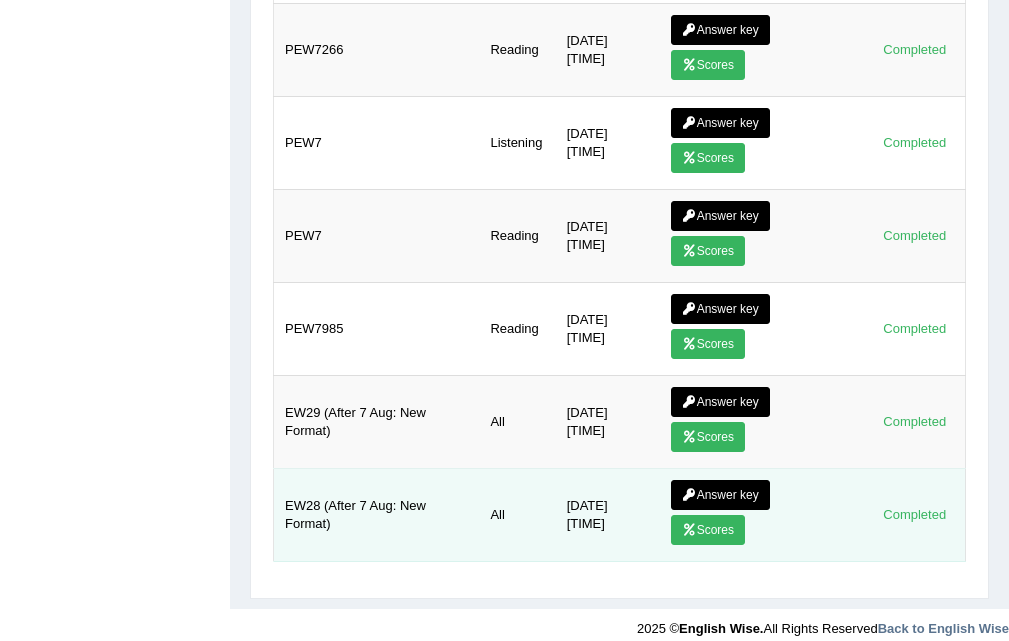 click on "Scores" at bounding box center [708, 530] 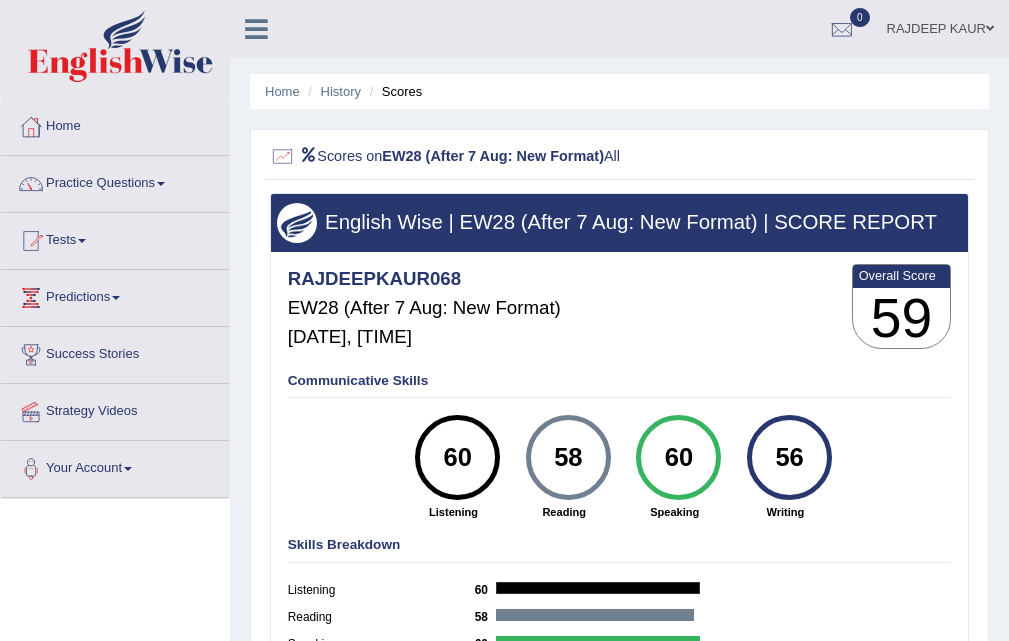 scroll, scrollTop: 0, scrollLeft: 0, axis: both 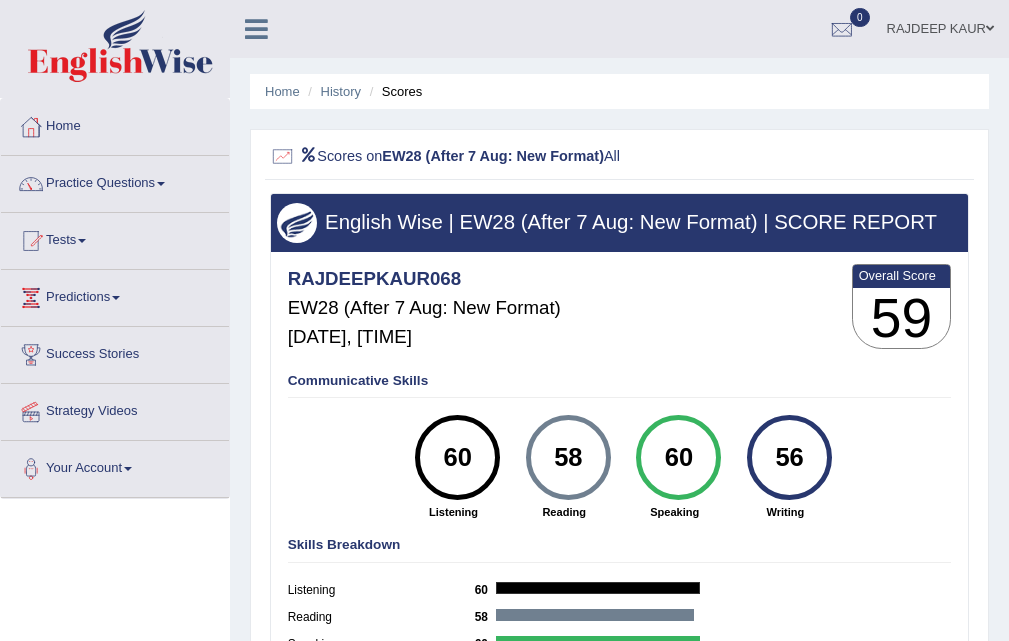 click on "Home" at bounding box center (282, 91) 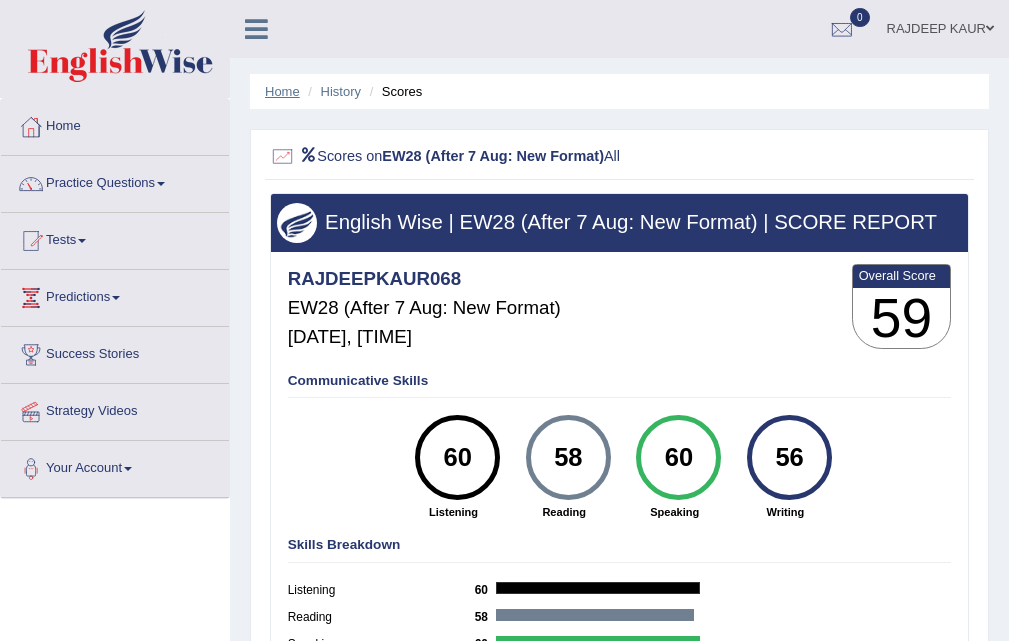 click on "Home" at bounding box center [282, 91] 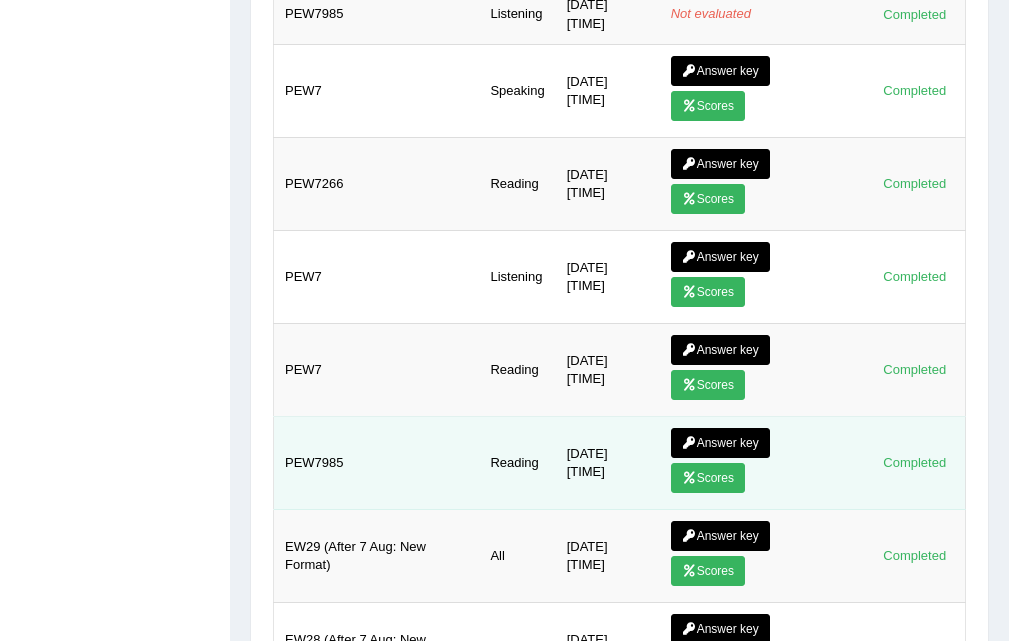 scroll, scrollTop: 0, scrollLeft: 0, axis: both 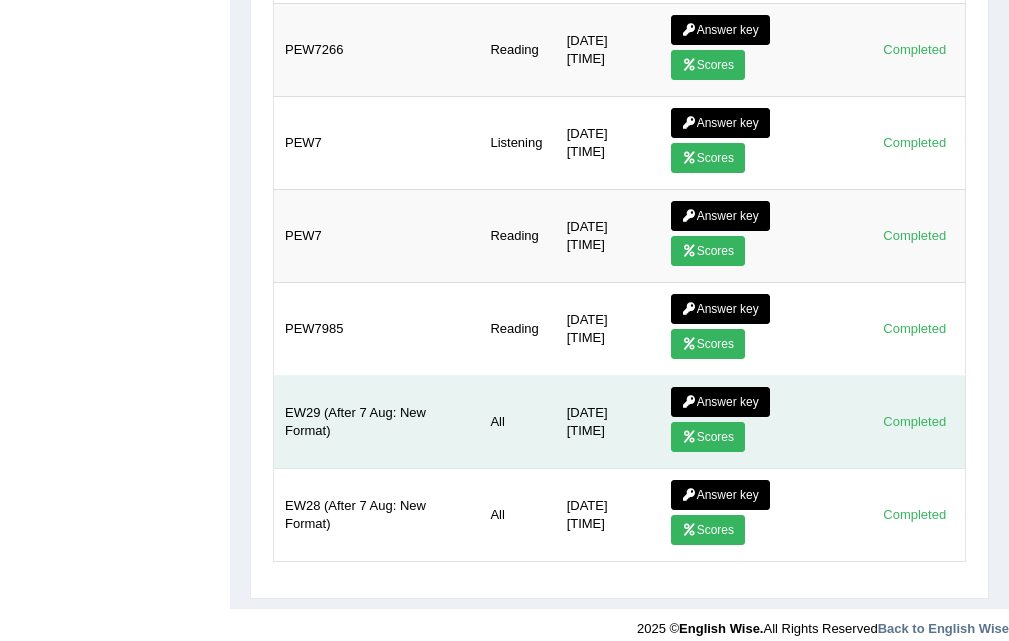 click on "Answer key    Scores" at bounding box center [762, 422] 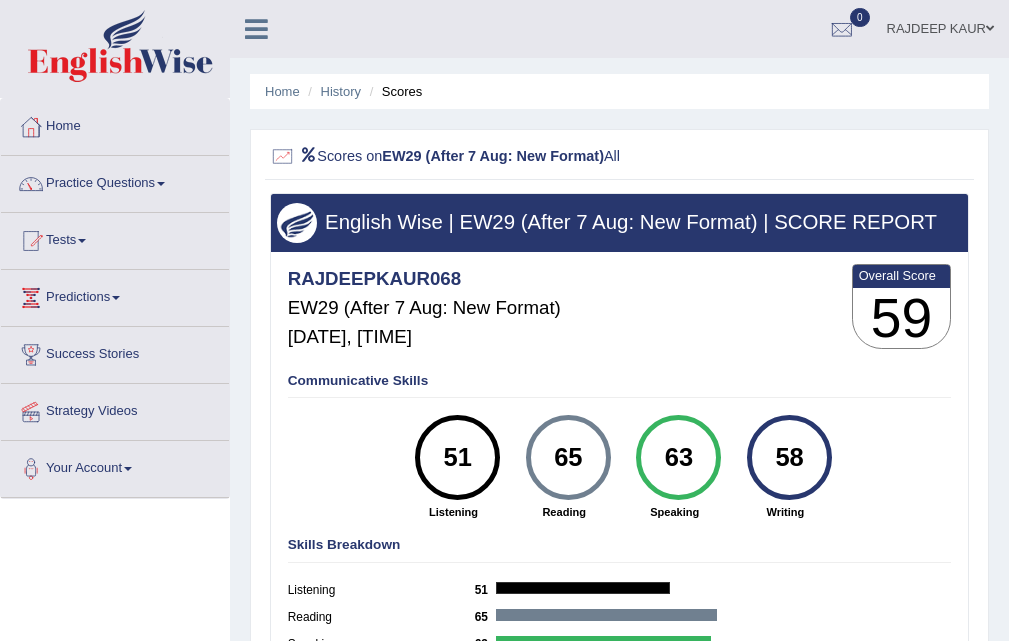 scroll, scrollTop: 0, scrollLeft: 0, axis: both 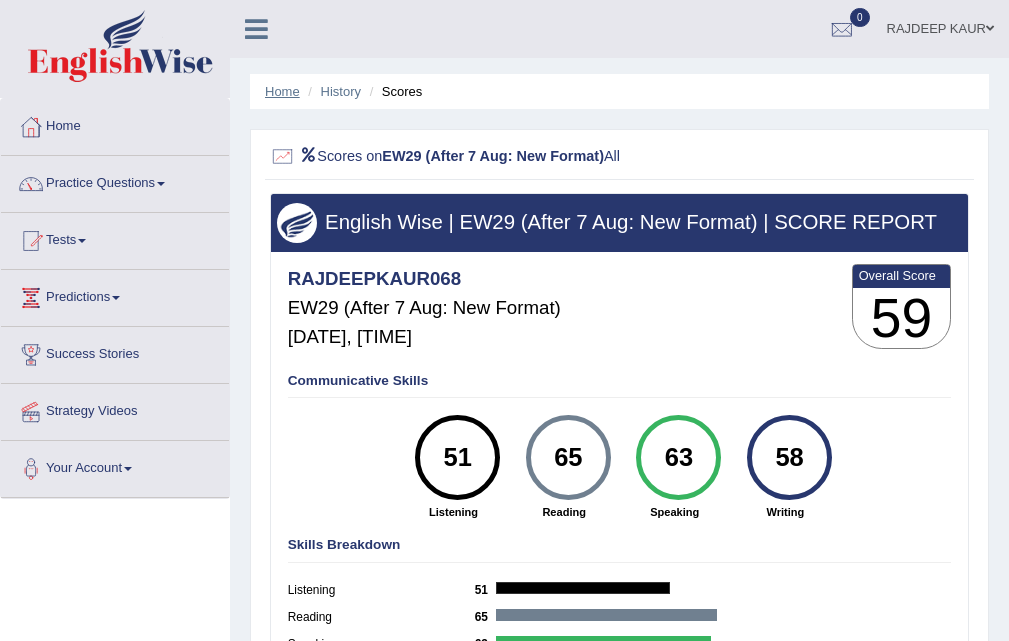 click on "Home" at bounding box center (282, 91) 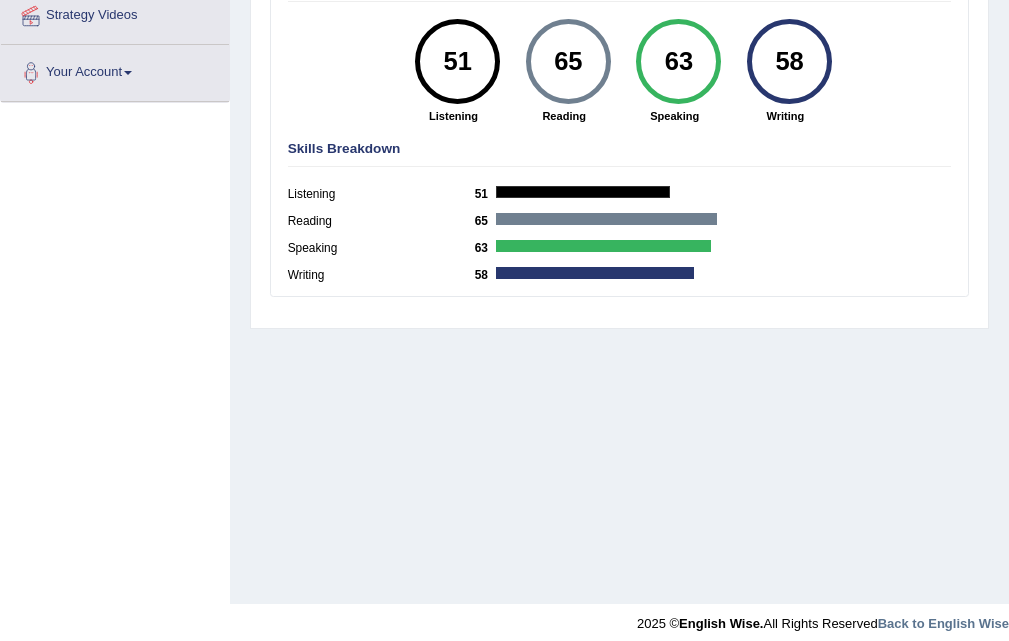 scroll, scrollTop: 409, scrollLeft: 0, axis: vertical 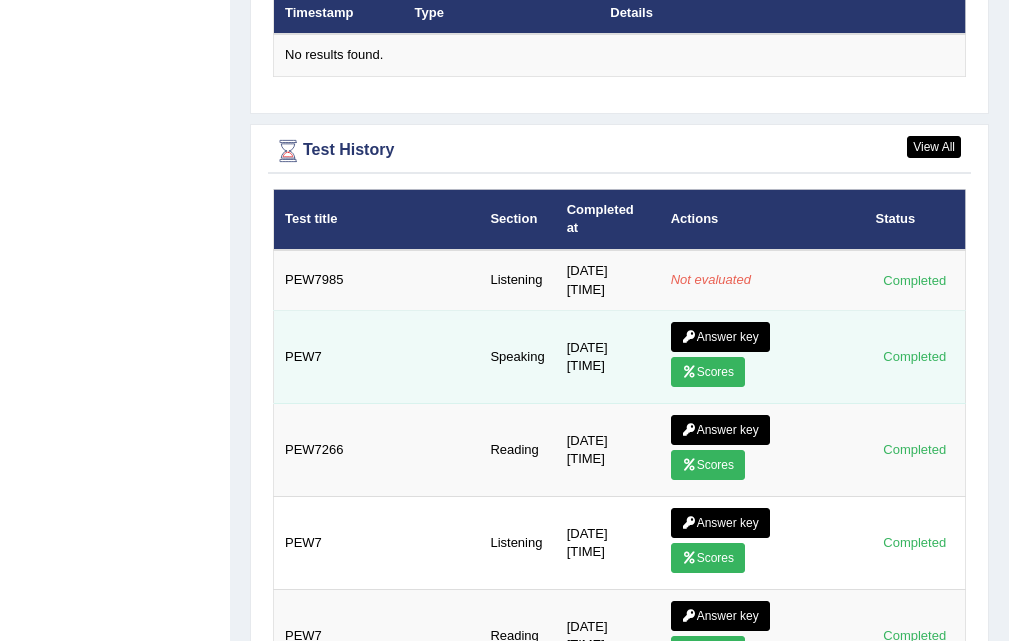click on "Scores" at bounding box center [708, 372] 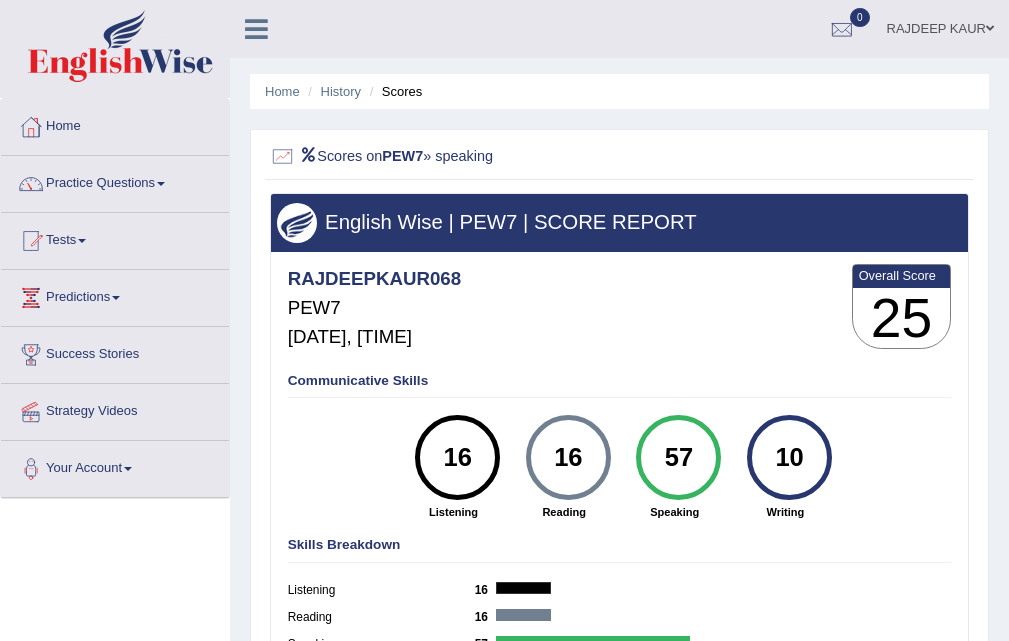 scroll, scrollTop: 0, scrollLeft: 0, axis: both 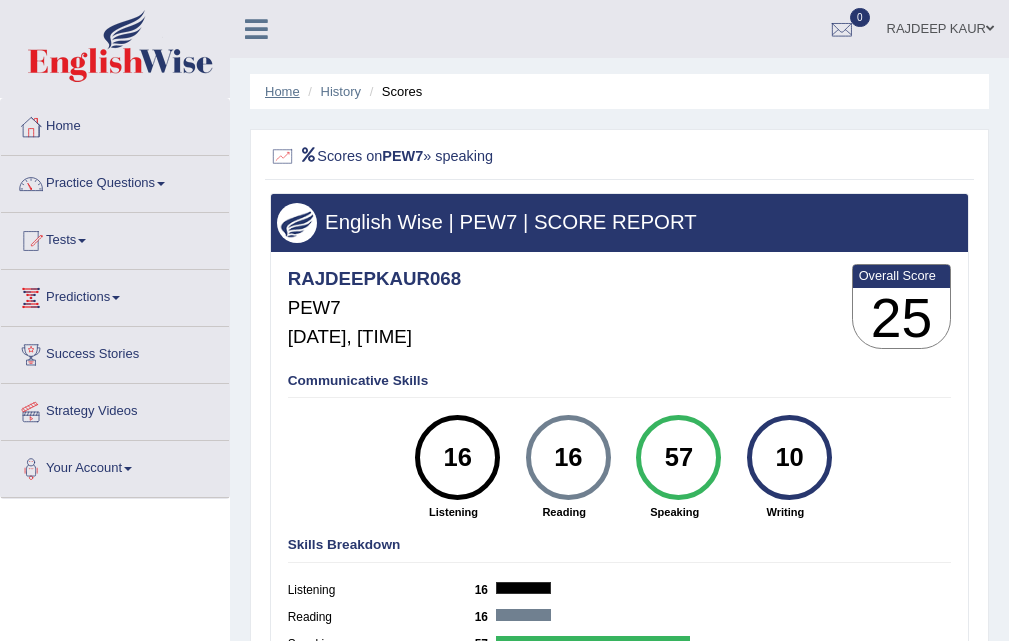 click on "Home" at bounding box center [282, 91] 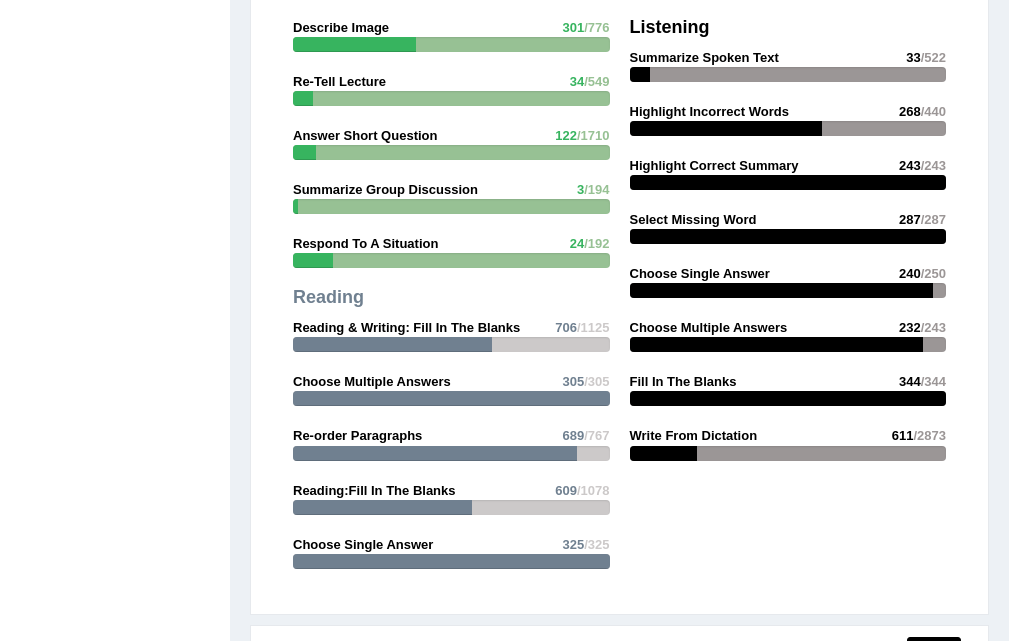 scroll, scrollTop: 0, scrollLeft: 0, axis: both 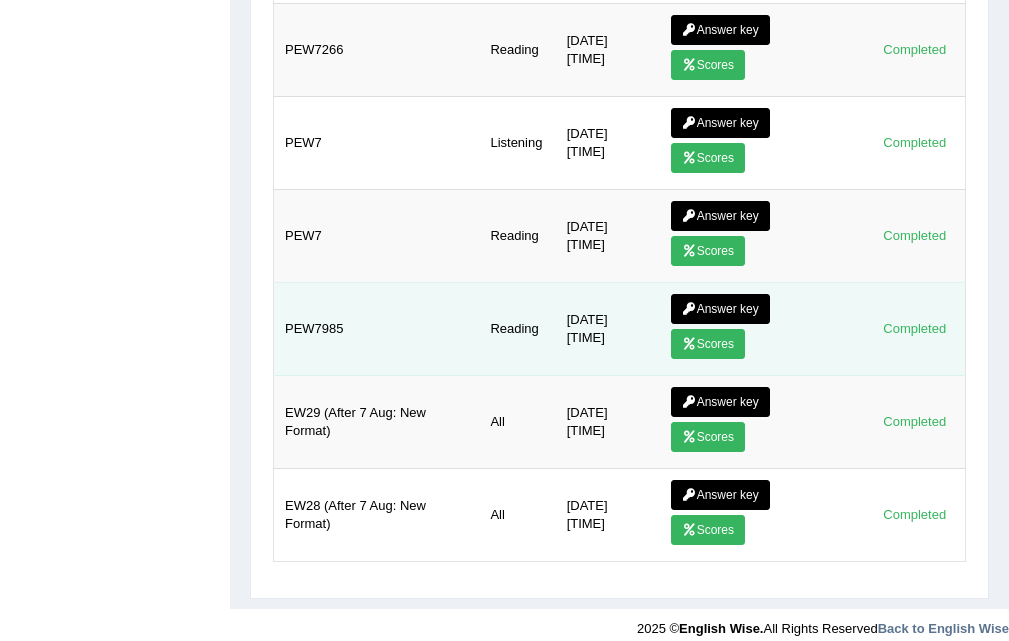 click at bounding box center [689, 344] 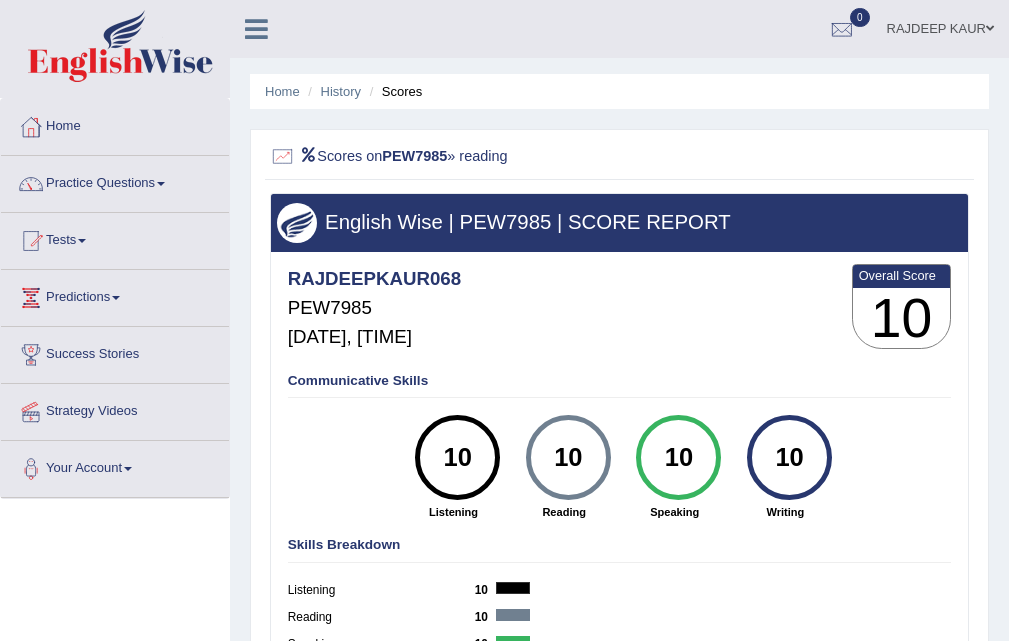 scroll, scrollTop: 0, scrollLeft: 0, axis: both 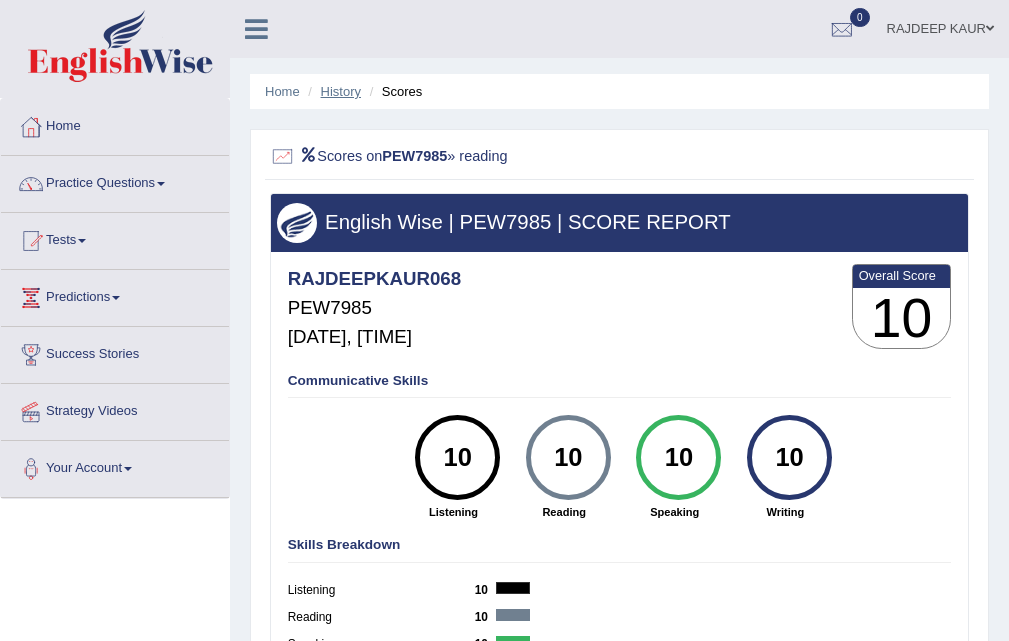 click on "History" at bounding box center (341, 91) 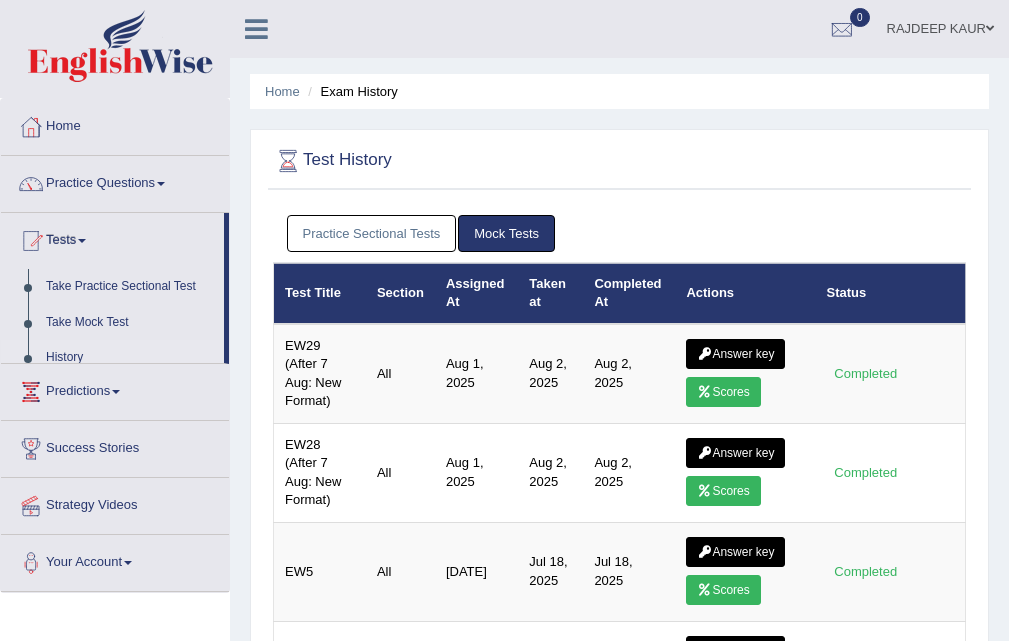 scroll, scrollTop: 0, scrollLeft: 0, axis: both 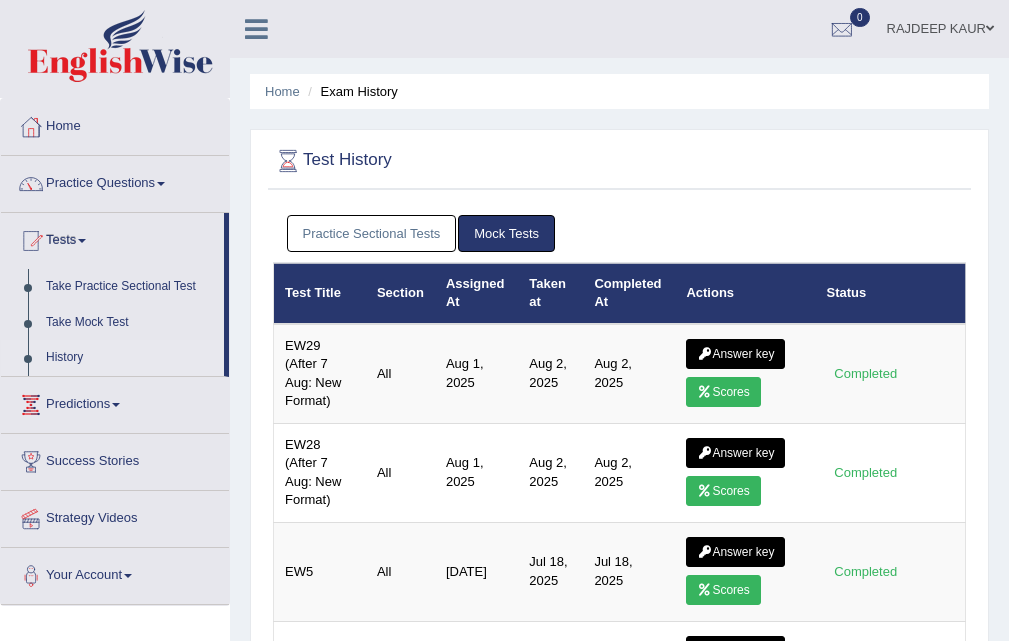 click on "Practice Sectional Tests" at bounding box center [372, 233] 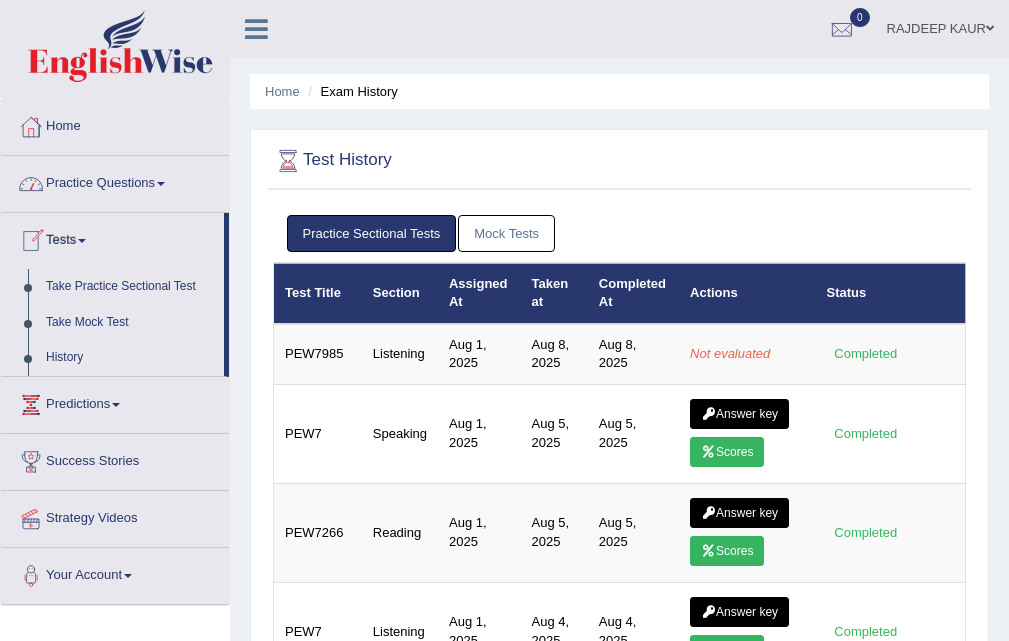 click on "Practice Questions" at bounding box center (115, 181) 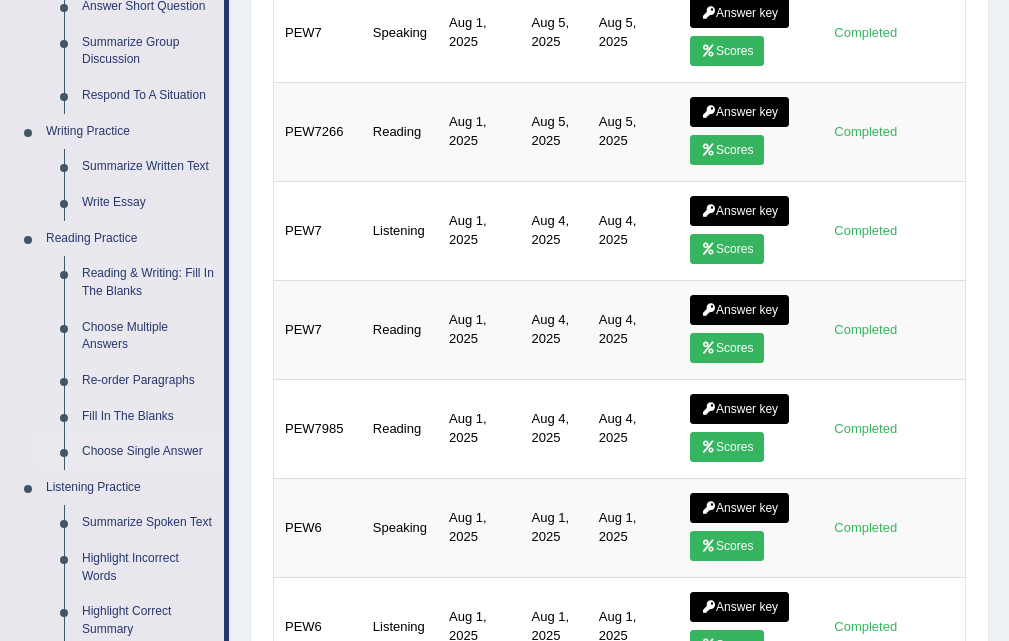 scroll, scrollTop: 400, scrollLeft: 0, axis: vertical 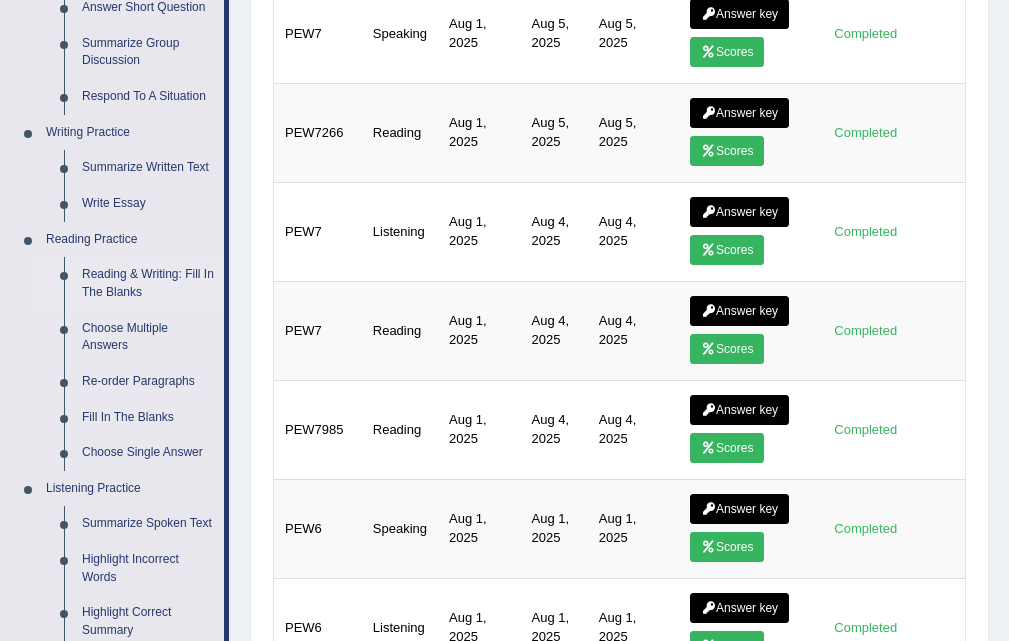 click on "Reading & Writing: Fill In The Blanks" at bounding box center (148, 283) 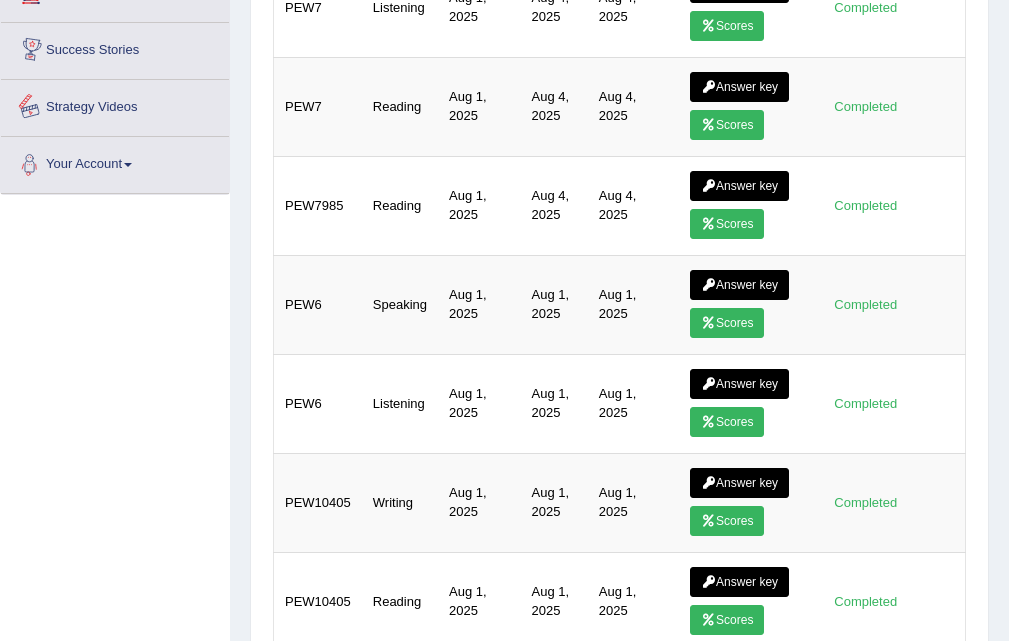 scroll, scrollTop: 743, scrollLeft: 0, axis: vertical 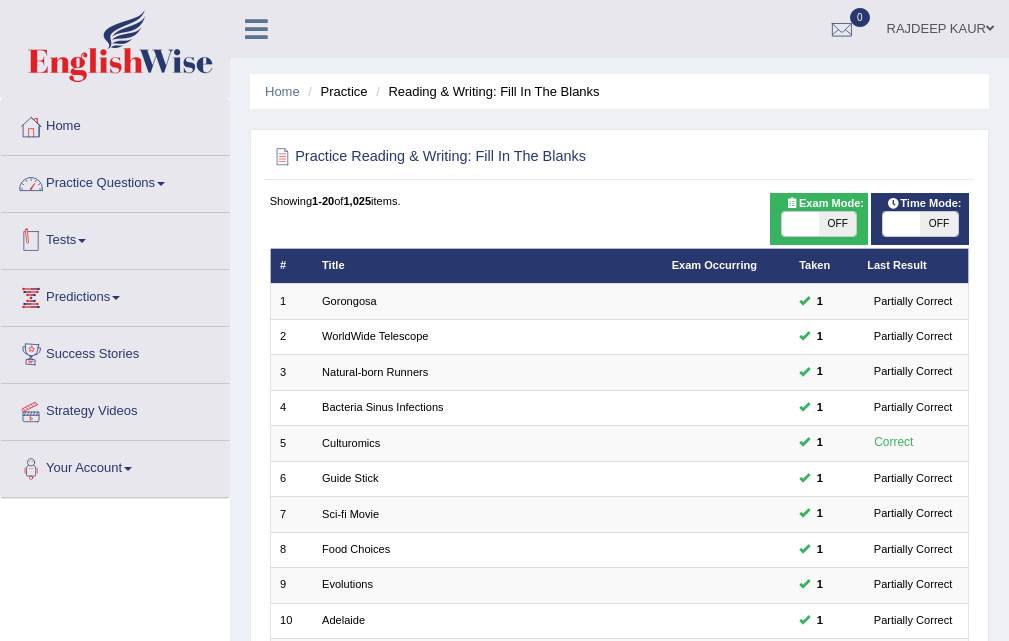 click on "Practice Questions" at bounding box center (115, 181) 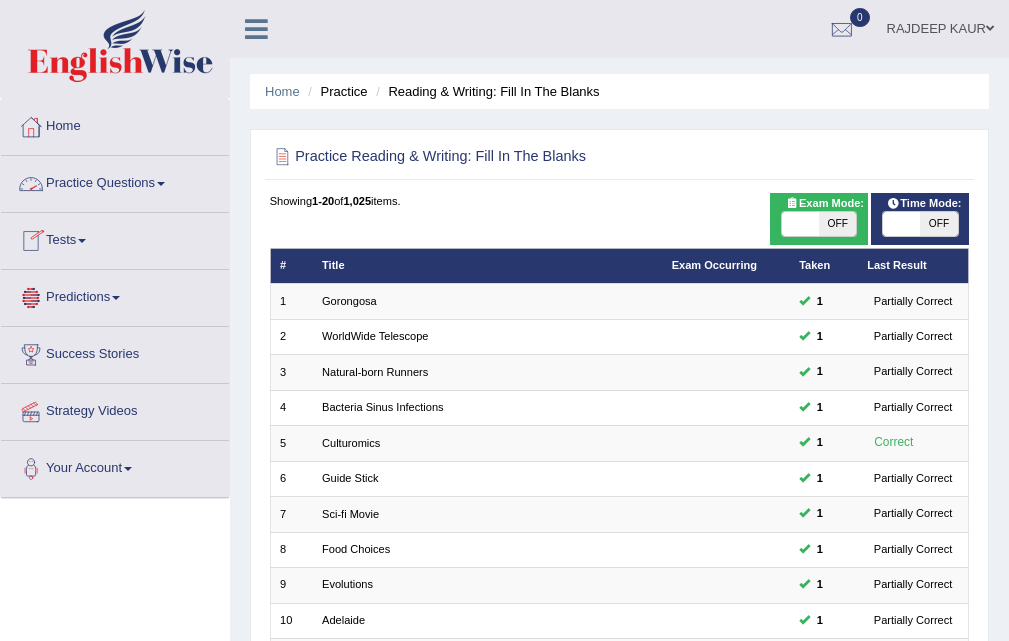 click on "Practice Questions" at bounding box center (115, 181) 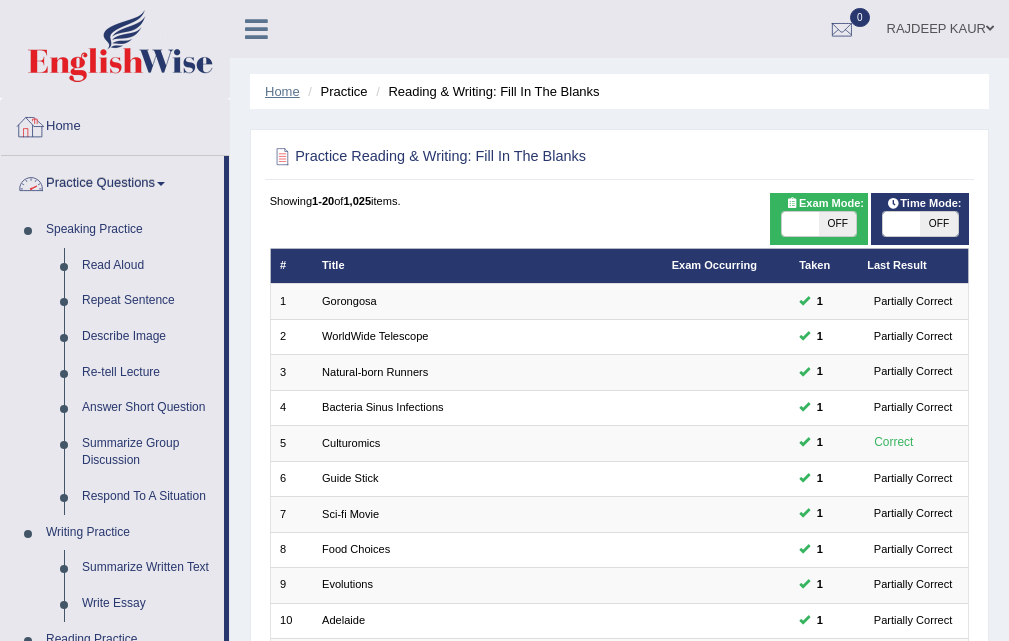 click on "Home" at bounding box center (282, 91) 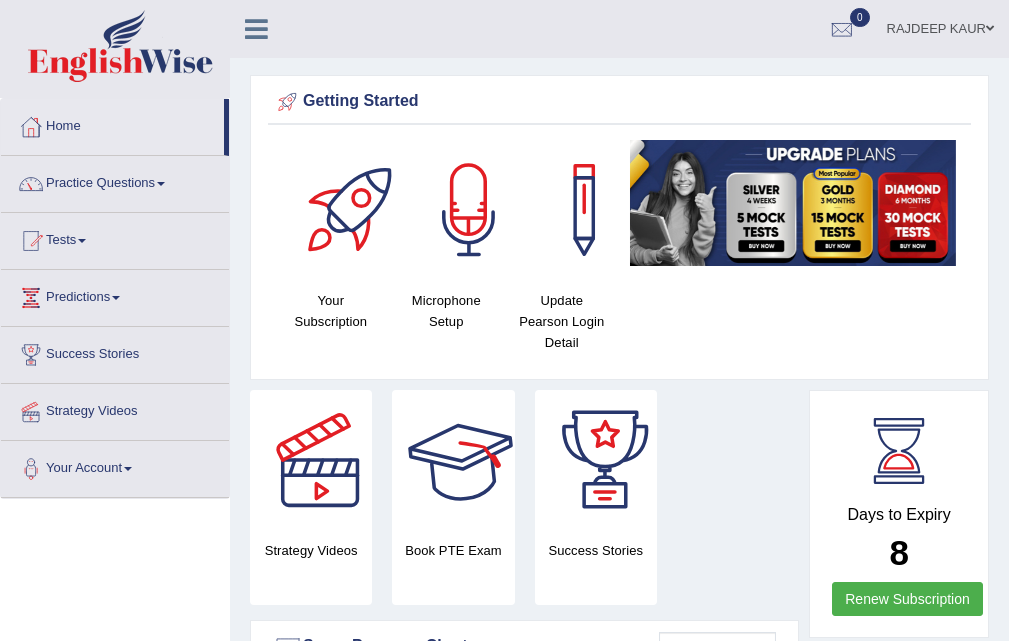 scroll, scrollTop: 1000, scrollLeft: 0, axis: vertical 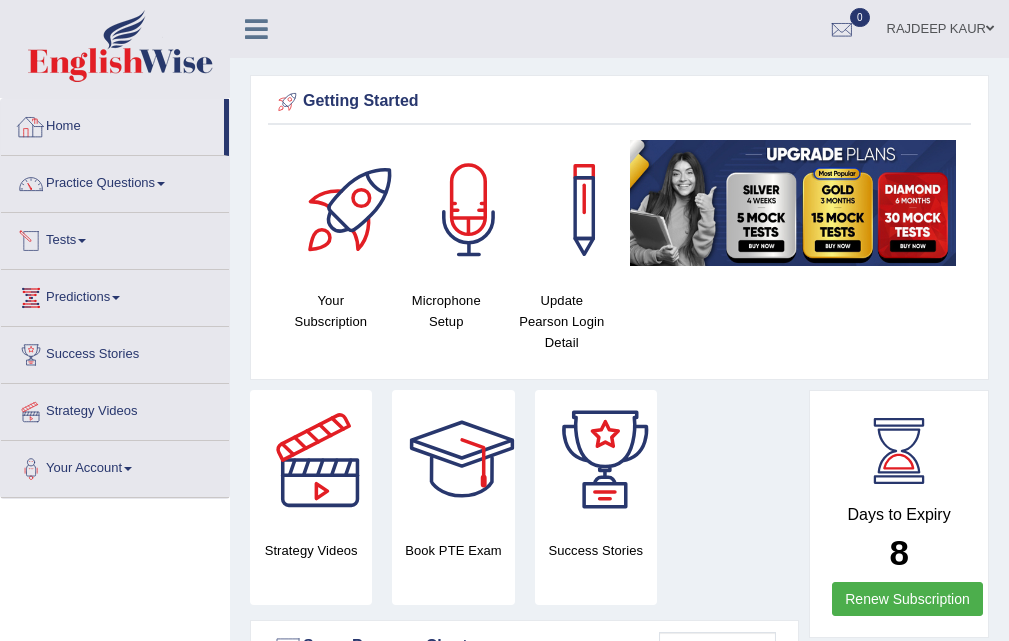 click on "Home" at bounding box center [112, 124] 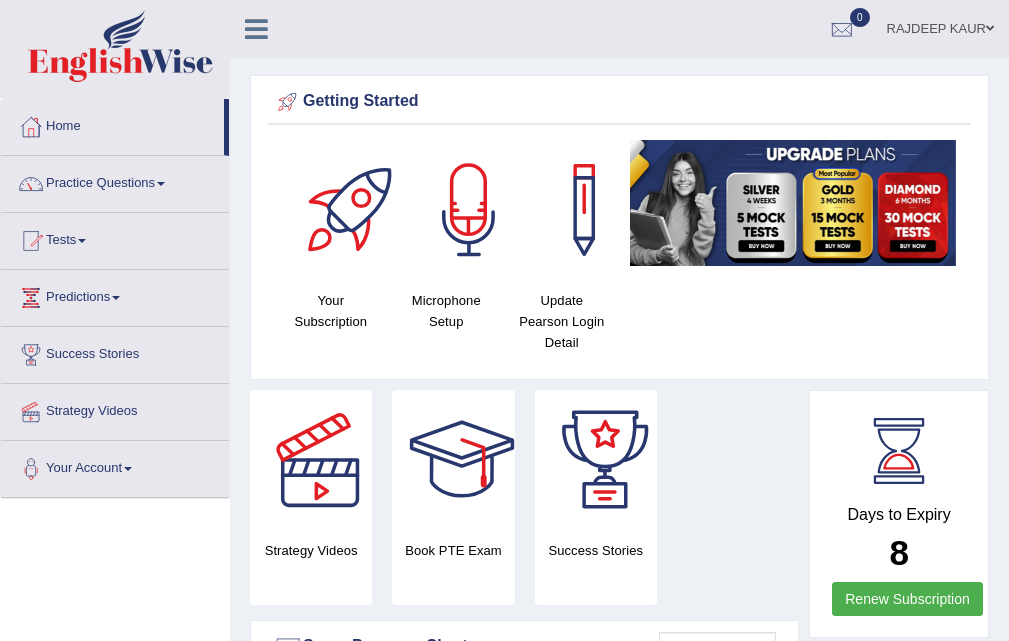 scroll, scrollTop: 1600, scrollLeft: 0, axis: vertical 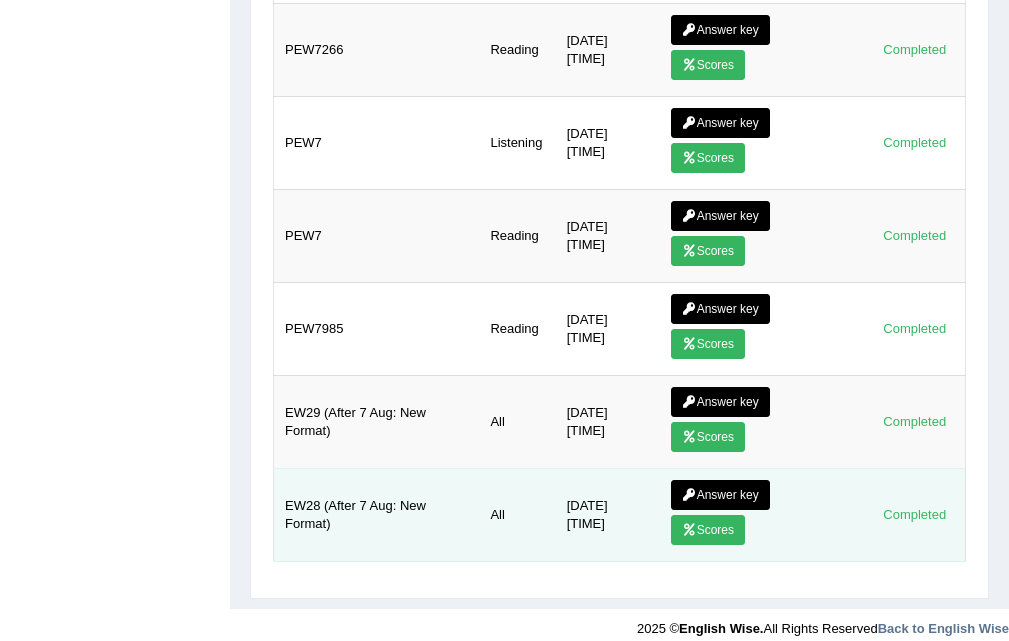 click on "Scores" at bounding box center (708, 530) 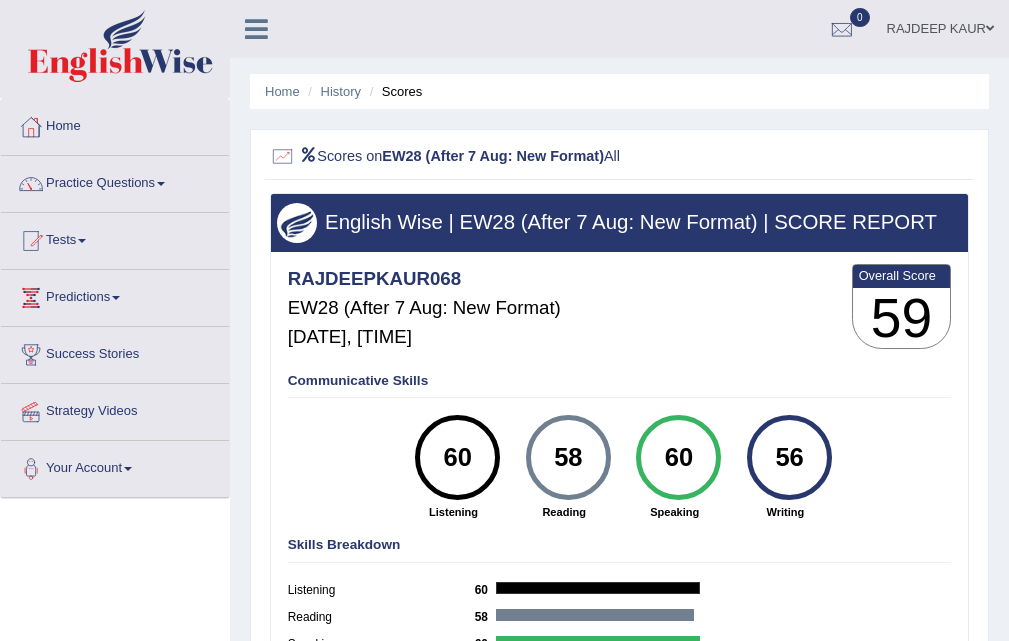 scroll, scrollTop: 0, scrollLeft: 0, axis: both 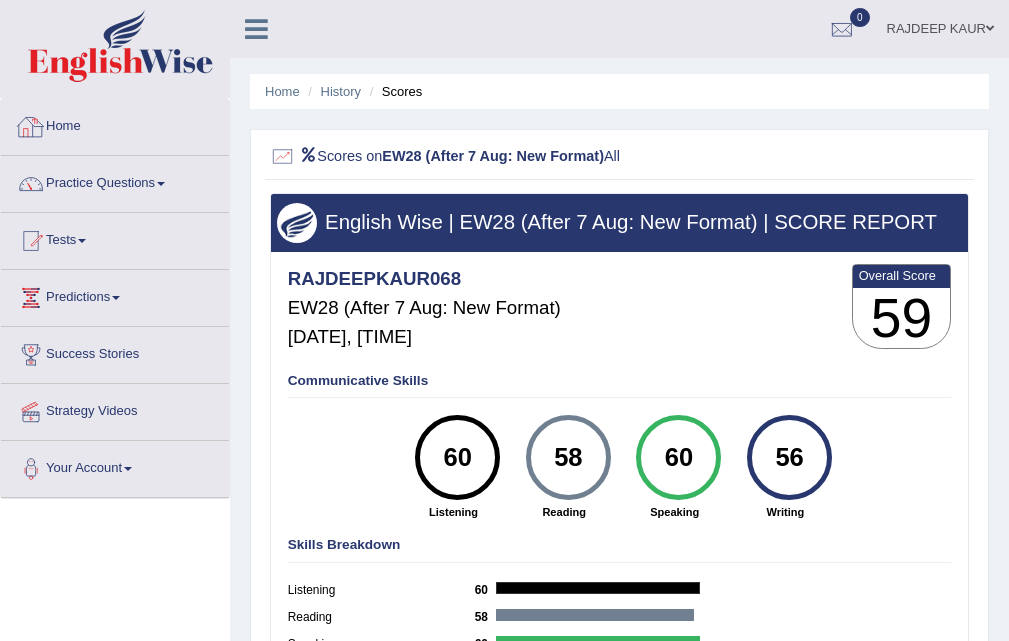 click on "Home" at bounding box center (282, 91) 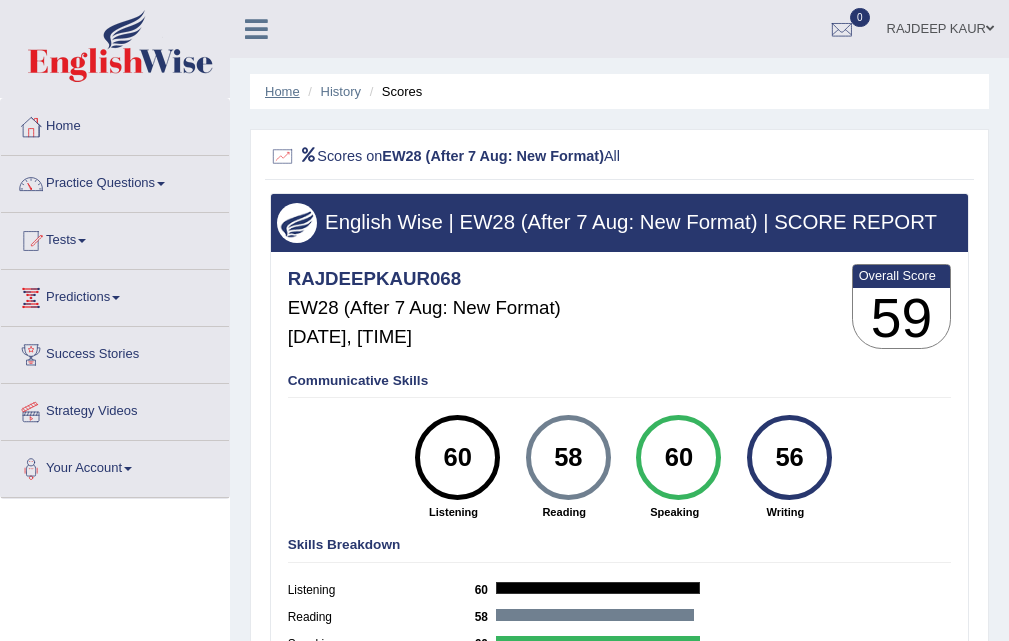 click on "Home" at bounding box center (282, 91) 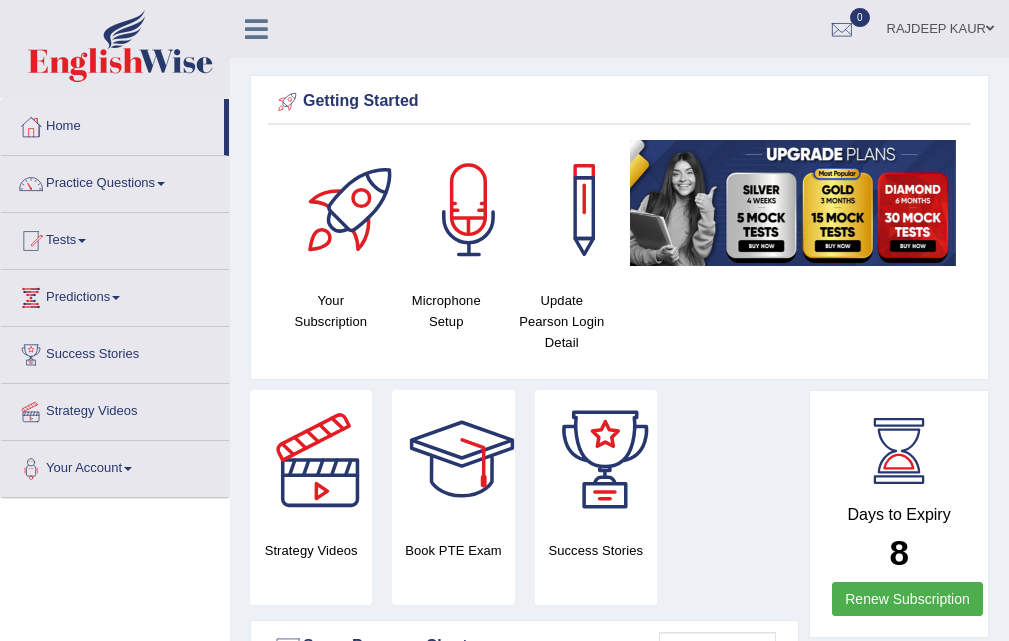 scroll, scrollTop: 1793, scrollLeft: 0, axis: vertical 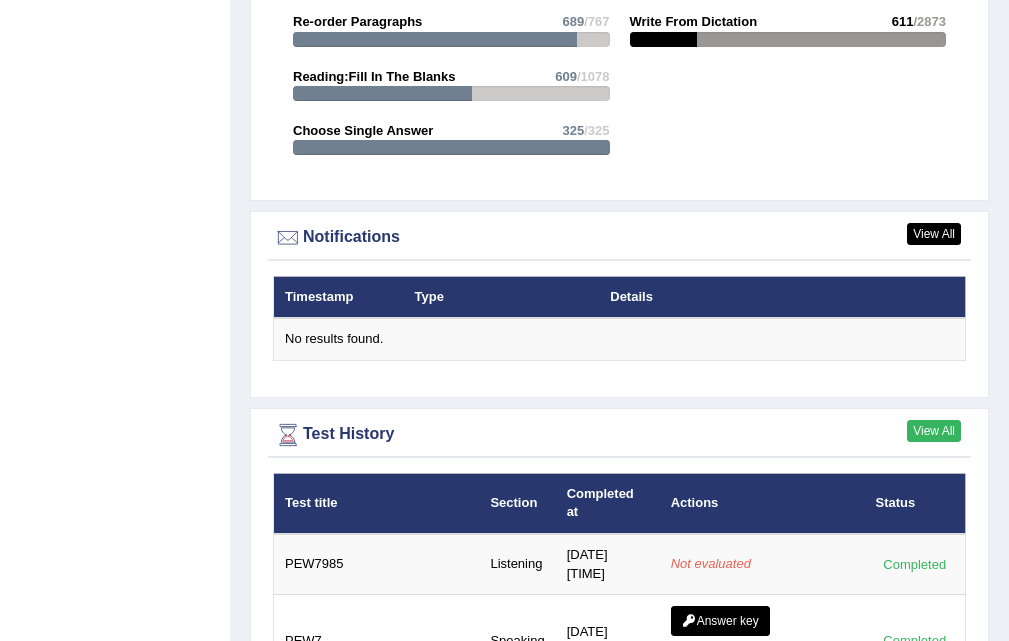 click on "View All" at bounding box center [934, 431] 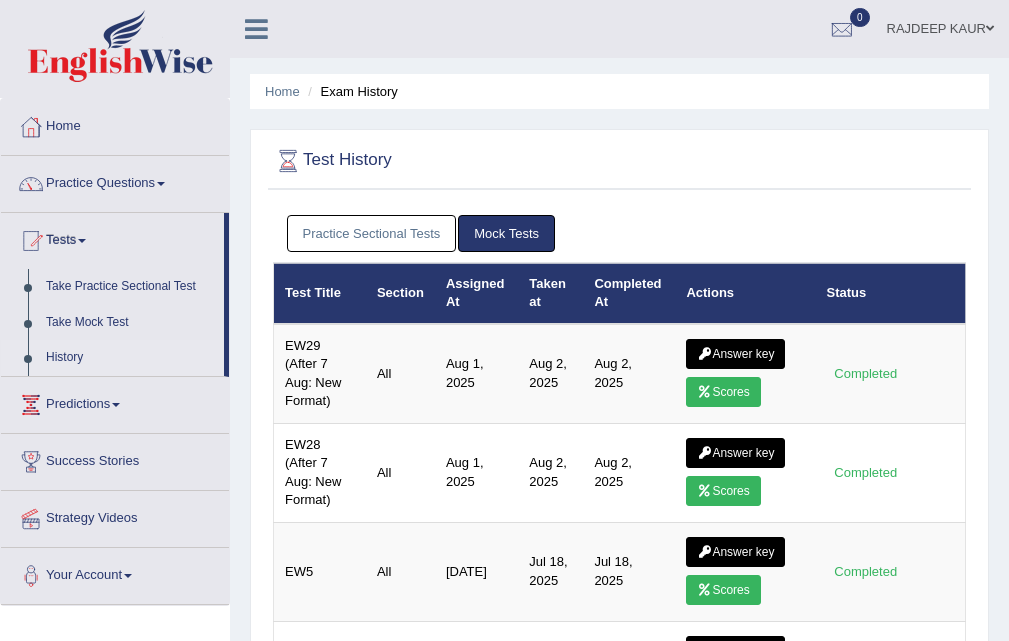 scroll, scrollTop: 0, scrollLeft: 0, axis: both 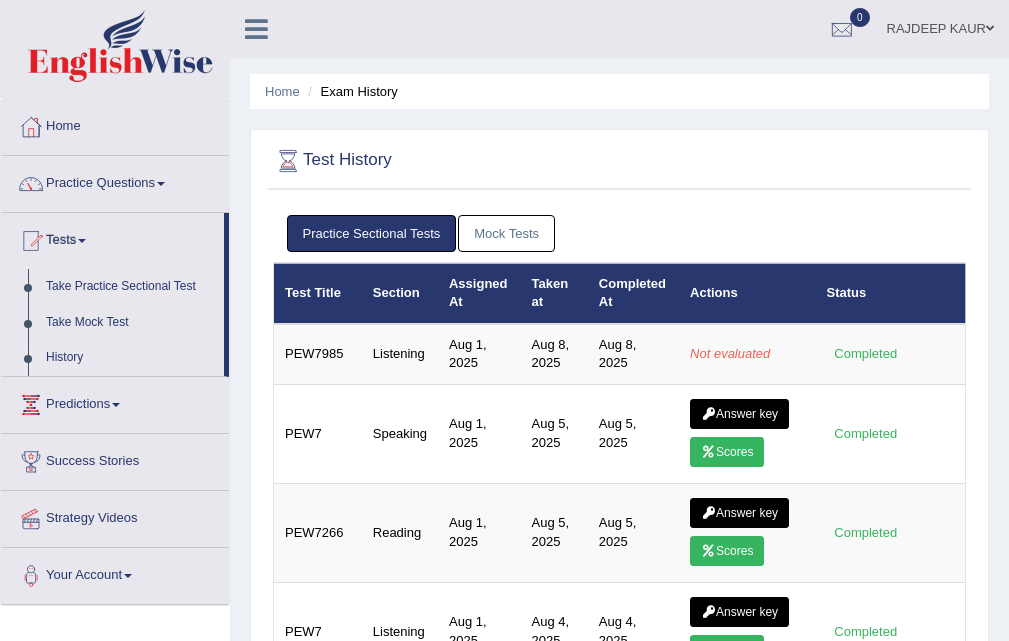click on "Mock Tests" at bounding box center [506, 233] 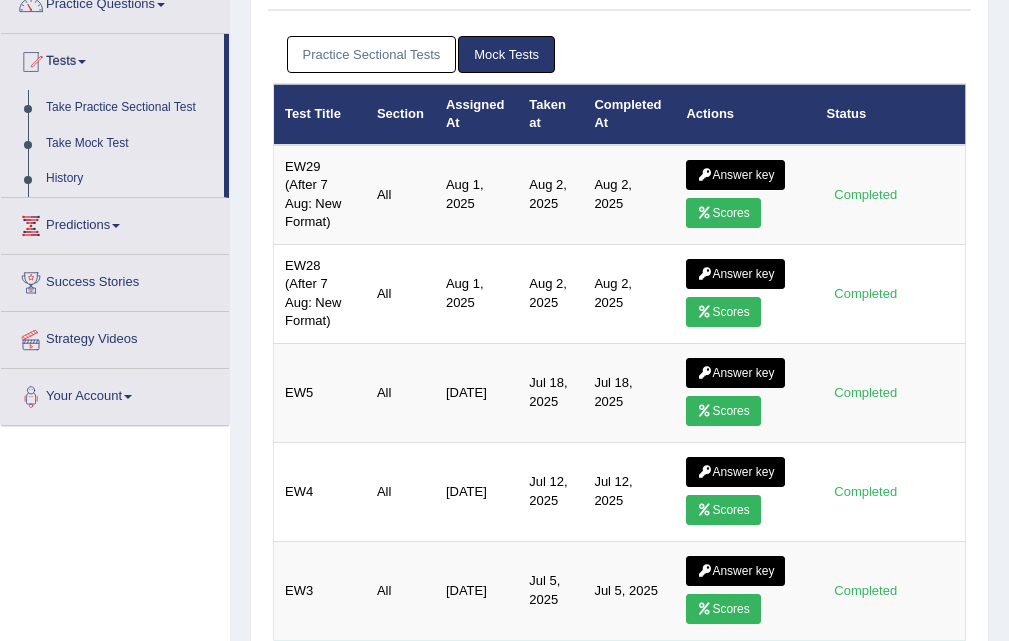 scroll, scrollTop: 400, scrollLeft: 0, axis: vertical 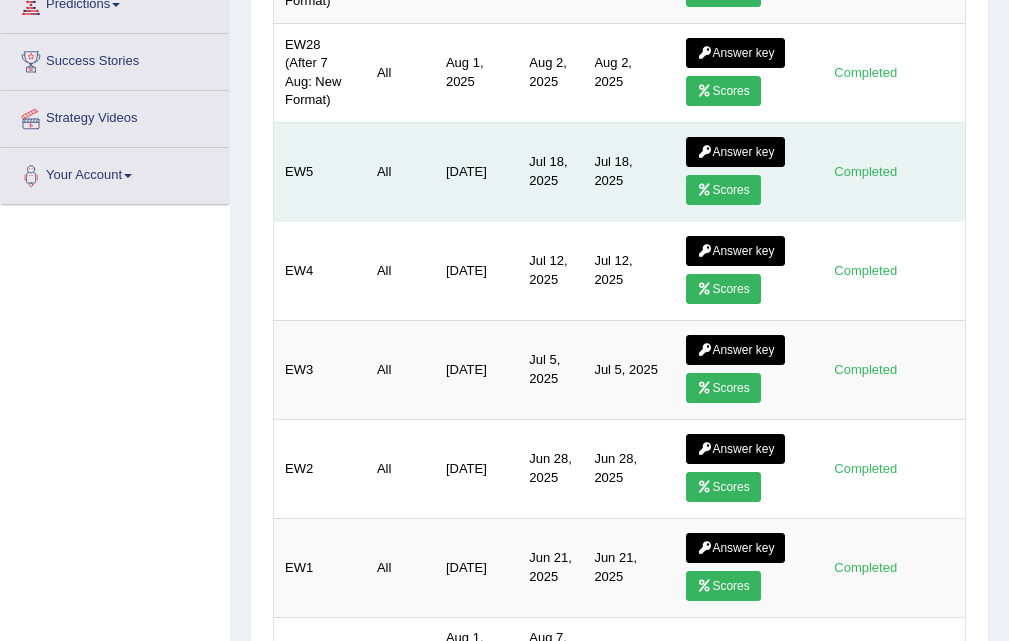 click on "Scores" at bounding box center [723, 190] 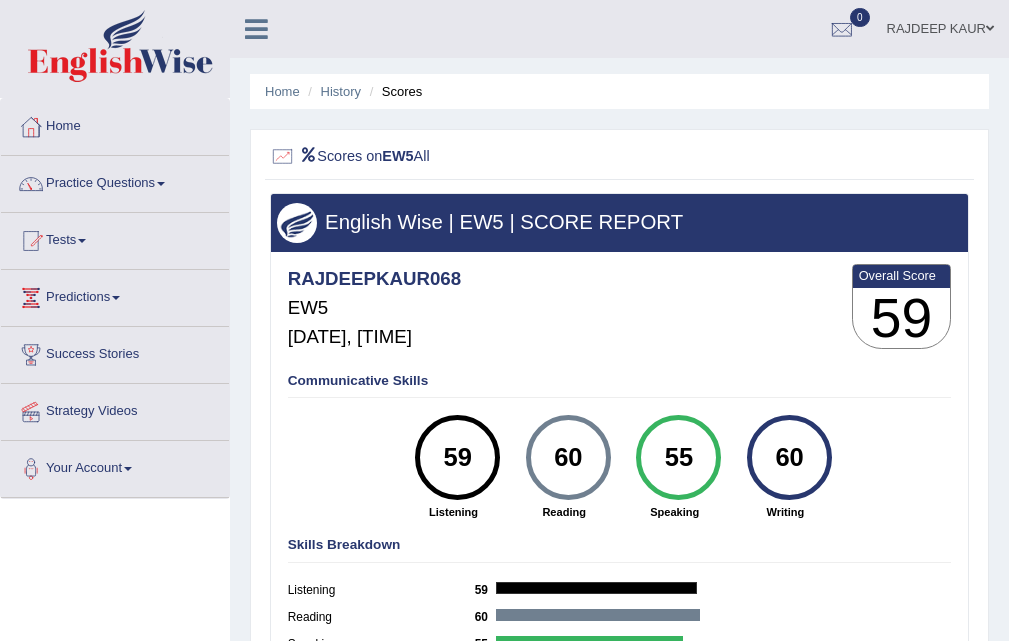 scroll, scrollTop: 0, scrollLeft: 0, axis: both 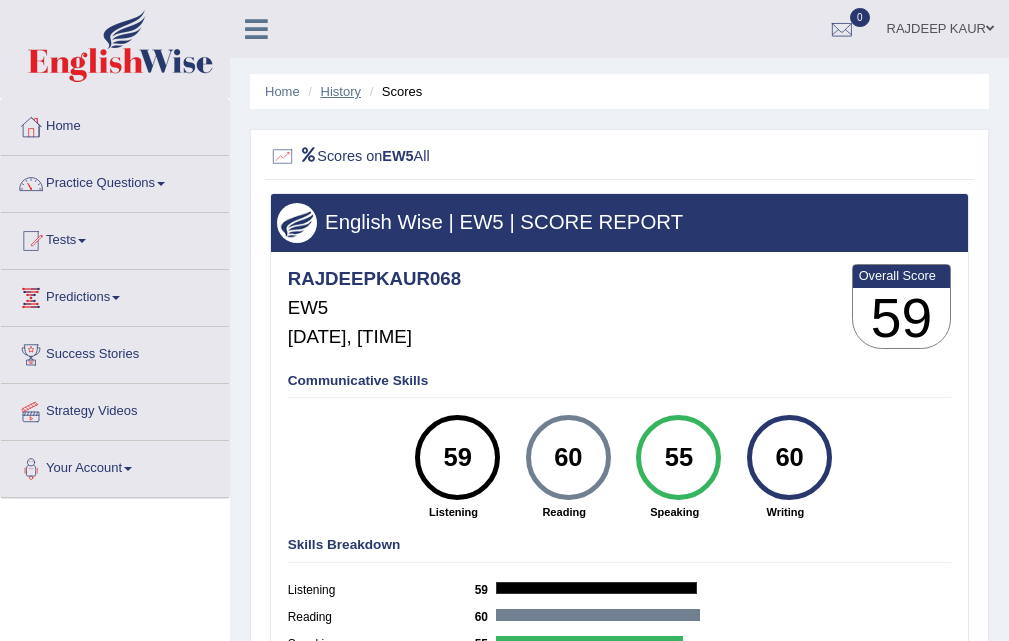 click on "History" at bounding box center [341, 91] 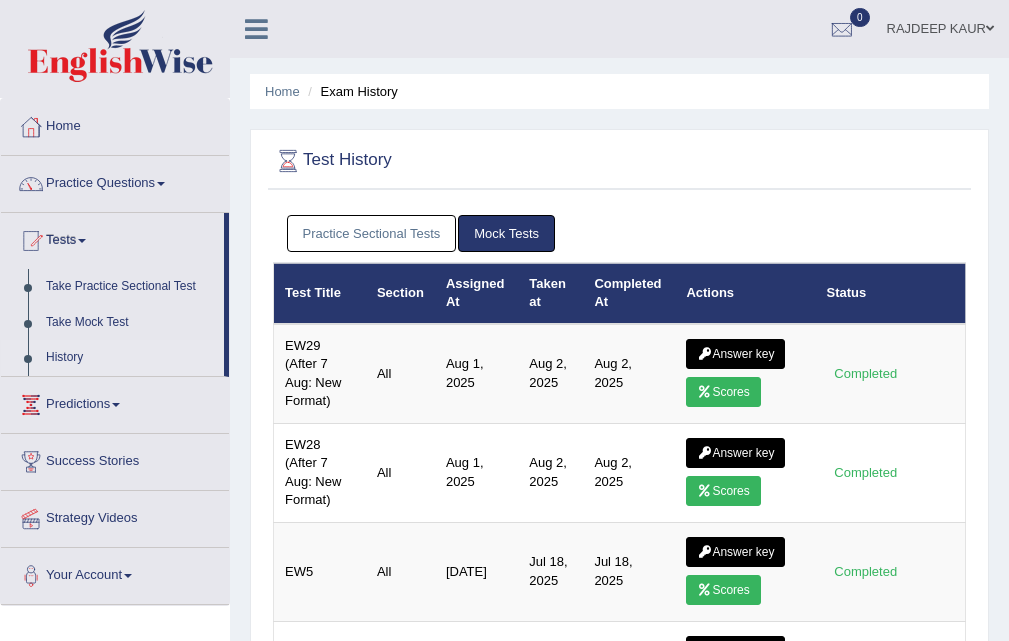 scroll, scrollTop: 0, scrollLeft: 0, axis: both 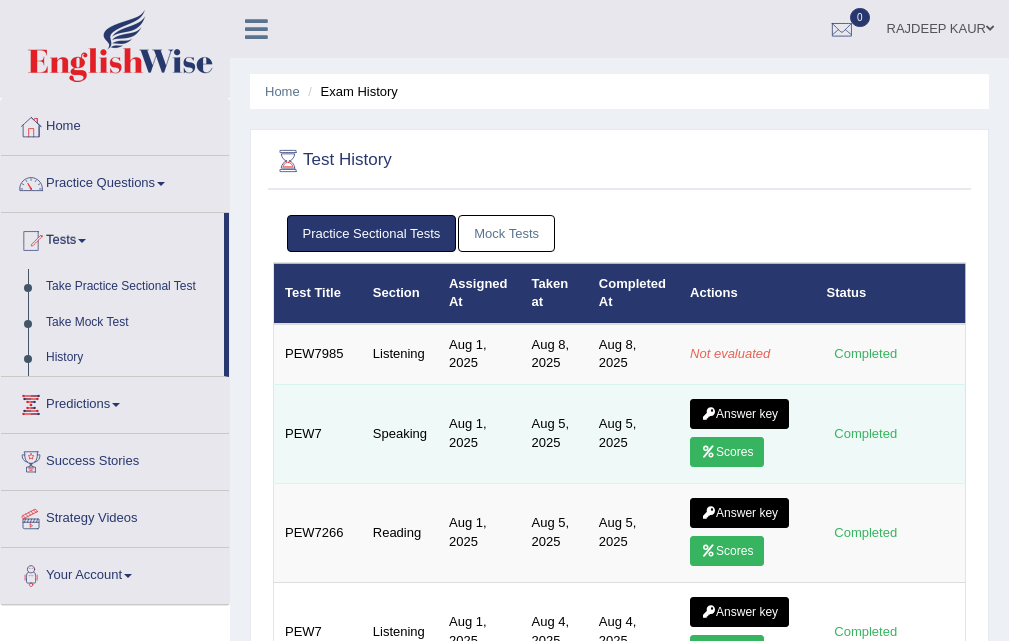 click on "Scores" at bounding box center [727, 452] 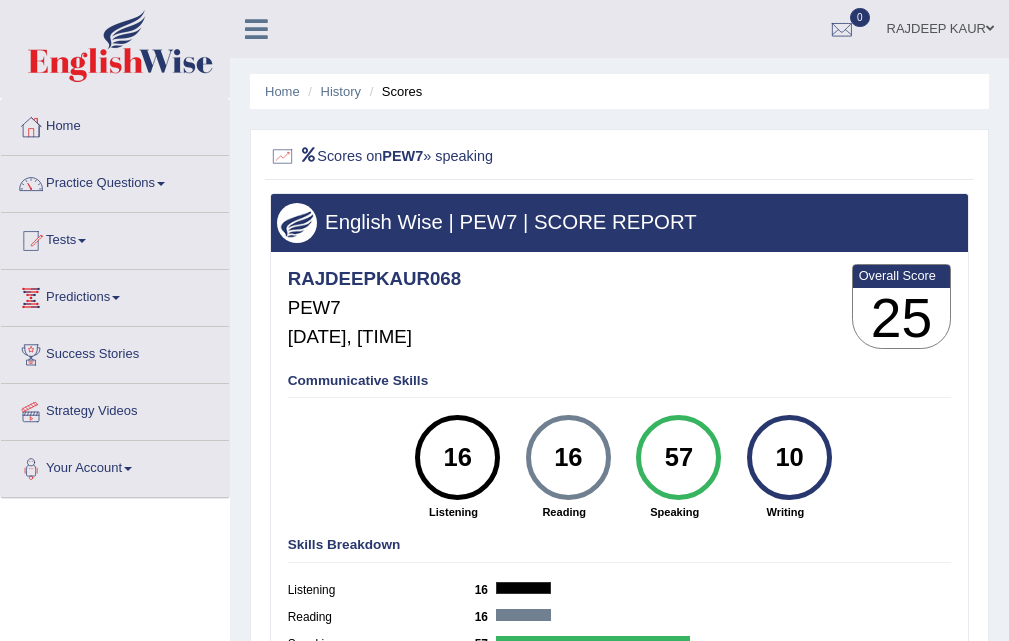 scroll, scrollTop: 0, scrollLeft: 0, axis: both 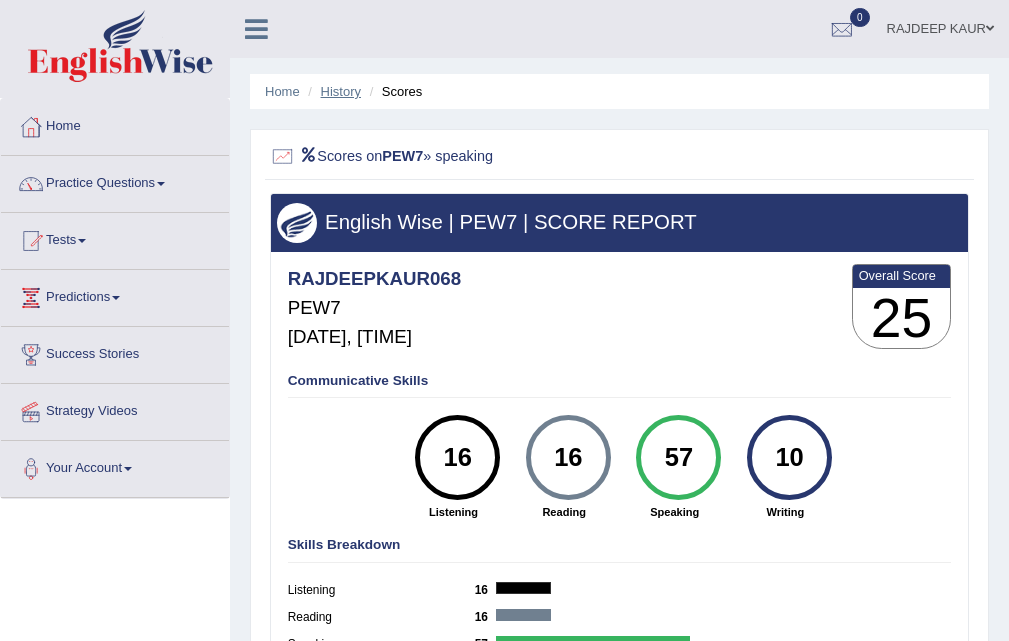 click on "History" at bounding box center (341, 91) 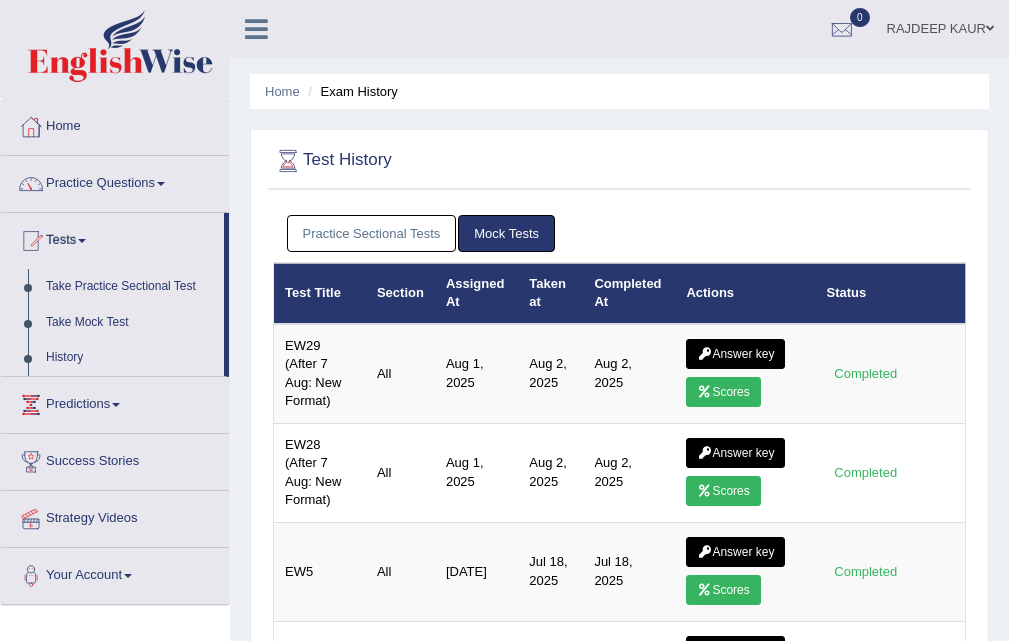 scroll, scrollTop: 0, scrollLeft: 0, axis: both 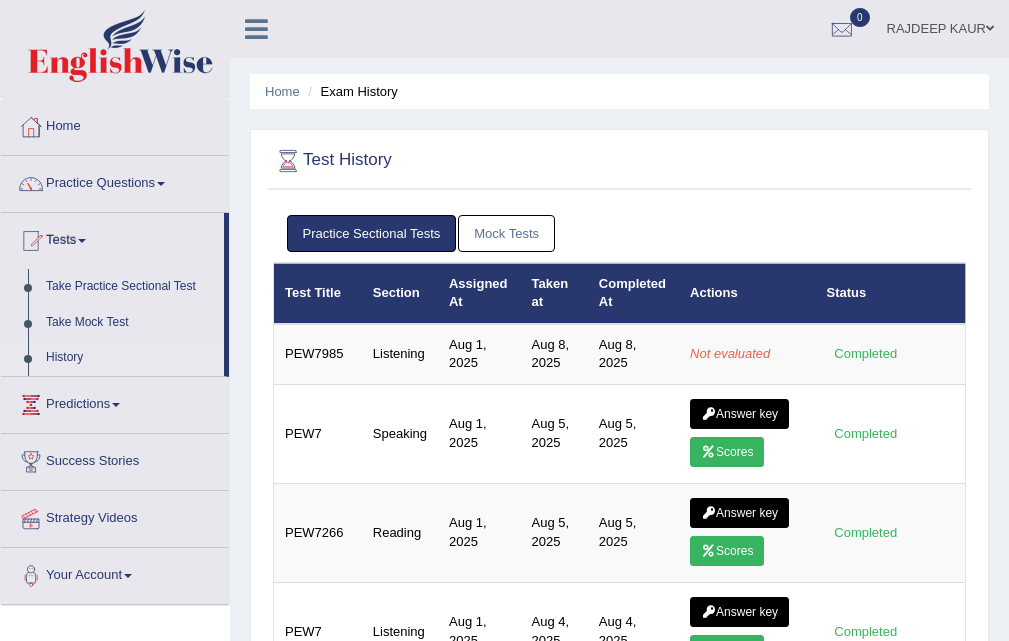 click on "Mock Tests" at bounding box center (506, 233) 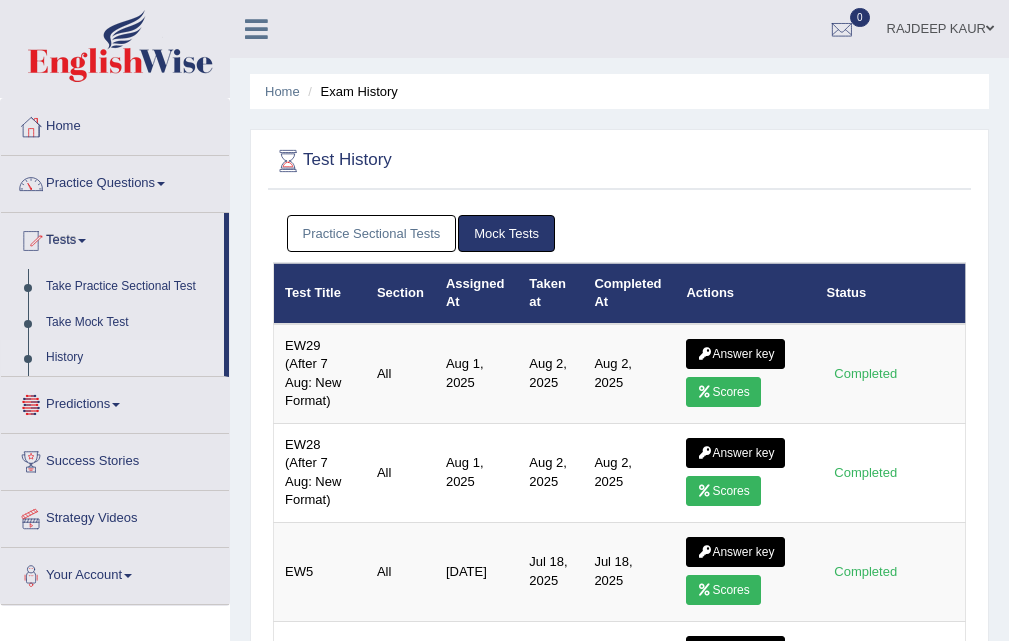 click on "Practice Questions" at bounding box center (115, 181) 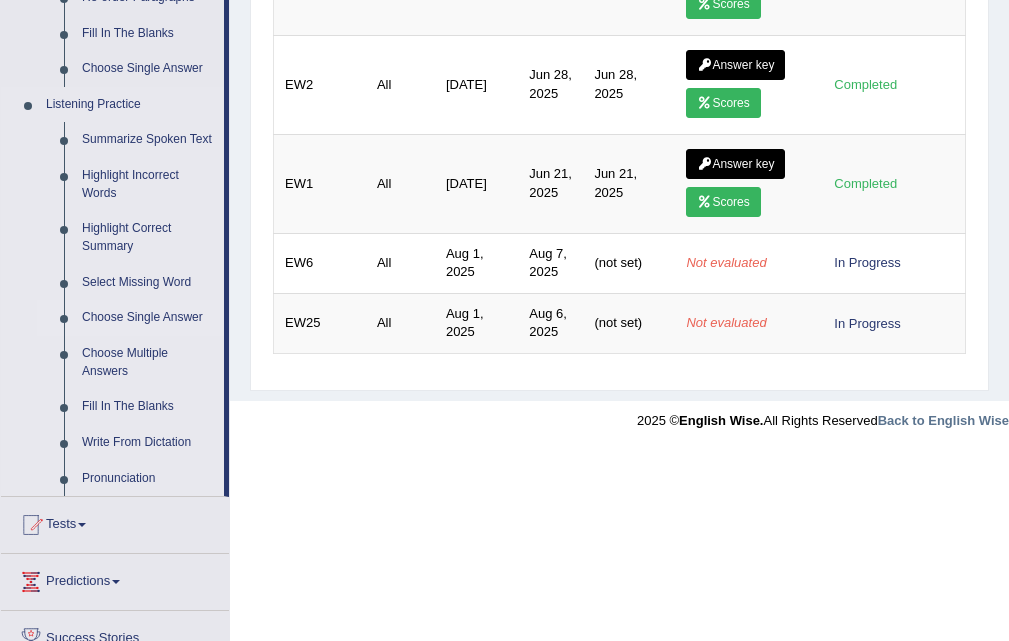 scroll, scrollTop: 800, scrollLeft: 0, axis: vertical 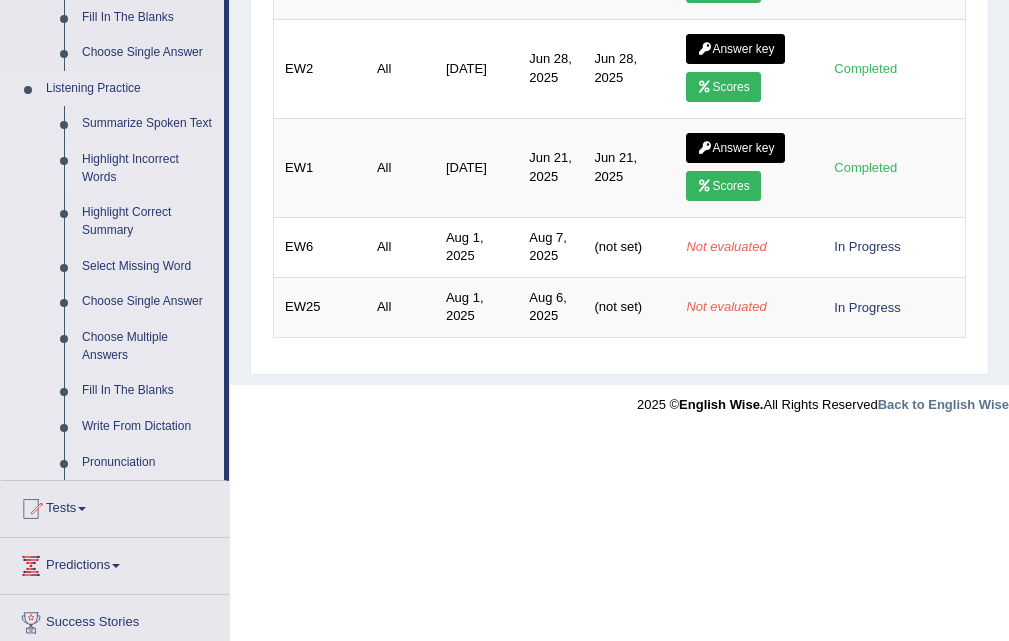 click on "Highlight Incorrect Words" at bounding box center [148, 168] 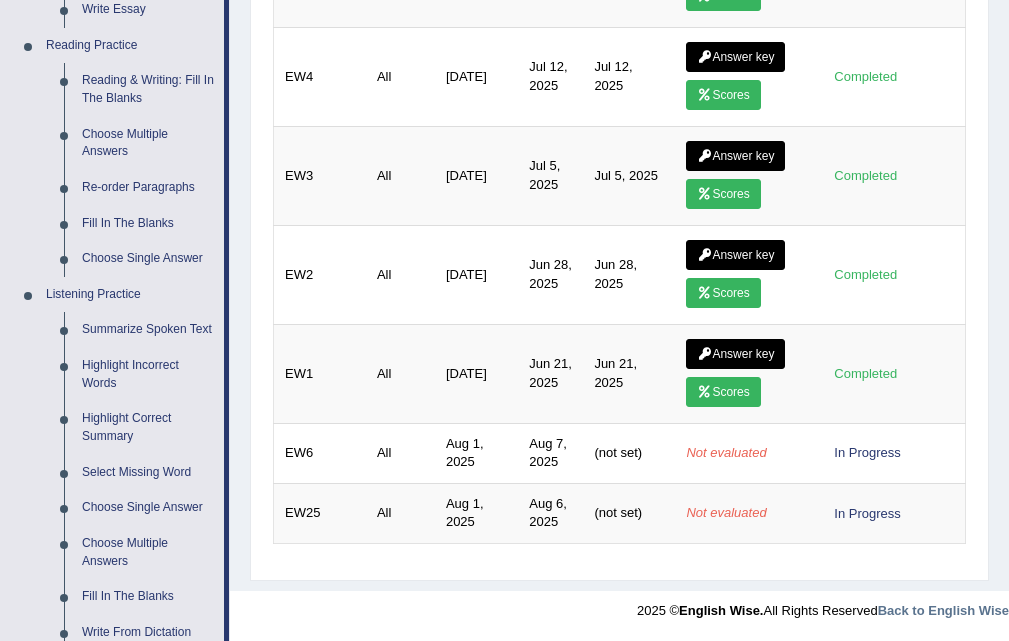 scroll, scrollTop: 910, scrollLeft: 0, axis: vertical 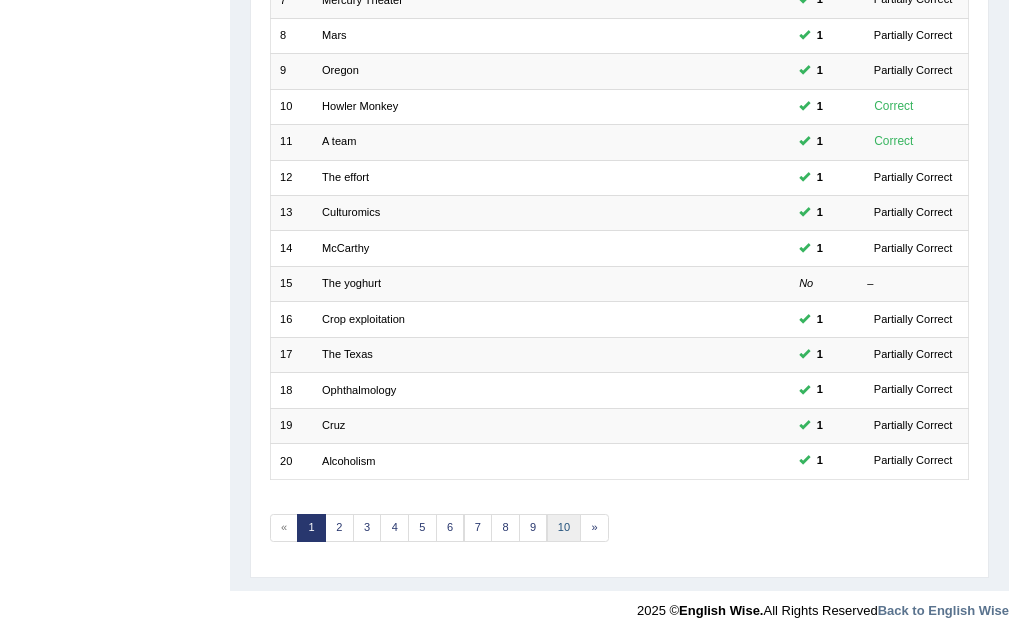 click on "10" at bounding box center [564, 528] 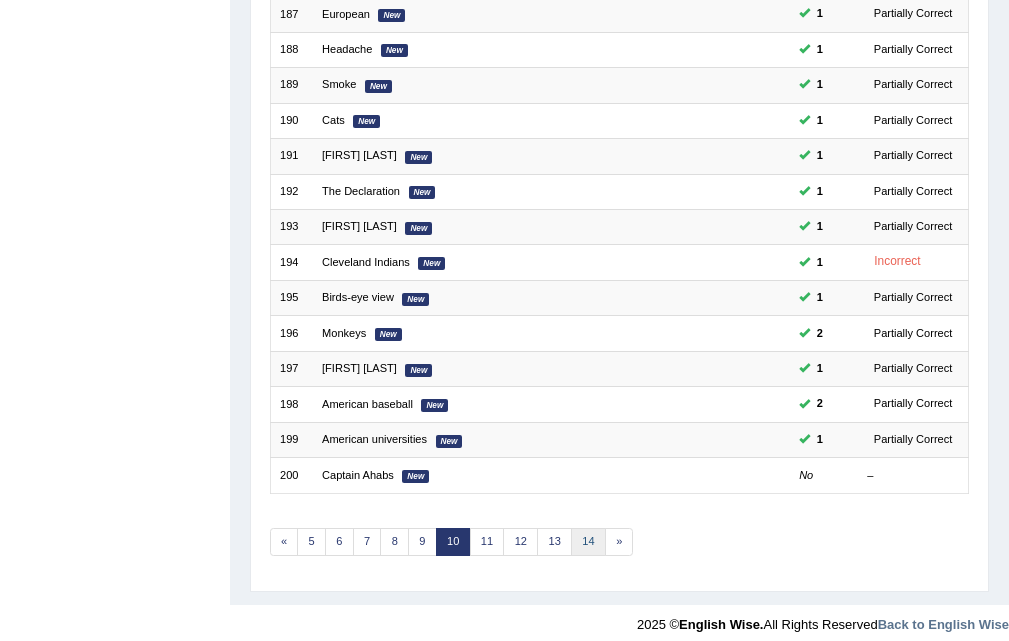 scroll, scrollTop: 0, scrollLeft: 0, axis: both 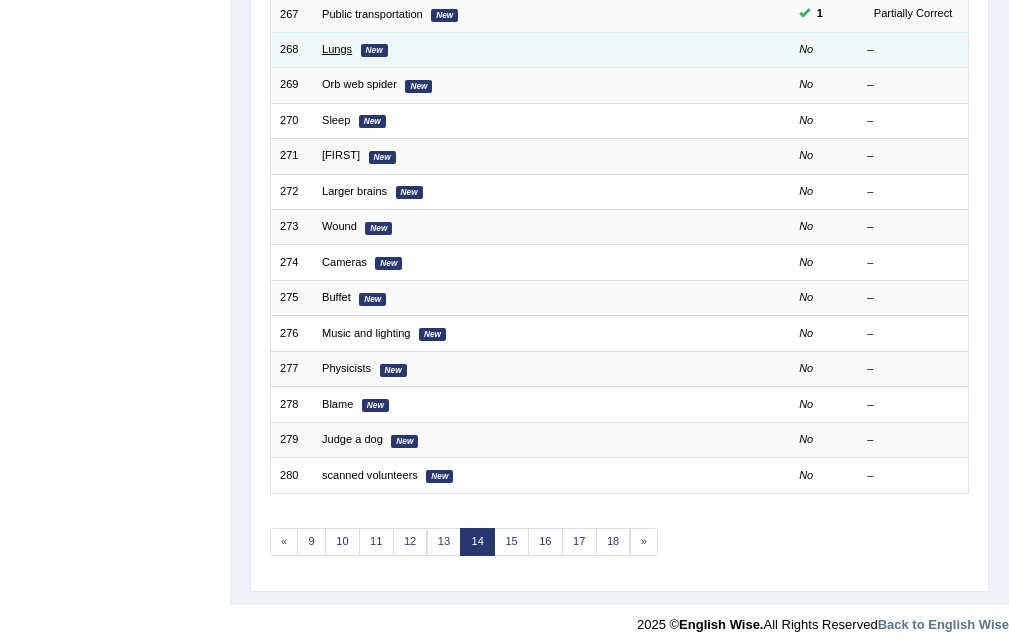 click on "Lungs" at bounding box center [337, 49] 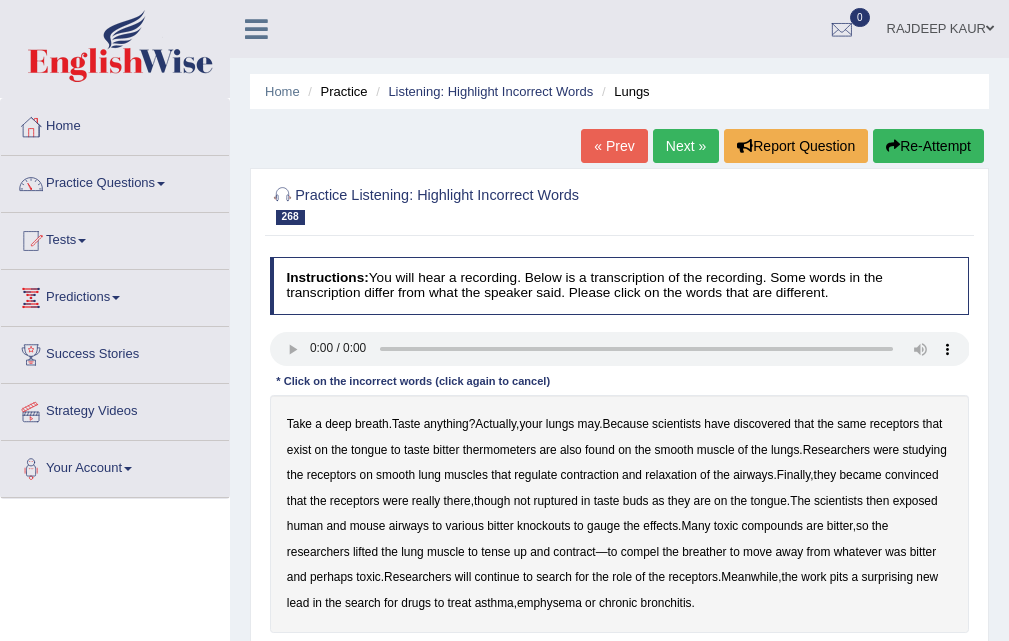 scroll, scrollTop: 0, scrollLeft: 0, axis: both 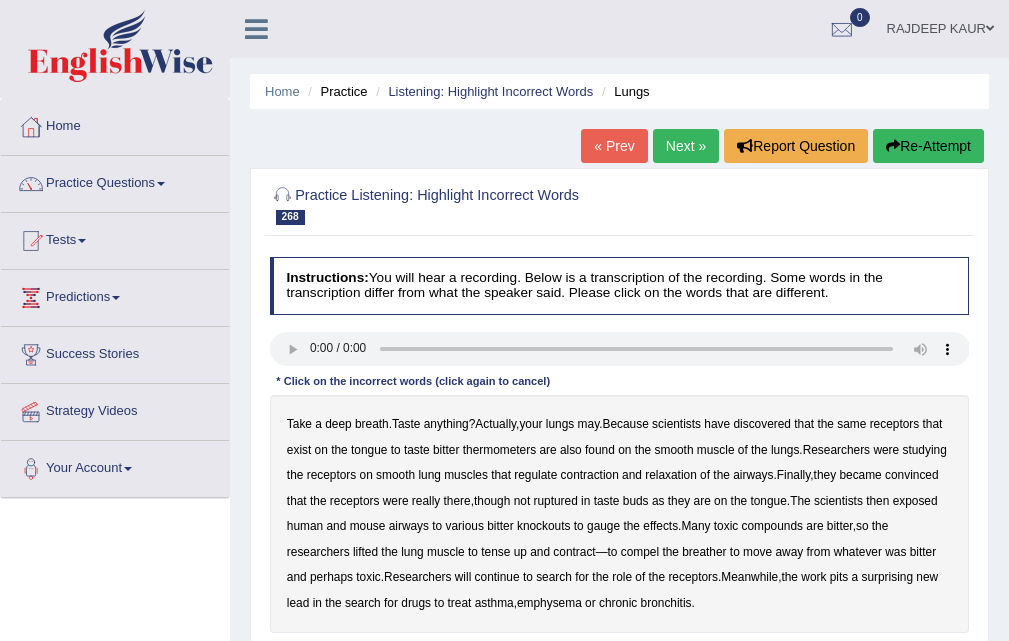 type 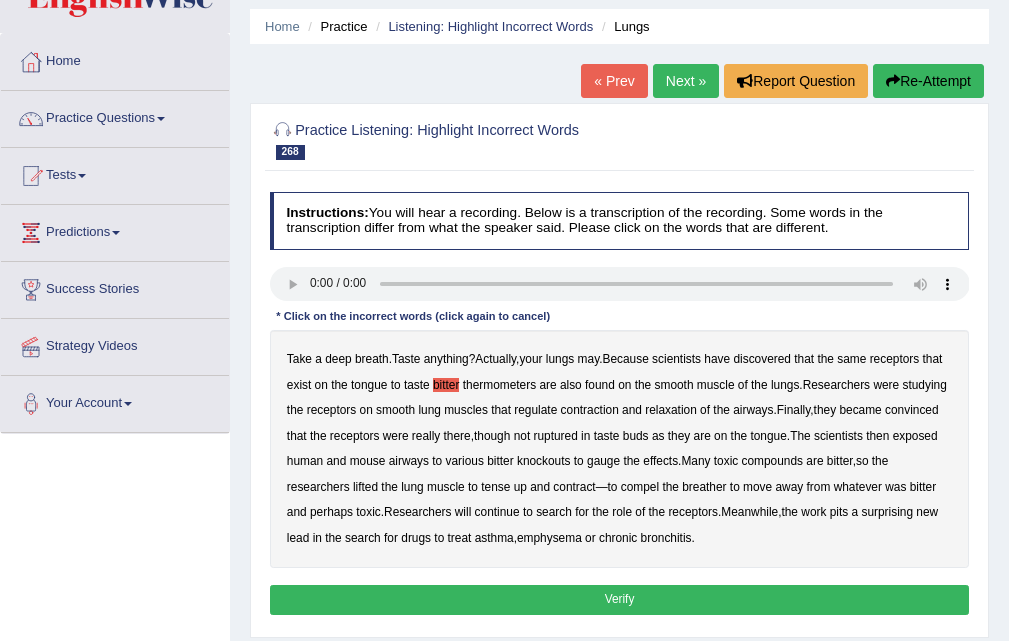 scroll, scrollTop: 100, scrollLeft: 0, axis: vertical 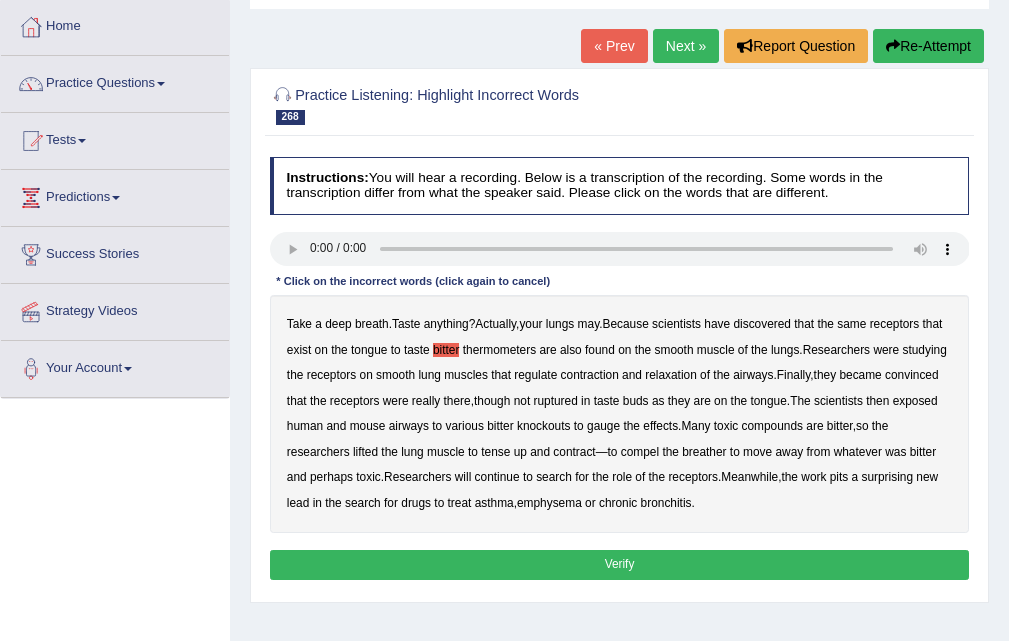 click on "ruptured" at bounding box center [556, 401] 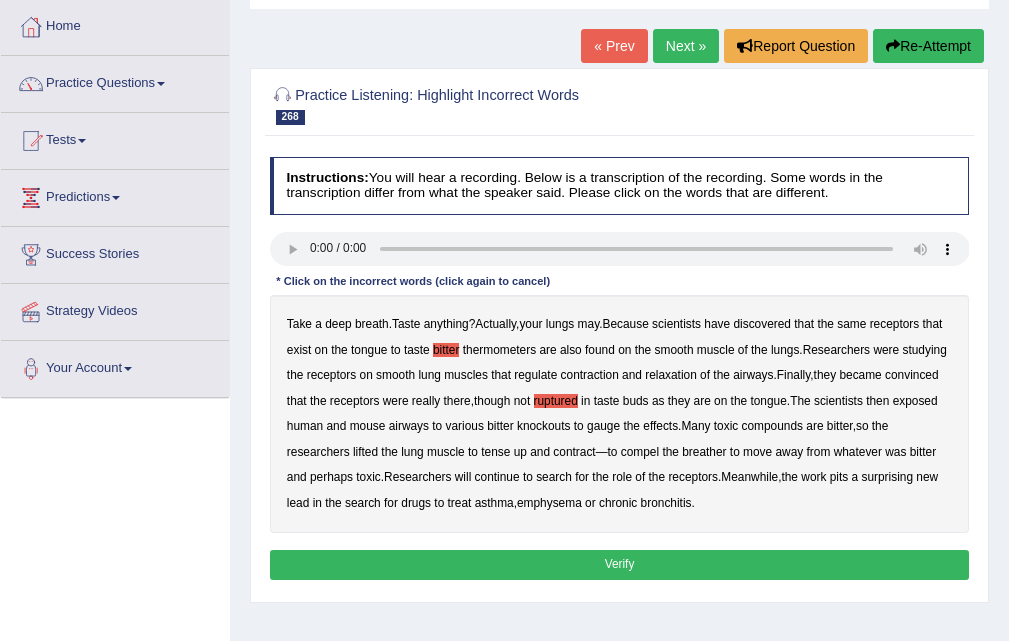 click on "Verify" at bounding box center (620, 564) 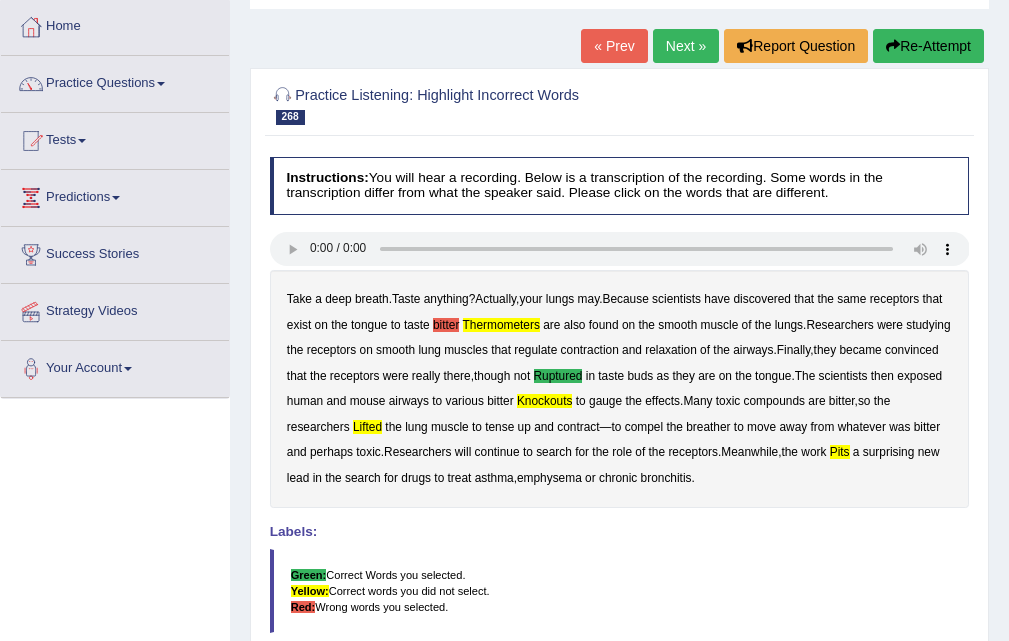 click on "bitter" at bounding box center (446, 325) 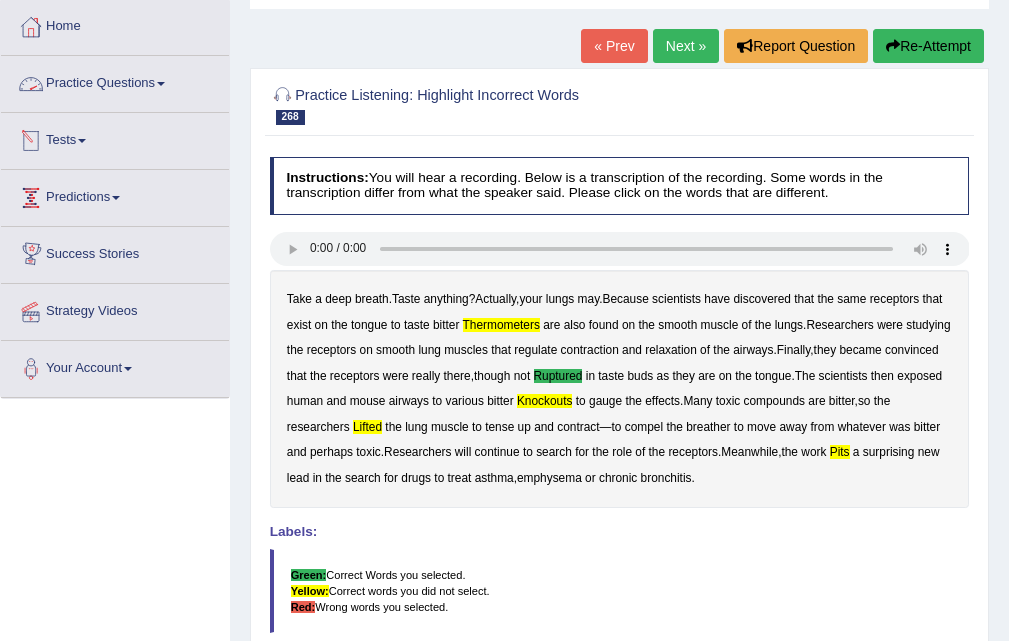 click on "Home" at bounding box center (115, 24) 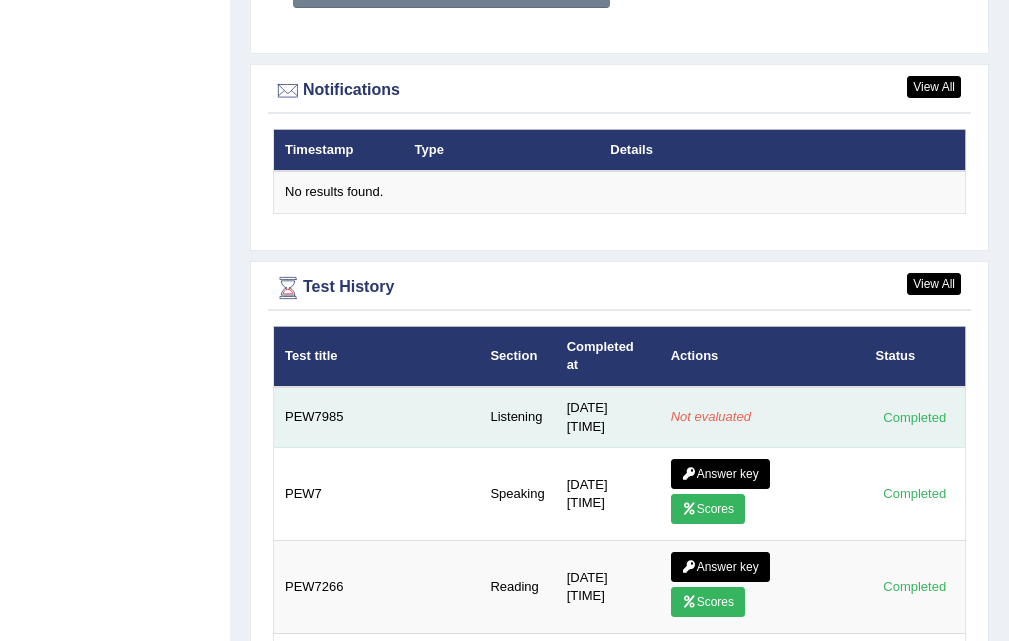 scroll, scrollTop: 0, scrollLeft: 0, axis: both 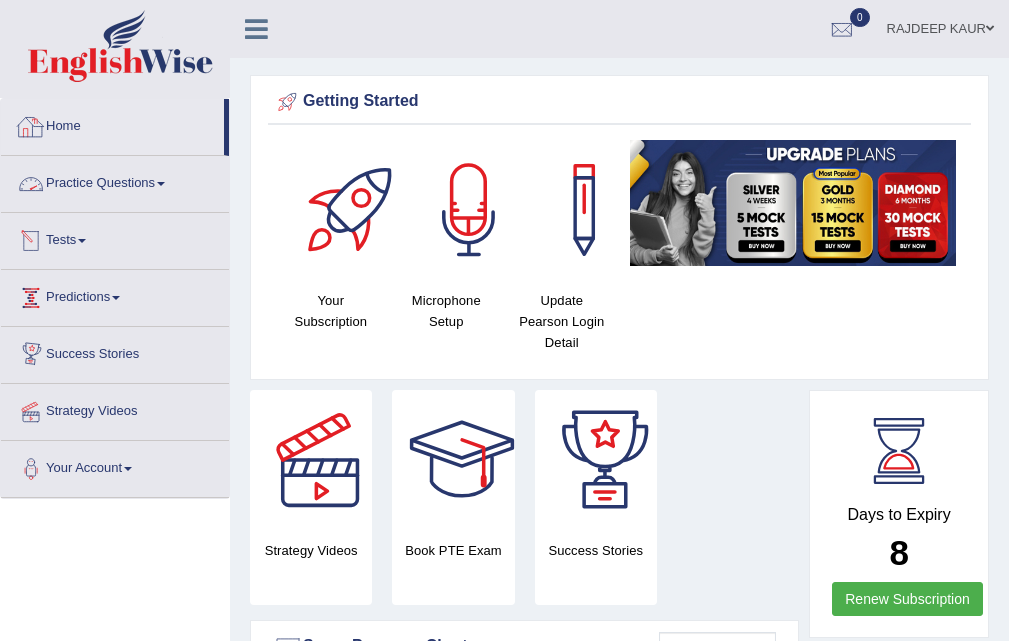 click on "Home" at bounding box center [112, 124] 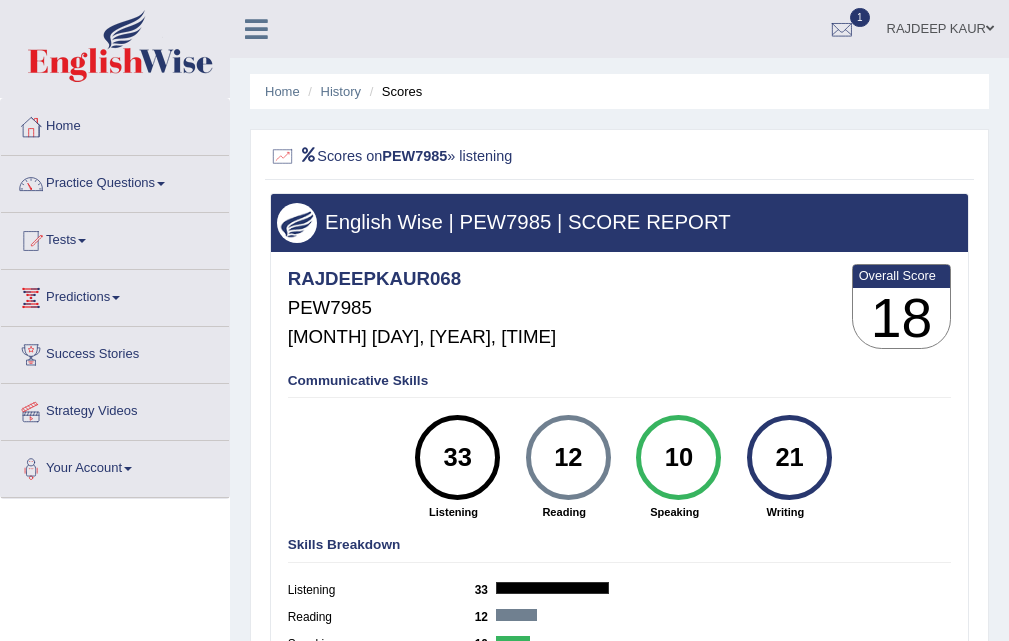 scroll, scrollTop: 0, scrollLeft: 0, axis: both 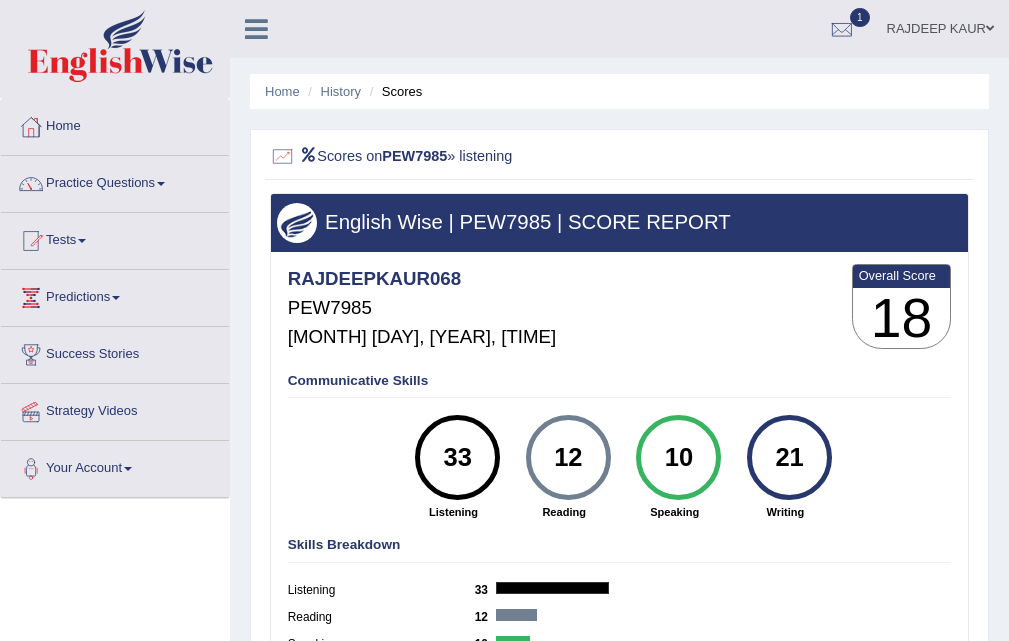 click on "History" at bounding box center [332, 91] 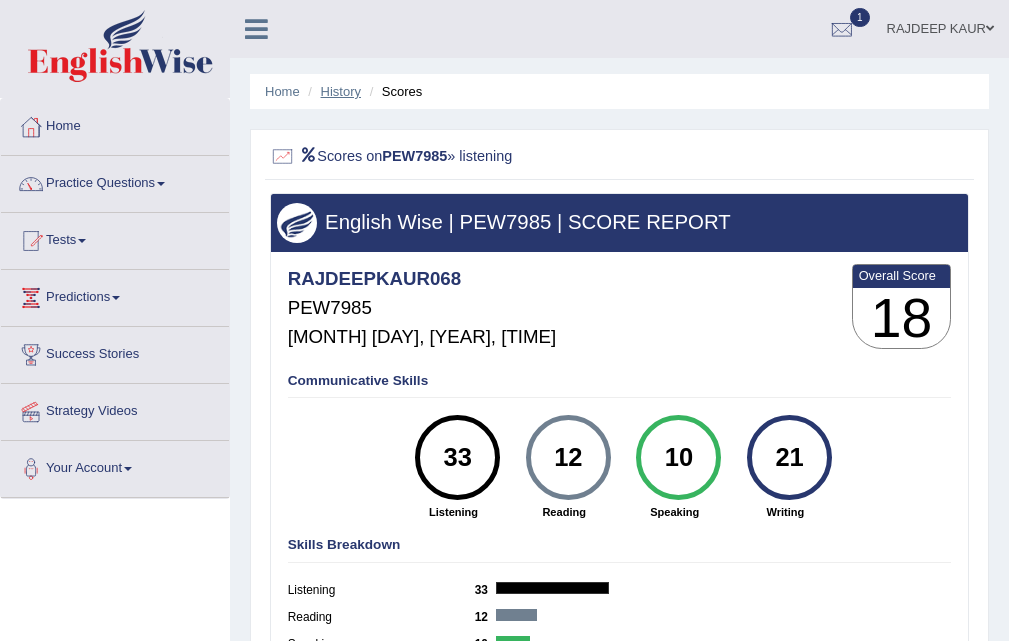 click on "History" at bounding box center (341, 91) 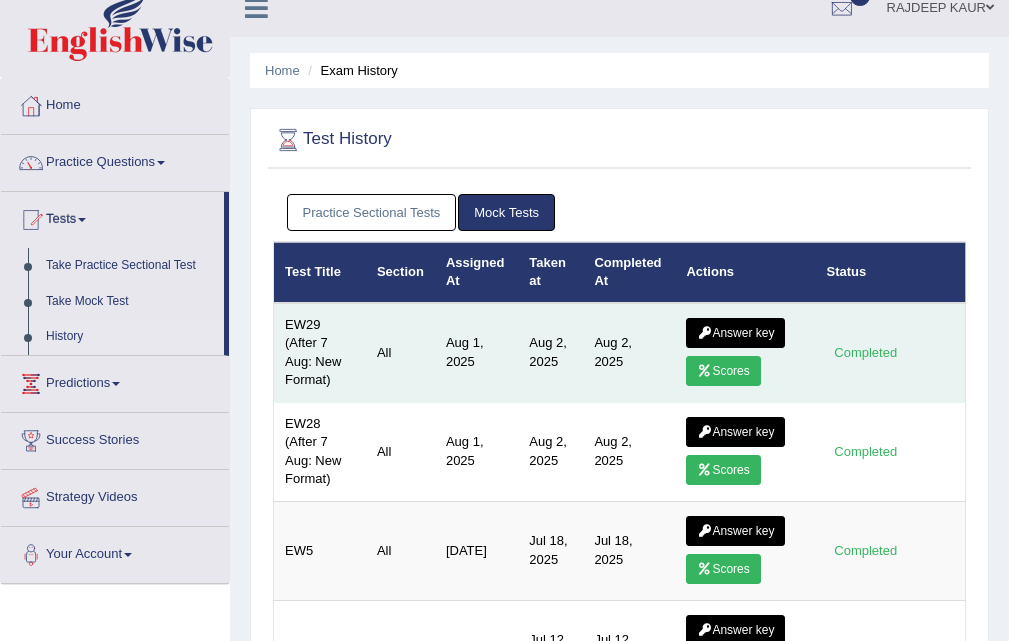 scroll, scrollTop: 21, scrollLeft: 0, axis: vertical 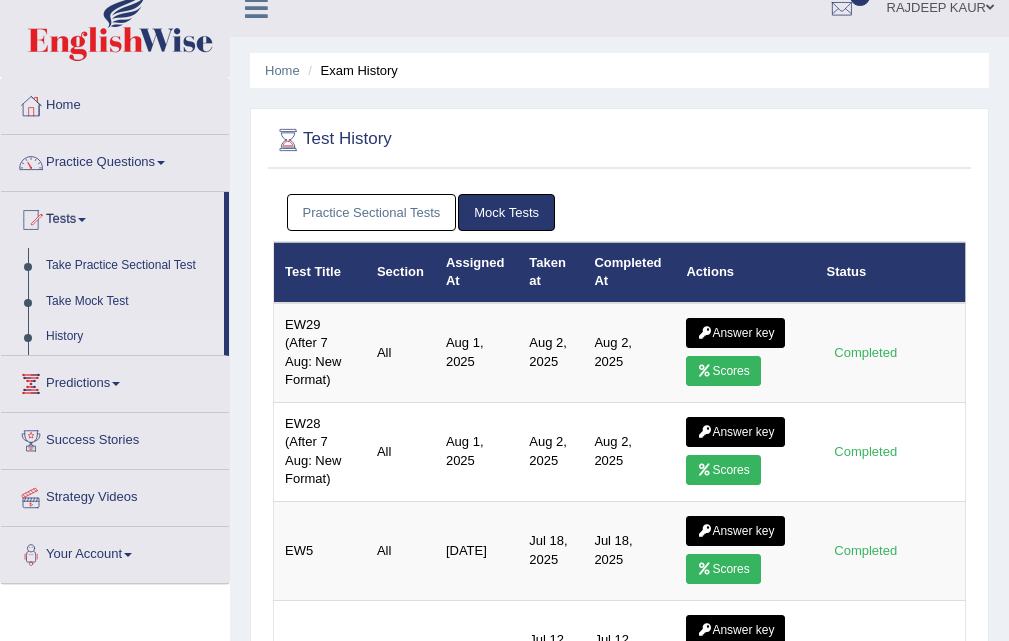 click on "Practice Sectional Tests" at bounding box center (372, 212) 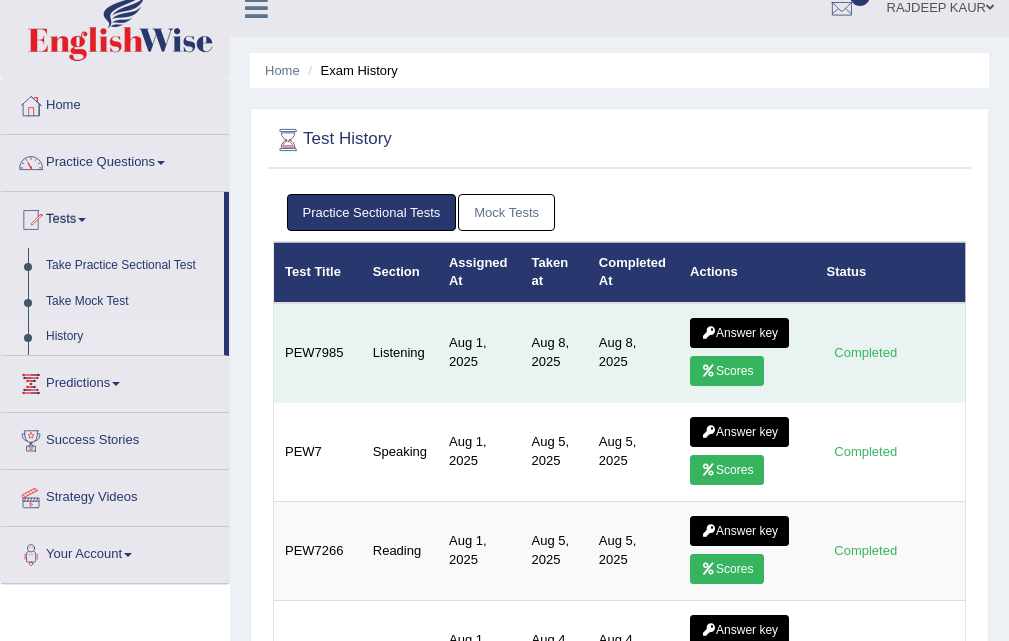 click at bounding box center (708, 333) 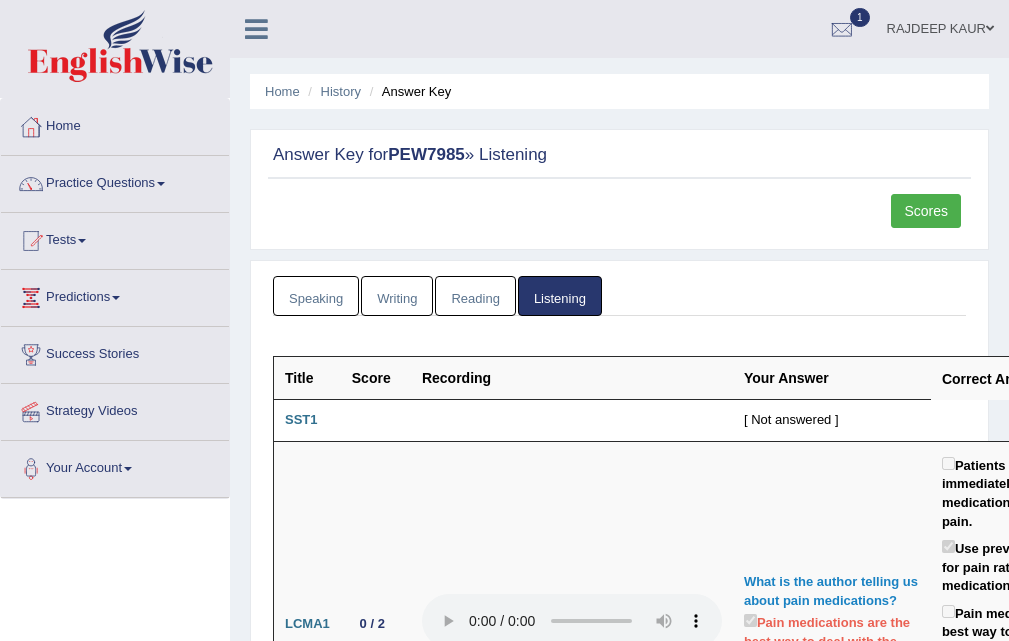 scroll, scrollTop: 400, scrollLeft: 0, axis: vertical 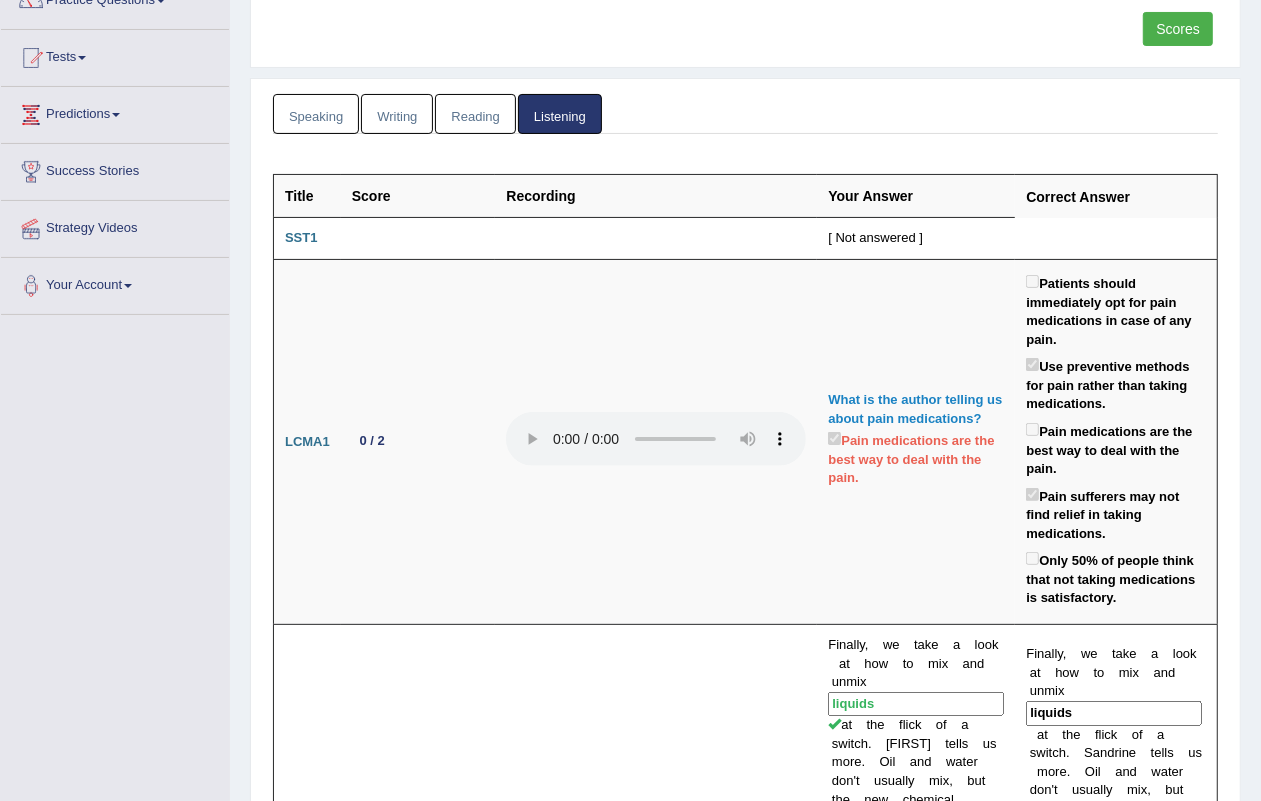 click on "Toggle navigation
Home
Practice Questions   Speaking Practice Read Aloud
Repeat Sentence
Describe Image
Re-tell Lecture
Answer Short Question
Summarize Group Discussion
Respond To A Situation
Writing Practice  Summarize Written Text
Write Essay
Reading Practice  Reading & Writing: Fill In The Blanks
Choose Multiple Answers
Re-order Paragraphs
Fill In The Blanks
Choose Single Answer
Listening Practice  Summarize Spoken Text
Highlight Incorrect Words
Highlight Correct Summary
Select Missing Word
Choose Single Answer
Choose Multiple Answers
Fill In The Blanks
Write From Dictation
Pronunciation
Tests  Take Practice Sectional Test
Take Mock Test" at bounding box center [630, 2810] 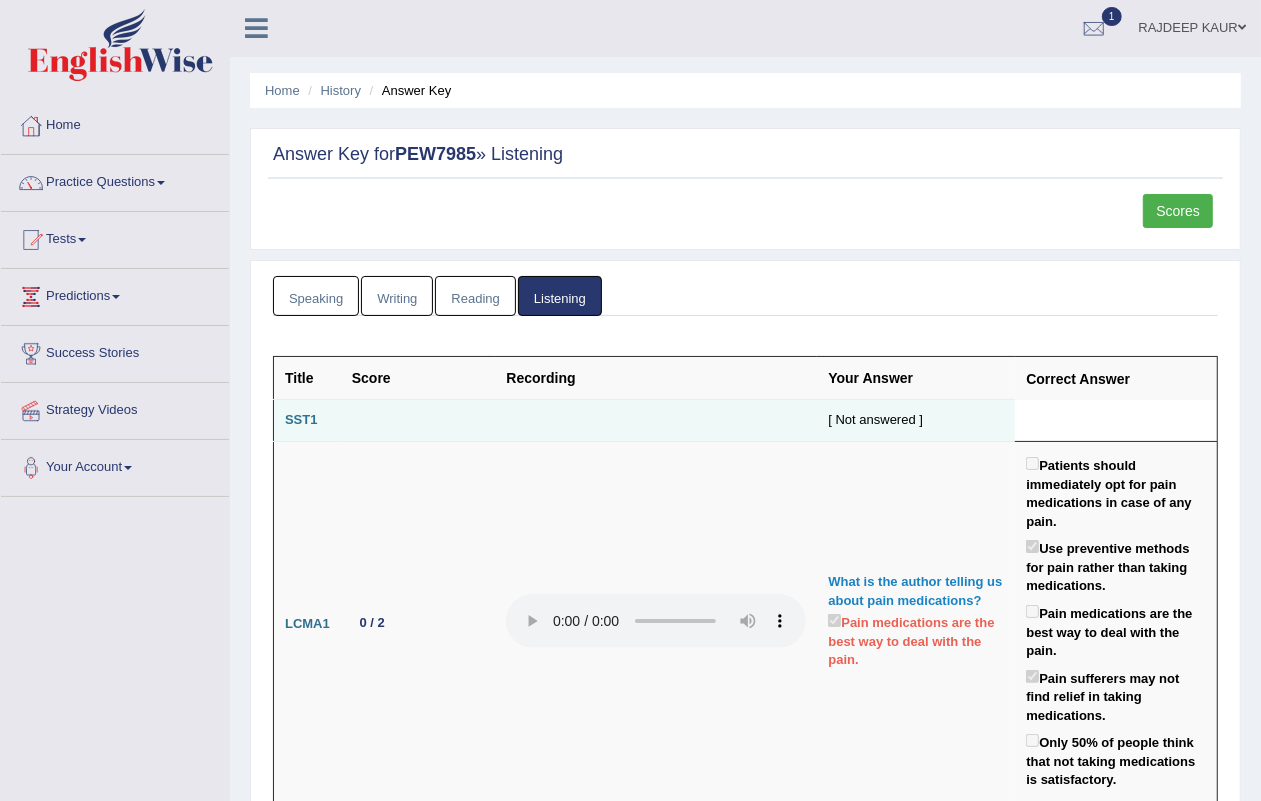 scroll, scrollTop: 0, scrollLeft: 0, axis: both 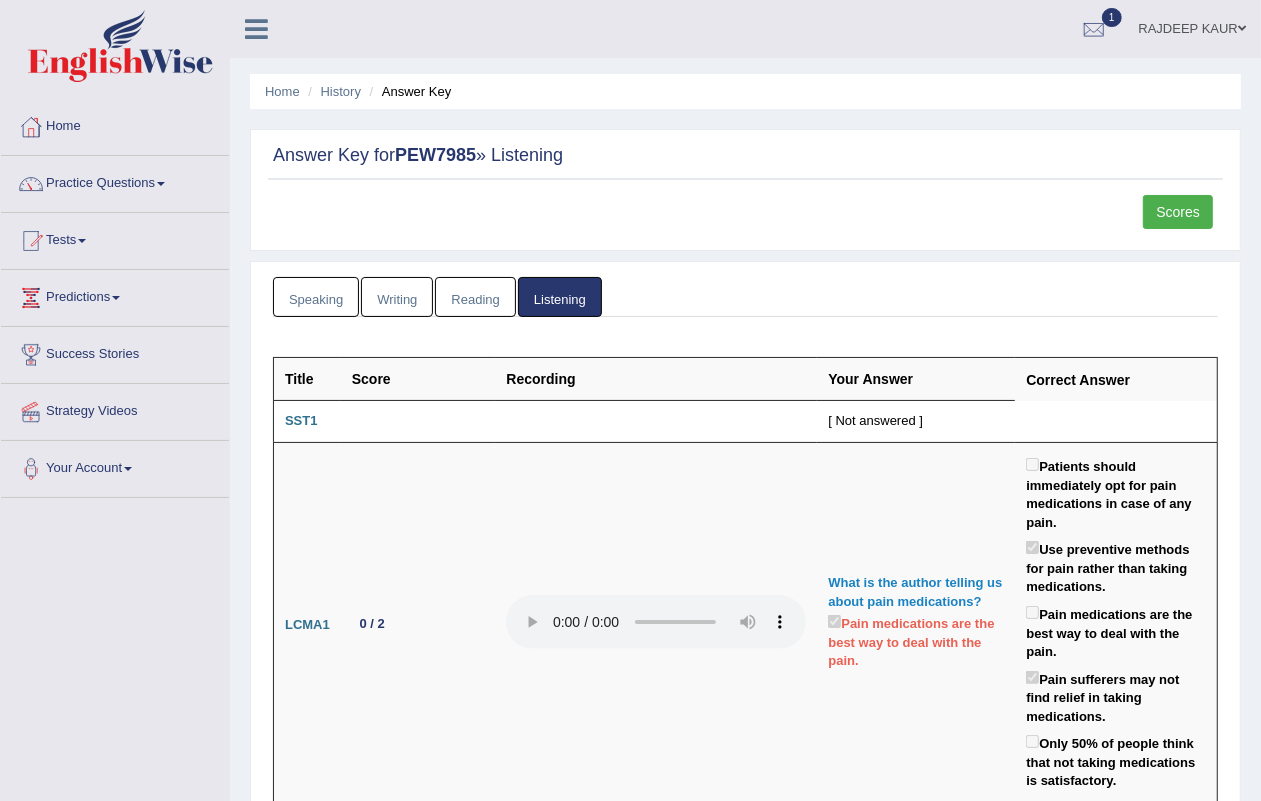 click on "Scores" at bounding box center [1178, 212] 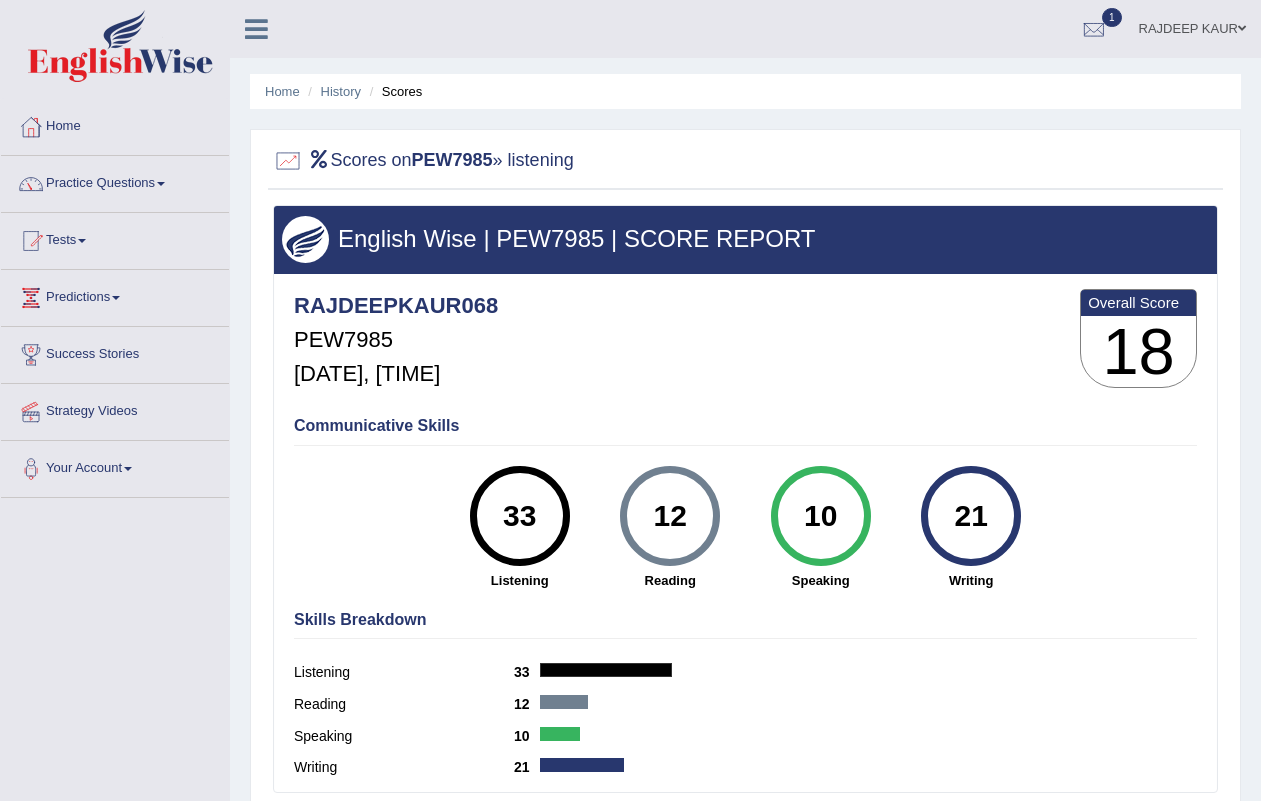 scroll, scrollTop: 0, scrollLeft: 0, axis: both 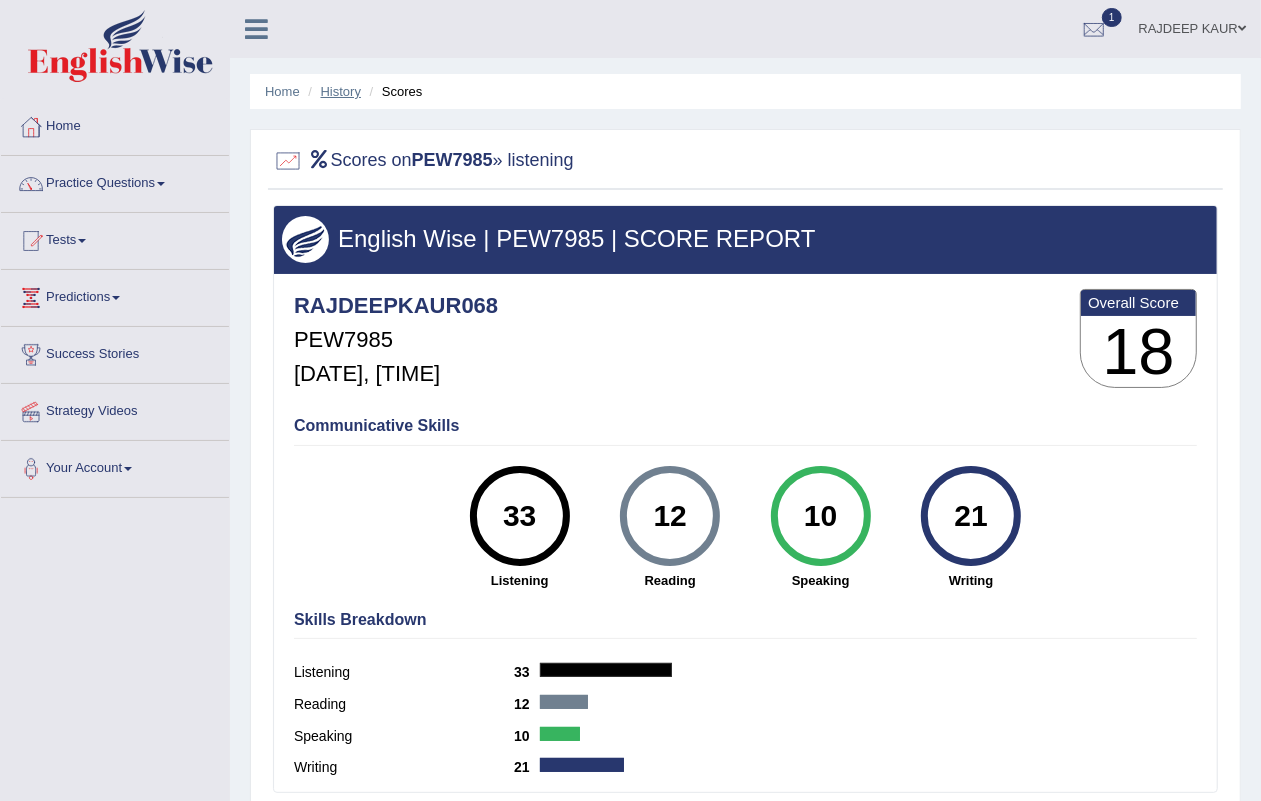 click on "History" at bounding box center (341, 91) 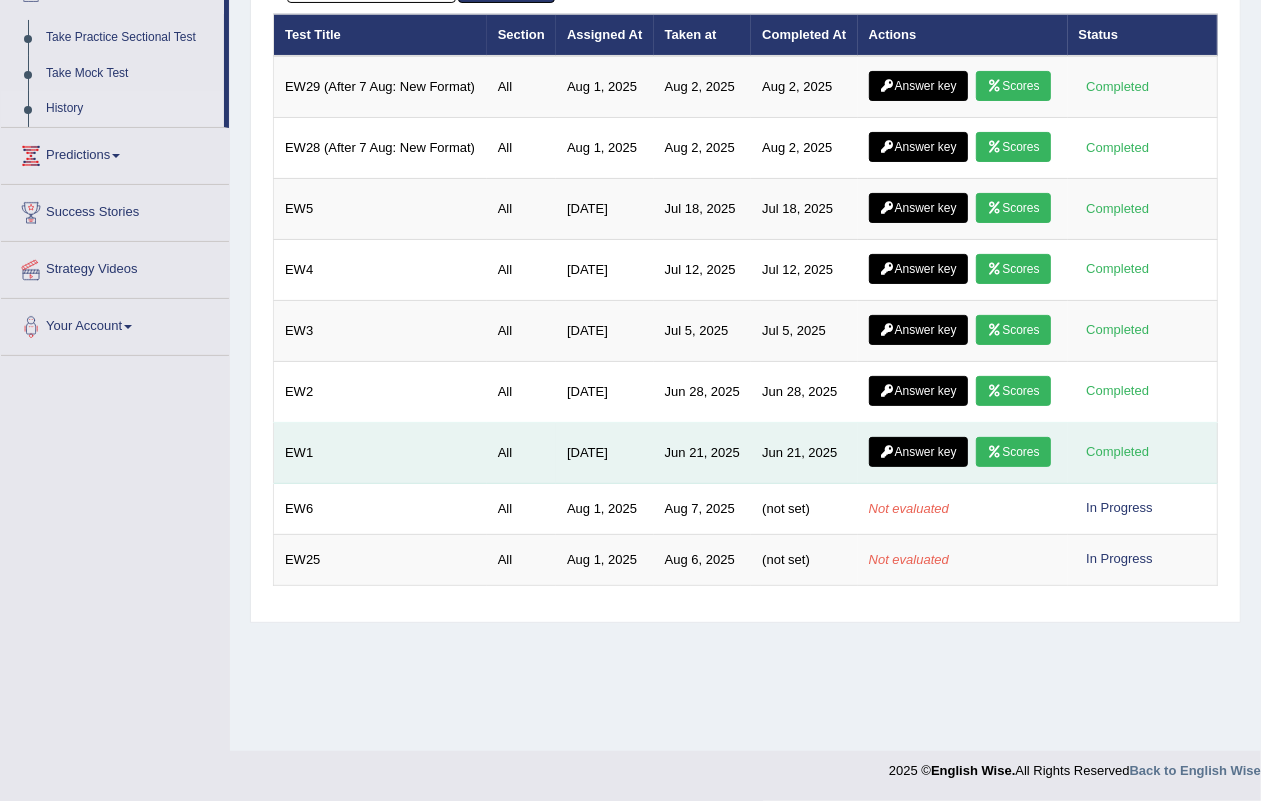 scroll, scrollTop: 375, scrollLeft: 0, axis: vertical 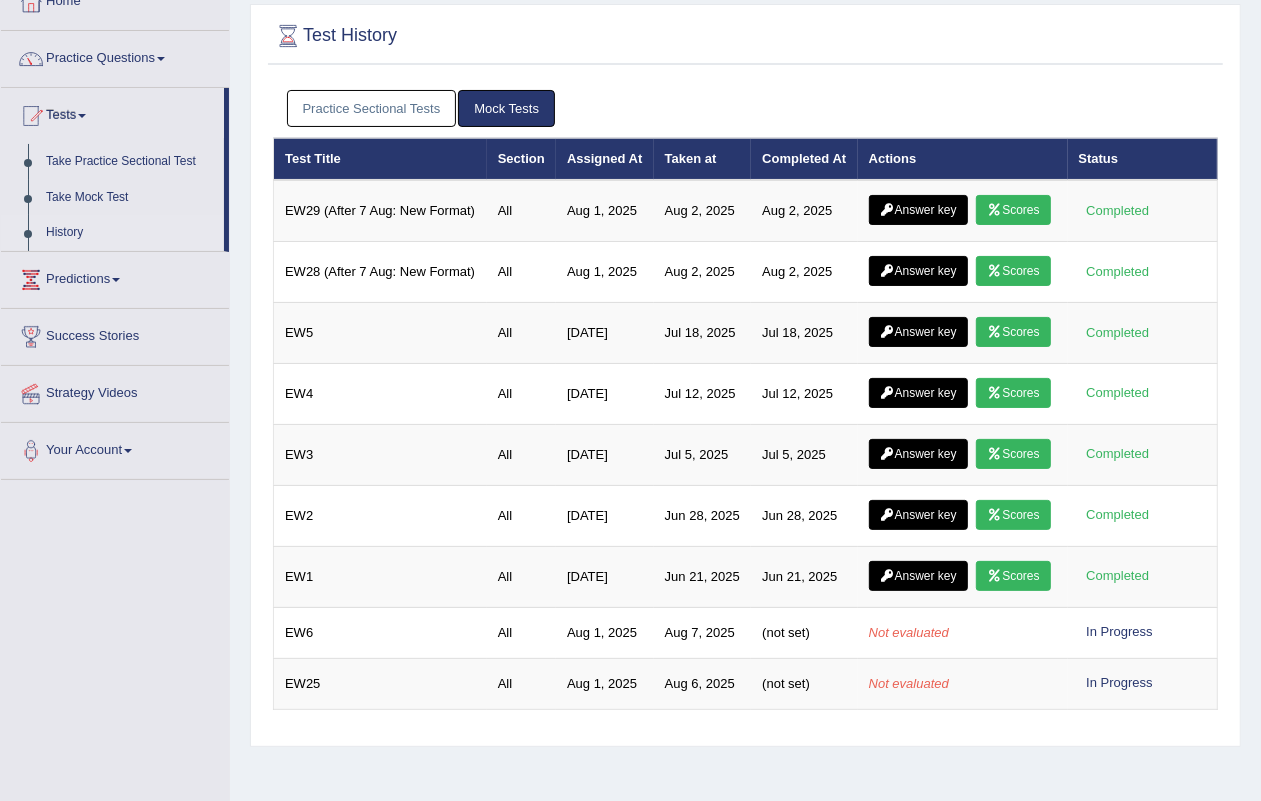 click on "Practice Sectional Tests" at bounding box center [372, 108] 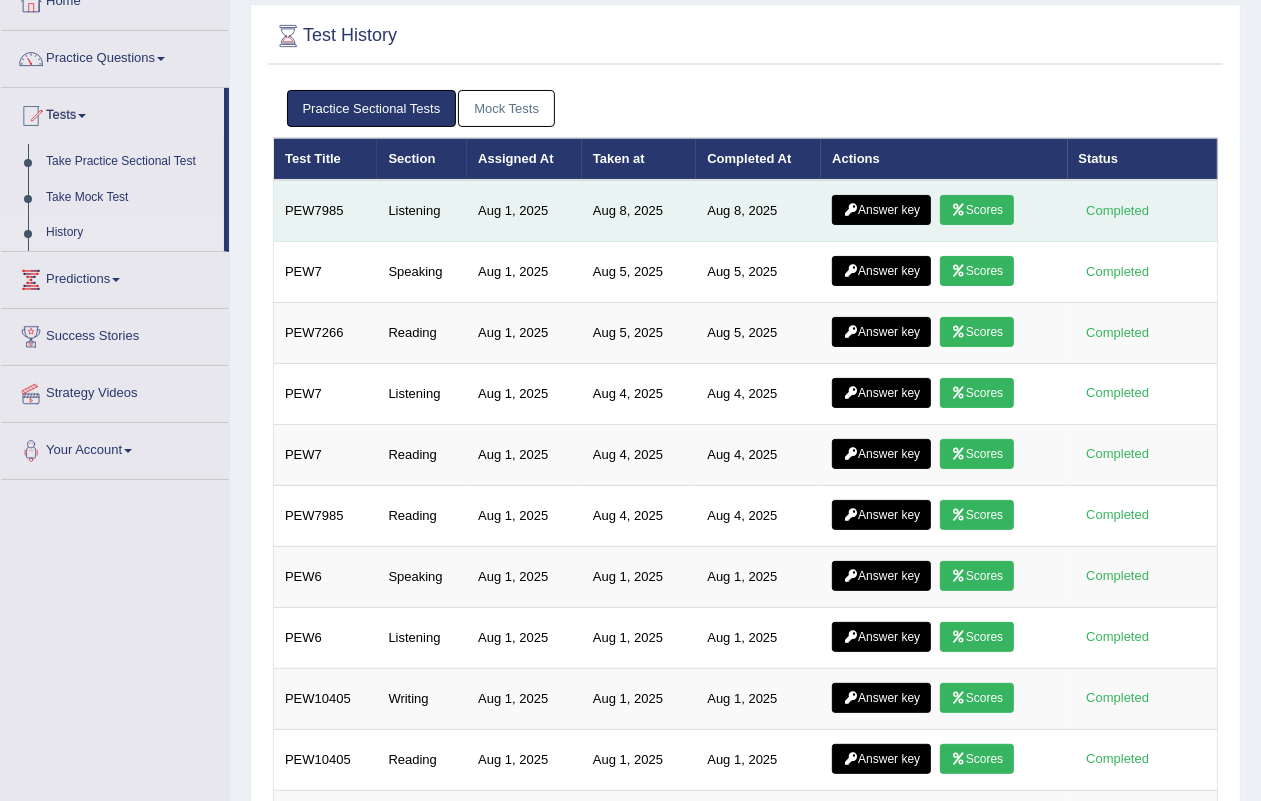 click on "Answer key" at bounding box center (881, 210) 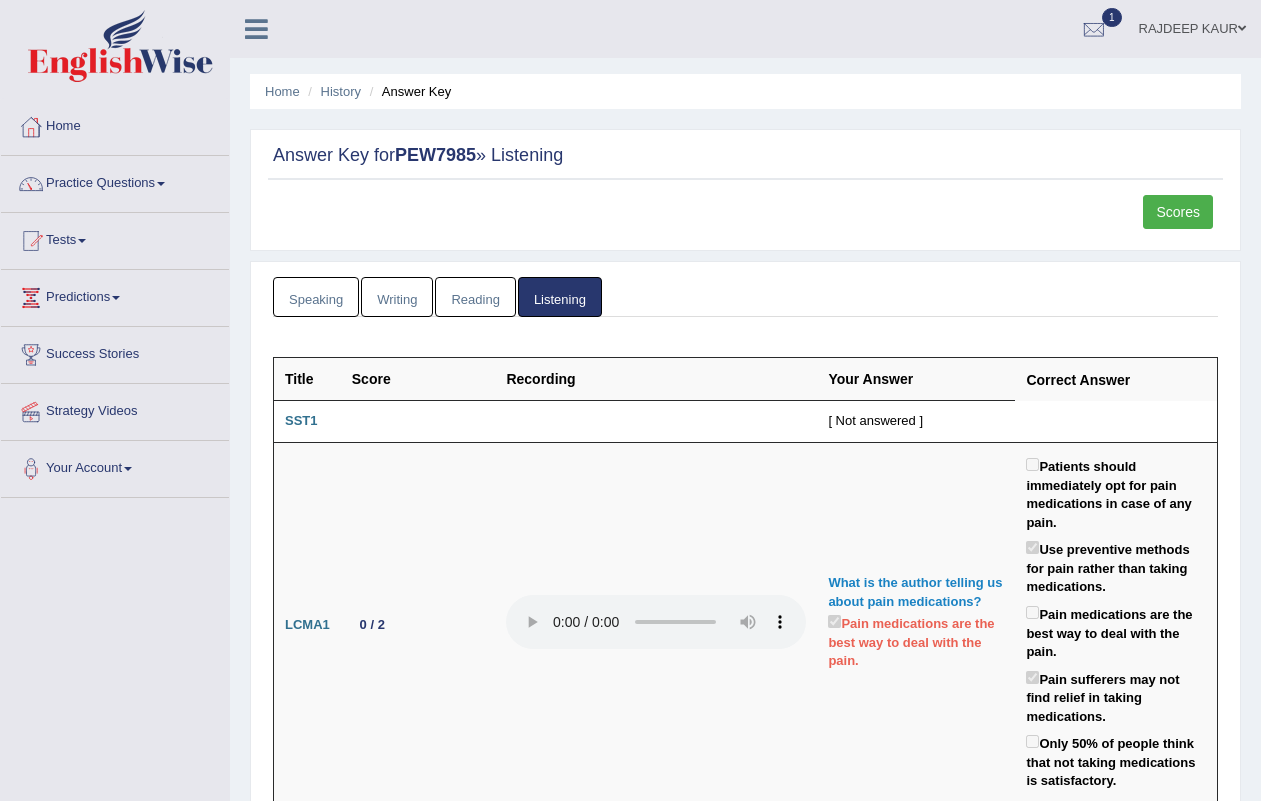 scroll, scrollTop: 848, scrollLeft: 0, axis: vertical 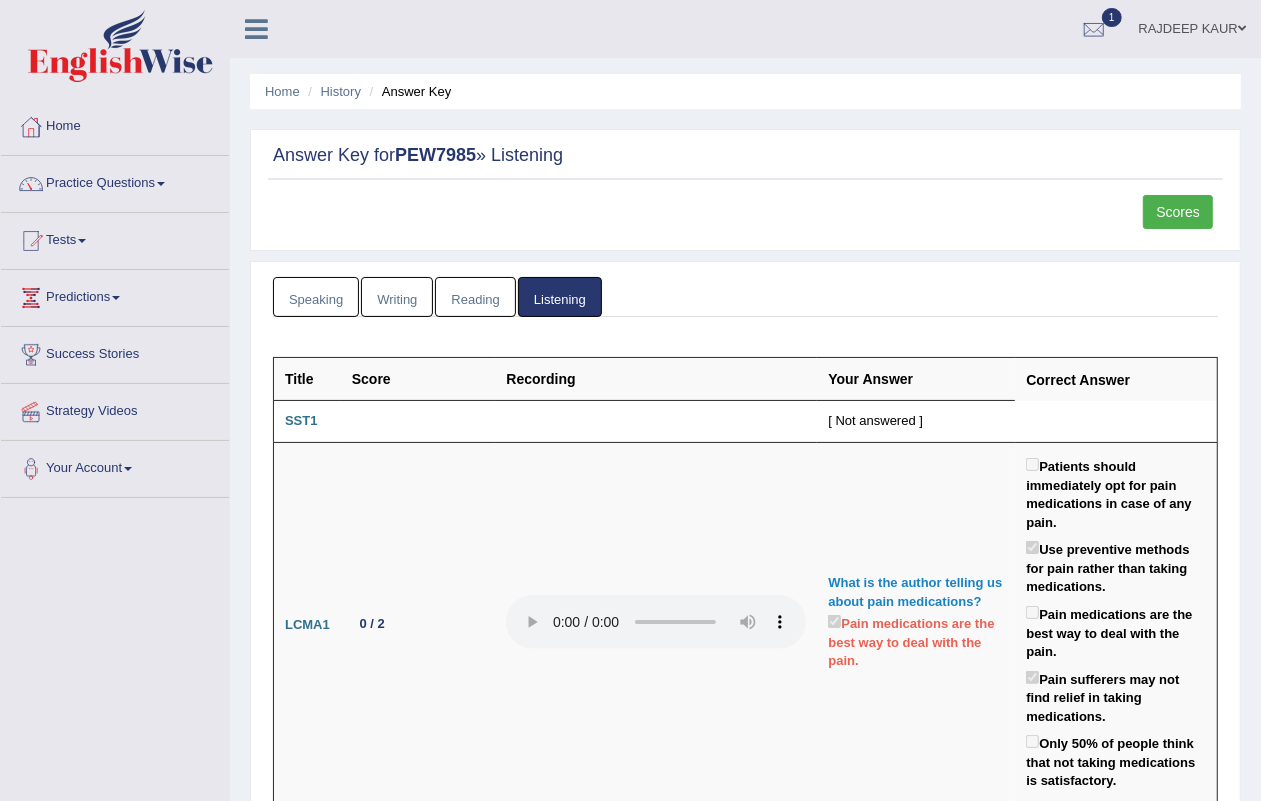 click on "Scores" at bounding box center [1178, 212] 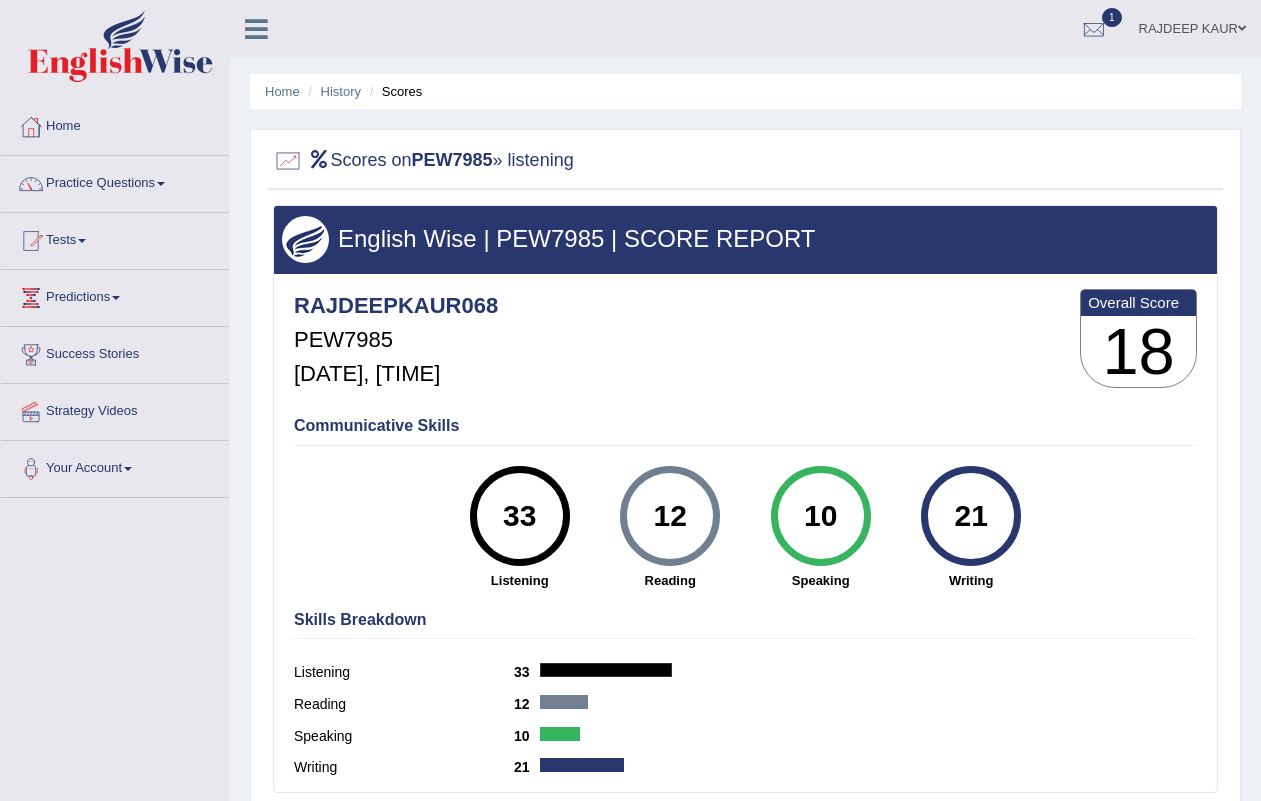 scroll, scrollTop: 0, scrollLeft: 0, axis: both 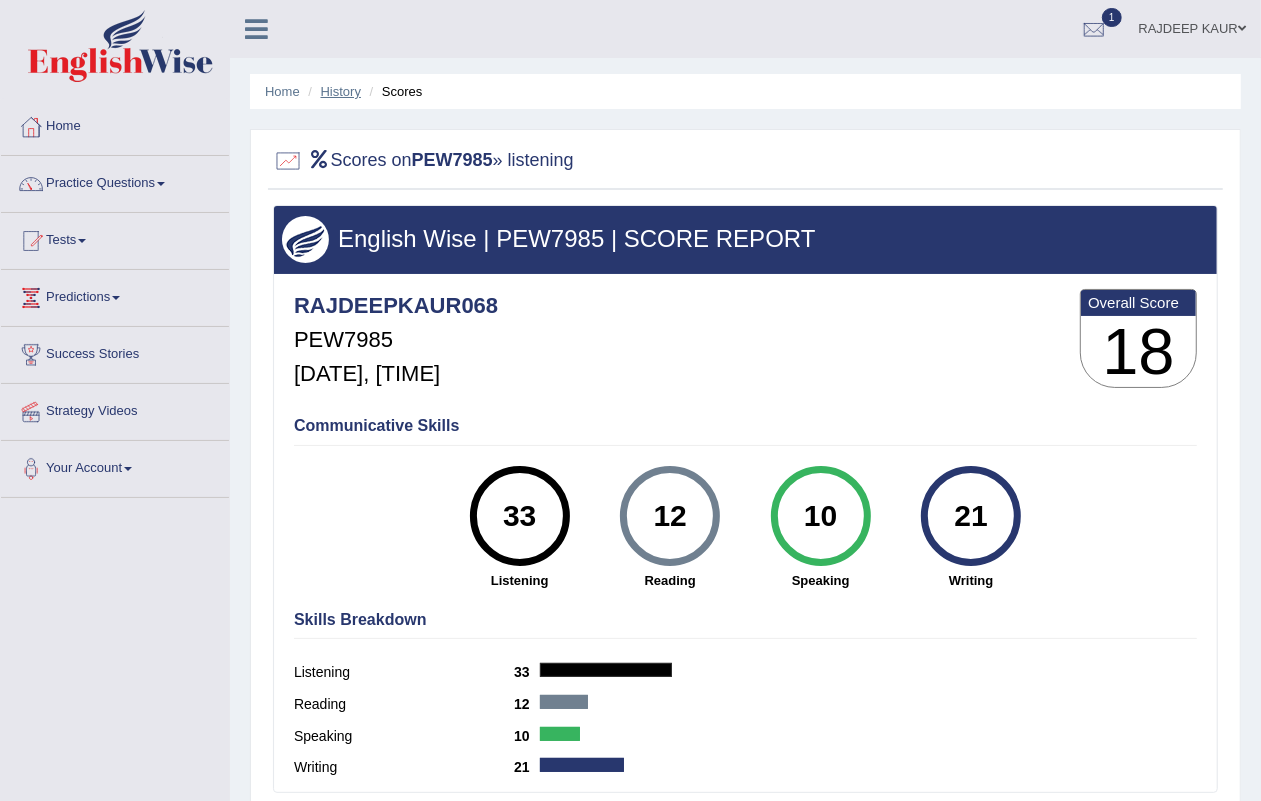 click on "History" at bounding box center (341, 91) 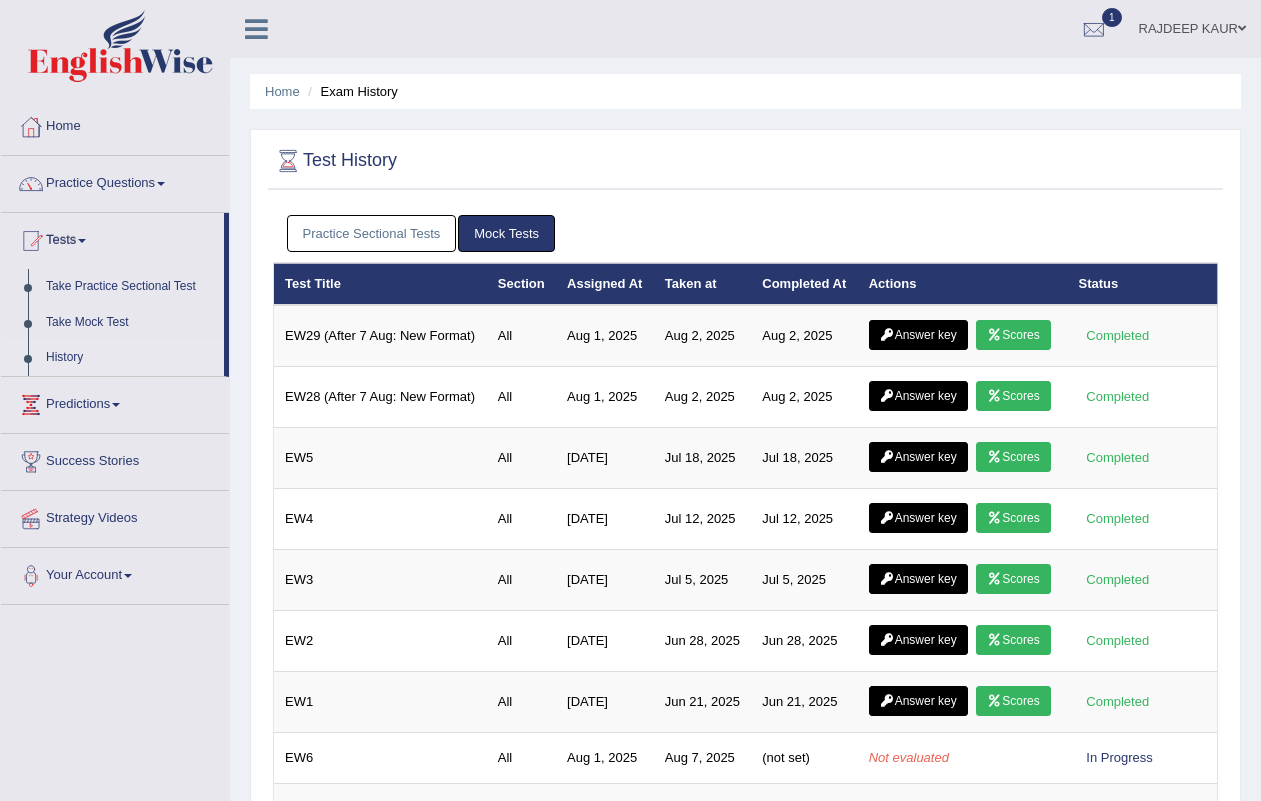 scroll, scrollTop: 0, scrollLeft: 0, axis: both 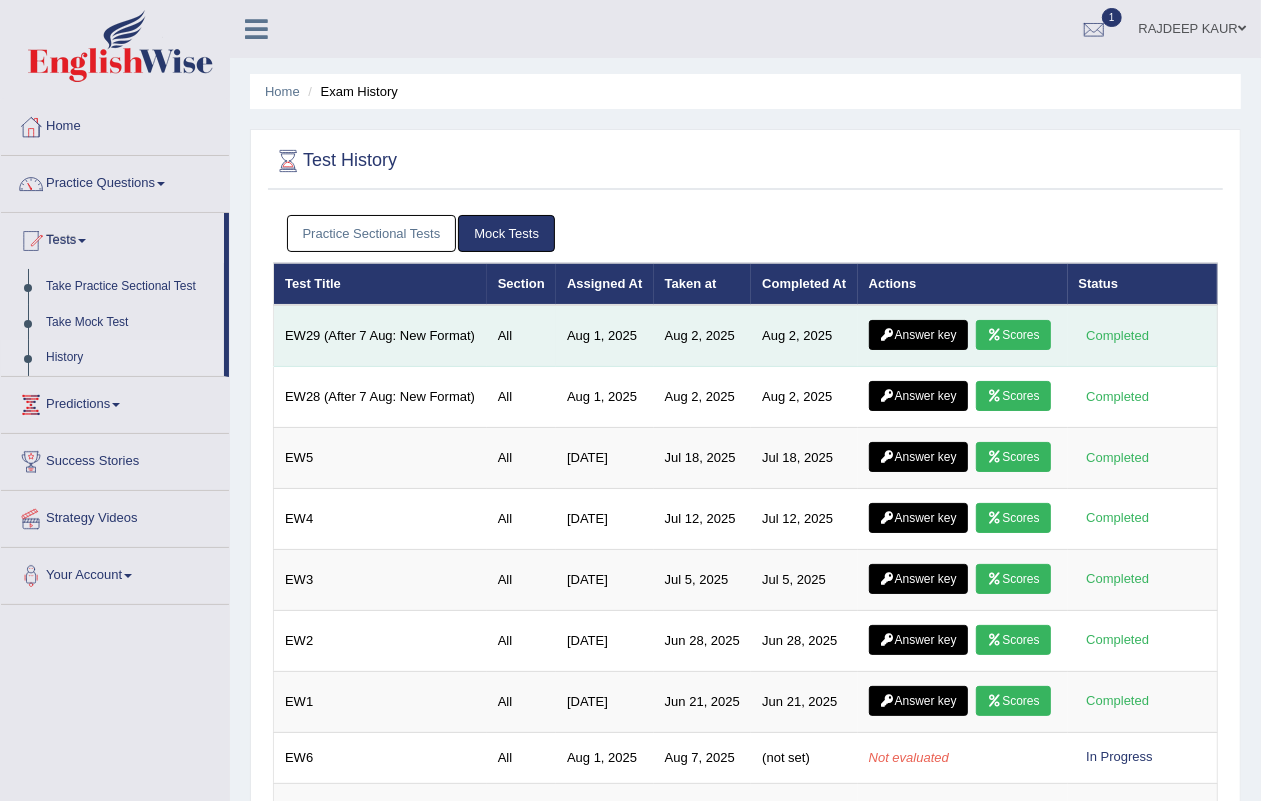 click on "Scores" at bounding box center [1013, 335] 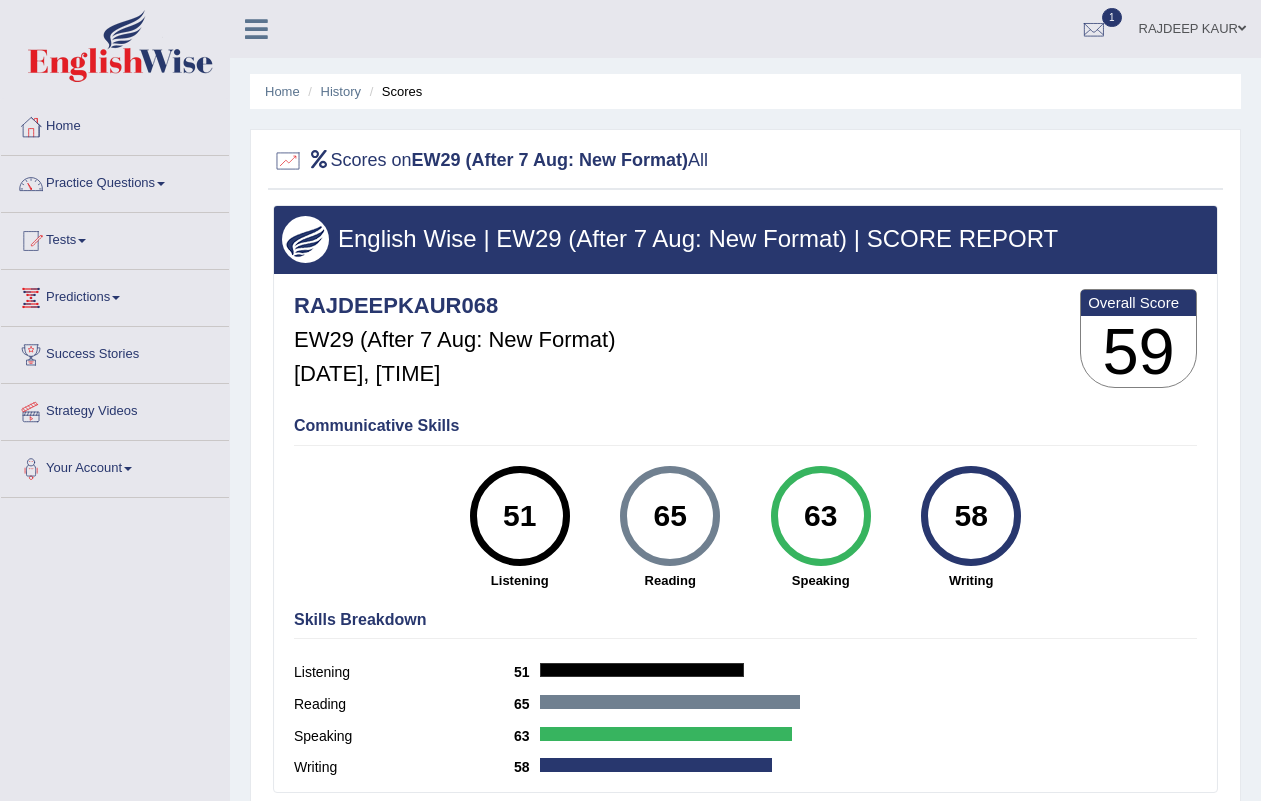 scroll, scrollTop: 0, scrollLeft: 0, axis: both 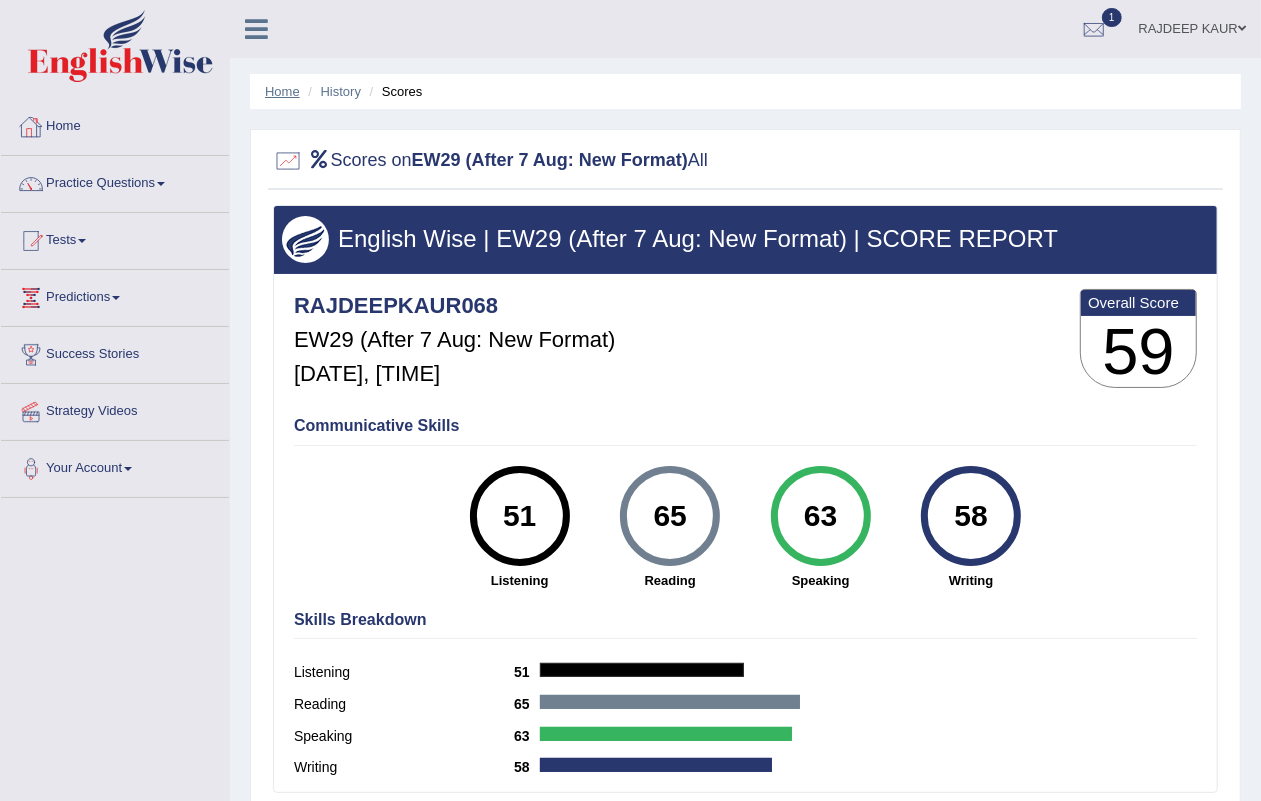 click on "Home" at bounding box center (282, 91) 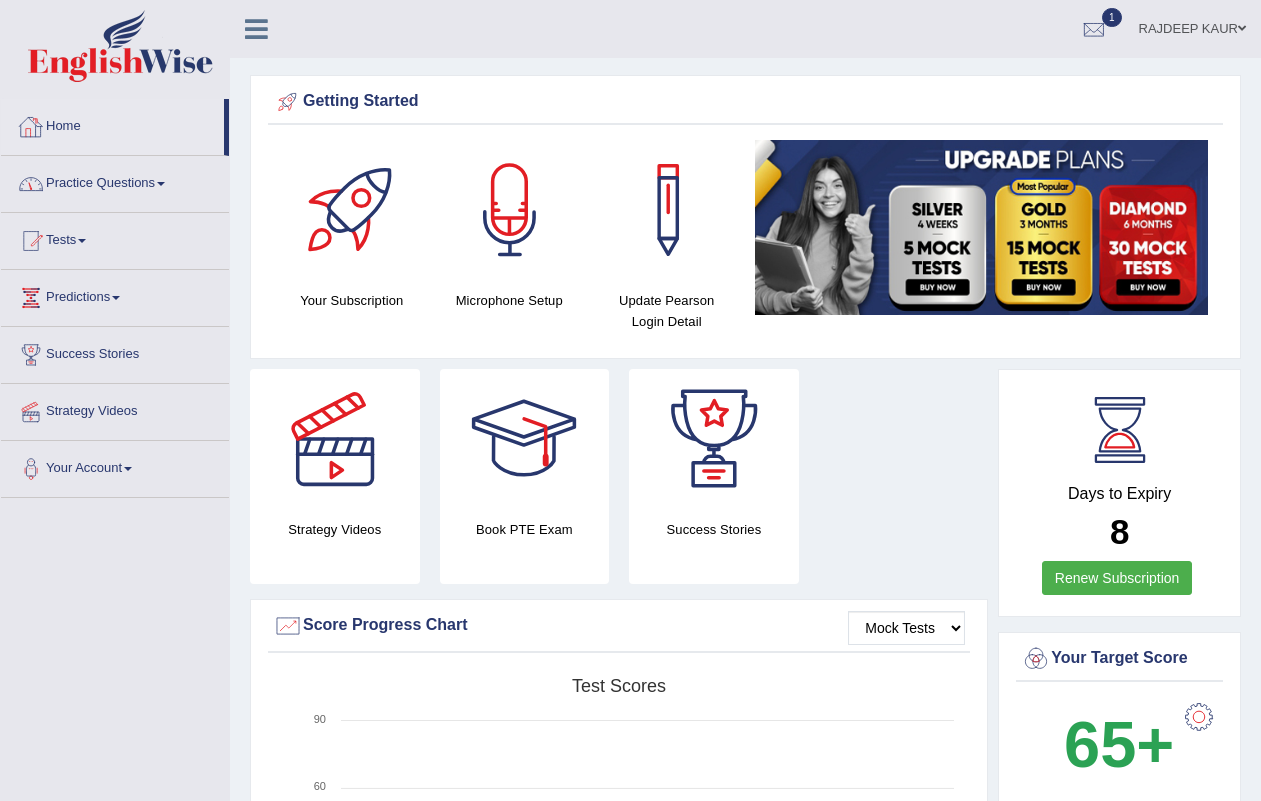 scroll, scrollTop: 0, scrollLeft: 0, axis: both 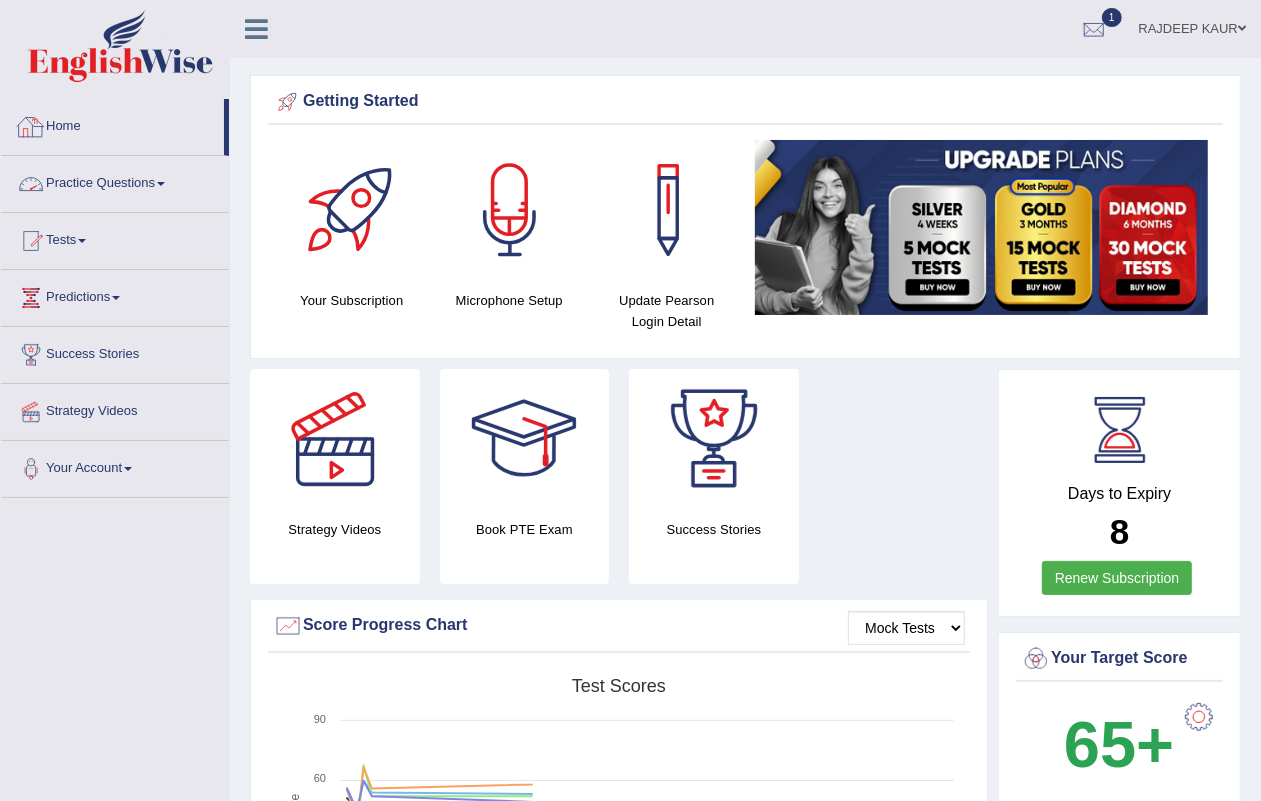 click on "Practice Questions" at bounding box center (115, 181) 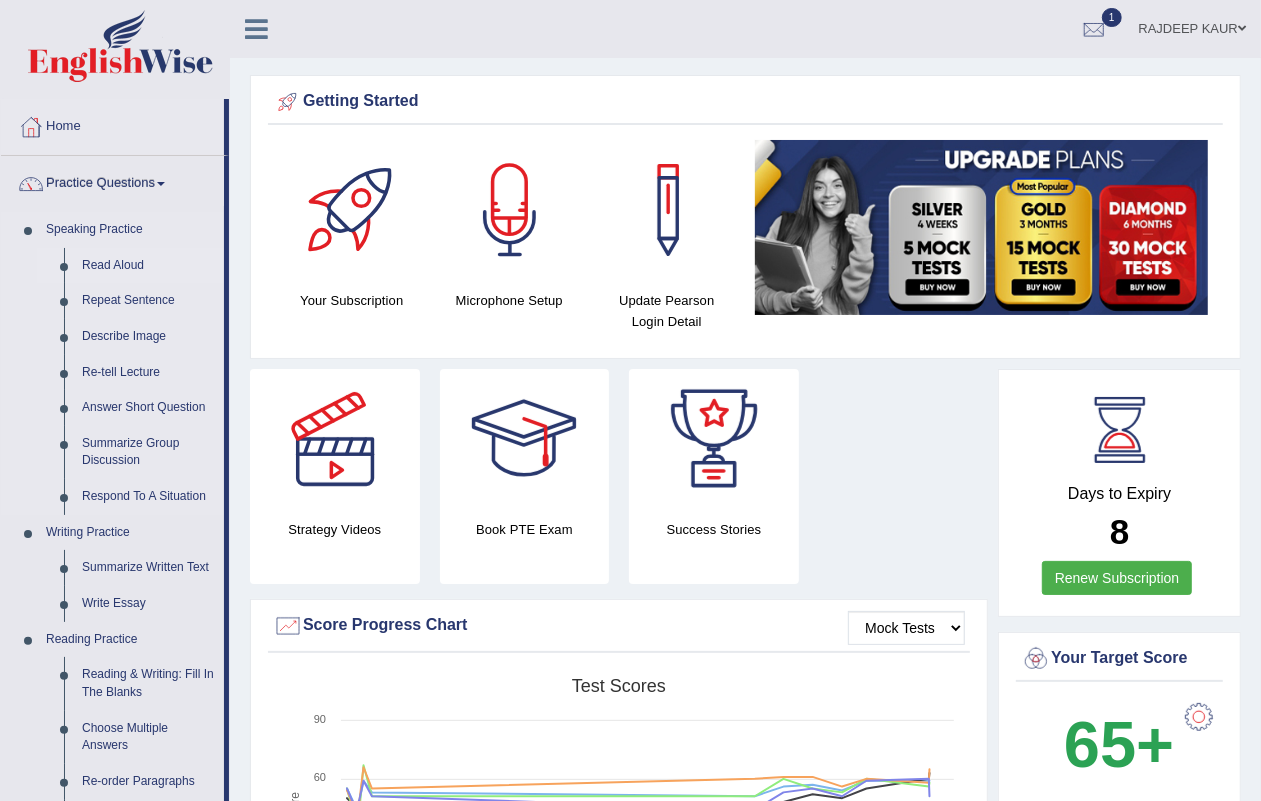click on "Read Aloud" at bounding box center (148, 266) 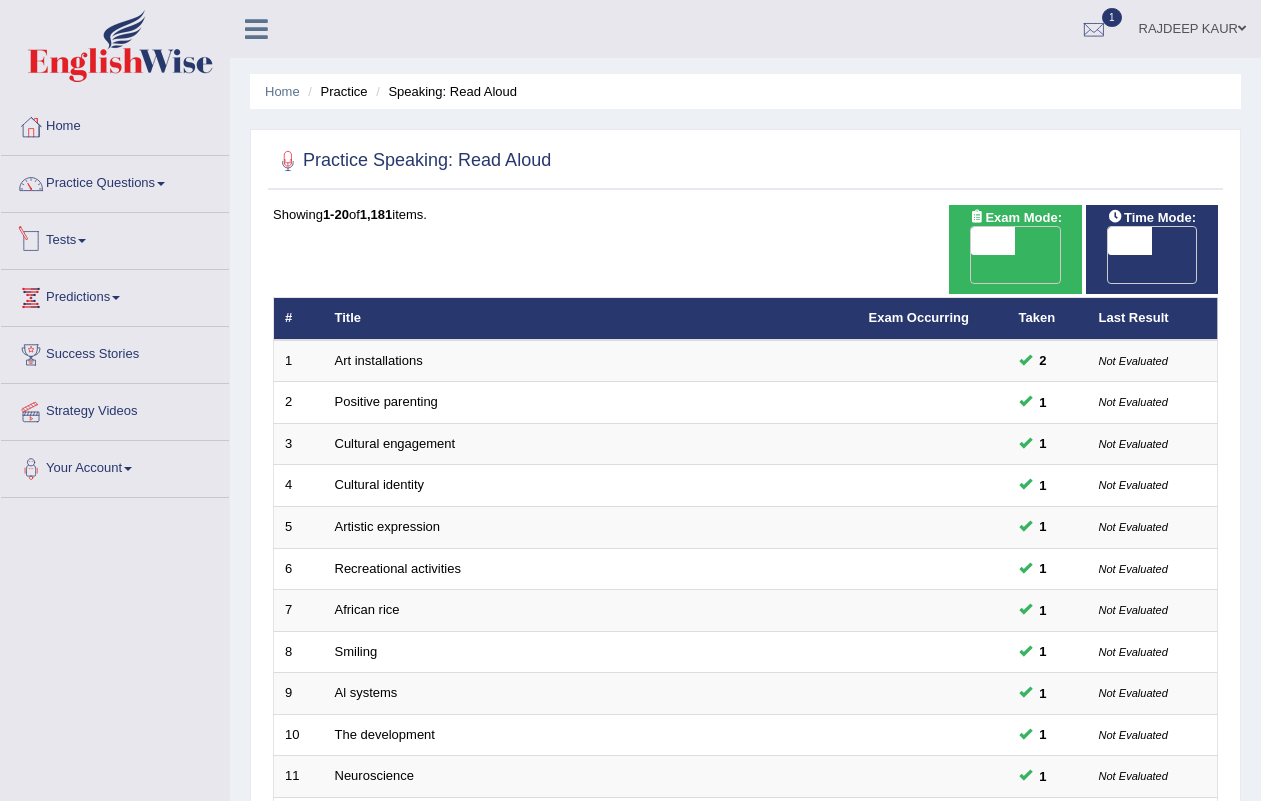 scroll, scrollTop: 0, scrollLeft: 0, axis: both 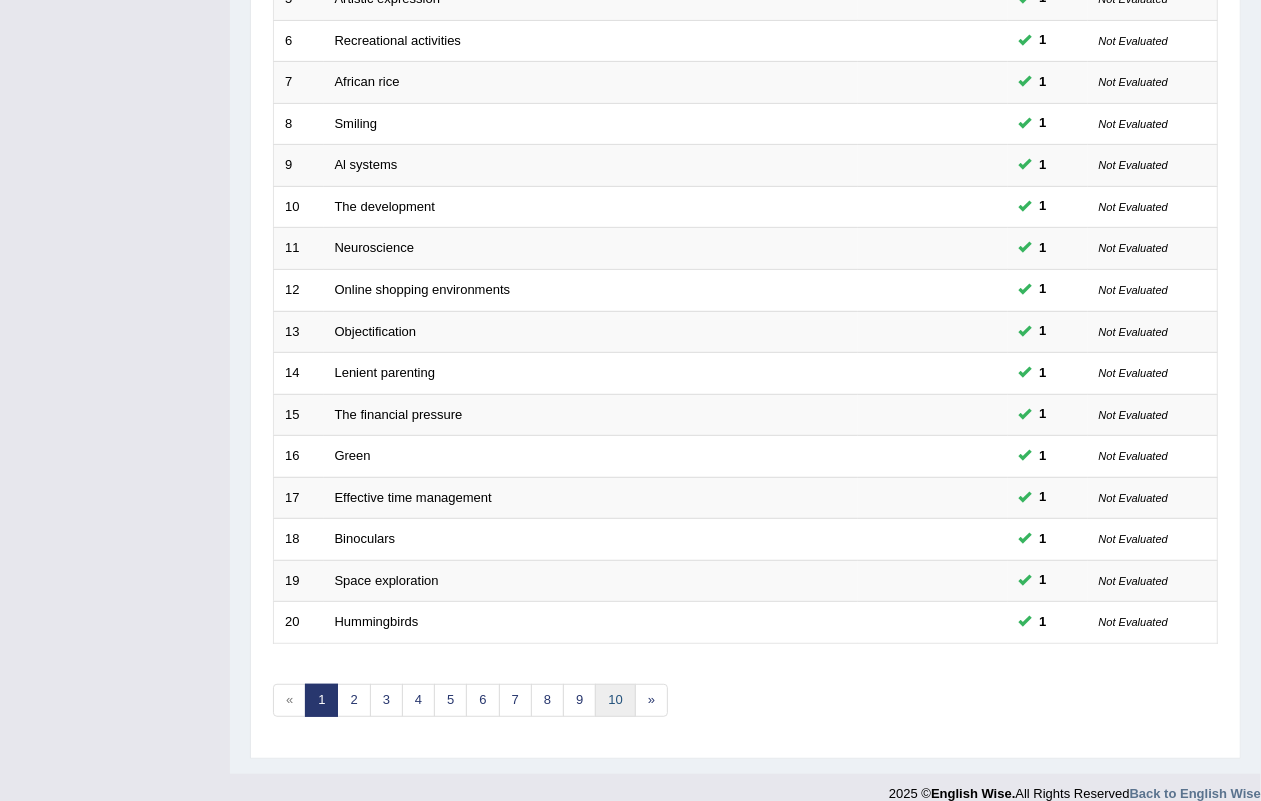 click on "10" at bounding box center (615, 700) 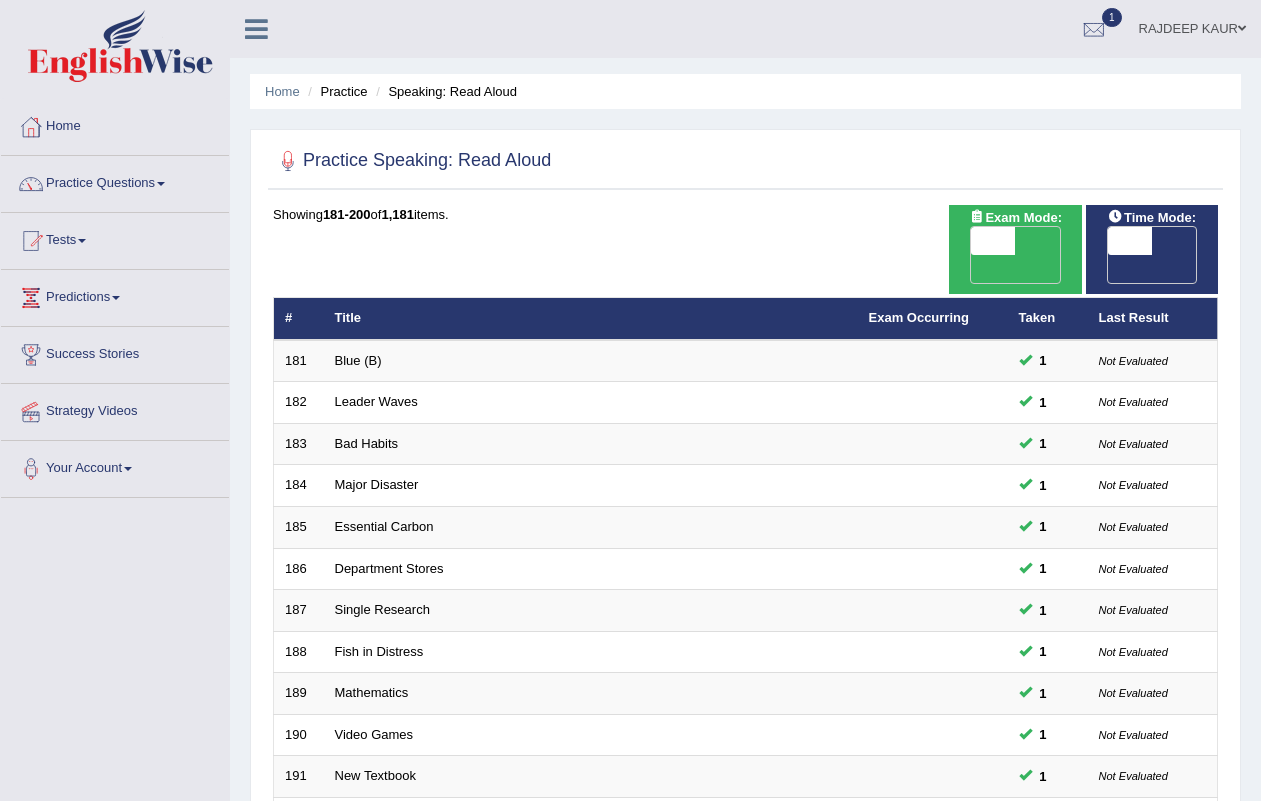 scroll, scrollTop: 382, scrollLeft: 0, axis: vertical 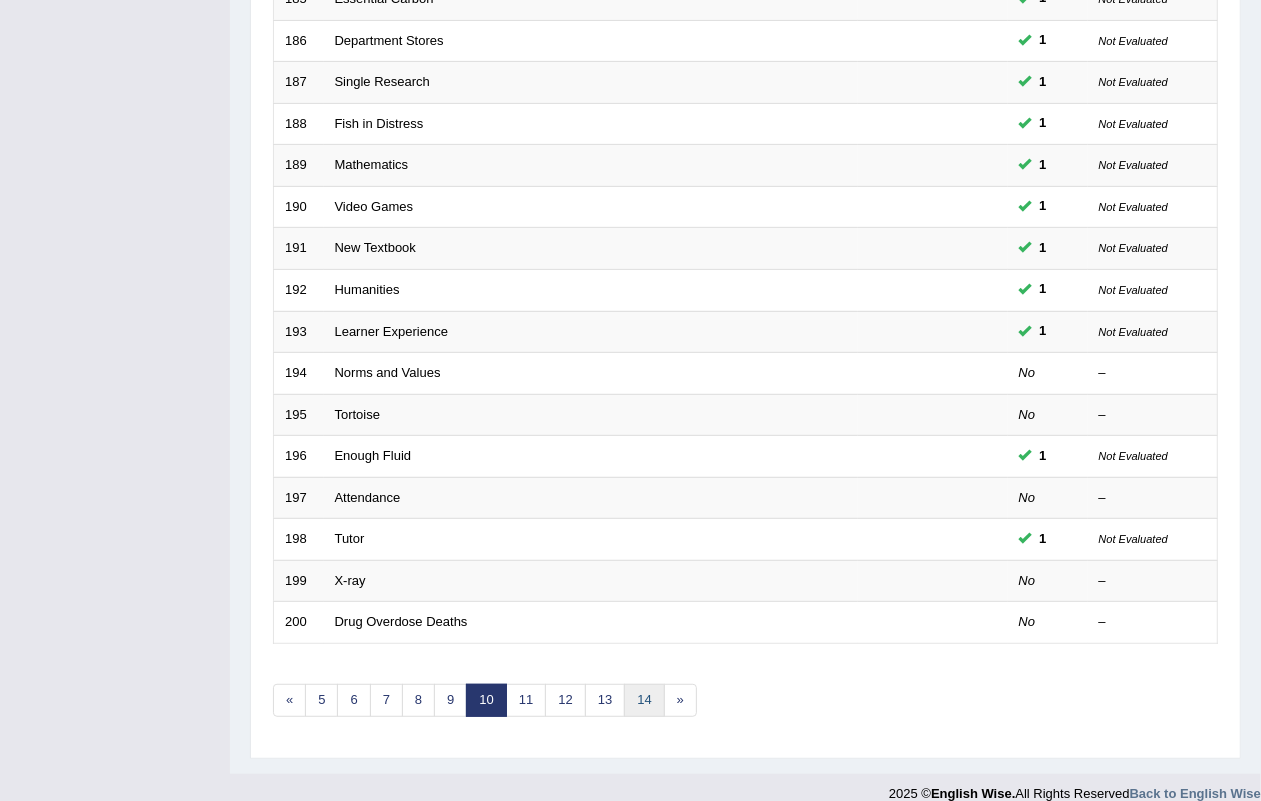click on "14" at bounding box center (644, 700) 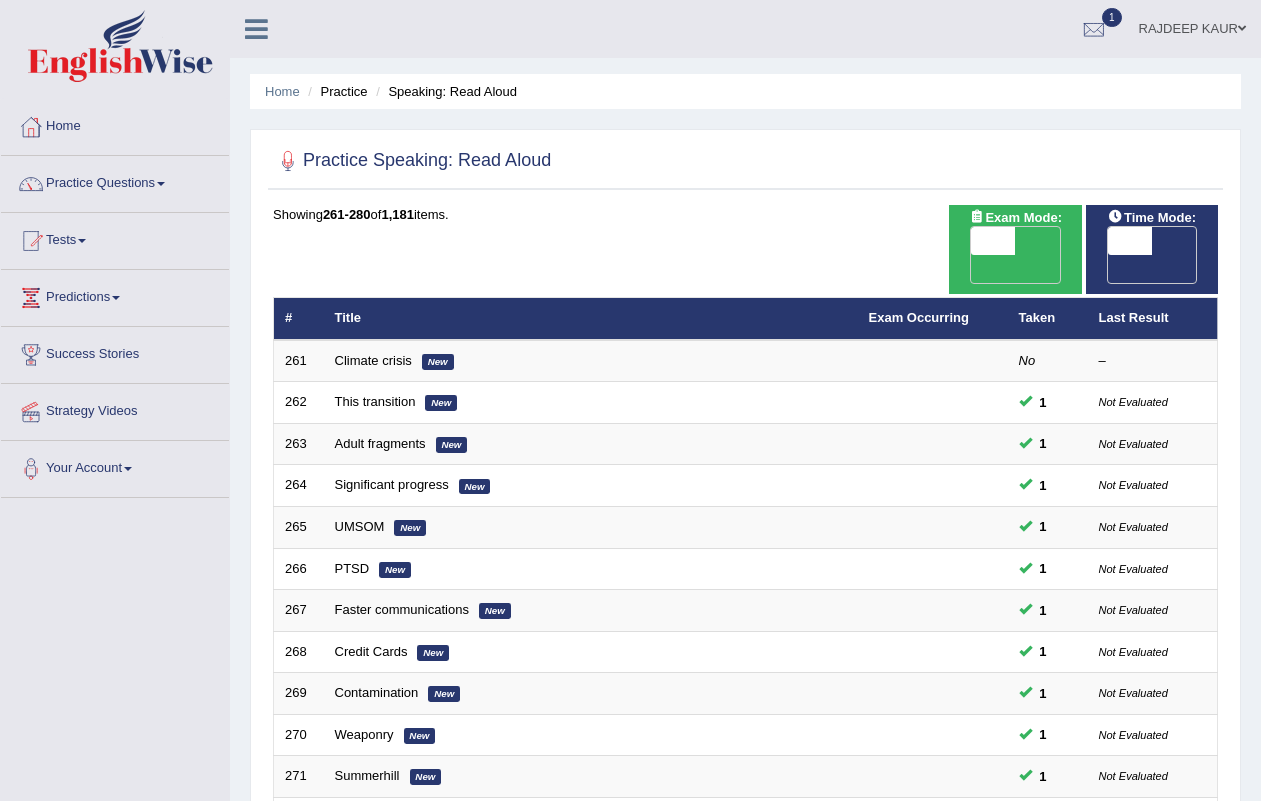 scroll, scrollTop: 0, scrollLeft: 0, axis: both 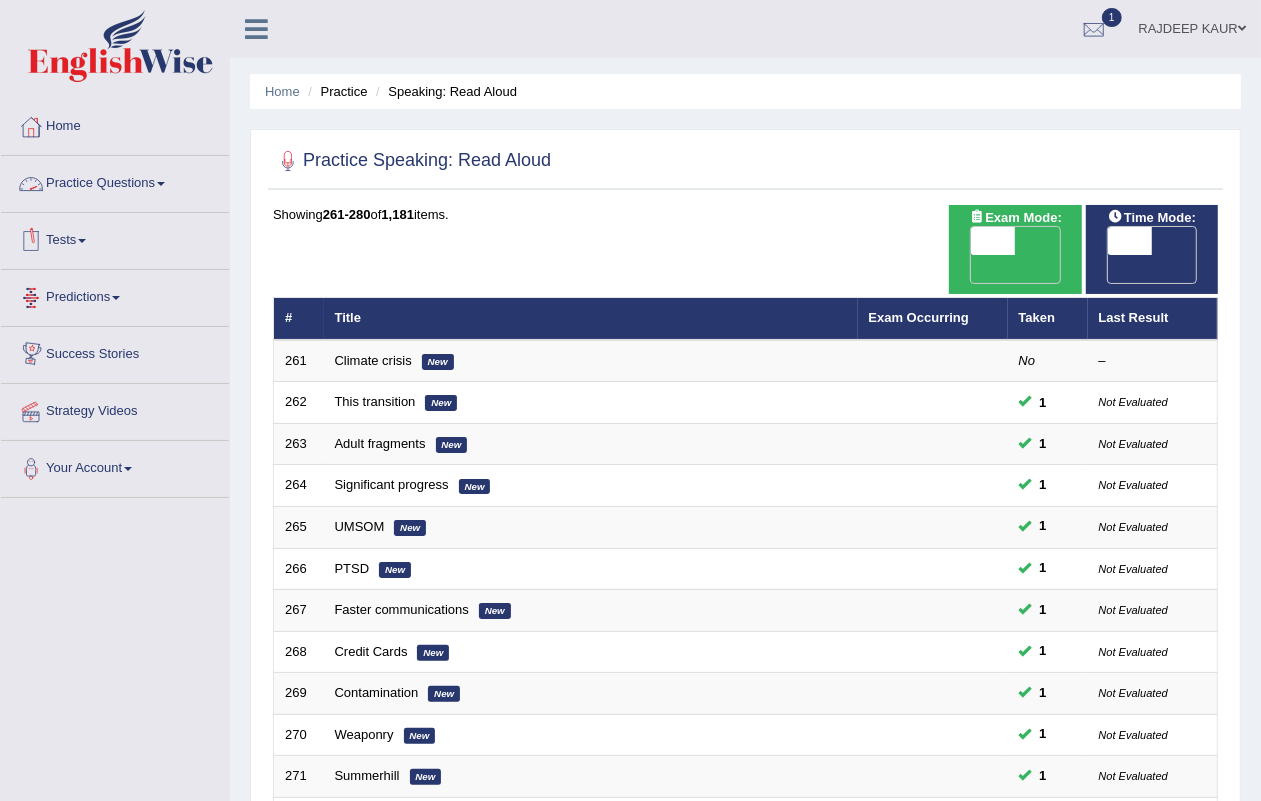 click on "Practice Questions" at bounding box center [115, 181] 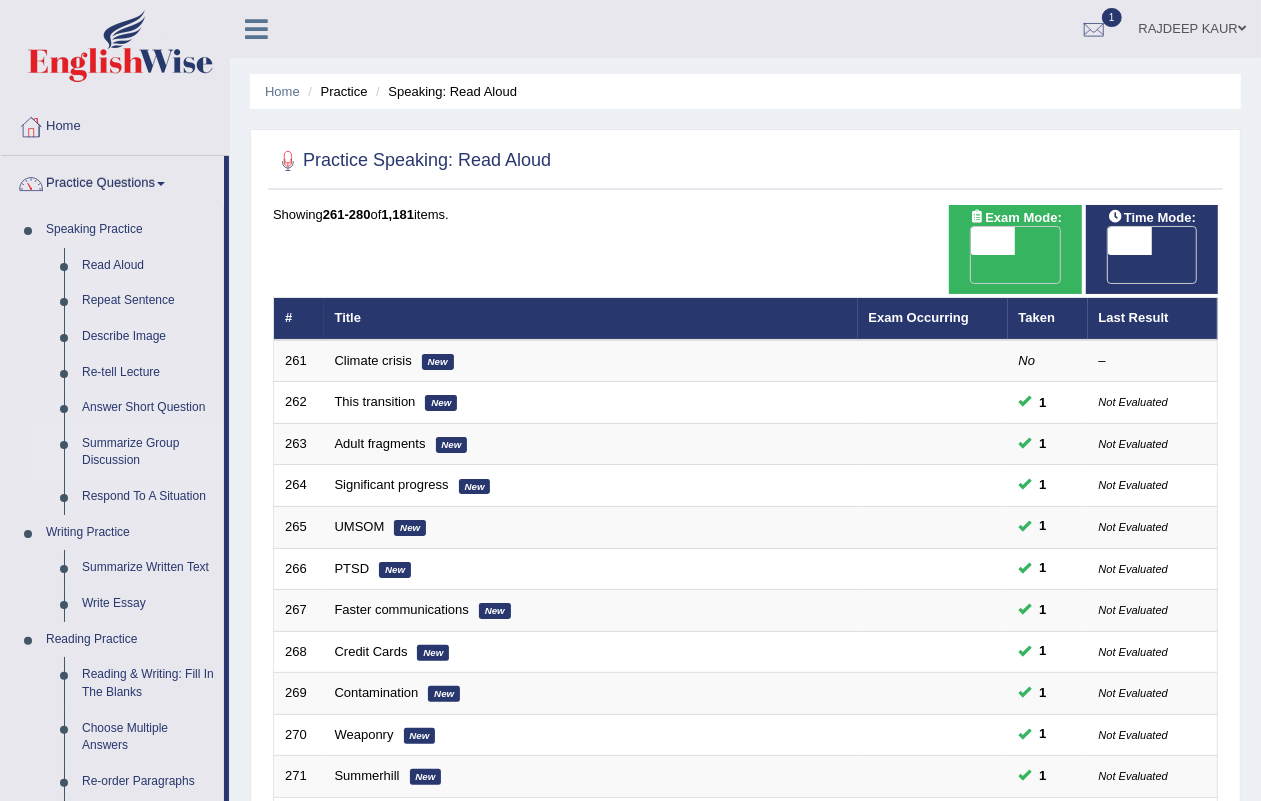 click on "Summarize Group Discussion" at bounding box center (148, 452) 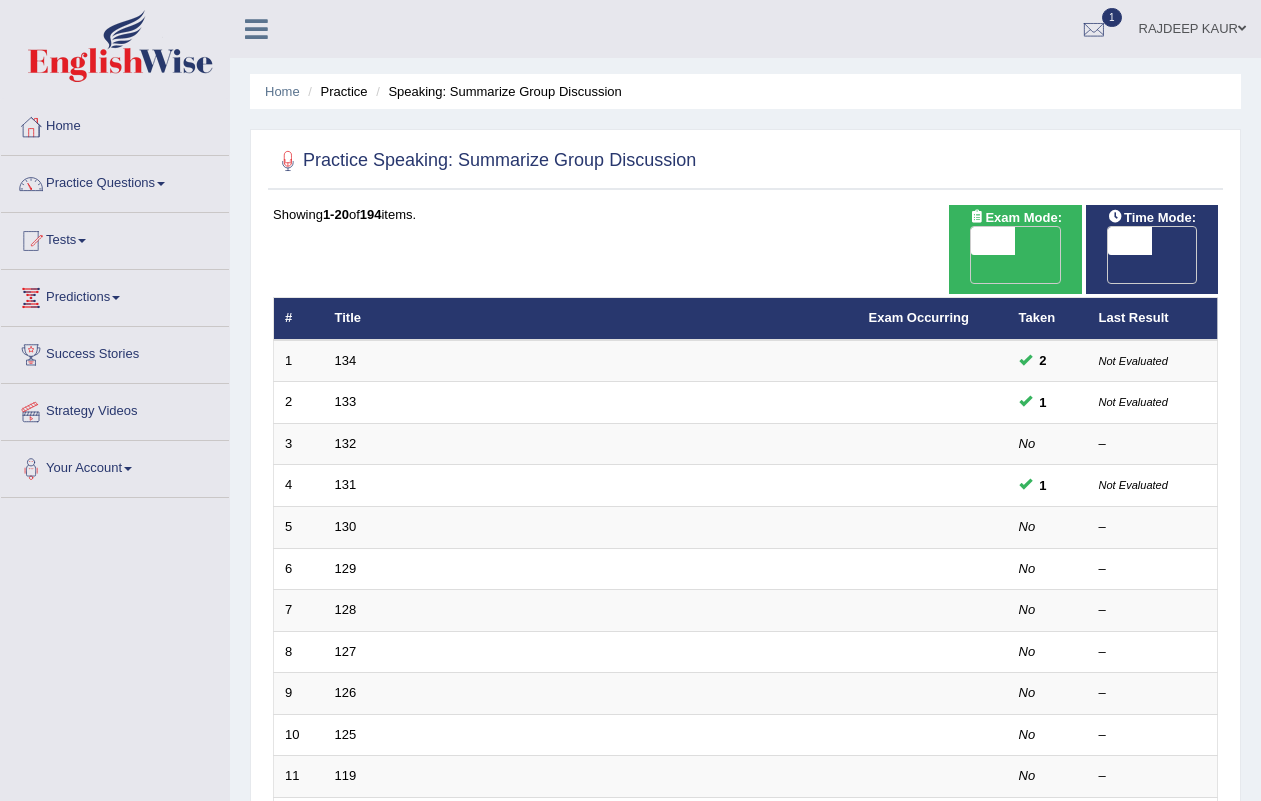 scroll, scrollTop: 0, scrollLeft: 0, axis: both 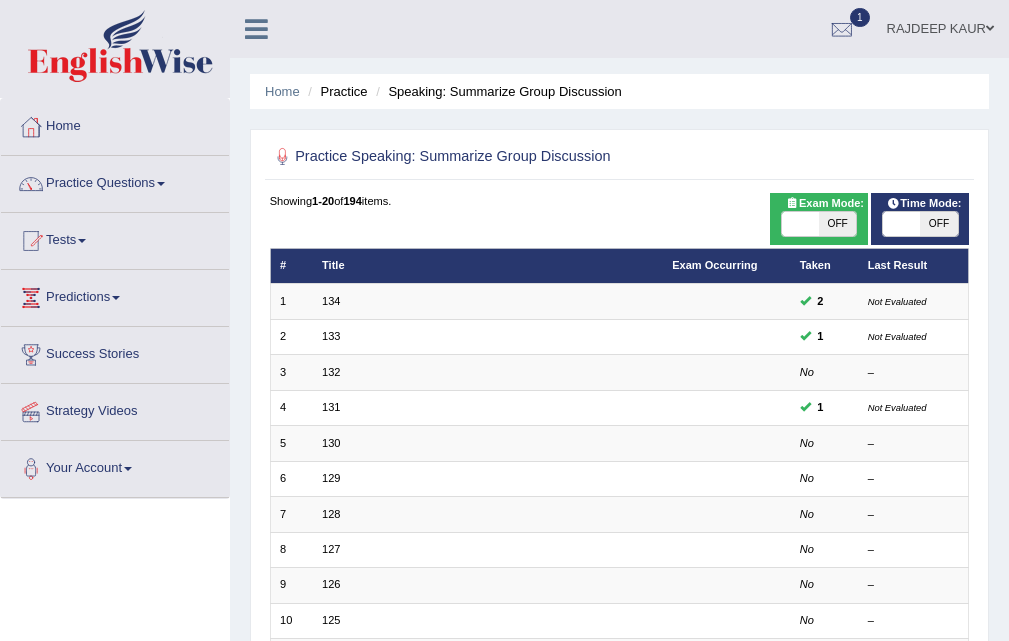 drag, startPoint x: 0, startPoint y: 0, endPoint x: 130, endPoint y: 551, distance: 566.12805 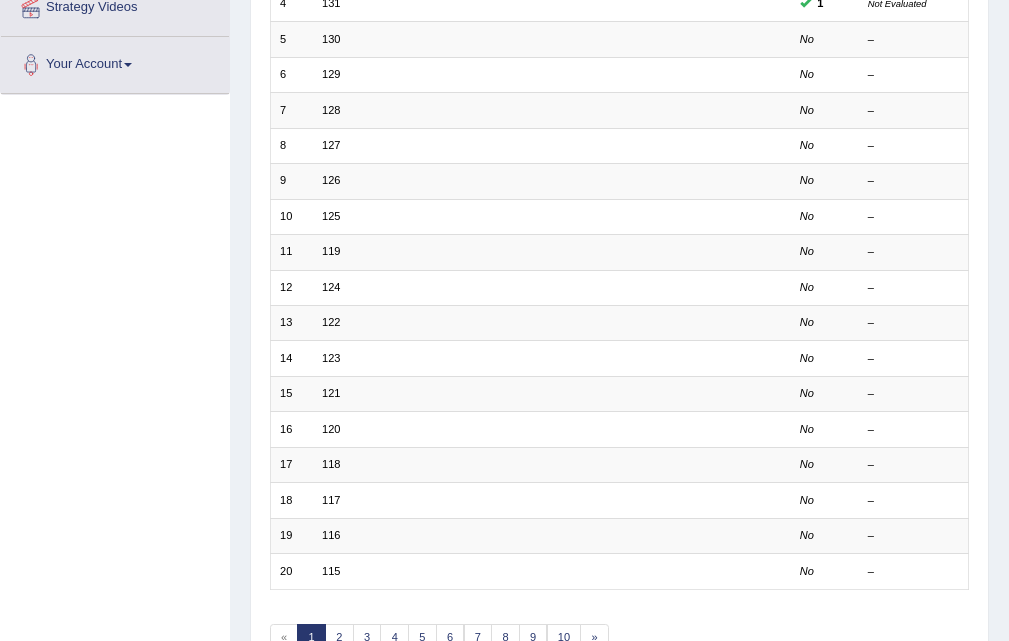 scroll, scrollTop: 500, scrollLeft: 0, axis: vertical 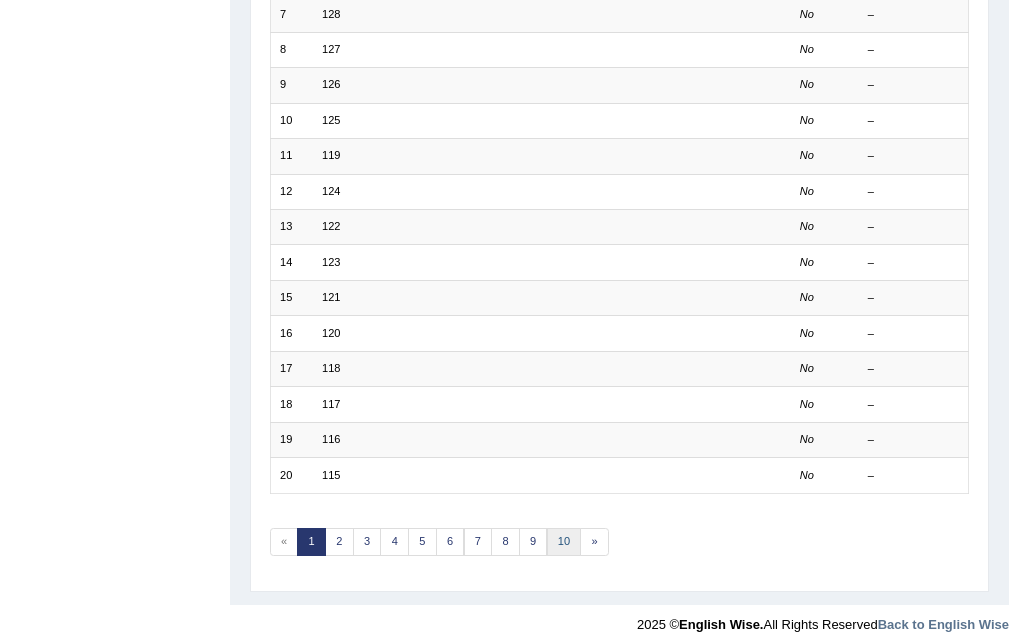click on "10" at bounding box center (564, 542) 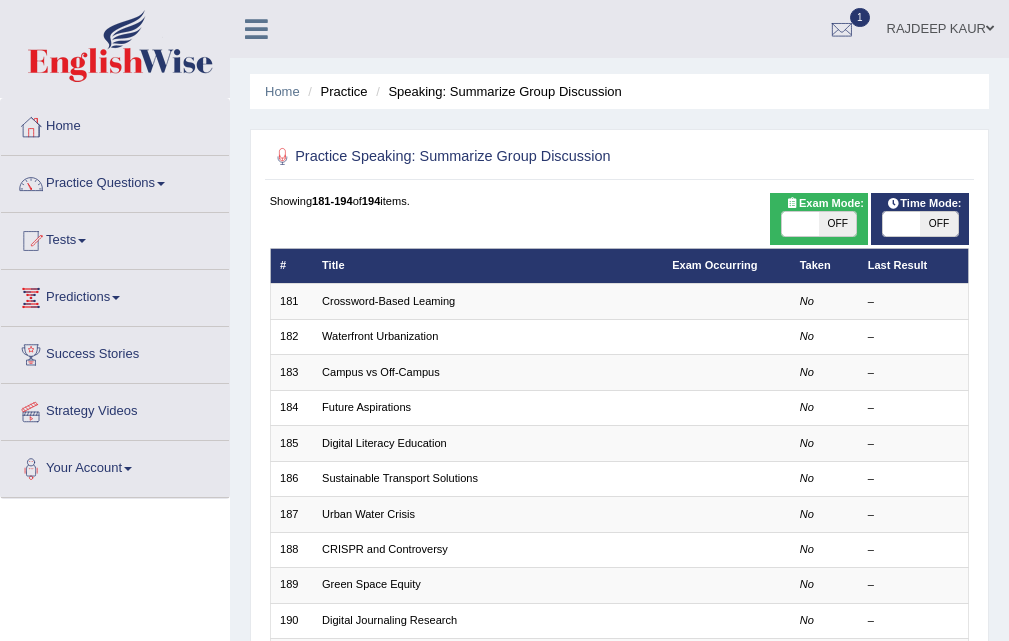 scroll, scrollTop: 409, scrollLeft: 0, axis: vertical 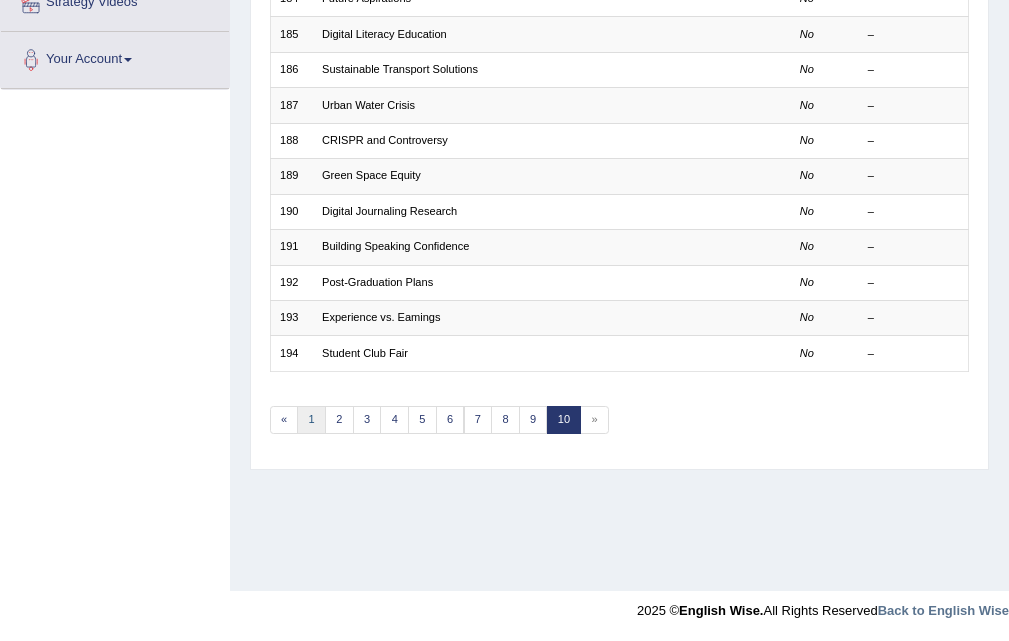 click on "1" at bounding box center [311, 420] 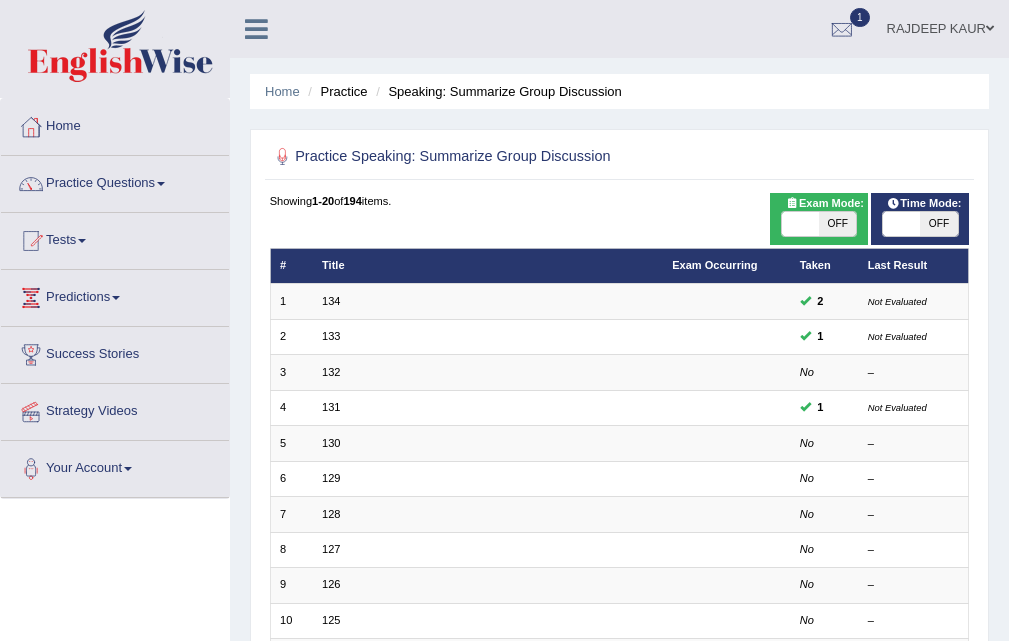 scroll, scrollTop: 400, scrollLeft: 0, axis: vertical 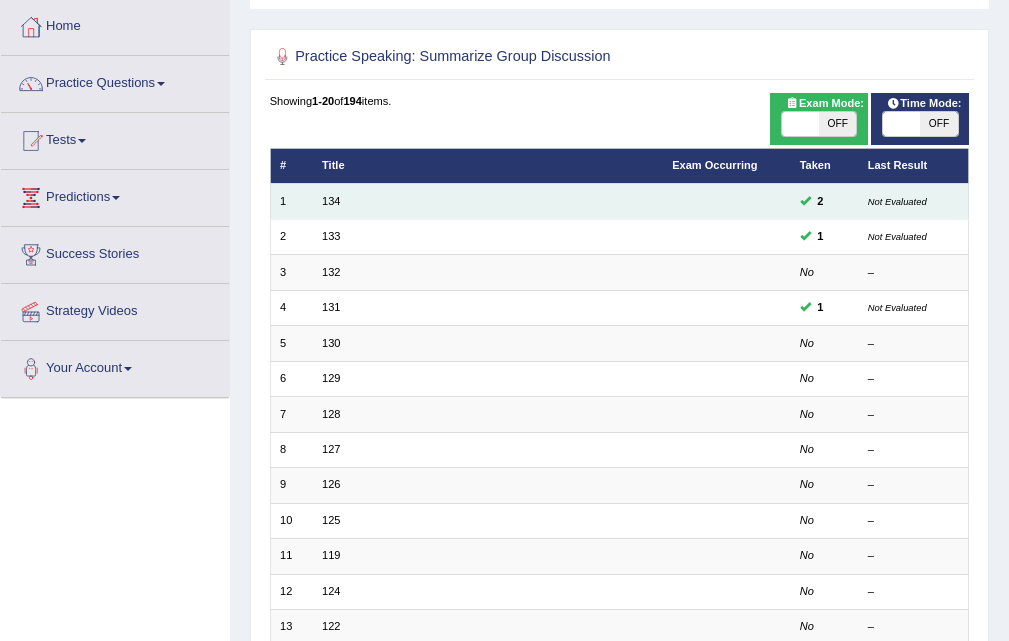 click on "134" at bounding box center [488, 201] 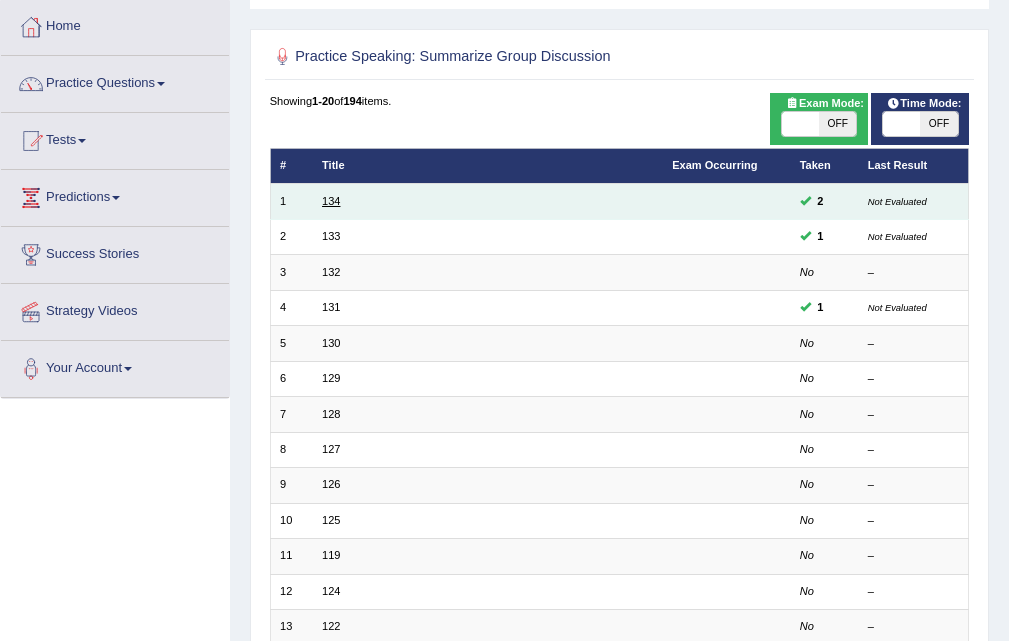click on "134" at bounding box center [331, 201] 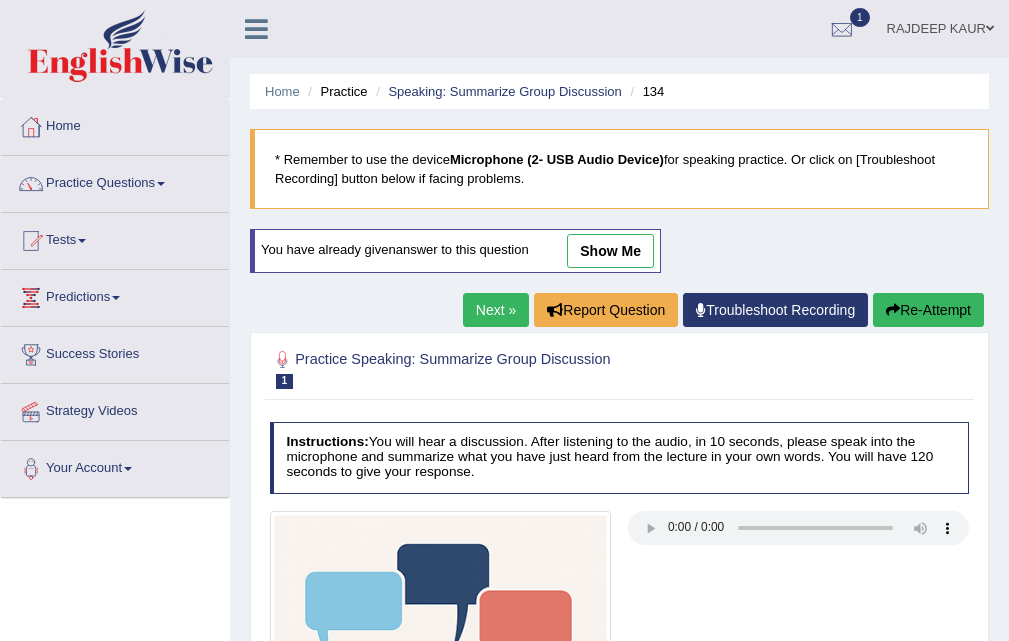 scroll, scrollTop: 0, scrollLeft: 0, axis: both 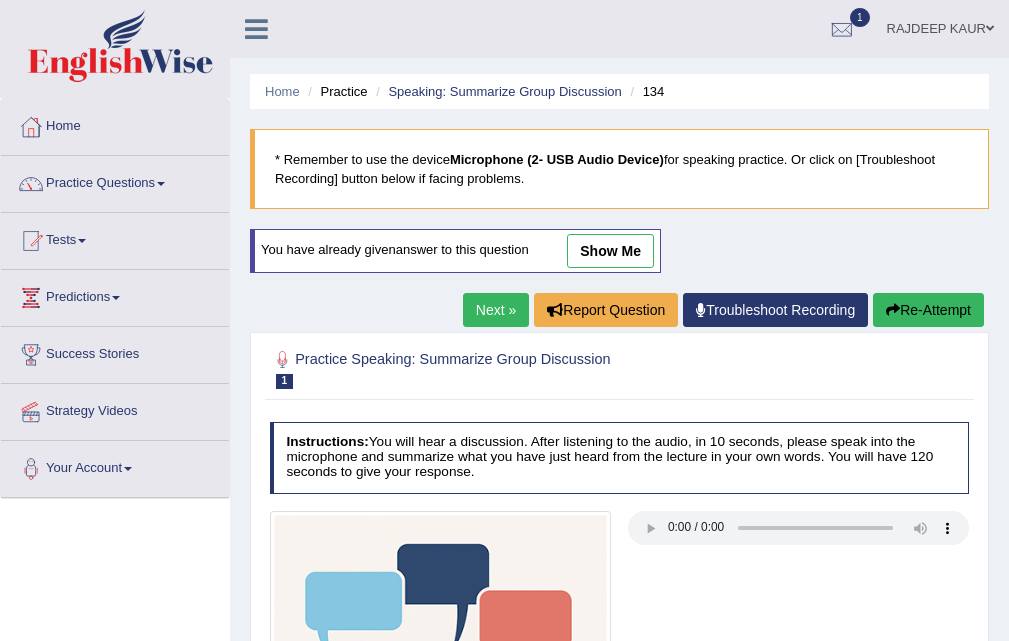 click on "Next »" at bounding box center (496, 310) 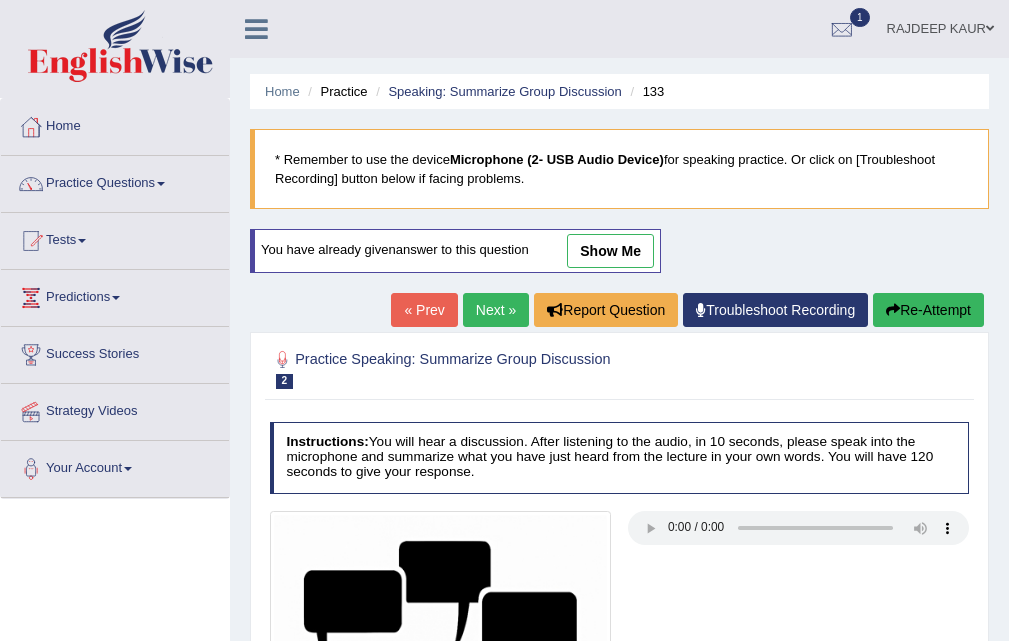 scroll, scrollTop: 85, scrollLeft: 0, axis: vertical 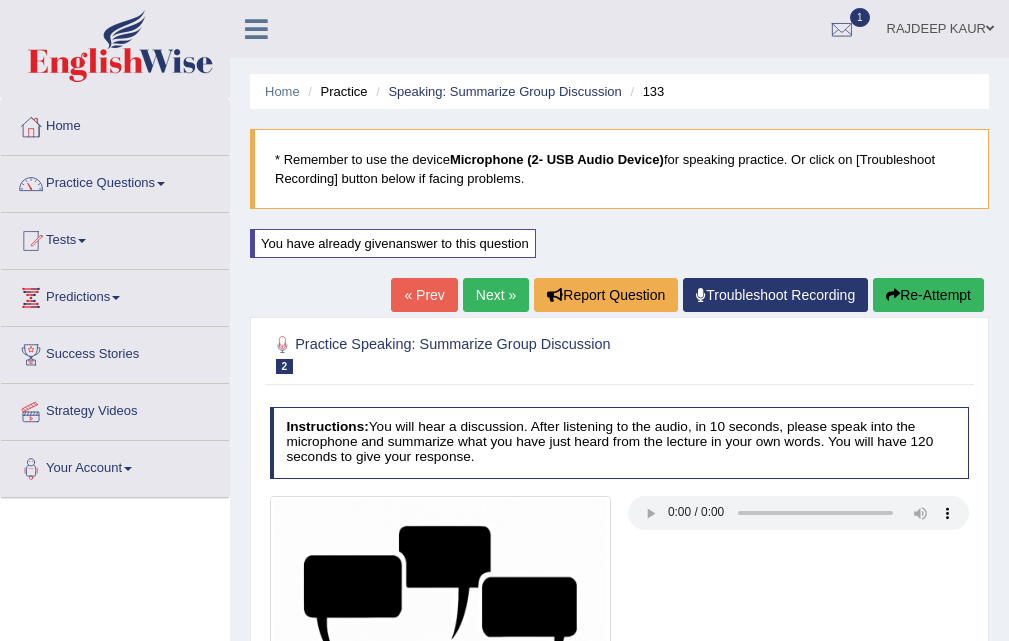 drag, startPoint x: 467, startPoint y: 277, endPoint x: 471, endPoint y: 290, distance: 13.601471 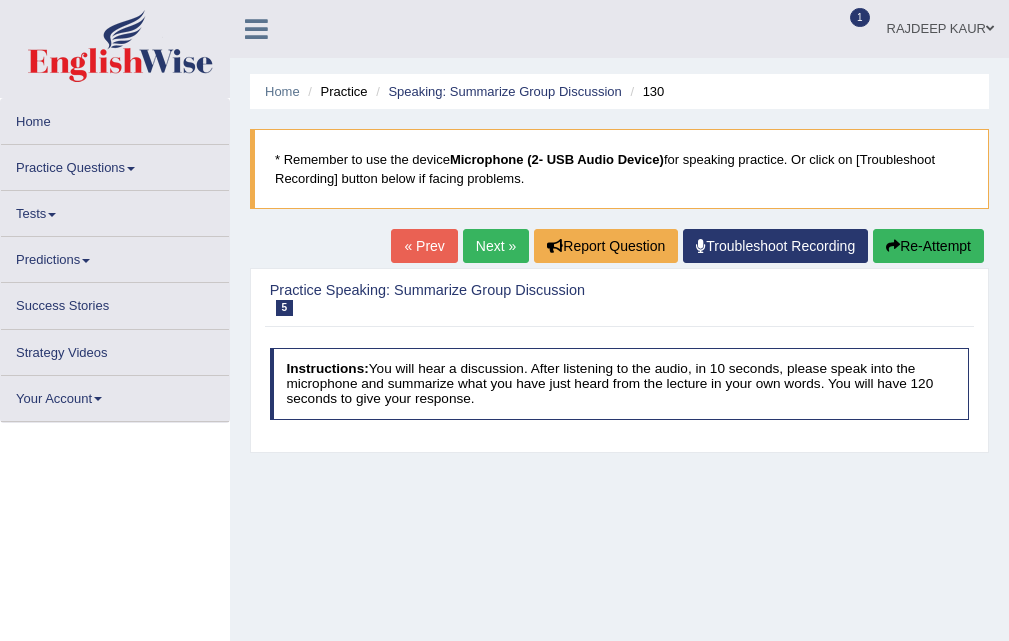 scroll, scrollTop: 0, scrollLeft: 0, axis: both 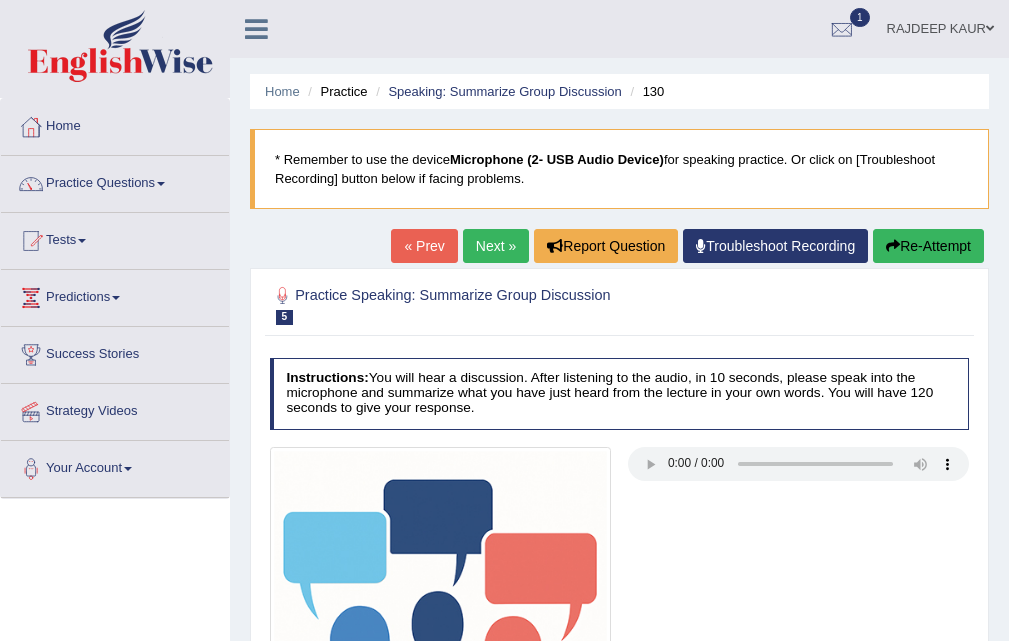 click on "Next »" at bounding box center (496, 246) 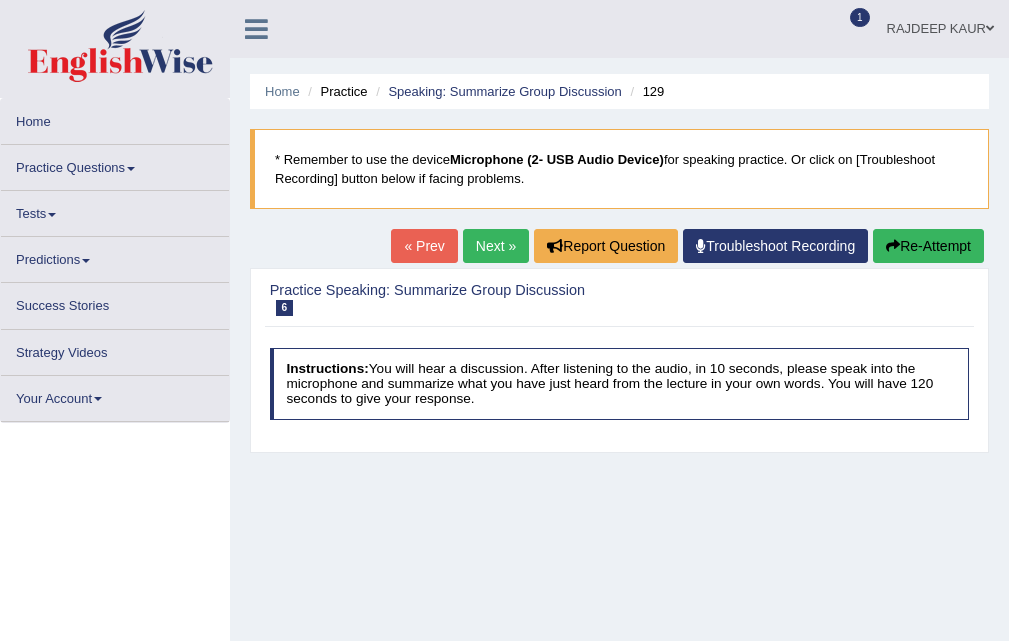 scroll, scrollTop: 0, scrollLeft: 0, axis: both 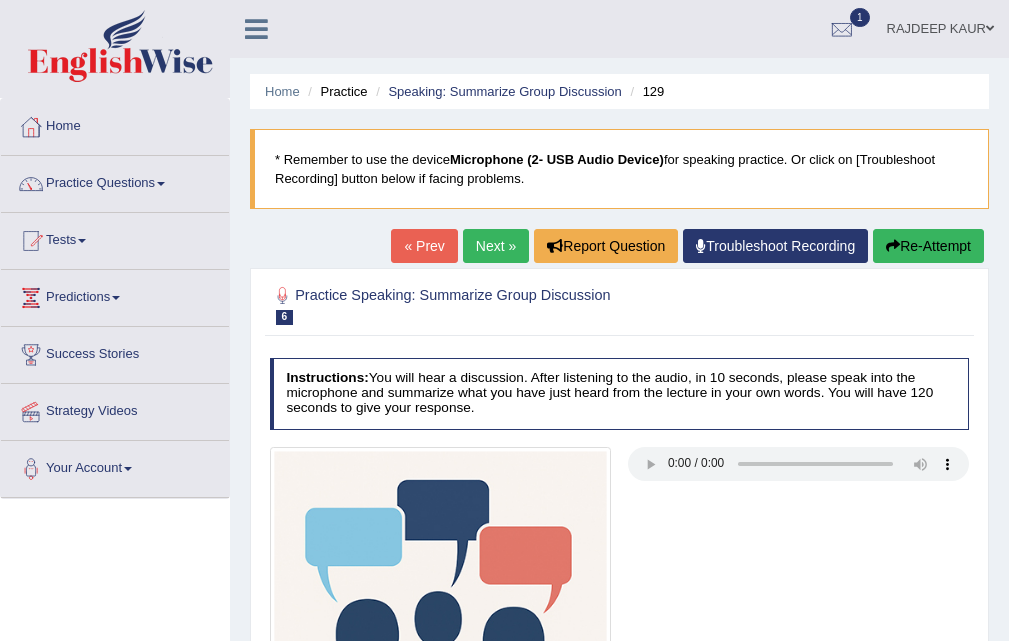 click on "Next »" at bounding box center [496, 246] 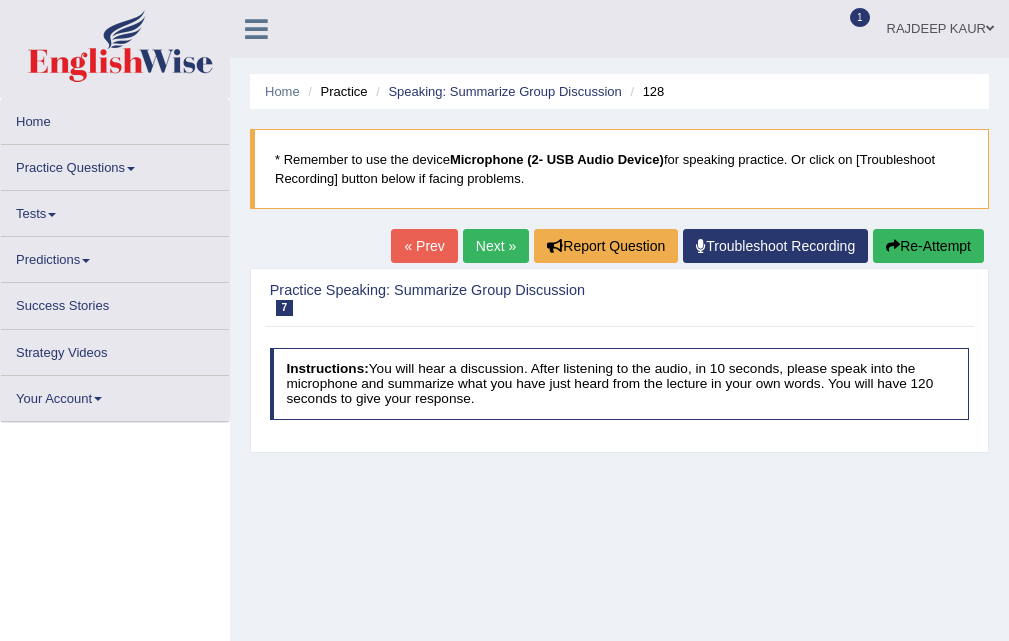 scroll, scrollTop: 292, scrollLeft: 0, axis: vertical 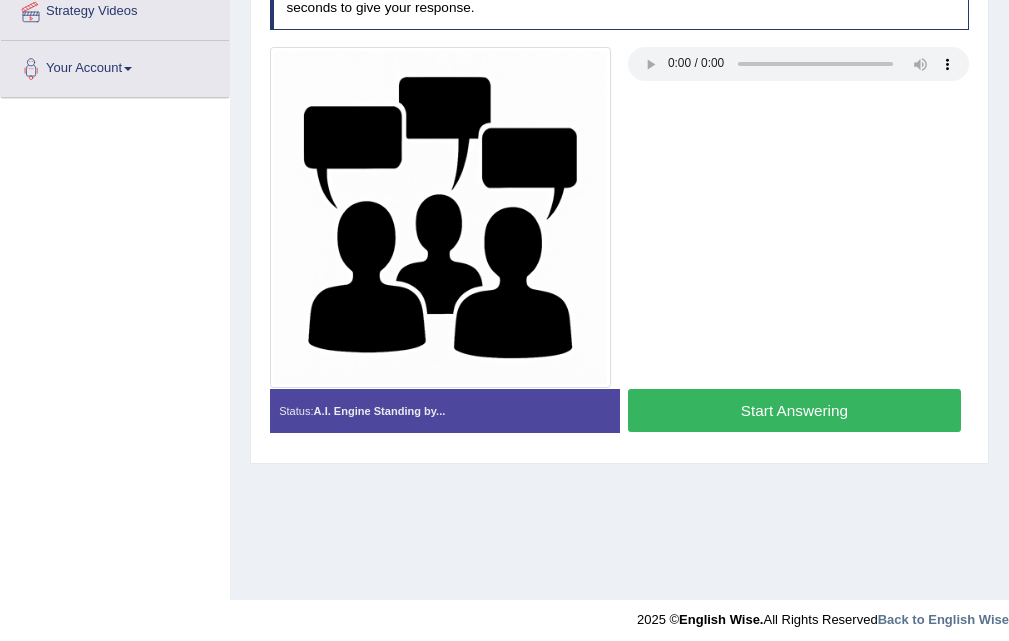 click on "Start Answering" at bounding box center (794, 410) 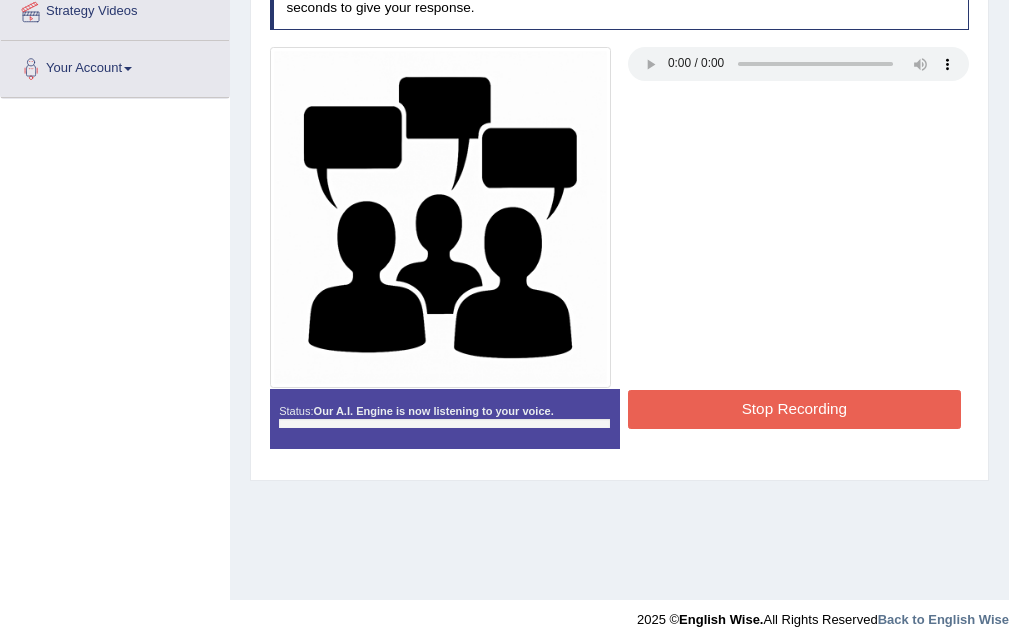 click on "Stop Recording" at bounding box center [794, 409] 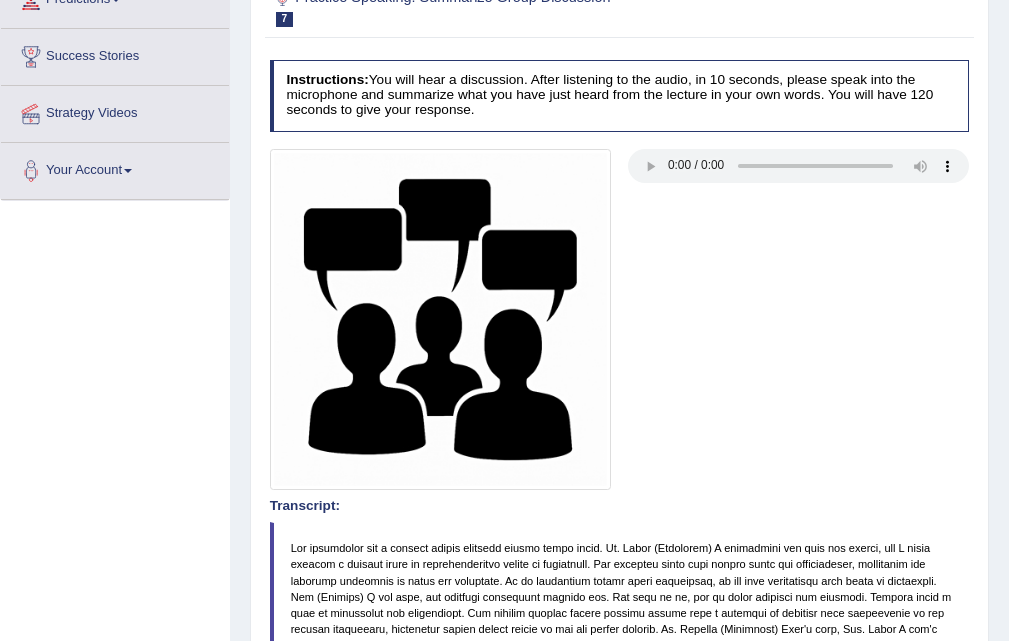 scroll, scrollTop: 0, scrollLeft: 0, axis: both 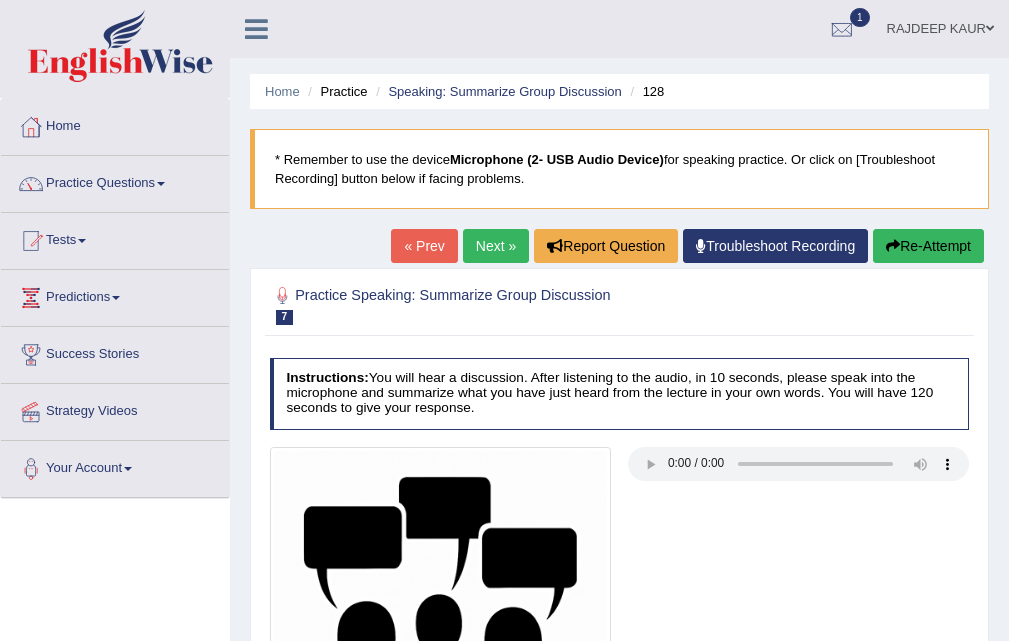 click on "Next »" at bounding box center [496, 246] 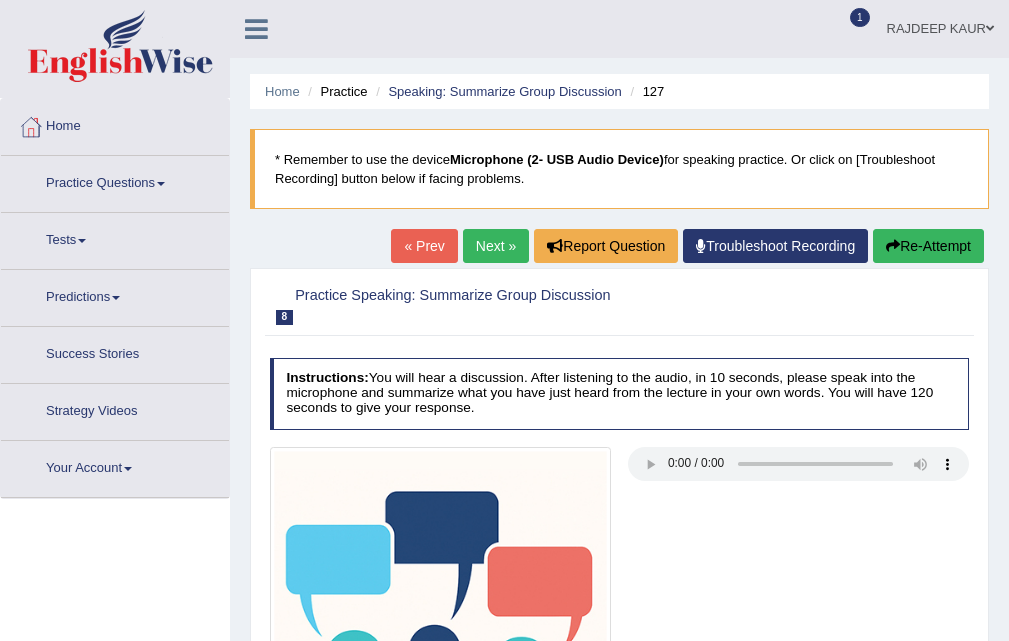 scroll, scrollTop: 0, scrollLeft: 0, axis: both 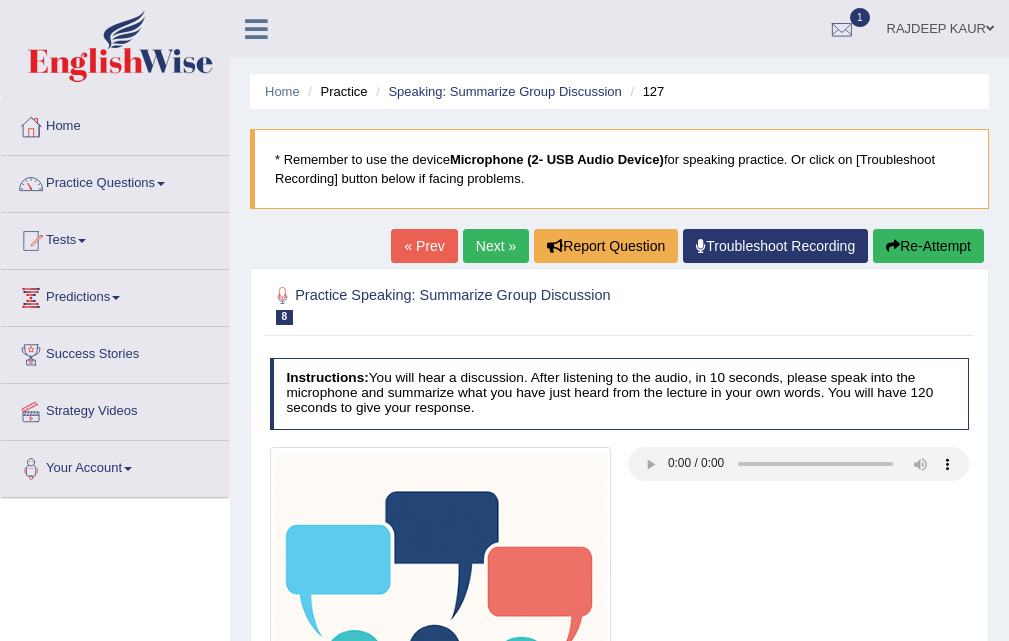 click on "Next »" at bounding box center [496, 246] 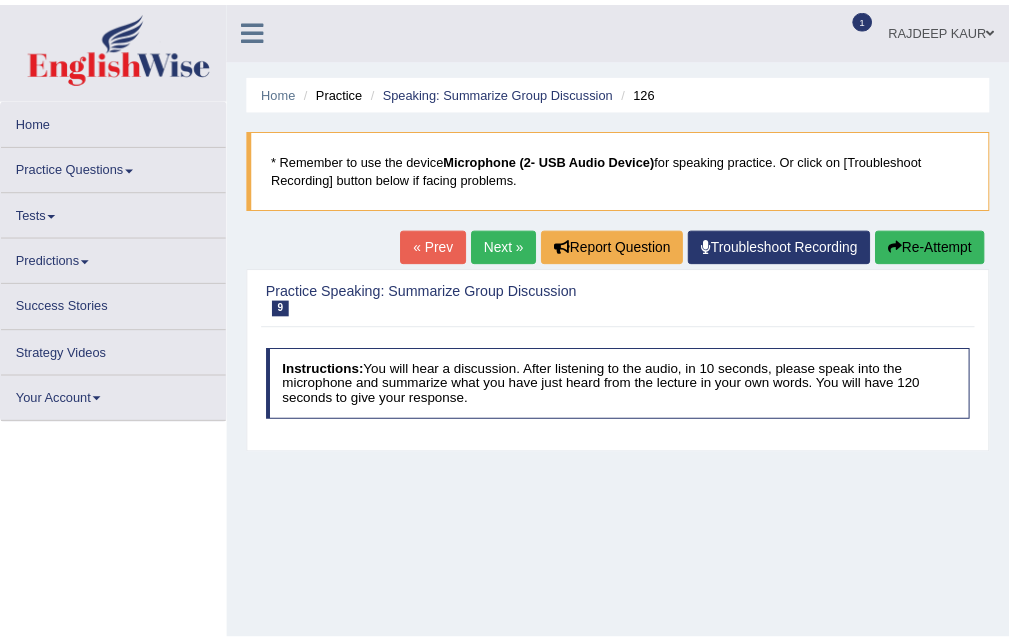 scroll, scrollTop: 0, scrollLeft: 0, axis: both 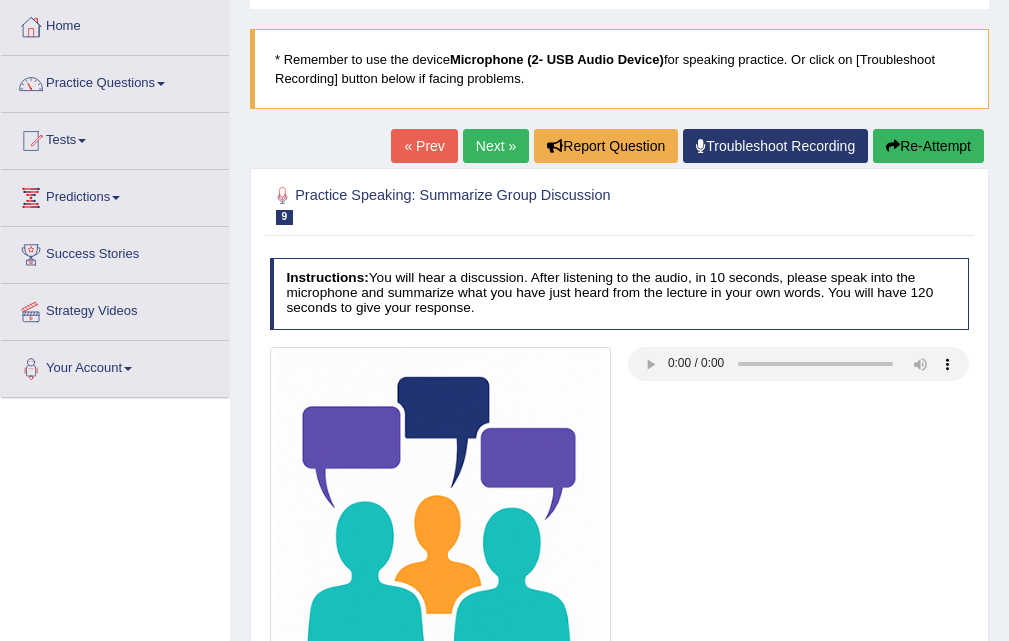 click on "Next »" at bounding box center [496, 146] 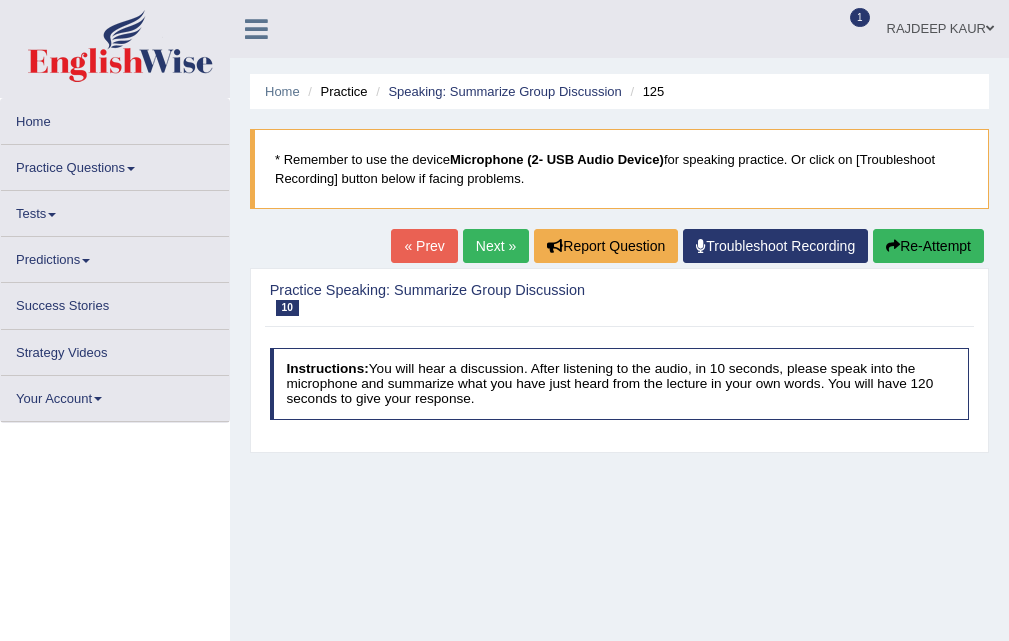 scroll, scrollTop: 181, scrollLeft: 0, axis: vertical 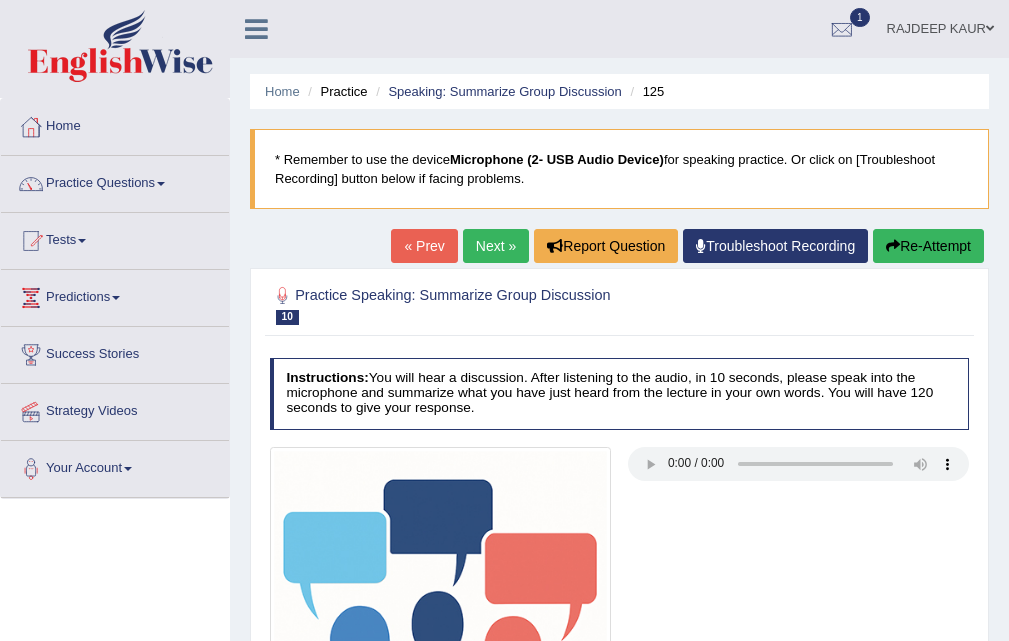 click on "Next »" at bounding box center [496, 246] 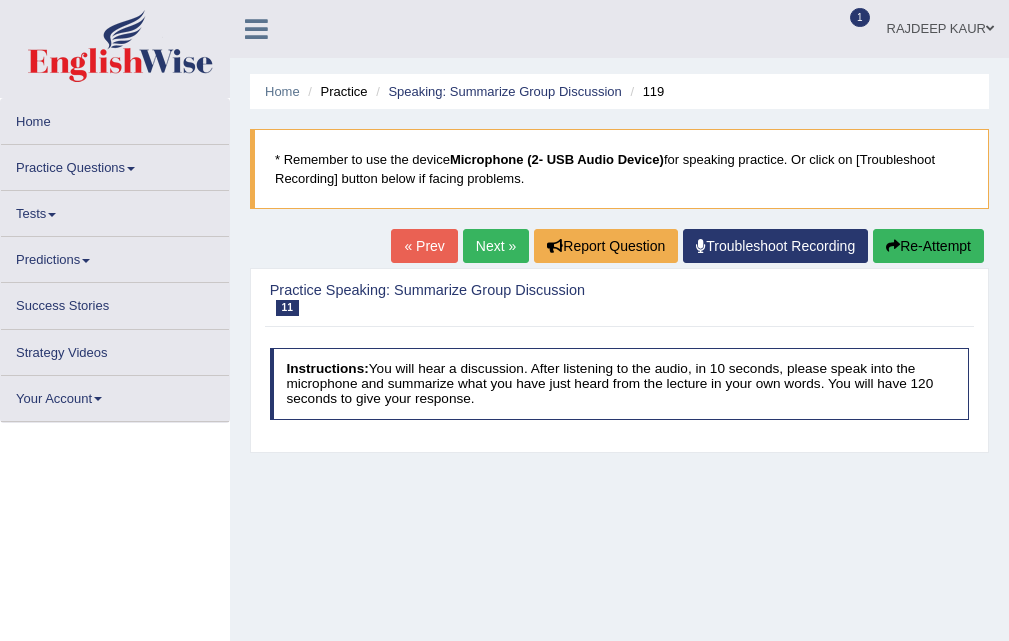 scroll, scrollTop: 239, scrollLeft: 0, axis: vertical 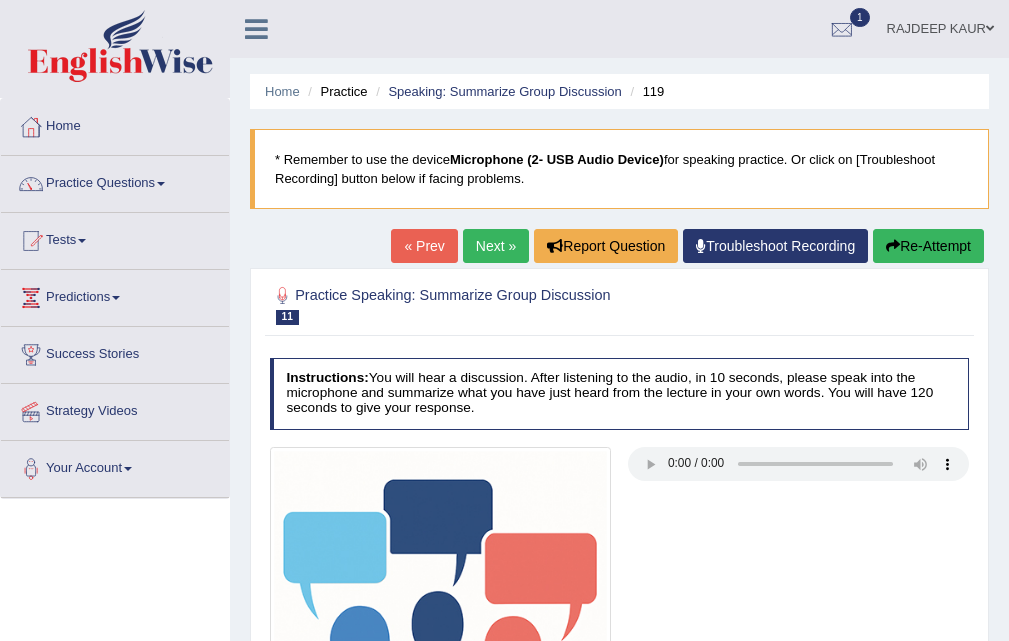 click on "Next »" at bounding box center [496, 246] 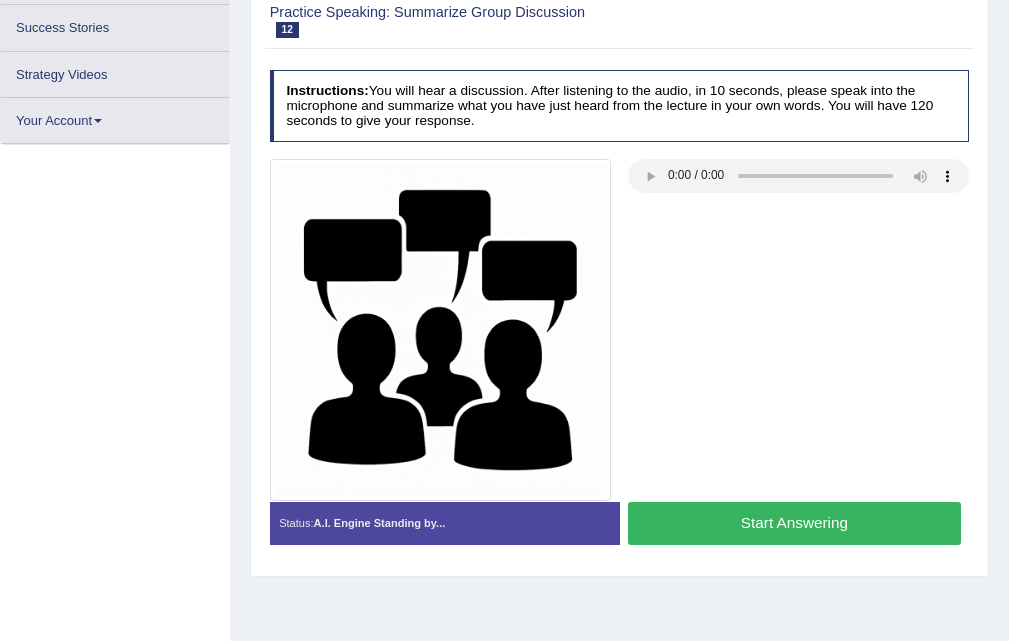 scroll, scrollTop: 322, scrollLeft: 0, axis: vertical 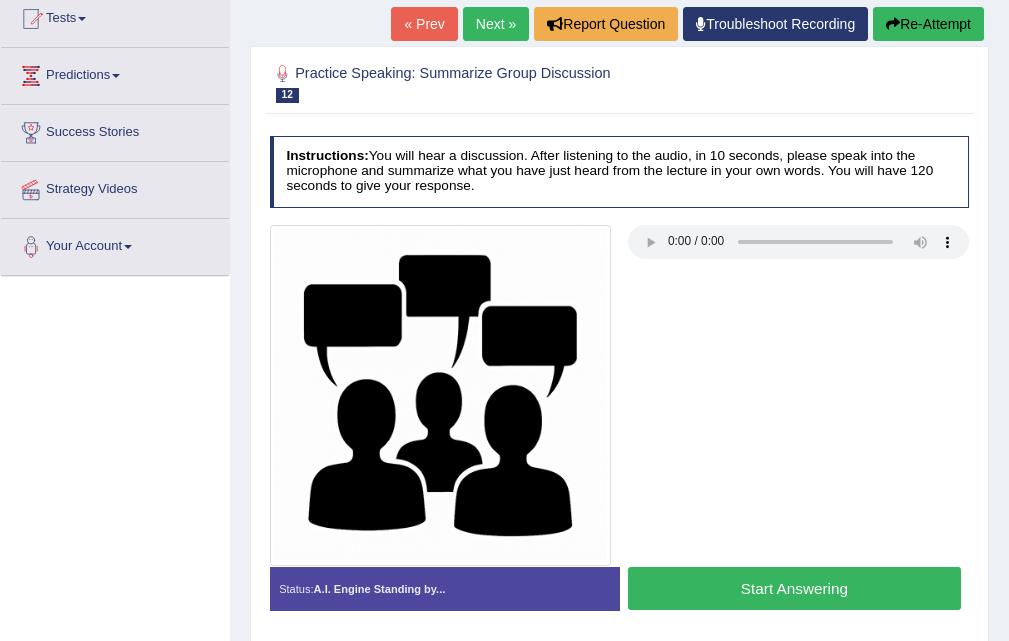 click on "Next »" at bounding box center (496, 24) 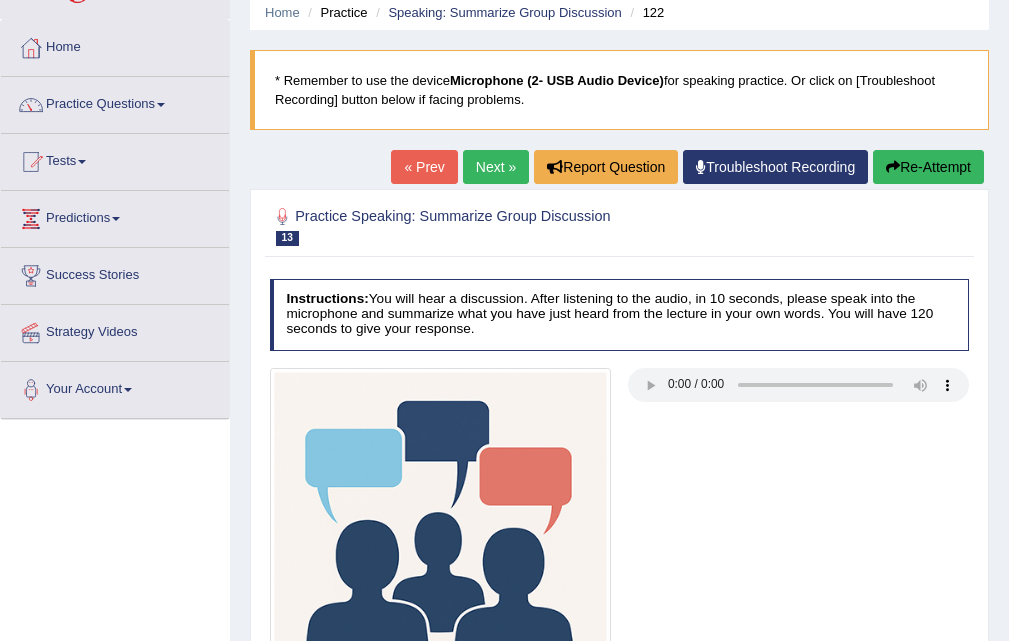 scroll, scrollTop: 0, scrollLeft: 0, axis: both 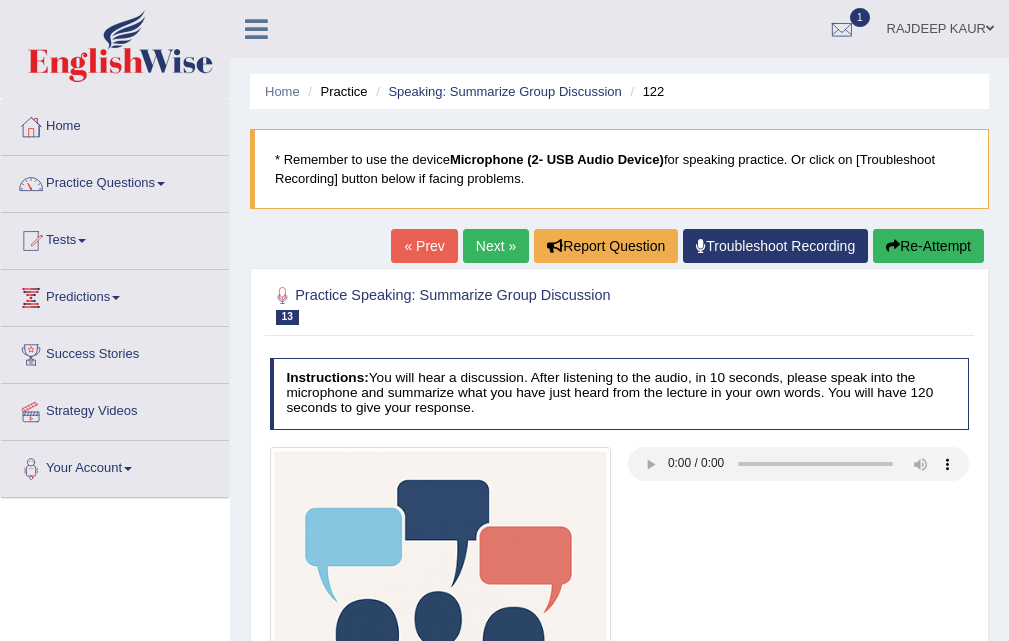 click on "Next »" at bounding box center [496, 246] 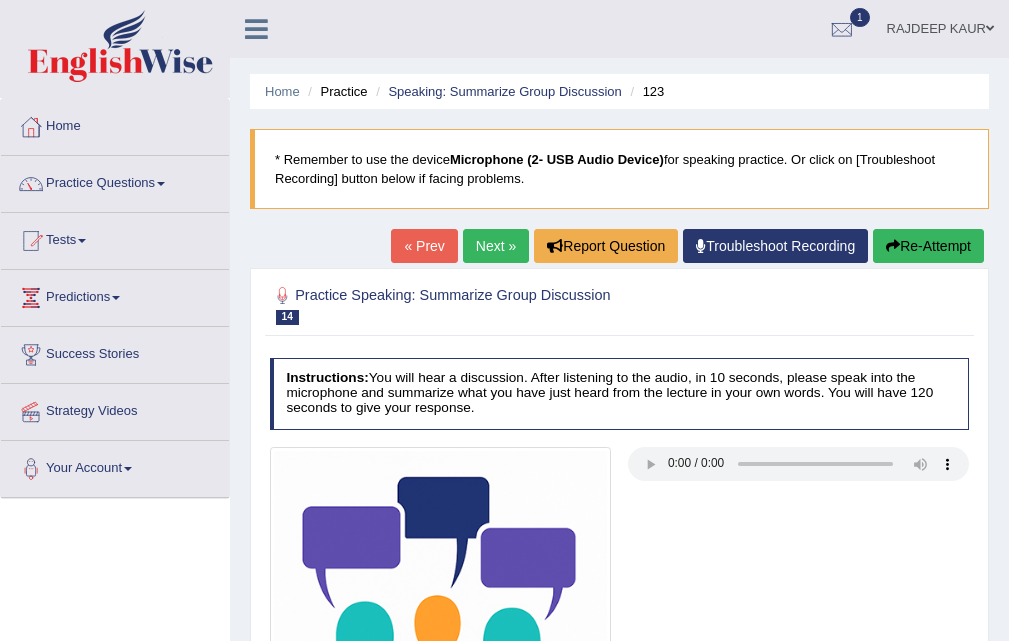 scroll, scrollTop: 200, scrollLeft: 0, axis: vertical 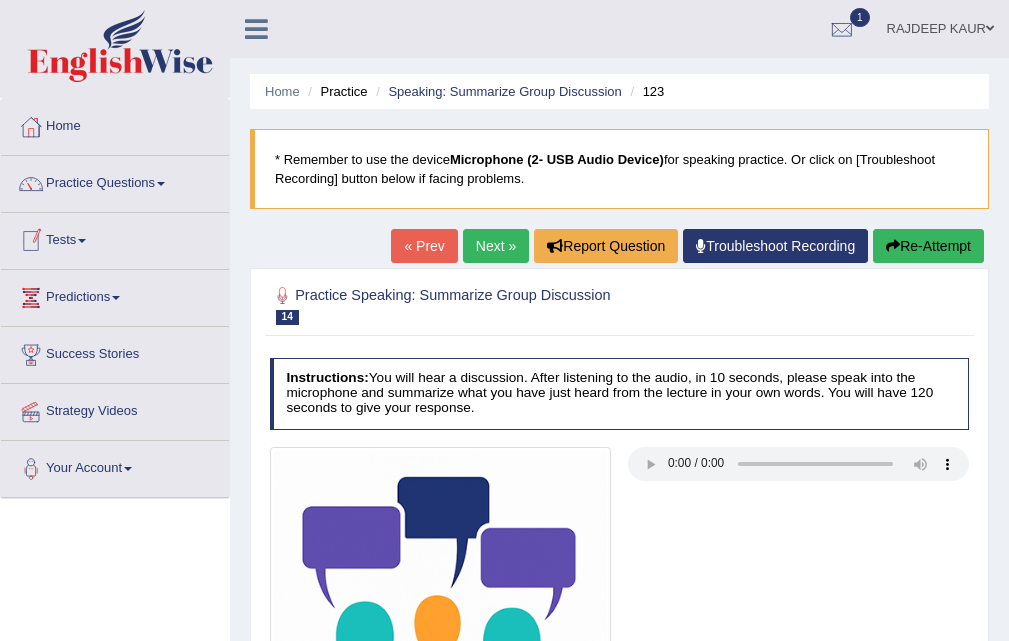click on "Tests" at bounding box center [115, 238] 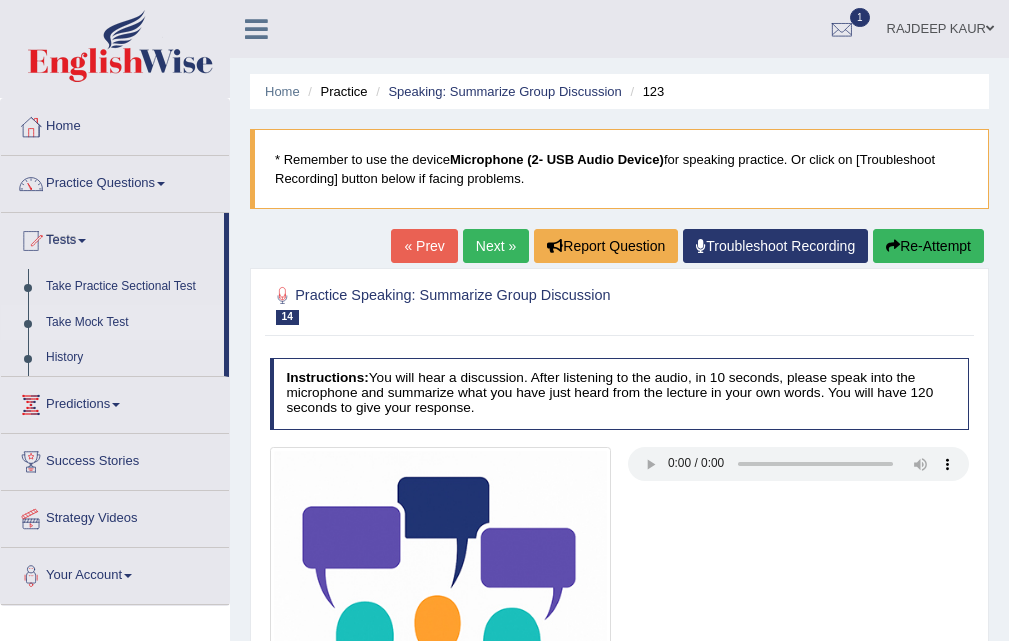 click on "Take Mock Test" at bounding box center (130, 323) 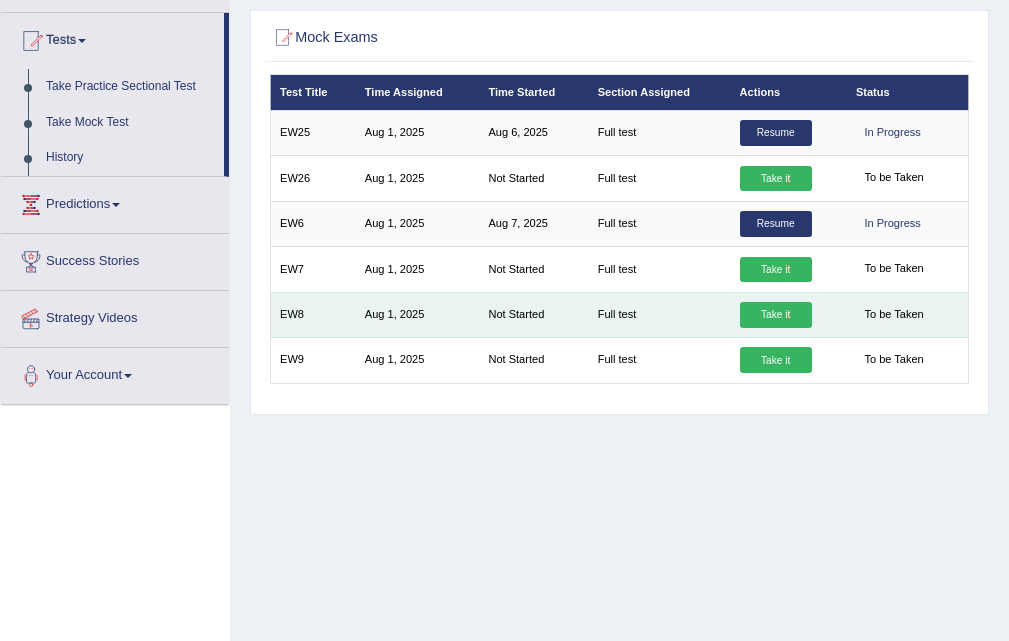 scroll, scrollTop: 200, scrollLeft: 0, axis: vertical 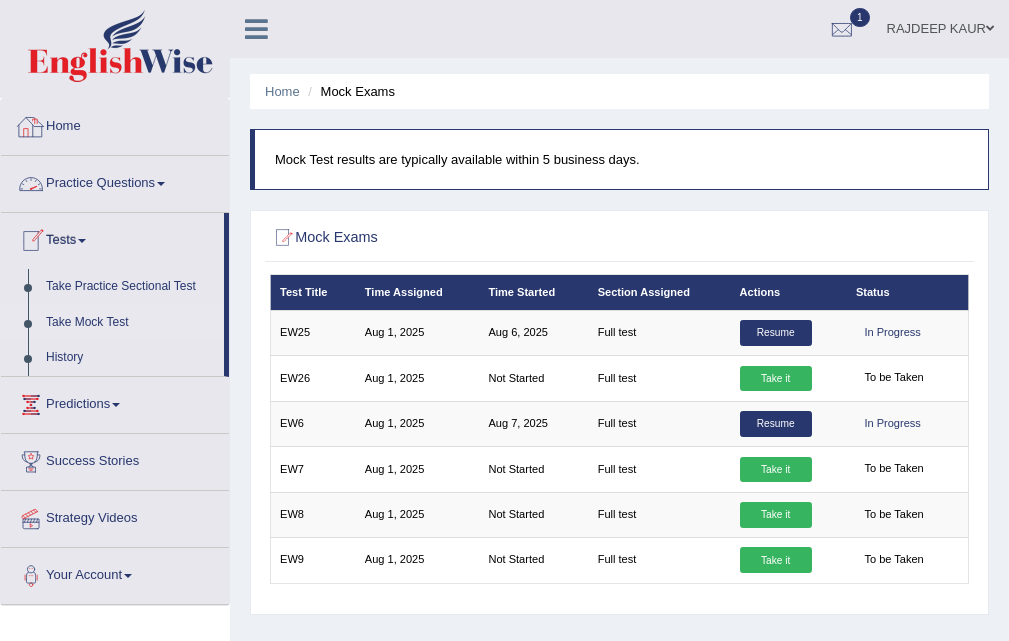 click on "Home" at bounding box center [115, 124] 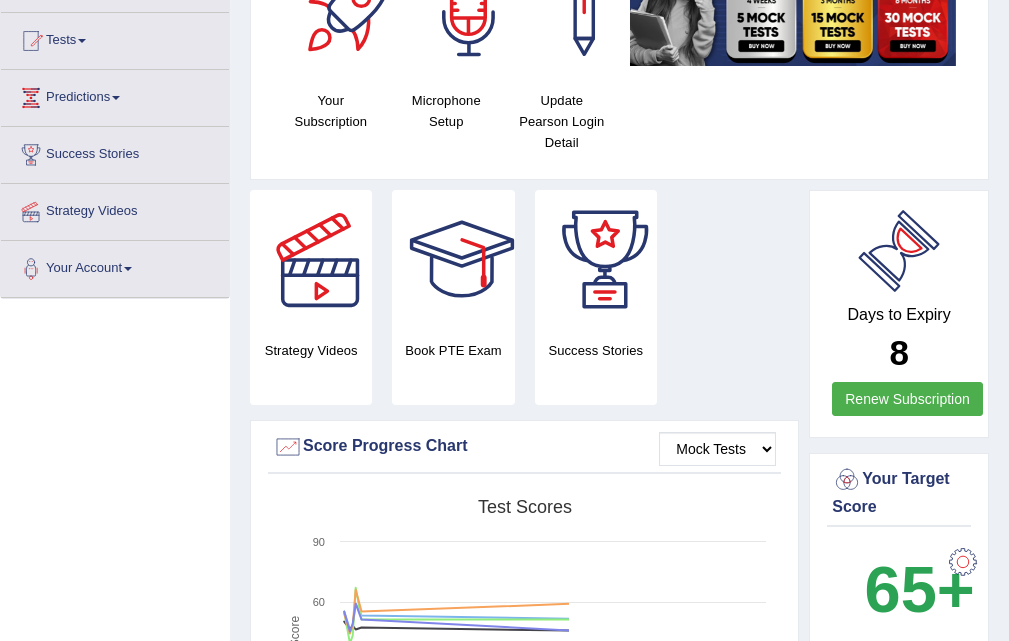 scroll, scrollTop: 200, scrollLeft: 0, axis: vertical 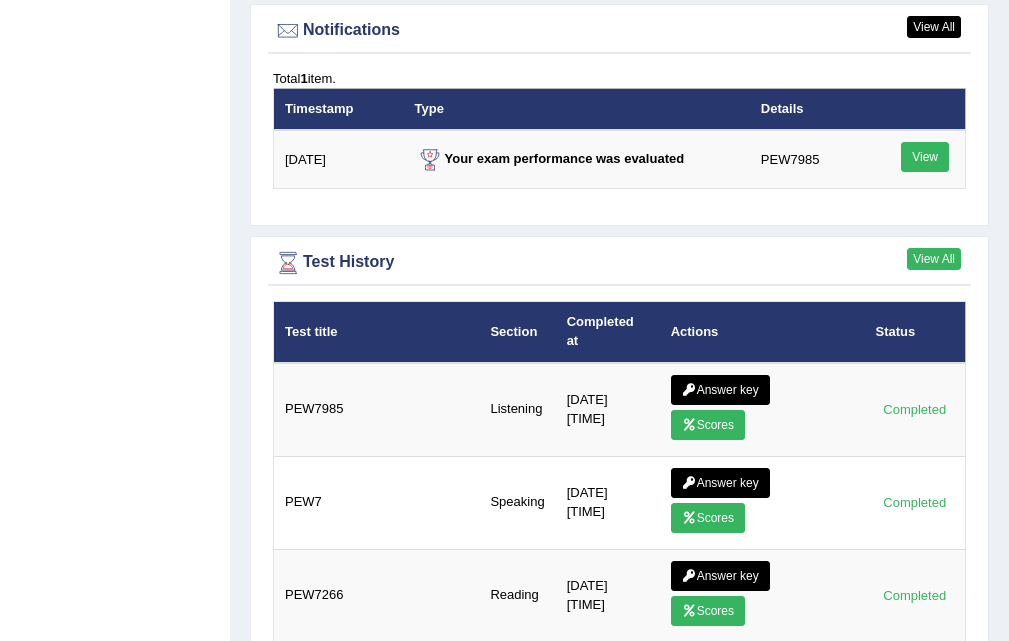 click on "View All" at bounding box center (934, 259) 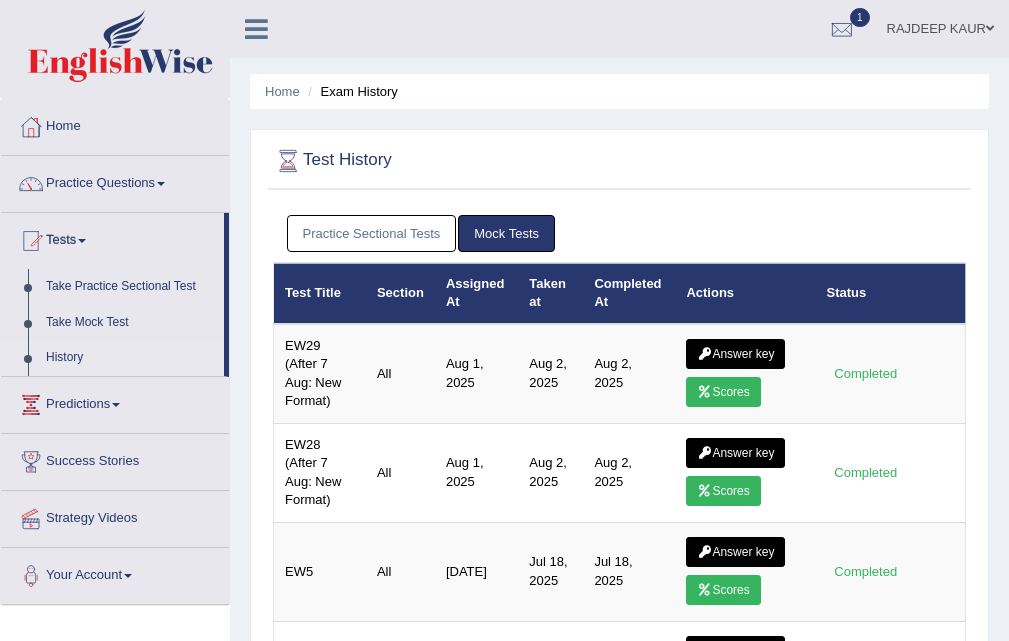 scroll, scrollTop: 0, scrollLeft: 0, axis: both 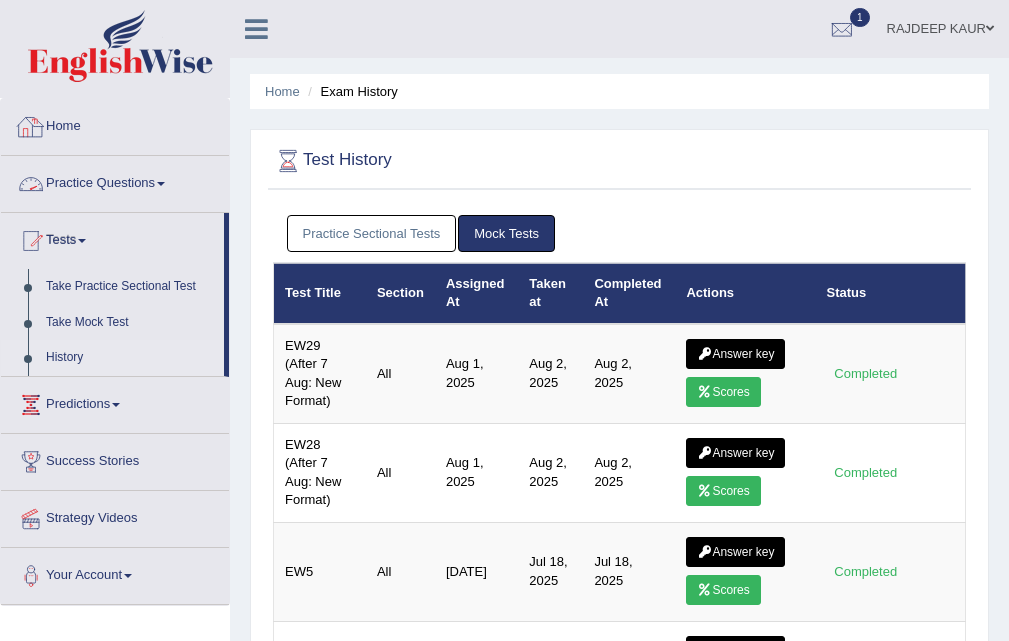 click on "Home
Exam History" at bounding box center (619, 91) 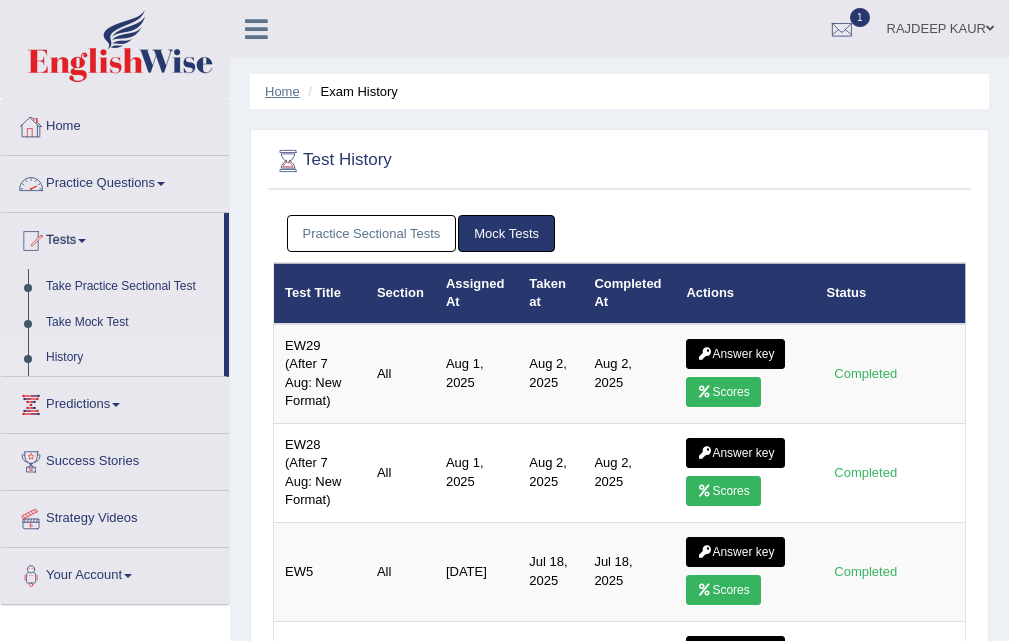 click on "Home" at bounding box center [282, 91] 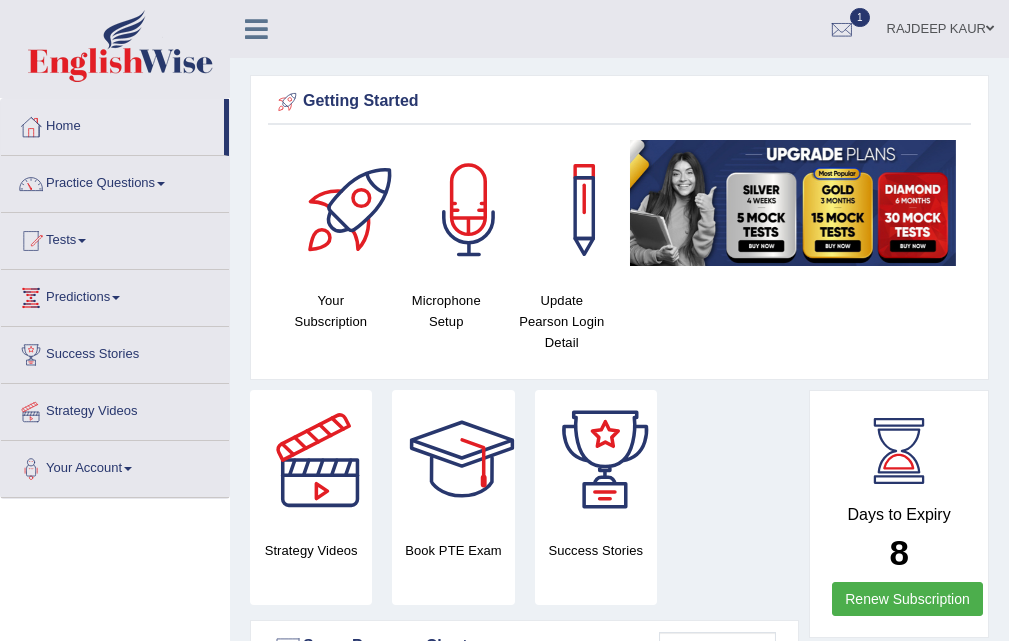 scroll, scrollTop: 1100, scrollLeft: 0, axis: vertical 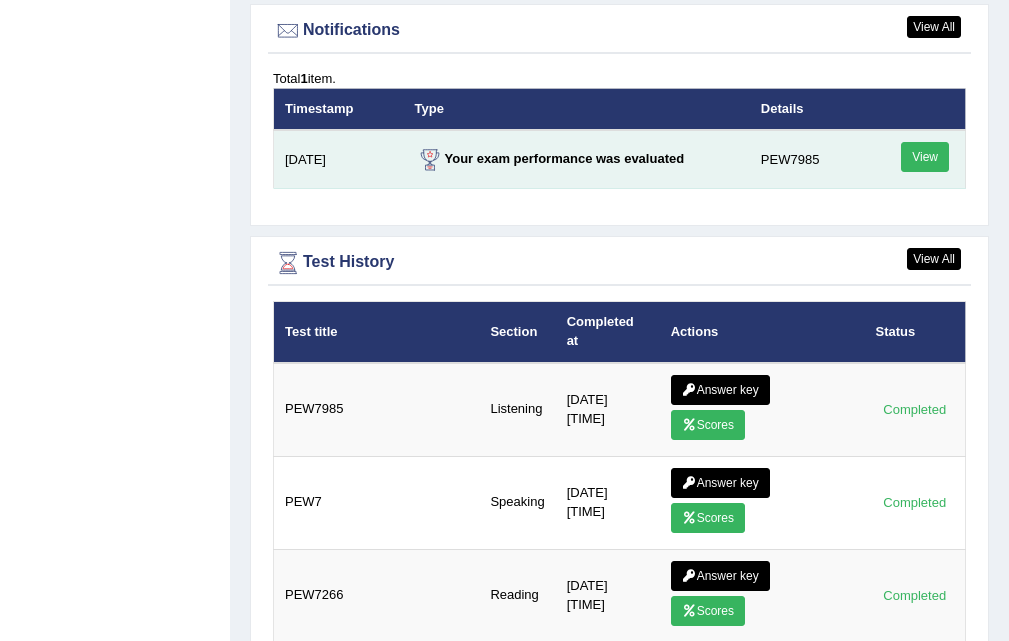 click on "View" at bounding box center (906, 159) 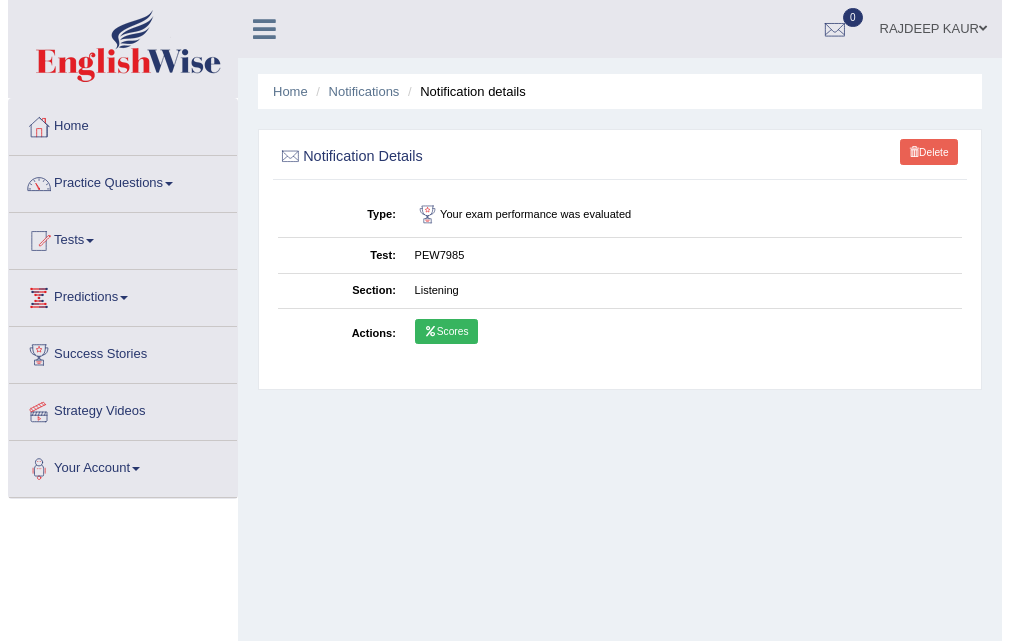 scroll, scrollTop: 0, scrollLeft: 0, axis: both 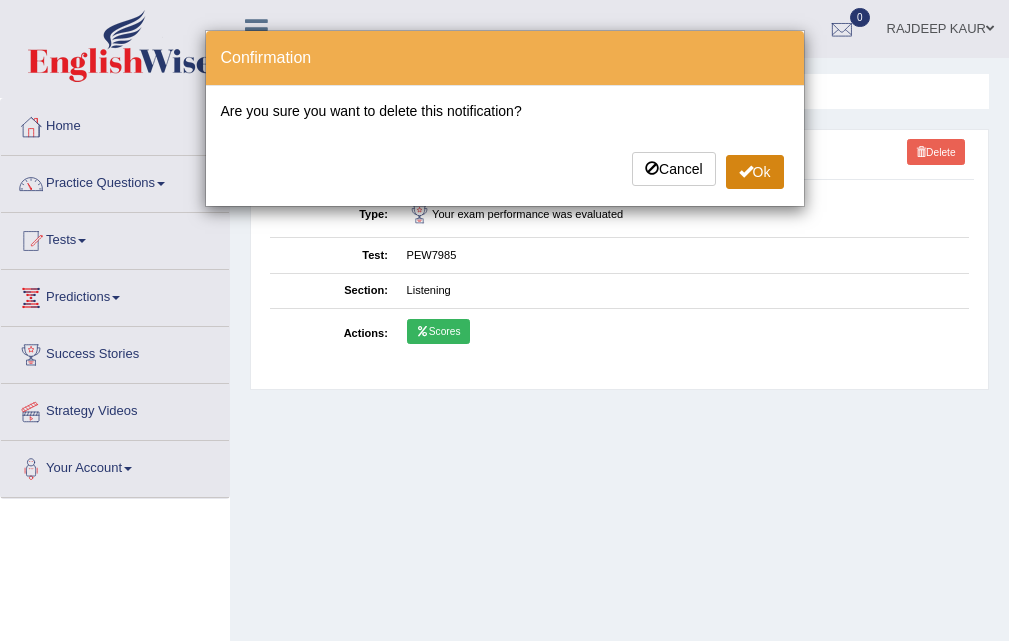click on "Ok" at bounding box center [755, 172] 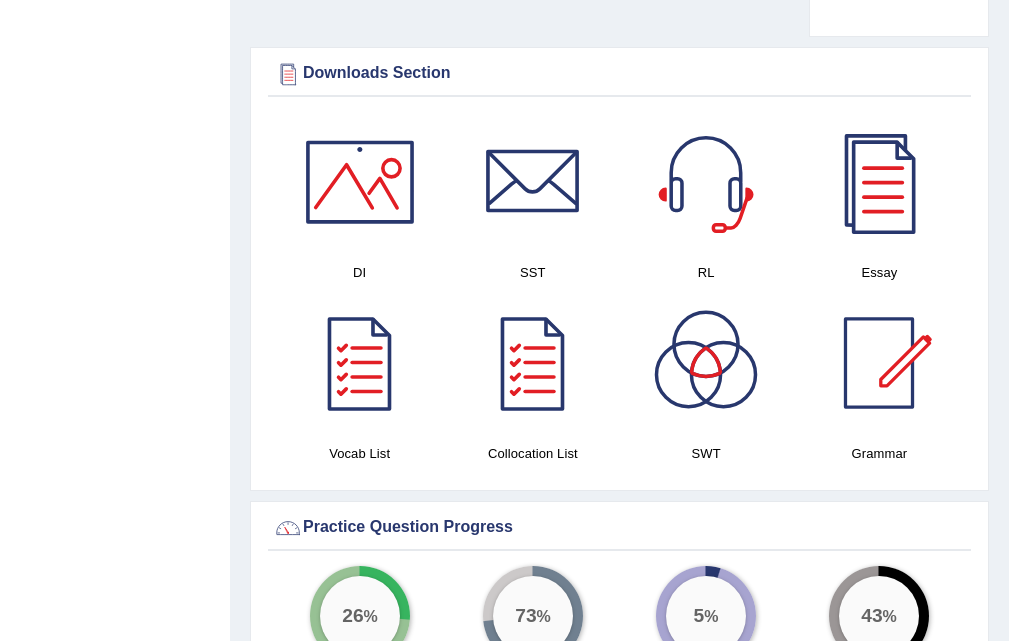 scroll, scrollTop: 1100, scrollLeft: 0, axis: vertical 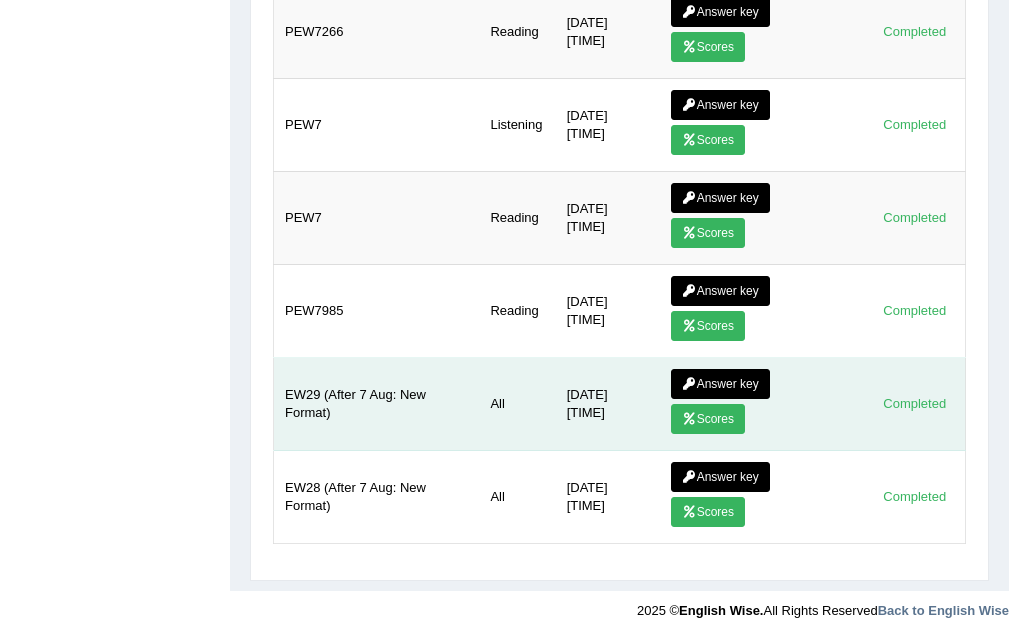 click on "Scores" at bounding box center [708, 419] 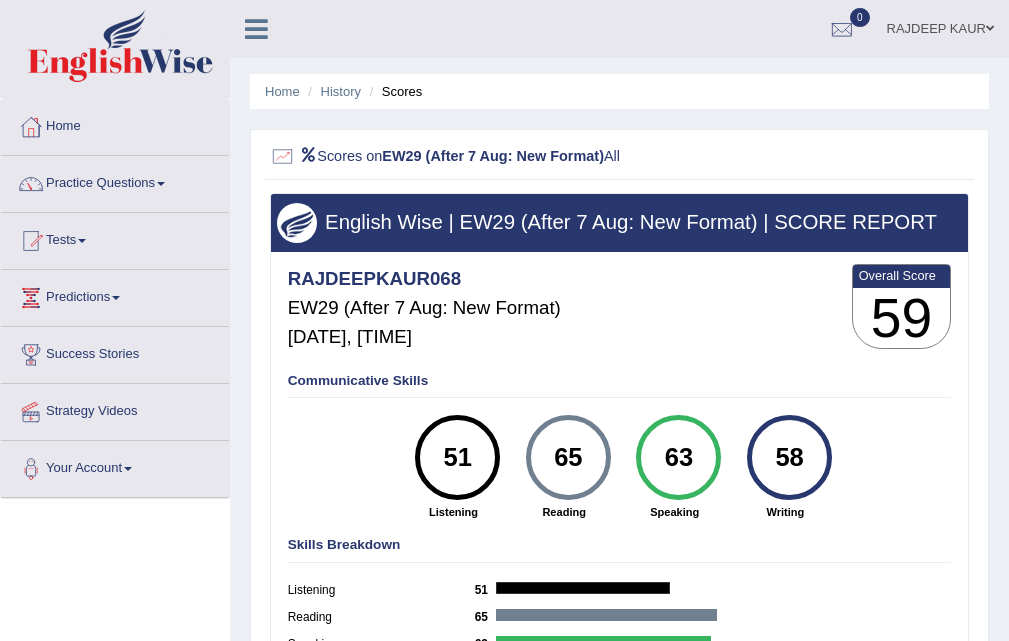 scroll, scrollTop: 263, scrollLeft: 0, axis: vertical 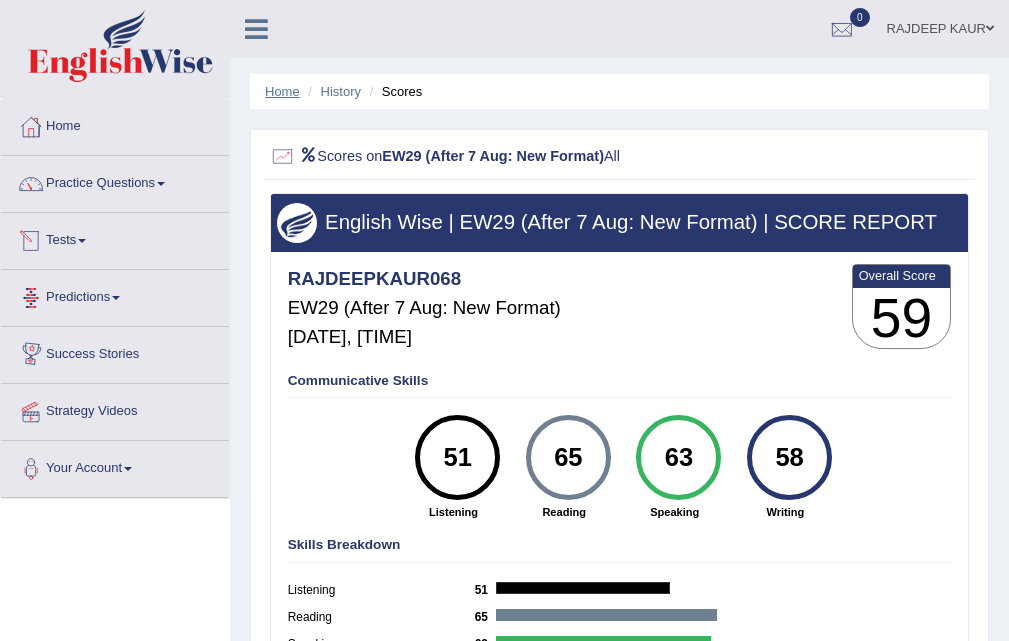 click on "Home" at bounding box center (282, 91) 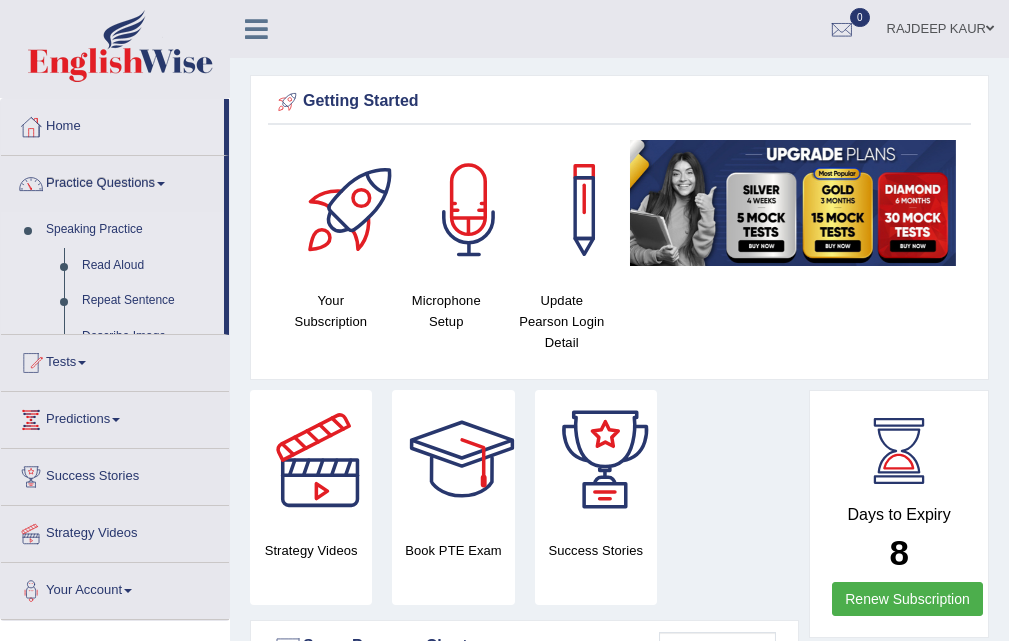scroll, scrollTop: 0, scrollLeft: 0, axis: both 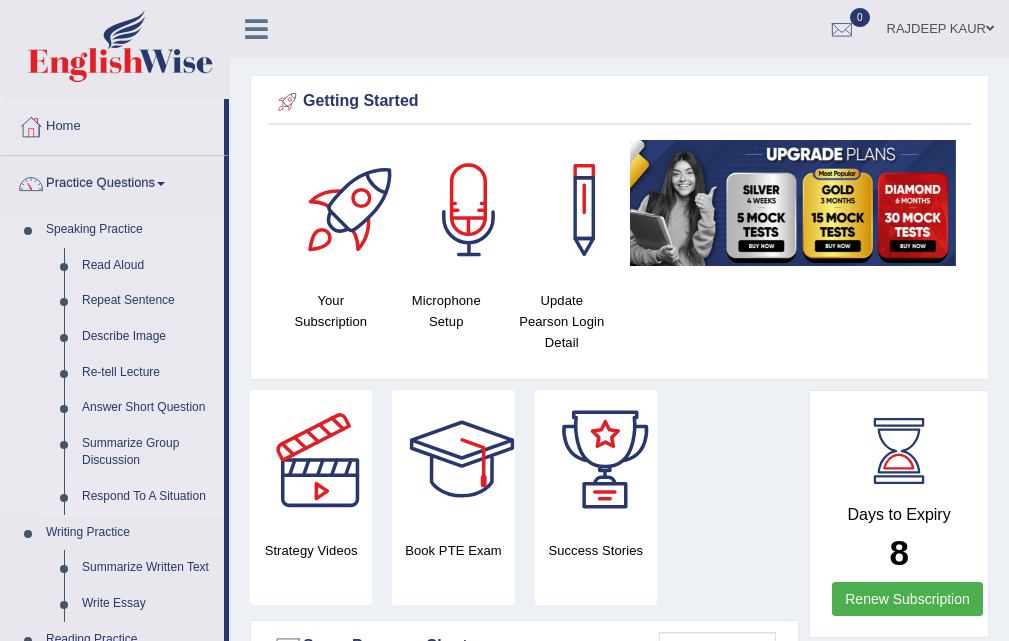click on "Respond To A Situation" at bounding box center (148, 497) 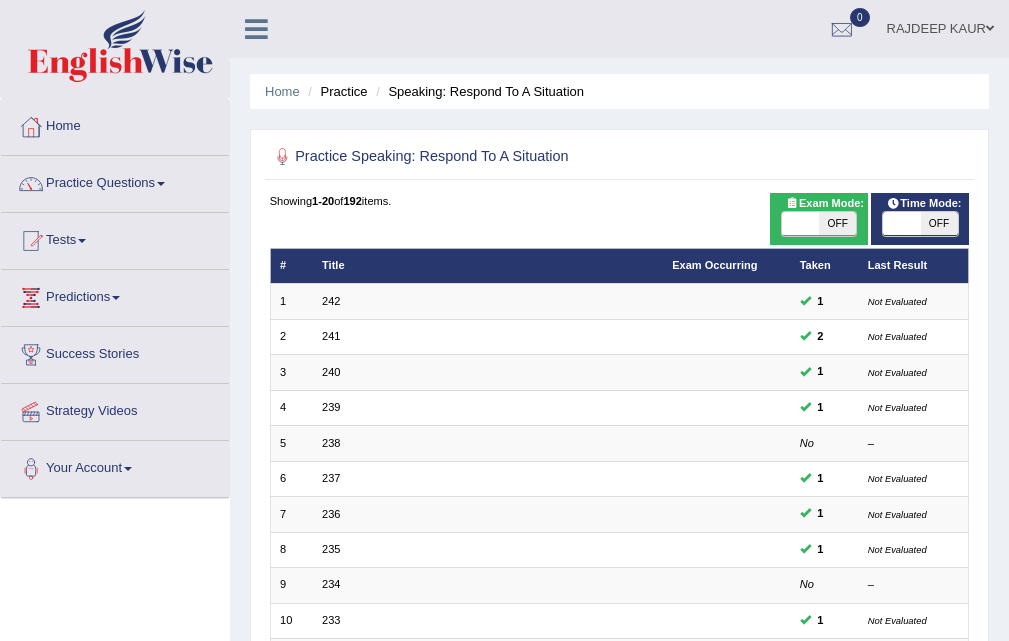 scroll, scrollTop: 0, scrollLeft: 0, axis: both 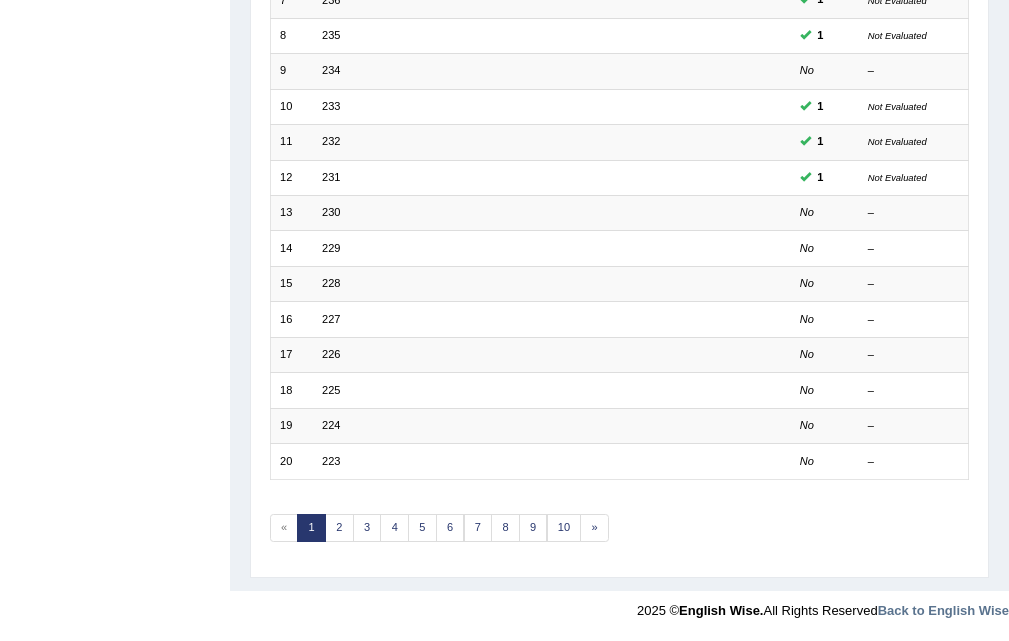 click on "Toggle navigation
Home
Practice Questions   Speaking Practice Read Aloud
Repeat Sentence
Describe Image
Re-tell Lecture
Answer Short Question
Summarize Group Discussion
Respond To A Situation
Writing Practice  Summarize Written Text
Write Essay
Reading Practice  Reading & Writing: Fill In The Blanks
Choose Multiple Answers
Re-order Paragraphs
Fill In The Blanks
Choose Single Answer
Listening Practice  Summarize Spoken Text
Highlight Incorrect Words
Highlight Correct Summary
Select Missing Word
Choose Single Answer
Choose Multiple Answers
Fill In The Blanks
Write From Dictation
Pronunciation
Tests  Take Practice Sectional Test
Take Mock Test" at bounding box center [504, 58] 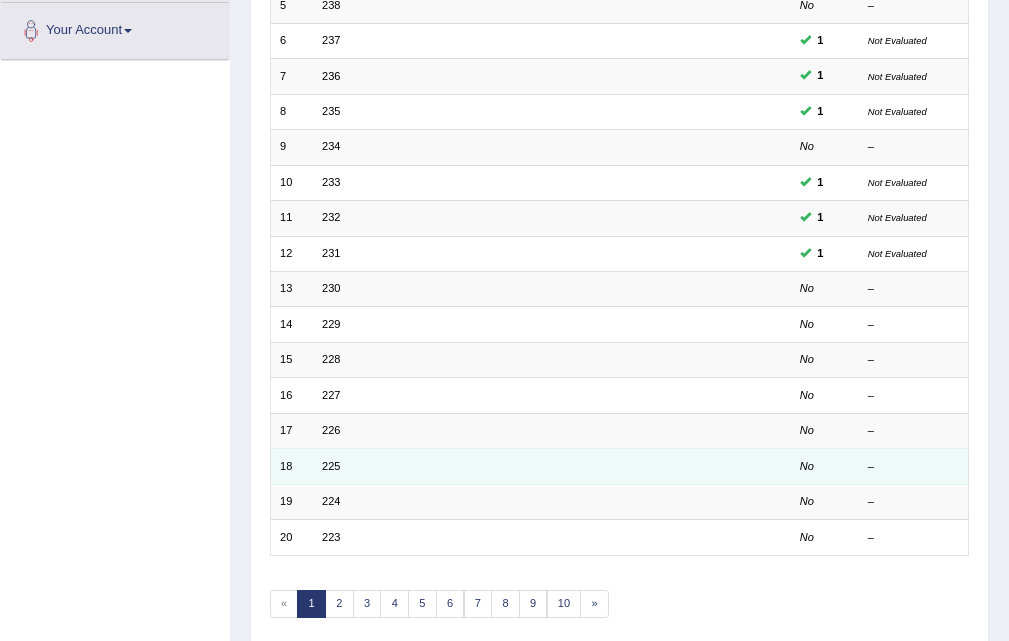 scroll, scrollTop: 514, scrollLeft: 0, axis: vertical 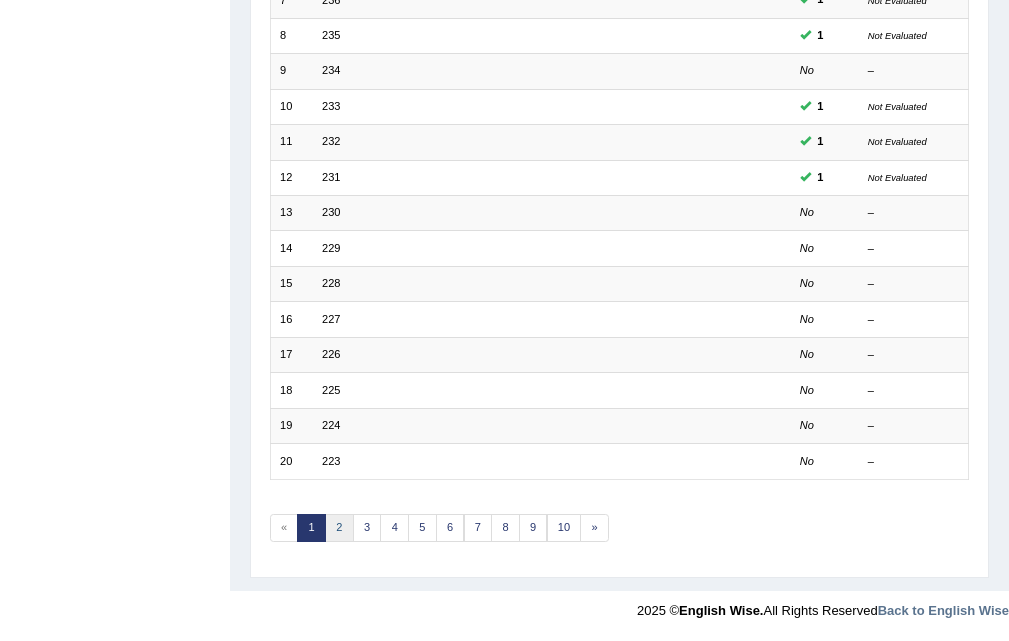 click on "2" at bounding box center [339, 528] 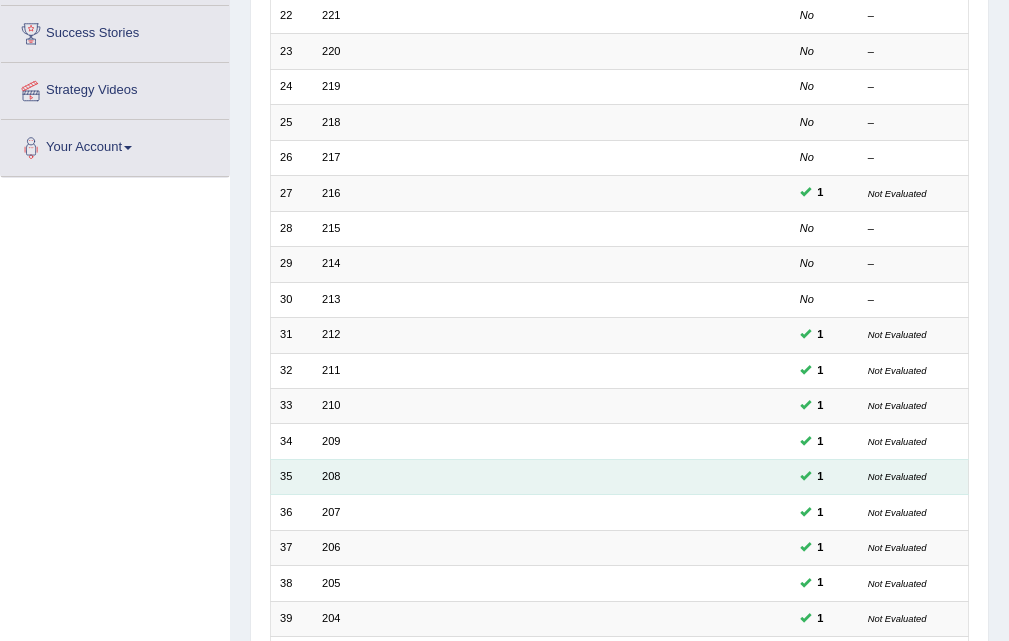 scroll, scrollTop: 0, scrollLeft: 0, axis: both 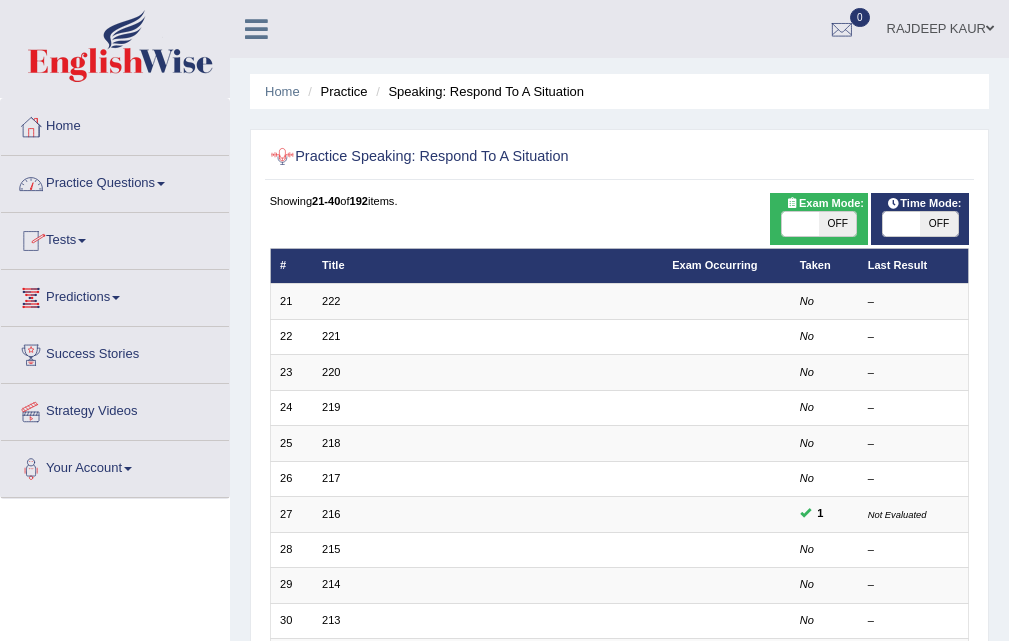 click on "Practice Questions" at bounding box center [115, 181] 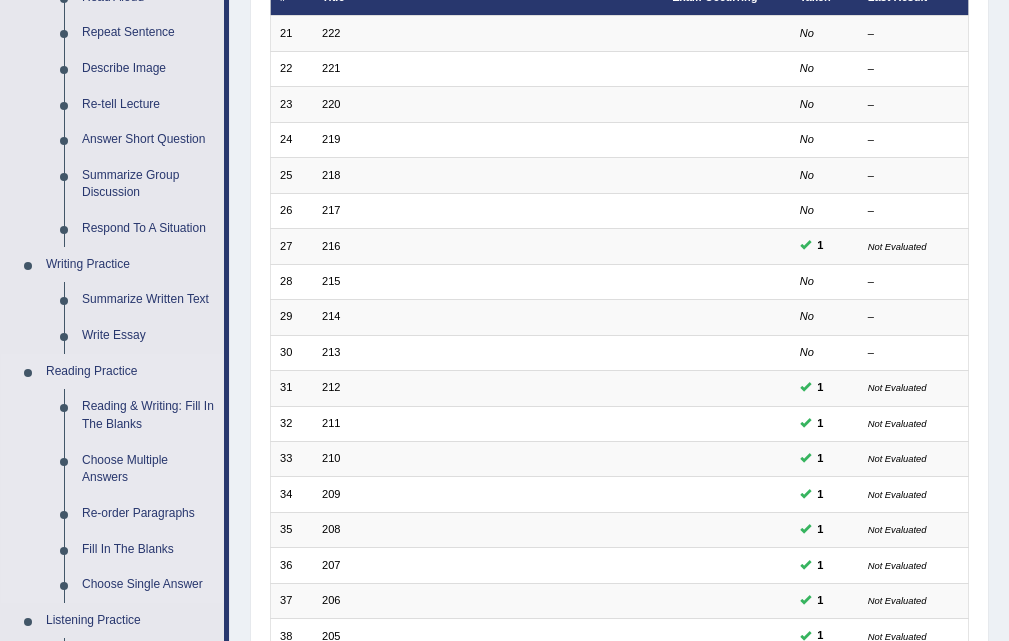 scroll, scrollTop: 300, scrollLeft: 0, axis: vertical 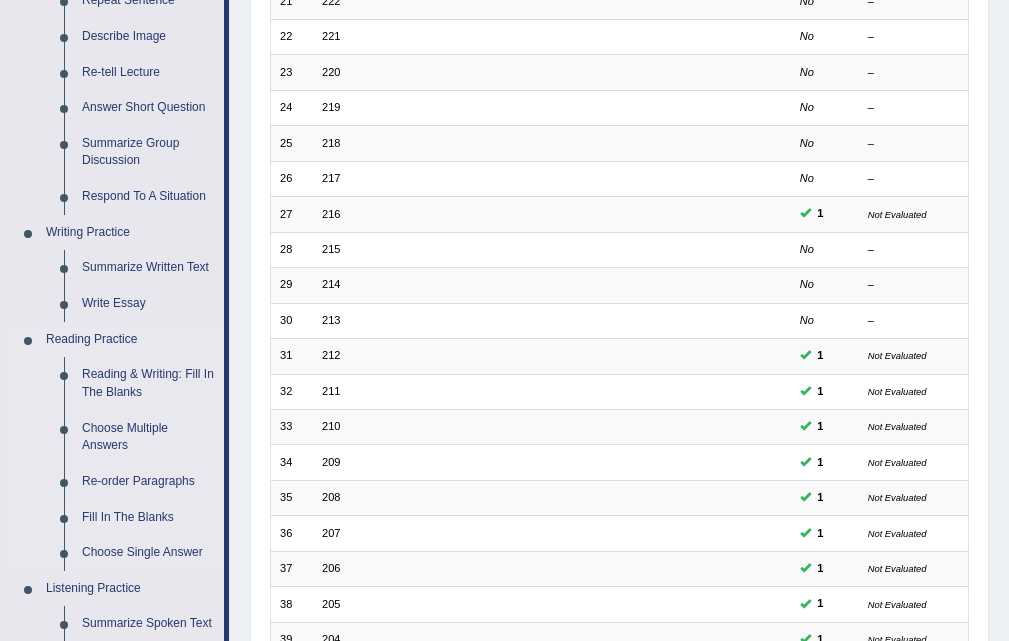 click on "Fill In The Blanks" at bounding box center [148, 518] 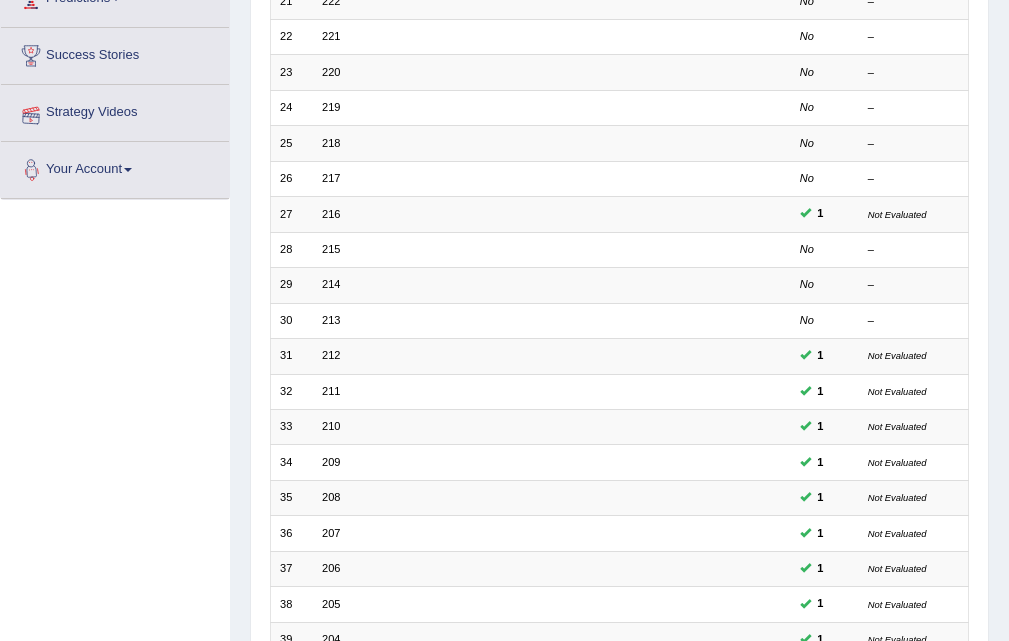 scroll, scrollTop: 351, scrollLeft: 0, axis: vertical 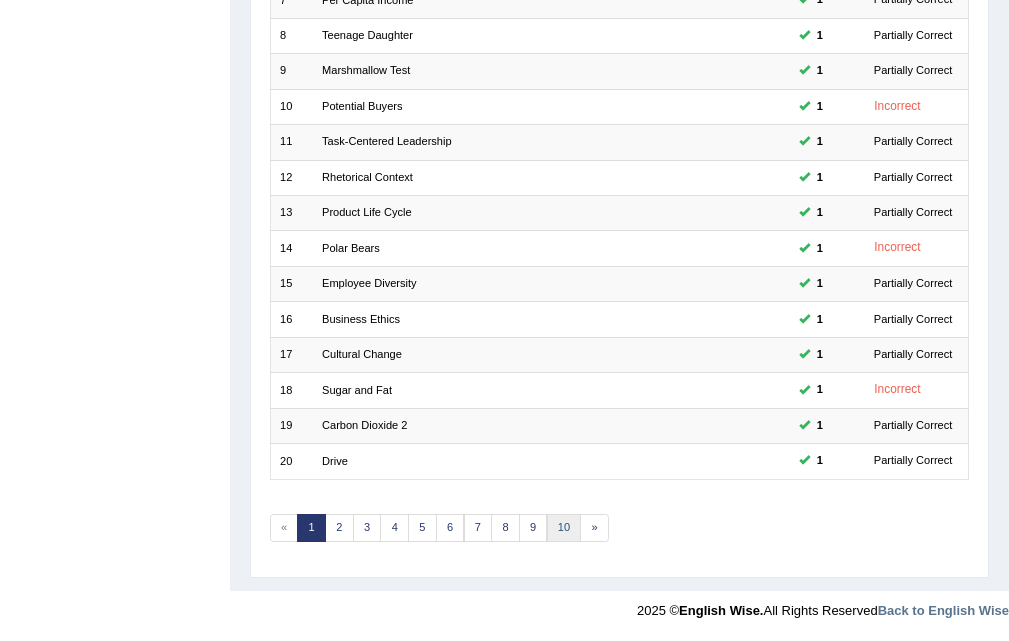 click on "10" at bounding box center [564, 528] 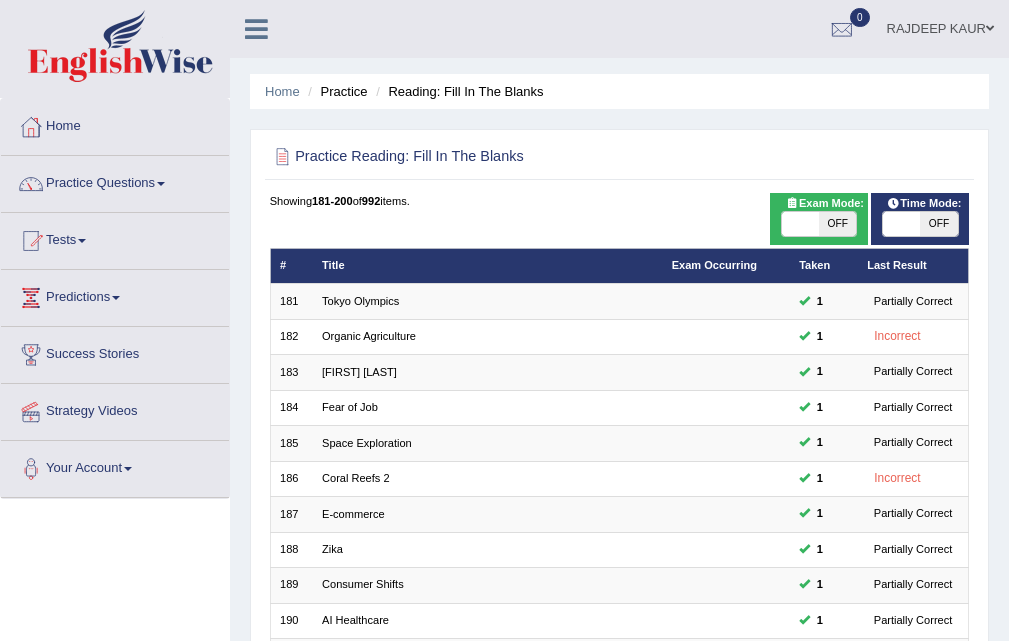 scroll, scrollTop: 514, scrollLeft: 0, axis: vertical 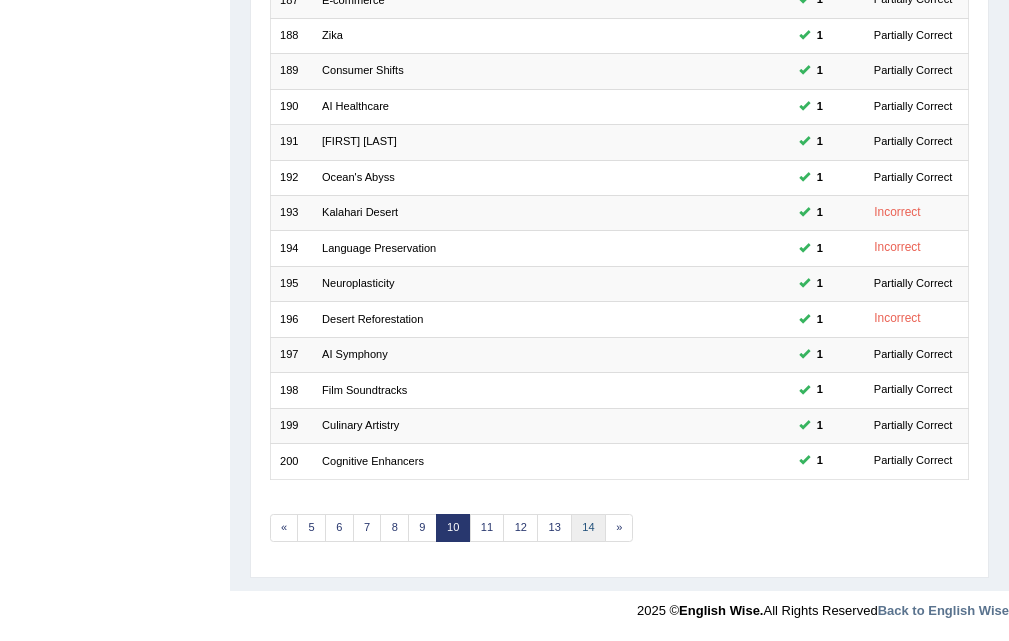 click on "14" at bounding box center [588, 528] 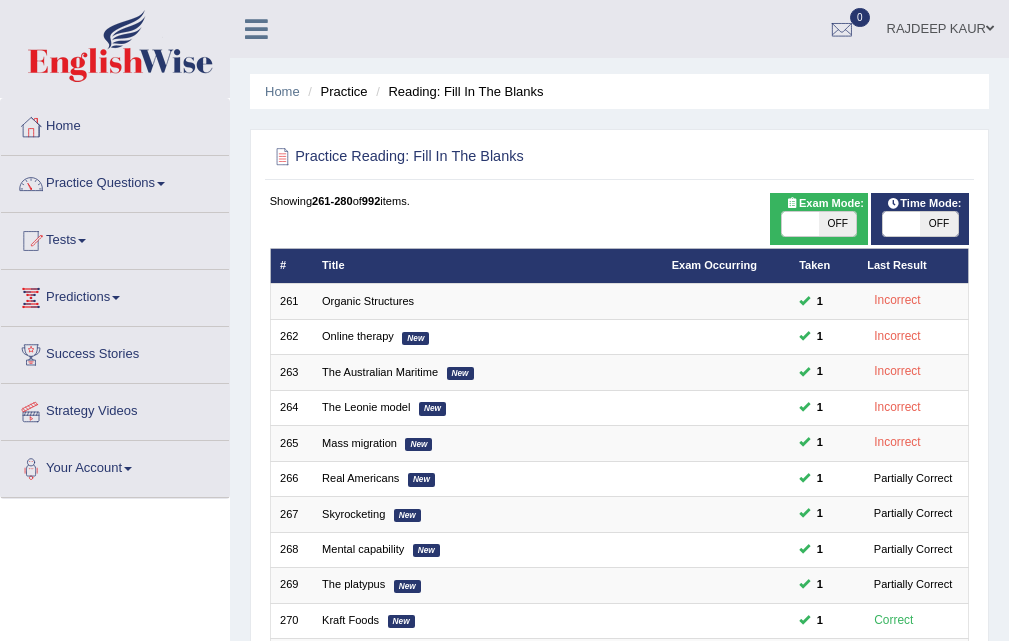 scroll, scrollTop: 514, scrollLeft: 0, axis: vertical 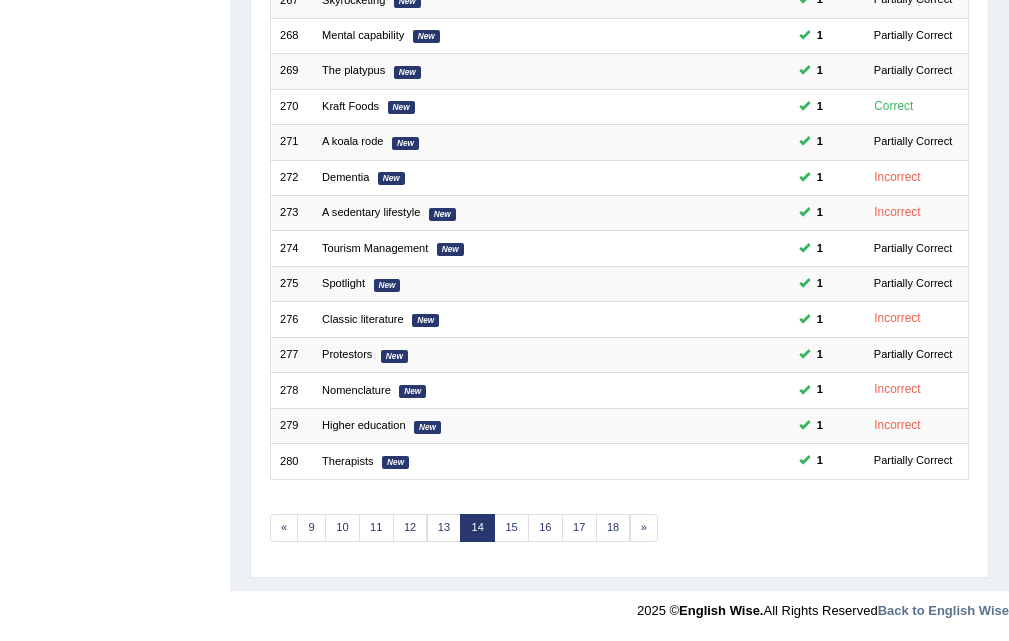 click on "Showing  261-280  of  992  items.
# Title Exam Occurring Taken Last Result
261 Organic Structures 1 Incorrect
262 Online therapy New 1 Incorrect
263 The Australian Maritime New 1 Incorrect
264 The Leonie model New 1 Incorrect
265 Mass migration New 1 Incorrect
266 Real Americans New 1 Partially Correct
267 Skyrocketing New 1 Partially Correct
268 Mental capability New 1 Partially Correct
269 The platypus New 1 Partially Correct
270 Kraft Foods New 1 Correct
271 A koala rode New 1 Partially Correct
272 Dementia New 1 Incorrect
273 A sedentary lifestyle New 1 Incorrect
274 Tourism Management New 1 Partially Correct
275 Spotlight New 1 Partially Correct
276 Classic literature New 1 Incorrect
277 Protestors New 1 Partially Correct
278 Nomenclature New 1 Incorrect
279 Higher education New 1 Incorrect
280 Therapists New 1 Partially Correct
«
9
10
11
12
13
14
15
16
17
18
»" at bounding box center [620, 121] 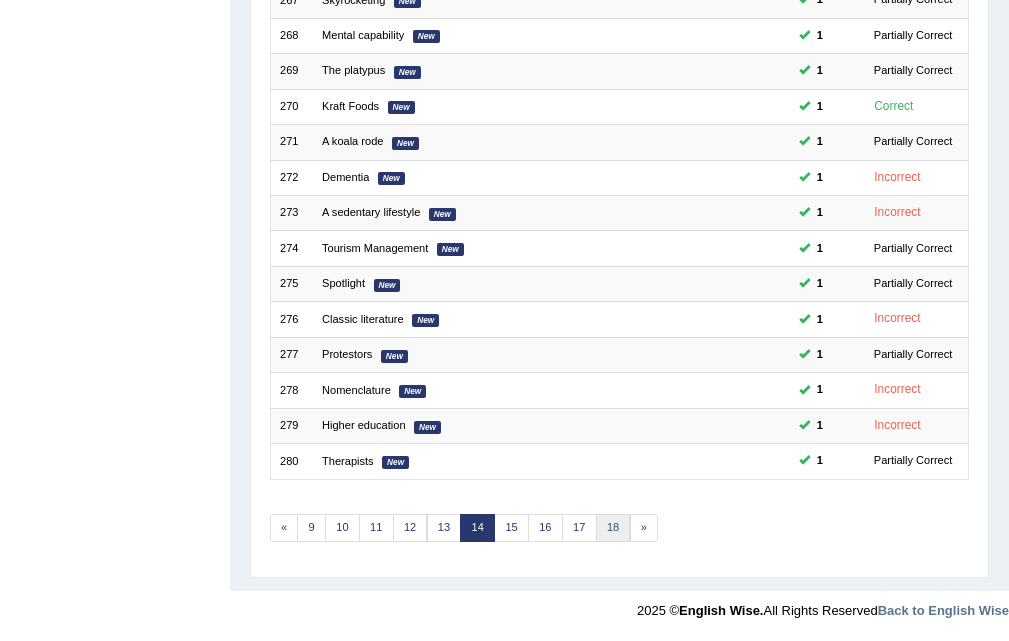 click on "18" at bounding box center (613, 528) 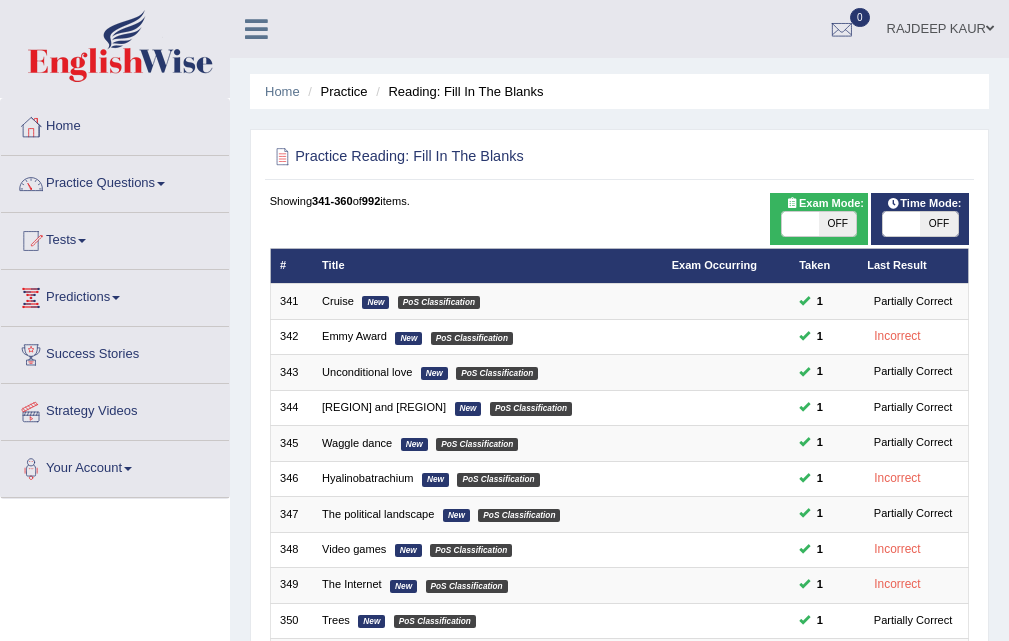 scroll, scrollTop: 514, scrollLeft: 0, axis: vertical 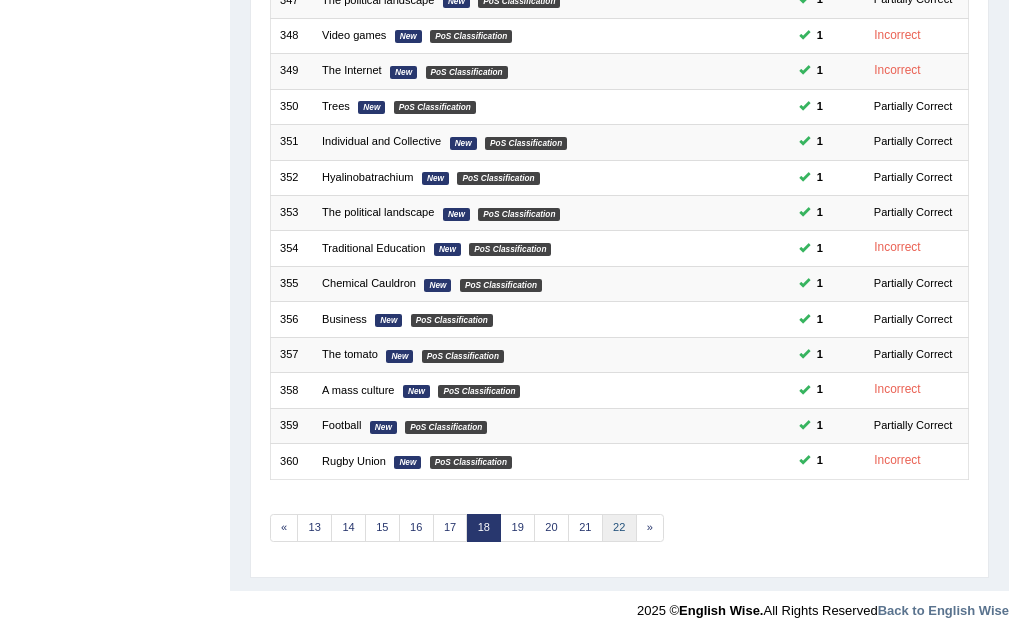 click on "22" at bounding box center [619, 528] 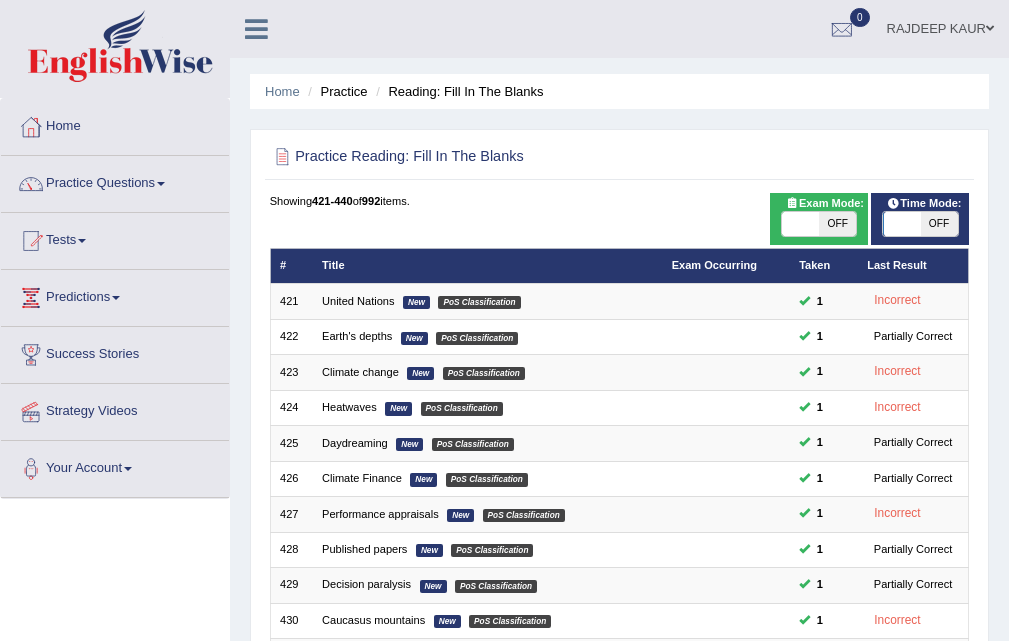 scroll, scrollTop: 400, scrollLeft: 0, axis: vertical 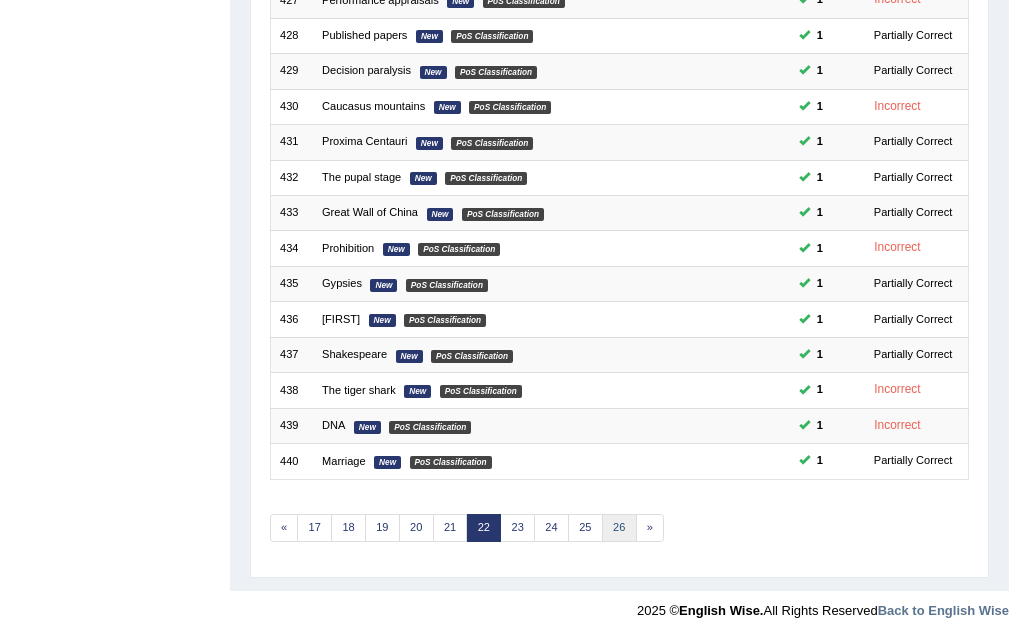 click on "26" at bounding box center (619, 528) 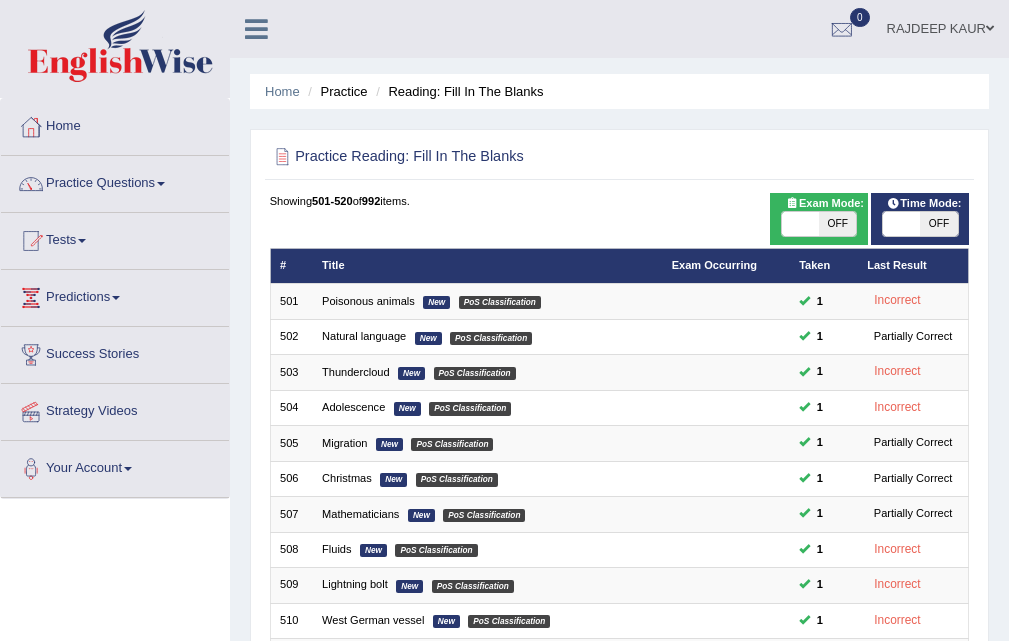 scroll, scrollTop: 500, scrollLeft: 0, axis: vertical 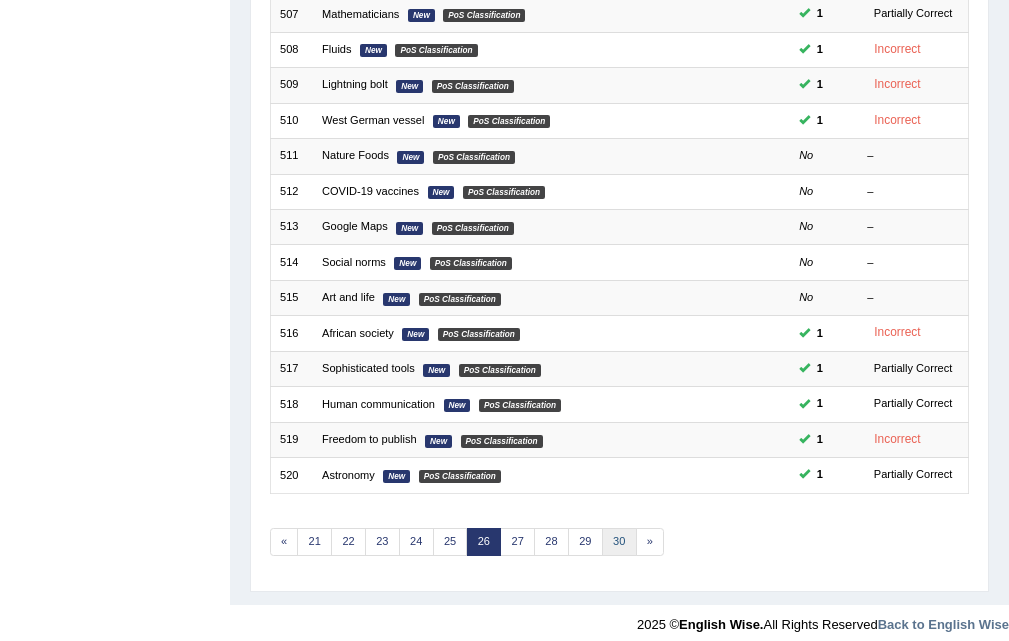 click on "30" at bounding box center (619, 542) 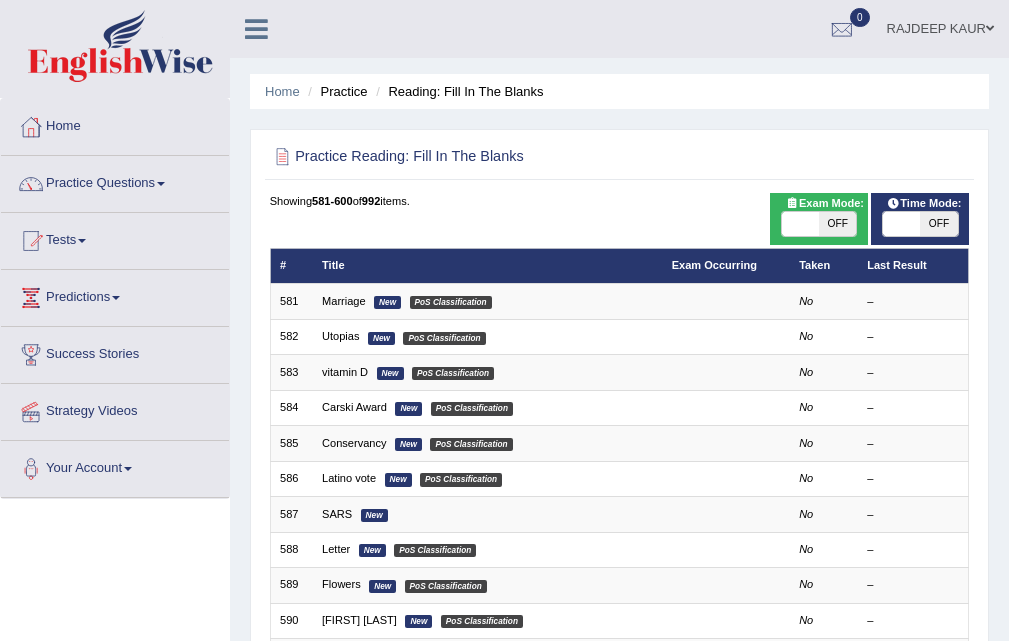 scroll, scrollTop: 200, scrollLeft: 0, axis: vertical 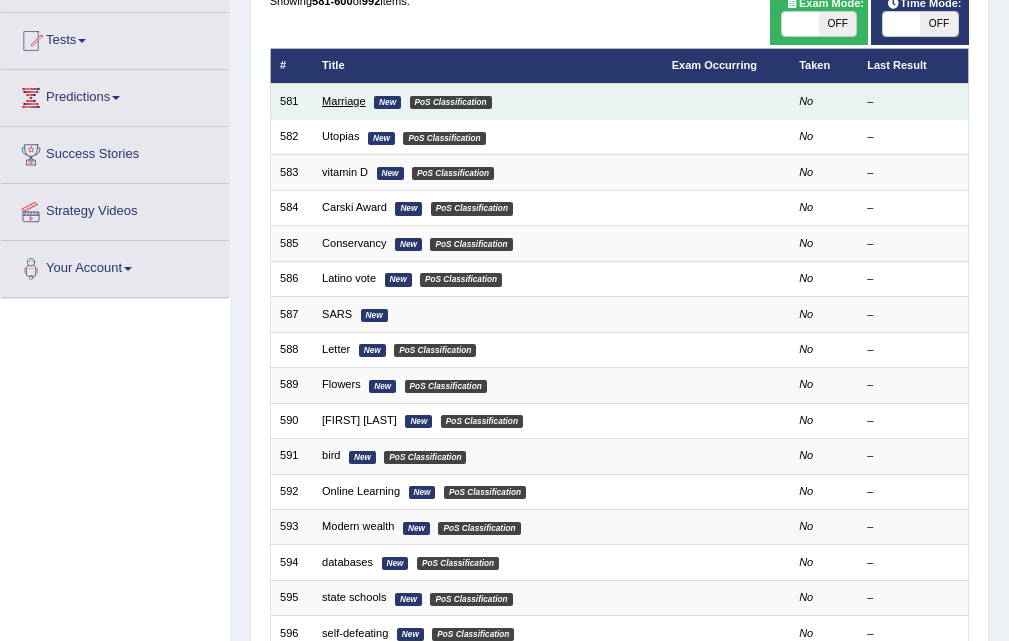 click on "Marriage" at bounding box center (344, 101) 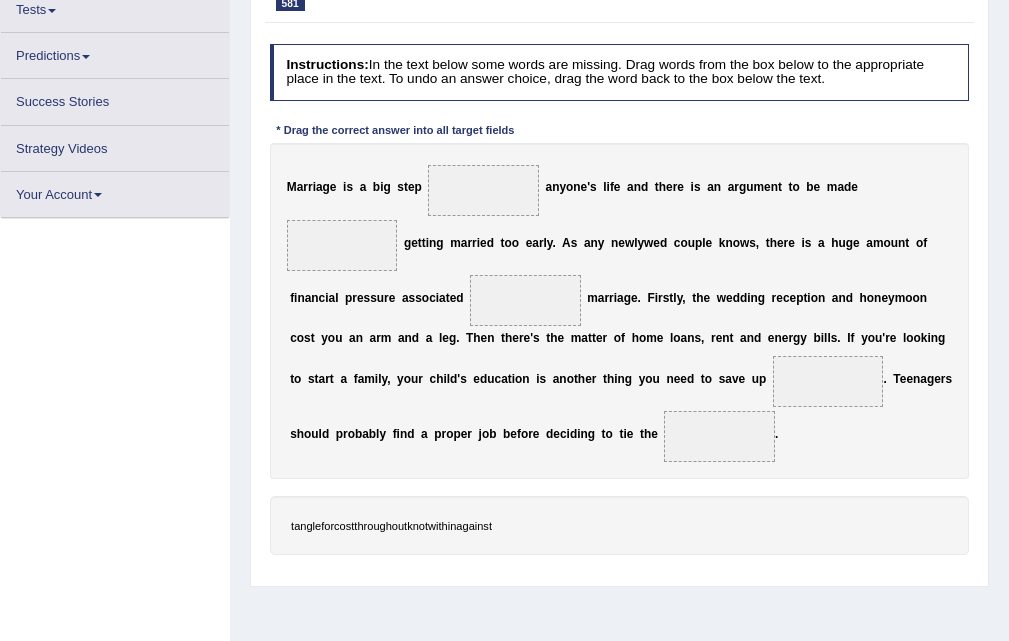 scroll, scrollTop: 300, scrollLeft: 0, axis: vertical 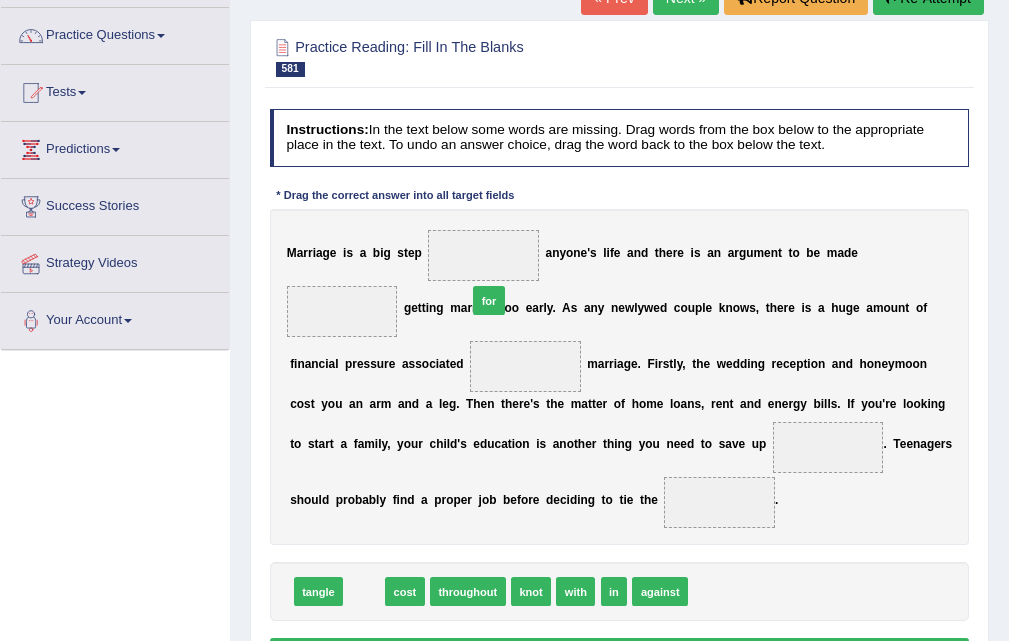 drag, startPoint x: 371, startPoint y: 594, endPoint x: 516, endPoint y: 250, distance: 373.31085 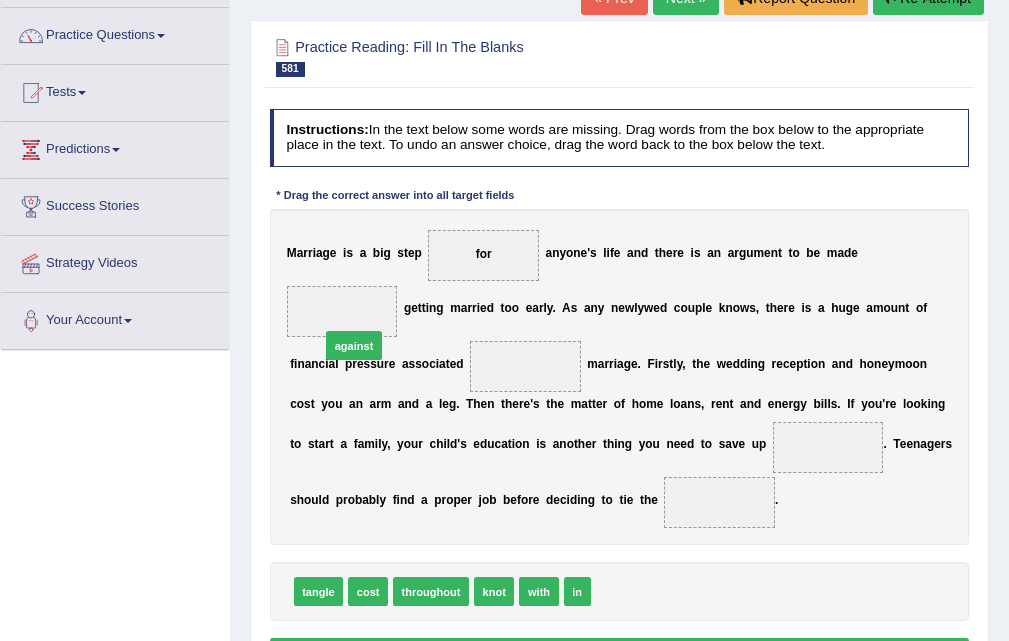 drag, startPoint x: 612, startPoint y: 595, endPoint x: 294, endPoint y: 306, distance: 429.7034 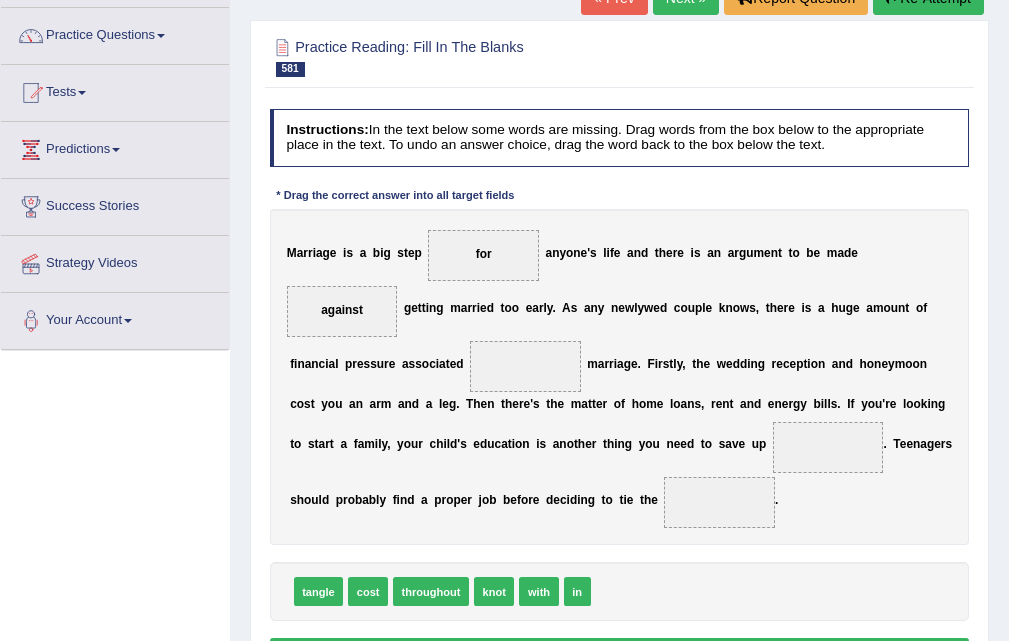 drag, startPoint x: 543, startPoint y: 595, endPoint x: 548, endPoint y: 513, distance: 82.1523 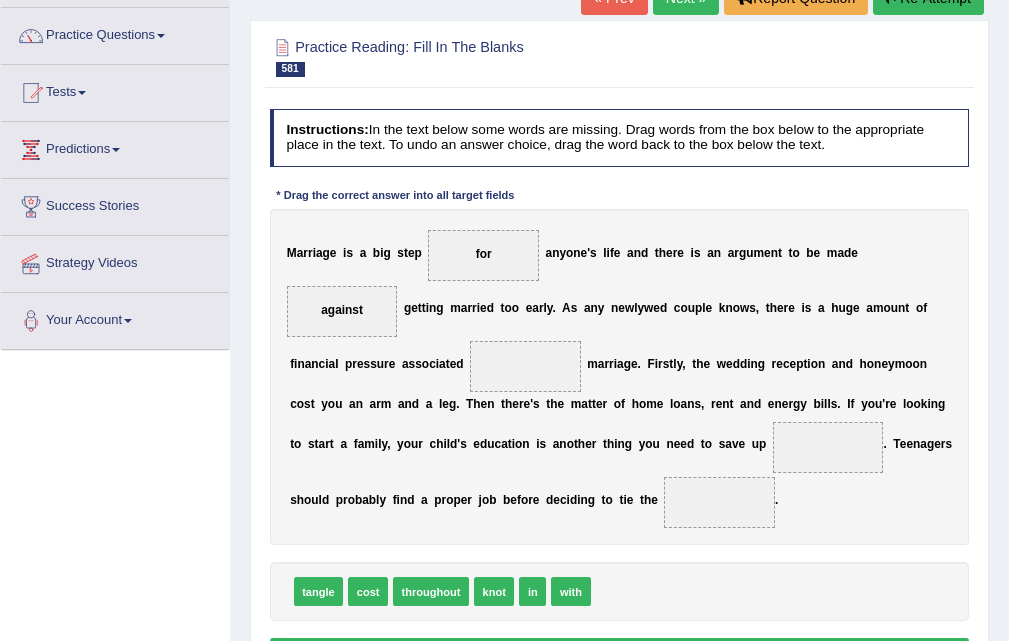 drag, startPoint x: 546, startPoint y: 244, endPoint x: 530, endPoint y: 288, distance: 46.818798 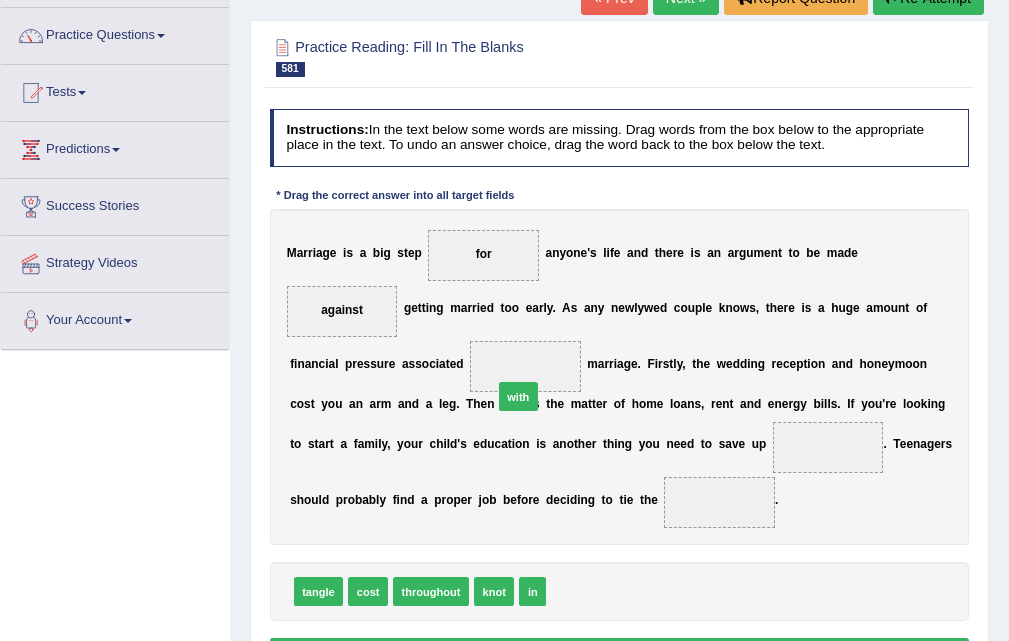 drag, startPoint x: 566, startPoint y: 598, endPoint x: 504, endPoint y: 369, distance: 237.2446 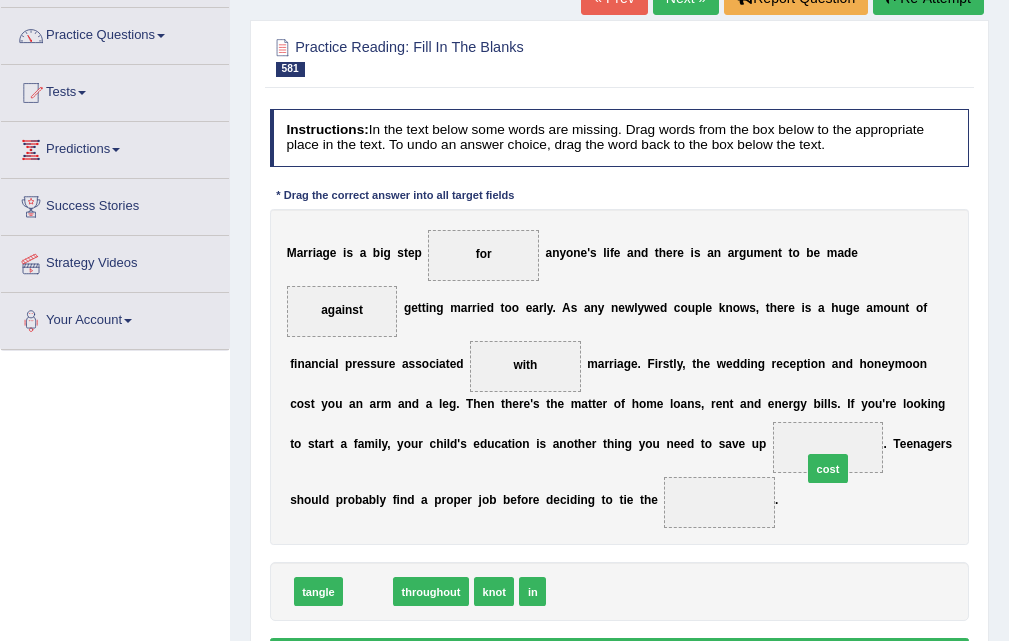 drag, startPoint x: 362, startPoint y: 590, endPoint x: 903, endPoint y: 446, distance: 559.8366 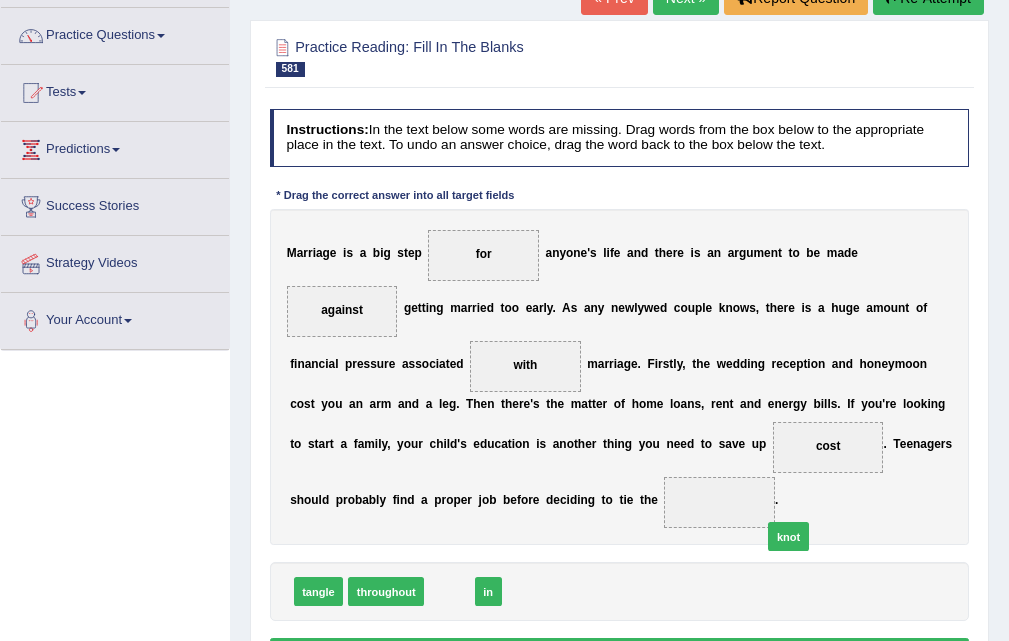 drag, startPoint x: 447, startPoint y: 596, endPoint x: 845, endPoint y: 531, distance: 403.27286 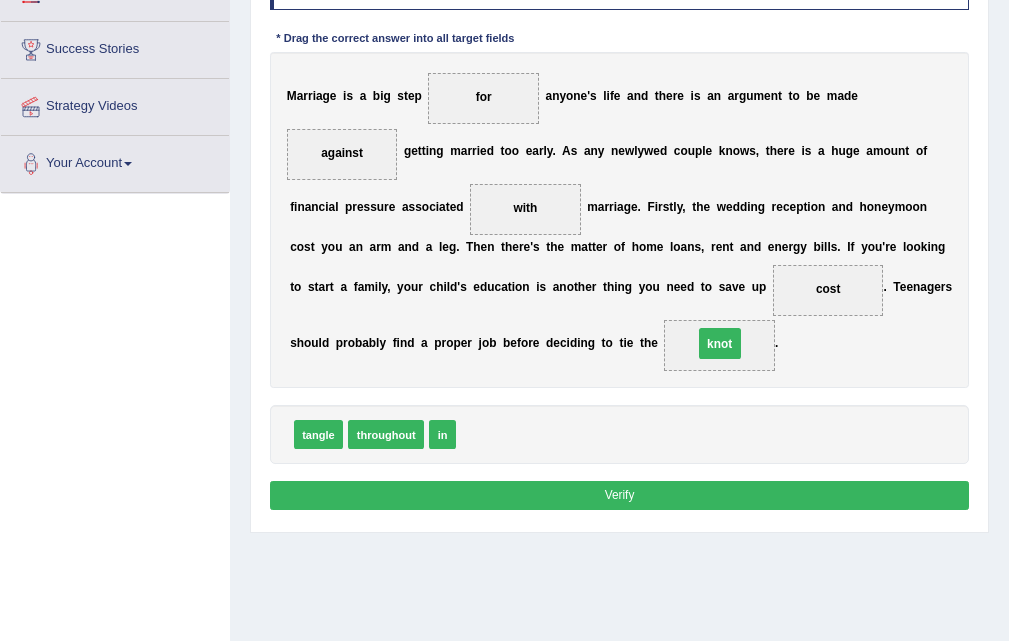 scroll, scrollTop: 348, scrollLeft: 0, axis: vertical 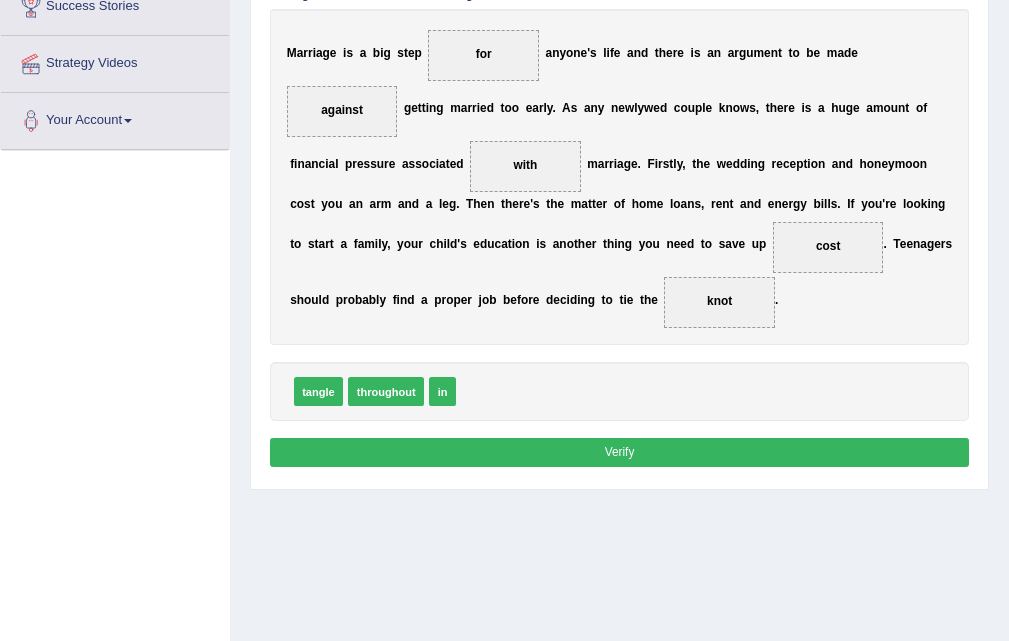 click on "Verify" at bounding box center (620, 452) 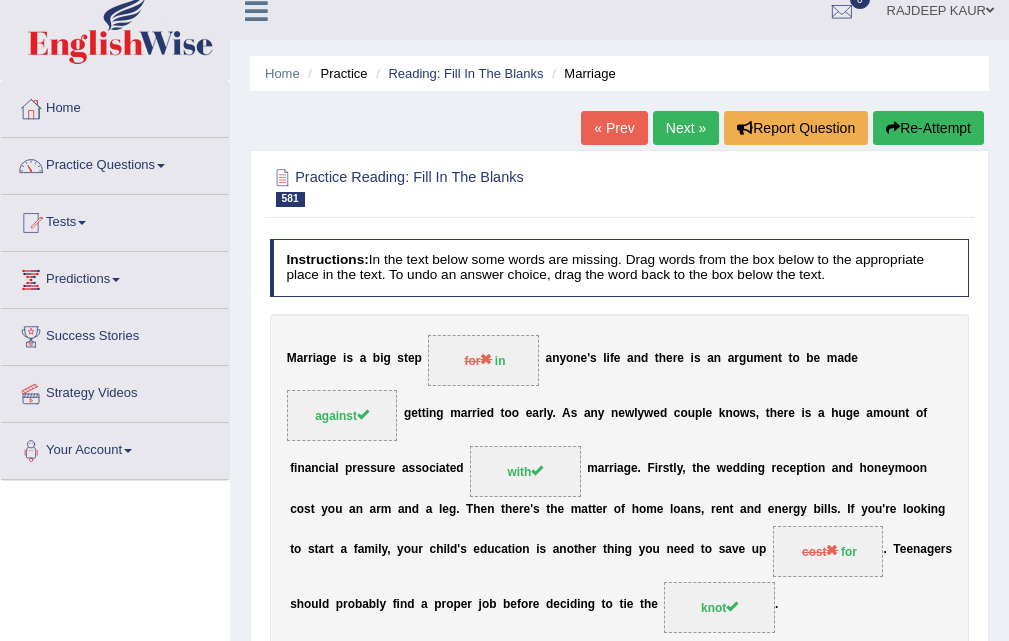 scroll, scrollTop: 0, scrollLeft: 0, axis: both 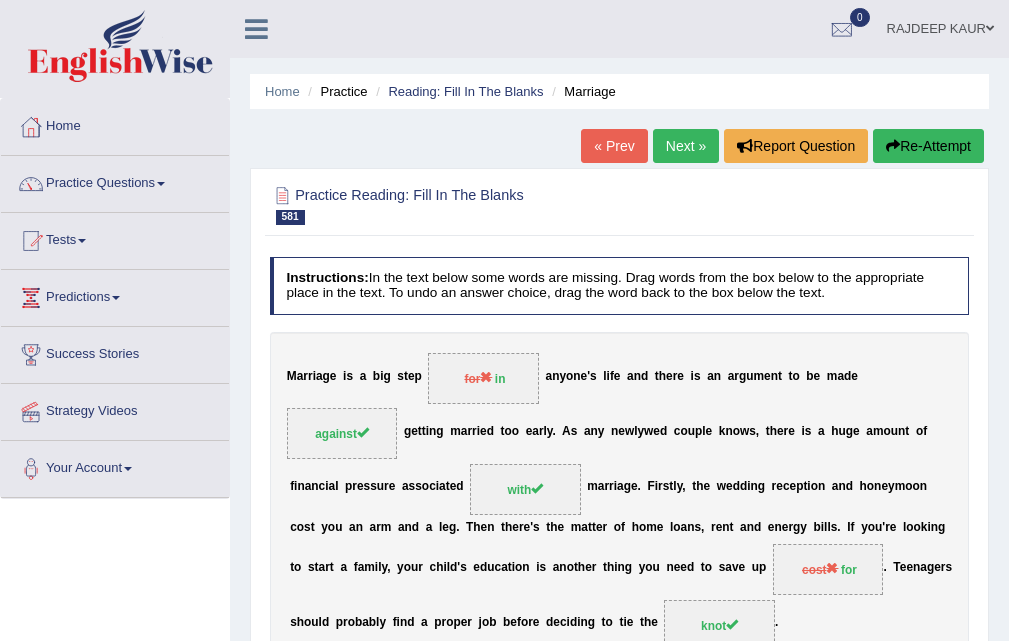 click on "Home
Practice
Reading: Fill In The Blanks
Marriage
« Prev Next »  Report Question  Re-Attempt
Practice Reading: Fill In The Blanks
581
Marriage
Instructions:  In the text below some words are missing. Drag words from the box below to the appropriate place in the text. To undo an answer choice, drag the word back to the box below the text.
* Drag the correct answer into all target fields M a r r i a g e    i s    a    b i g    s t e p    for in    a n y o n e ' s    l i f e    a n d    t h e r e    i s    a n    a r g u m e n t    t o    b e    m a d e    against    g e t t i n g    m a r r i e d    t o o    e a r l y .    A s    a n y    n e w l y w e d    c o u p l e    k n o w s ,    t h e r e    i s    a    h u g e    a m o u n t    o f    f i n a n c i a l    p r e s s u r e    a" at bounding box center [619, 500] 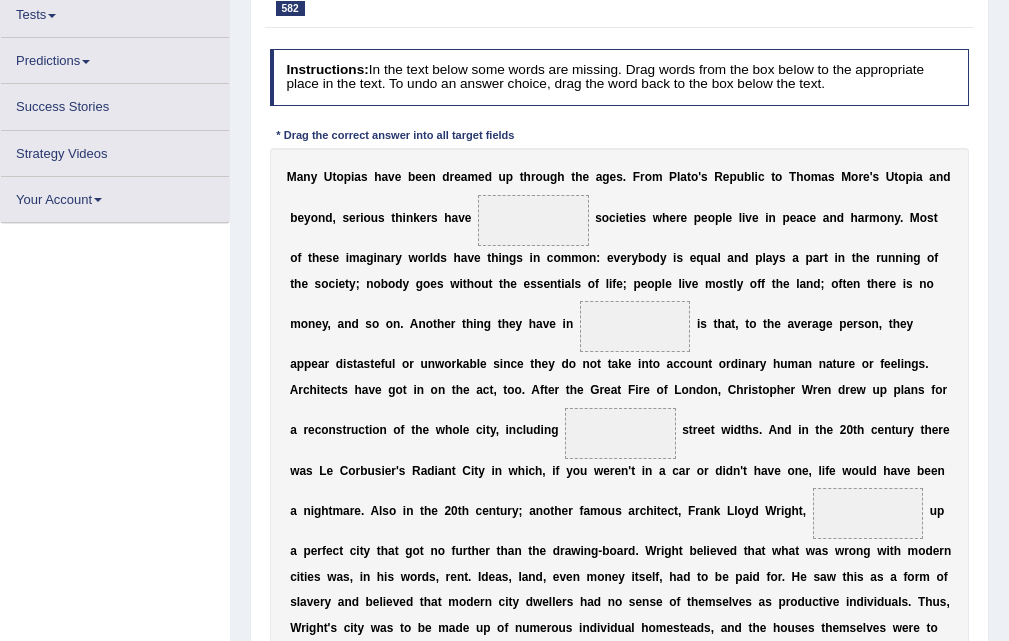 scroll, scrollTop: 0, scrollLeft: 0, axis: both 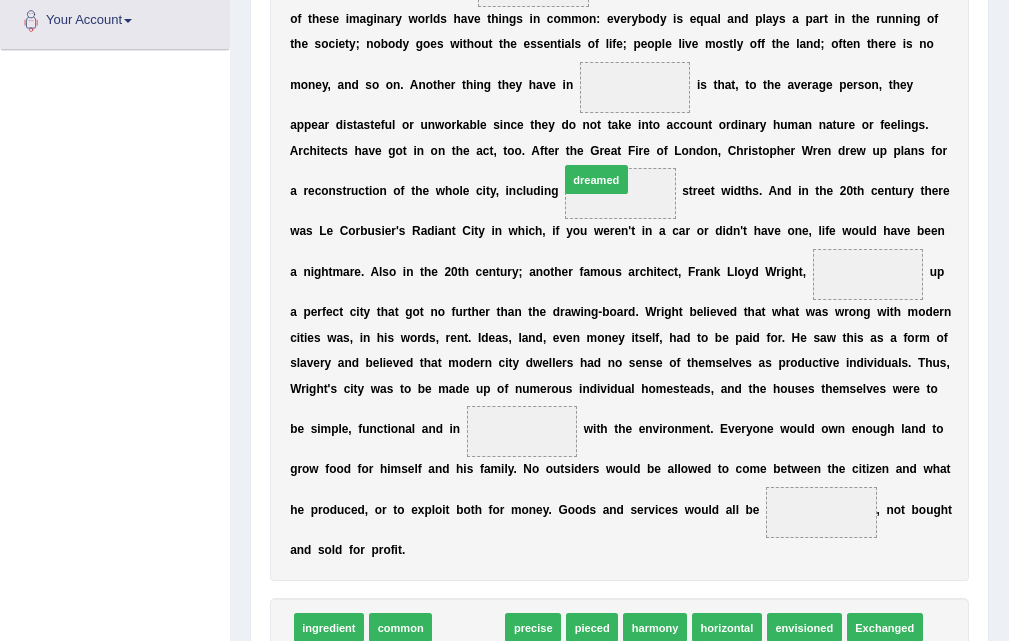 drag, startPoint x: 483, startPoint y: 625, endPoint x: 633, endPoint y: 98, distance: 547.9316 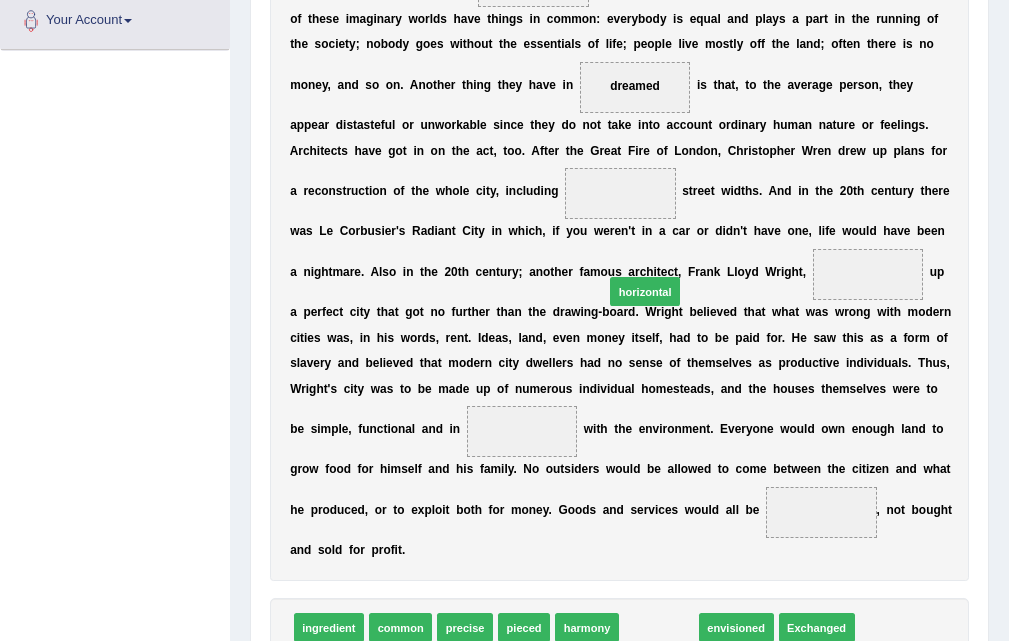 drag, startPoint x: 658, startPoint y: 636, endPoint x: 621, endPoint y: 200, distance: 437.56714 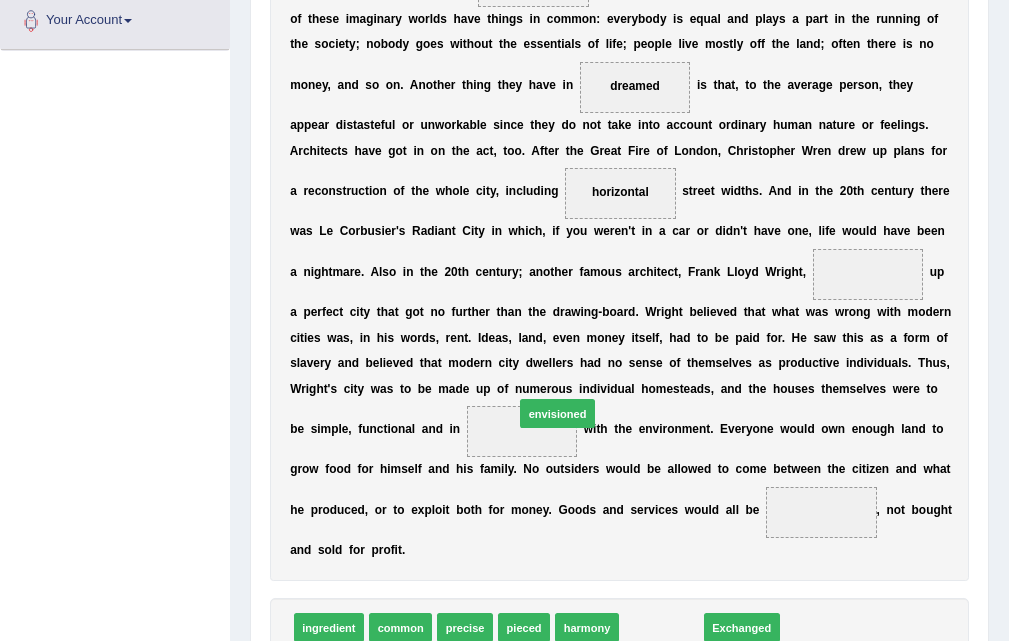 drag, startPoint x: 676, startPoint y: 626, endPoint x: 549, endPoint y: 378, distance: 278.62698 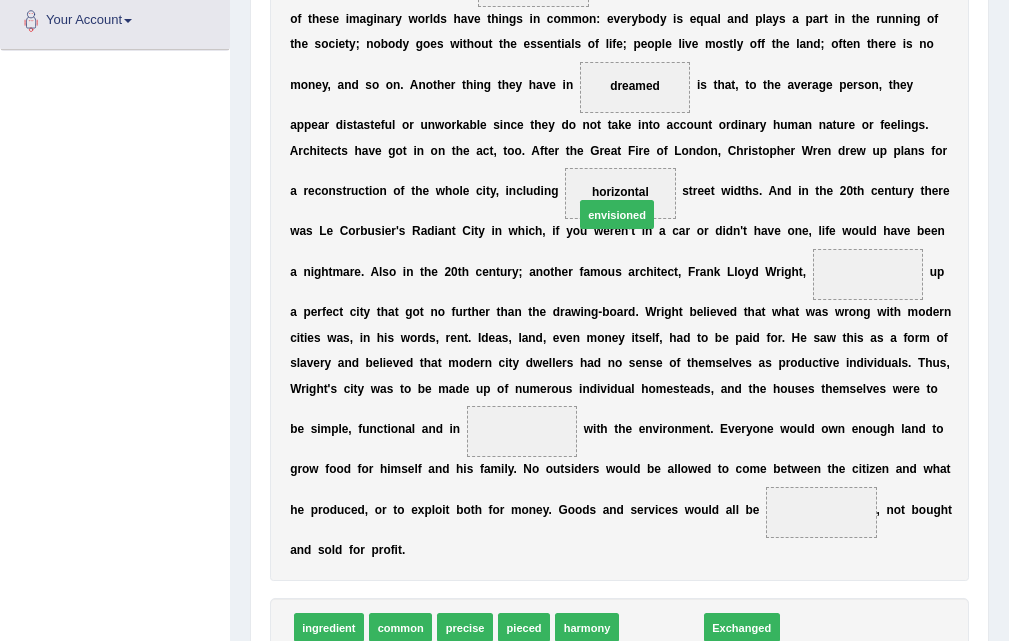 drag, startPoint x: 683, startPoint y: 640, endPoint x: 627, endPoint y: 101, distance: 541.9013 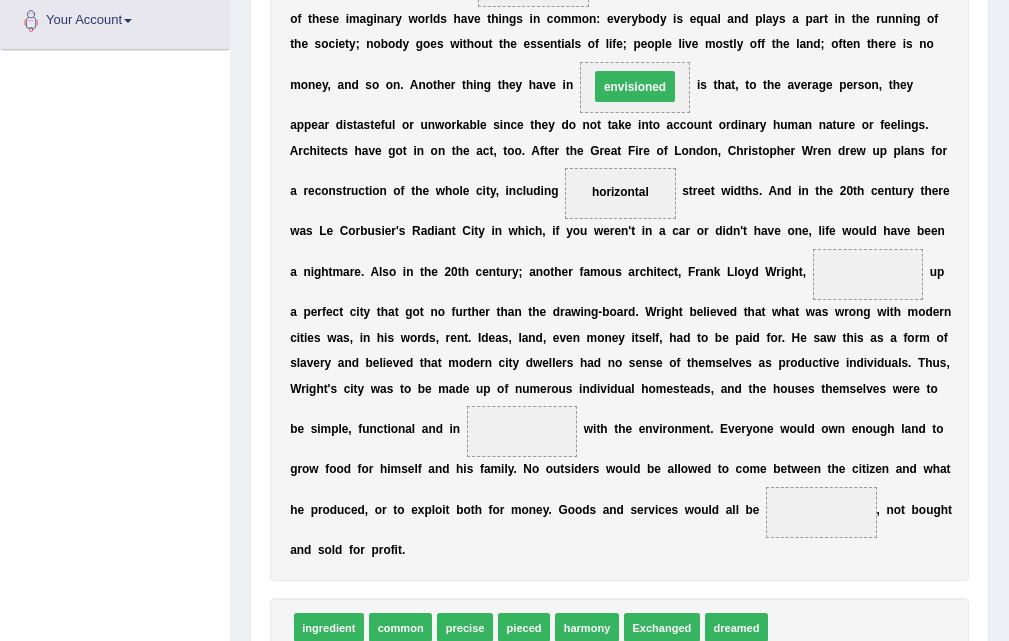 drag, startPoint x: 627, startPoint y: 101, endPoint x: 643, endPoint y: 56, distance: 47.759815 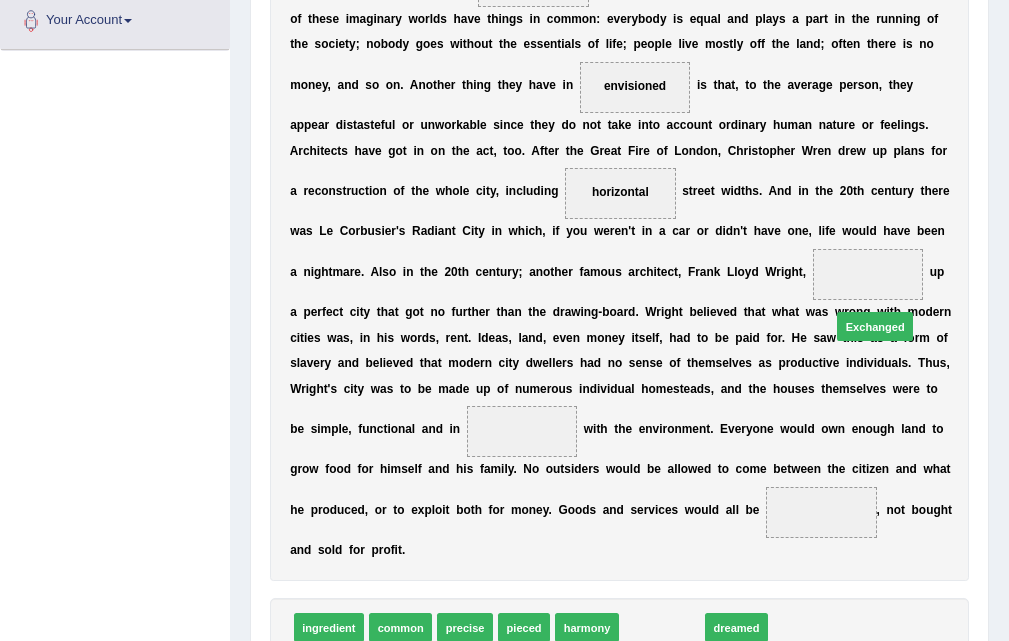 drag, startPoint x: 675, startPoint y: 630, endPoint x: 926, endPoint y: 276, distance: 433.95508 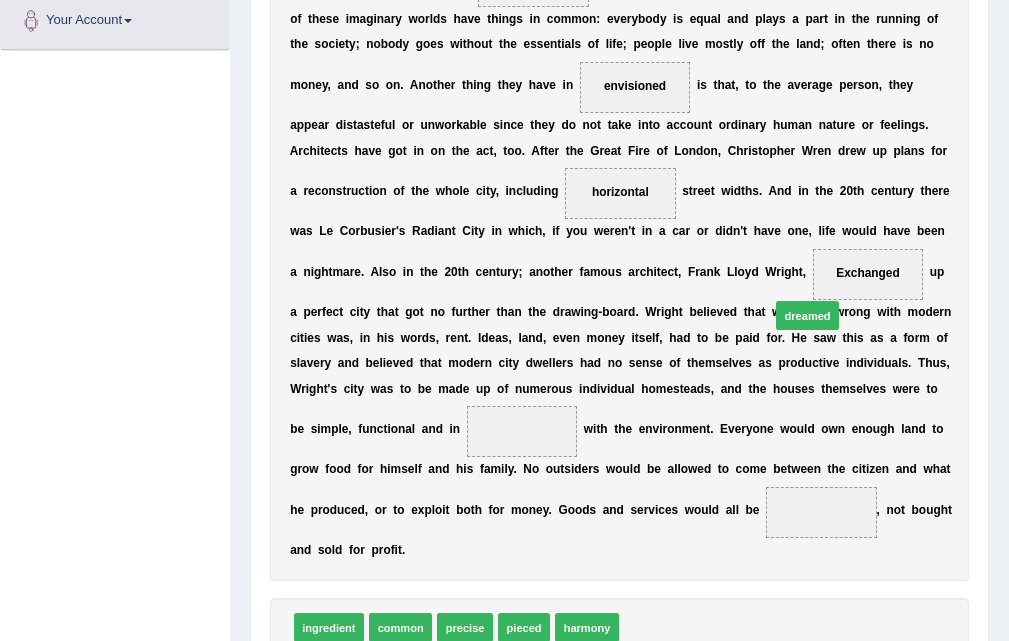 drag, startPoint x: 650, startPoint y: 628, endPoint x: 857, endPoint y: 250, distance: 430.96753 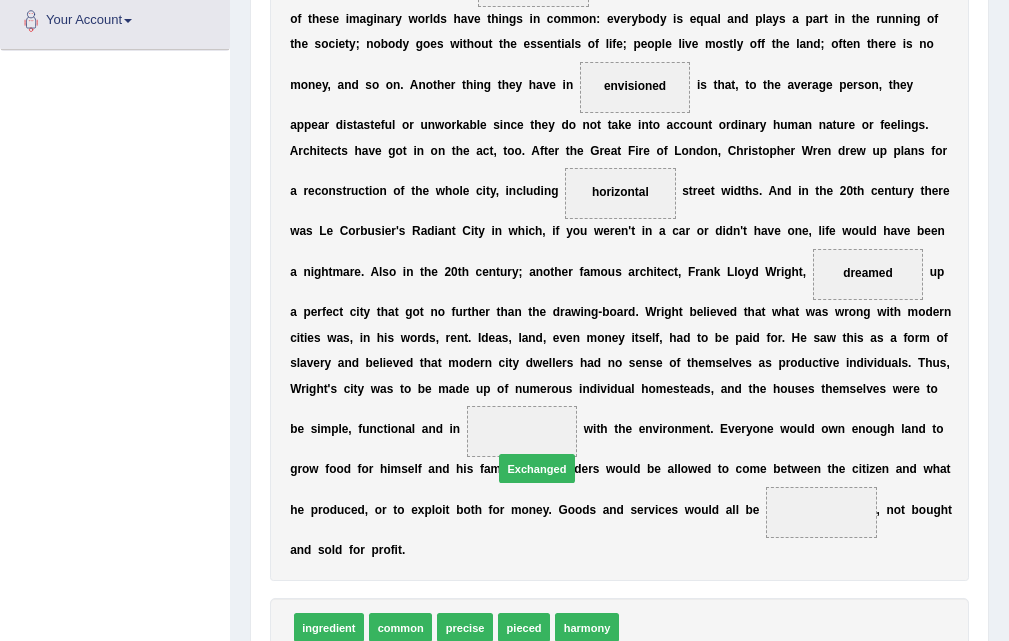 drag, startPoint x: 650, startPoint y: 635, endPoint x: 502, endPoint y: 448, distance: 238.4806 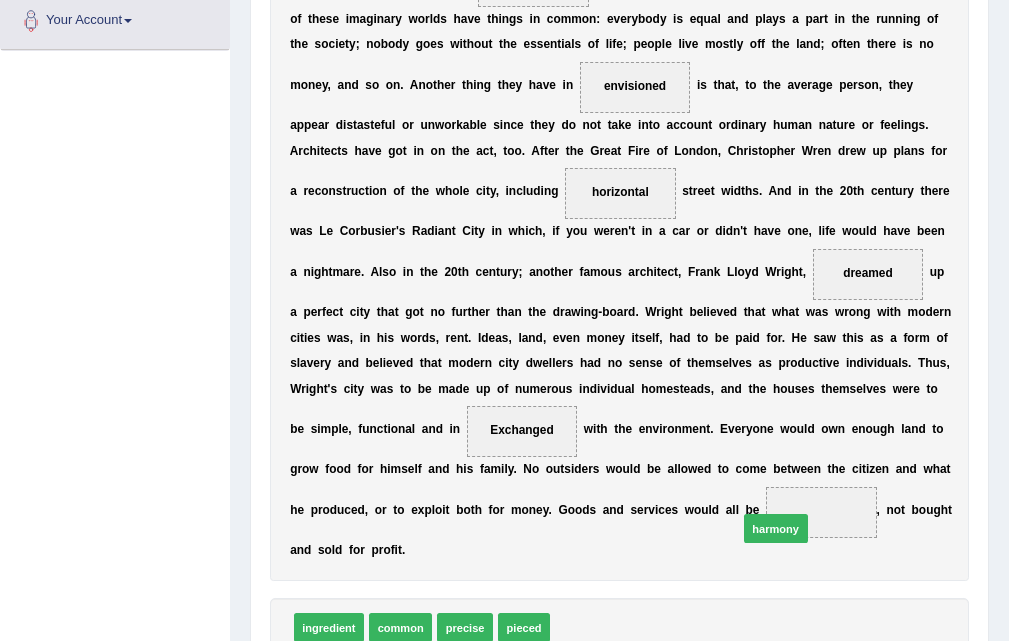 drag, startPoint x: 578, startPoint y: 631, endPoint x: 816, endPoint y: 510, distance: 266.99252 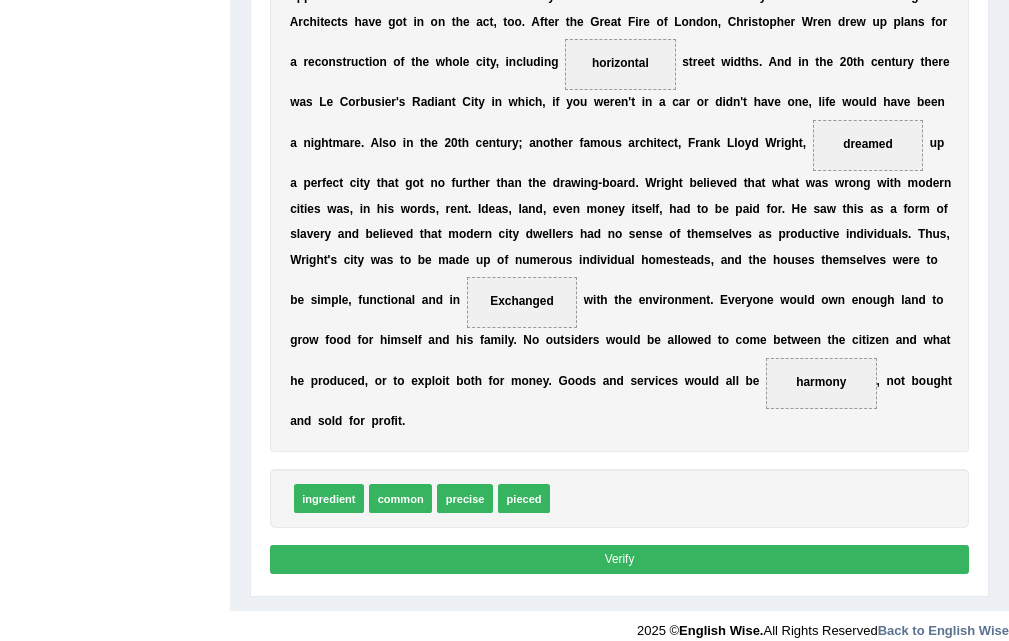 scroll, scrollTop: 597, scrollLeft: 0, axis: vertical 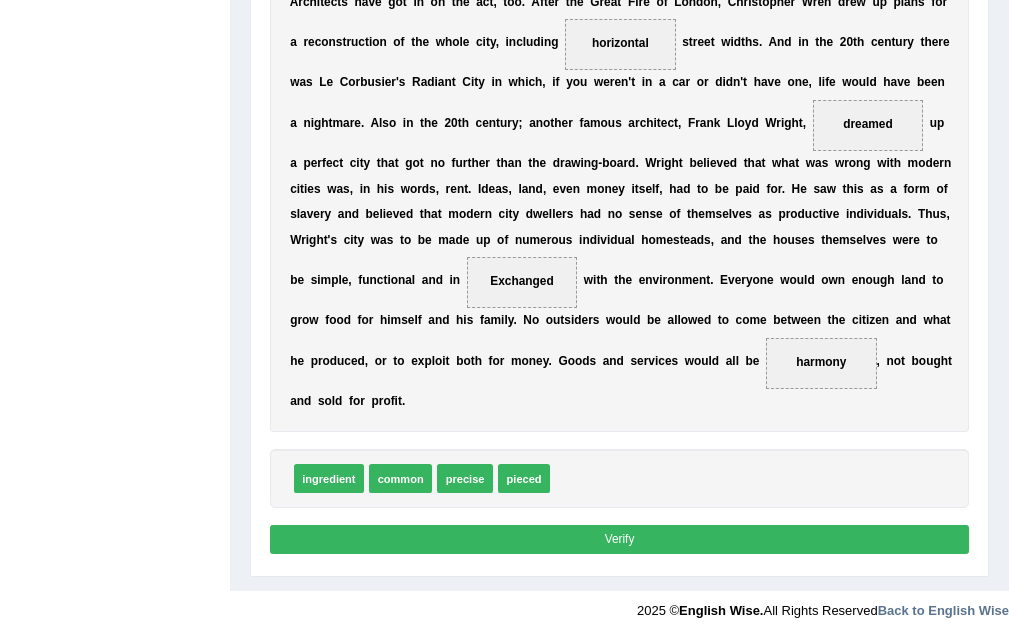 click on "Verify" at bounding box center [620, 539] 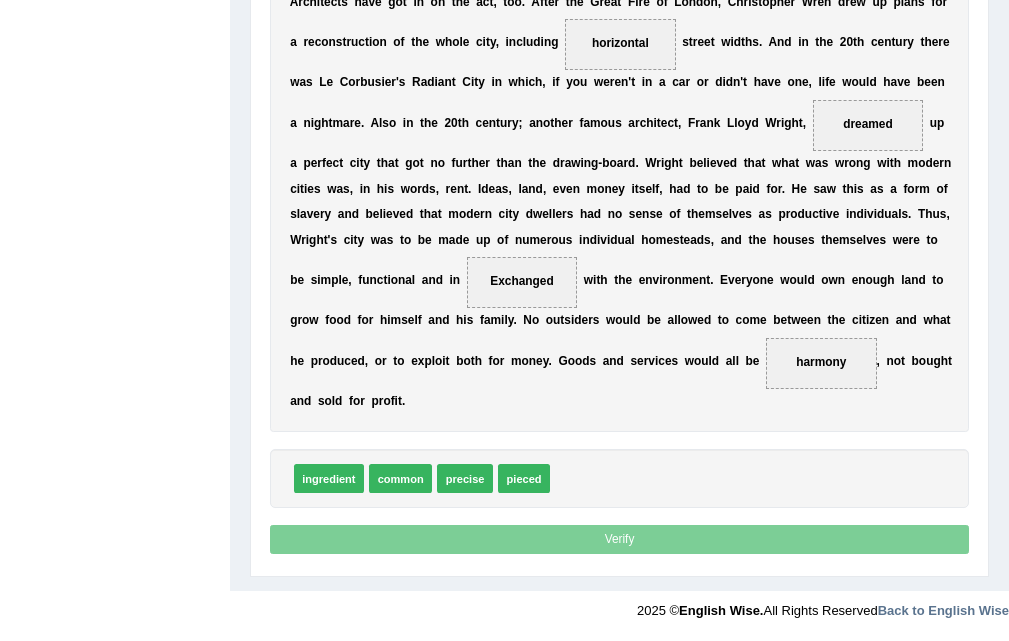 click on "Verify" at bounding box center [620, 539] 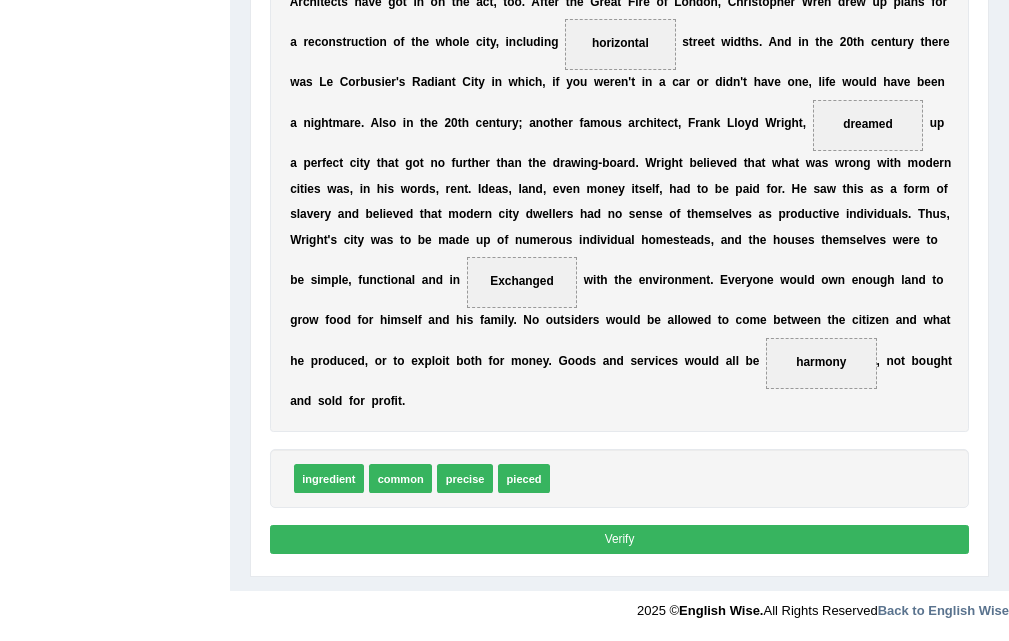 click on "Verify" at bounding box center [620, 539] 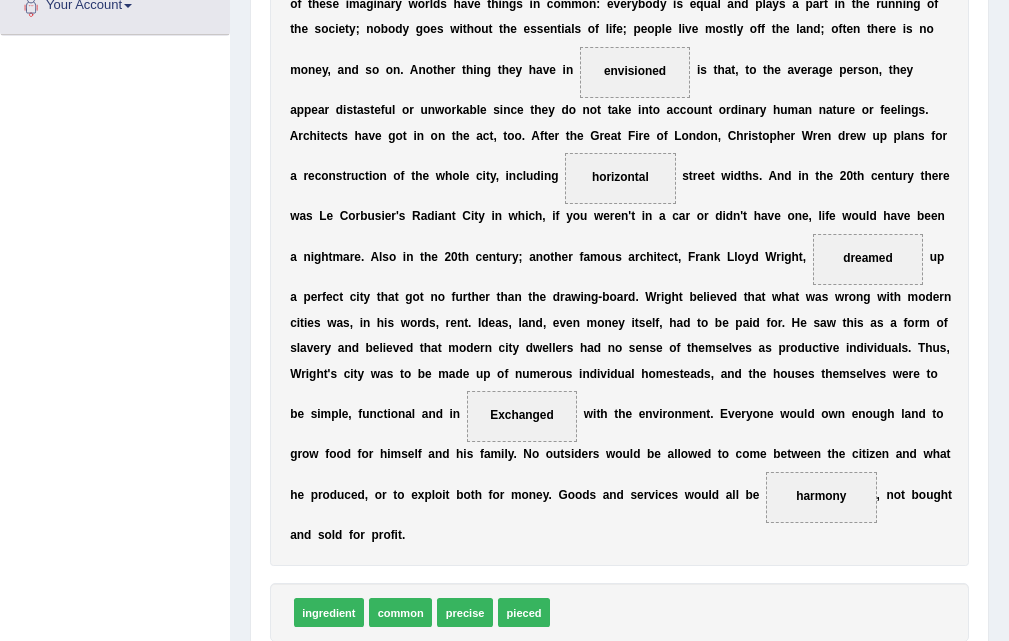 scroll, scrollTop: 497, scrollLeft: 0, axis: vertical 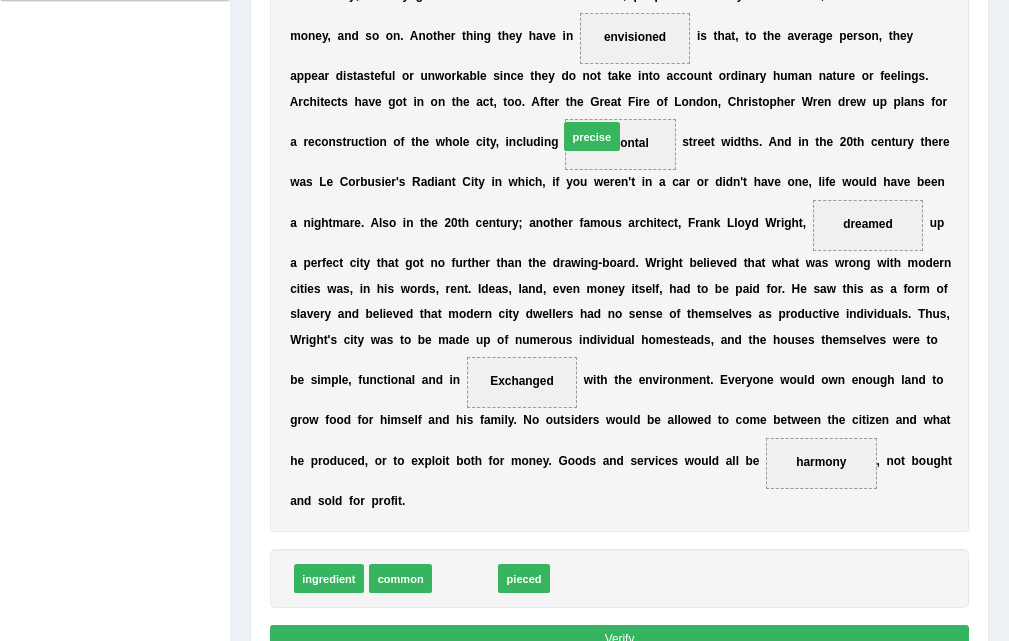 drag, startPoint x: 460, startPoint y: 588, endPoint x: 607, endPoint y: 76, distance: 532.6847 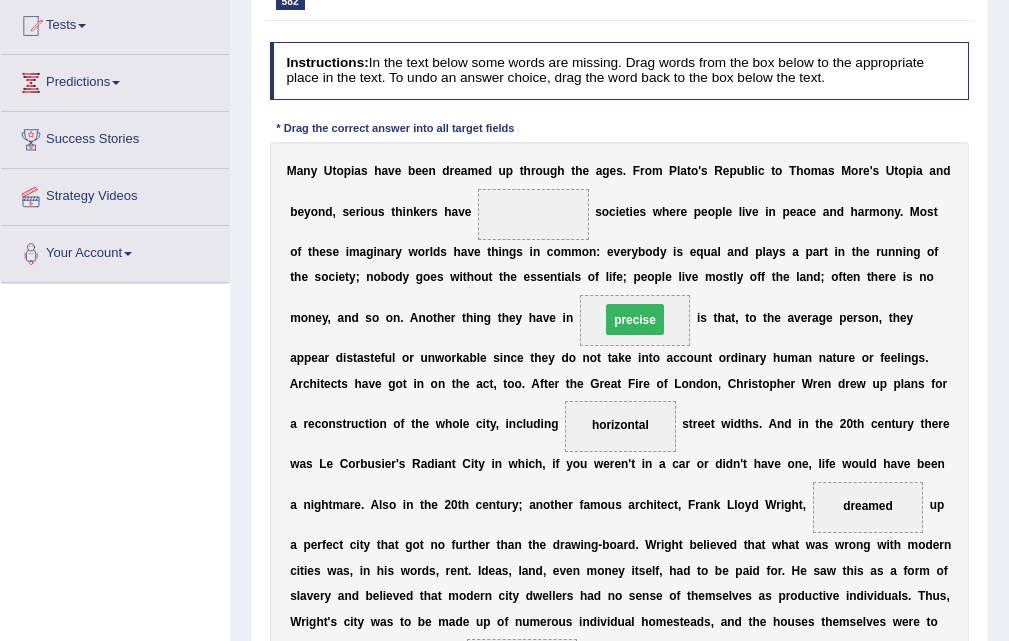 click on "Instructions:  In the text below some words are missing. Drag words from the box below to the appropriate place in the text. To undo an answer choice, drag the word back to the box below the text.
* Drag the correct answer into all target fields M a n y    U t o p i a s    h a v e    b e e n    d r e a m e d    u p    t h r o u g h    t h e    a g e s .    F r o m    P l a t o ' s    R e p u b l i c    t o    [NAME]    M o r e ' s    U t o p i a    a n d    b e y o n d ,    s e r i o u s    t h i n k e r s    h a v e    [WORD]    s o c i e t i e s    w h e r e    p e o p l e    l i v e    i n    p e a c e    a n d    h a r m o n y .    M o s t    o f    t h e s e    i m a g i n a r y    w o r l d s    h a v e    t h i n g s    i n    c o m m o n :    e v e r y b o d y    i s    e q u a l    a n d    p l a y s    a    p a r t    i n    t h e    r u n n i n g    o f    t h e    s o c i e t y ;    n o b o d y    g o e s    w i t h o u t    t h e" at bounding box center (619, 492) 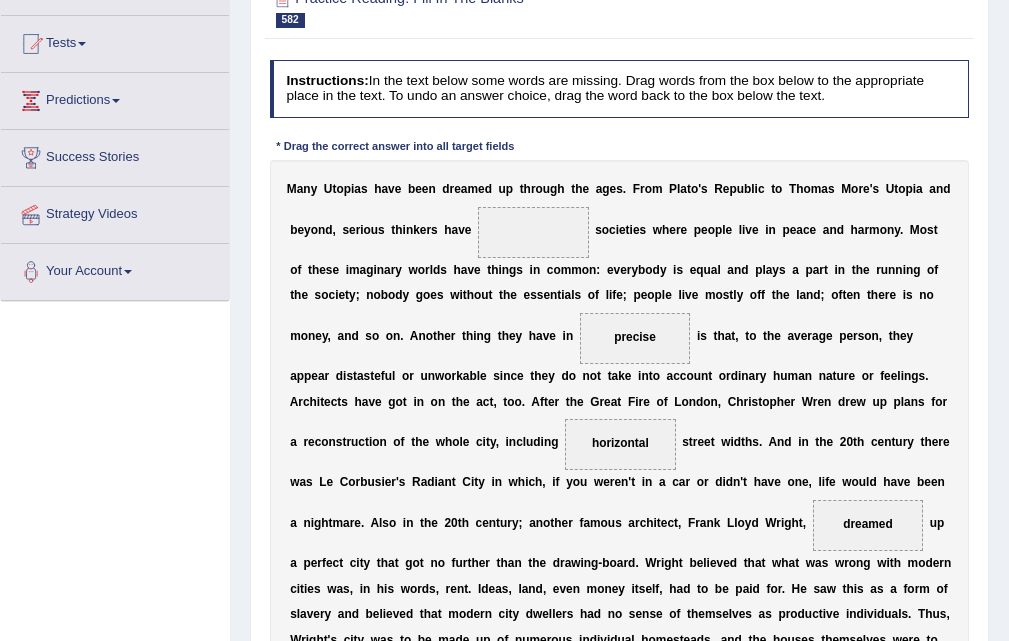 scroll, scrollTop: 597, scrollLeft: 0, axis: vertical 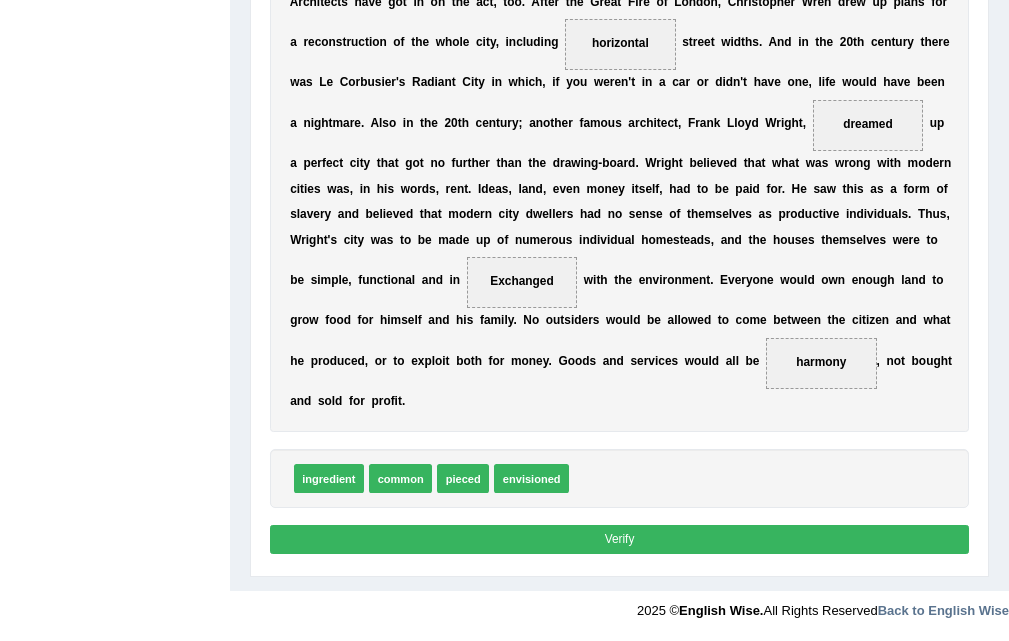 click on "ingredient common pieced envisioned" at bounding box center (620, 478) 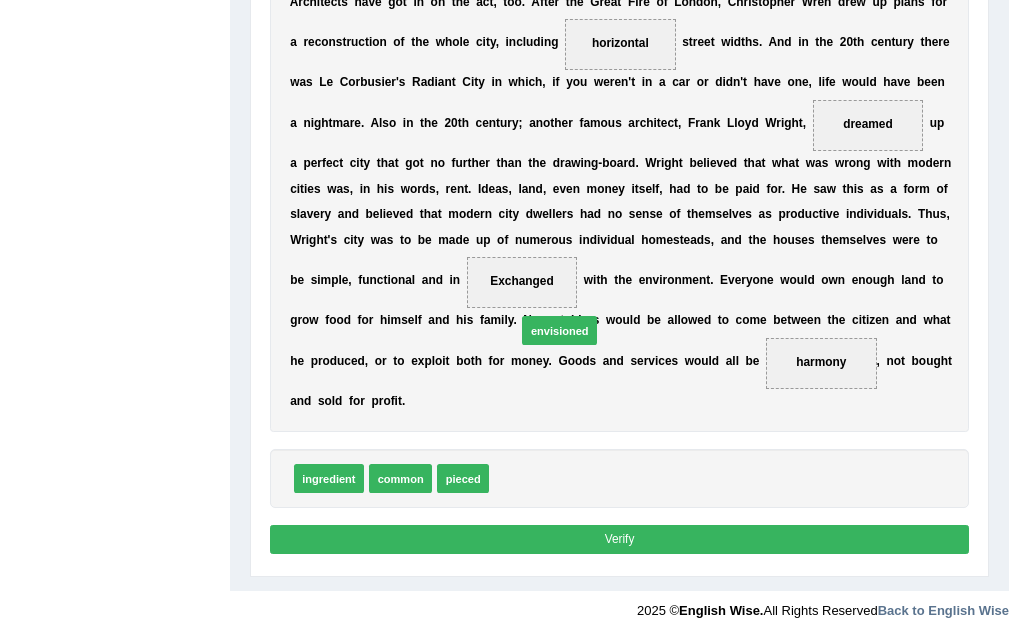 drag, startPoint x: 548, startPoint y: 483, endPoint x: 592, endPoint y: 243, distance: 244 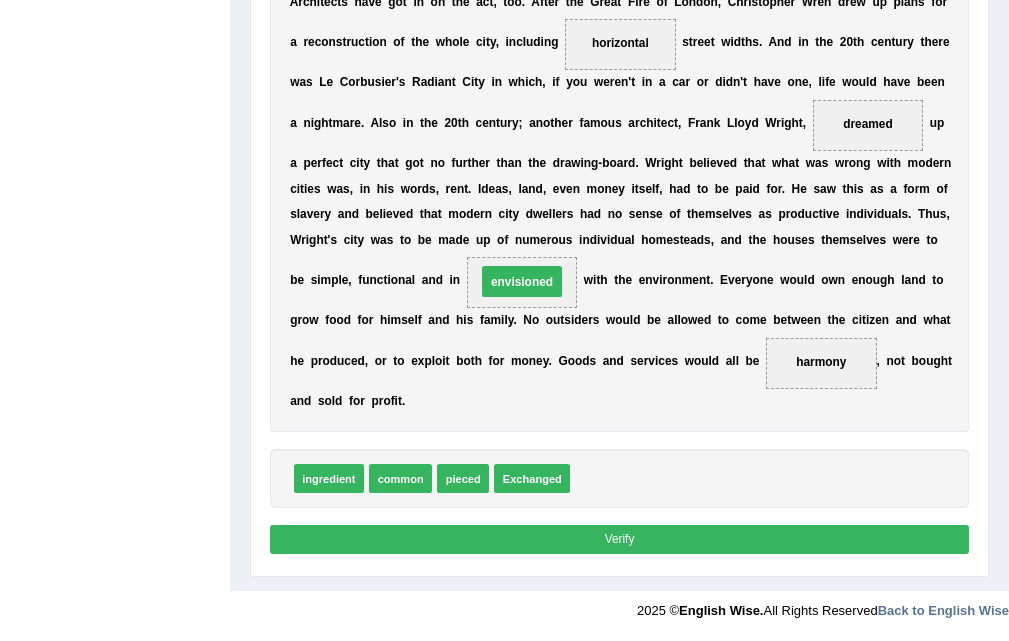 click on "d" at bounding box center [593, 240] 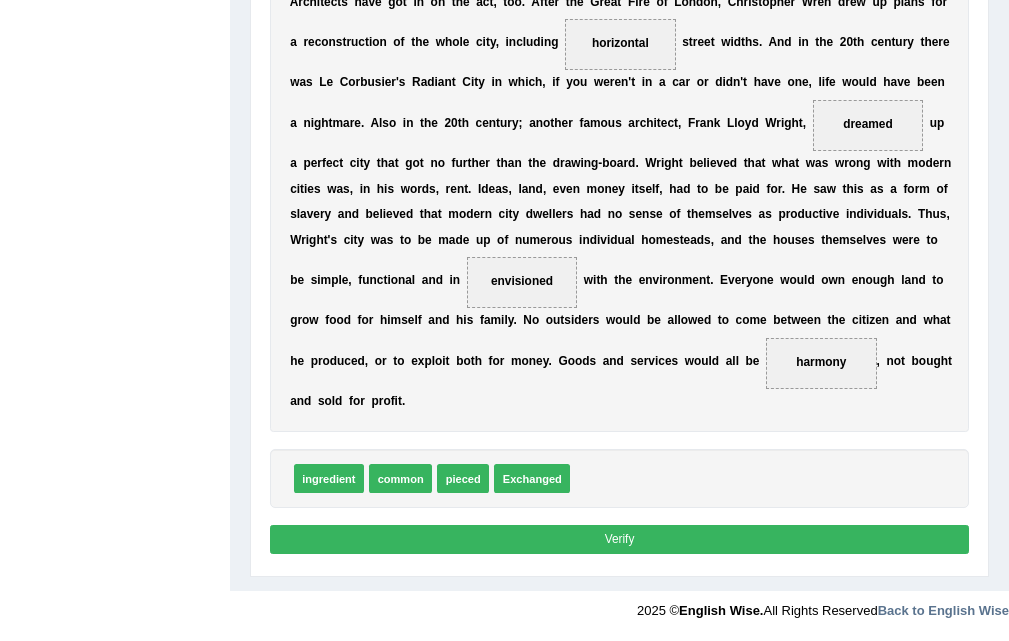 click on "M a n y    U t o p i a s    h a v e    b e e n    d r e a m e d    u p    t h r o u g h    t h e    a g e s .    F r o m    P l a t o ' s    R e p u b l i c    t o    T h o m a s    M o r e ' s    U t o p i a    a n d    b e y o n d ,    s e r i o u s    t h i n k e r s    h a v e       s o c i e t i e s    w h e r e    p e o p l e    l i v e    i n    p e a c e    a n d    h a r m o n y .    M o s t    o f    t h e s e    i m a g i n a r y    w o r l d s    h a v e    t h i n g s    i n    c o m m o n :    e v e r y b o d y    i s    e q u a l    a n d    p l a y s    a    p a r t    i n    t h e    r u n n i n g    o f    t h e    s o c i e t y ;    n o b o d y    g o e s    w i t h o u t    t h e    e s s e n t i a l s    o f    l i f e ;    p e o p l e    l i v e    m o s t l y    o f f    t h e    l a n d ;    o f t e n    t h e r e    i s    n o    m o n e y ,    a n d    s o    o n .    A n o t h e r    t h i n g    t h e y" at bounding box center [620, 96] 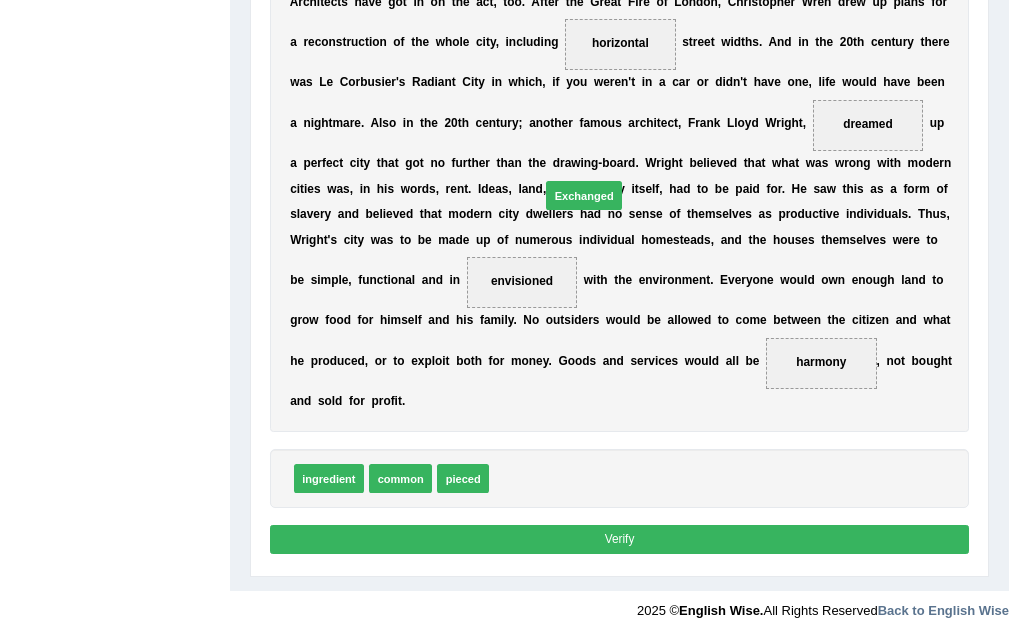 drag, startPoint x: 547, startPoint y: 485, endPoint x: 608, endPoint y: 153, distance: 337.5574 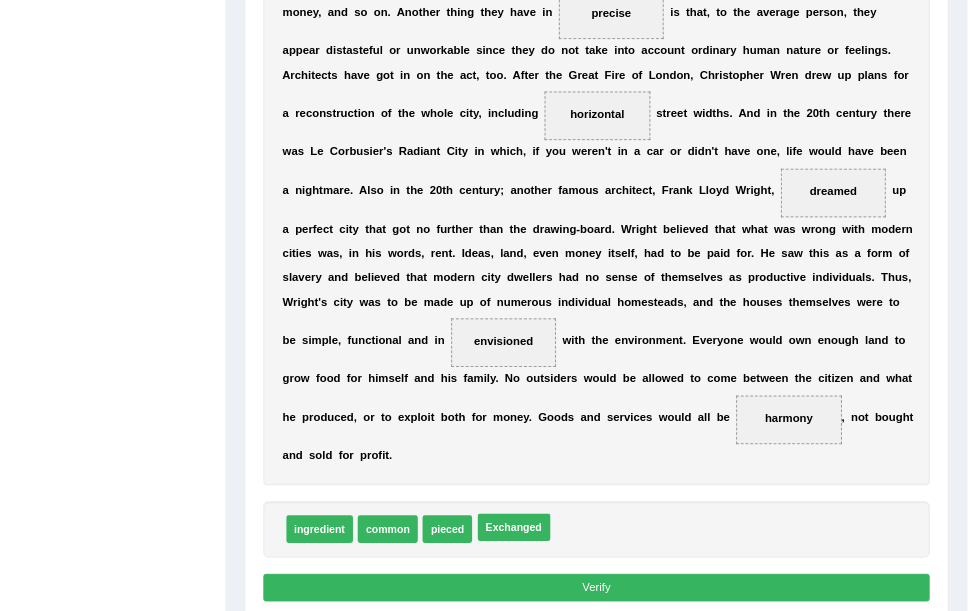 scroll, scrollTop: 497, scrollLeft: 0, axis: vertical 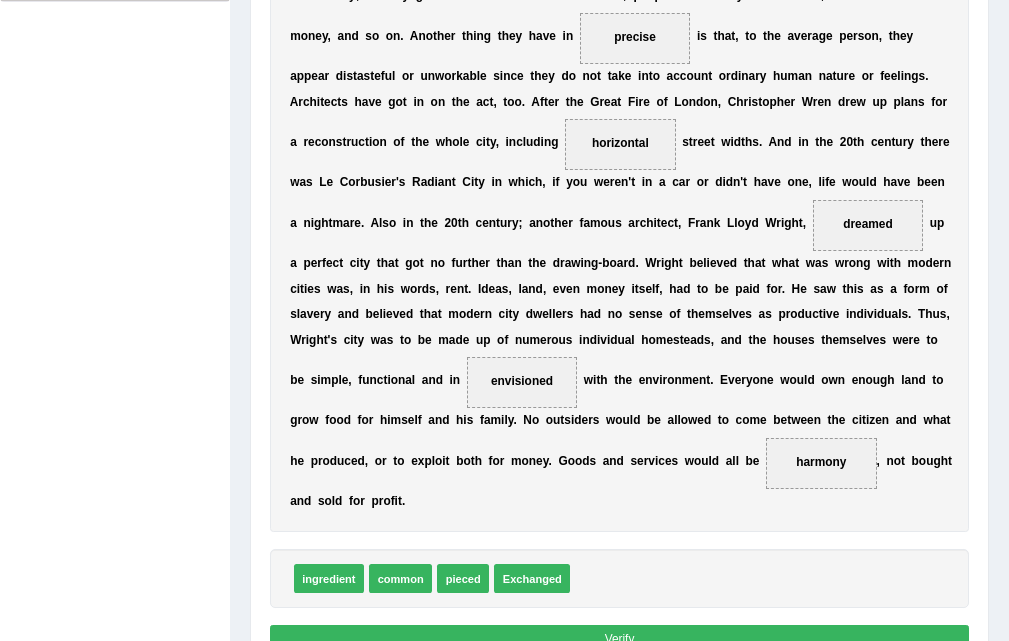 drag, startPoint x: 608, startPoint y: 153, endPoint x: 616, endPoint y: 123, distance: 31.04835 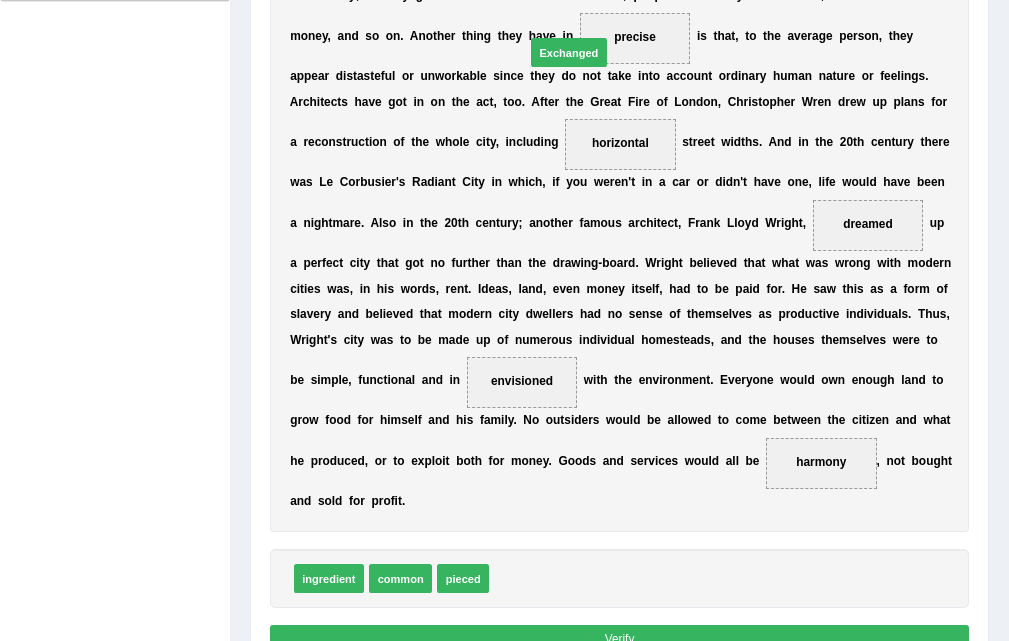 drag, startPoint x: 531, startPoint y: 587, endPoint x: 574, endPoint y: -53, distance: 641.44293 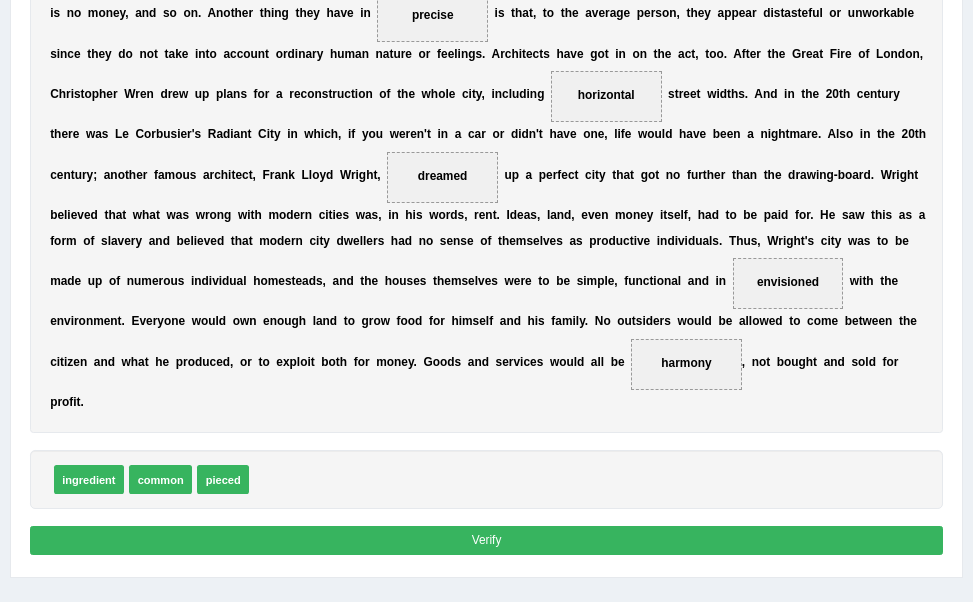scroll, scrollTop: 497, scrollLeft: 0, axis: vertical 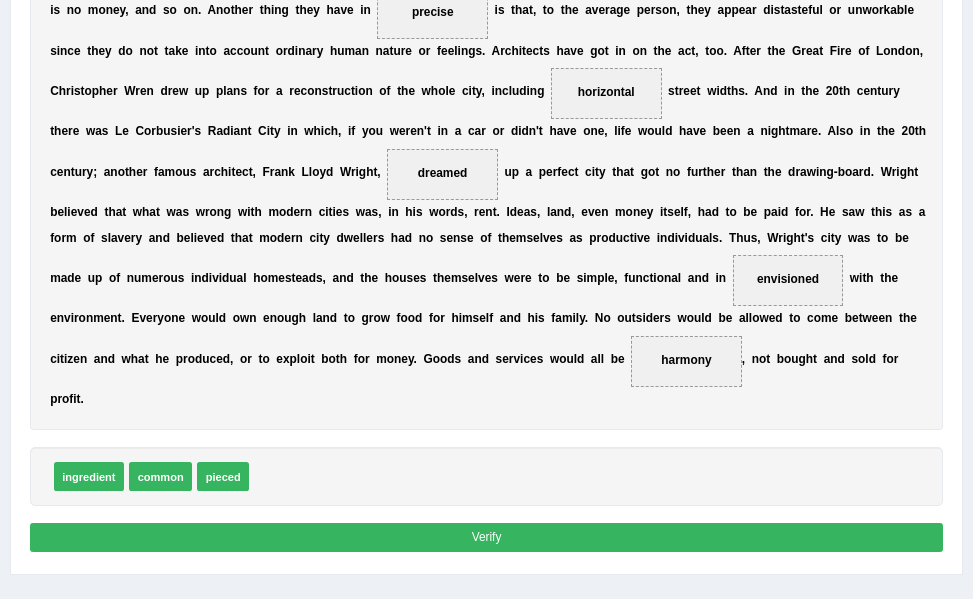 click on "Home
Practice
Reading: Fill In The Blanks
Utopias
« Prev Next »  Report Question  Re-Attempt
Practice Reading: Fill In The Blanks
582
Utopias
Instructions:  In the text below some words are missing. Drag words from the box below to the appropriate place in the text. To undo an answer choice, drag the word back to the box below the text.
* Drag the correct answer into all target fields M a n y    U t o p i a s    h a v e    b e e n    d r e a m e d    u p    t h r o u g h    t h e    a g e s .    F r o m    P l a t o ' s    R e p u b l i c    t o    T h o m a s    M o r e ' s    U t o p i a    a n d    b e y o n d ,    s e r i o u s    t h i n k e r s    h a v e    Exchanged    s o c i e t i e s    w h e r e    p e o p l e    l i v e    i n    p e a c e    a n d    h a r m o n y .    M o" at bounding box center [486, 51] 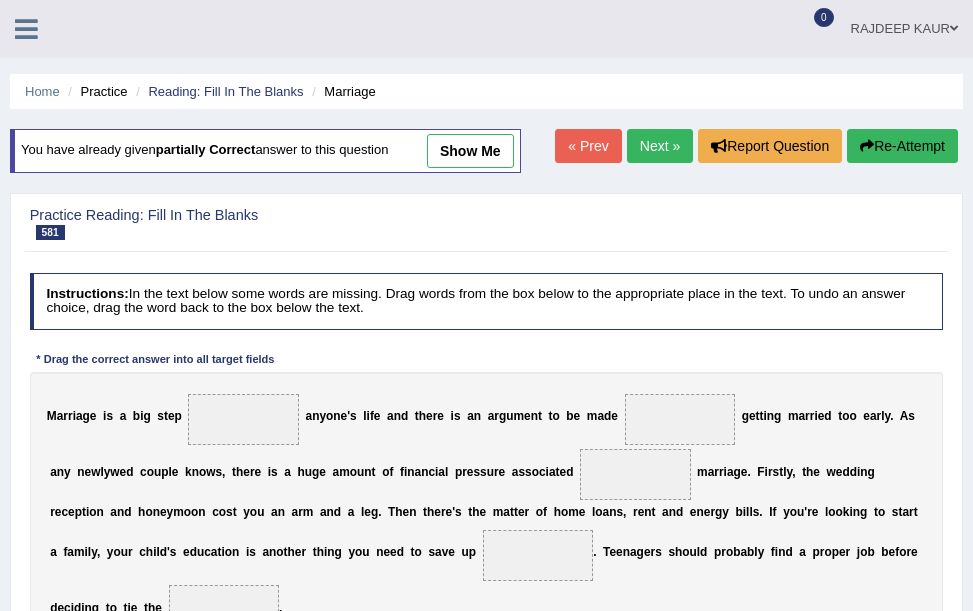 scroll, scrollTop: 0, scrollLeft: 0, axis: both 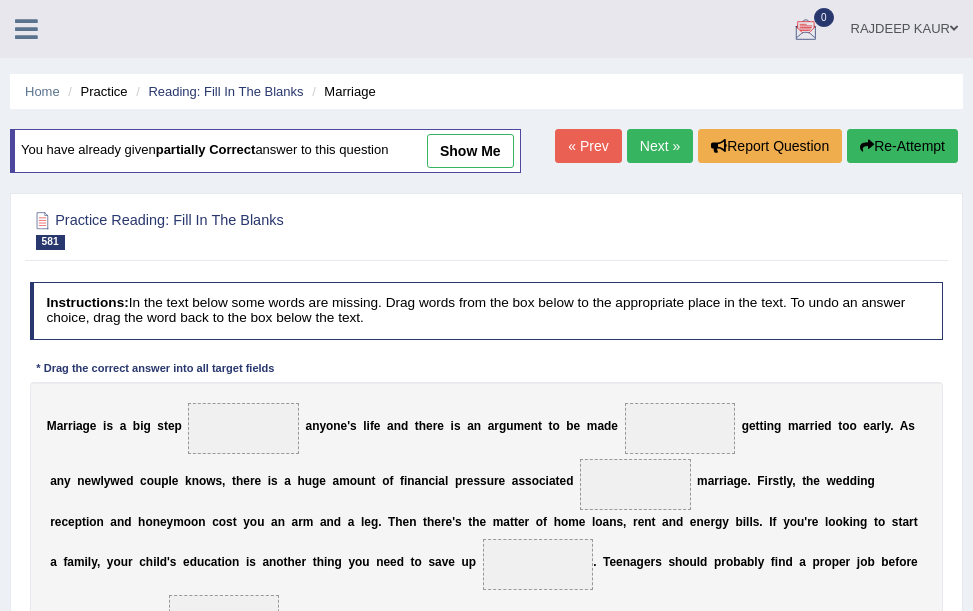 click at bounding box center [26, 29] 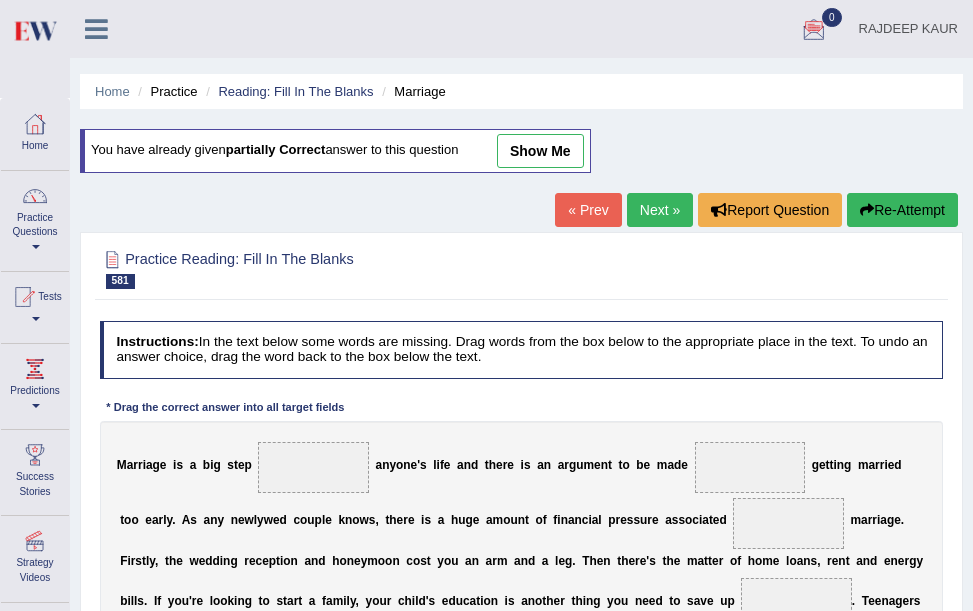 drag, startPoint x: 986, startPoint y: 45, endPoint x: 164, endPoint y: 210, distance: 838.39667 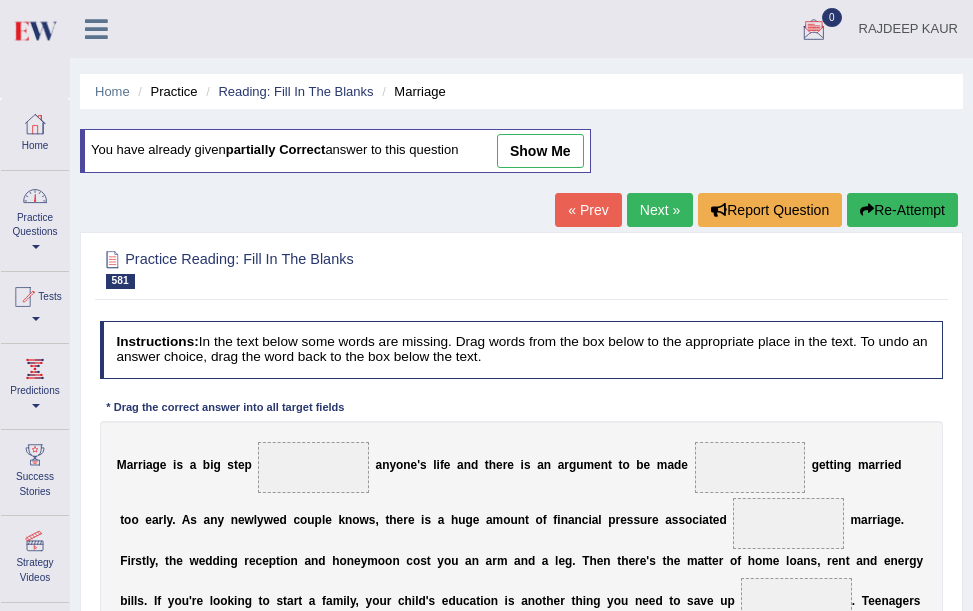 click on "Practice Questions" at bounding box center (35, 218) 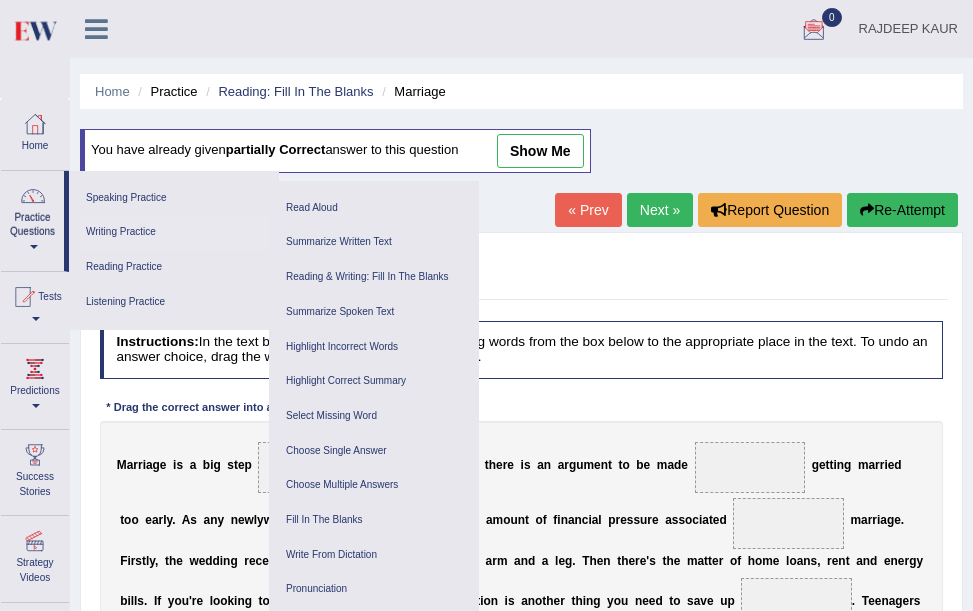 click on "Writing Practice" at bounding box center [174, 232] 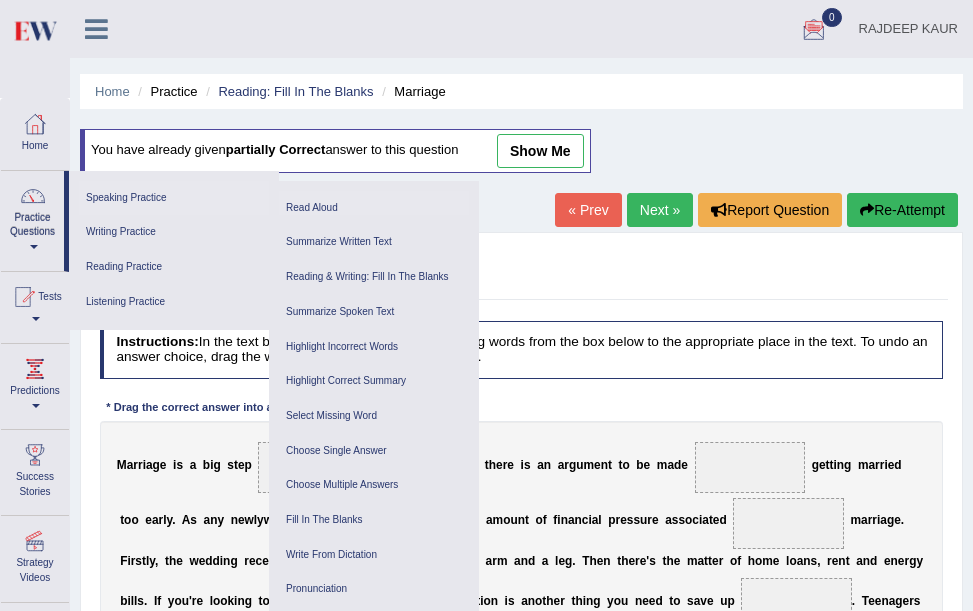click on "Read Aloud" at bounding box center (374, 208) 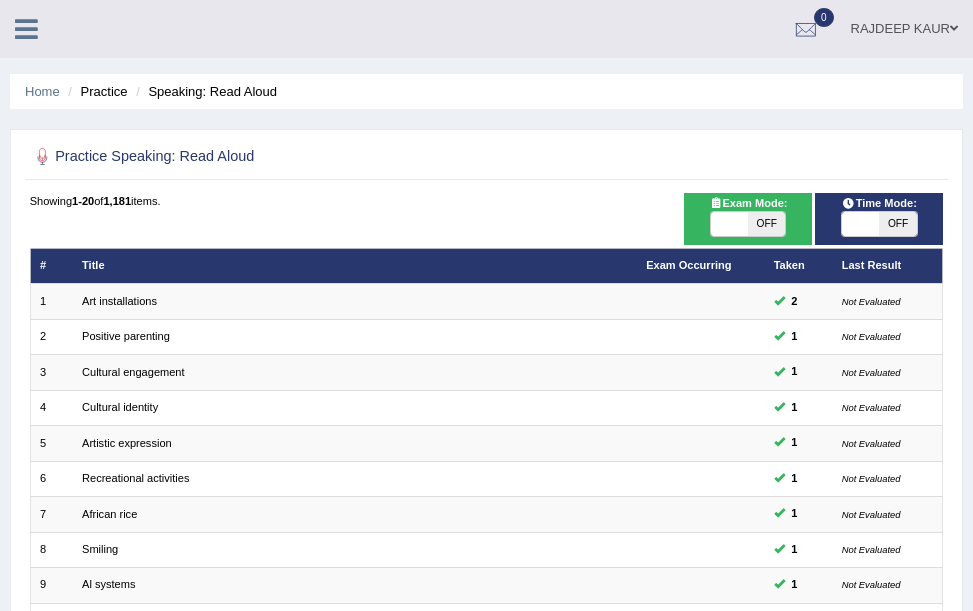 scroll, scrollTop: 0, scrollLeft: 0, axis: both 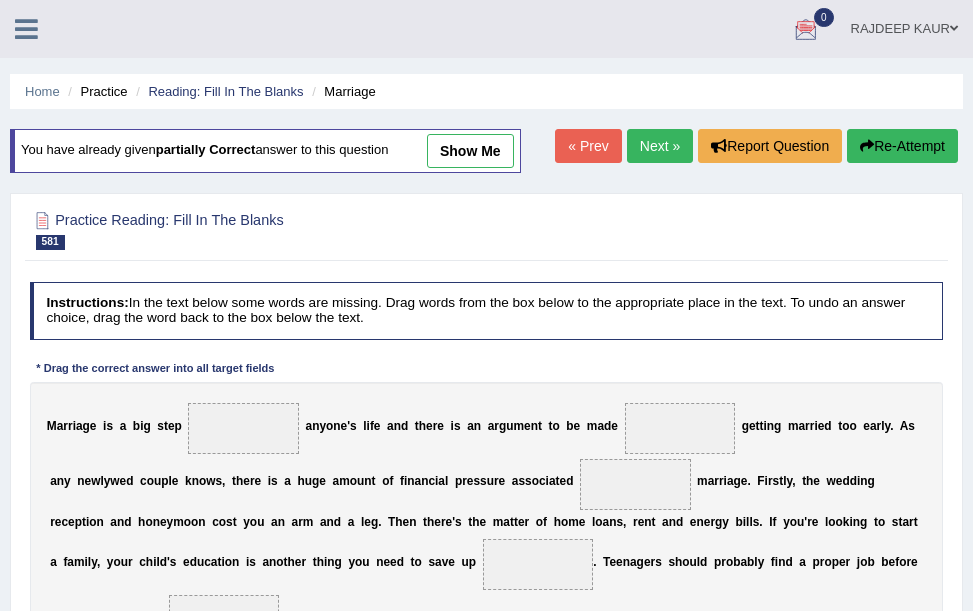 drag, startPoint x: 985, startPoint y: 59, endPoint x: 489, endPoint y: 44, distance: 496.22678 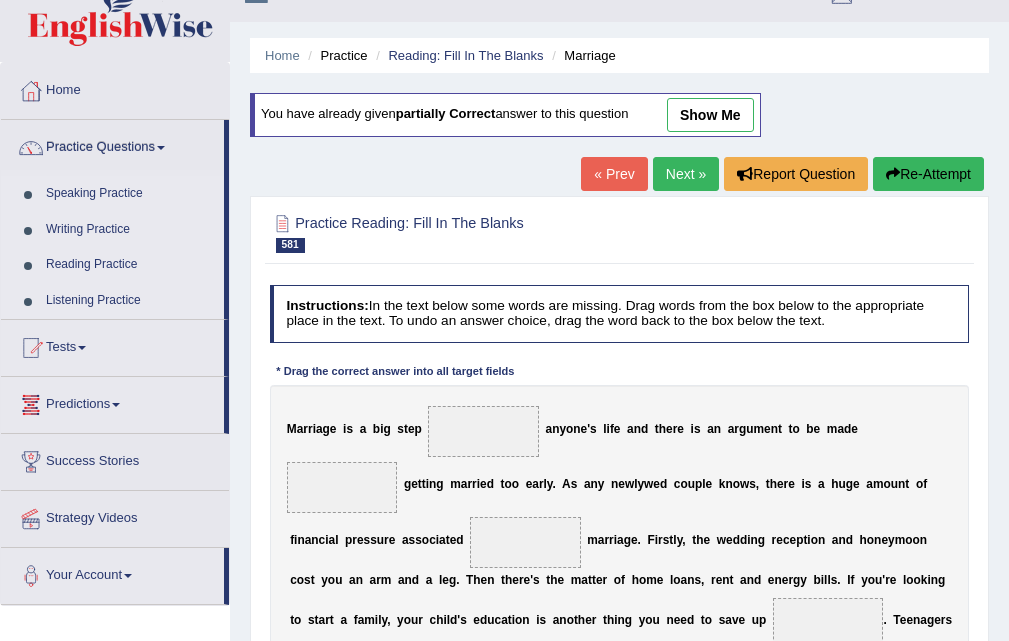 scroll, scrollTop: 0, scrollLeft: 0, axis: both 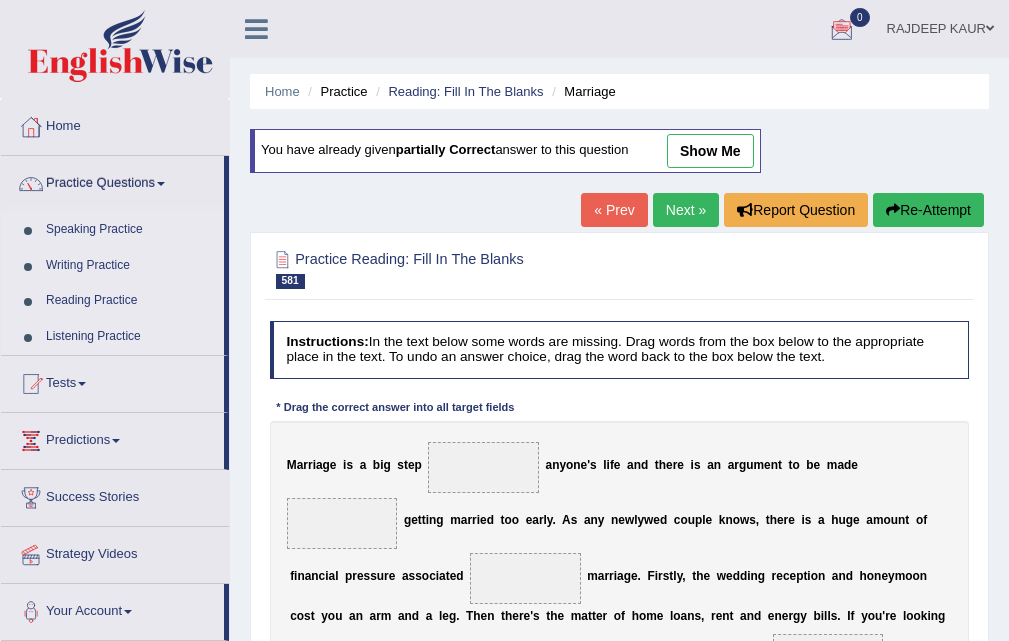 click on "Next »" at bounding box center (686, 210) 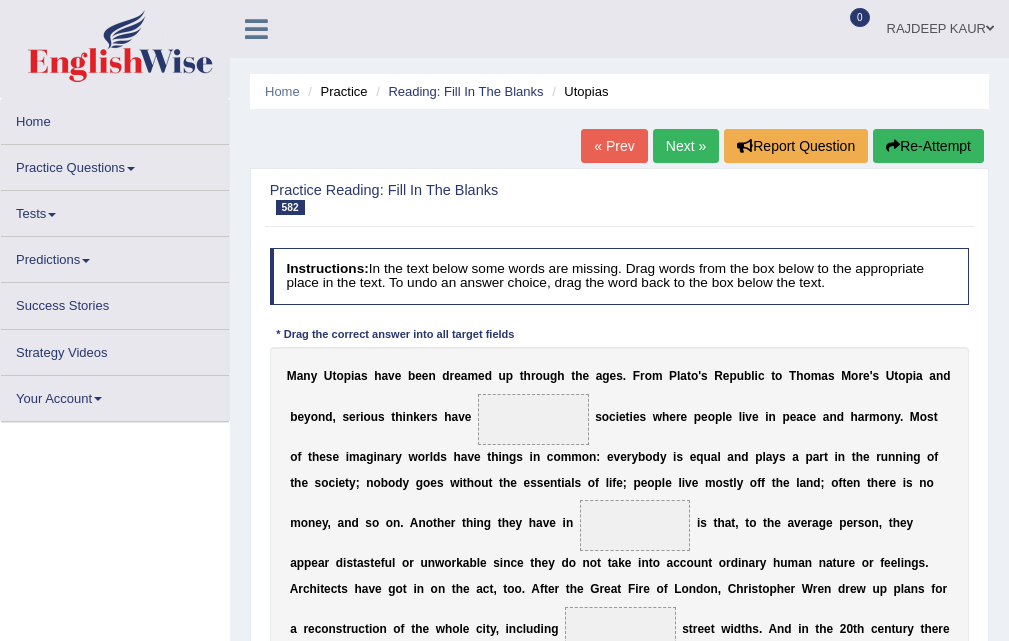 scroll, scrollTop: 0, scrollLeft: 0, axis: both 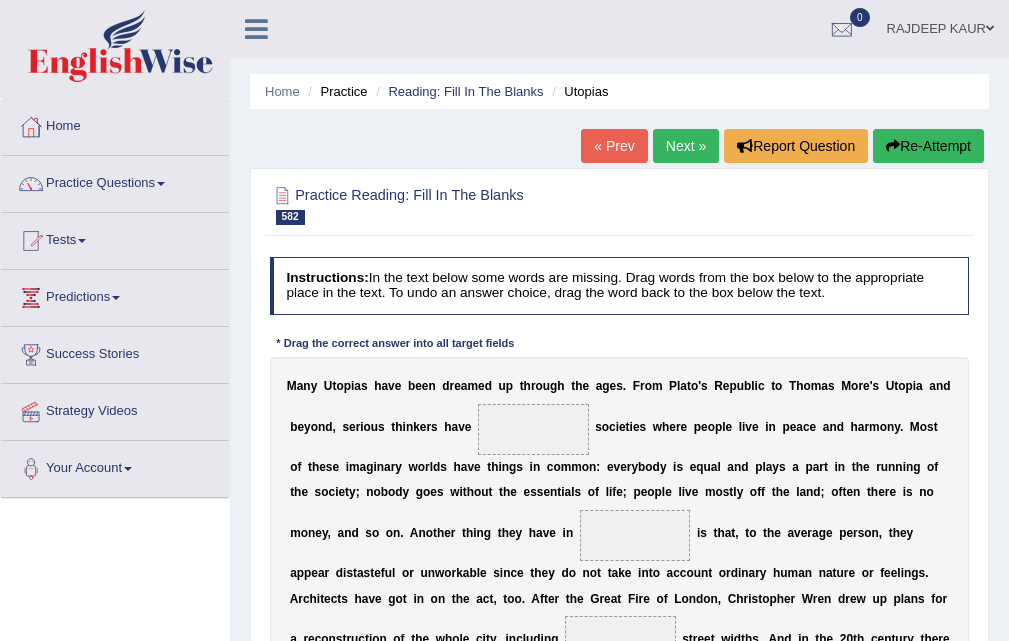 click on "Practice Reading: Fill In The Blanks
582
Utopias
Instructions:  In the text below some words are missing. Drag words from the box below to the appropriate place in the text. To undo an answer choice, drag the word back to the box below the text.
* Drag the correct answer into all target fields M a n y    U t o p i a s    h a v e    b e e n    d r e a m e d    u p    t h r o u g h    t h e    a g e s .    F r o m    [PERSON] ' s    R e p u b l i c    t o    [PERSON] ' s    U t o p i a    a n d    b e y o n d ,    s e r i o u s    t h i n k e r s    h a v e       s o c i e t i e s    w h e r e    p e o p l e    l i v e    i n    p e a c e    a n d    h a r m o n y .    M o s t    o f    t h e s e    i m a g i n a r y    w o r l d s    h a v e    t h i n g s    i n    c o m m o n :    e v e r y b o d y    i s    e q u a l    a n d    p l a y s    a    p a r t    i n" at bounding box center [619, 671] 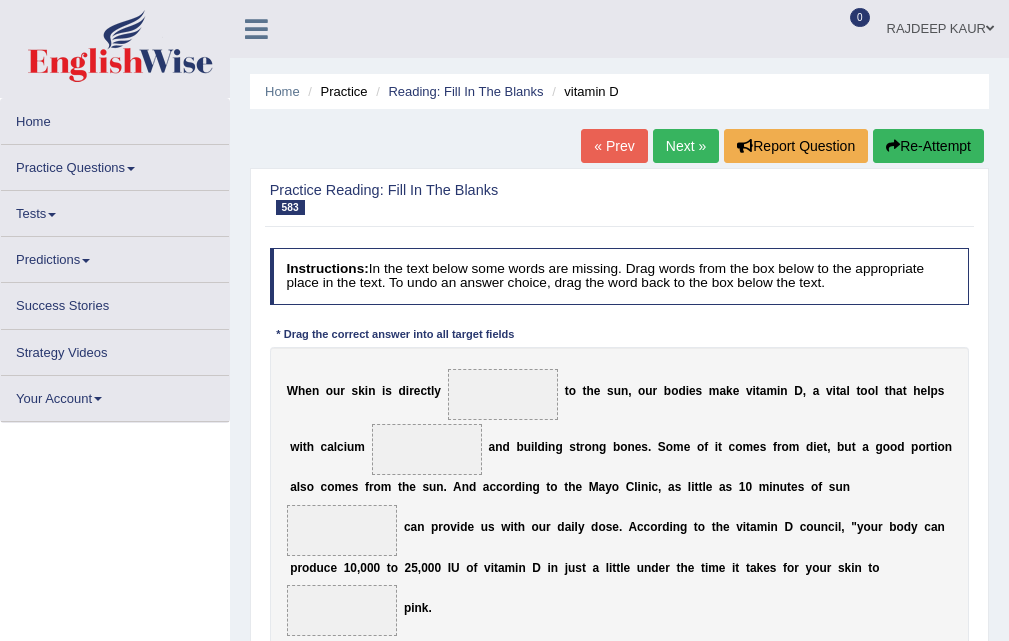 scroll, scrollTop: 0, scrollLeft: 0, axis: both 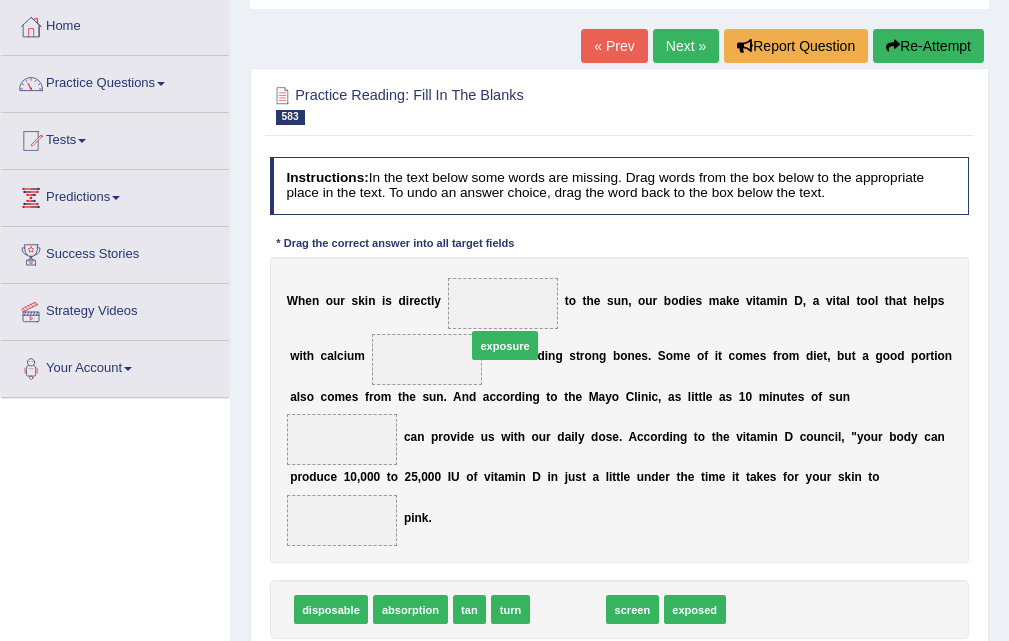 drag, startPoint x: 578, startPoint y: 617, endPoint x: 503, endPoint y: 289, distance: 336.46545 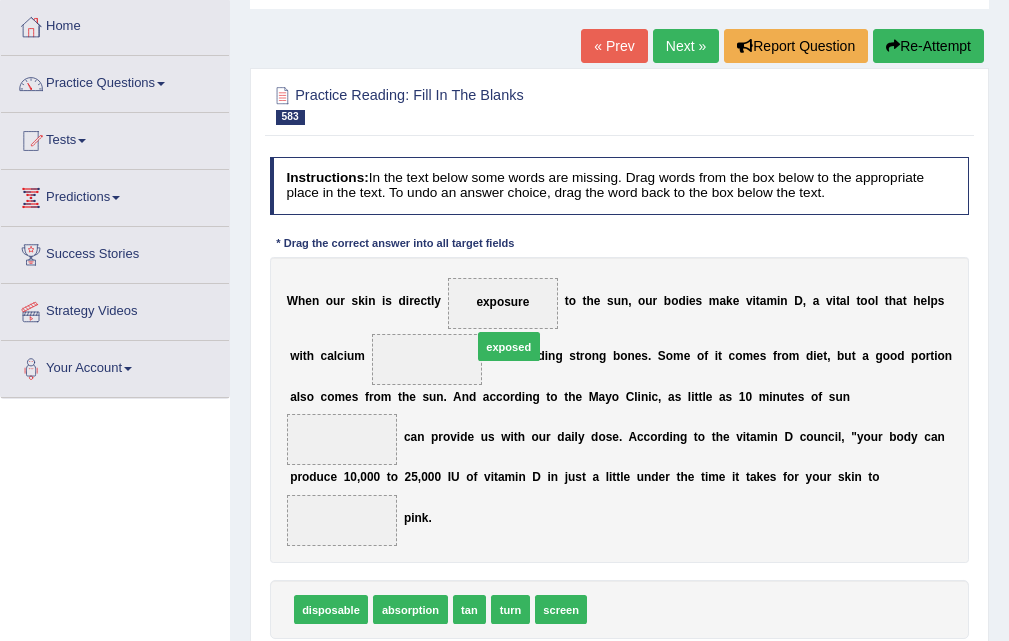 drag, startPoint x: 614, startPoint y: 620, endPoint x: 479, endPoint y: 298, distance: 349.1547 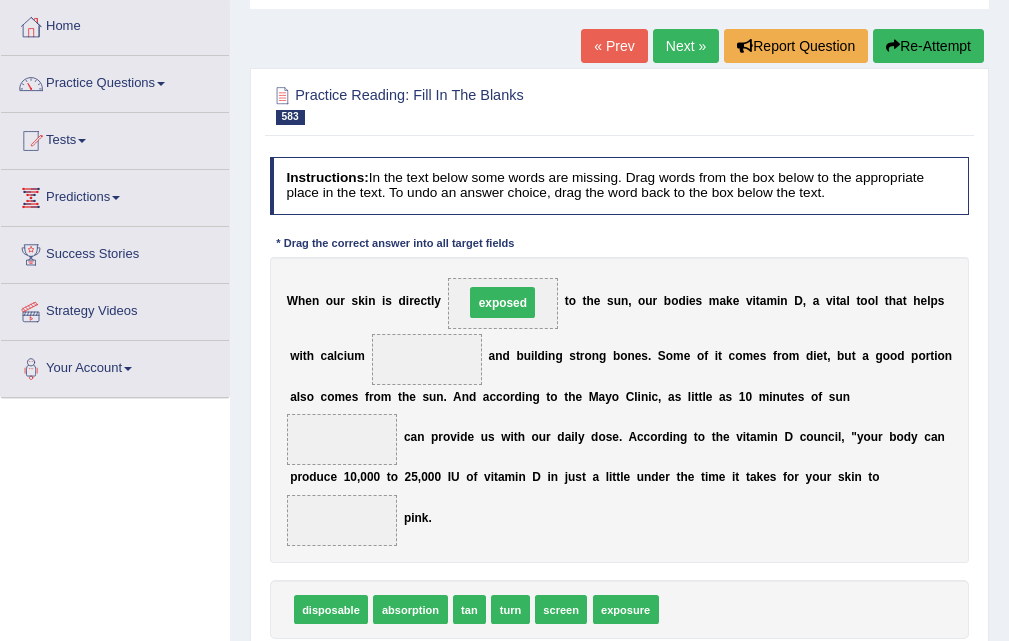 click on "exposed" at bounding box center (502, 302) 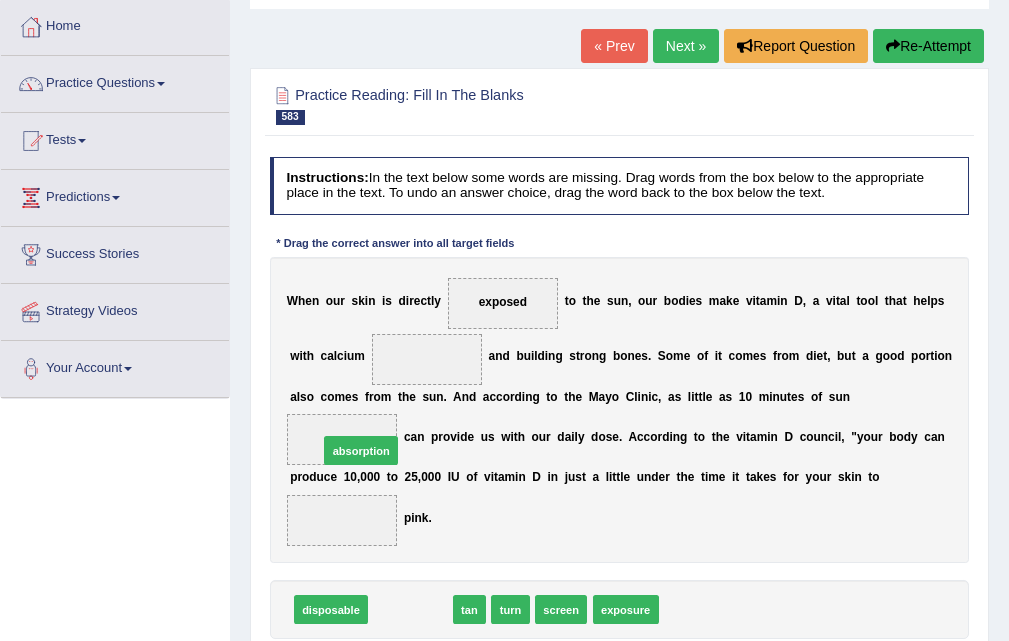 drag, startPoint x: 406, startPoint y: 614, endPoint x: 345, endPoint y: 435, distance: 189.10843 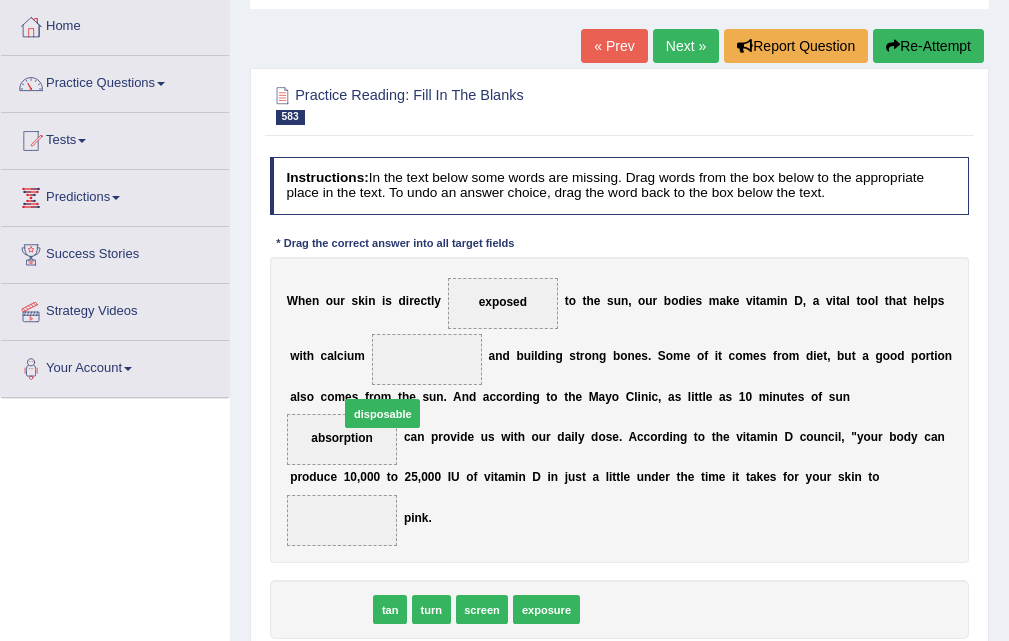 drag, startPoint x: 375, startPoint y: 592, endPoint x: 429, endPoint y: 361, distance: 237.22774 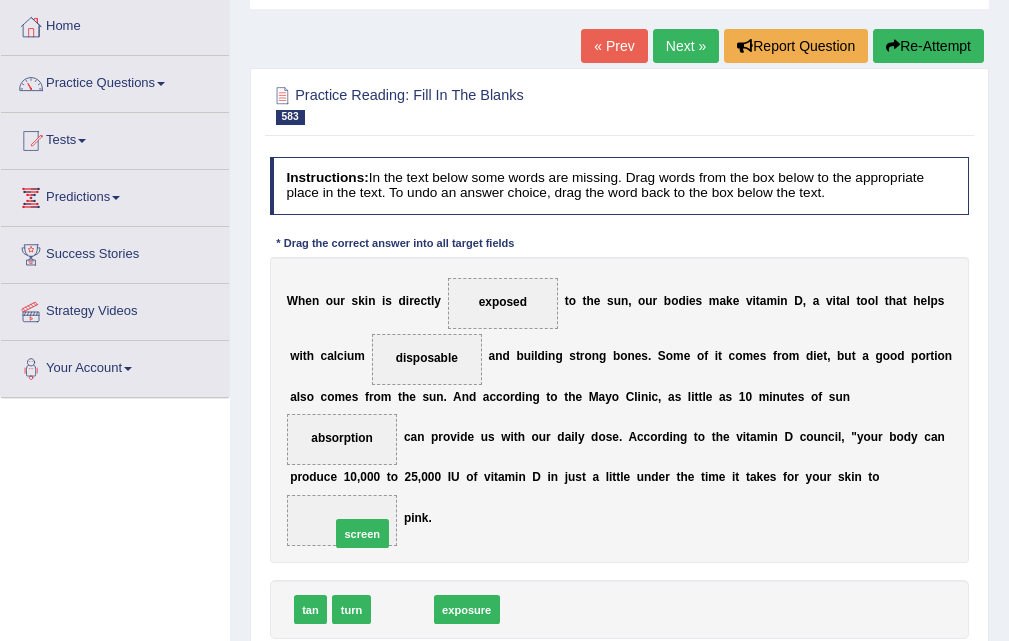 drag, startPoint x: 404, startPoint y: 615, endPoint x: 356, endPoint y: 525, distance: 102 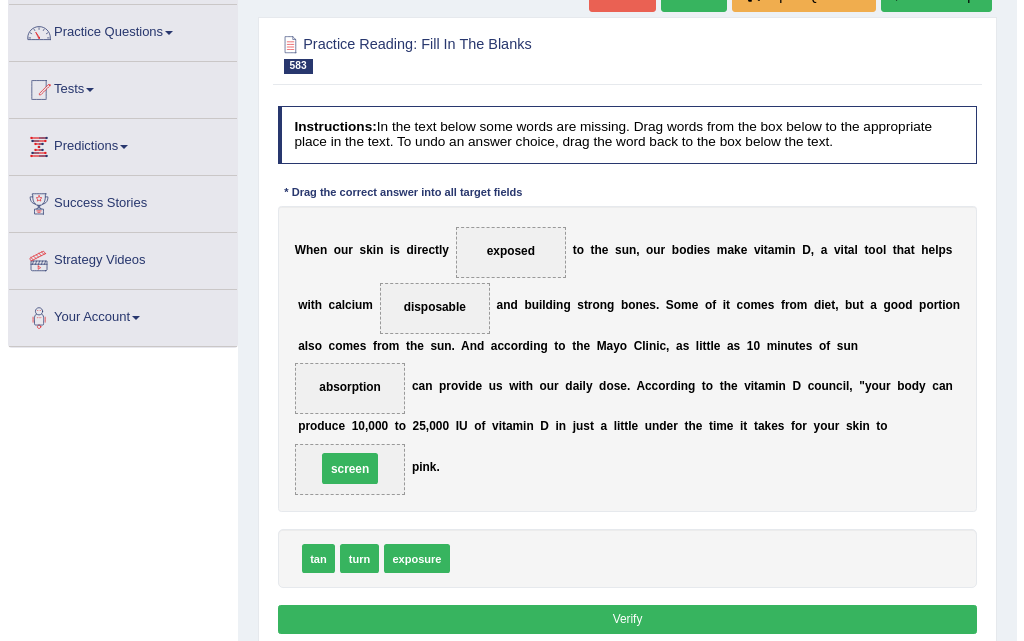 scroll, scrollTop: 200, scrollLeft: 0, axis: vertical 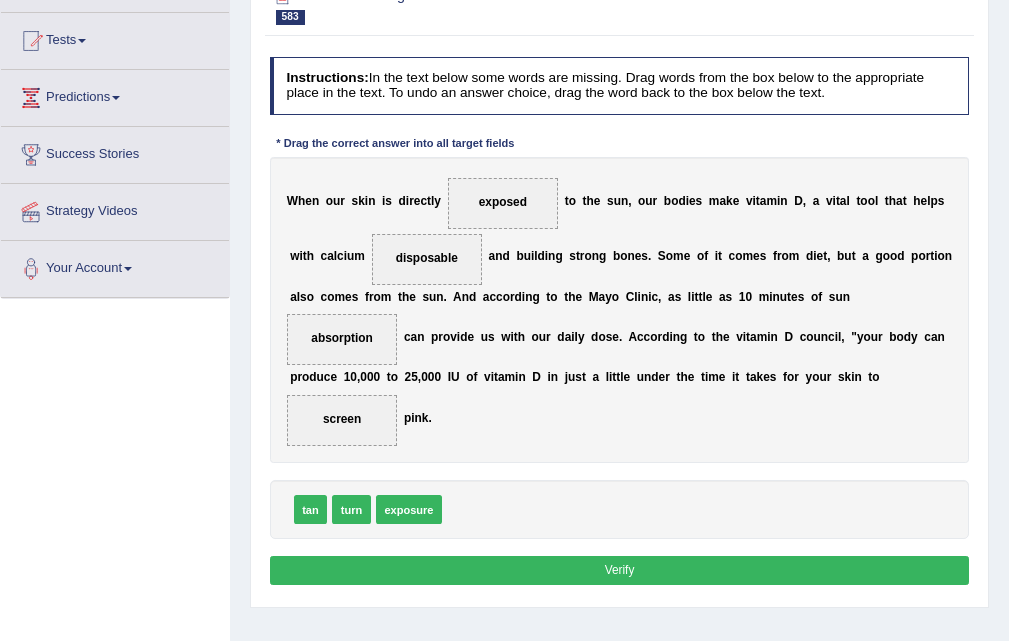 click on "Verify" at bounding box center [620, 570] 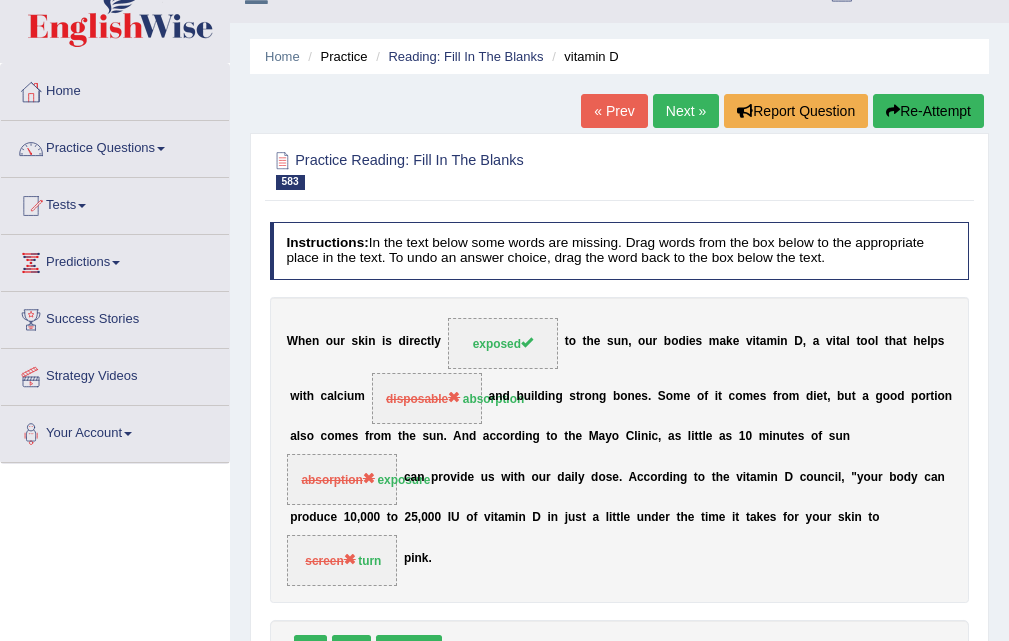 scroll, scrollTop: 0, scrollLeft: 0, axis: both 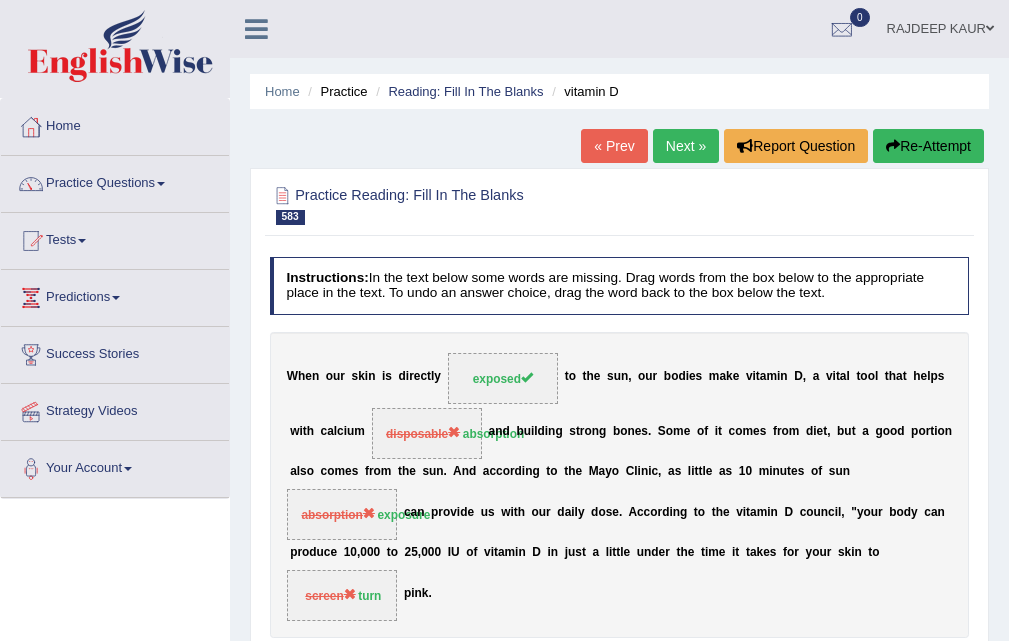 click on "Next »" at bounding box center (686, 146) 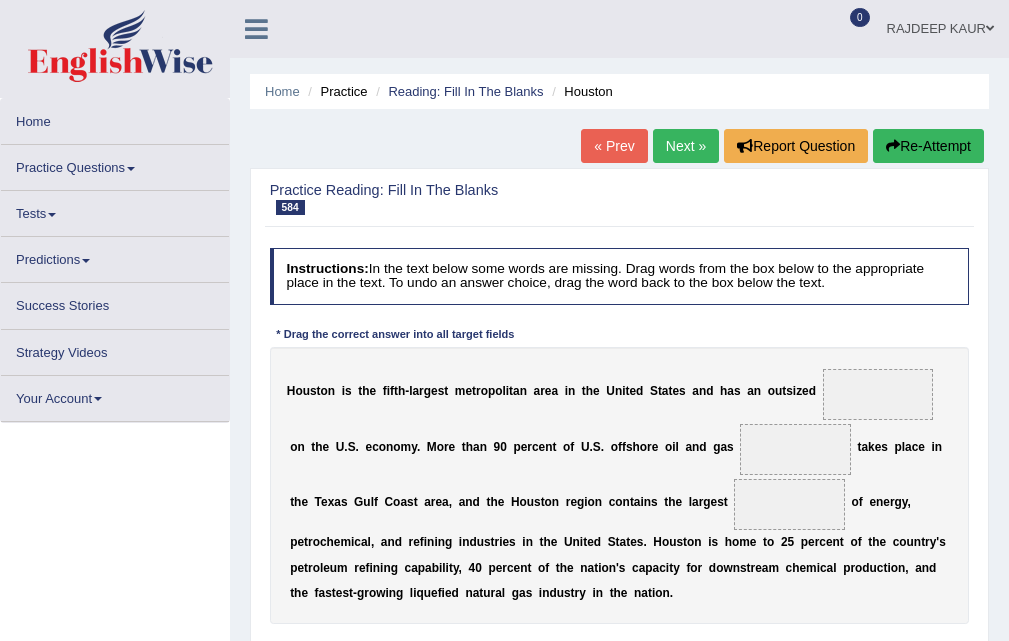 scroll, scrollTop: 100, scrollLeft: 0, axis: vertical 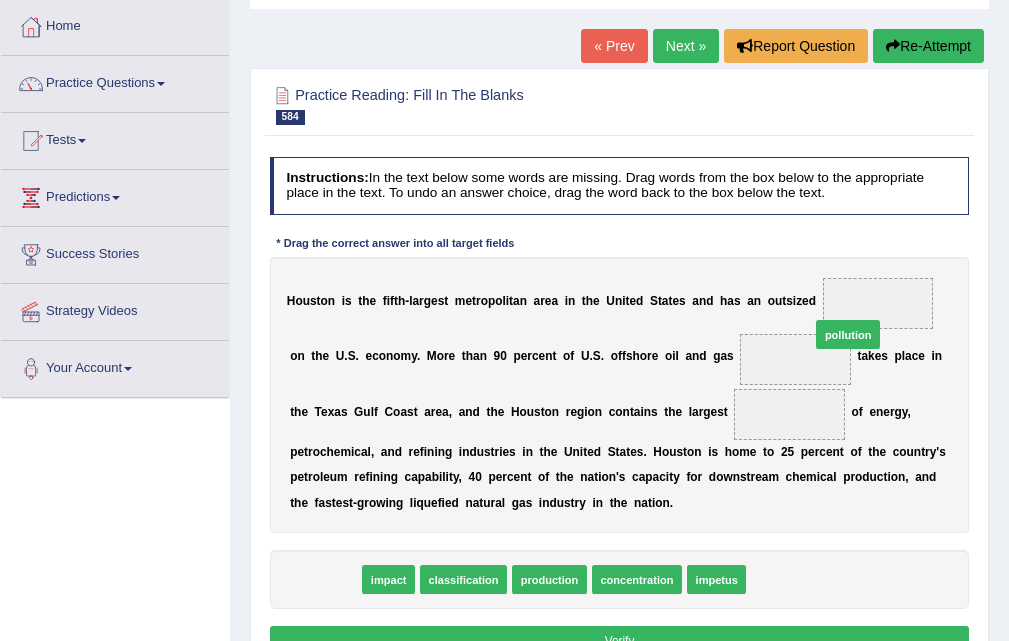 drag, startPoint x: 326, startPoint y: 584, endPoint x: 941, endPoint y: 295, distance: 679.5189 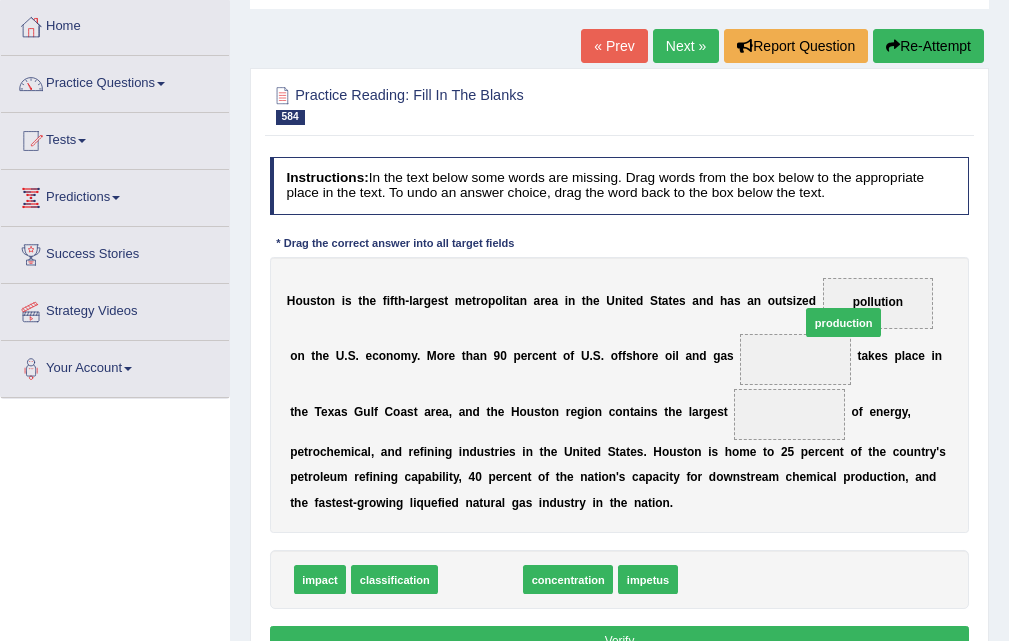 drag, startPoint x: 461, startPoint y: 588, endPoint x: 890, endPoint y: 284, distance: 525.7918 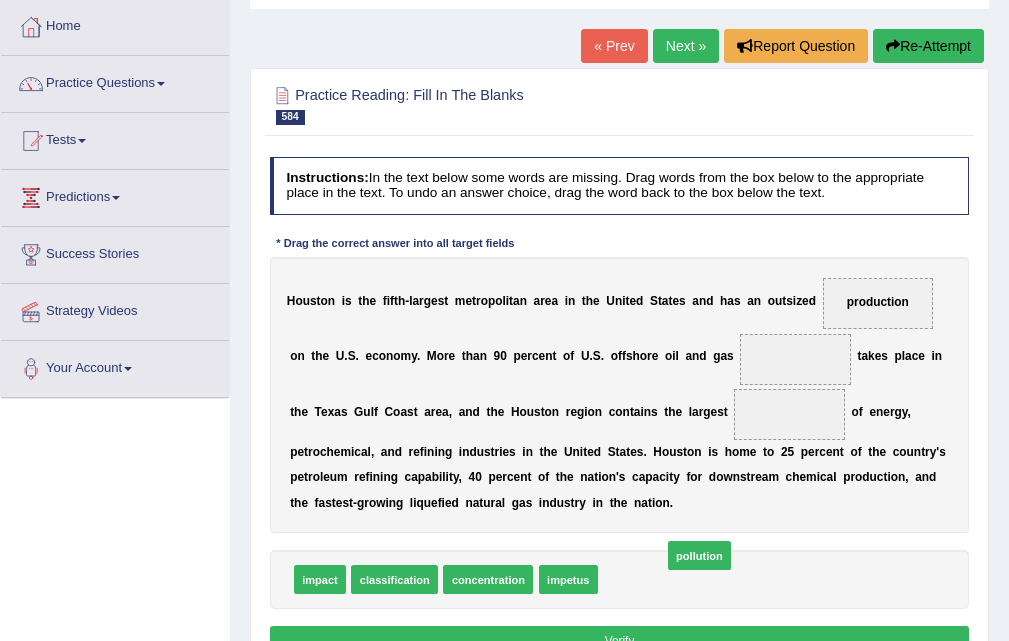 drag, startPoint x: 627, startPoint y: 588, endPoint x: 703, endPoint y: 559, distance: 81.34495 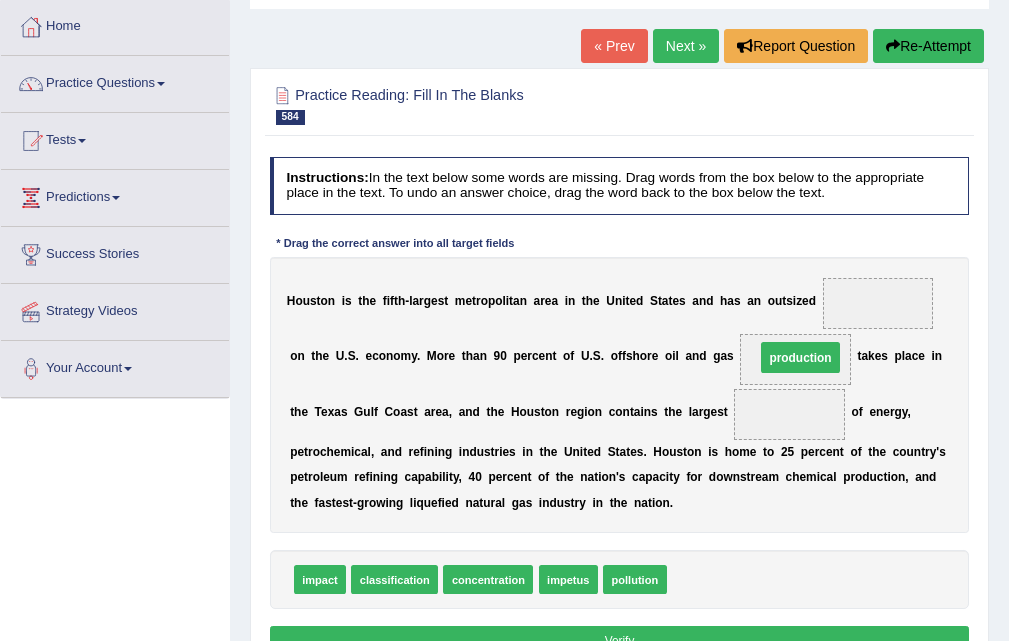 drag, startPoint x: 869, startPoint y: 300, endPoint x: 777, endPoint y: 363, distance: 111.503365 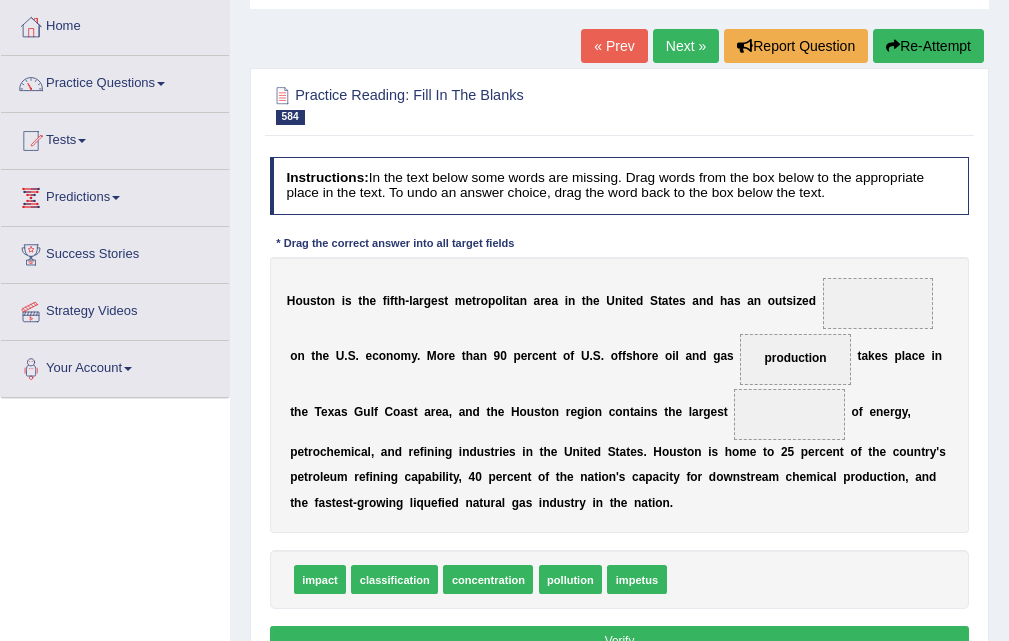 click on "pollution" at bounding box center [571, 579] 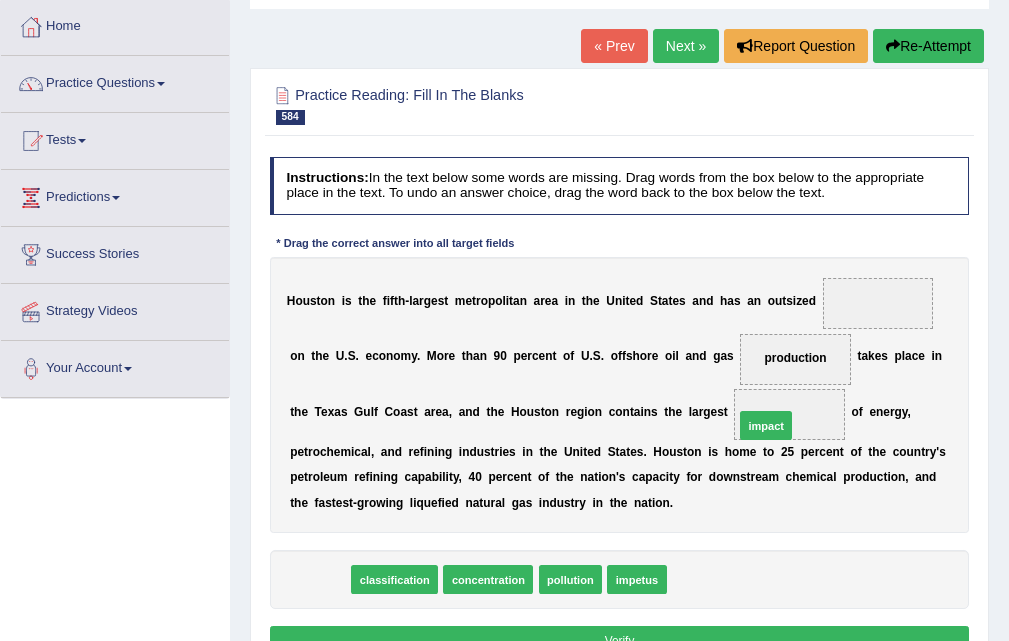 drag, startPoint x: 328, startPoint y: 579, endPoint x: 854, endPoint y: 398, distance: 556.2706 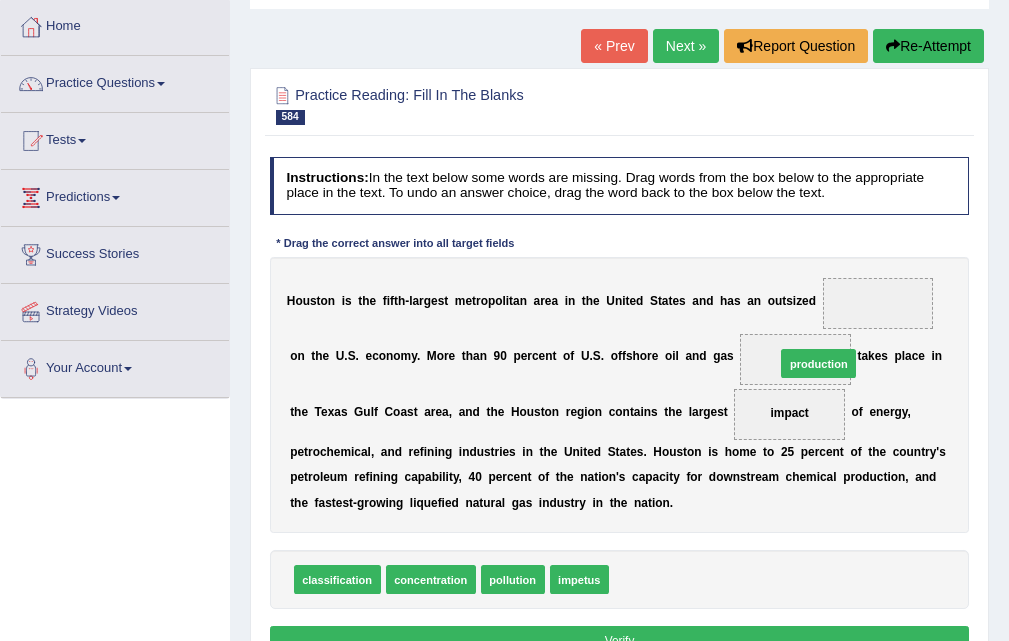 drag, startPoint x: 649, startPoint y: 582, endPoint x: 846, endPoint y: 328, distance: 321.44208 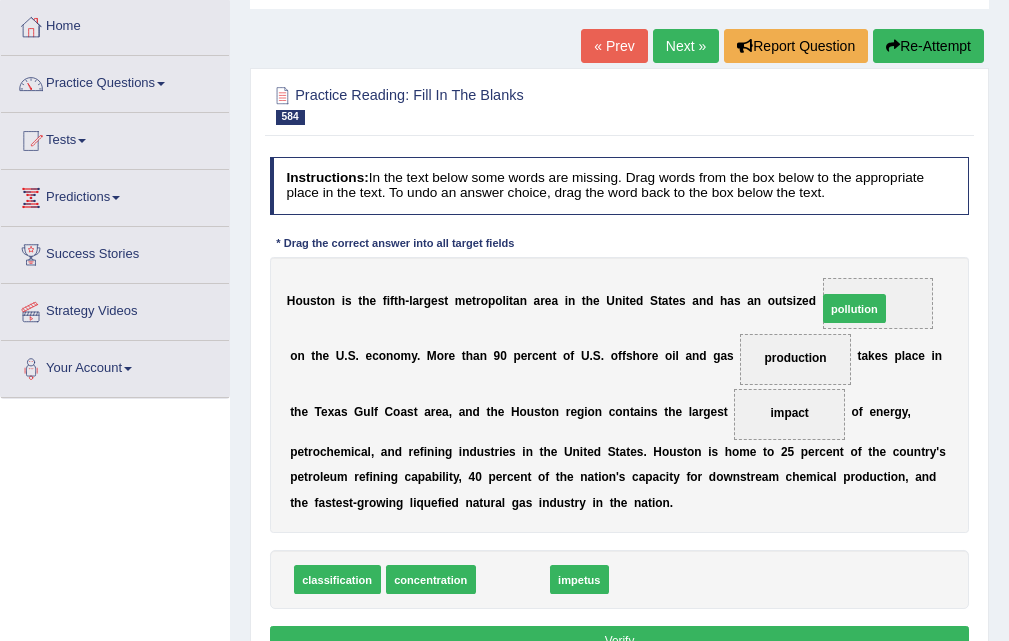 drag, startPoint x: 517, startPoint y: 588, endPoint x: 938, endPoint y: 263, distance: 531.8515 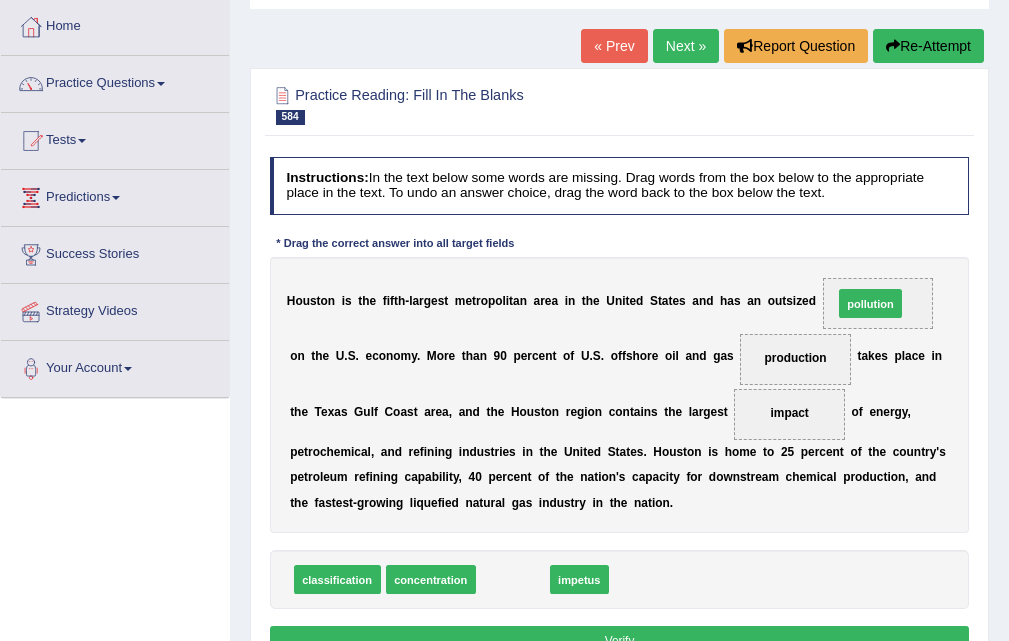 click on "H o u s t o n    i s    t h e    f i f t h - l a r g e s t    m e t r o p o l i t a n    a r e a    i n    t h e    U n i t e d    S t a t e s    a n d    h a s    a n    o u t s i z e d       o n    t h e    U . S .    e c o n o m y .    M o r e    t h a n    9 0    p e r c e n t    o f    U . S .    o f f s h o r e    o i l    a n d    g a s    production    t a k e s    p l a c e    i n    t h e    T e x a s    G u l f    C o a s t    a r e a ,    a n d    t h e    H o u s t o n    r e g i o n    c o n t a i n s    t h e    l a r g e s t    impact    o f    e n e r g y ,    p e t r o c h e m i c a l ,    a n d    r e f i n i n g    i n d u s t r i e s    i n    t h e    U n i t e d    S t a t e s .    H o u s t o n    i s    h o m e    t o    2 5    p e r c e n t    o f    t h e    c o u n t r y ' s    p e t r o l e u m    r e f i n i n g    c a p a b i l i t y ,    4 0    p e r c e n t    o f    t h e    n a t i o n ' s    c a p a c" at bounding box center [620, 395] 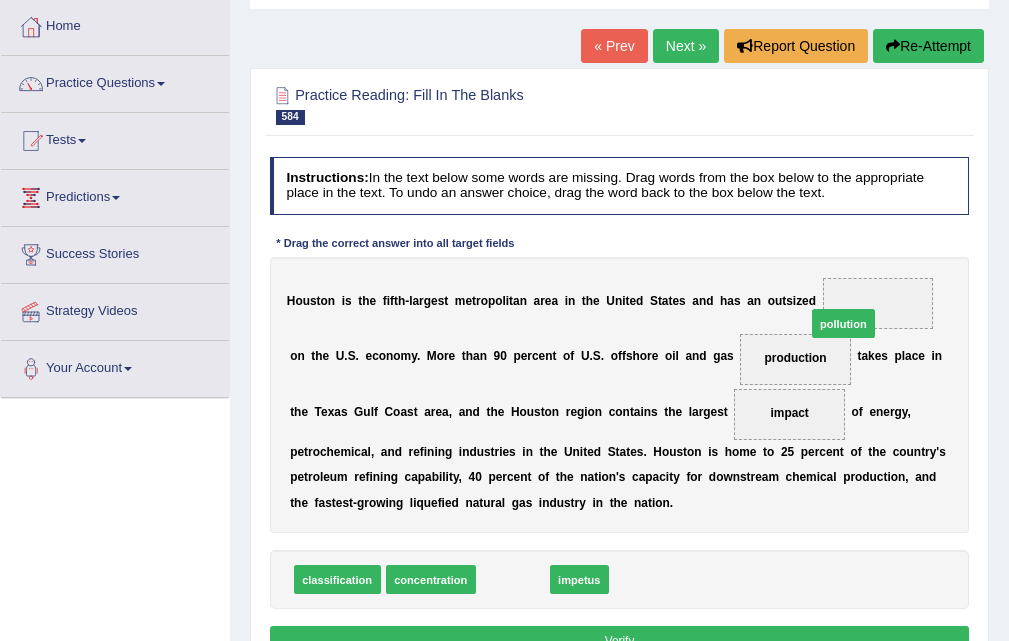 drag, startPoint x: 516, startPoint y: 581, endPoint x: 905, endPoint y: 280, distance: 491.85568 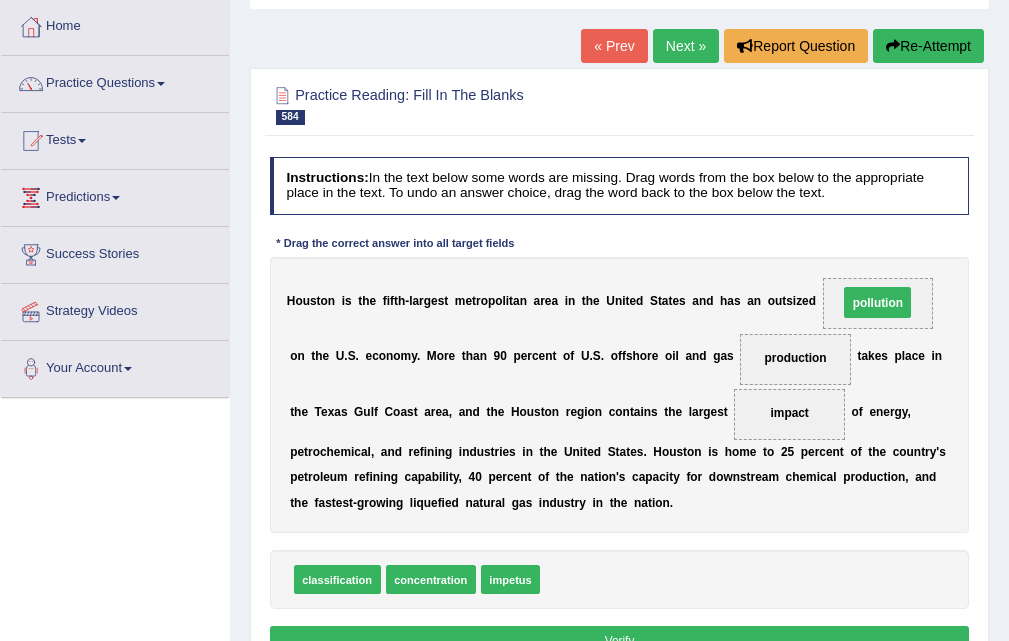 click on "pollution" at bounding box center (878, 303) 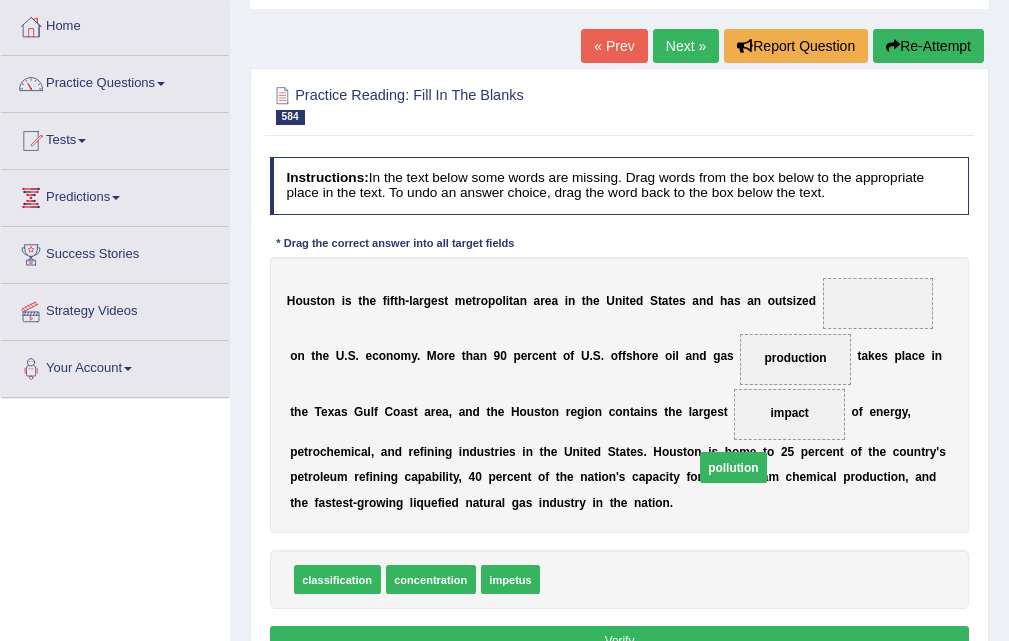 drag, startPoint x: 893, startPoint y: 305, endPoint x: 709, endPoint y: 508, distance: 273.97992 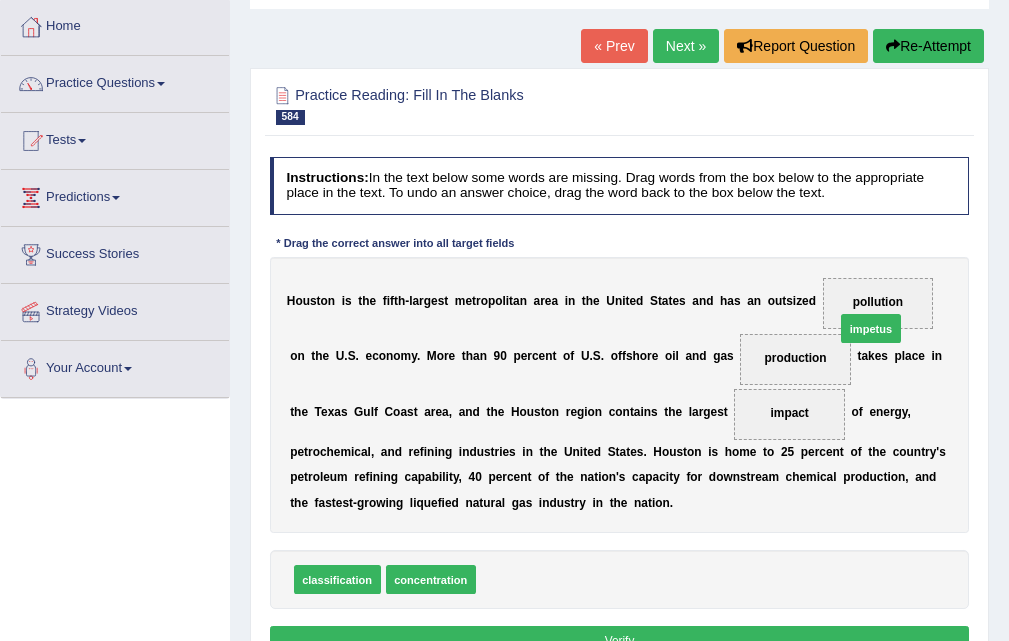 drag, startPoint x: 508, startPoint y: 583, endPoint x: 932, endPoint y: 287, distance: 517.0996 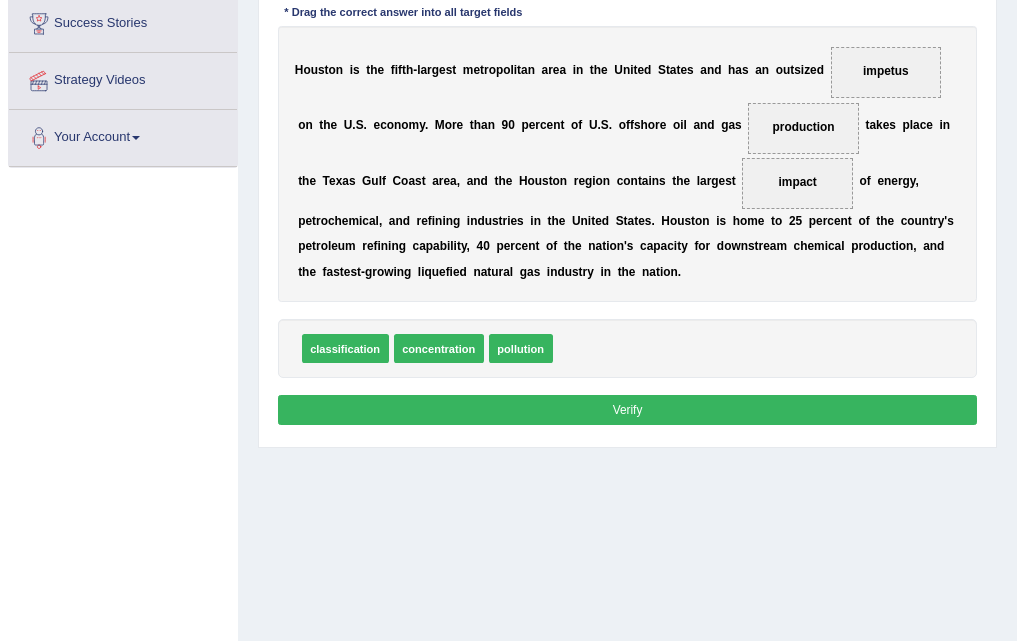 scroll, scrollTop: 400, scrollLeft: 0, axis: vertical 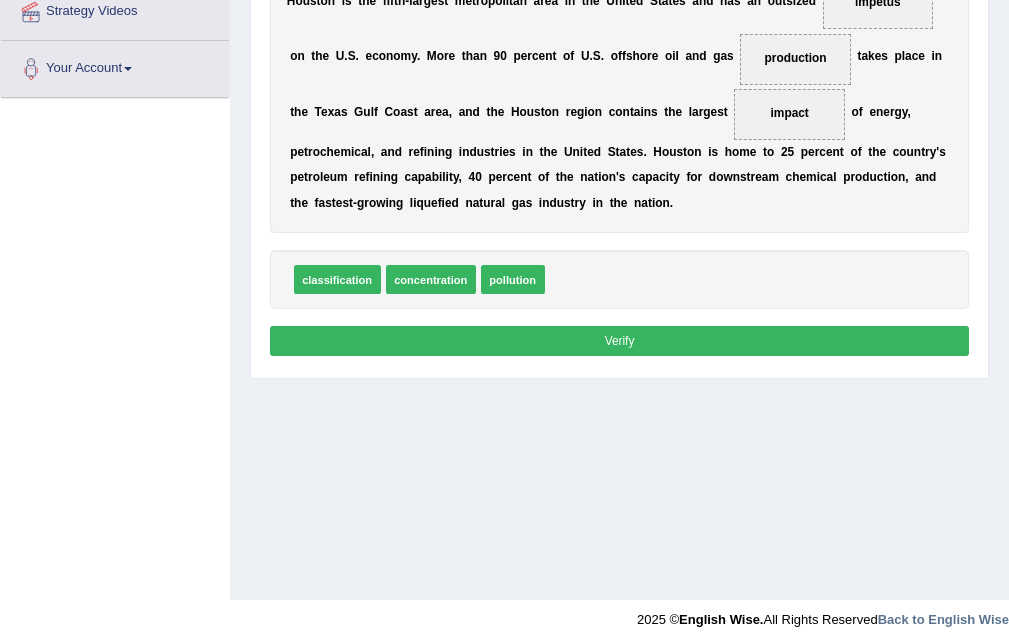 click on "Verify" at bounding box center [620, 340] 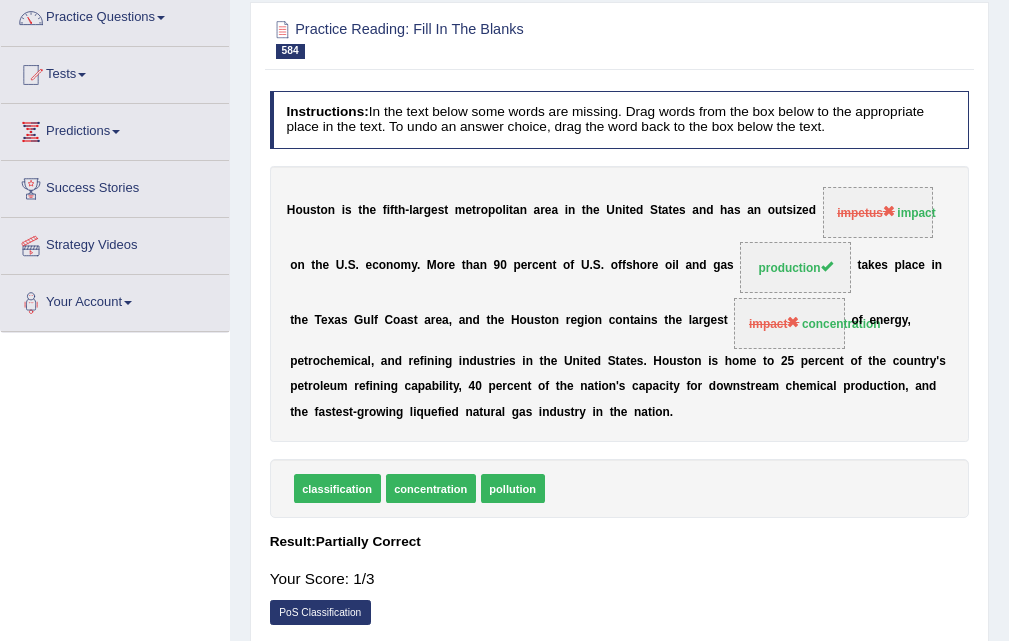 scroll, scrollTop: 0, scrollLeft: 0, axis: both 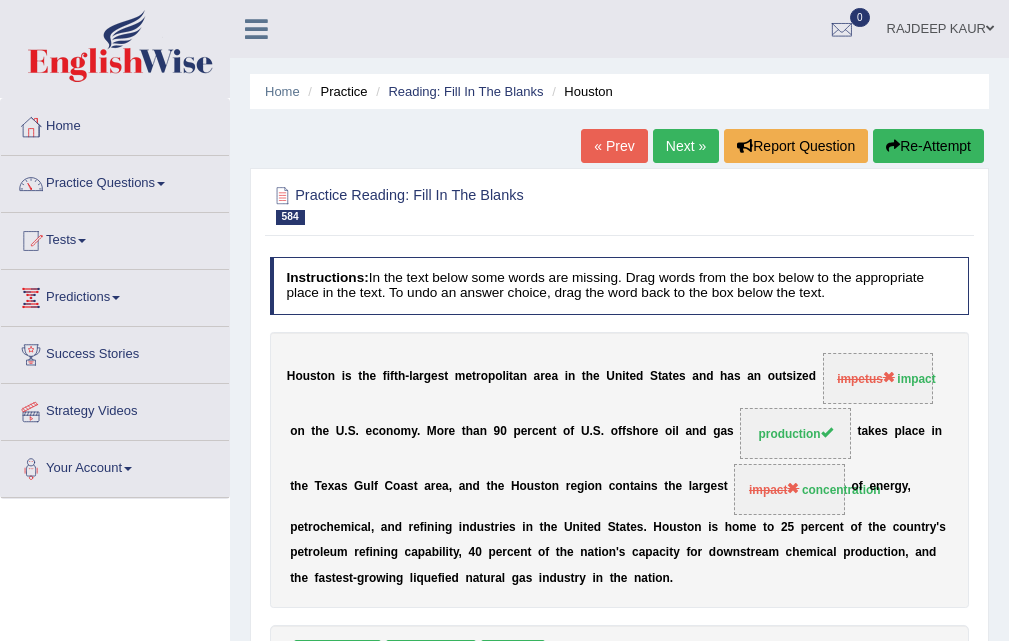 click on "Next »" at bounding box center [686, 146] 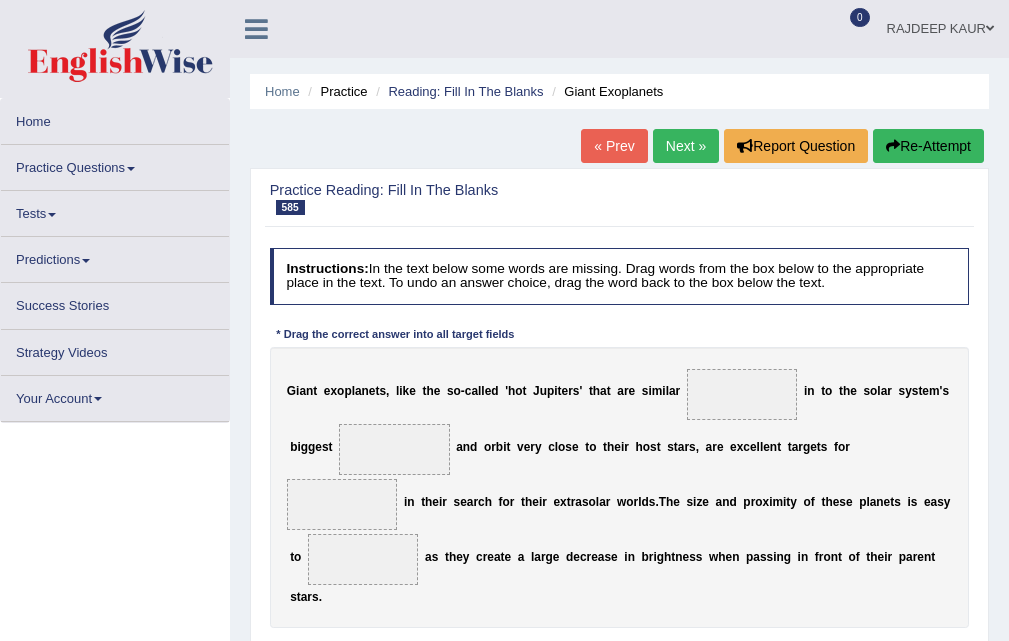 scroll, scrollTop: 0, scrollLeft: 0, axis: both 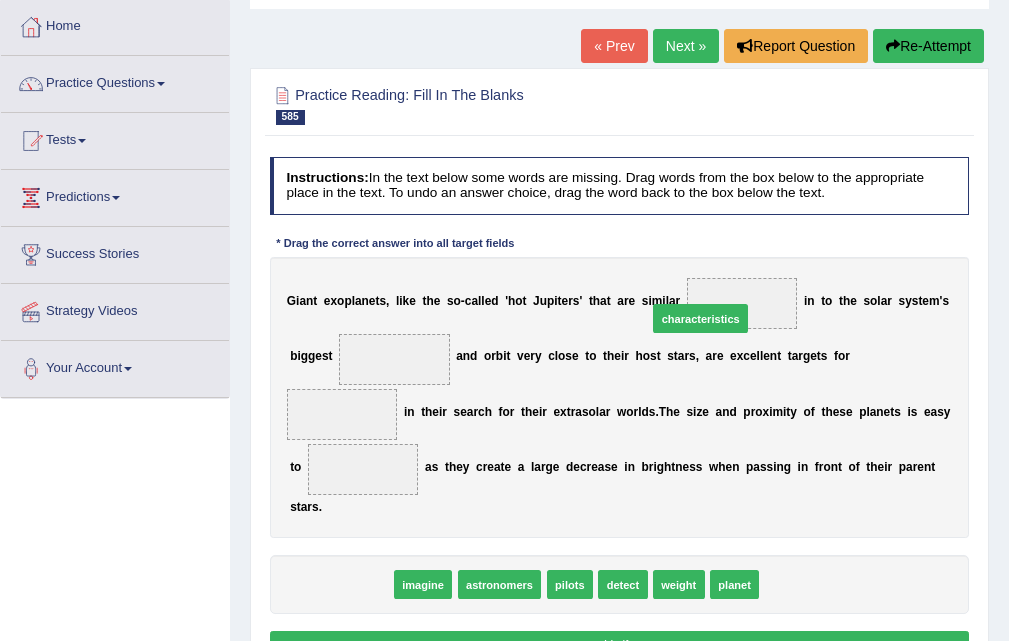 drag, startPoint x: 347, startPoint y: 594, endPoint x: 770, endPoint y: 282, distance: 525.61676 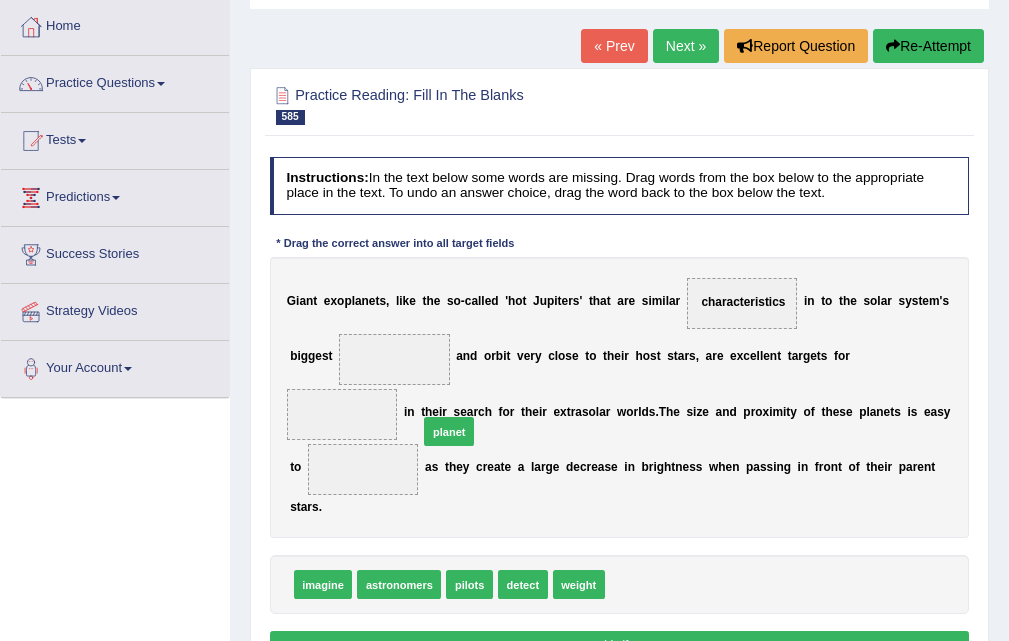 drag, startPoint x: 635, startPoint y: 590, endPoint x: 388, endPoint y: 358, distance: 338.87018 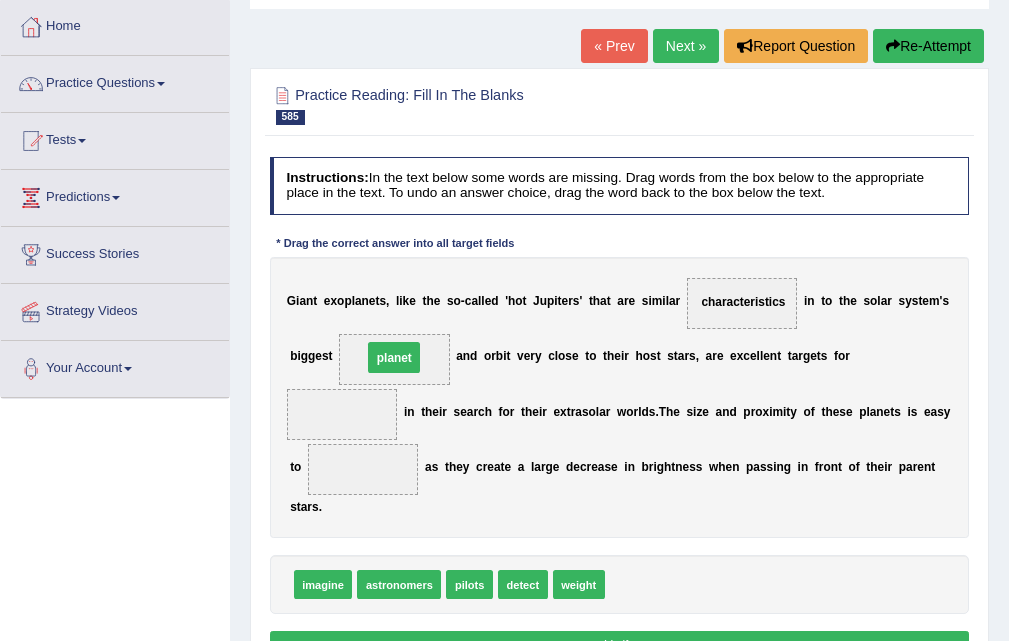 click on "planet" at bounding box center (394, 357) 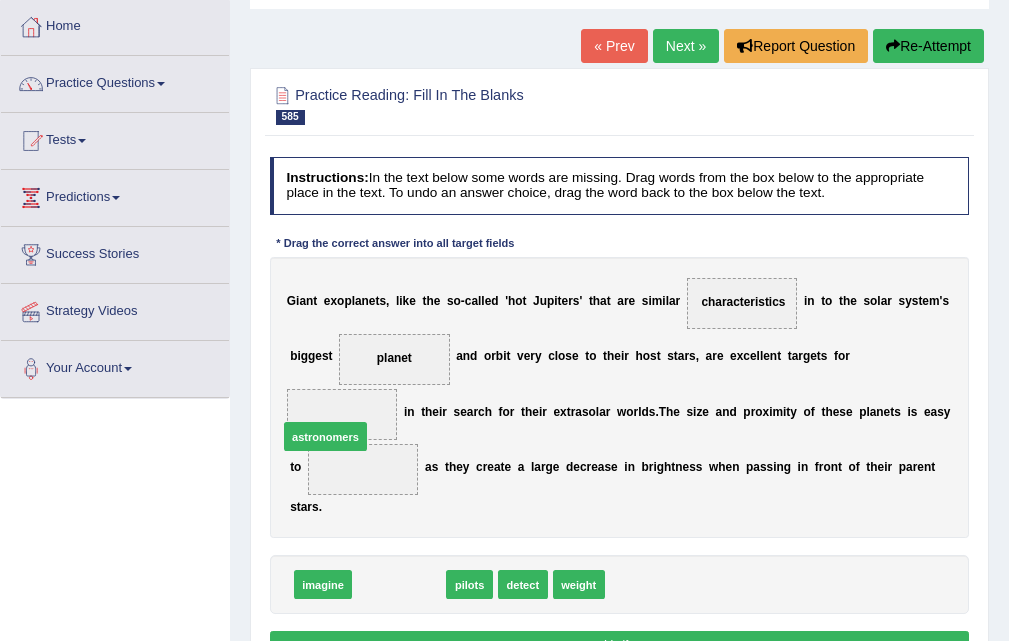 drag, startPoint x: 402, startPoint y: 593, endPoint x: 315, endPoint y: 420, distance: 193.644 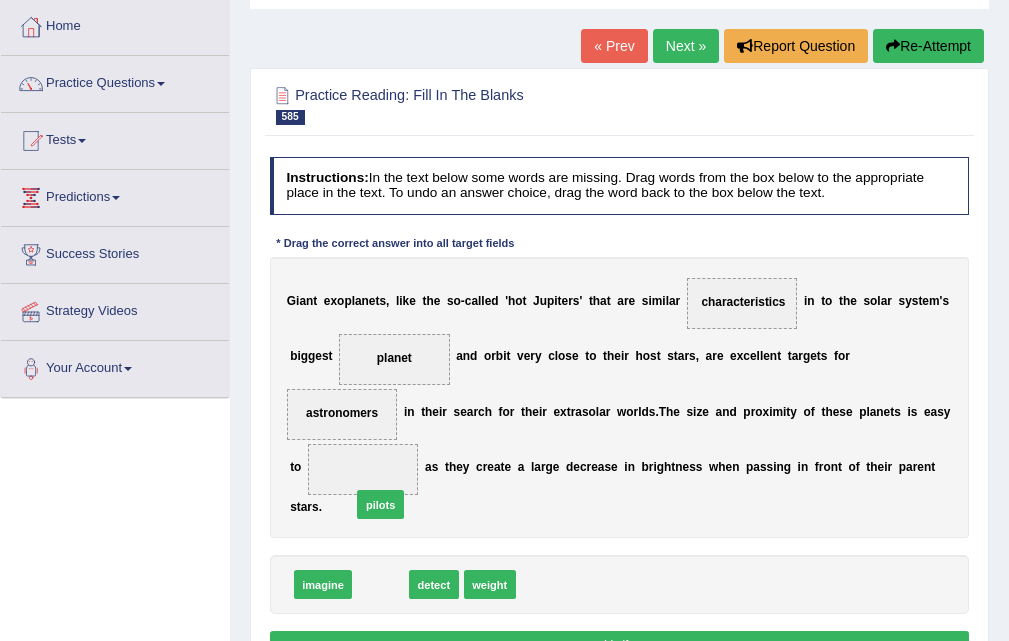 drag, startPoint x: 390, startPoint y: 588, endPoint x: 390, endPoint y: 494, distance: 94 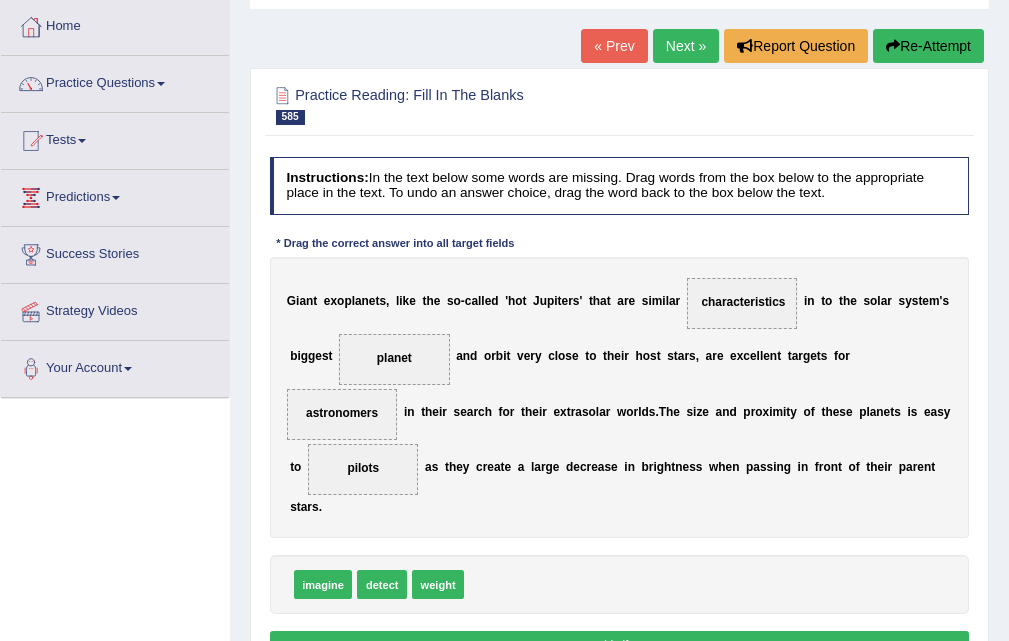 scroll, scrollTop: 200, scrollLeft: 0, axis: vertical 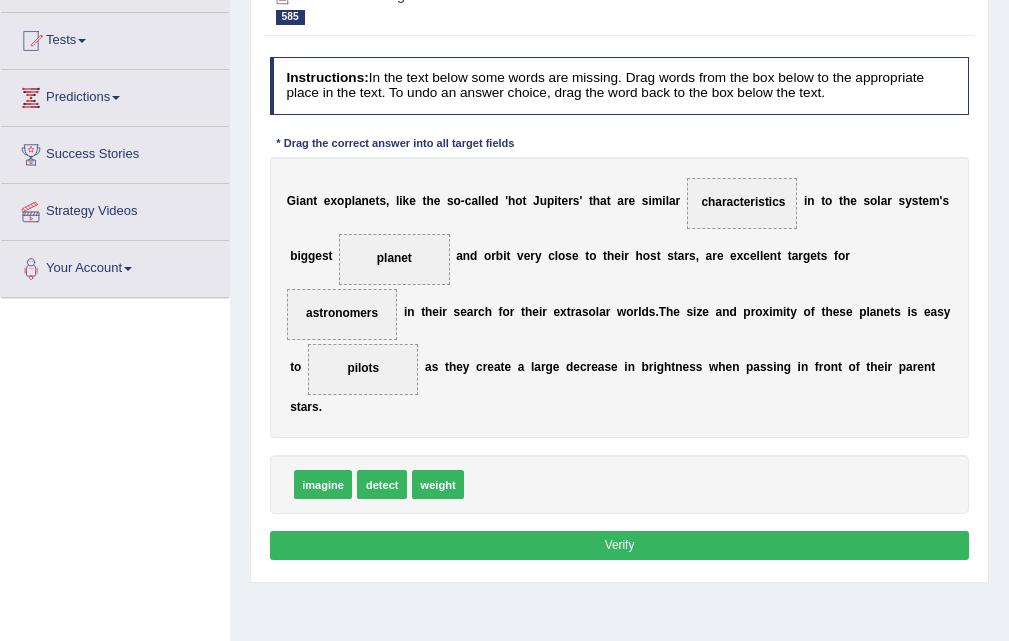 click on "Verify" at bounding box center (620, 545) 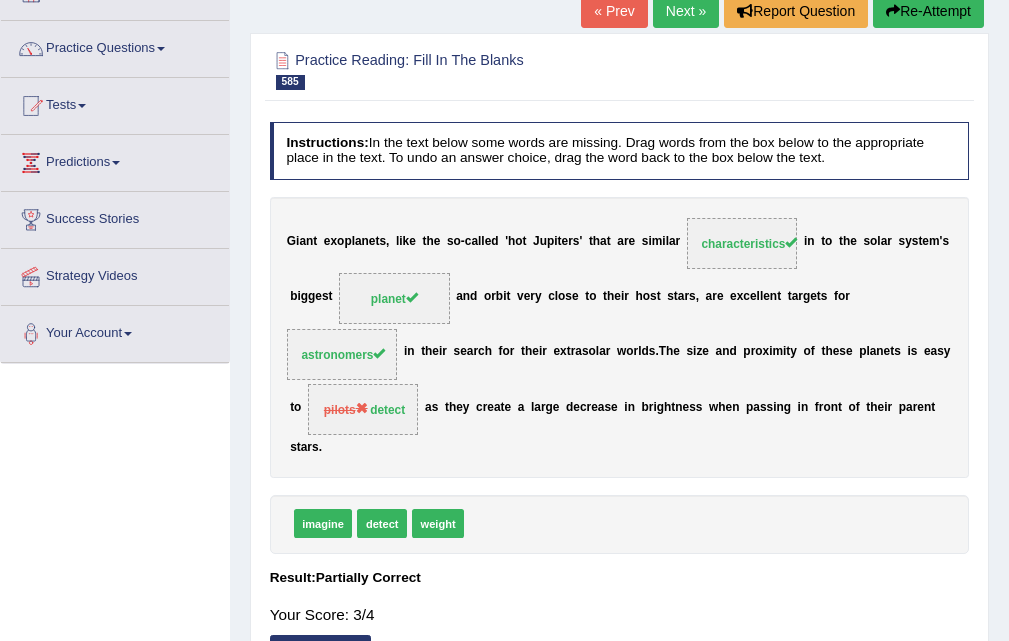 scroll, scrollTop: 0, scrollLeft: 0, axis: both 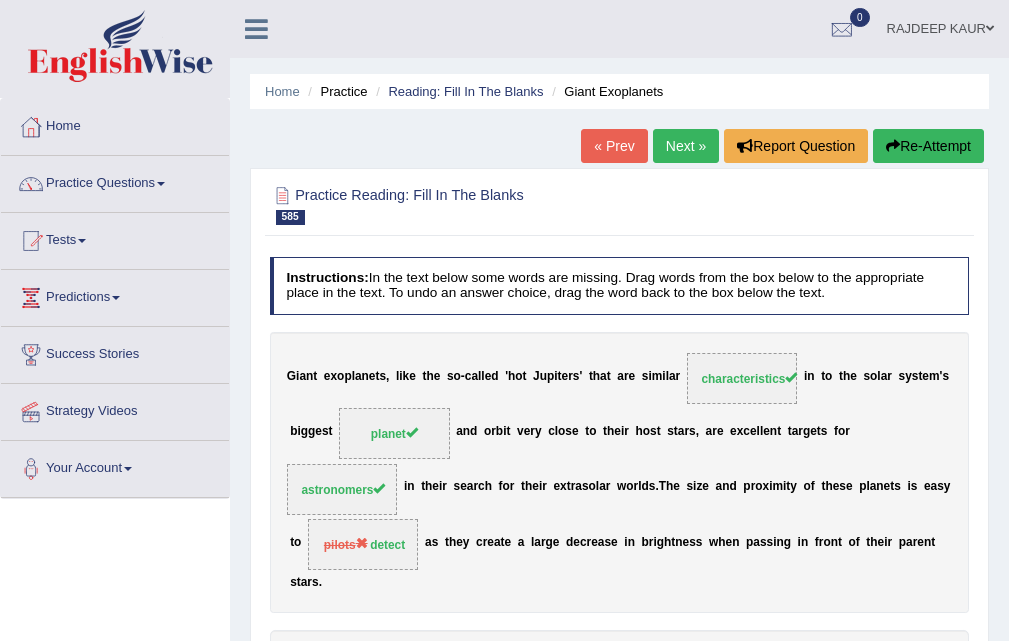 click on "Next »" at bounding box center [686, 146] 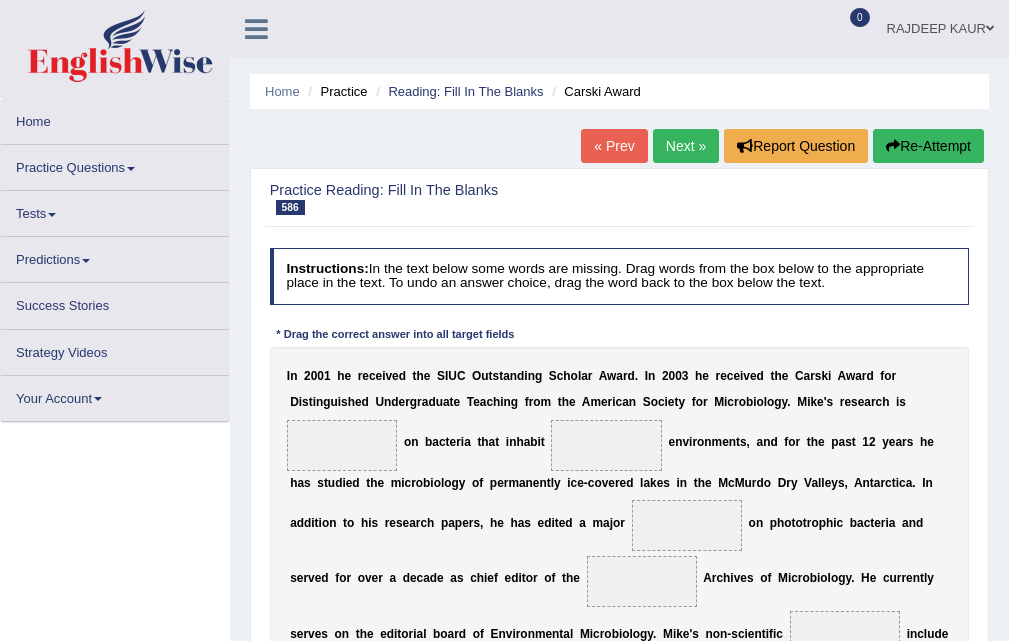 scroll, scrollTop: 399, scrollLeft: 0, axis: vertical 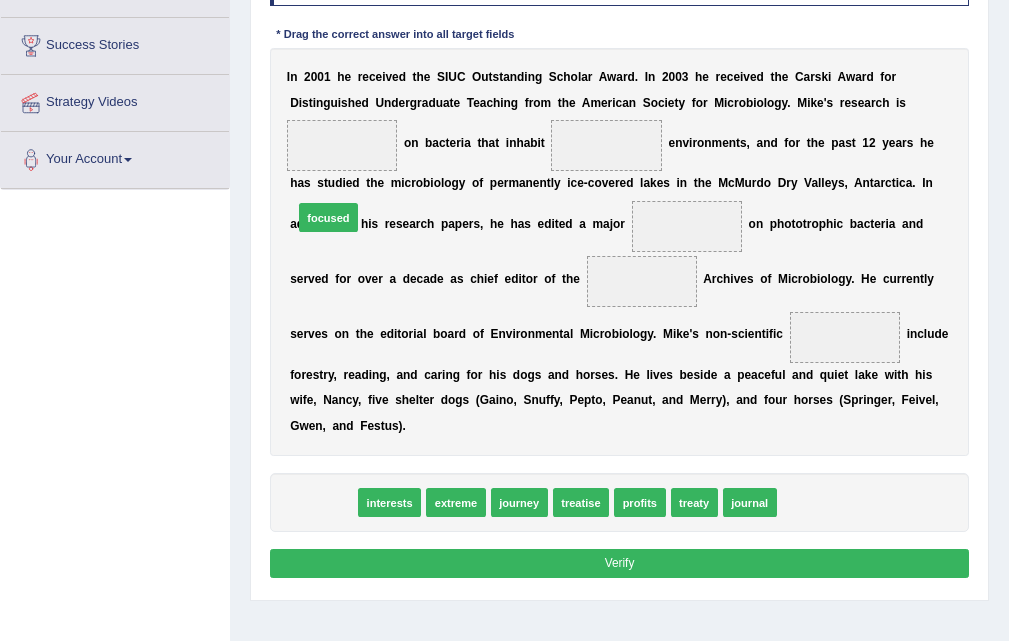 drag, startPoint x: 333, startPoint y: 511, endPoint x: 338, endPoint y: 168, distance: 343.03644 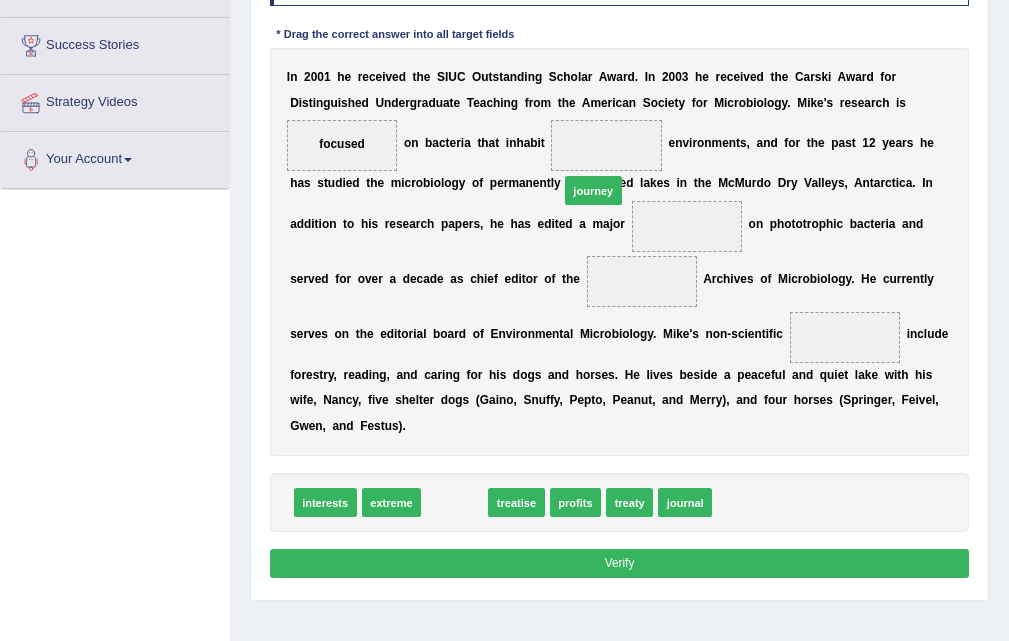 drag, startPoint x: 468, startPoint y: 504, endPoint x: 632, endPoint y: 132, distance: 406.54642 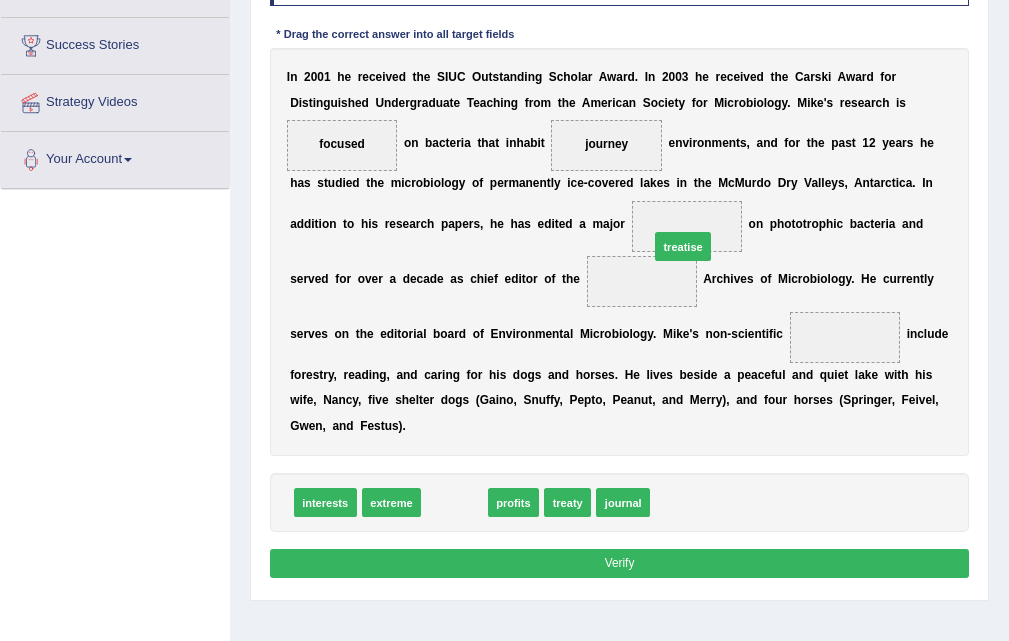 drag, startPoint x: 441, startPoint y: 506, endPoint x: 661, endPoint y: 168, distance: 403.29144 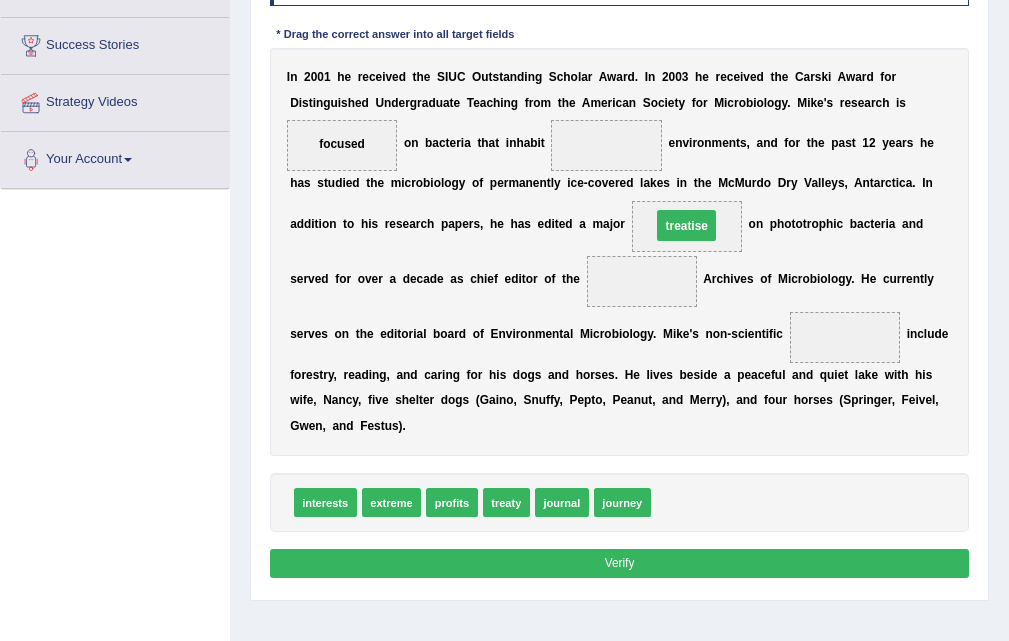 click at bounding box center (606, 145) 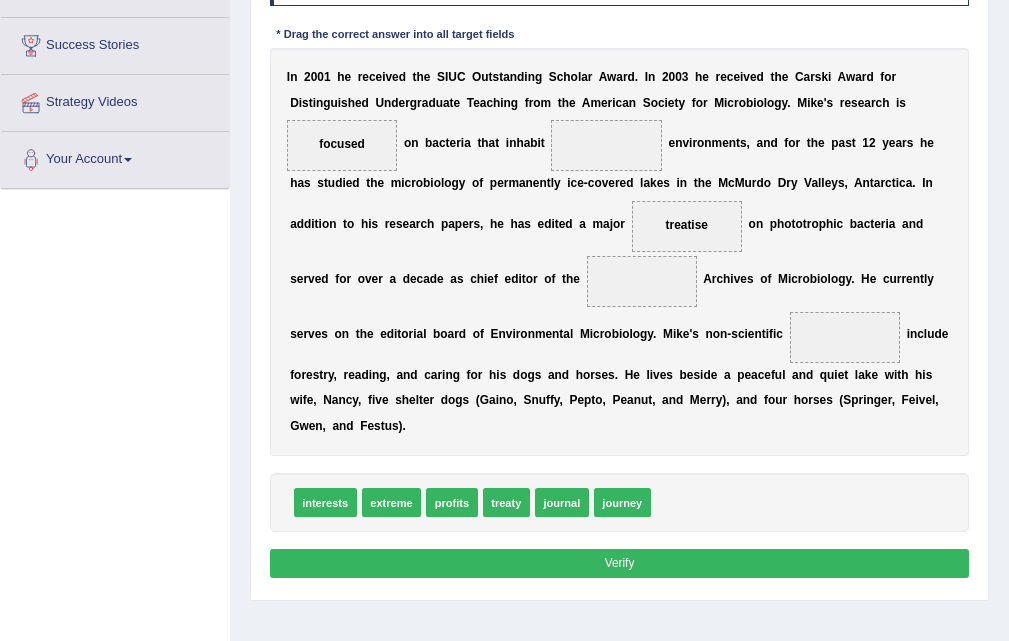 drag, startPoint x: 559, startPoint y: 517, endPoint x: 584, endPoint y: 126, distance: 391.79843 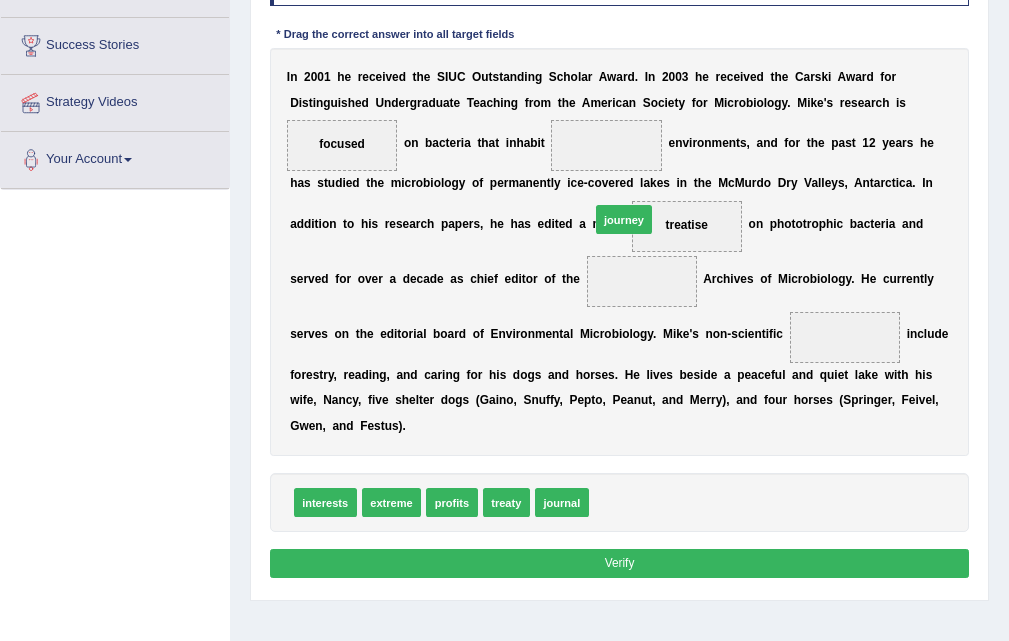 drag, startPoint x: 614, startPoint y: 507, endPoint x: 609, endPoint y: 137, distance: 370.03378 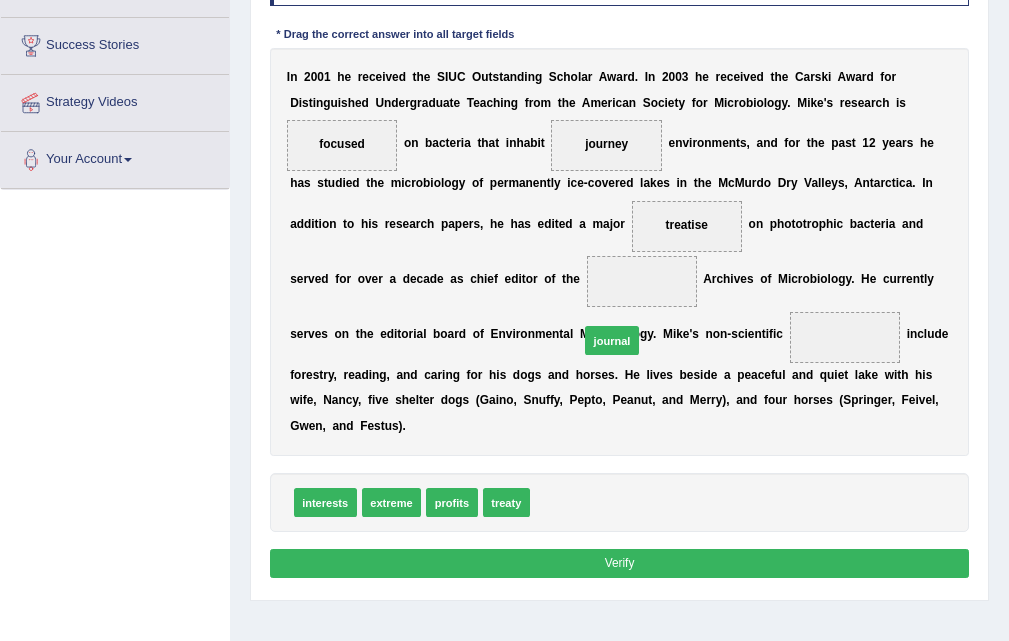drag, startPoint x: 563, startPoint y: 516, endPoint x: 637, endPoint y: 304, distance: 224.54398 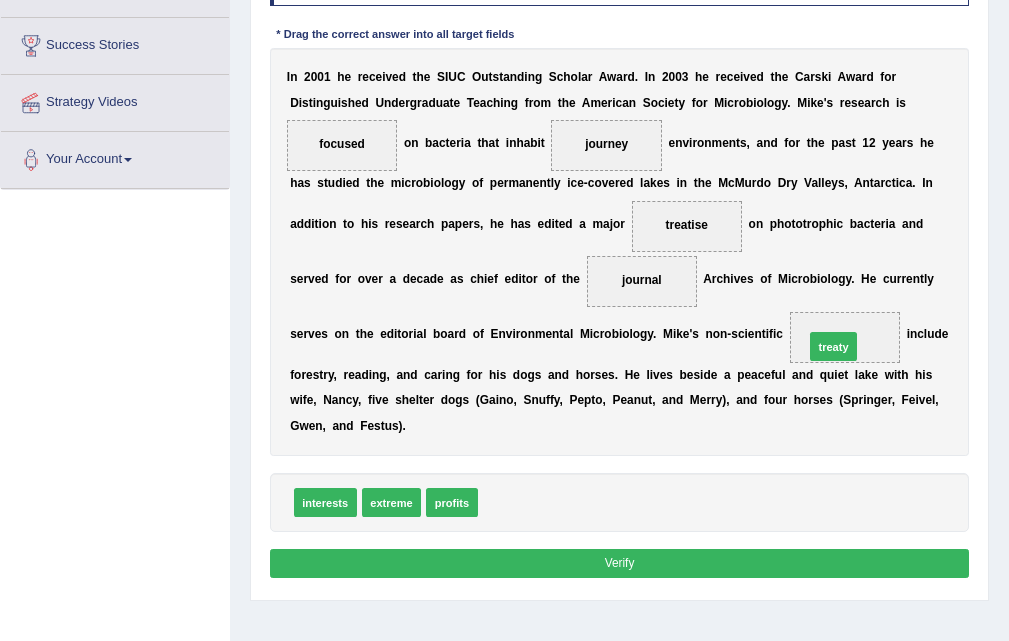 drag, startPoint x: 519, startPoint y: 498, endPoint x: 904, endPoint y: 314, distance: 426.7095 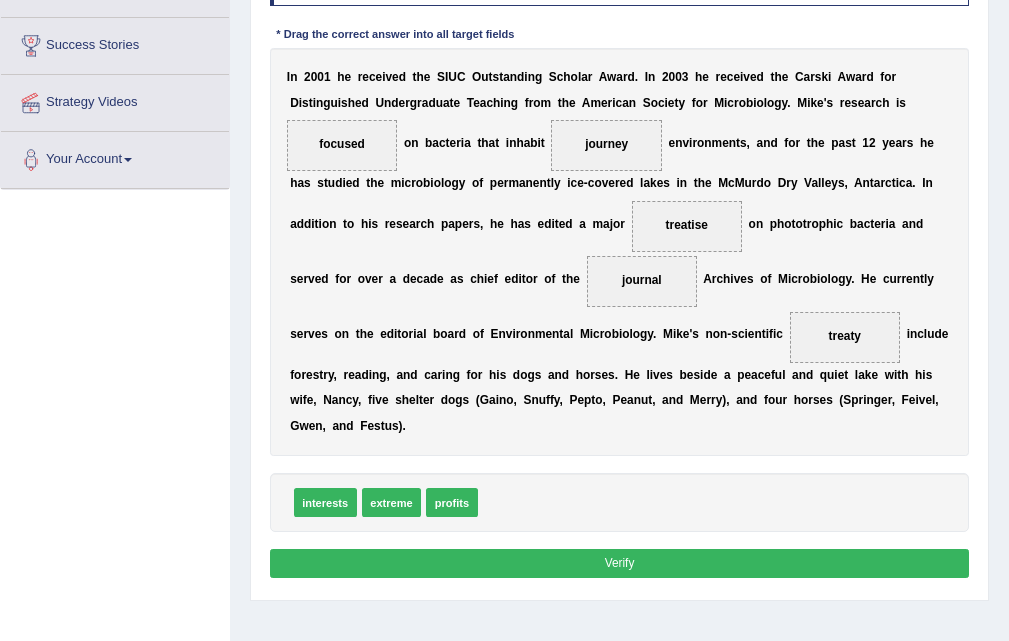click on "Instructions:  In the text below some words are missing. Drag words from the box below to the appropriate place in the text. To undo an answer choice, drag the word back to the box below the text.
* Drag the correct answer into all target fields I n    2 0 0 1    h e    r e c e i v e d    t h e    S I U C    O u t s t a n d i n g    S c h o l a r    A w a r d .    I n    2 0 0 3    h e    r e c e i v e d    t h e    C a r s k i    A w a r d    f o r    D i s t i n g u i s h e d    U n d e r g r a d u a t e    T e a c h i n g    f r o m    t h e    A m e r i c a n    S o c i e t y    f o r    M i c r o b i o l o g y .    M i k e ' s    r e s e a r c h    i s    focused    o n    b a c t e r i a    t h a t    i n h a b i t    journey    e n v i r o n m e n t s ,    a n d    f o r    t h e    p a s t    1 2    y e a r s    h e    h a s    s t u d i e d    t h e    m i c r o b i o l o g y    o f    p e r m a n e n t l y    i c e - c o v e r e d    l" at bounding box center (619, 266) 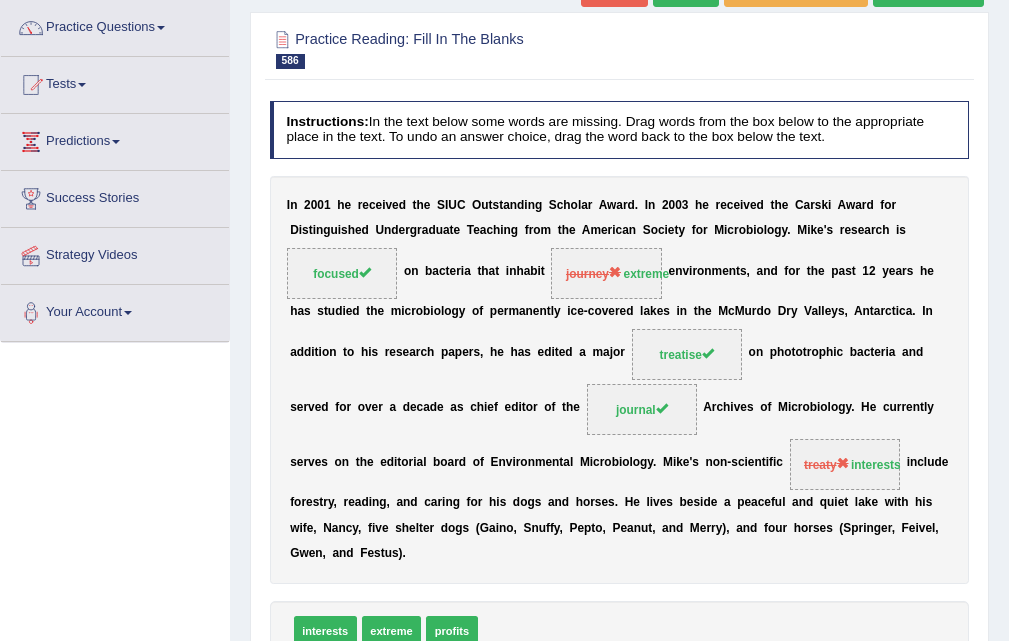 scroll, scrollTop: 0, scrollLeft: 0, axis: both 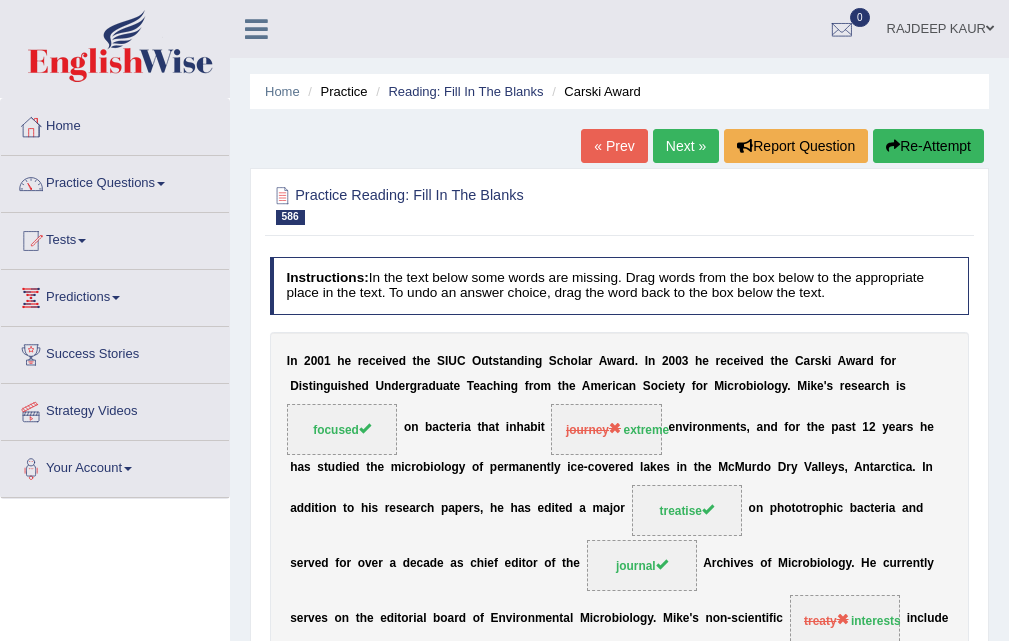 click on "Next »" at bounding box center [686, 146] 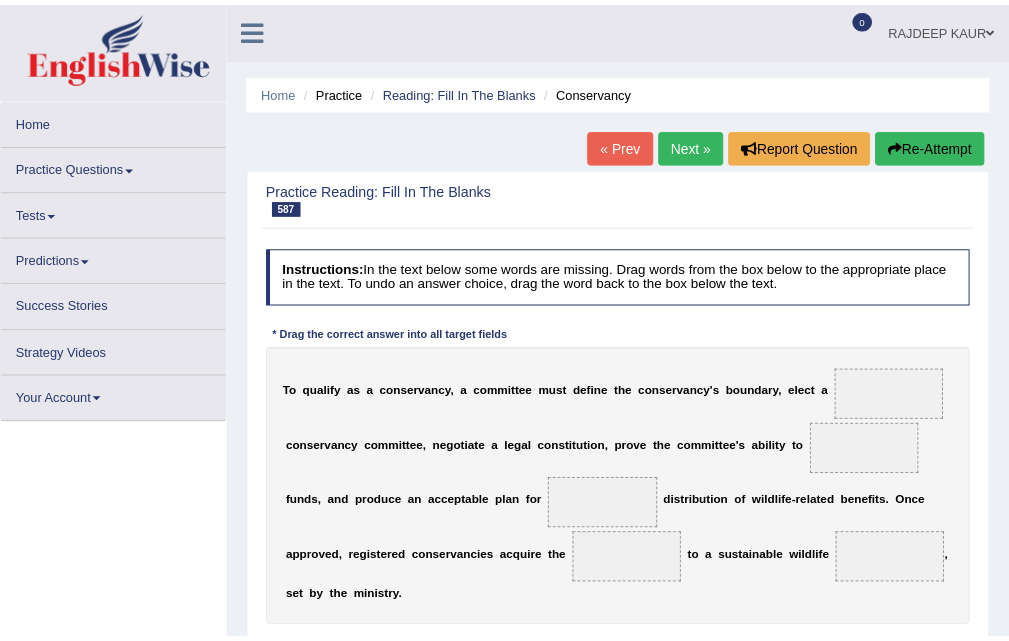 scroll, scrollTop: 0, scrollLeft: 0, axis: both 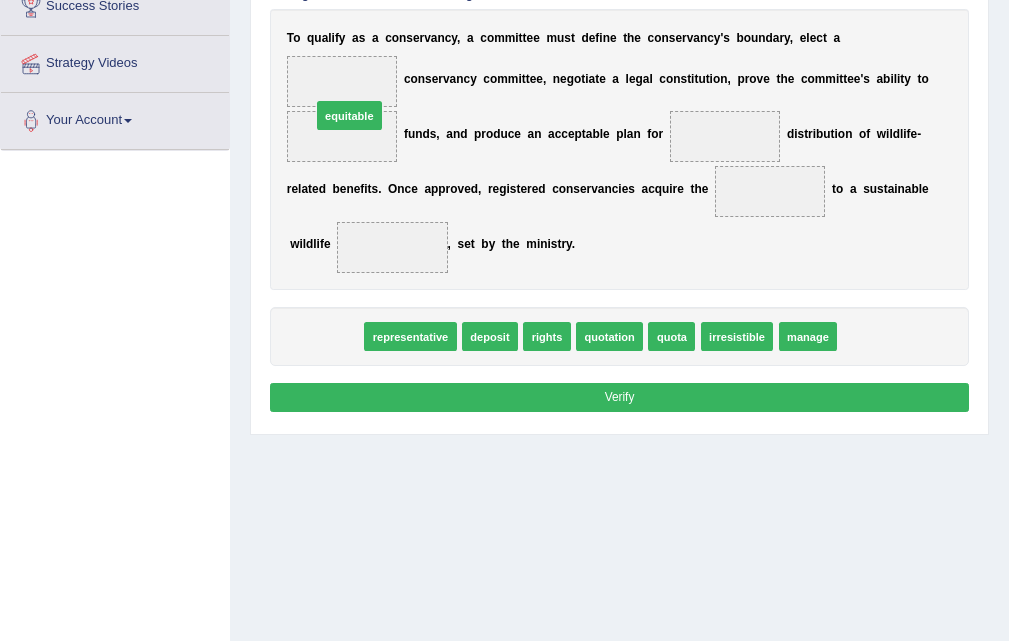 drag, startPoint x: 323, startPoint y: 334, endPoint x: 350, endPoint y: 74, distance: 261.39816 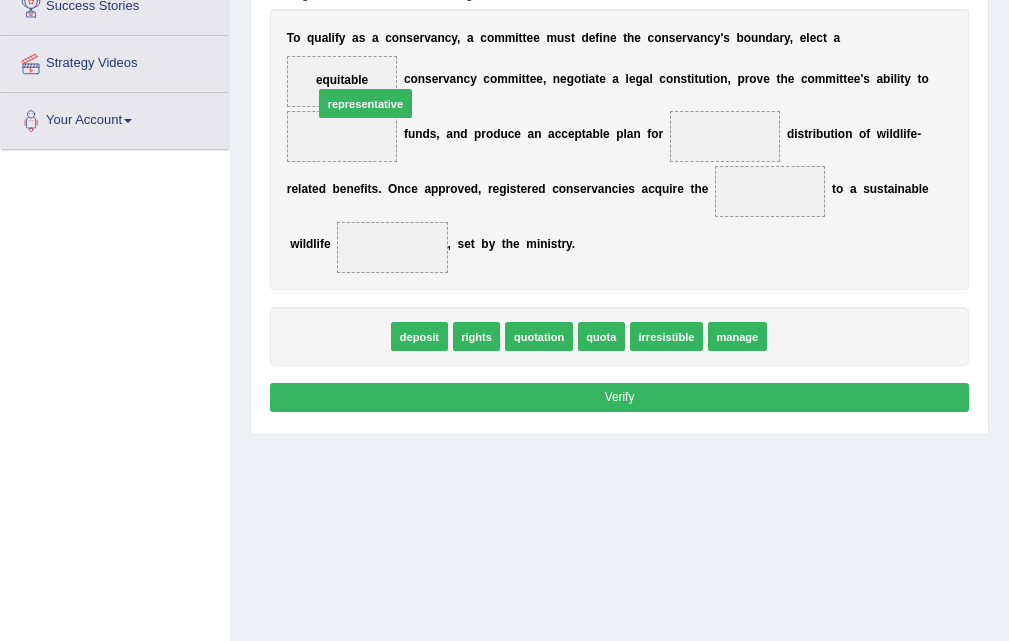 drag, startPoint x: 315, startPoint y: 344, endPoint x: 332, endPoint y: 56, distance: 288.5013 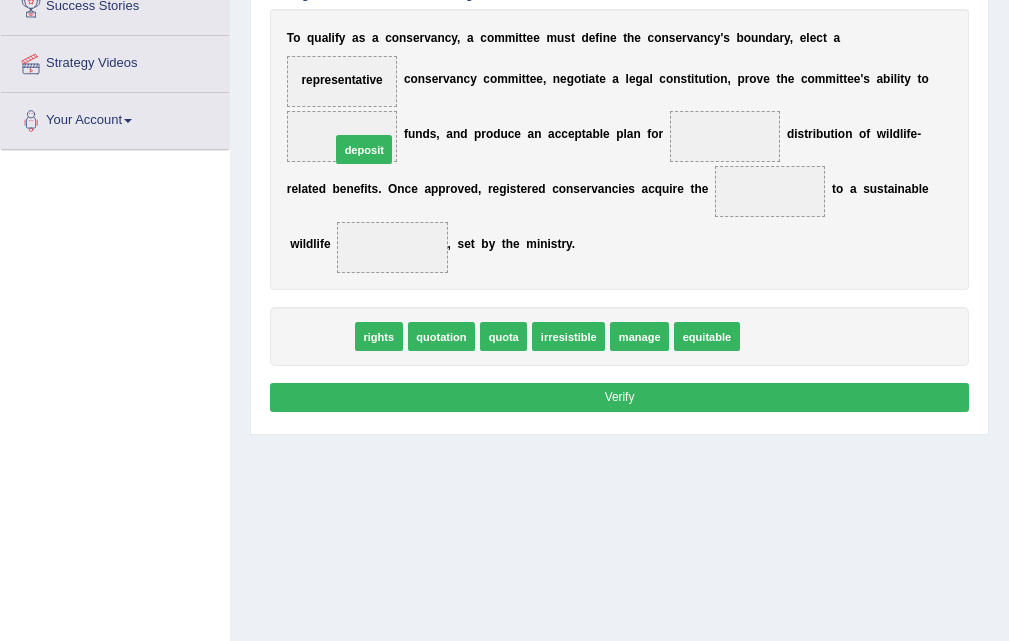 drag, startPoint x: 323, startPoint y: 343, endPoint x: 362, endPoint y: 149, distance: 197.88127 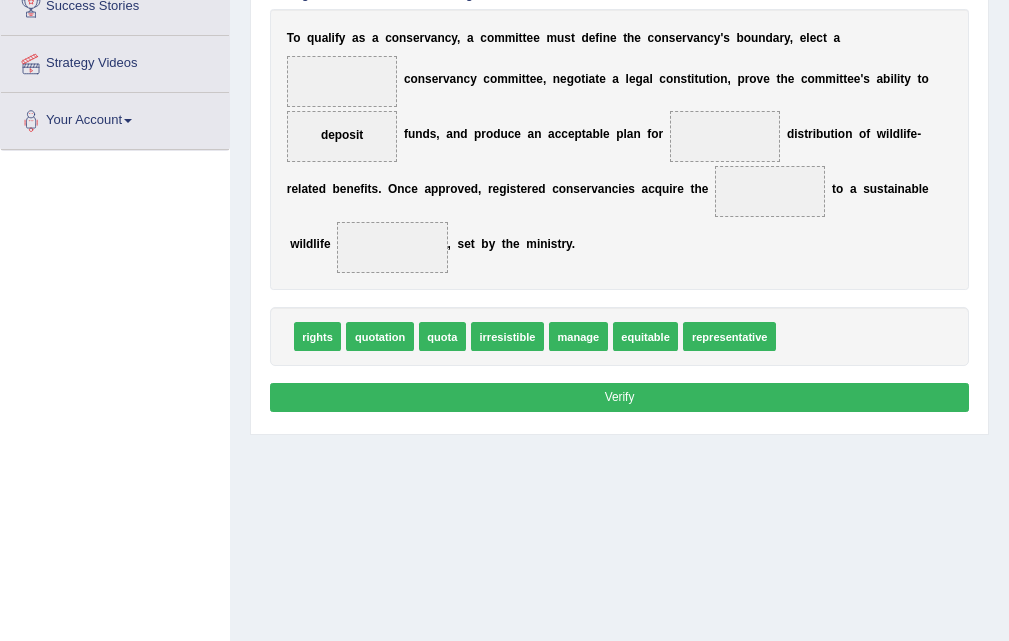 drag, startPoint x: 363, startPoint y: 351, endPoint x: 361, endPoint y: 195, distance: 156.01282 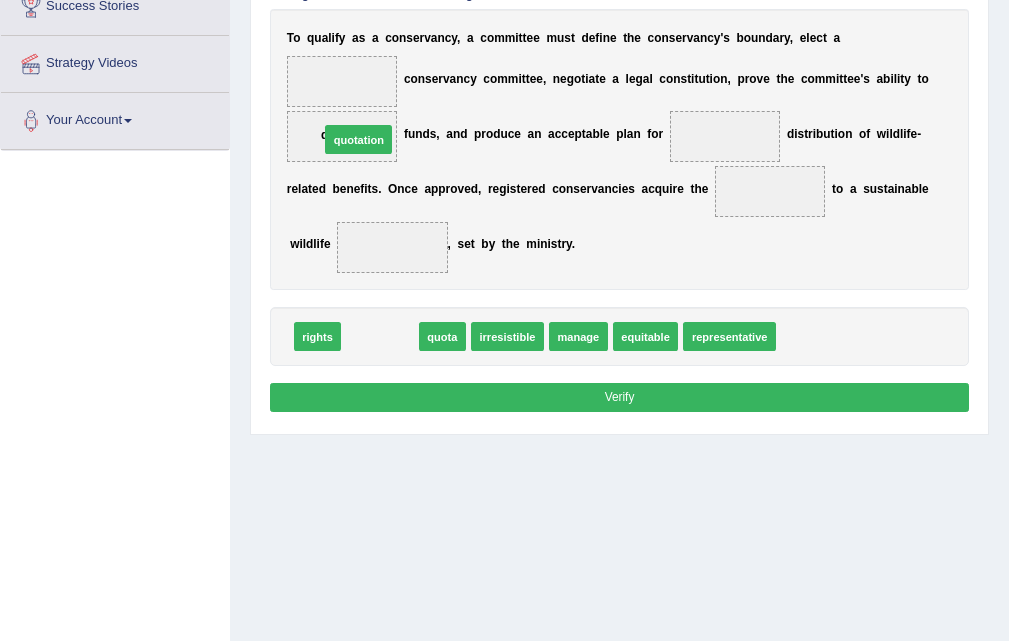 drag, startPoint x: 373, startPoint y: 349, endPoint x: 346, endPoint y: 109, distance: 241.51398 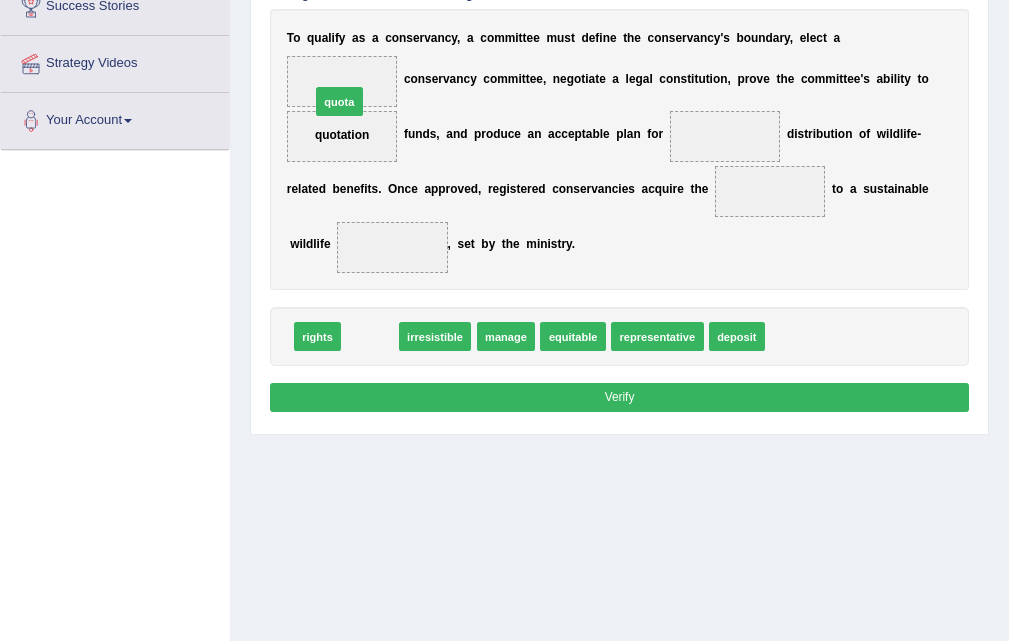 drag, startPoint x: 368, startPoint y: 341, endPoint x: 330, endPoint y: 53, distance: 290.49612 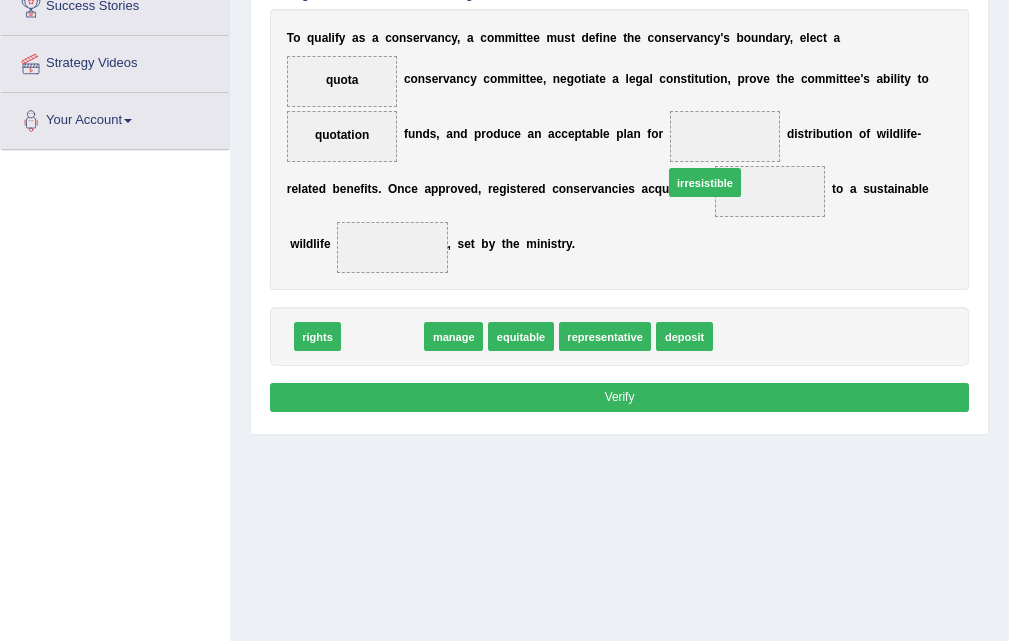 drag, startPoint x: 383, startPoint y: 342, endPoint x: 765, endPoint y: 135, distance: 434.48016 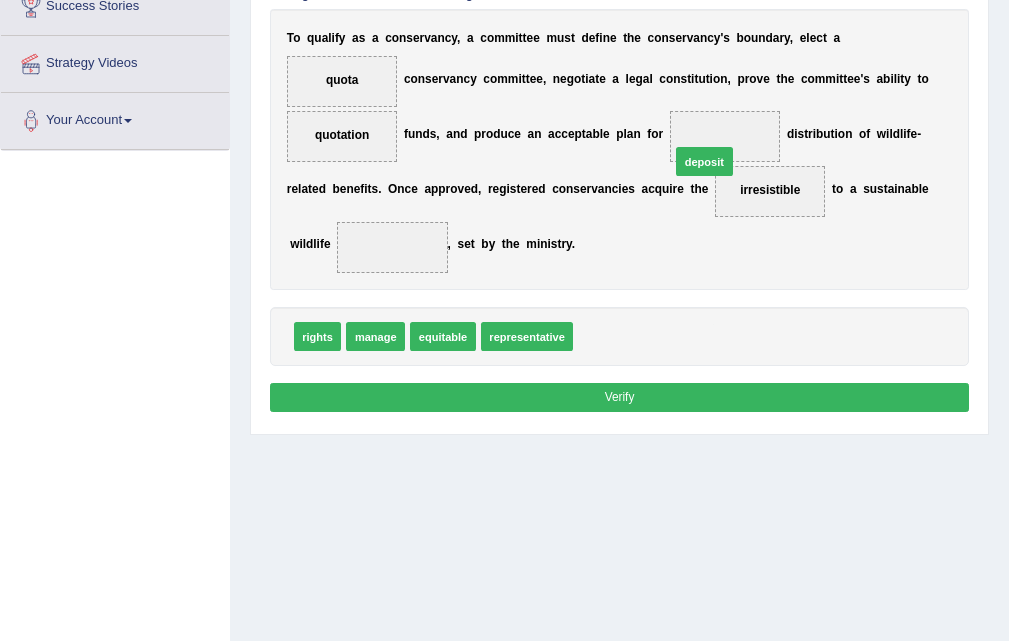 drag, startPoint x: 592, startPoint y: 346, endPoint x: 707, endPoint y: 141, distance: 235.05319 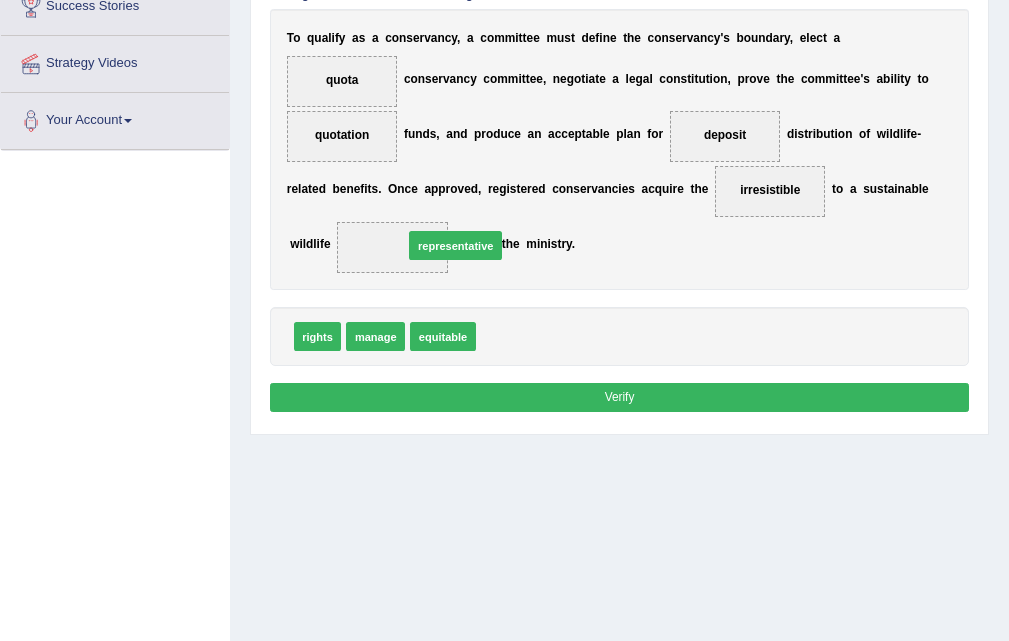 drag, startPoint x: 525, startPoint y: 336, endPoint x: 437, endPoint y: 226, distance: 140.86873 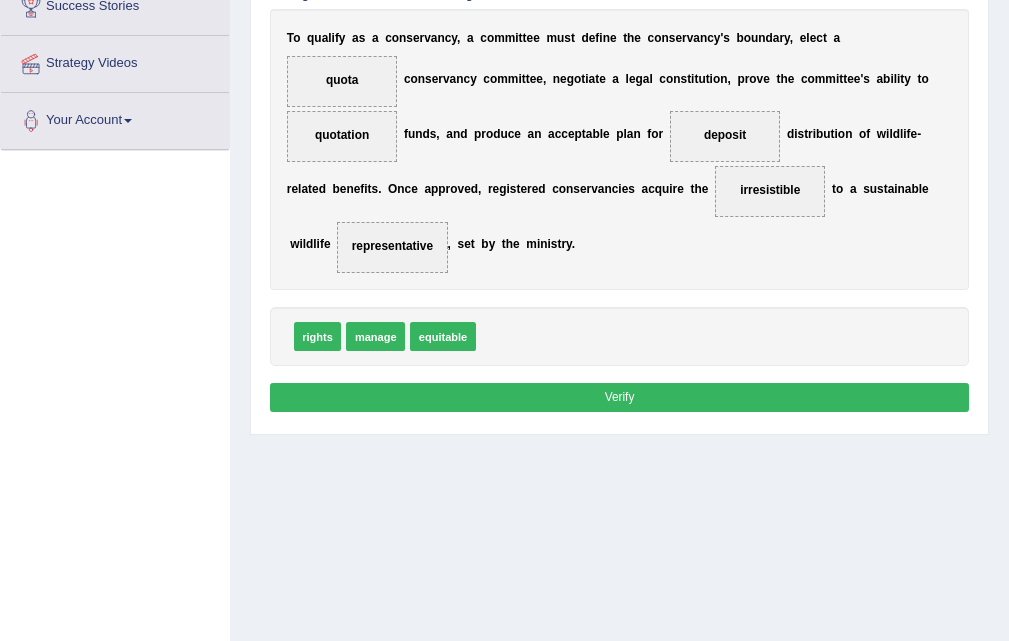 click on "Verify" at bounding box center (620, 397) 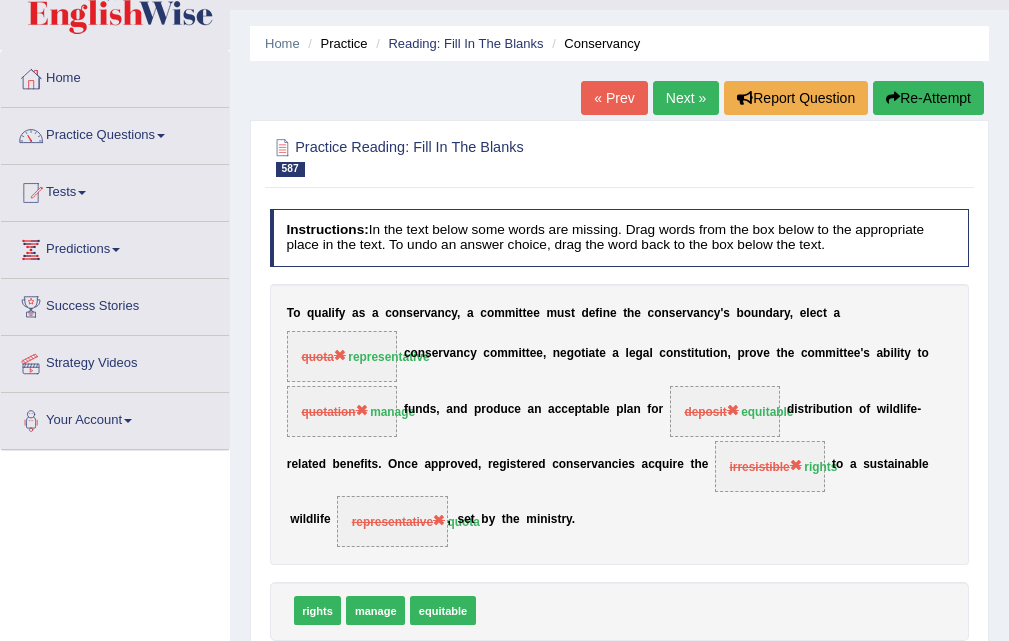scroll, scrollTop: 0, scrollLeft: 0, axis: both 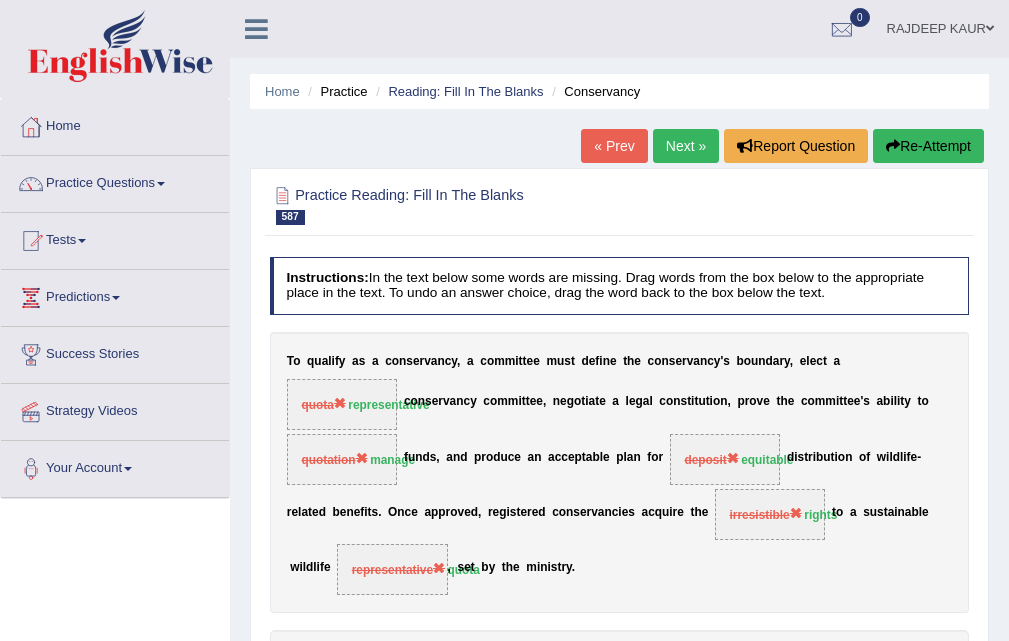 click on "Home
Practice
Reading: Fill In The Blanks
Conservancy
« Prev Next »  Report Question  Re-Attempt
Practice Reading: Fill In The Blanks
587
Conservancy
Instructions:  In the text below some words are missing. Drag words from the box below to the appropriate place in the text. To undo an answer choice, drag the word back to the box below the text.
* Drag the correct answer into all target fields T o    q u a l i f y    a s    a    c o n s e r v a n c y ,    a    c o m m i t t e e    m u s t    d e f i n e    t h e    c o n s e r v a n c y ' s    b o u n d a r y ,    e l e c t    a    quota representative    c o n s e r v a n c y    c o m m i t t e e ,    n e g o t i a t e    a    l e g a l    c o n s t i t u t i o n ,    p r o v e    t h e    c o m m i t t e e ' s    a b i l i t y    t o" at bounding box center (619, 500) 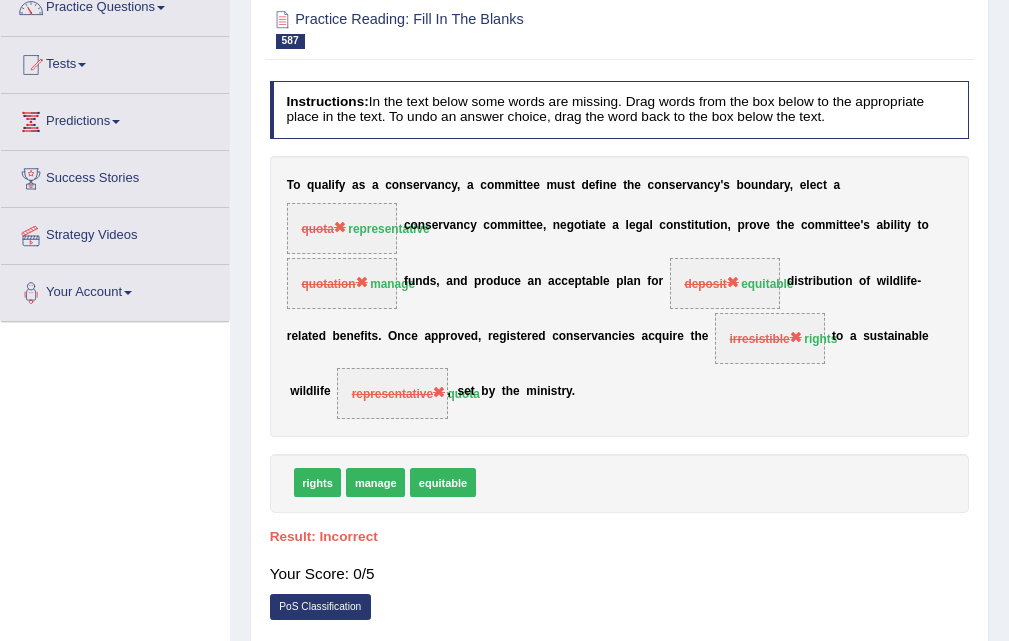 scroll, scrollTop: 0, scrollLeft: 0, axis: both 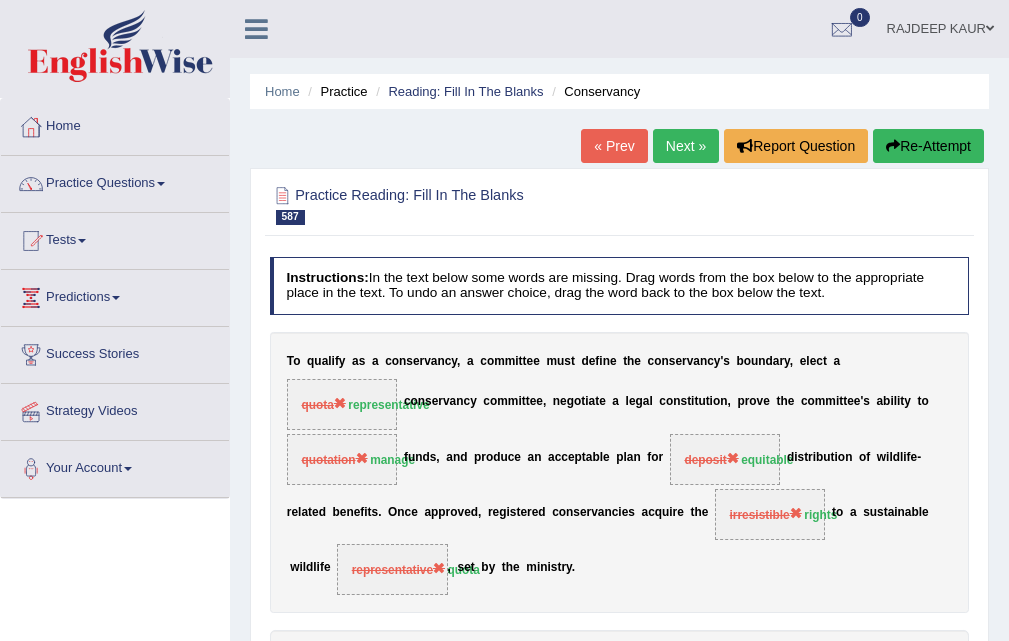 click on "Next »" at bounding box center [686, 146] 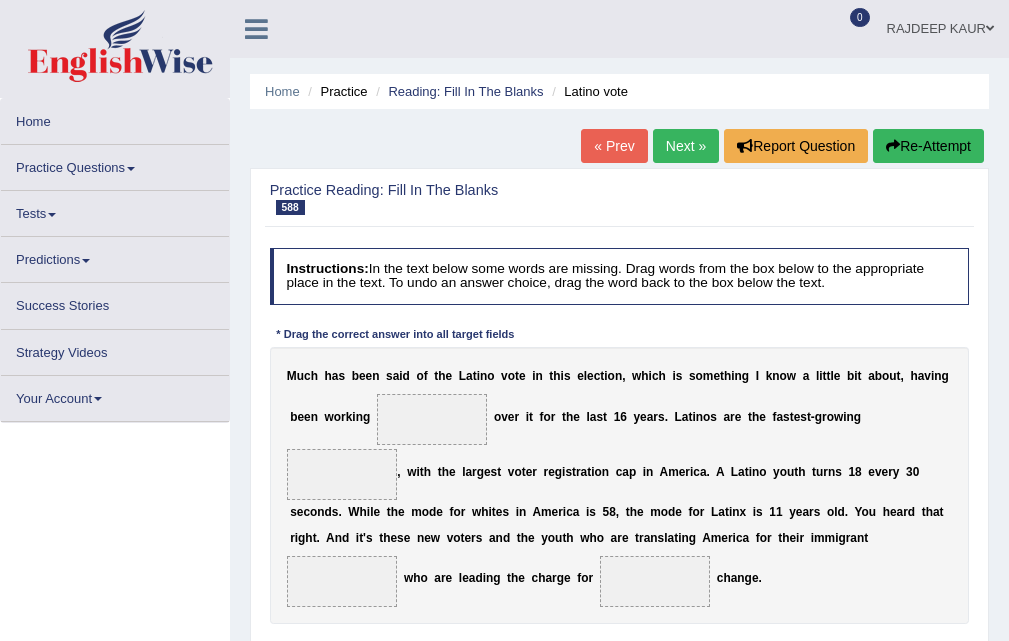 scroll, scrollTop: 0, scrollLeft: 0, axis: both 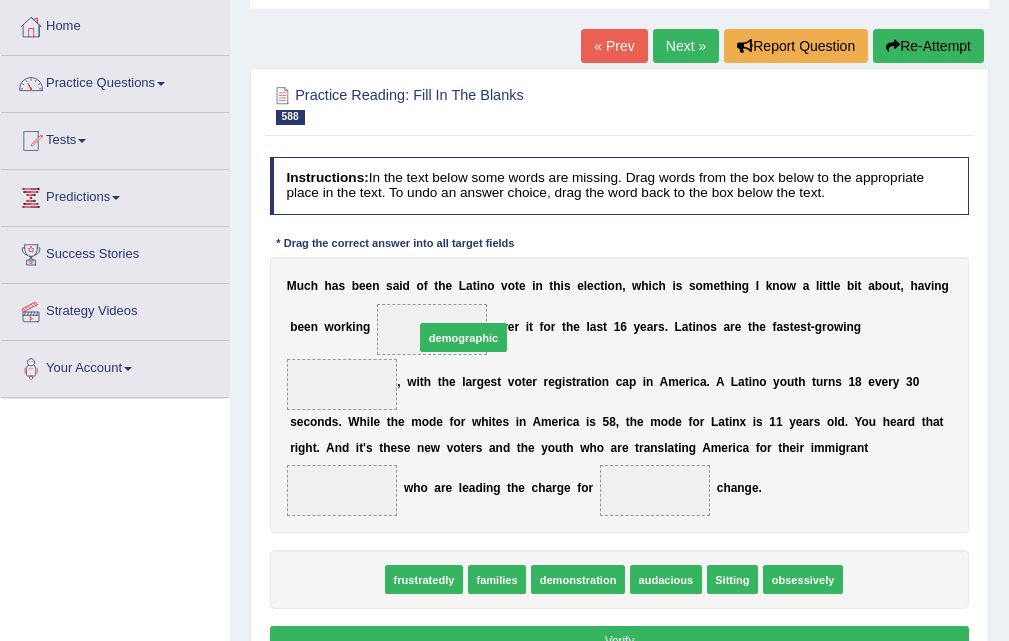 drag, startPoint x: 340, startPoint y: 581, endPoint x: 489, endPoint y: 296, distance: 321.59912 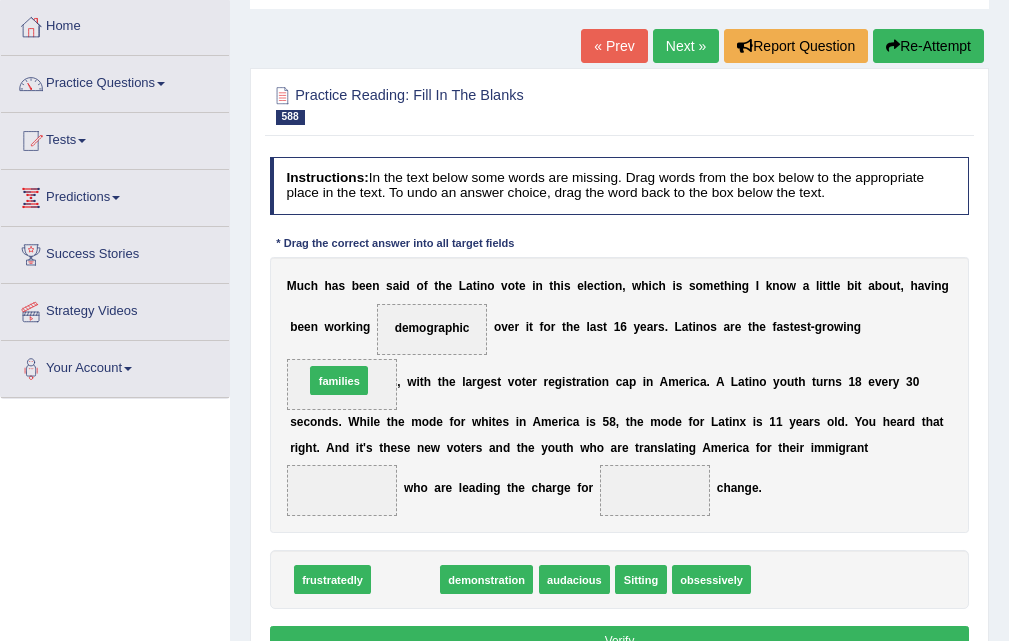 drag, startPoint x: 408, startPoint y: 584, endPoint x: 332, endPoint y: 366, distance: 230.86794 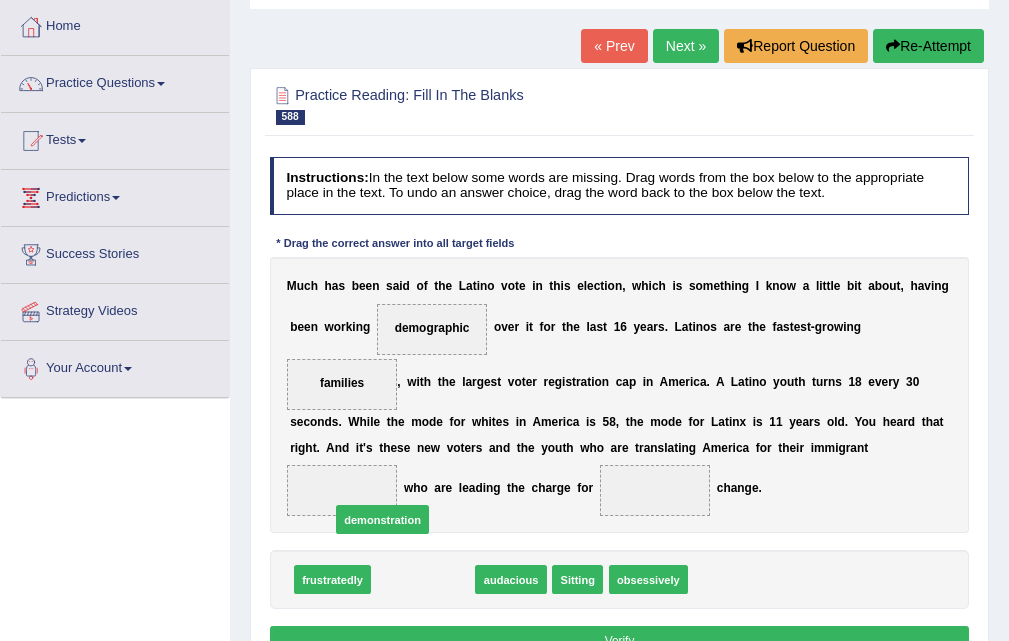 drag, startPoint x: 410, startPoint y: 581, endPoint x: 340, endPoint y: 491, distance: 114.01754 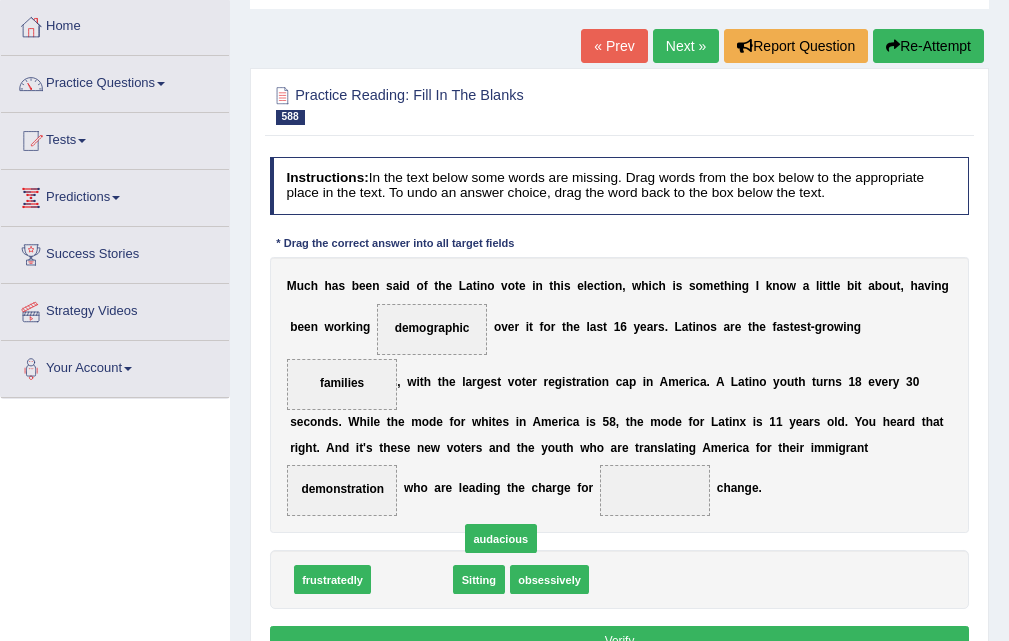 drag, startPoint x: 412, startPoint y: 588, endPoint x: 584, endPoint y: 520, distance: 184.95406 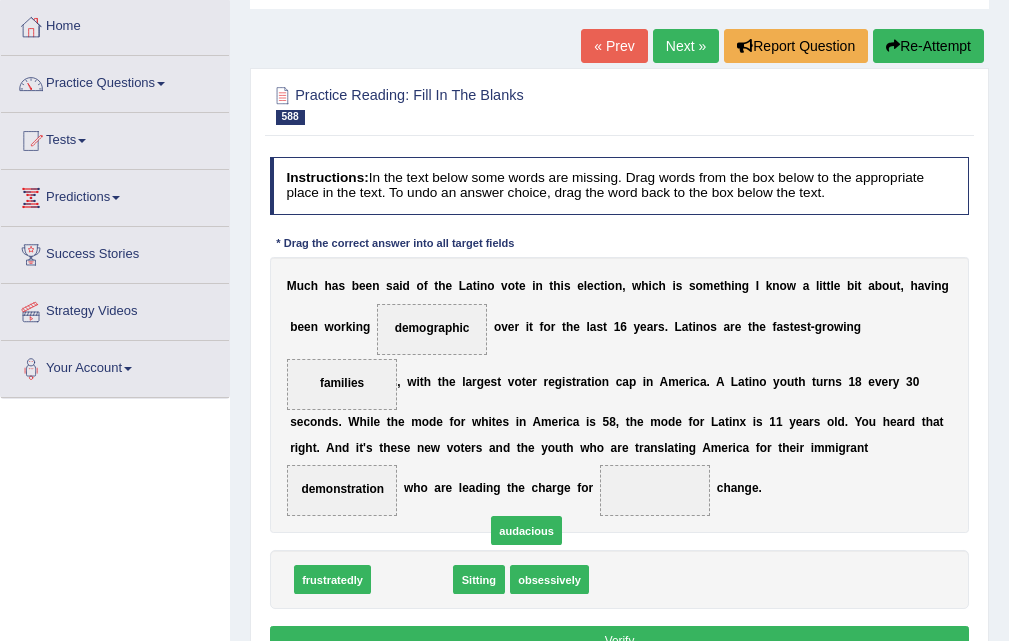 click on "M u c h    h a s    b e e n    s a i d    o f    t h e    L a t i n o    v o t e    i n    t h i s    e l e c t i o n ,    w h i c h    i s    s o m e t h i n g    I    k n o w    a    l i t t l e    b i t    a b o u t ,    h a v i n g    b e e n    w o r k i n g    demographic    o v e r    i t    f o r    t h e    l a s t    1 6    y e a r s .    L a t i n o s    a r e    t h e    f a s t e s t - g r o w i n g    families ,    w i t h    t h e    l a r g e s t    v o t e r    r e g i s t r a t i o n    c a p    i n    A m e r i c a .    A    L a t i n o    y o u t h    t u r n s    1 8    e v e r y    3 0    s e c o n d s .    W h i l e    t h e    m o d e    f o r    w h i t e s    i n    A m e r i c a    i s    5 8 ,    t h e    m o d e    f o r    L a t i n x    i s    1 1    y e a r s    o l d .    Y o u    h e a r d    t h a t    r i g h t .    A n d    i t ' s    t h e s e    n e w    v o t e r s    a n d    t h e    y o u" at bounding box center (620, 395) 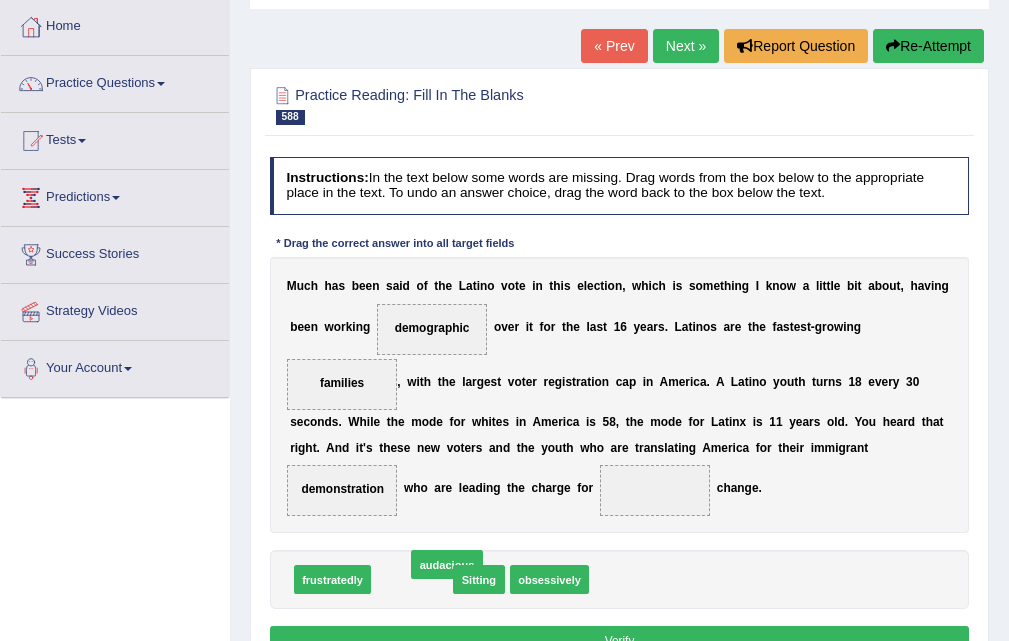 click on "M u c h    h a s    b e e n    s a i d    o f    t h e    L a t i n o    v o t e    i n    t h i s    e l e c t i o n ,    w h i c h    i s    s o m e t h i n g    I    k n o w    a    l i t t l e    b i t    a b o u t ,    h a v i n g    b e e n    w o r k i n g    demographic    o v e r    i t    f o r    t h e    l a s t    1 6    y e a r s .    L a t i n o s    a r e    t h e    f a s t e s t - g r o w i n g    families ,    w i t h    t h e    l a r g e s t    v o t e r    r e g i s t r a t i o n    c a p    i n    A m e r i c a .    A    L a t i n o    y o u t h    t u r n s    1 8    e v e r y    3 0    s e c o n d s .    W h i l e    t h e    m o d e    f o r    w h i t e s    i n    A m e r i c a    i s    5 8 ,    t h e    m o d e    f o r    L a t i n x    i s    1 1    y e a r s    o l d .    Y o u    h e a r d    t h a t    r i g h t .    A n d    i t ' s    t h e s e    n e w    v o t e r s    a n d    t h e    y o u" at bounding box center [620, 395] 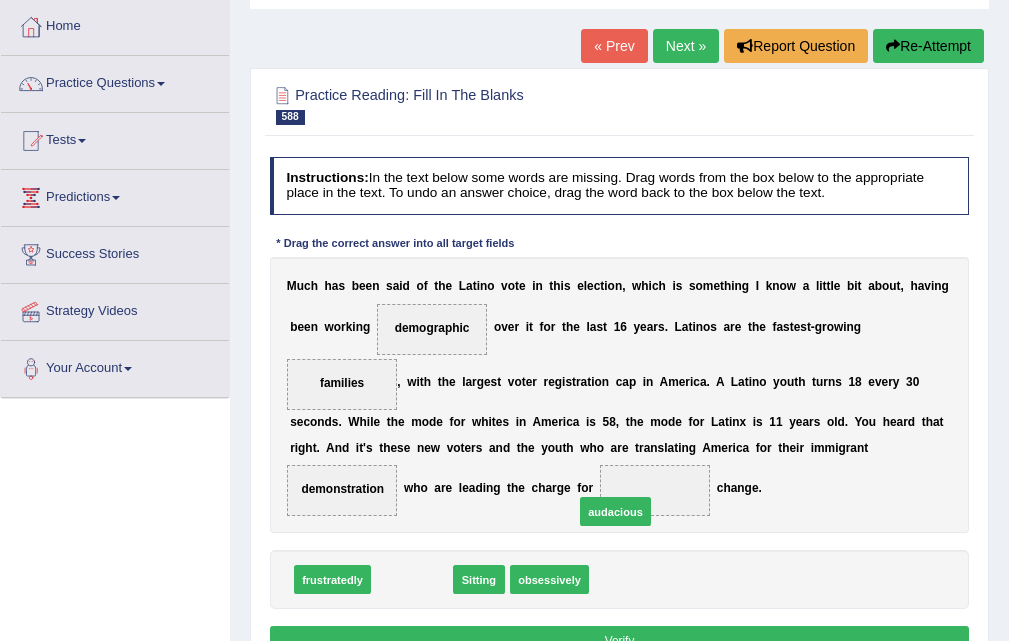 drag, startPoint x: 424, startPoint y: 582, endPoint x: 665, endPoint y: 506, distance: 252.69943 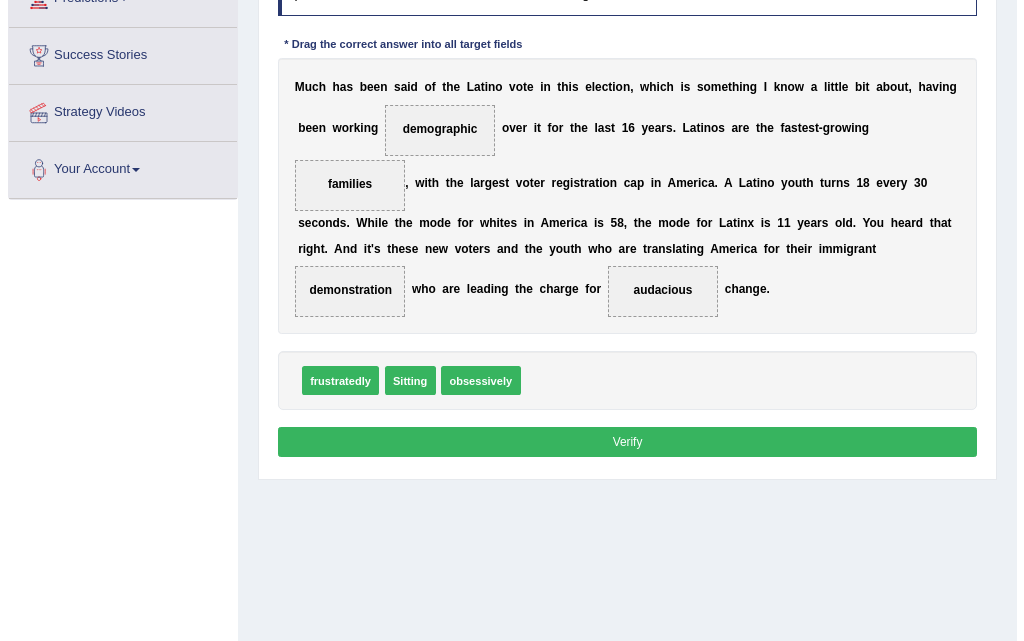 scroll, scrollTop: 300, scrollLeft: 0, axis: vertical 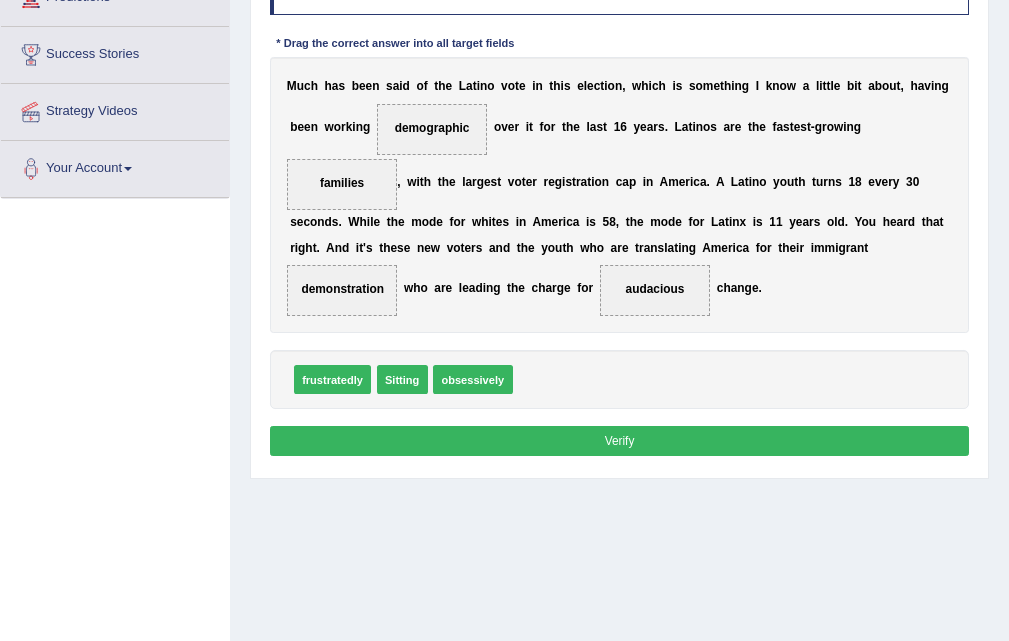 click on "Instructions:  In the text below some words are missing. Drag words from the box below to the appropriate place in the text. To undo an answer choice, drag the word back to the box below the text.
* Drag the correct answer into all target fields M u c h    h a s    b e e n    s a i d    o f    t h e    L a t i n o    v o t e    i n    t h i s    e l e c t i o n ,    w h i c h    i s    s o m e t h i n g    I    k n o w    a    l i t t l e    b i t    a b o u t ,    h a v i n g    b e e n    w o r k i n g    demographic    o v e r    i t    f o r    t h e    l a s t    1 6    y e a r s .    L a t i n o s    a r e    t h e    f a s t e s t - g r o w i n g    families ,    w i t h    t h e    l a r g e s t    v o t e r    r e g i s t r a t i o n    c a p    i n    A m e r i c a .    A    L a t i n o    y o u t h    t u r n s    1 8    e v e r y    3 0    s e c o n d s .    W h i l e    t h e    m o d e    f o r    w h i t e s    i n    A m e" at bounding box center (619, 209) 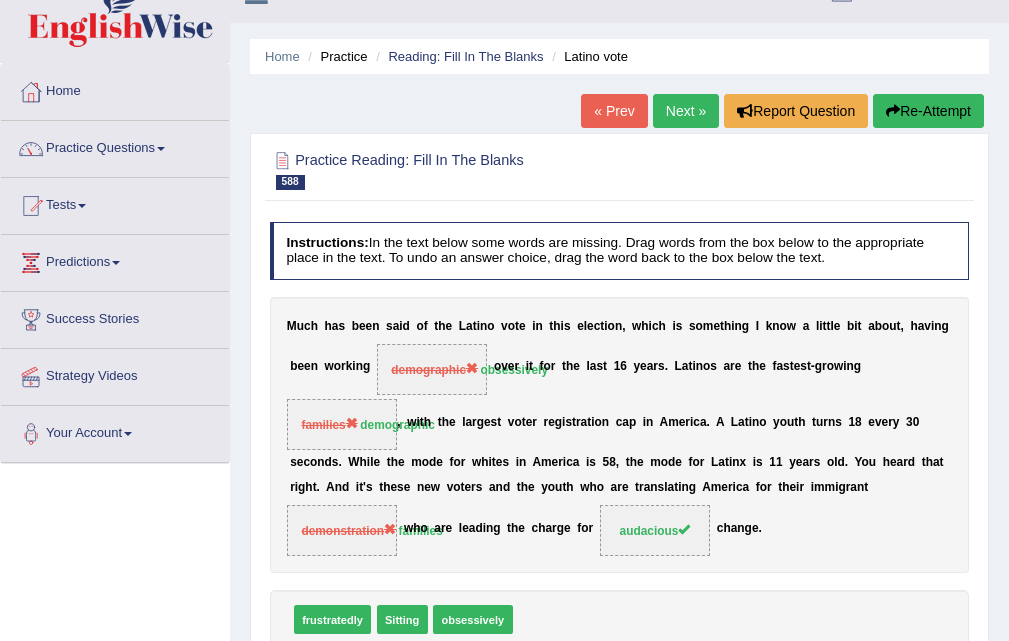 scroll, scrollTop: 0, scrollLeft: 0, axis: both 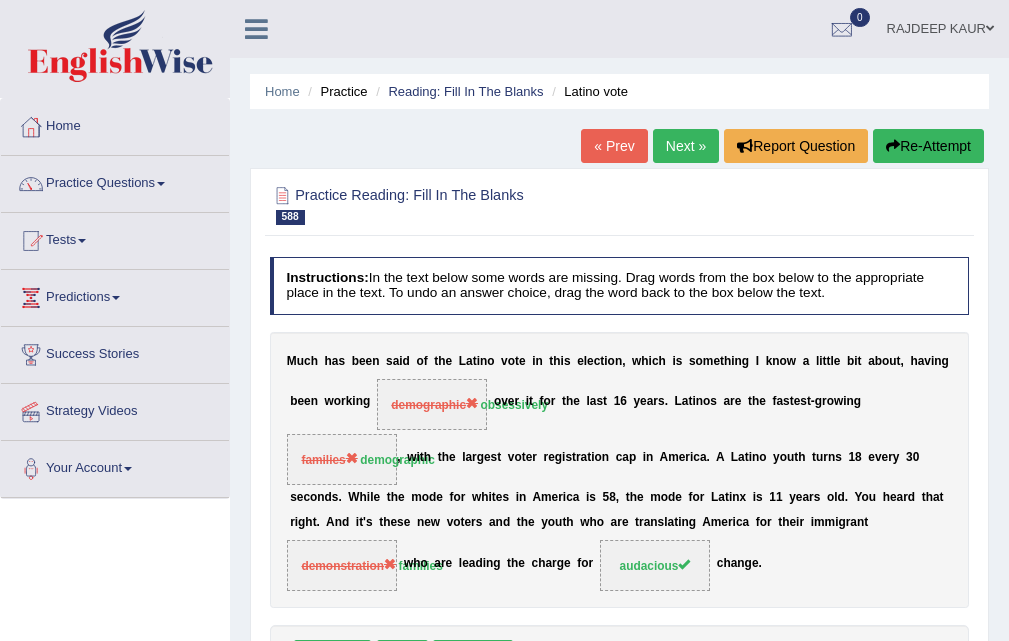 click on "Next »" at bounding box center [686, 146] 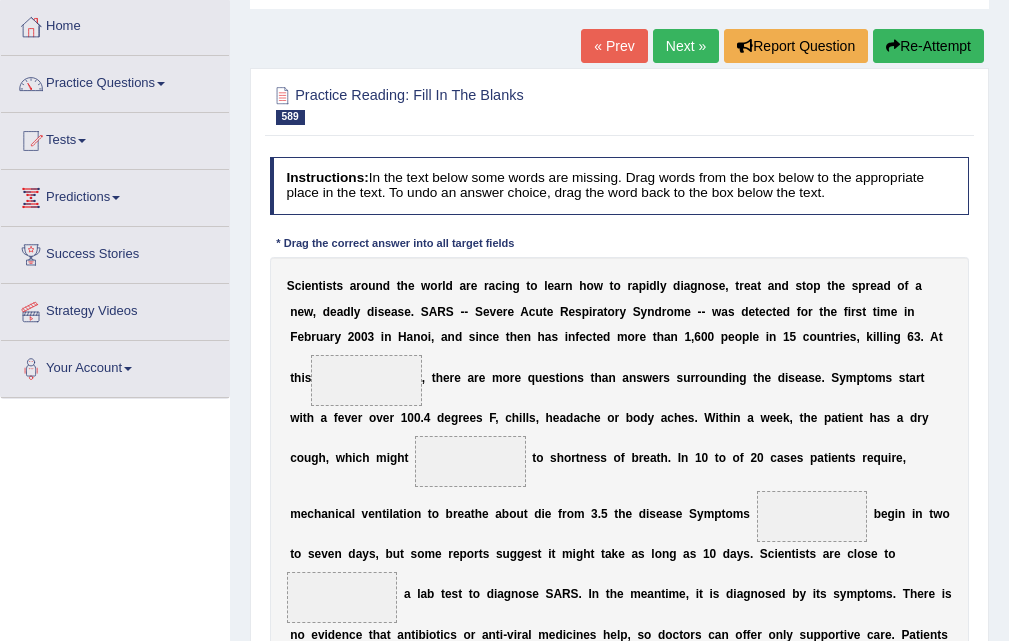 scroll, scrollTop: 0, scrollLeft: 0, axis: both 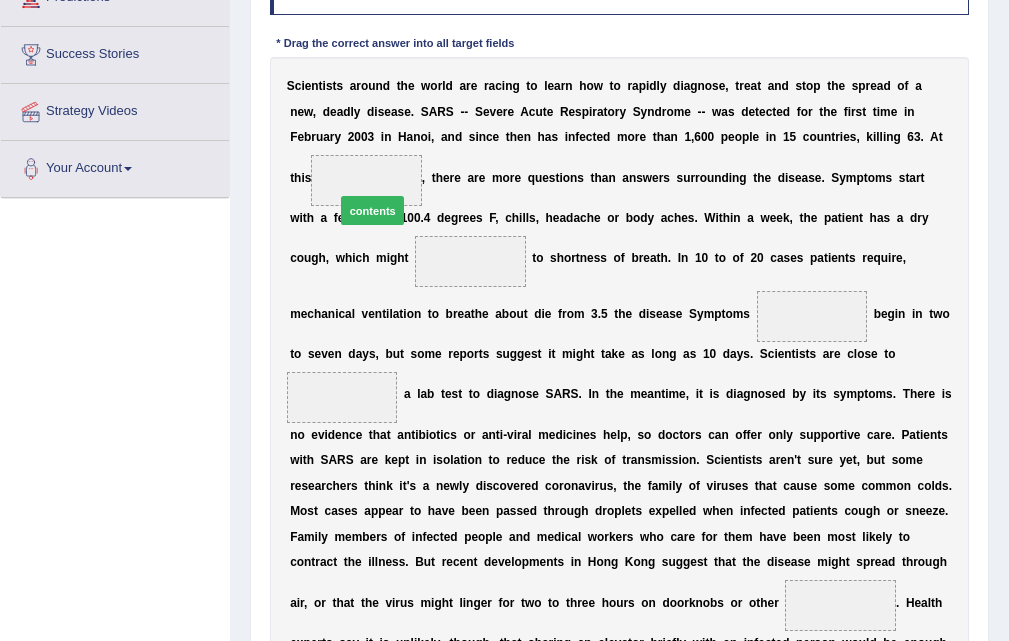 drag, startPoint x: 321, startPoint y: 549, endPoint x: 377, endPoint y: 120, distance: 432.6396 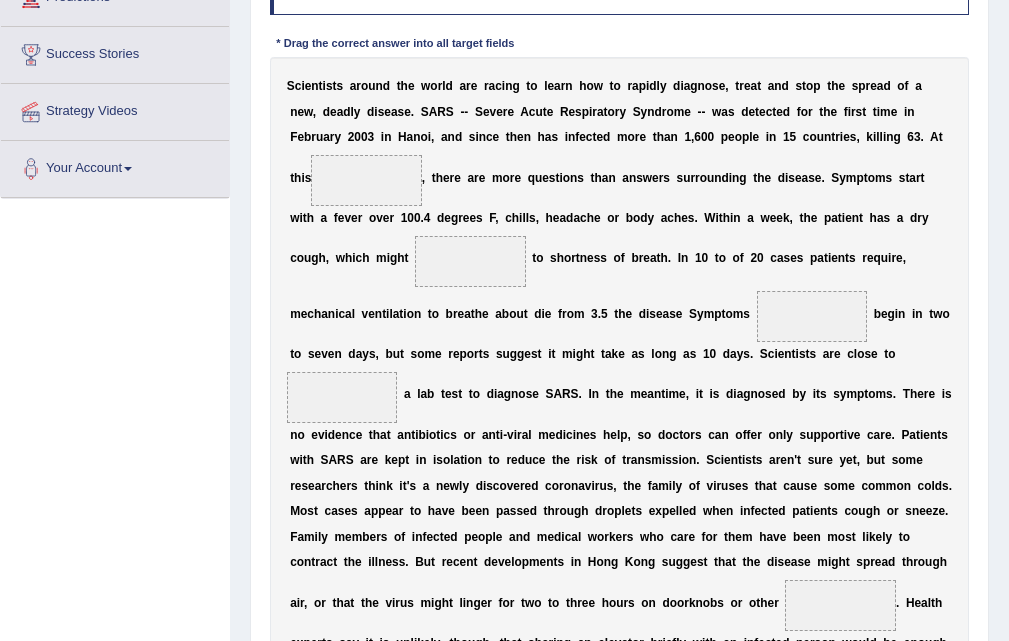 scroll, scrollTop: 500, scrollLeft: 0, axis: vertical 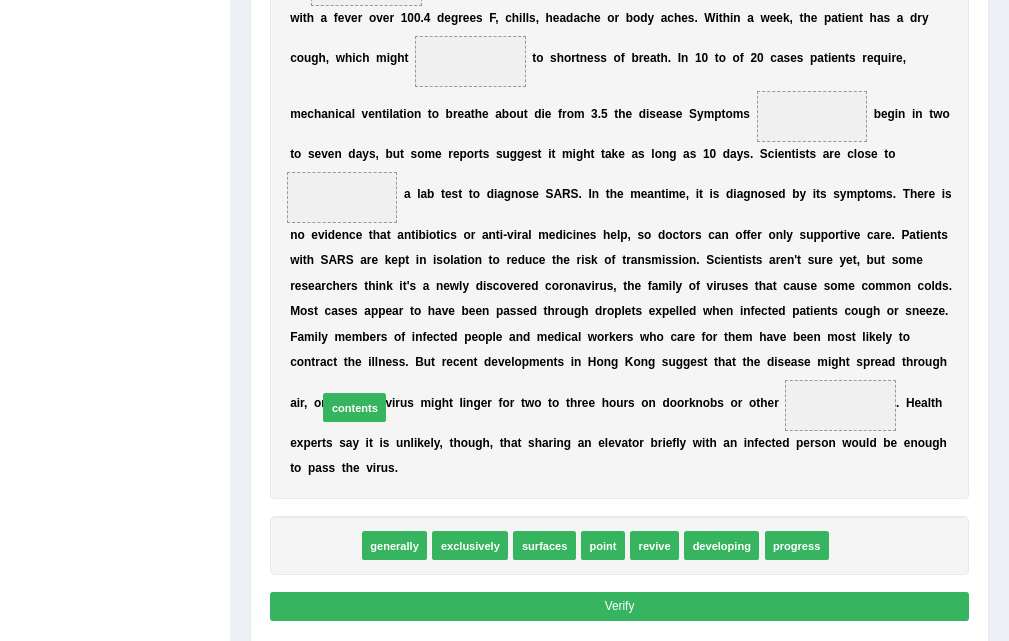 drag, startPoint x: 330, startPoint y: 554, endPoint x: 372, endPoint y: 370, distance: 188.73262 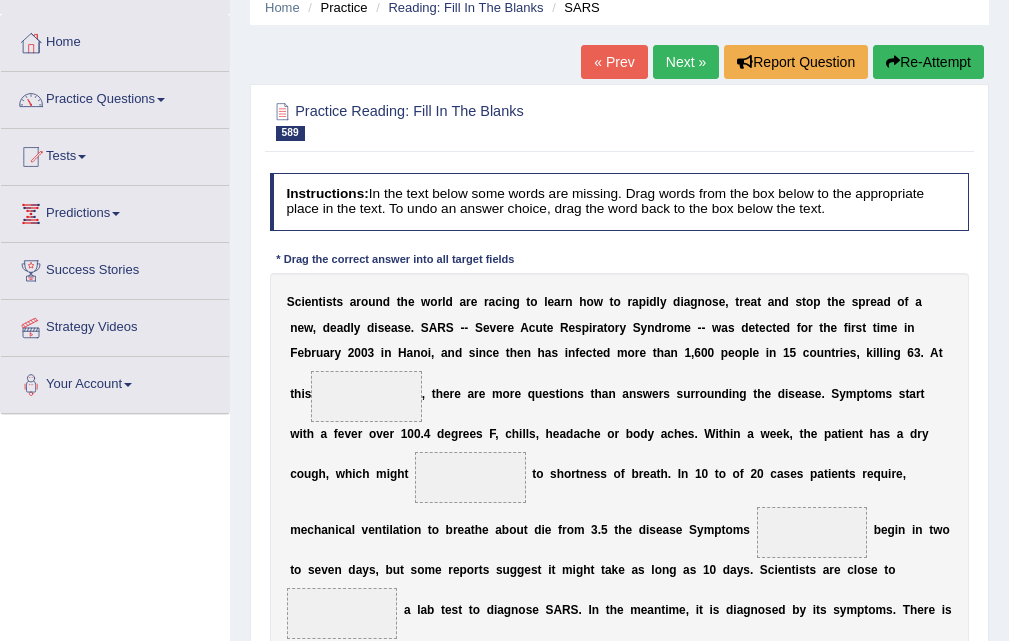 scroll, scrollTop: 0, scrollLeft: 0, axis: both 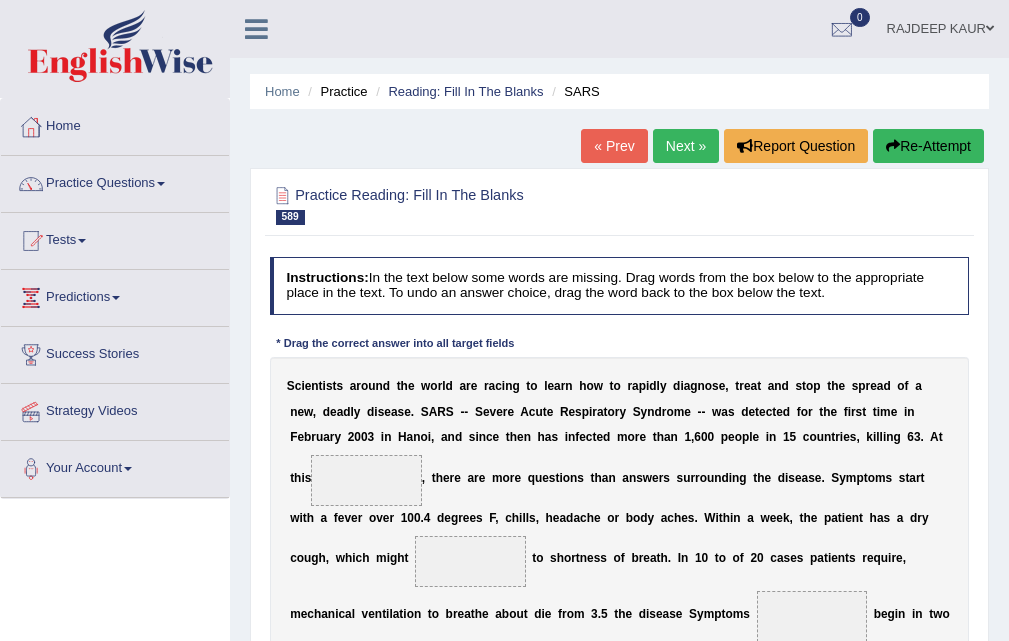 click on "S c i e n t i s t s    a r o u n d    t h e    w o r l d    a r e    r a c i n g    t o    l e a r n    h o w    t o    r a p i d l y    d i a g n o s e ,    t r e a t    a n d    s t o p    t h e    s p r e a d    o f    a    n e w ,    d e a d l y    d i s e a s e .    S A R S    - -    S e v e r e    A c u t e    R e s p i r a t o r y    S y n d r o m e    - -    w a s    d e t e c t e d    f o r    t h e    f i r s t    t i m e    i n    [MONTH]    [YEAR]    i n    [CITY],    a n d    s i n c e    t h e n    h a s    i n f e c t e d    m o r e    t h a n    [NUMBER]    p e o p l e    i n    [NUMBER]    c o u n t r i e s ,    k i l l i n g    [NUMBER] .    A t    t h i s ,    t h e r e    a r e    m o r e    q u e s t i o n s    t h a n    a n s w e r s    s u r r o u n d i n g    t h e    d i s e a s e .    S y m p t o m s    s t a r t    w i t h    a    f e v e r    o v e r    [TEMPERATURE]    d e g r e e s    F ,    c h i l l s ," at bounding box center [620, 678] 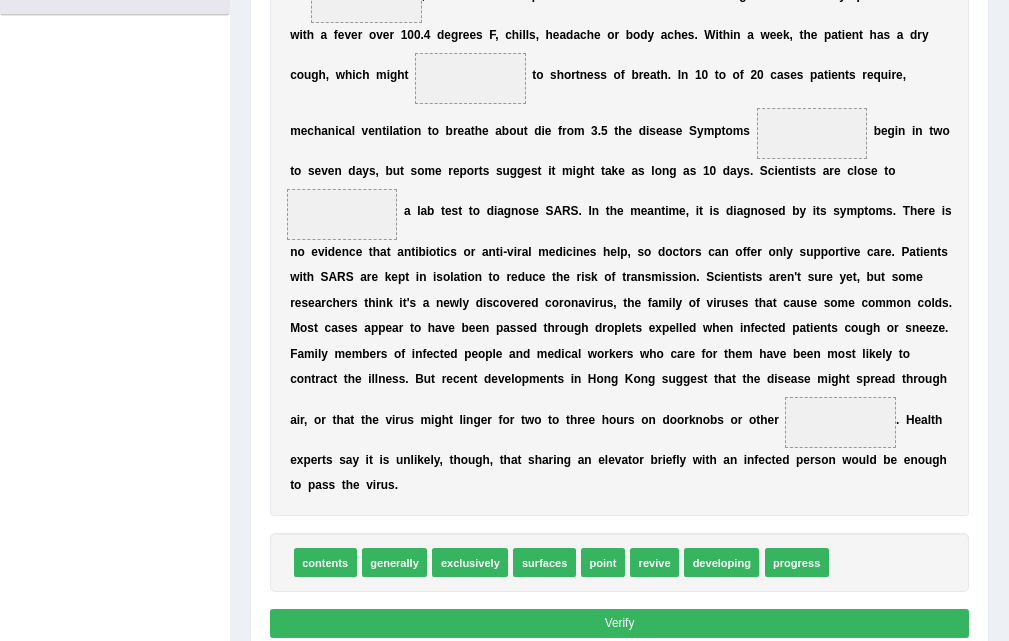 scroll, scrollTop: 567, scrollLeft: 0, axis: vertical 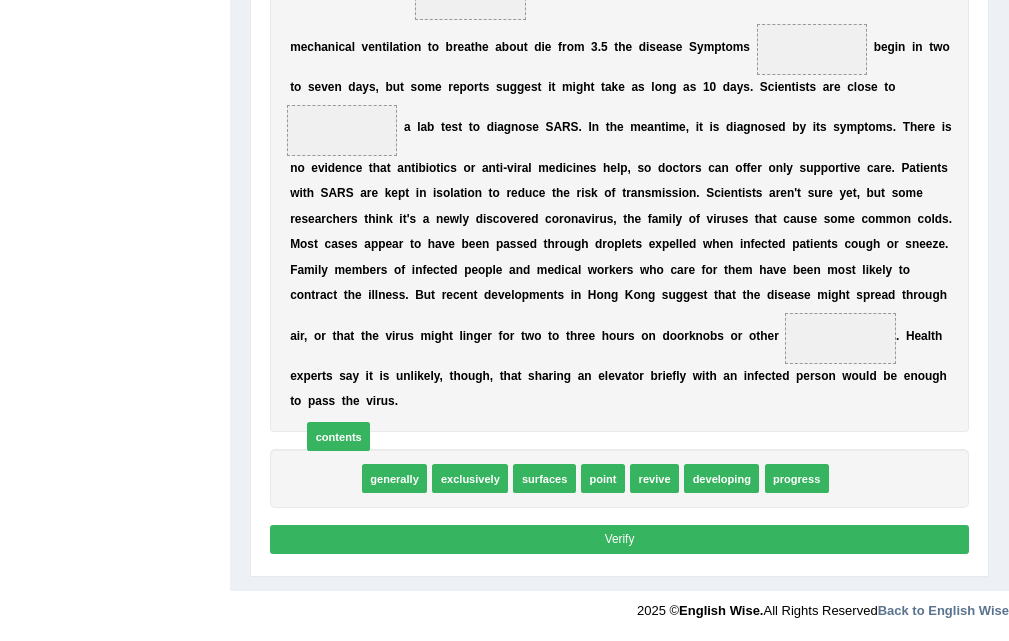 drag, startPoint x: 335, startPoint y: 477, endPoint x: 351, endPoint y: 427, distance: 52.49762 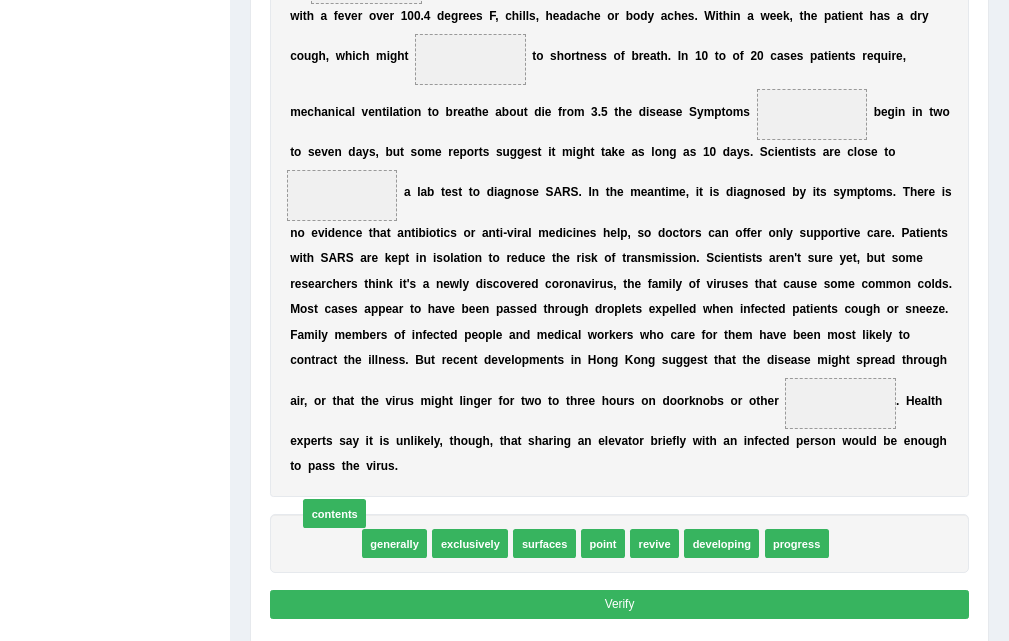 click on "Instructions:  In the text below some words are missing. Drag words from the box below to the appropriate place in the text. To undo an answer choice, drag the word back to the box below the text.
* Drag the correct answer into all target fields S c i e n t i s t s    a r o u n d    t h e    w o r l d    a r e    r a c i n g    t o    l e a r n    h o w    t o    r a p i d l y    d i a g n o s e ,    t r e a t    a n d    s t o p    t h e    s p r e a d    o f    a    n e w ,    d e a d l y    d i s e a s e .    S A R S    - -    S e v e r e    A c u t e    R e s p i r a t o r y    S y n d r o m e    - -    w a s    d e t e c t e d    f o r    t h e    f i r s t    t i m e    i n    F e b r u a r y    2 0 0 3    i n    H a n o i ,    a n d    s i n c e    t h e n    h a s    i n f e c t e d    m o r e    t h a n    1 , 6 0 0    p e o p l e    i n    1 5    c o u n t r i e s ,    k i l l i n g    6 3 .    A t    t h i s ,    t h e r e    a" at bounding box center [619, 190] 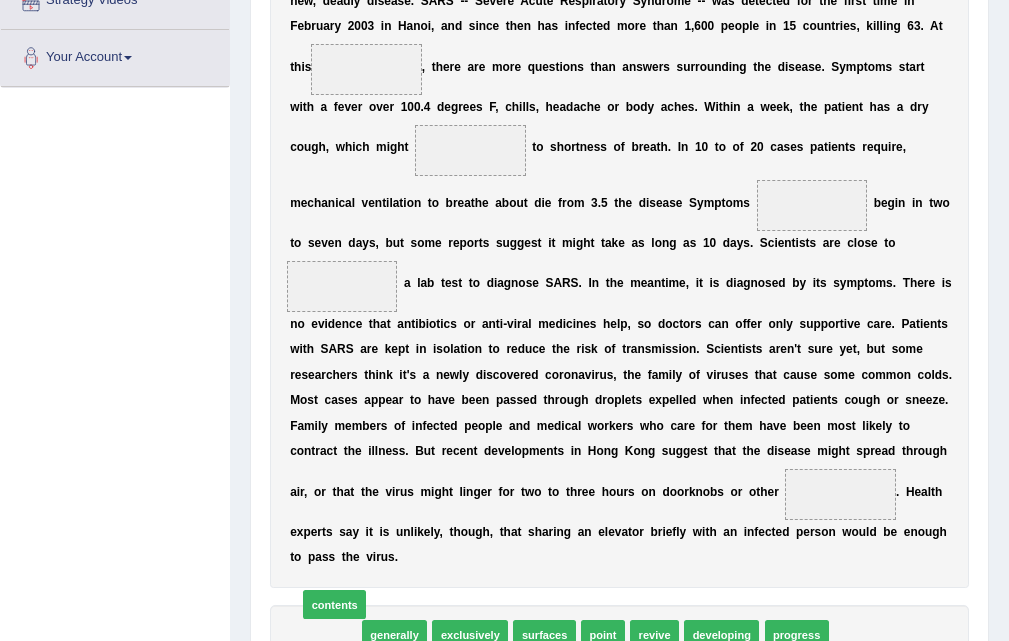 scroll, scrollTop: 367, scrollLeft: 0, axis: vertical 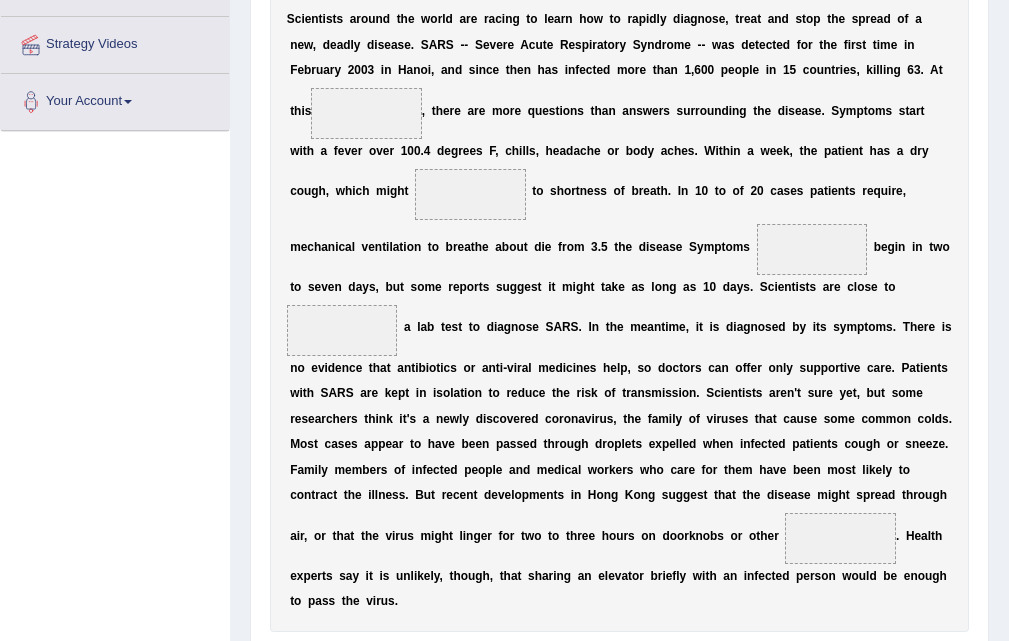 drag, startPoint x: 351, startPoint y: 427, endPoint x: 351, endPoint y: 518, distance: 91 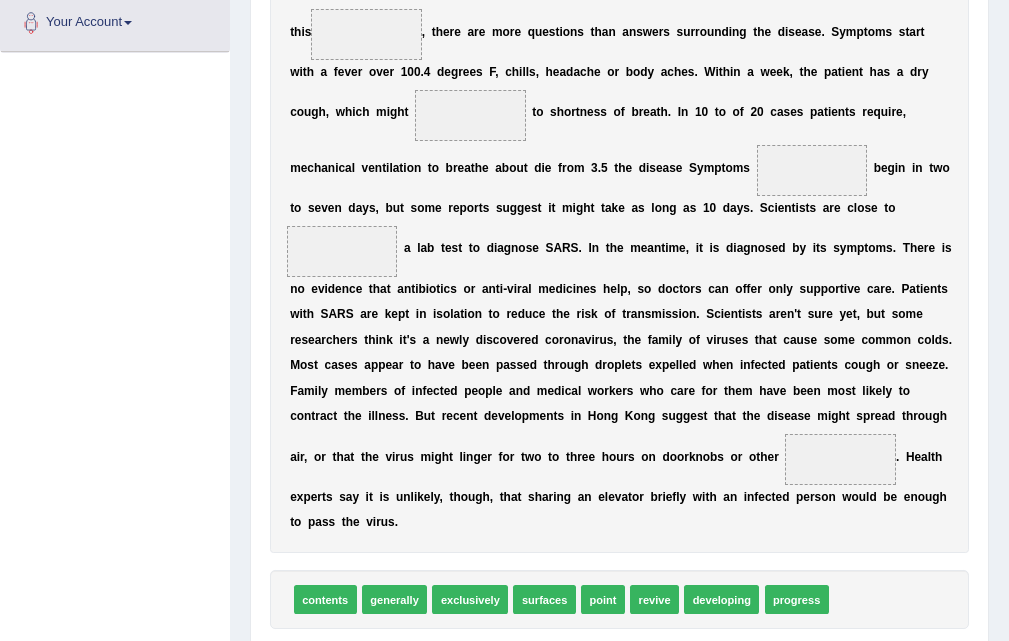 scroll, scrollTop: 567, scrollLeft: 0, axis: vertical 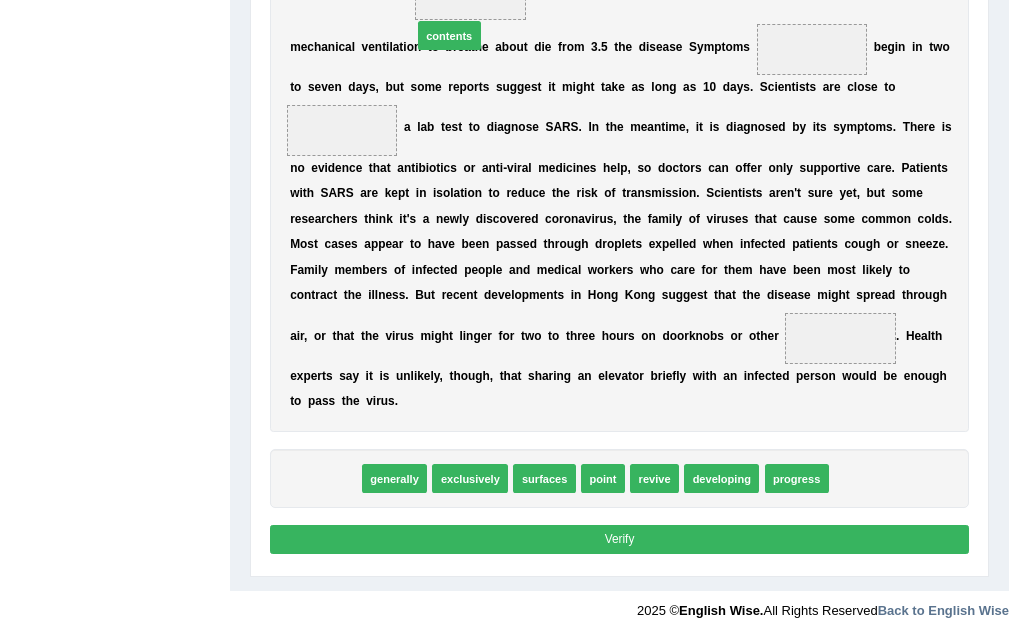 drag, startPoint x: 330, startPoint y: 485, endPoint x: 476, endPoint y: -36, distance: 541.07025 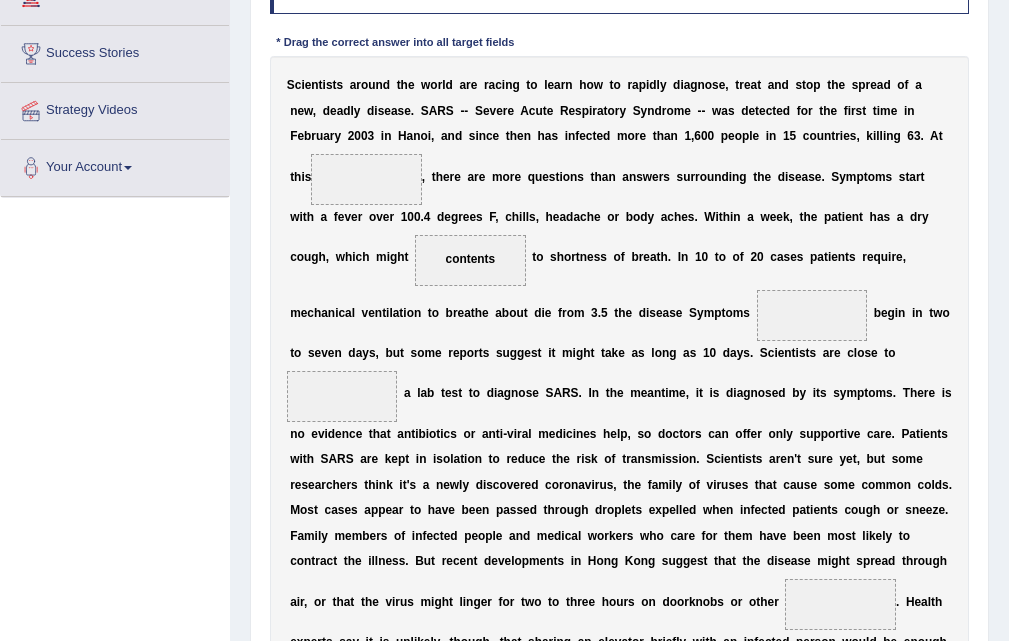 scroll, scrollTop: 267, scrollLeft: 0, axis: vertical 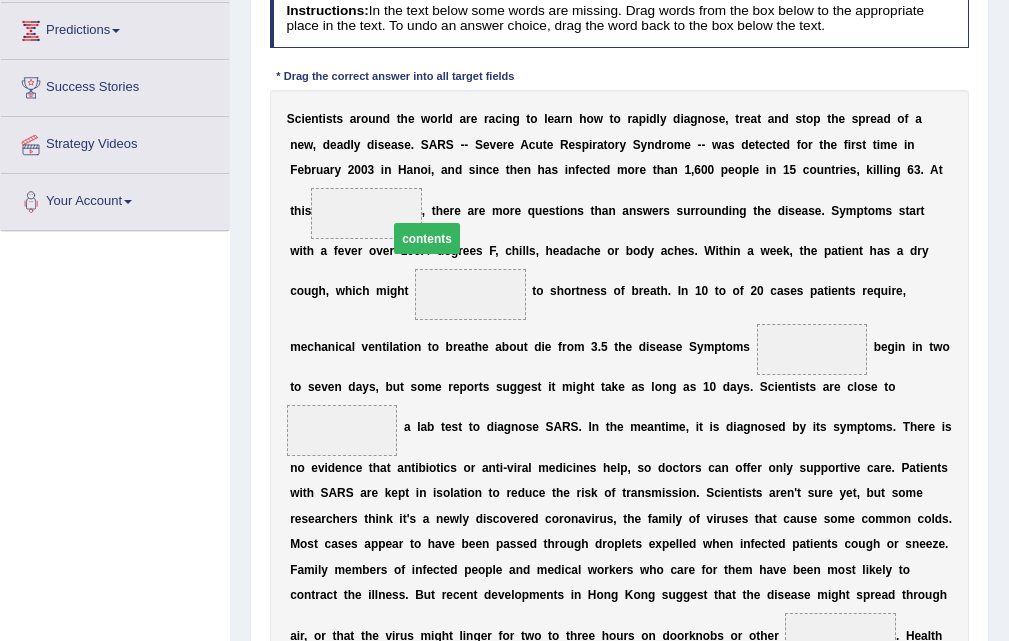 drag, startPoint x: 474, startPoint y: 297, endPoint x: 422, endPoint y: 232, distance: 83.240616 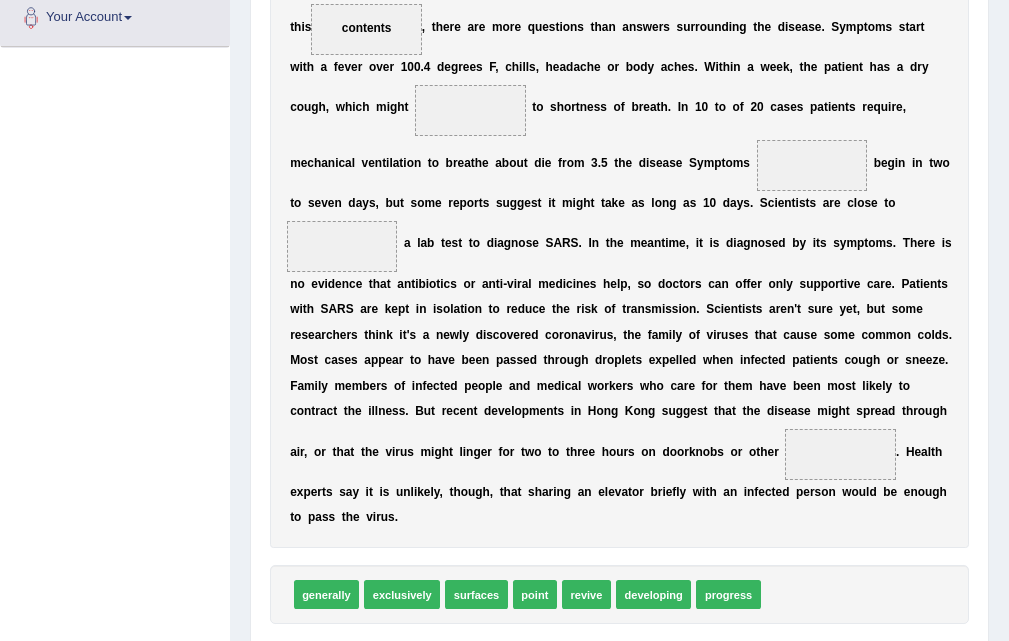 scroll, scrollTop: 467, scrollLeft: 0, axis: vertical 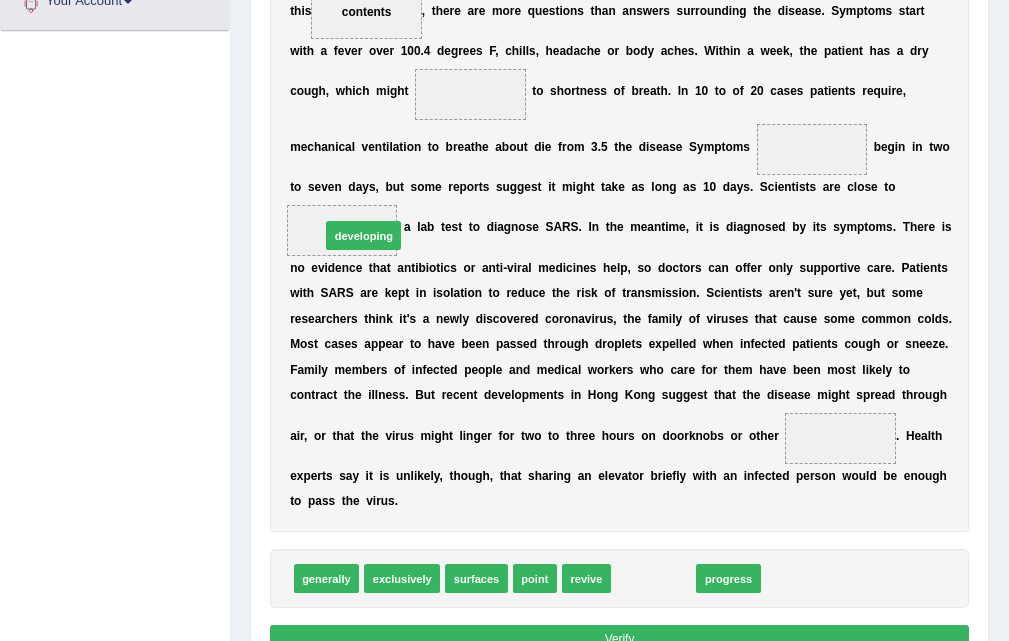 drag, startPoint x: 640, startPoint y: 586, endPoint x: 299, endPoint y: 189, distance: 523.34503 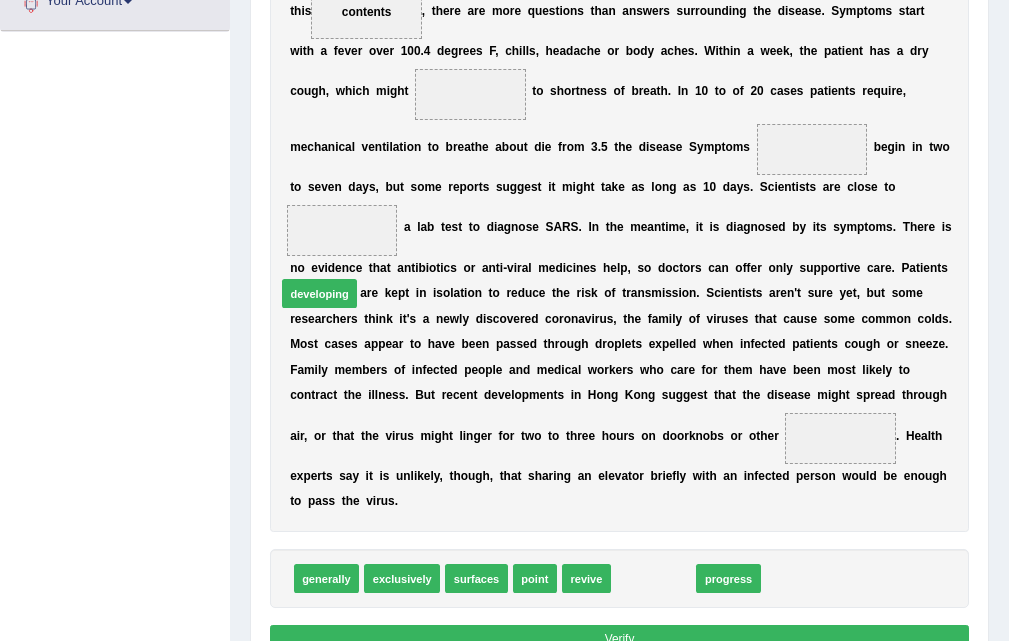drag, startPoint x: 638, startPoint y: 579, endPoint x: 245, endPoint y: 243, distance: 517.05414 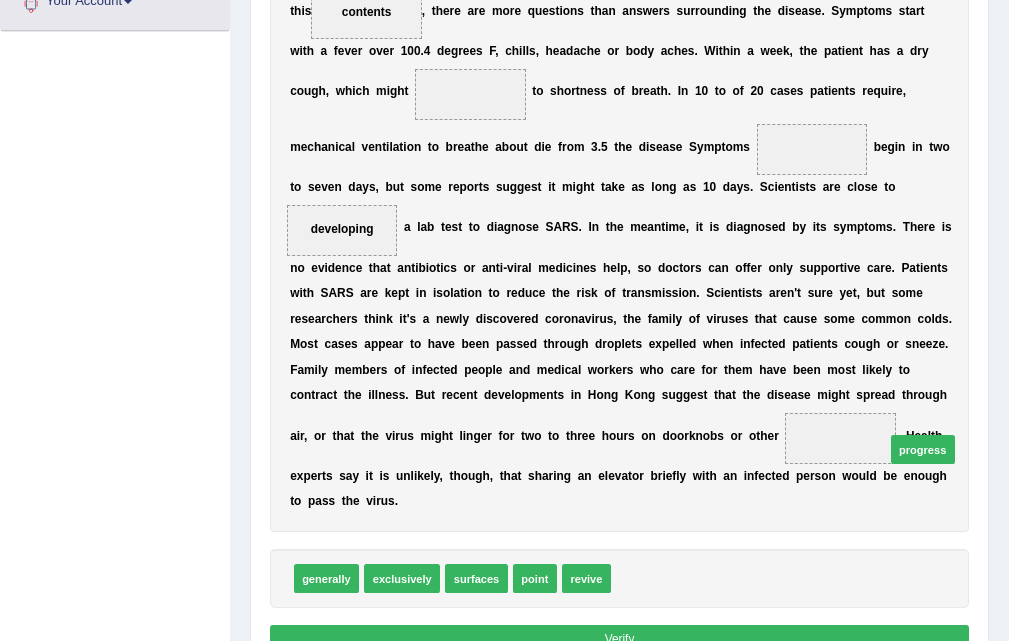 drag, startPoint x: 639, startPoint y: 576, endPoint x: 955, endPoint y: 429, distance: 348.51828 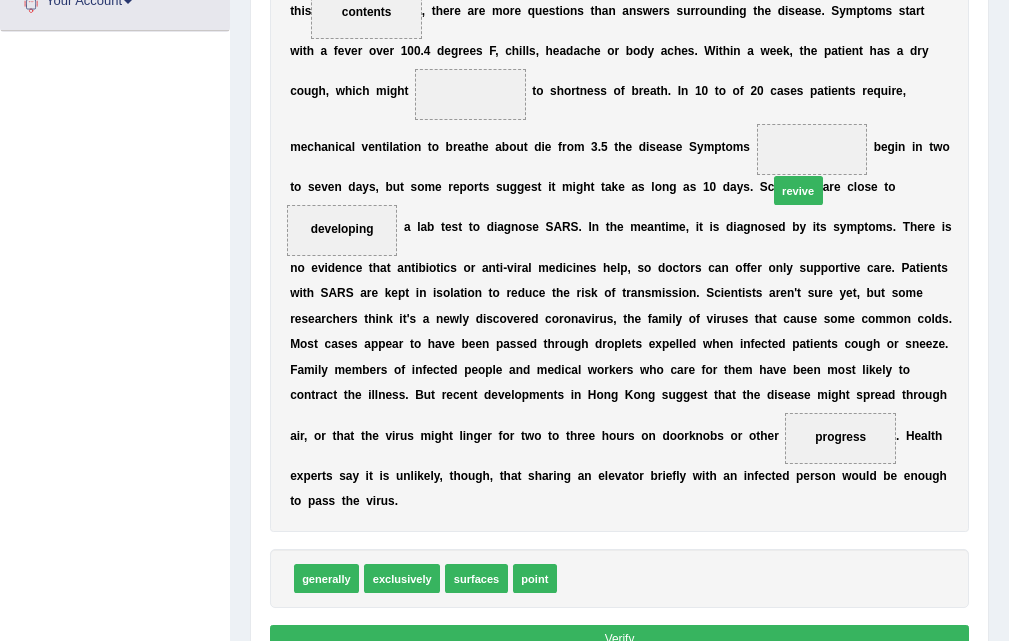 drag, startPoint x: 603, startPoint y: 581, endPoint x: 862, endPoint y: 152, distance: 501.12076 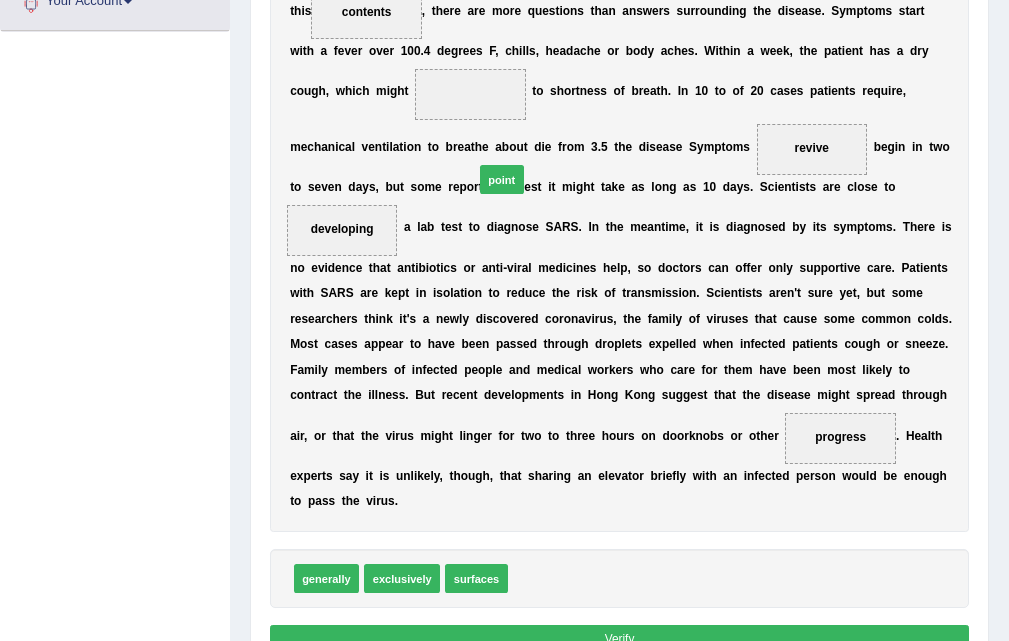 drag, startPoint x: 540, startPoint y: 592, endPoint x: 501, endPoint y: 123, distance: 470.61874 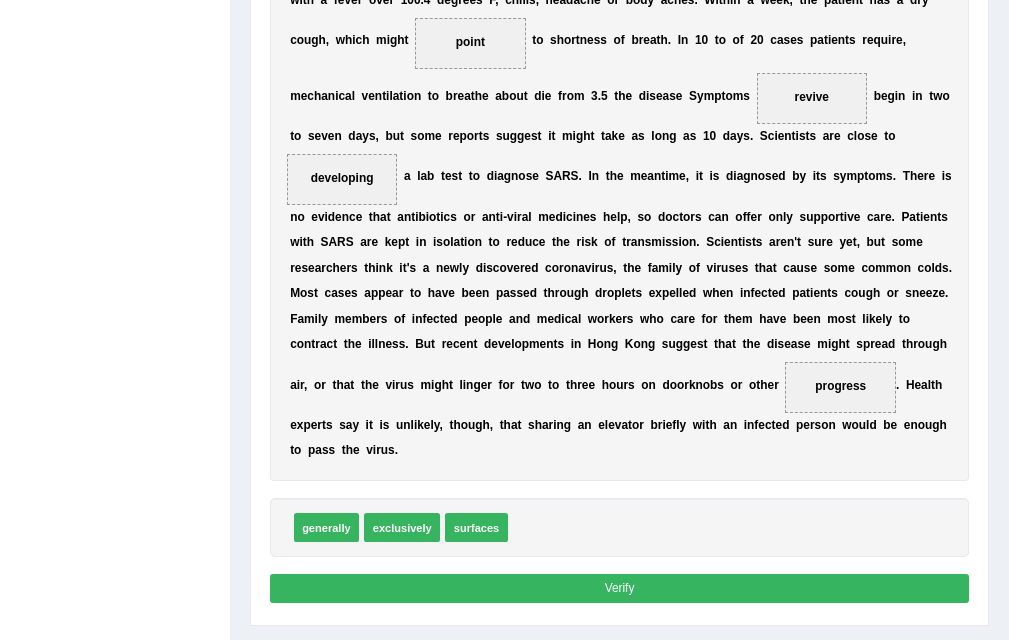 scroll, scrollTop: 567, scrollLeft: 0, axis: vertical 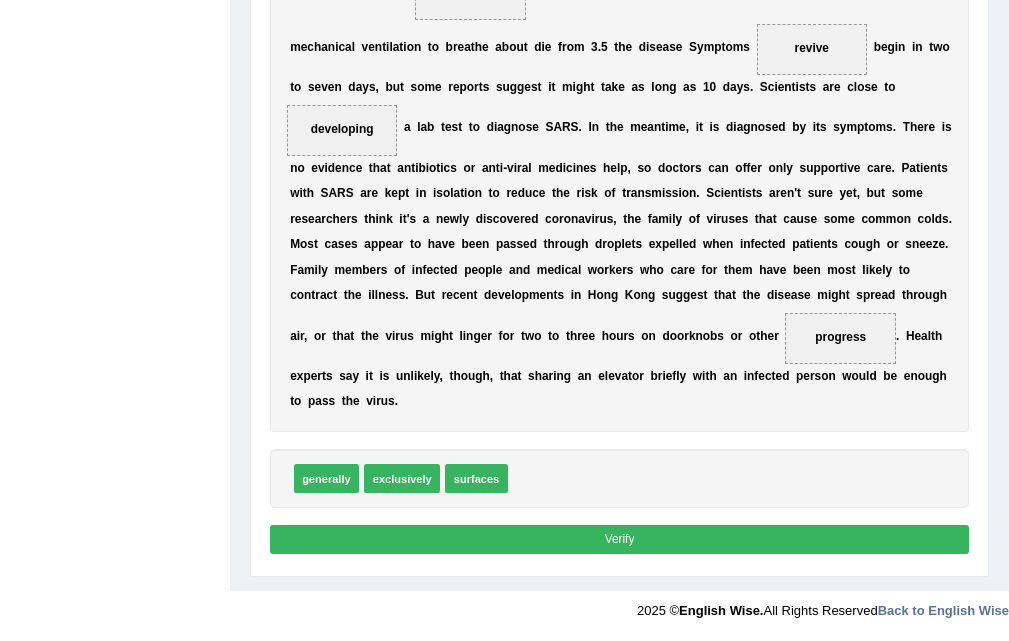 click on "Verify" at bounding box center (620, 539) 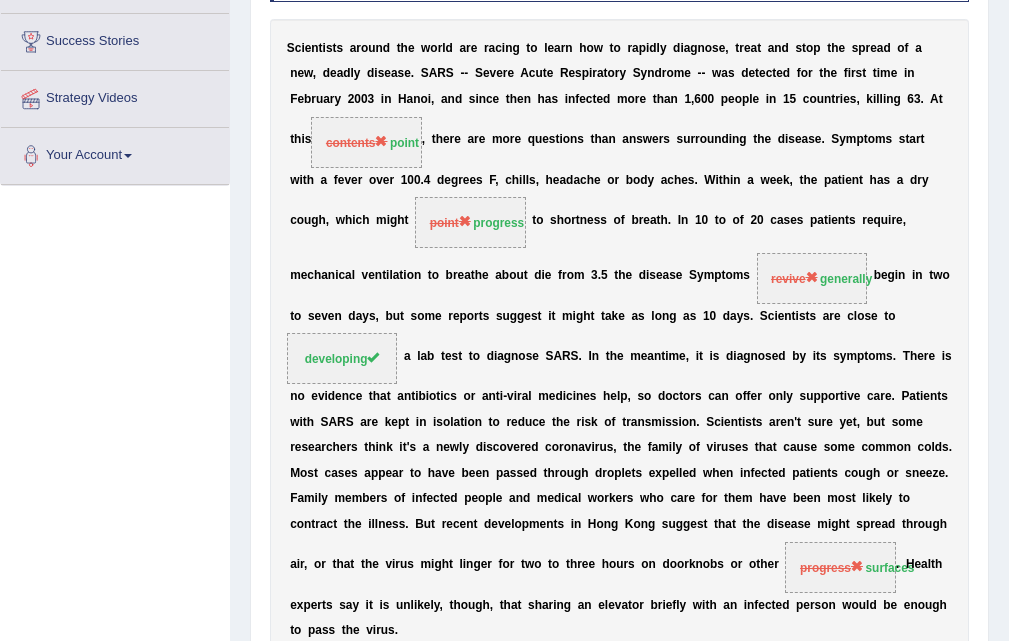 scroll, scrollTop: 13, scrollLeft: 0, axis: vertical 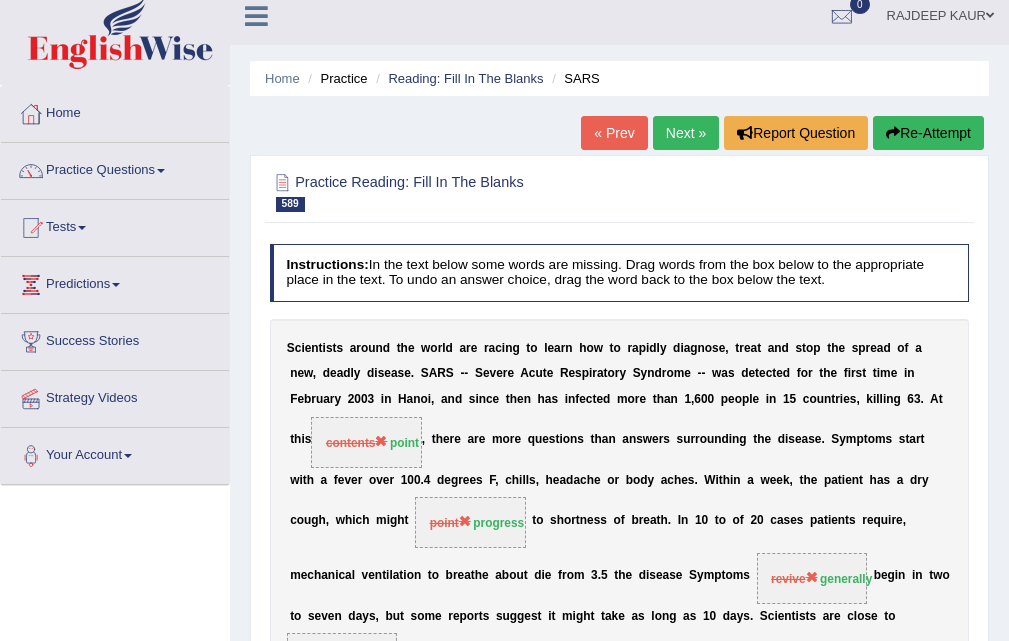 click on "Next »" at bounding box center [686, 133] 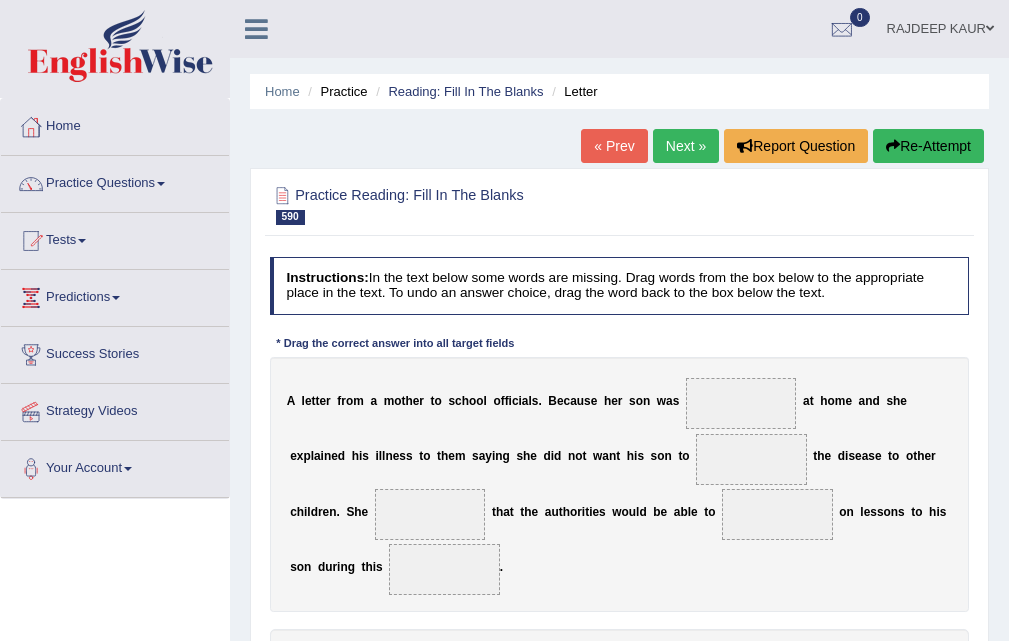 scroll, scrollTop: 0, scrollLeft: 0, axis: both 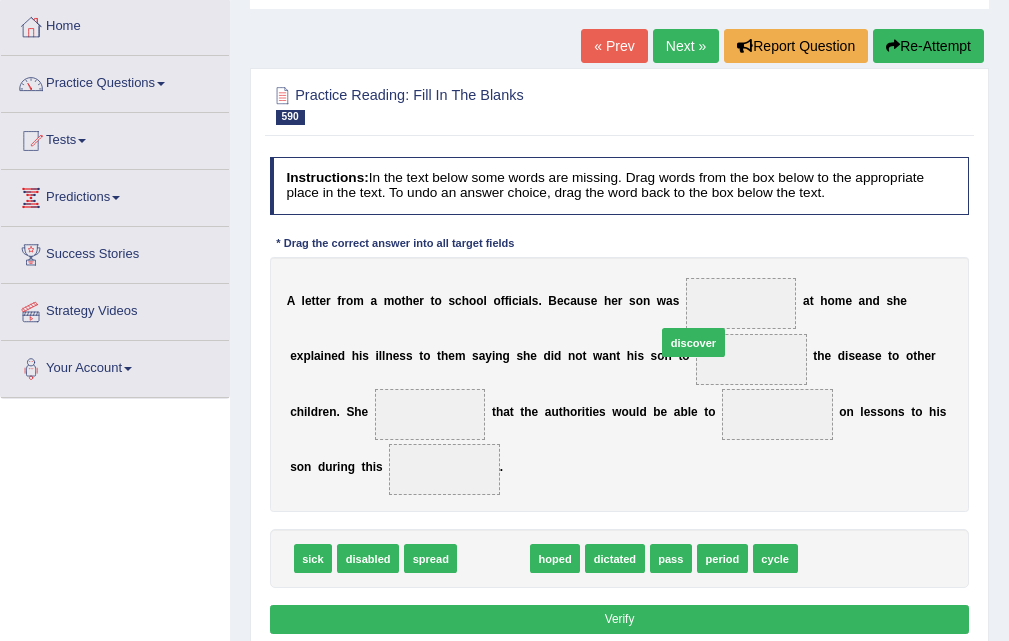drag, startPoint x: 505, startPoint y: 565, endPoint x: 750, endPoint y: 311, distance: 352.90366 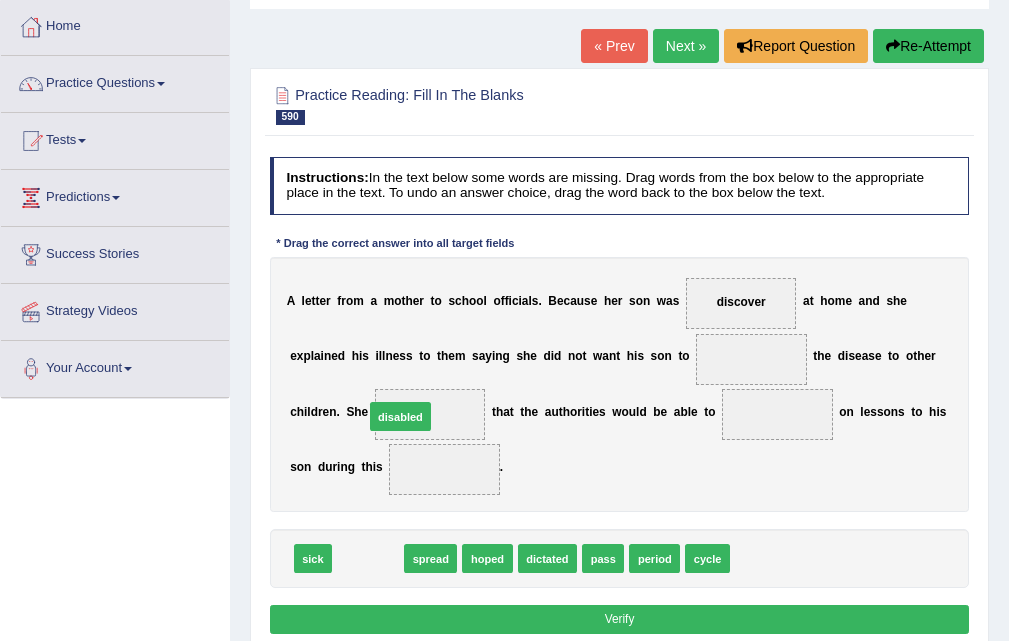 drag, startPoint x: 378, startPoint y: 566, endPoint x: 432, endPoint y: 393, distance: 181.2319 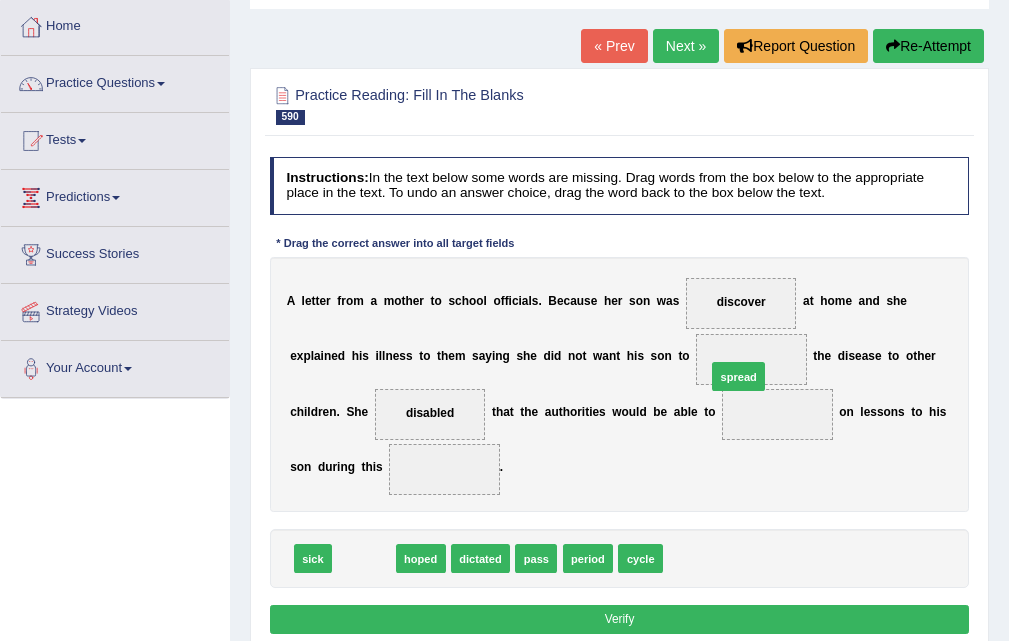 drag, startPoint x: 370, startPoint y: 562, endPoint x: 811, endPoint y: 348, distance: 490.18057 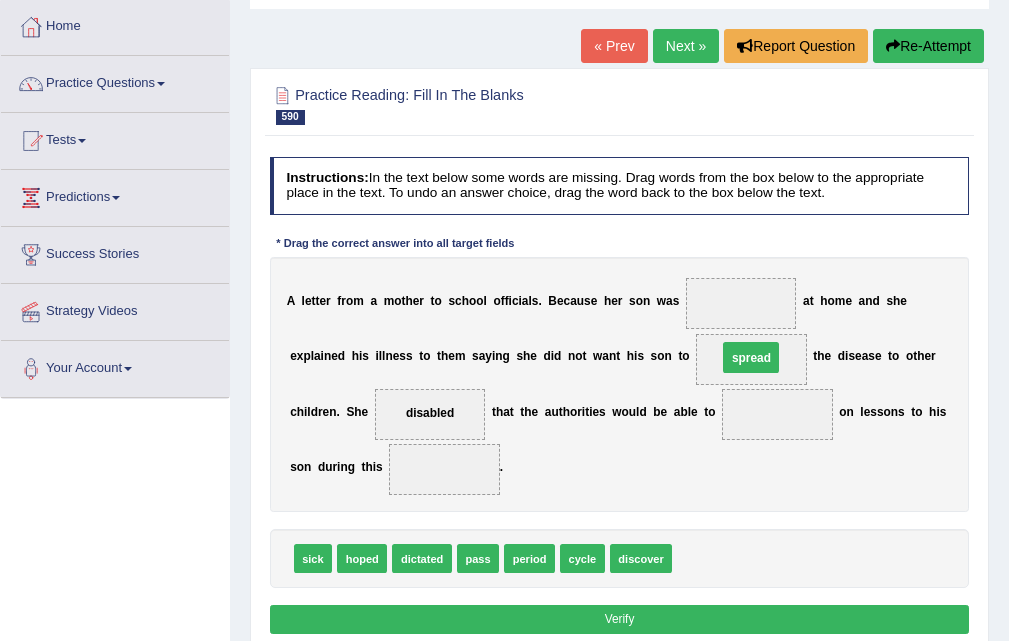 click at bounding box center [810, 356] 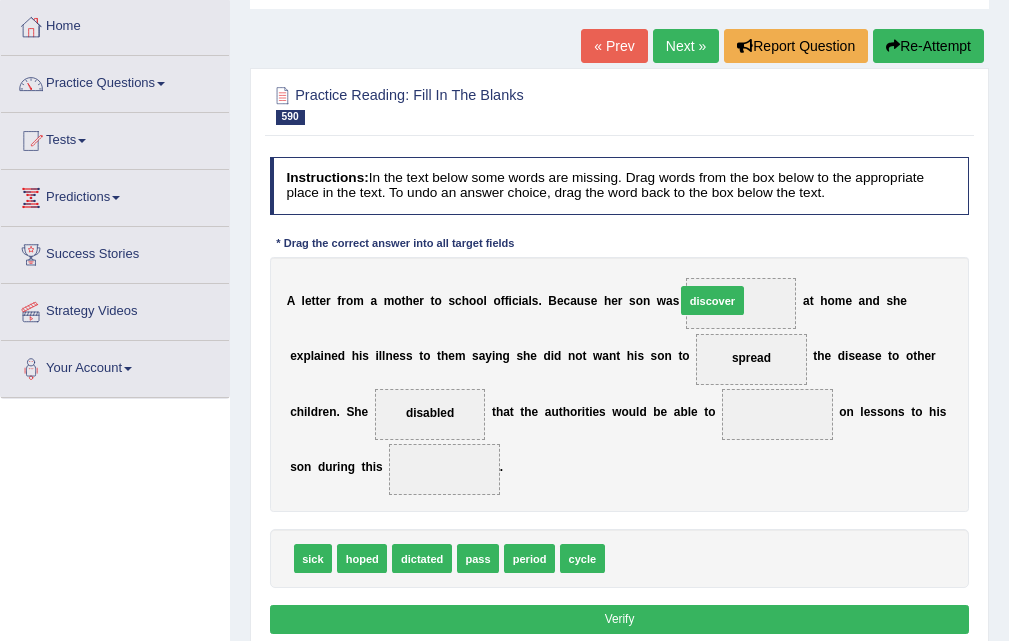 drag, startPoint x: 660, startPoint y: 562, endPoint x: 745, endPoint y: 259, distance: 314.6967 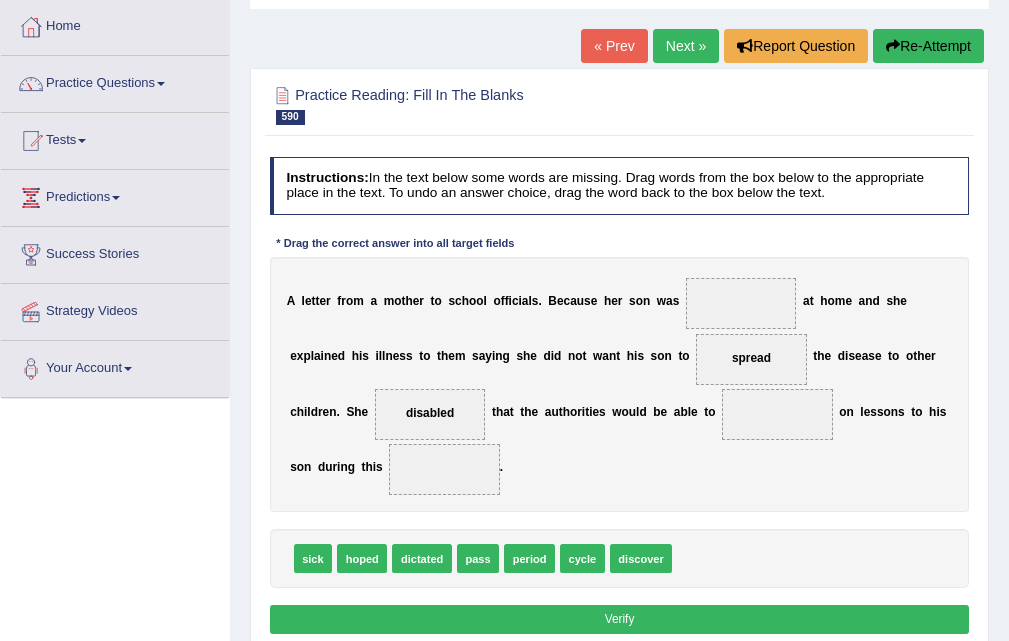 click on "A    l e t t e r    f r o m    a    m o t h e r    t o    s c h o o l    o f f i c i a l s .    B e c a u s e    h e r    s o n    w a s       a t    h o m e    a n d    s h e    e x p l a i n e d    h i s    i l l n e s s    t o    t h e m    s a y i n g    s h e    d i d    n o t    w a n t    h i s    s o n    t o    spread    t h e    d i s e a s e    t o    o t h e r    c h i l d r e n .    S h e    disabled    t h a t    t h e    a u t h o r i t i e s    w o u l d    b e    a b l e    t o       o n    l e s s o n s    t o    h i s    s o n    d u r i n g    t h i s    ." at bounding box center [620, 384] 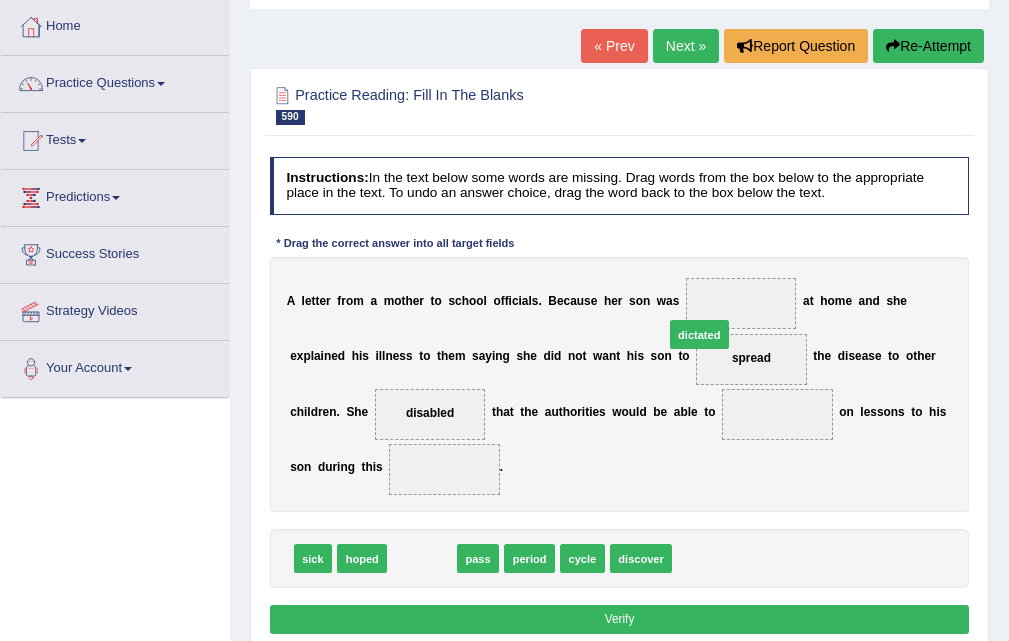 drag, startPoint x: 421, startPoint y: 565, endPoint x: 747, endPoint y: 301, distance: 419.49017 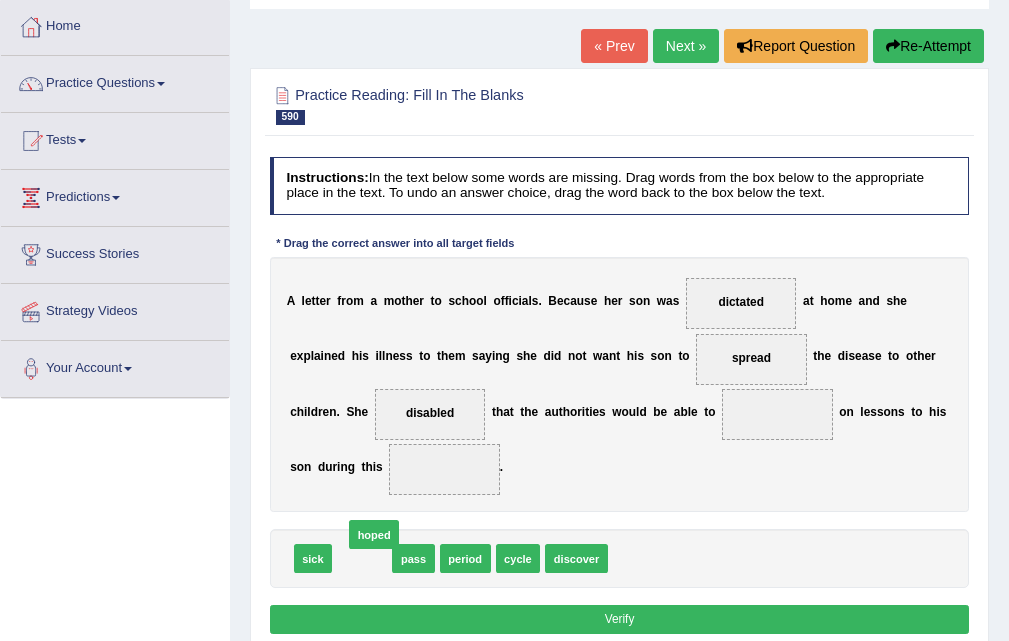 drag, startPoint x: 365, startPoint y: 572, endPoint x: 375, endPoint y: 560, distance: 15.6205 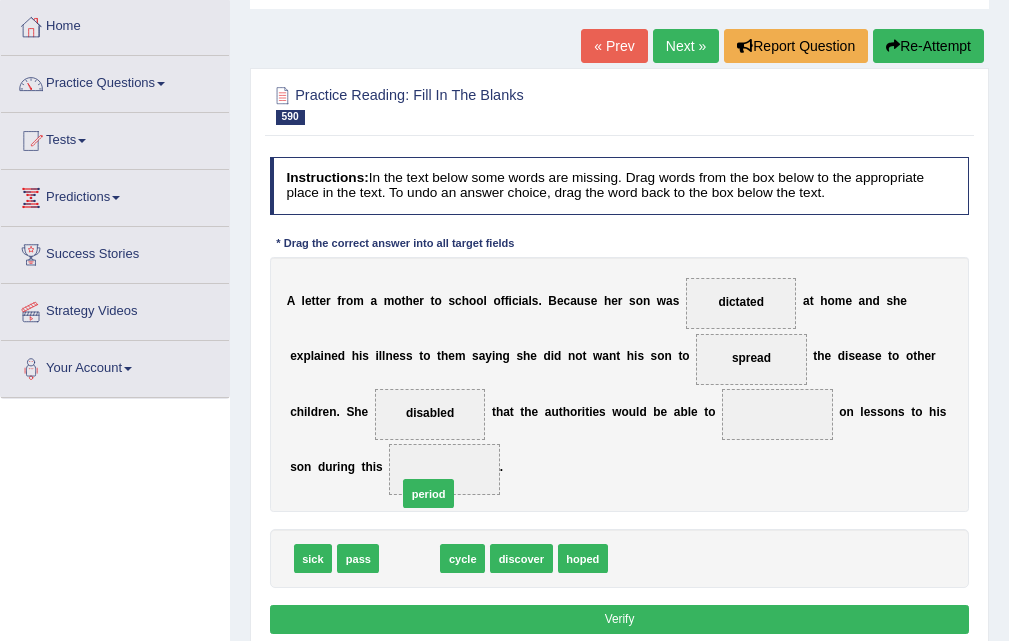 drag, startPoint x: 407, startPoint y: 560, endPoint x: 429, endPoint y: 483, distance: 80.08121 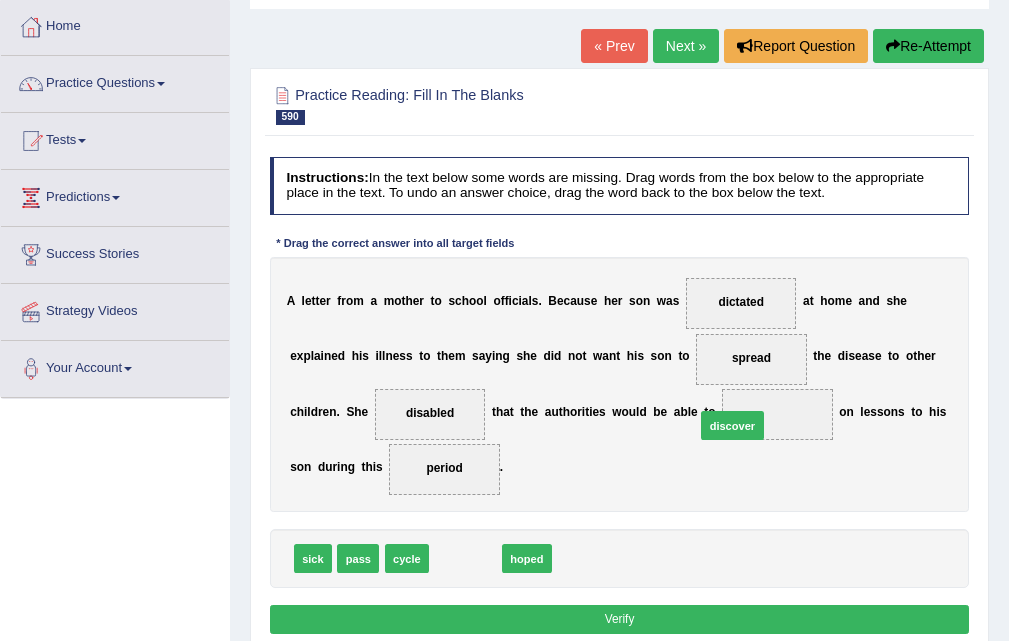 drag, startPoint x: 459, startPoint y: 561, endPoint x: 781, endPoint y: 323, distance: 400.4098 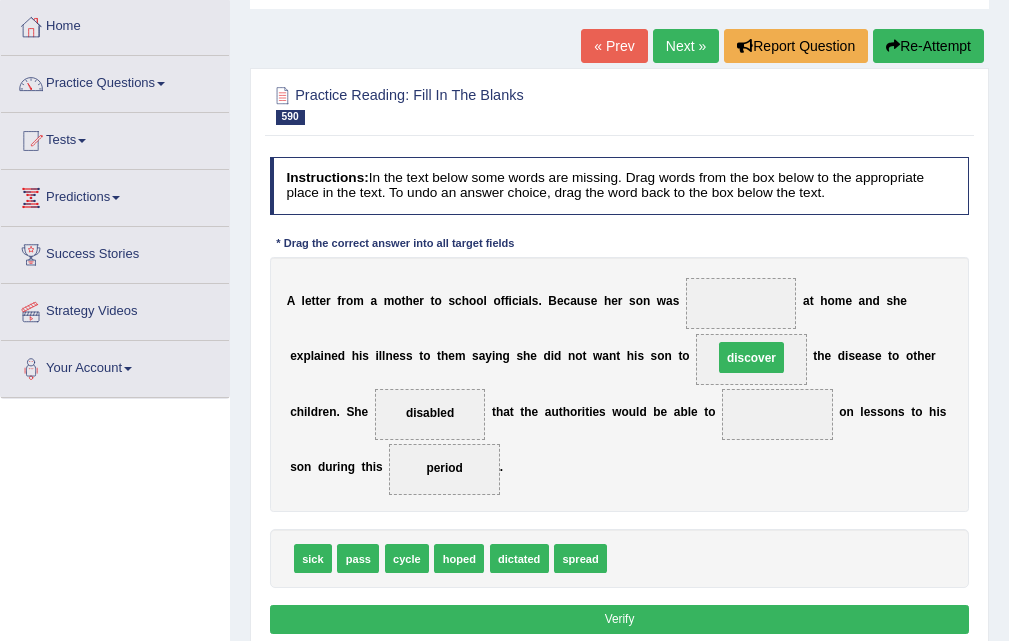 drag, startPoint x: 781, startPoint y: 323, endPoint x: 793, endPoint y: 365, distance: 43.68066 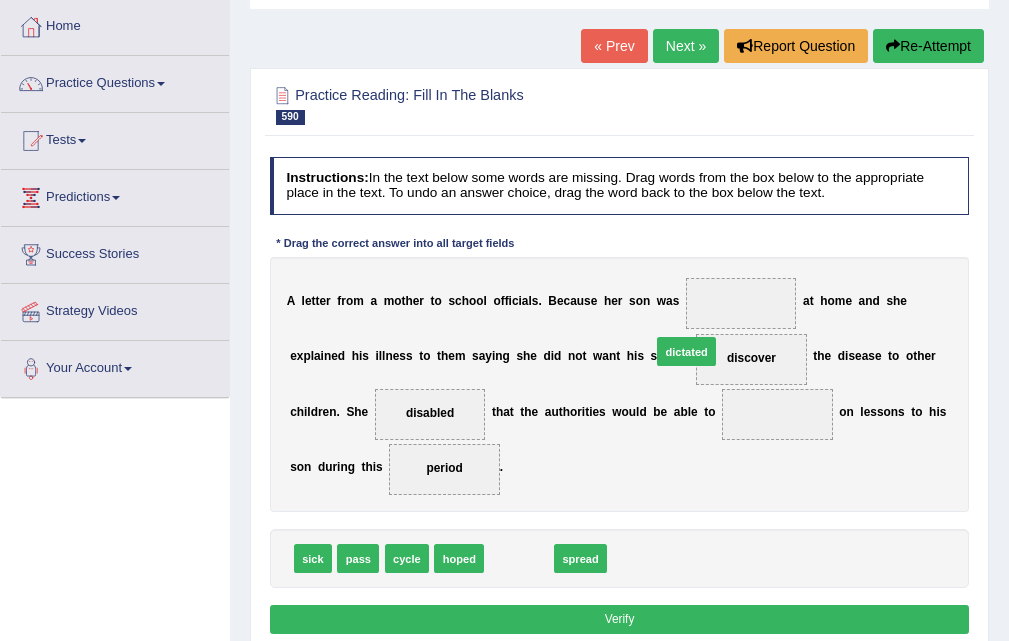 drag, startPoint x: 517, startPoint y: 568, endPoint x: 716, endPoint y: 326, distance: 313.31296 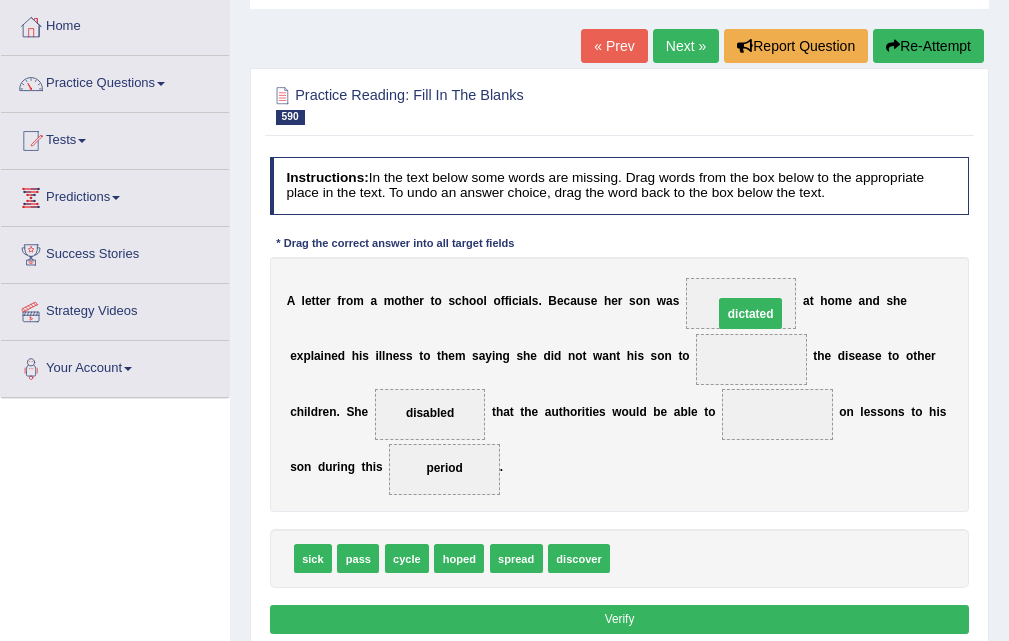 drag, startPoint x: 752, startPoint y: 364, endPoint x: 751, endPoint y: 312, distance: 52.009613 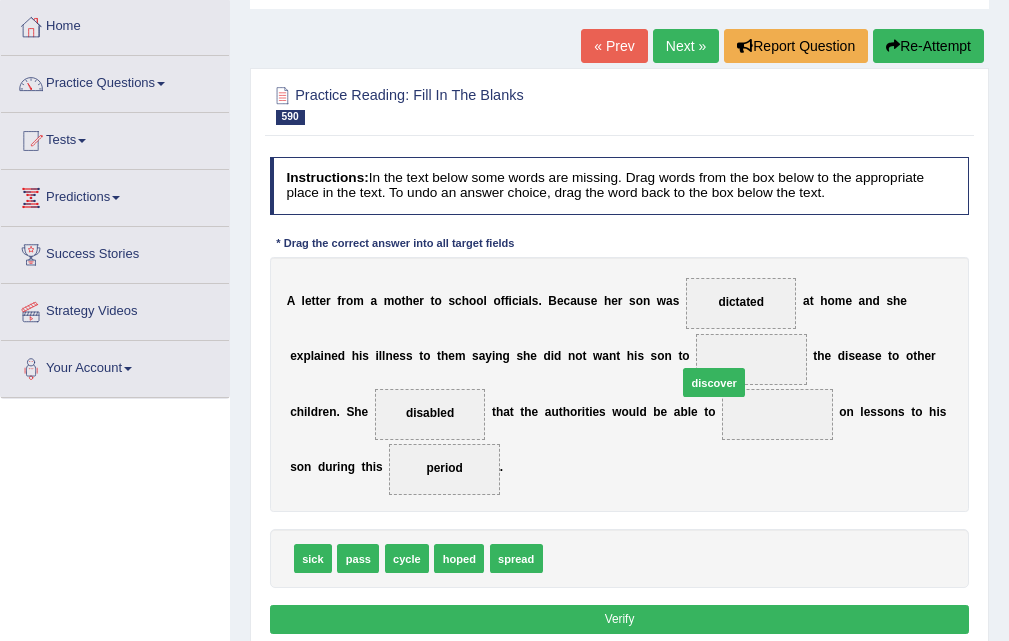 drag, startPoint x: 571, startPoint y: 559, endPoint x: 730, endPoint y: 352, distance: 261.01724 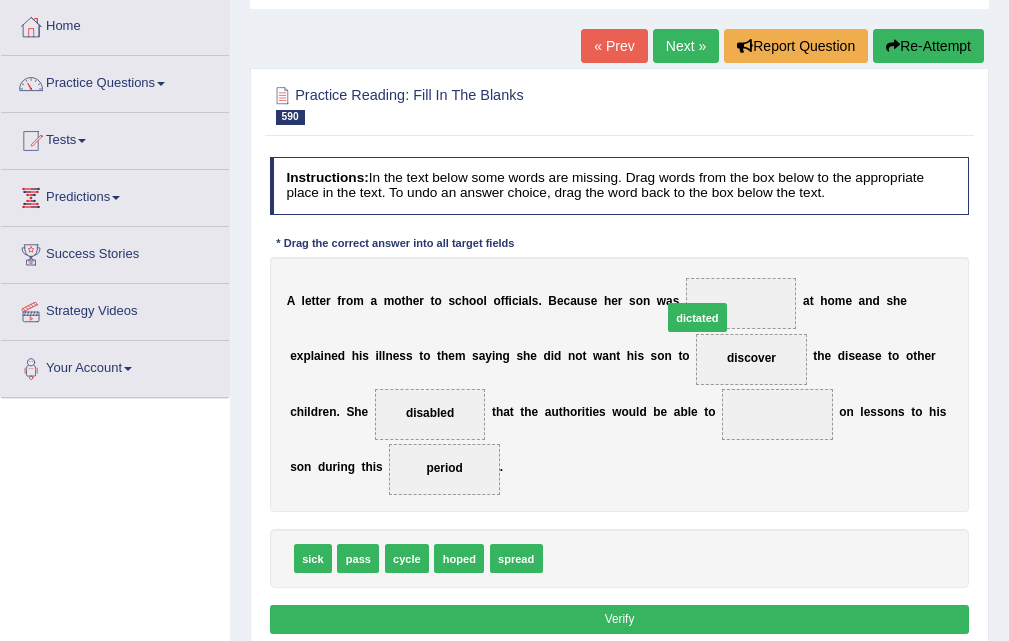 drag, startPoint x: 578, startPoint y: 553, endPoint x: 721, endPoint y: 270, distance: 317.07727 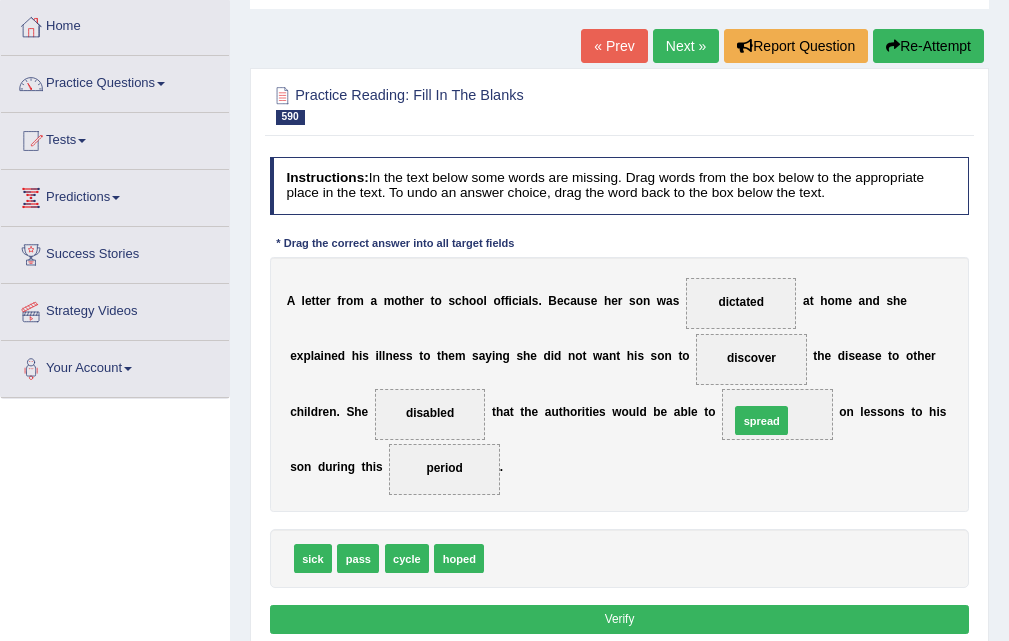 drag, startPoint x: 508, startPoint y: 561, endPoint x: 797, endPoint y: 399, distance: 331.308 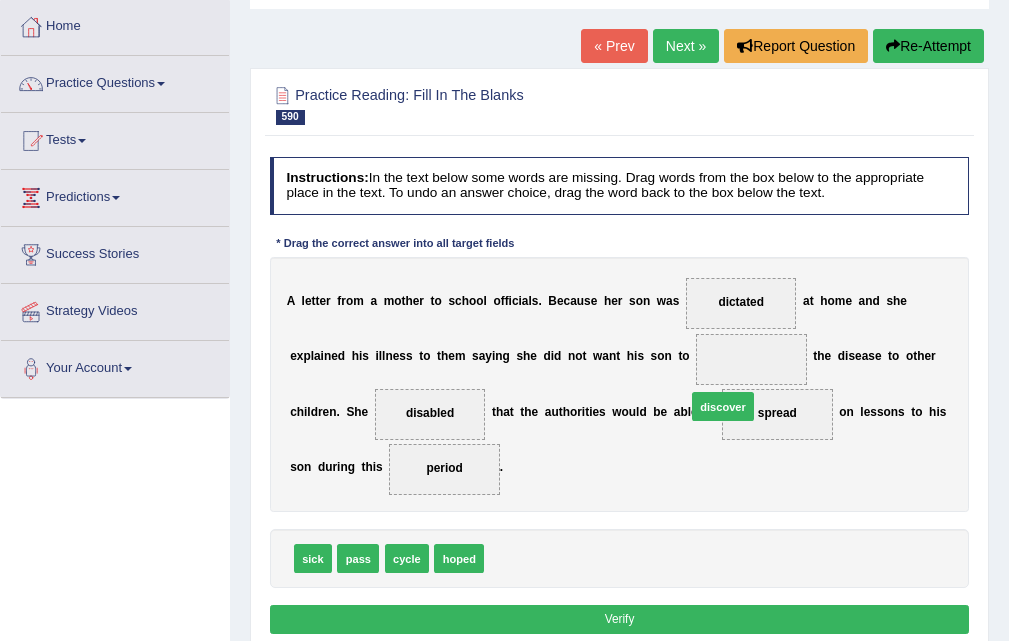 drag, startPoint x: 512, startPoint y: 558, endPoint x: 750, endPoint y: 379, distance: 297.80026 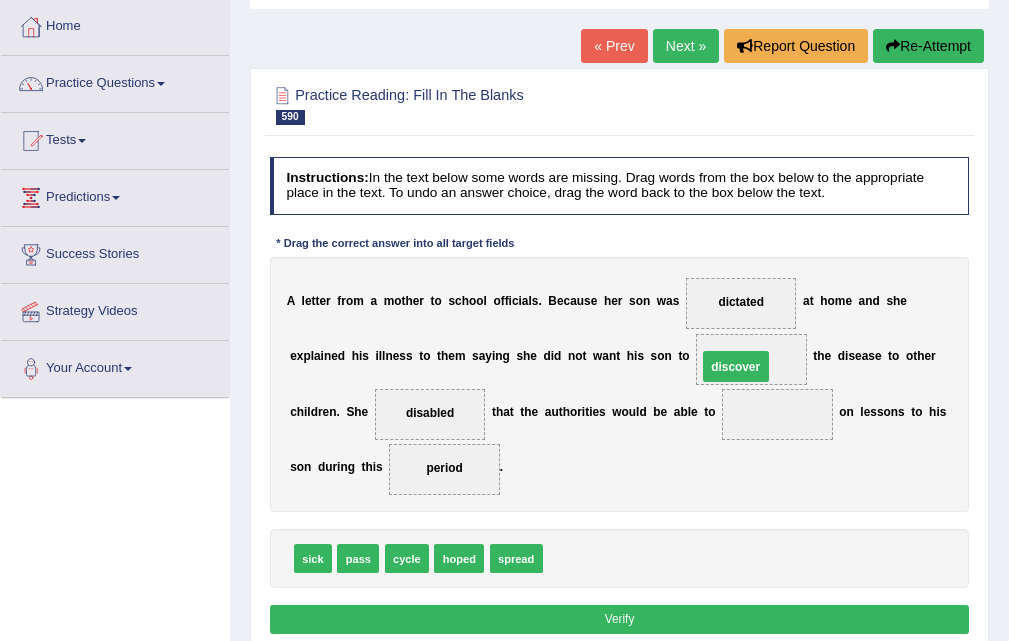 drag, startPoint x: 775, startPoint y: 414, endPoint x: 726, endPoint y: 359, distance: 73.661385 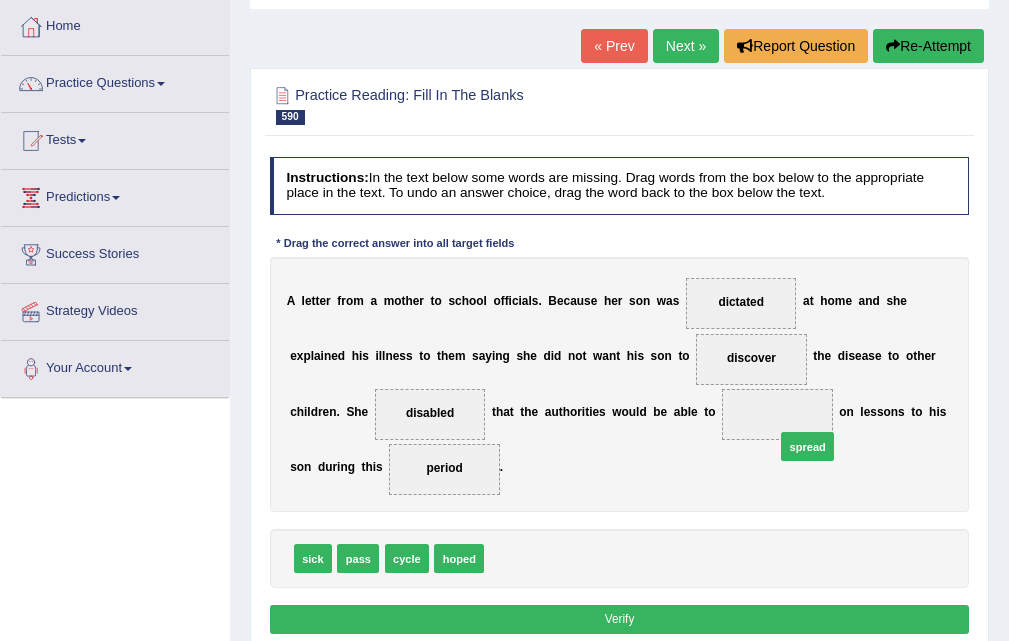 drag, startPoint x: 525, startPoint y: 564, endPoint x: 835, endPoint y: 428, distance: 338.52032 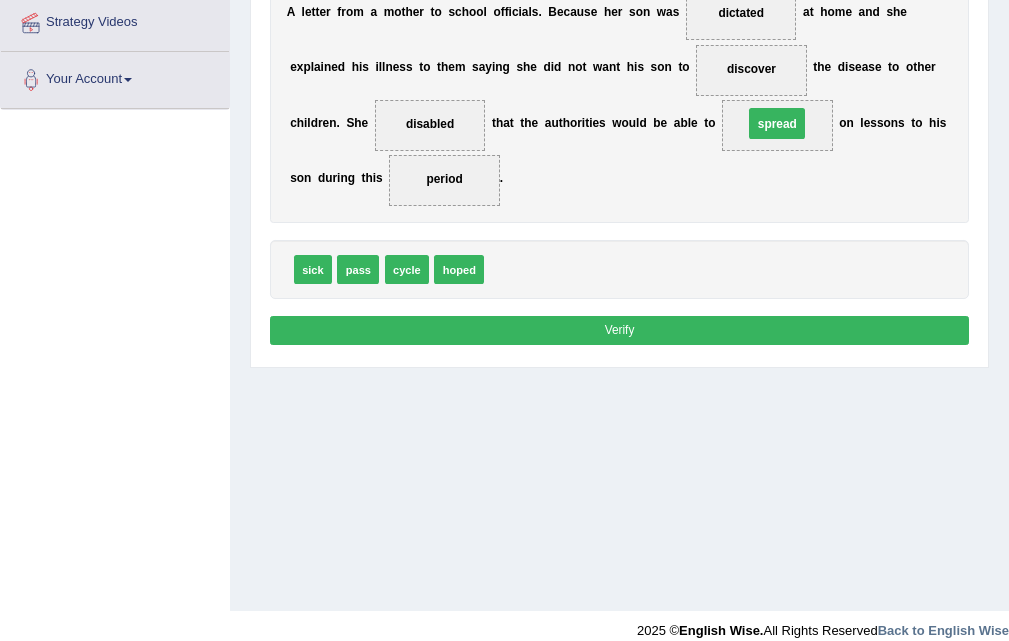 scroll, scrollTop: 400, scrollLeft: 0, axis: vertical 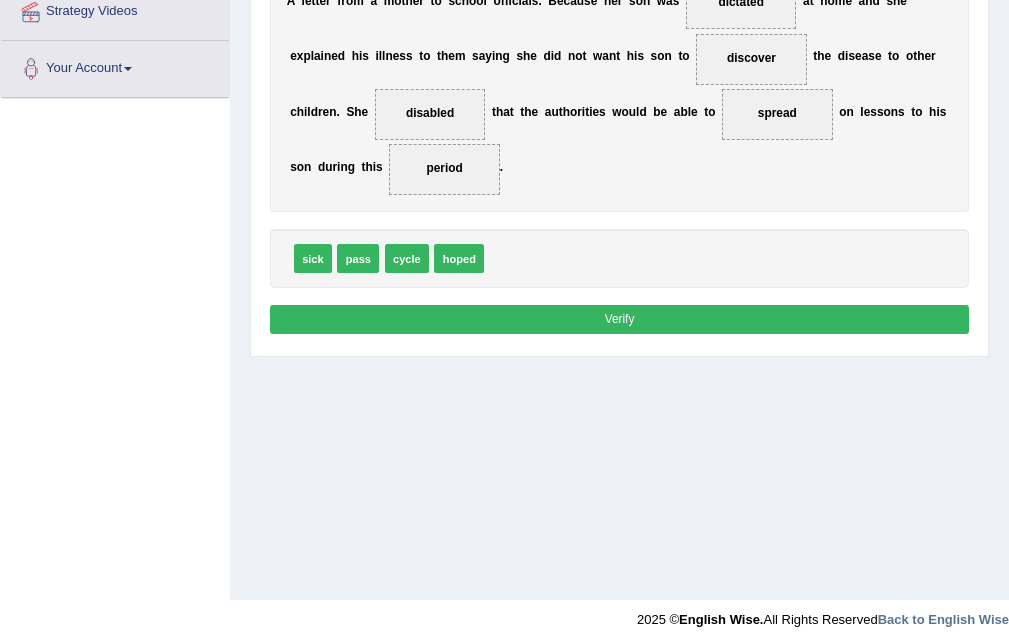 click on "Verify" at bounding box center [620, 319] 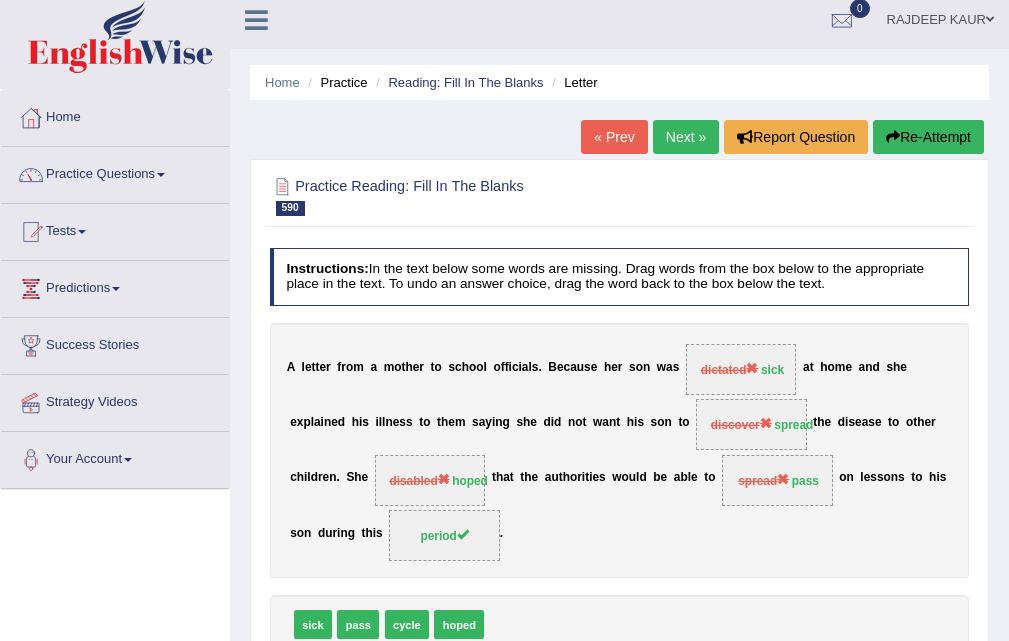 scroll, scrollTop: 0, scrollLeft: 0, axis: both 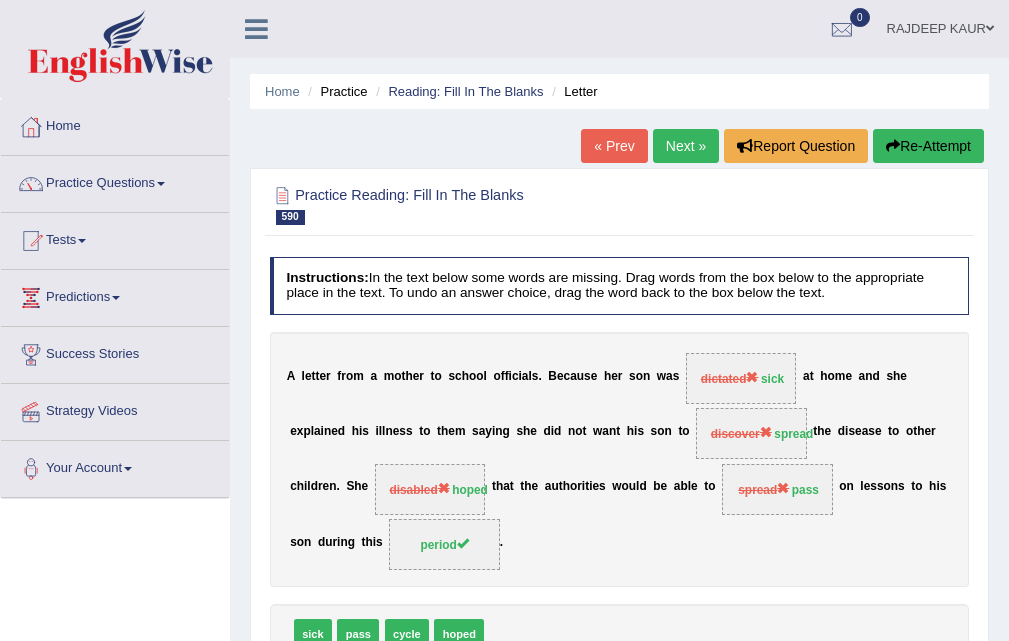 click on "Next »" at bounding box center (686, 146) 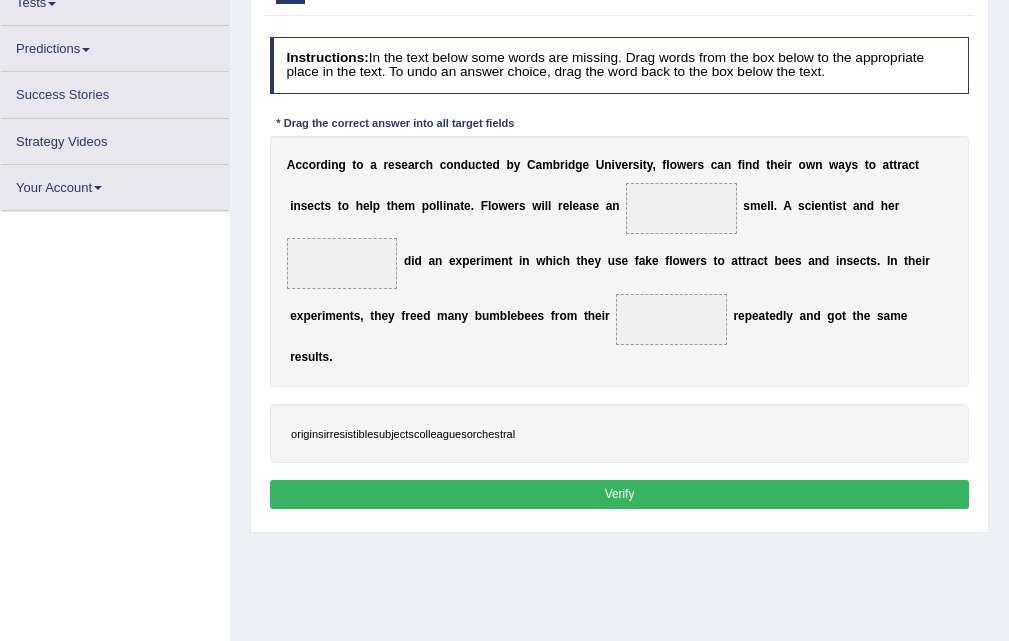 scroll, scrollTop: 211, scrollLeft: 0, axis: vertical 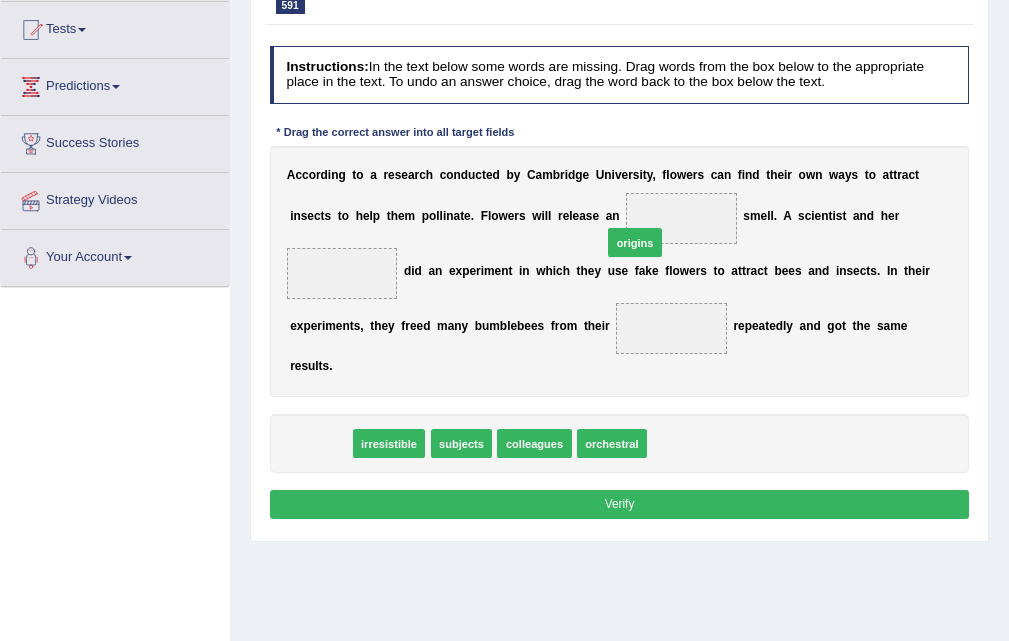 drag, startPoint x: 326, startPoint y: 456, endPoint x: 696, endPoint y: 220, distance: 438.8576 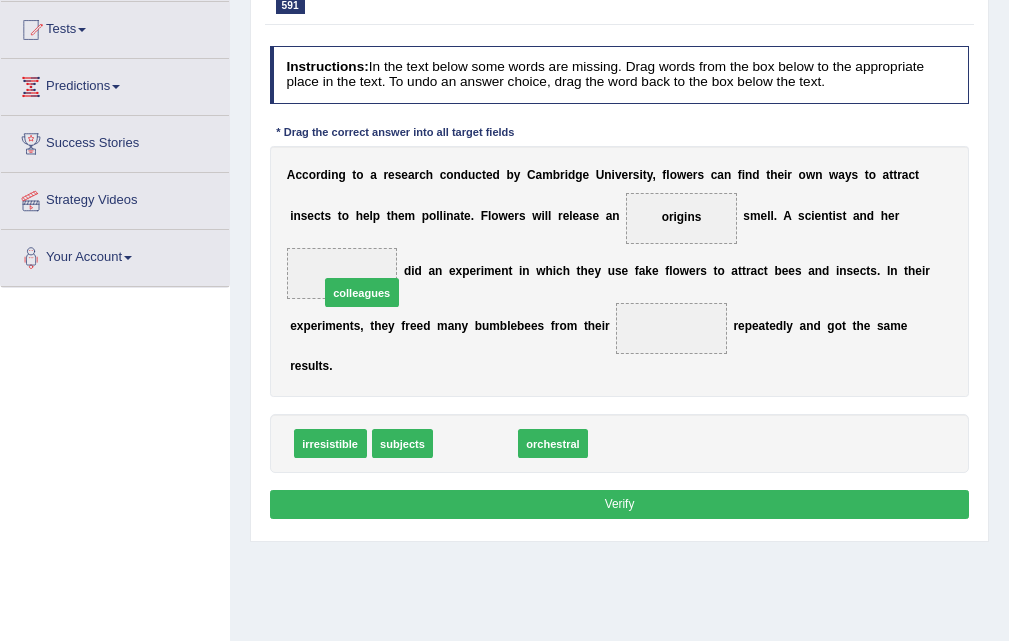 drag, startPoint x: 481, startPoint y: 451, endPoint x: 347, endPoint y: 274, distance: 222.00226 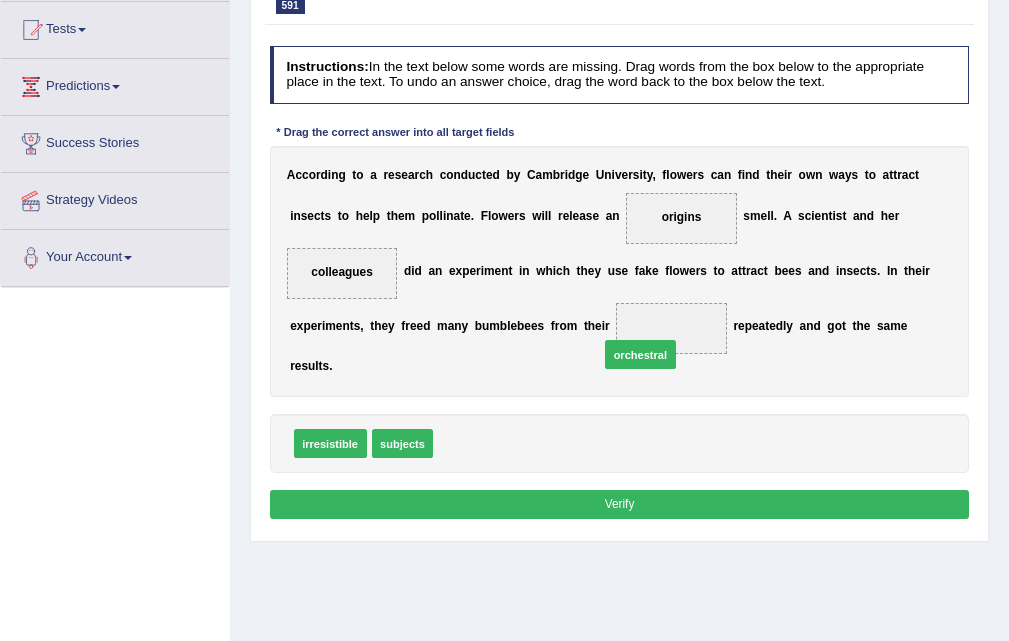 drag, startPoint x: 479, startPoint y: 444, endPoint x: 675, endPoint y: 340, distance: 221.88286 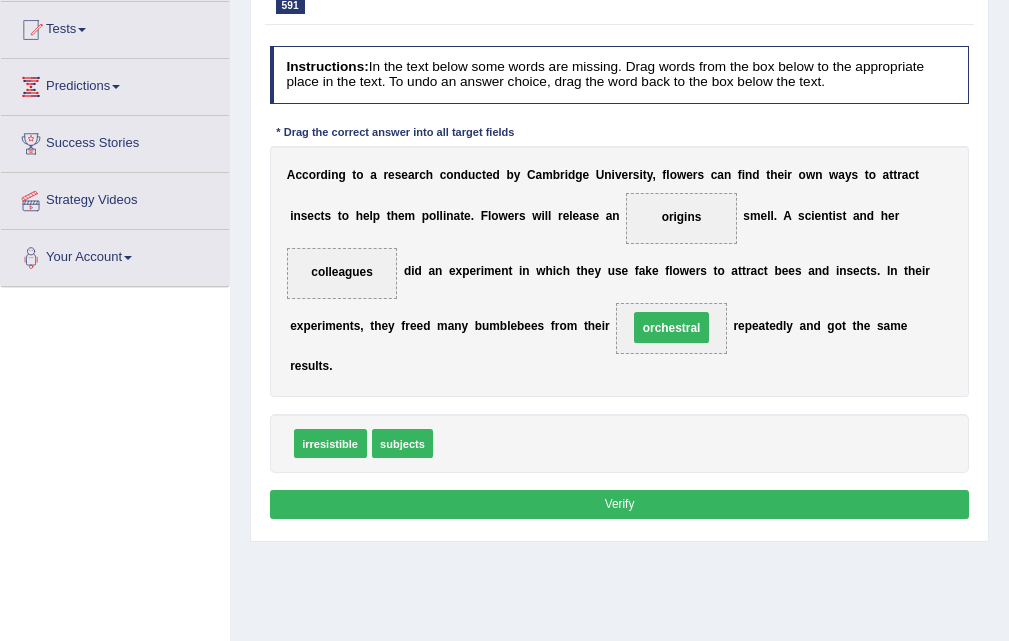 click on "Verify" at bounding box center (620, 504) 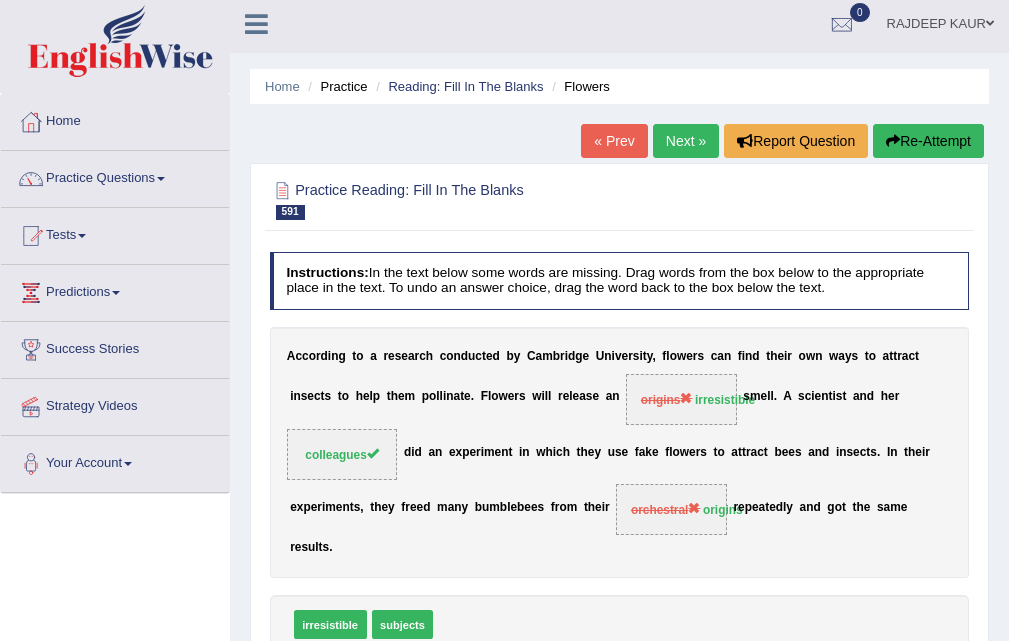 scroll, scrollTop: 0, scrollLeft: 0, axis: both 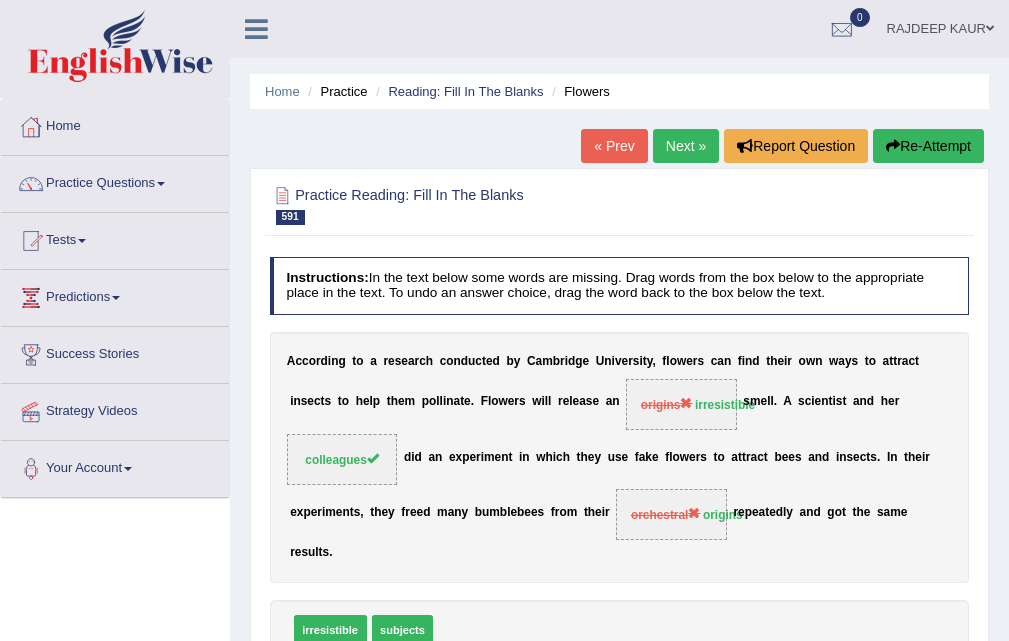 click on "Next »" at bounding box center (686, 146) 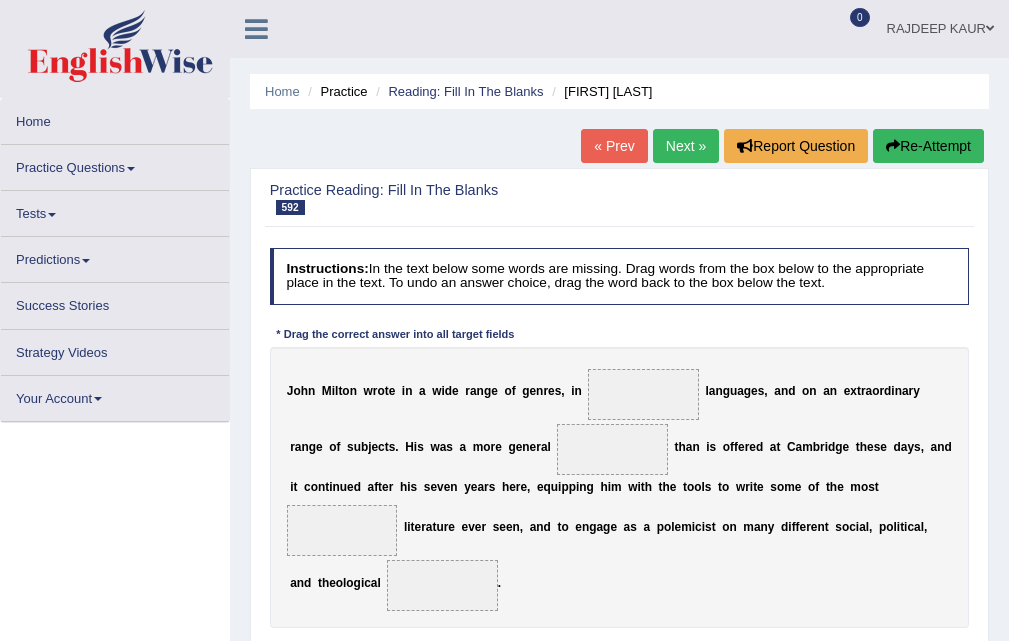 scroll, scrollTop: 139, scrollLeft: 0, axis: vertical 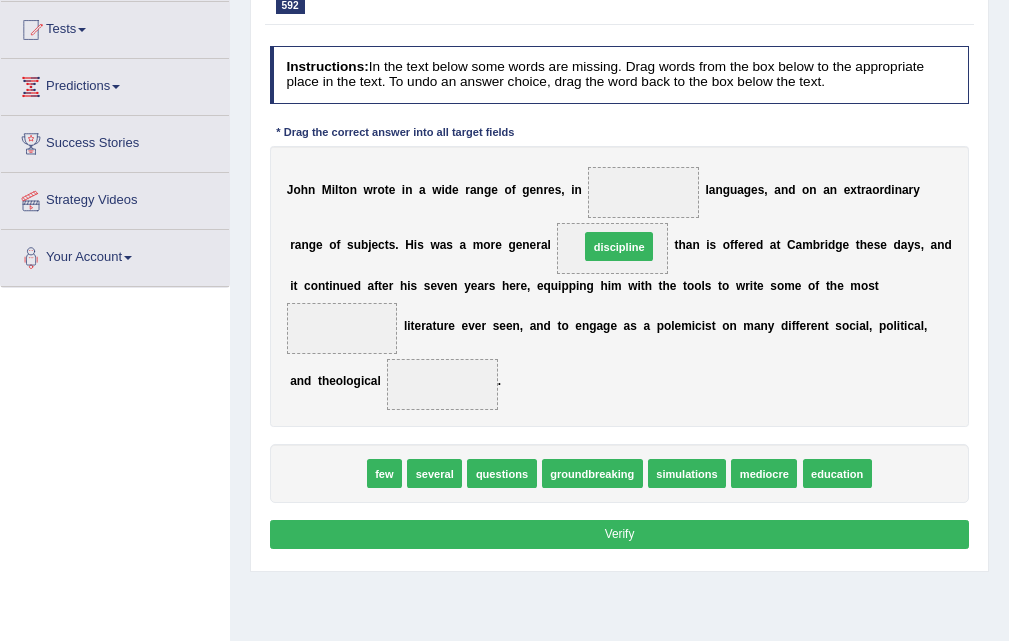 drag, startPoint x: 303, startPoint y: 477, endPoint x: 654, endPoint y: 197, distance: 449 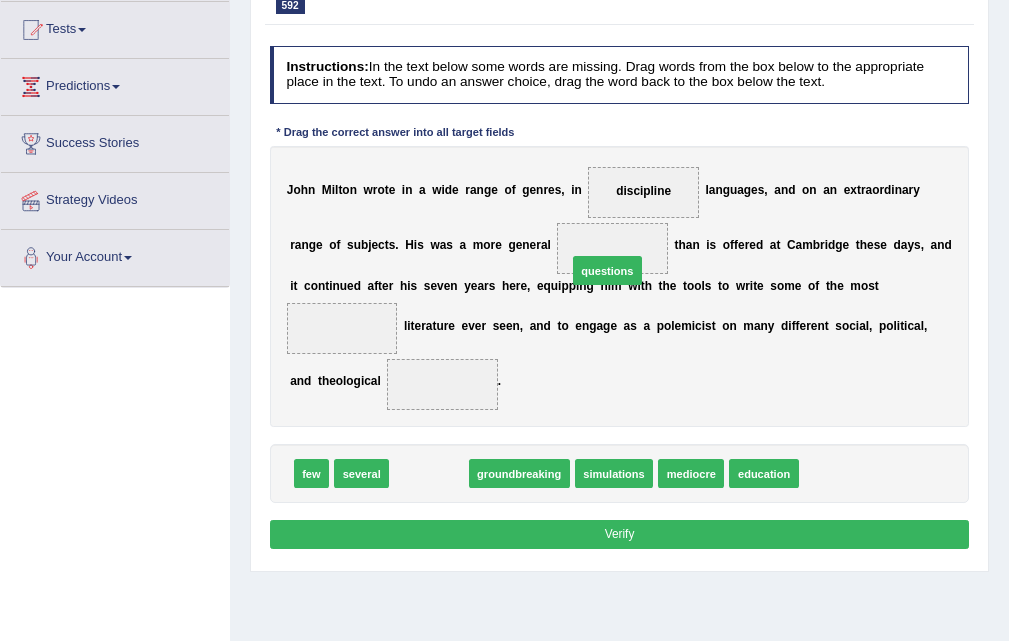 drag, startPoint x: 429, startPoint y: 472, endPoint x: 639, endPoint y: 234, distance: 317.40195 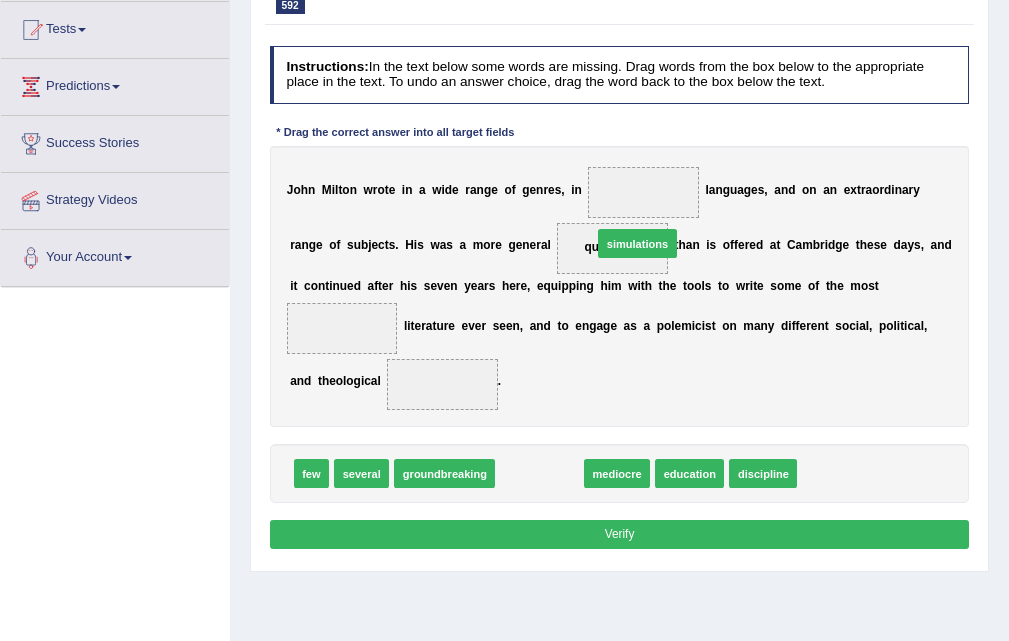 drag, startPoint x: 536, startPoint y: 478, endPoint x: 657, endPoint y: 191, distance: 311.4643 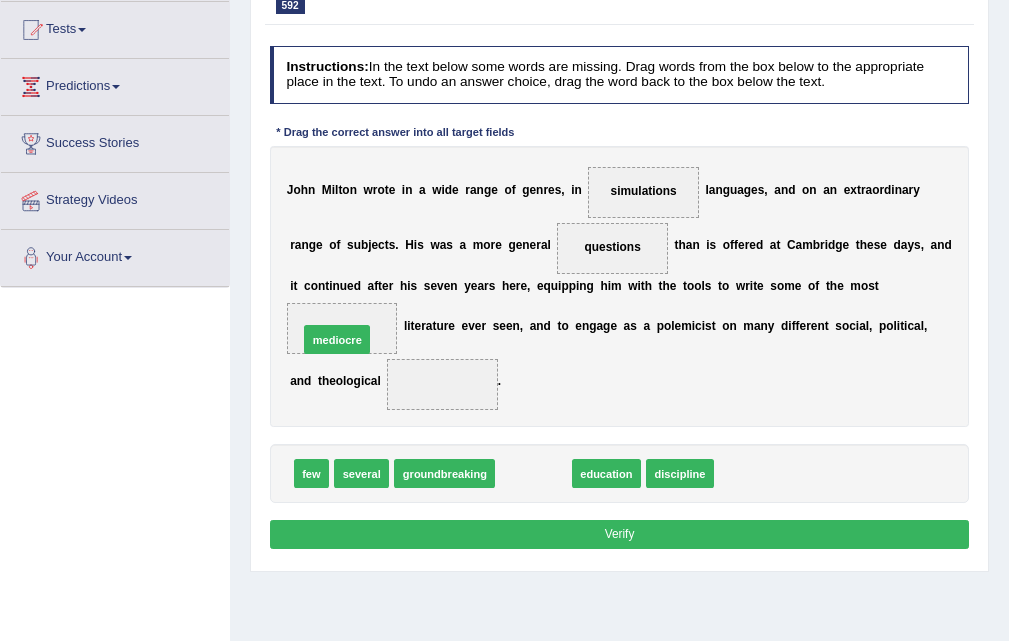 drag, startPoint x: 532, startPoint y: 484, endPoint x: 301, endPoint y: 327, distance: 279.3027 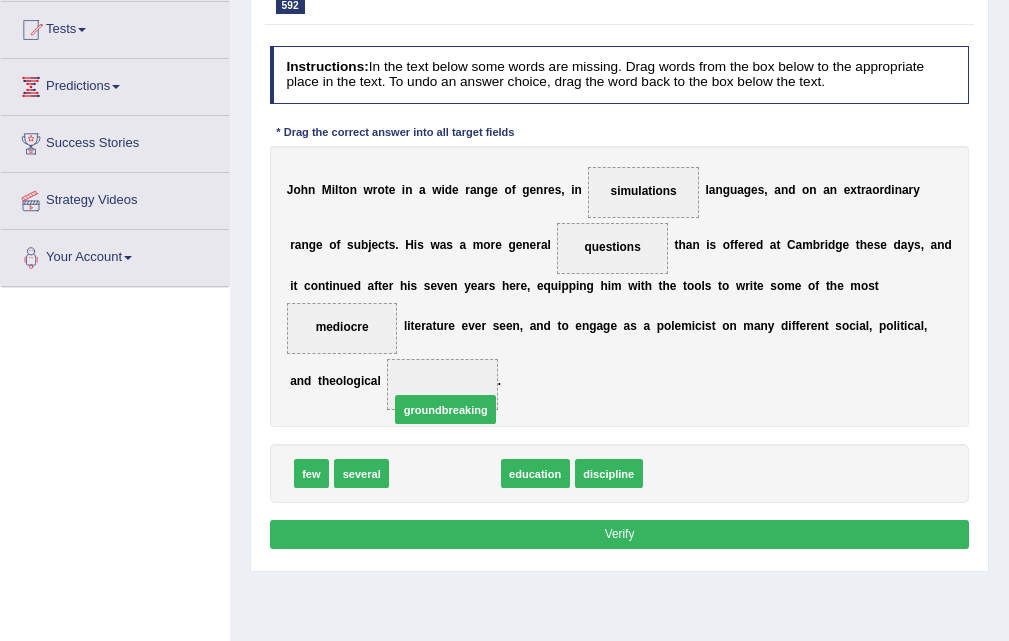 drag, startPoint x: 442, startPoint y: 476, endPoint x: 444, endPoint y: 392, distance: 84.0238 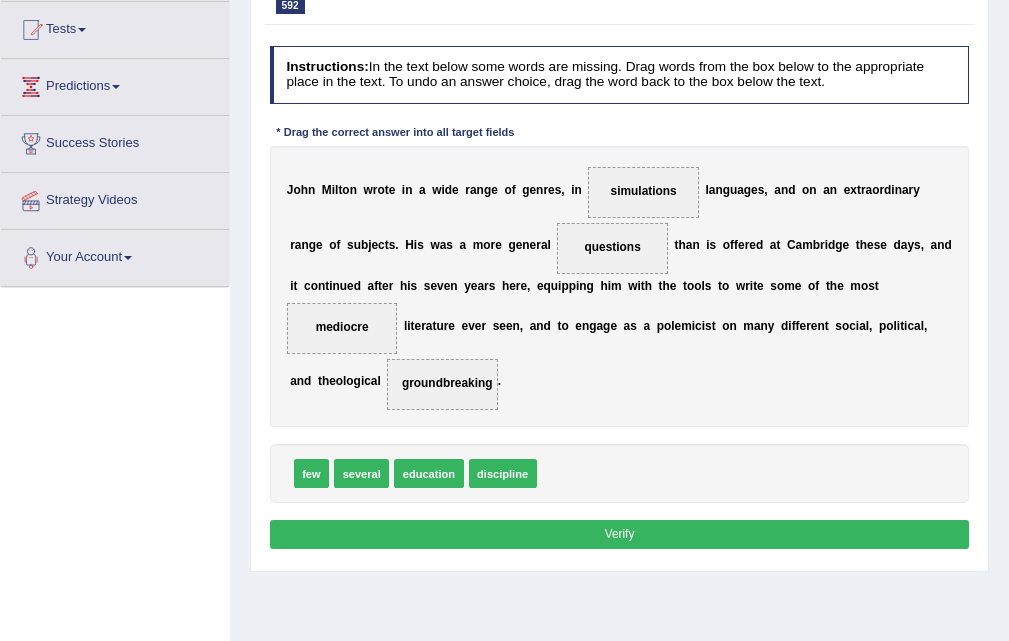click on "Verify" at bounding box center [620, 534] 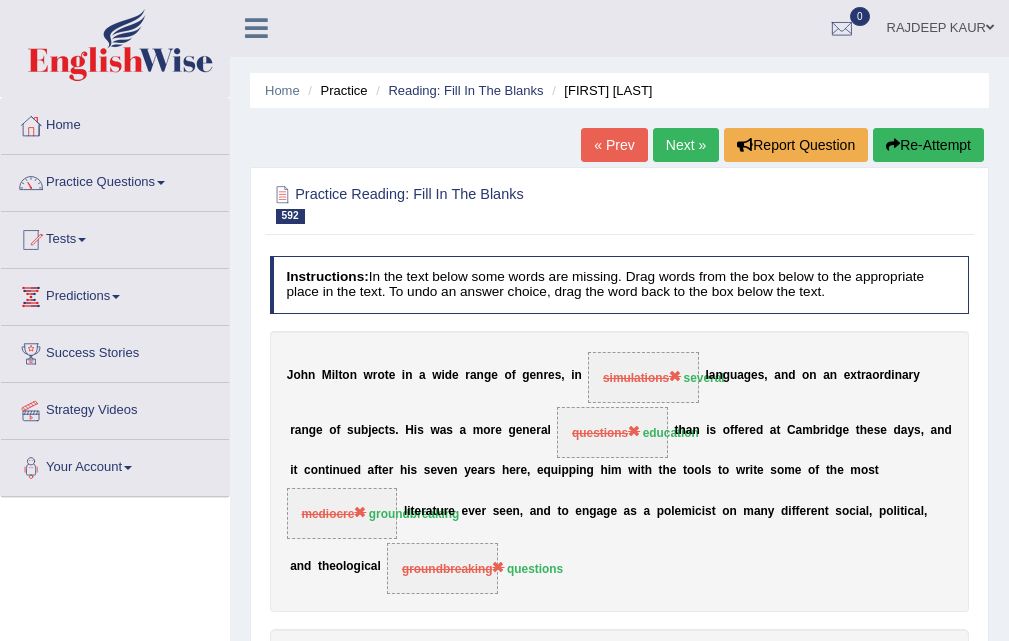scroll, scrollTop: 0, scrollLeft: 0, axis: both 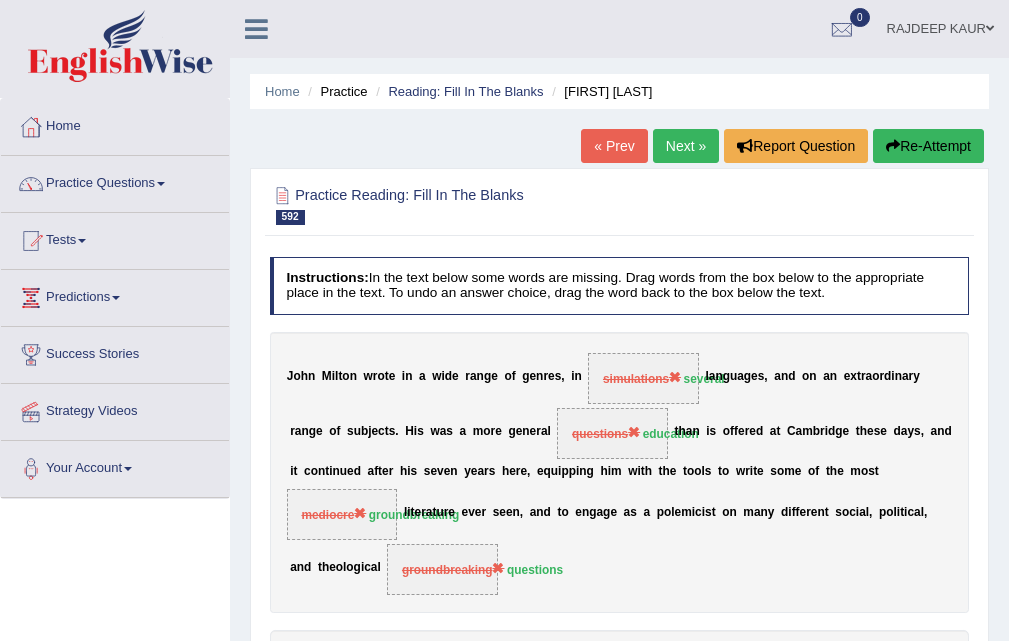 click on "Next »" at bounding box center [686, 146] 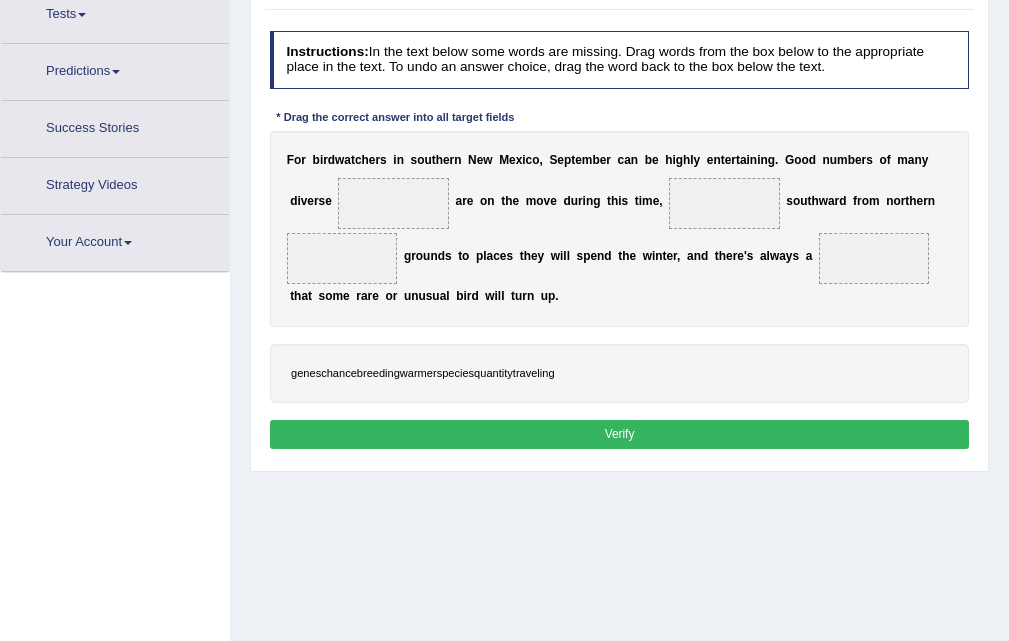 scroll, scrollTop: 226, scrollLeft: 0, axis: vertical 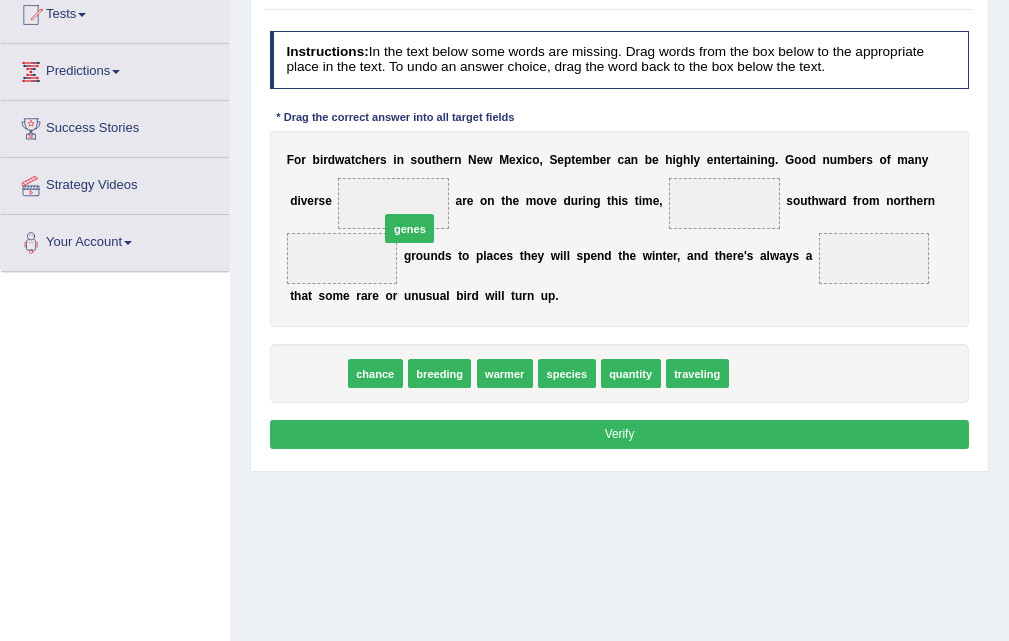 drag, startPoint x: 303, startPoint y: 369, endPoint x: 413, endPoint y: 195, distance: 205.85432 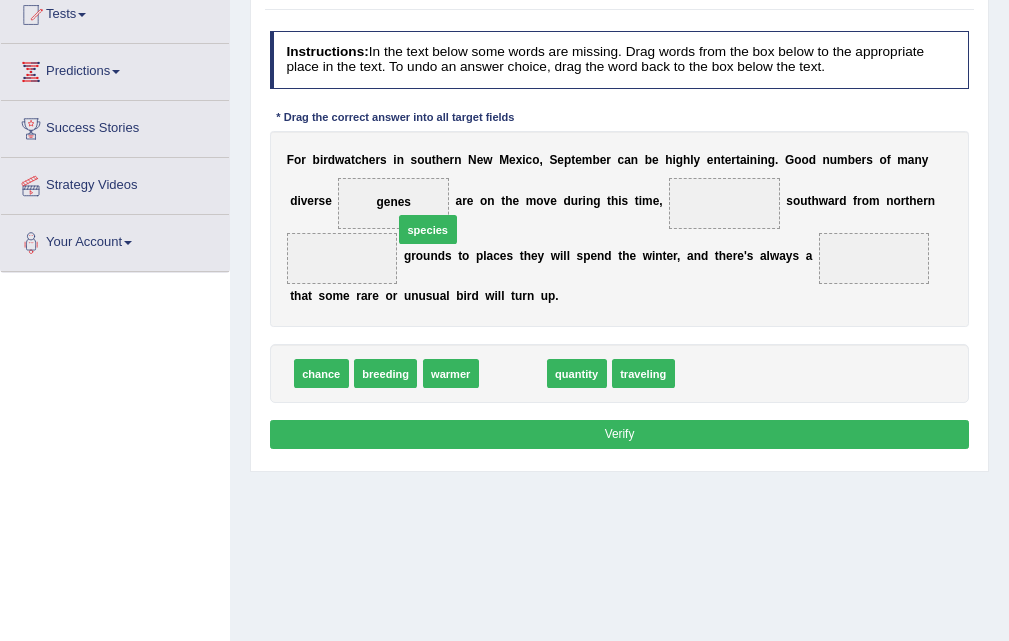 drag, startPoint x: 526, startPoint y: 376, endPoint x: 426, endPoint y: 207, distance: 196.36955 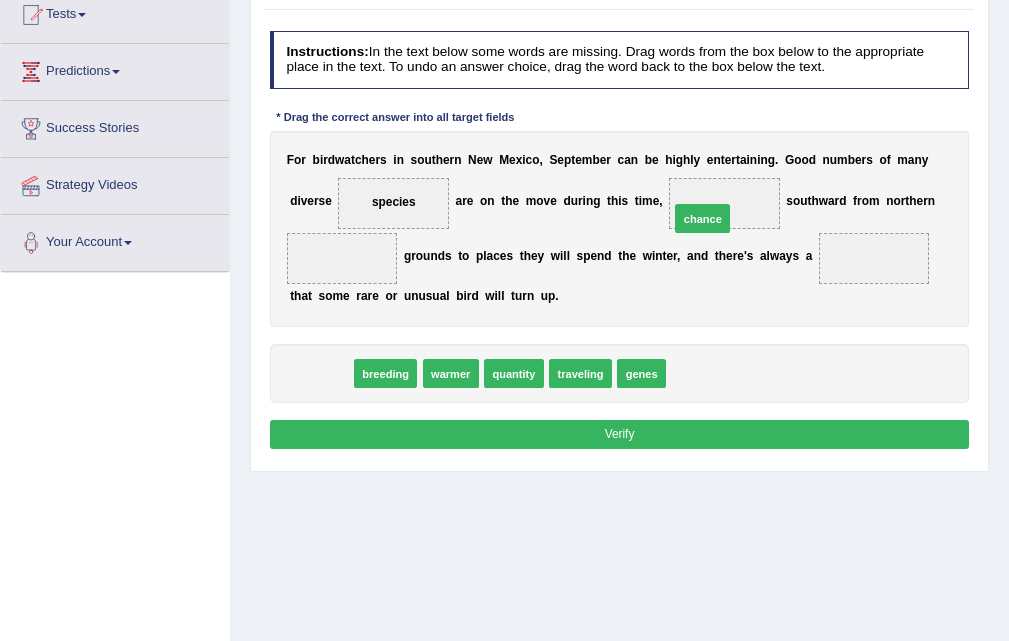 drag, startPoint x: 328, startPoint y: 377, endPoint x: 778, endPoint y: 196, distance: 485.0371 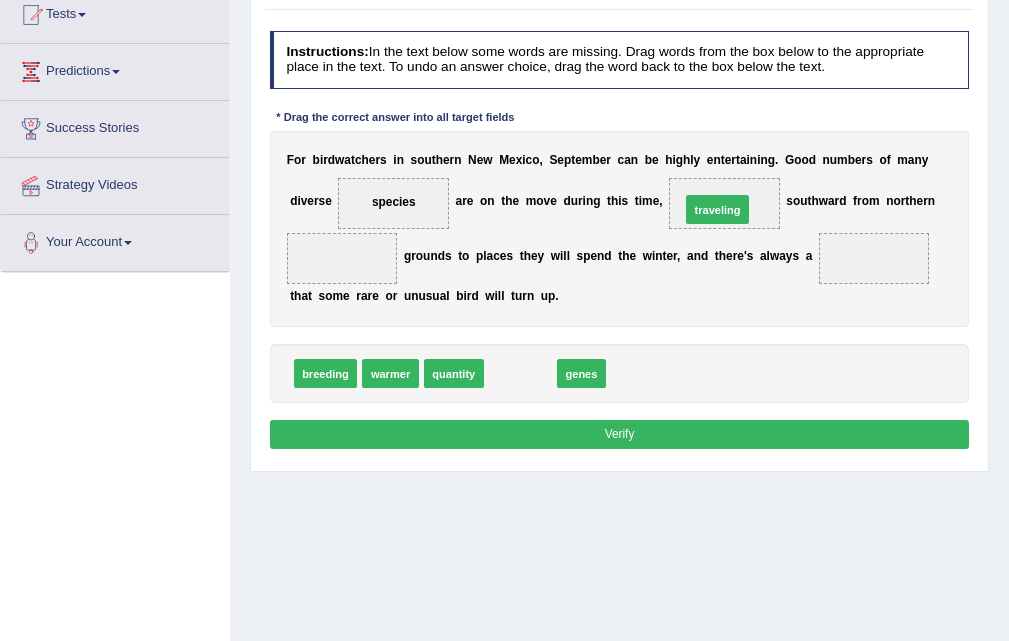drag, startPoint x: 516, startPoint y: 384, endPoint x: 748, endPoint y: 199, distance: 296.73053 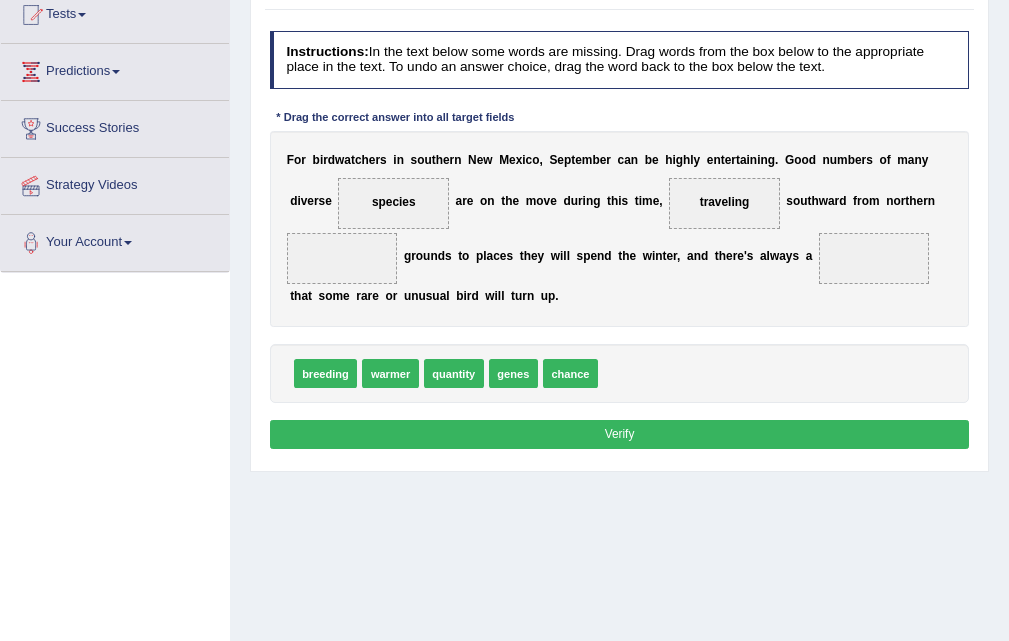 click on "chance" at bounding box center (570, 373) 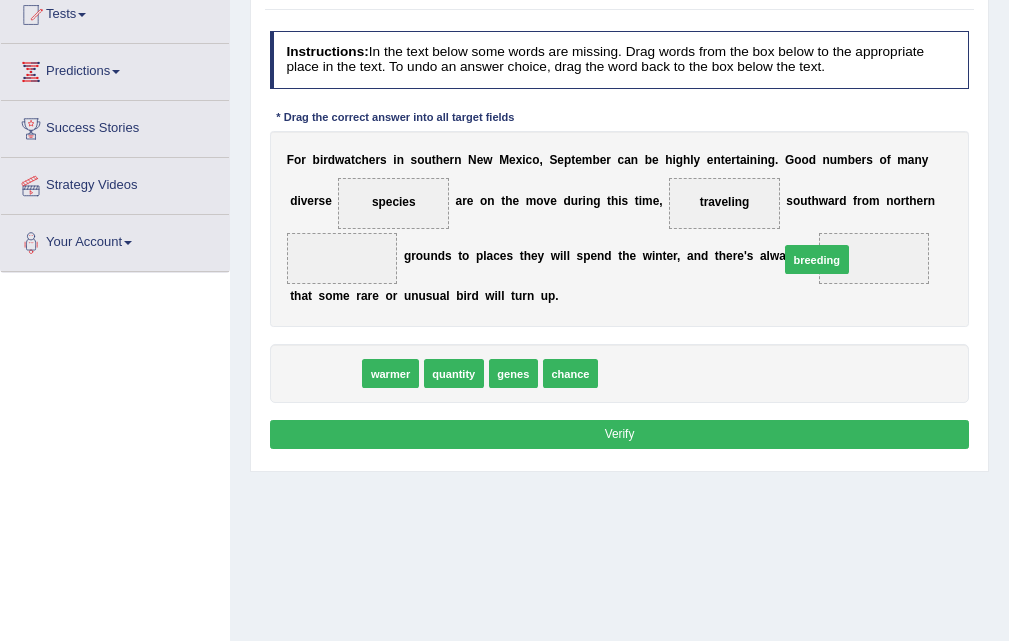 drag, startPoint x: 334, startPoint y: 379, endPoint x: 909, endPoint y: 249, distance: 589.5125 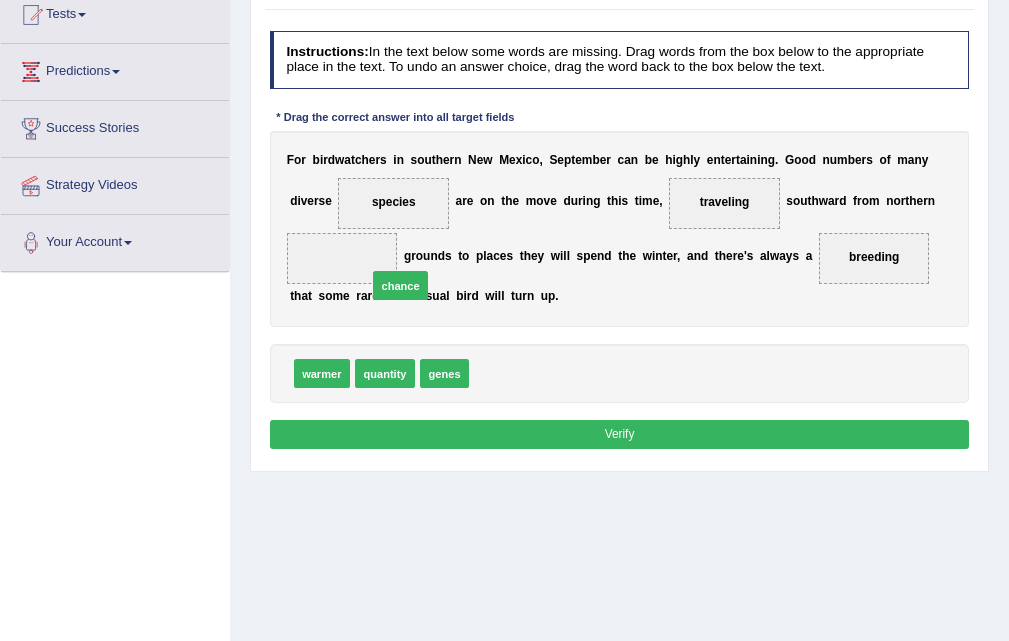 drag, startPoint x: 503, startPoint y: 376, endPoint x: 342, endPoint y: 263, distance: 196.69774 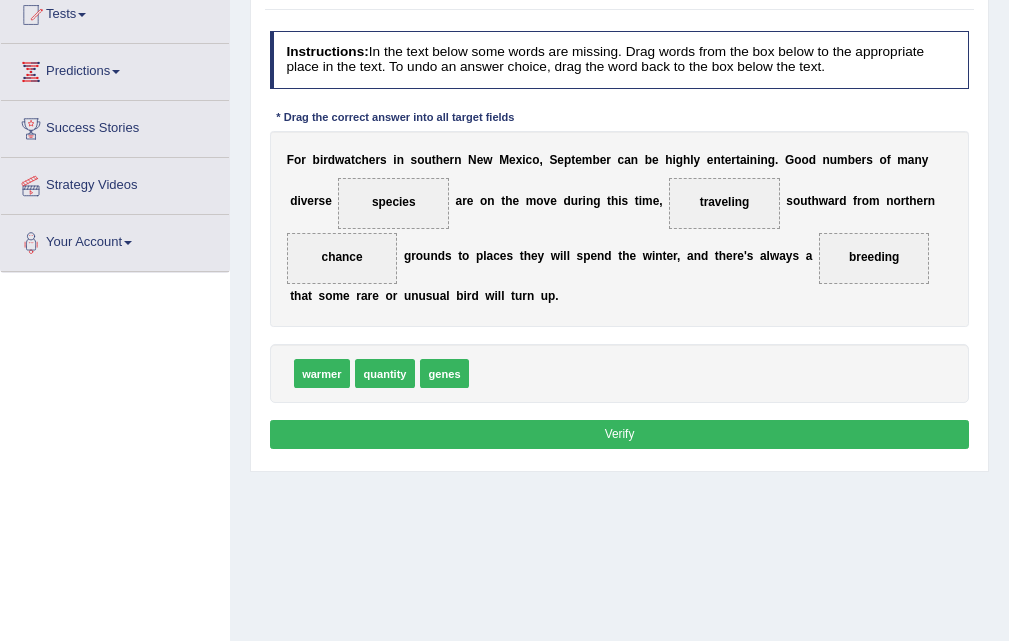 click on "Verify" at bounding box center (620, 434) 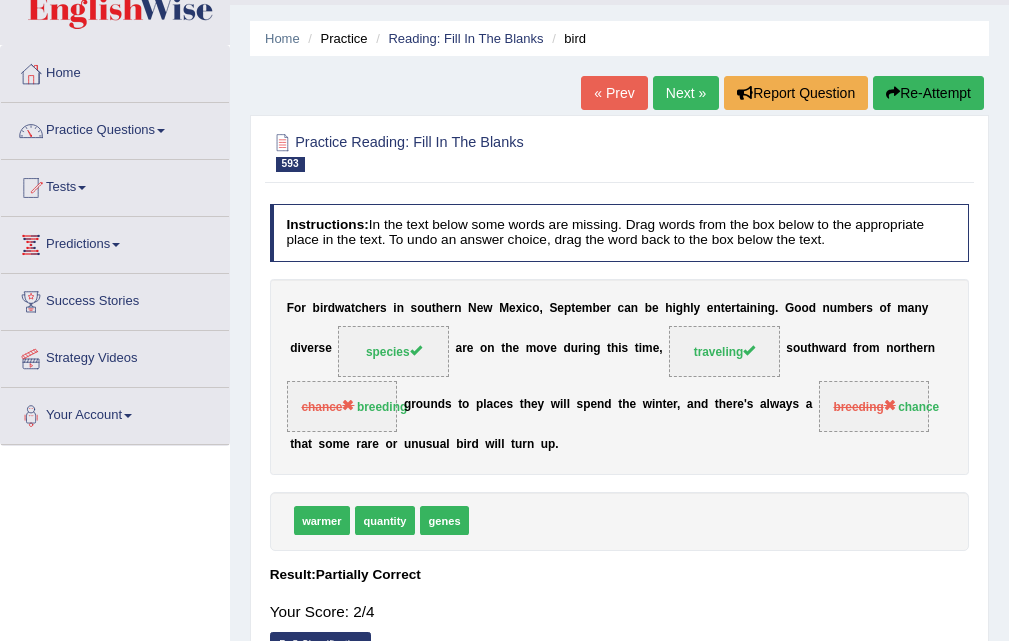 scroll, scrollTop: 26, scrollLeft: 0, axis: vertical 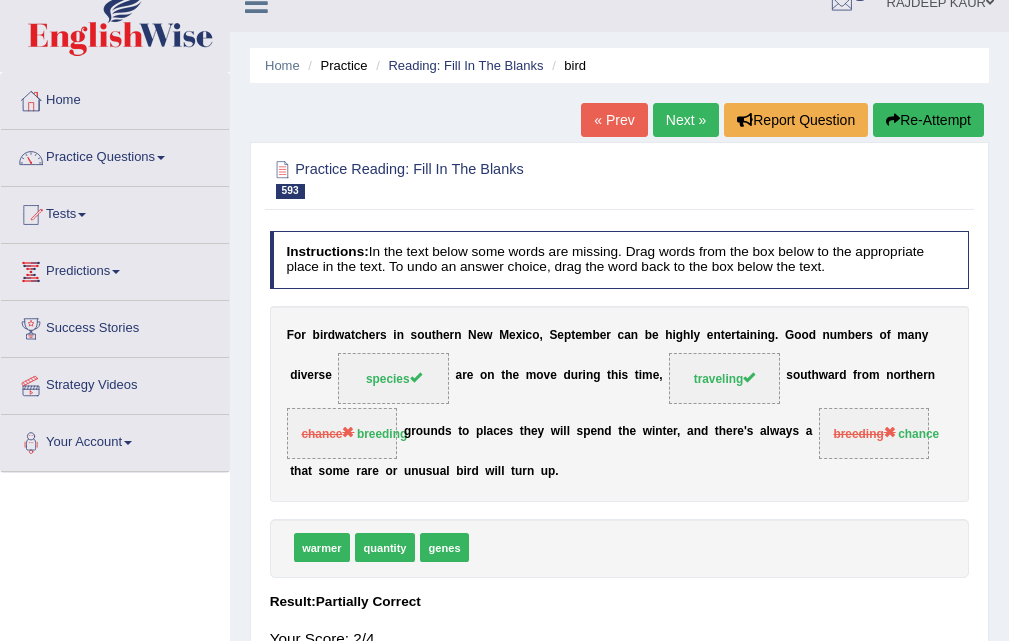 click on "Next »" at bounding box center [686, 120] 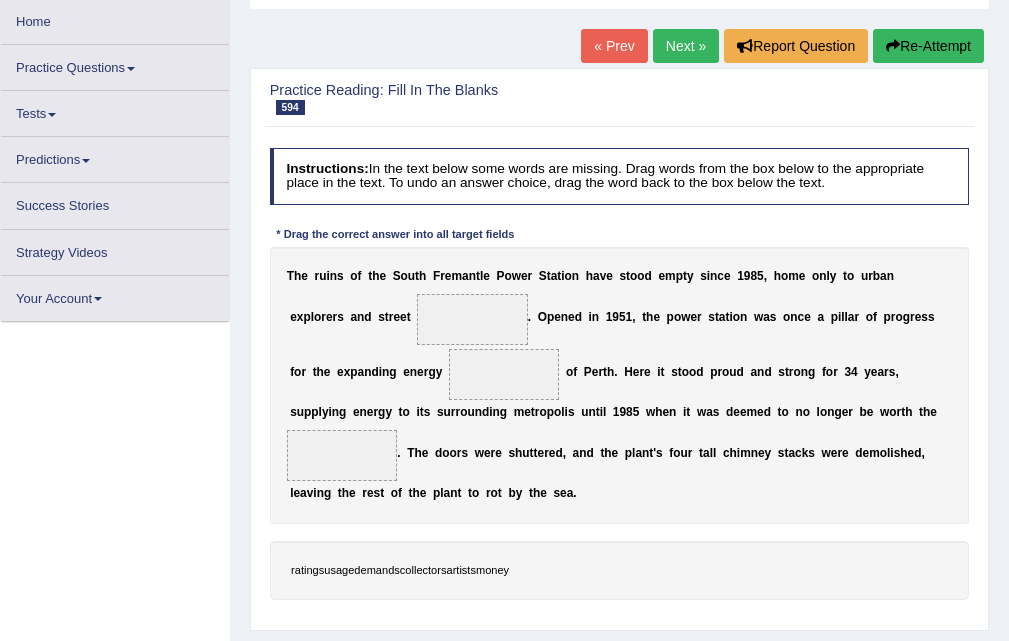 scroll, scrollTop: 0, scrollLeft: 0, axis: both 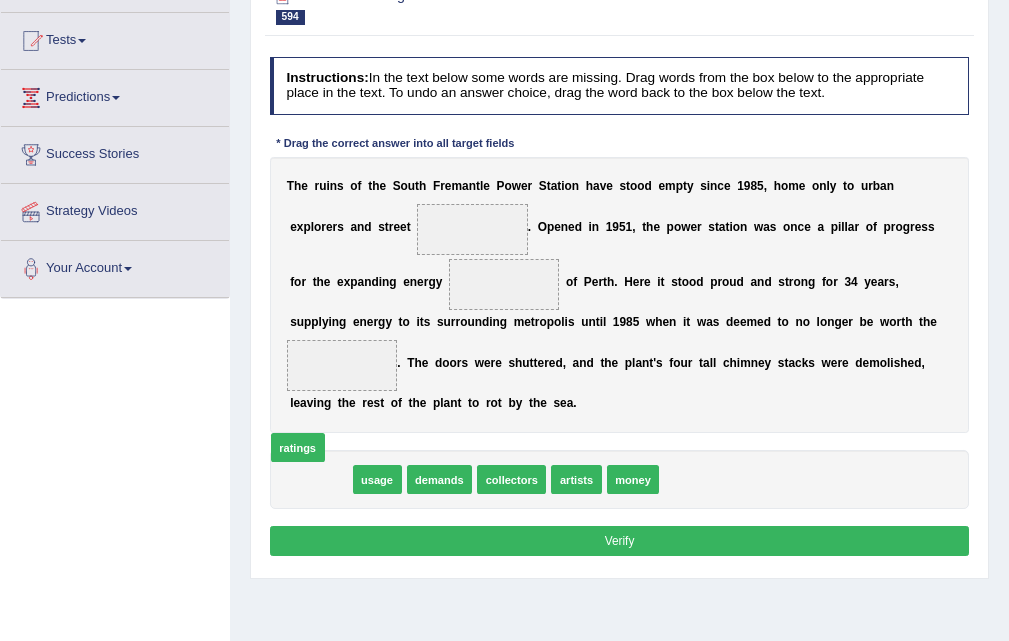 drag, startPoint x: 316, startPoint y: 479, endPoint x: 271, endPoint y: 454, distance: 51.47815 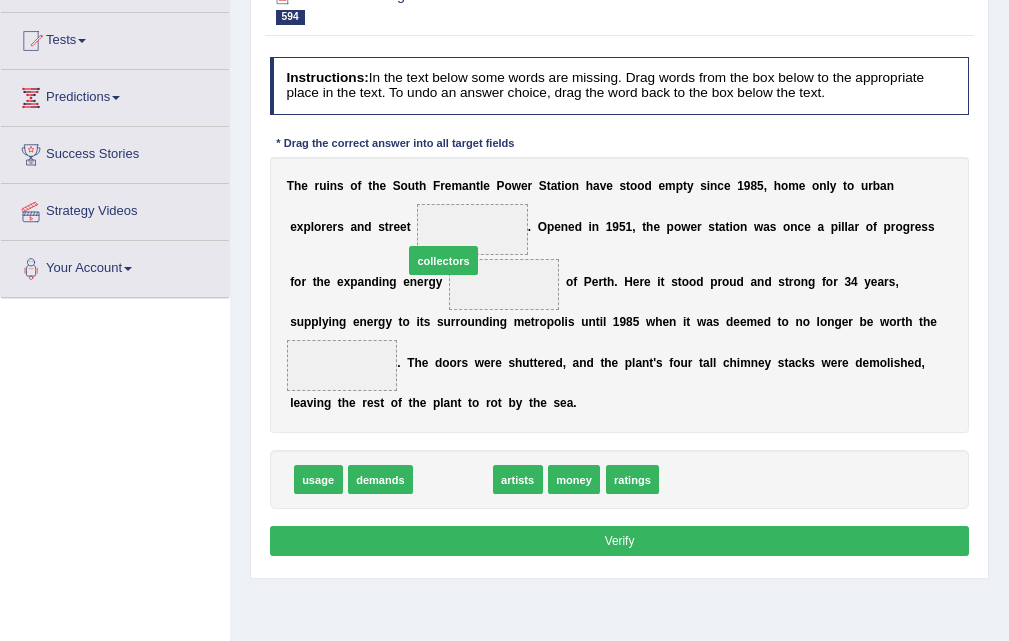 drag, startPoint x: 438, startPoint y: 485, endPoint x: 427, endPoint y: 227, distance: 258.23438 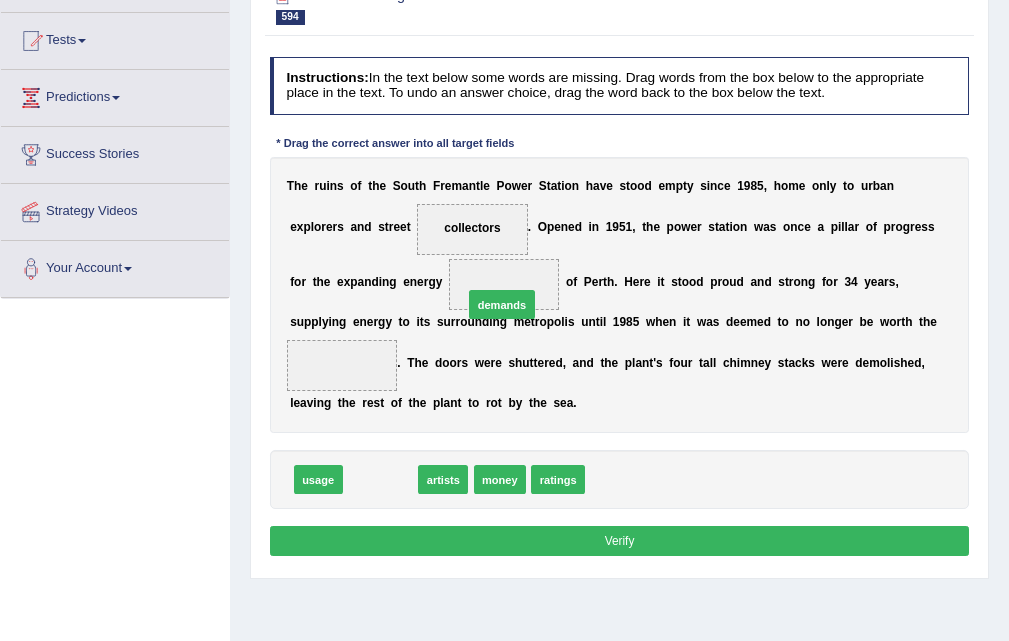drag, startPoint x: 385, startPoint y: 488, endPoint x: 528, endPoint y: 282, distance: 250.76881 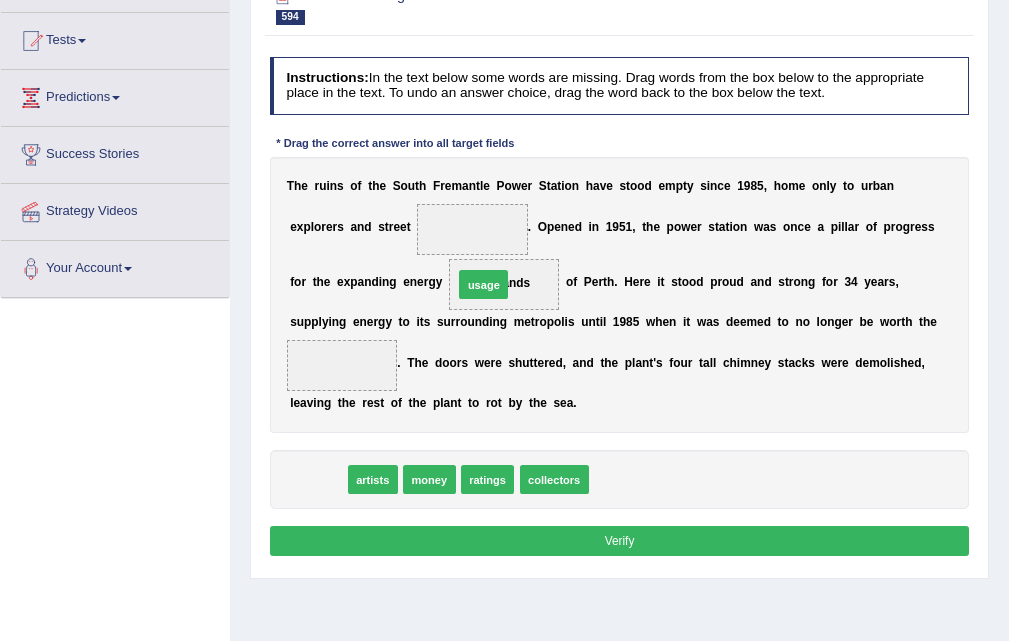 drag, startPoint x: 328, startPoint y: 482, endPoint x: 516, endPoint y: 272, distance: 281.85812 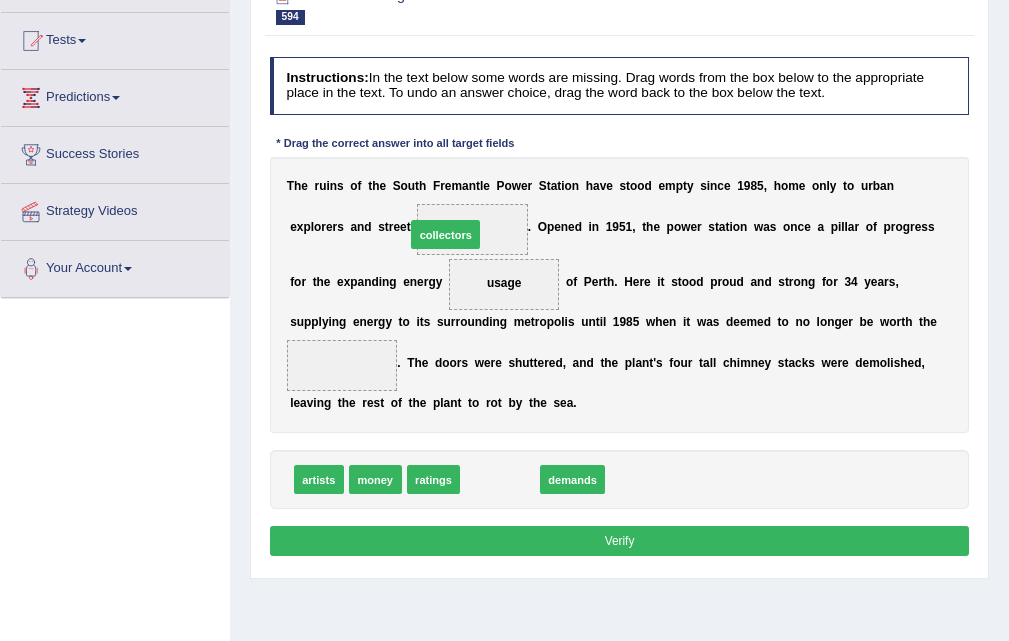 drag, startPoint x: 507, startPoint y: 476, endPoint x: 448, endPoint y: 194, distance: 288.1059 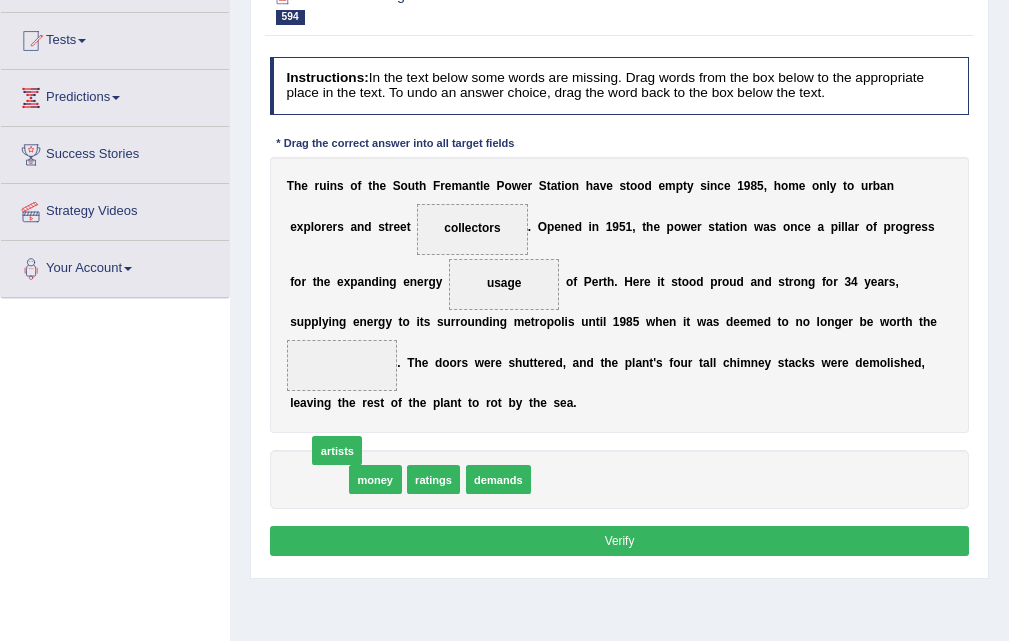 drag, startPoint x: 322, startPoint y: 484, endPoint x: 344, endPoint y: 450, distance: 40.496914 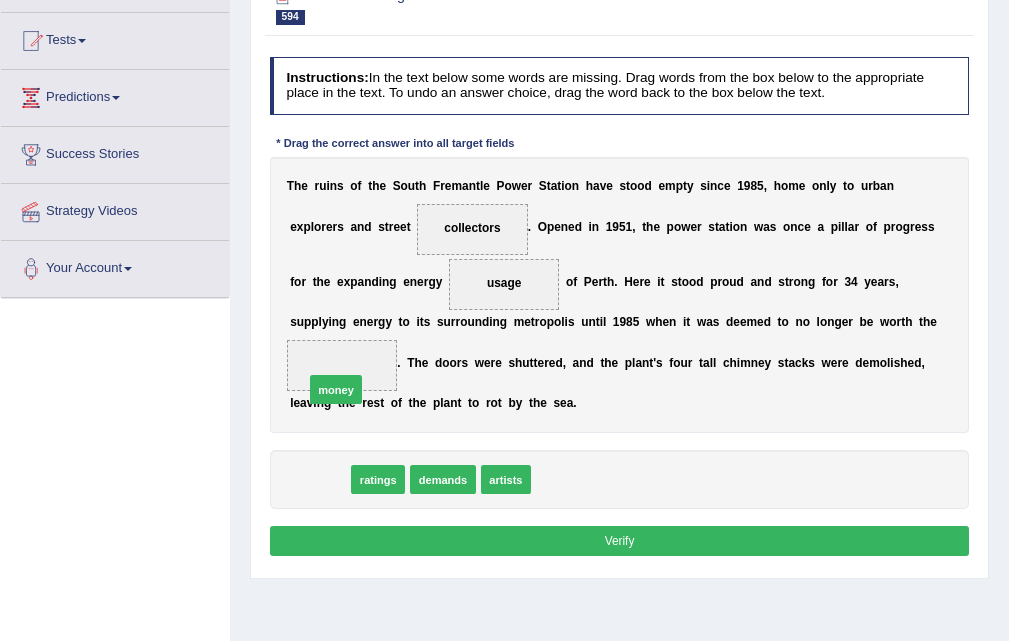 drag, startPoint x: 333, startPoint y: 480, endPoint x: 352, endPoint y: 374, distance: 107.68937 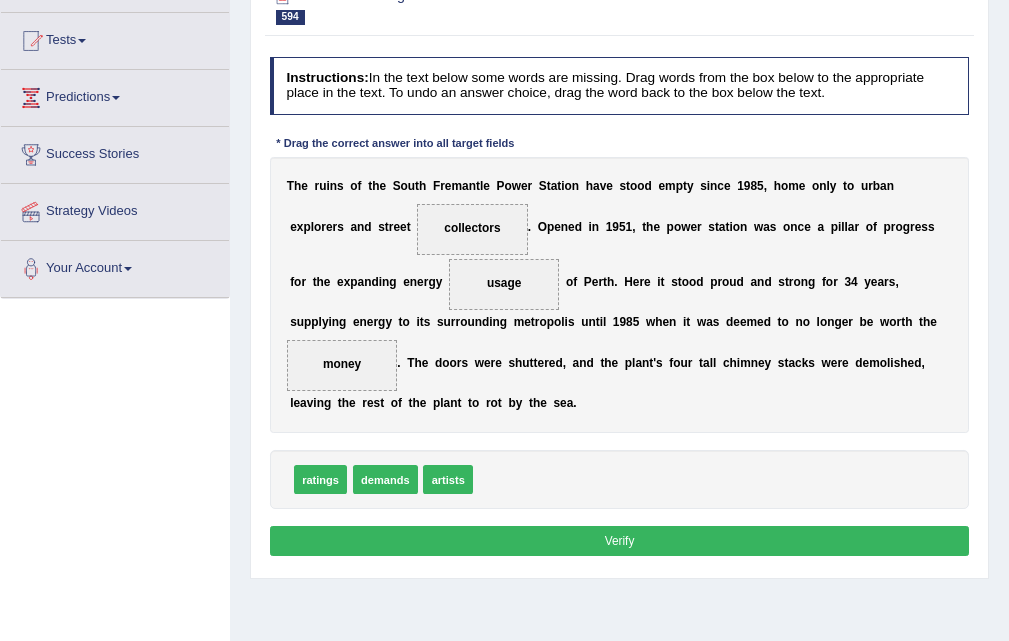 click on "Verify" at bounding box center (620, 540) 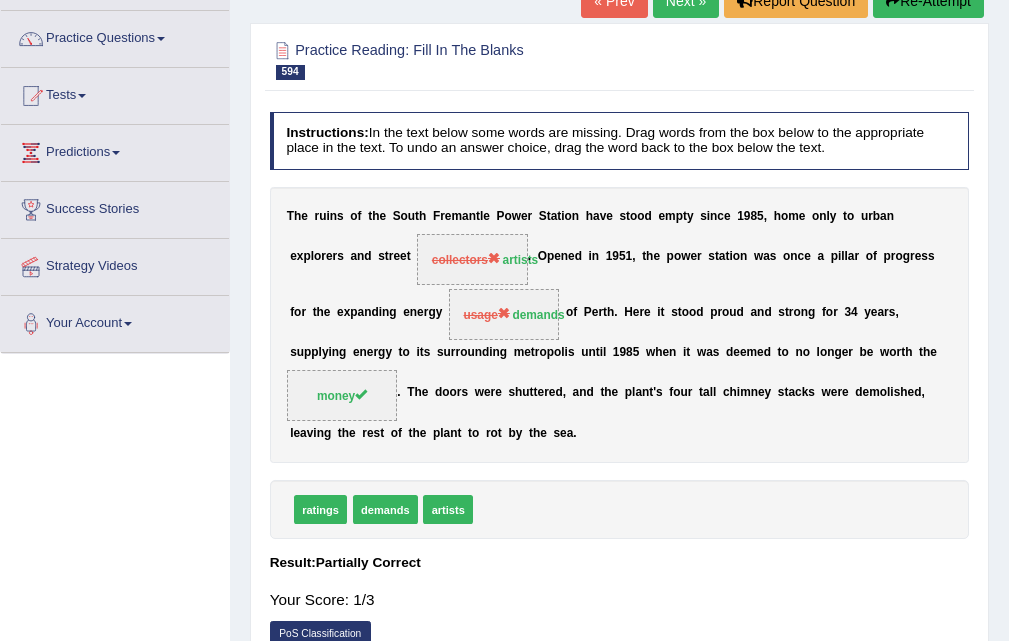 scroll, scrollTop: 100, scrollLeft: 0, axis: vertical 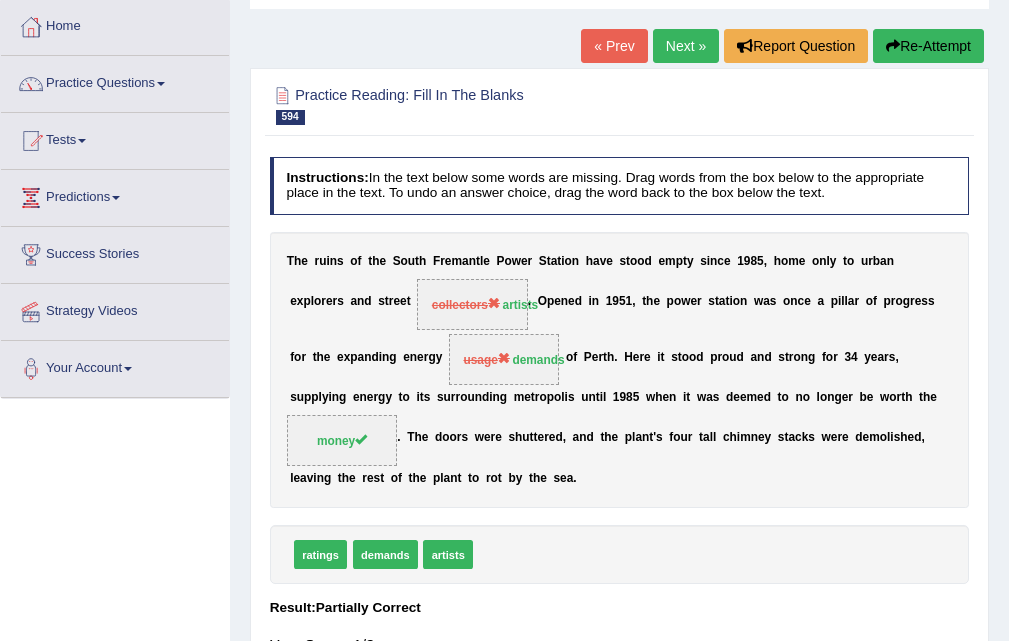 click on "Next »" at bounding box center [686, 46] 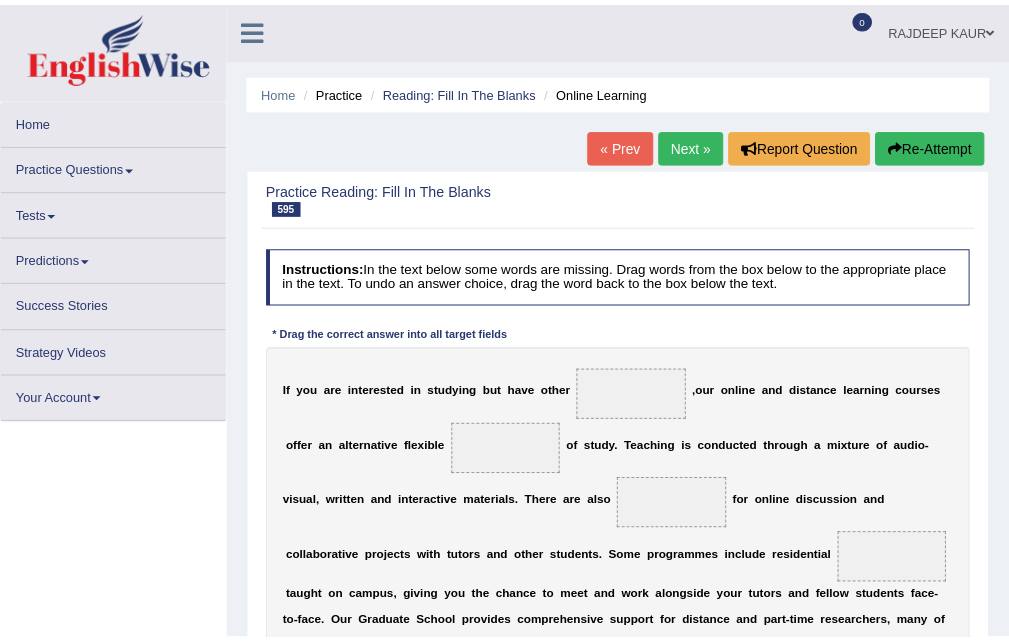 scroll, scrollTop: 200, scrollLeft: 0, axis: vertical 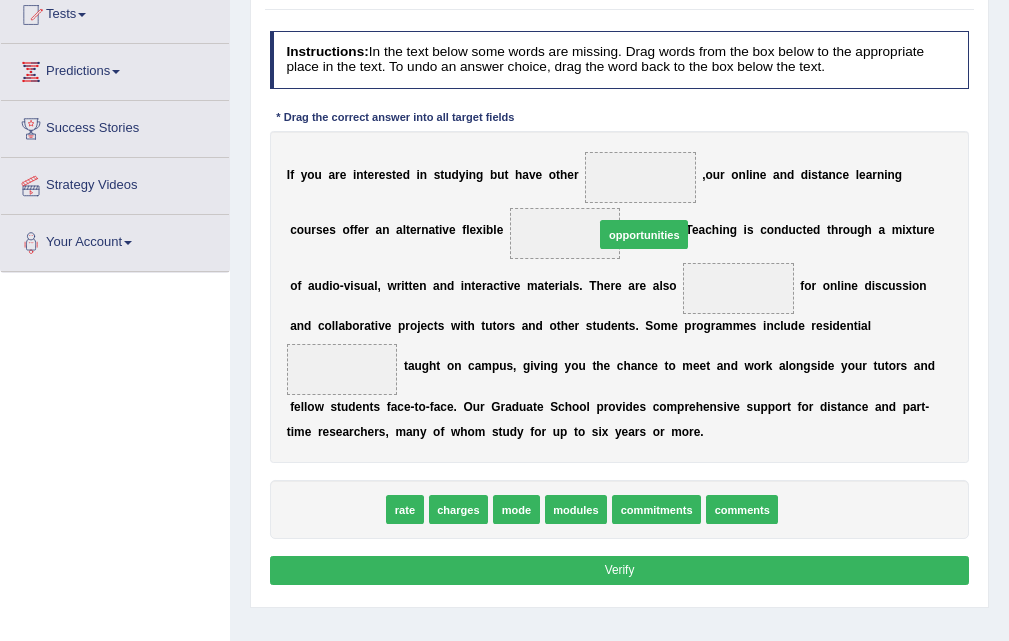drag, startPoint x: 352, startPoint y: 519, endPoint x: 713, endPoint y: 196, distance: 484.40686 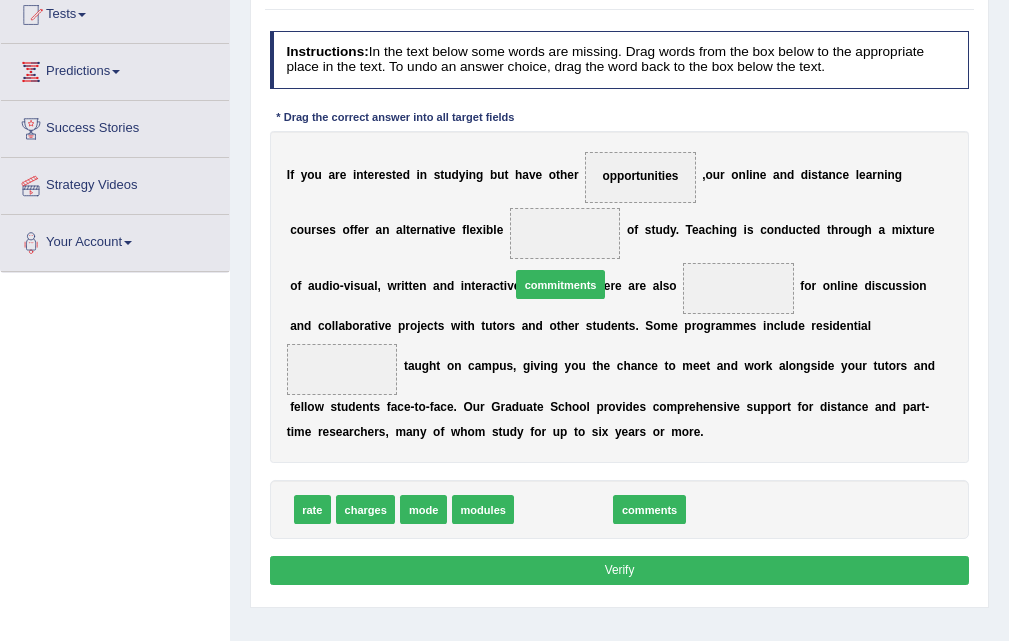 drag, startPoint x: 565, startPoint y: 519, endPoint x: 561, endPoint y: 255, distance: 264.0303 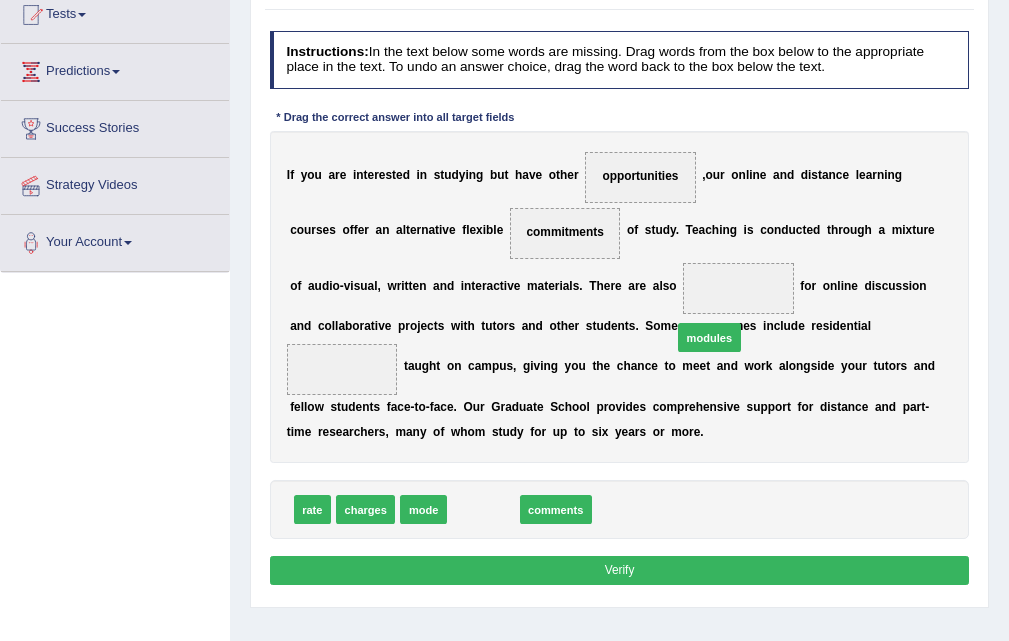 drag, startPoint x: 488, startPoint y: 513, endPoint x: 754, endPoint y: 311, distance: 334.00598 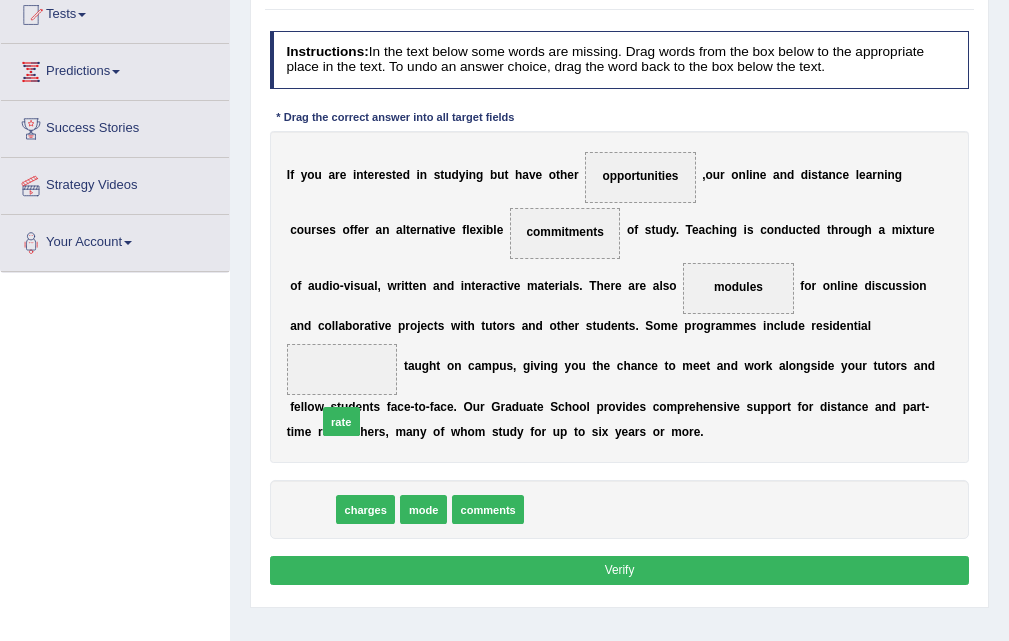 drag, startPoint x: 317, startPoint y: 515, endPoint x: 355, endPoint y: 398, distance: 123.01626 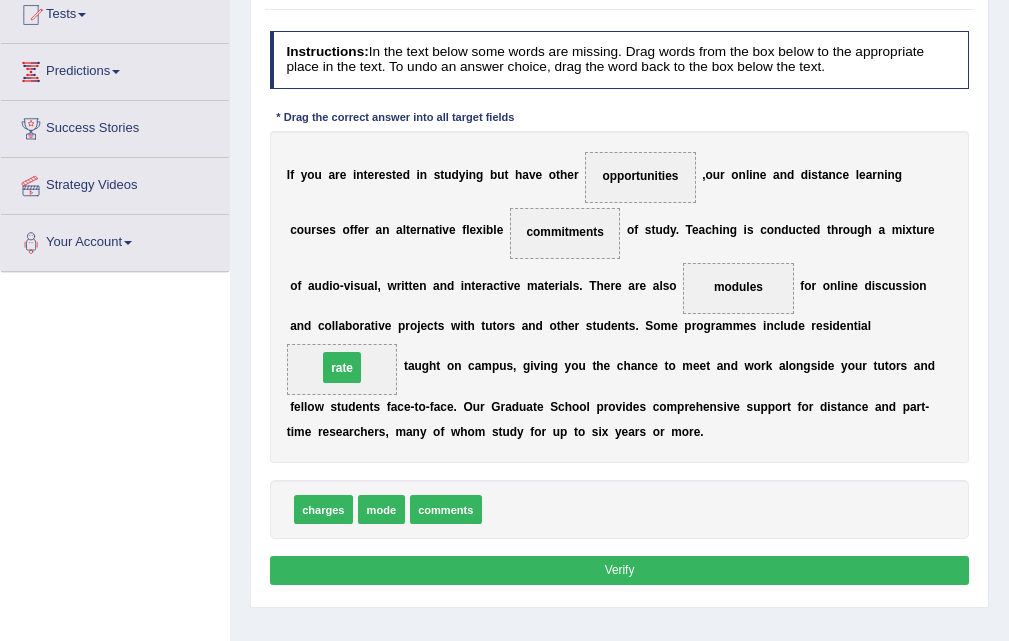 click on "I f    y o u    a r e    i n t e r e s t e d    i n    s t u d y i n g    b u t    h a v e    o t h e r    opportunities    , o u r    o n l i n e    a n d    d i s t a n c e    l e a r n i n g    c o u r s e s    o f f e r    a n    a l t e r n a t i v e    f l e x i b l e    commitments    o f    s t u d y .    T e a c h i n g    i s    c o n d u c t e d    t h r o u g h    a    m i x t u r e    o f    a u d i o - v i s u a l ,    w r i t t e n    a n d    i n t e r a c t i v e    m a t e r i a l s .    T h e r e    a r e    a l s o    modules    f o r    o n l i n e    d i s c u s s i o n    a n d    c o l l a b o r a t i v e    p r o j e c t s    w i t h    t u t o r s    a n d    o t h e r    s t u d e n t s .    S o m e    p r o g r a m m e s    i n c l u d e    r e s i d e n t i a l    rate    t a u g h t    o n    c a m p u s ,    g i v i n g    y o u    t h e    c h a n c e    t o    m e e t    a n d    w o r k    a l o n g s i d e" at bounding box center [620, 297] 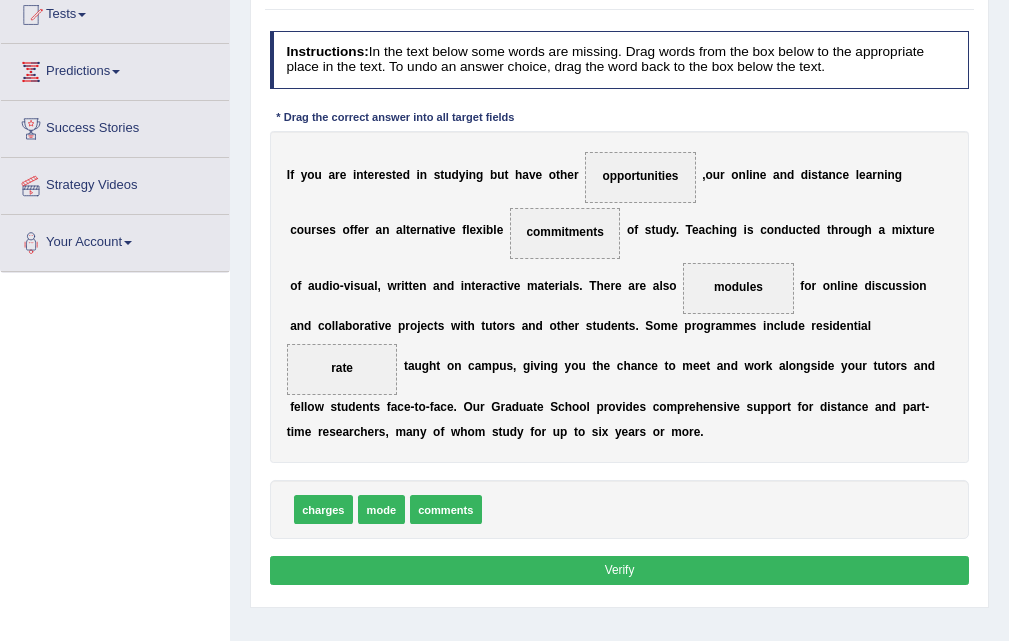 click on "Verify" at bounding box center [620, 570] 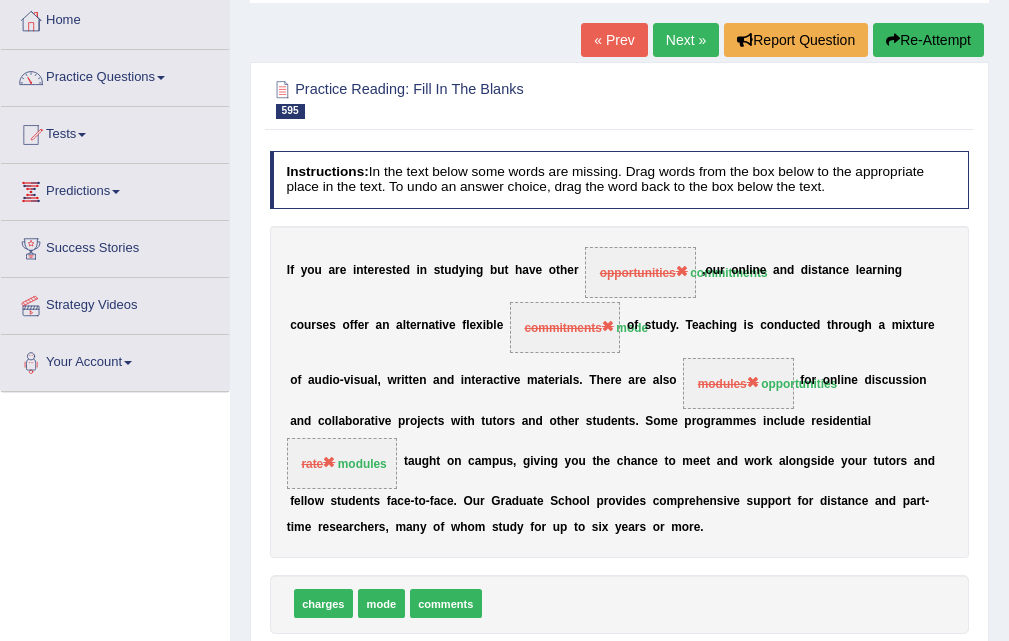 scroll, scrollTop: 0, scrollLeft: 0, axis: both 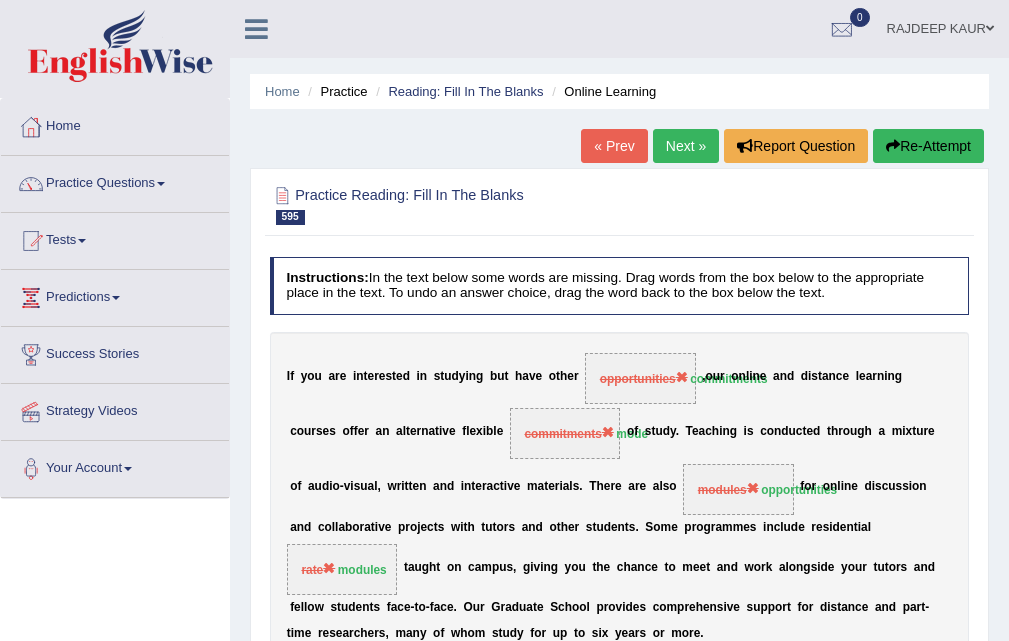 click on "Next »" at bounding box center [686, 146] 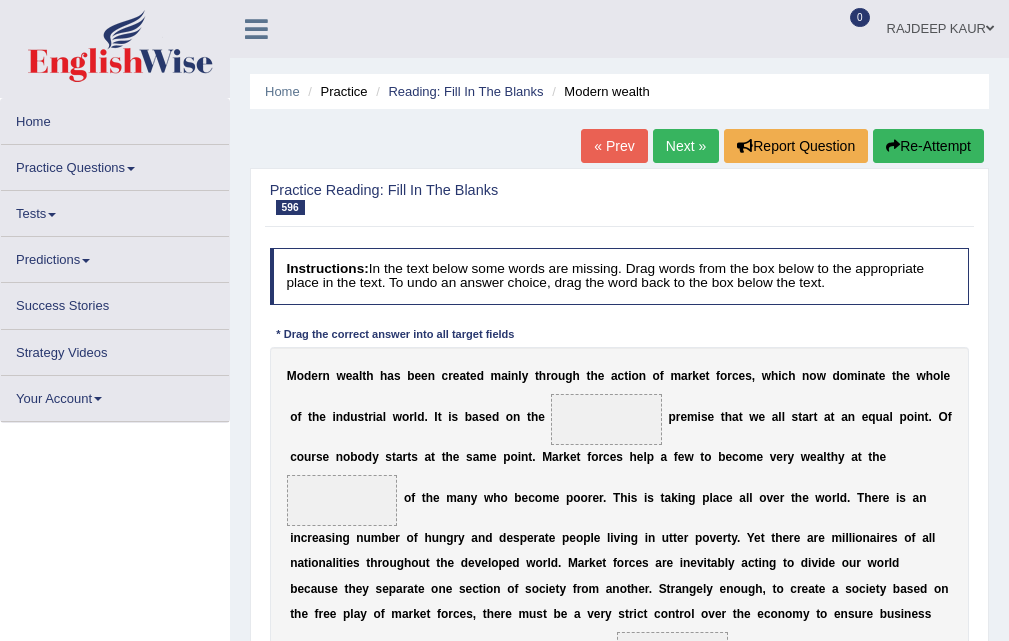 scroll, scrollTop: 0, scrollLeft: 0, axis: both 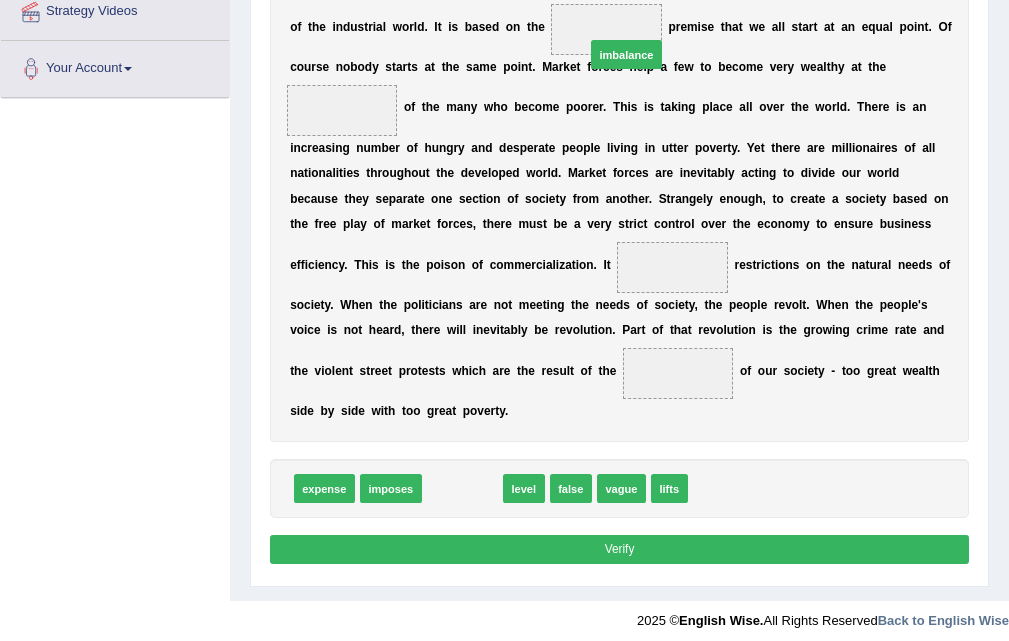 drag, startPoint x: 461, startPoint y: 489, endPoint x: 644, endPoint y: -21, distance: 541.83856 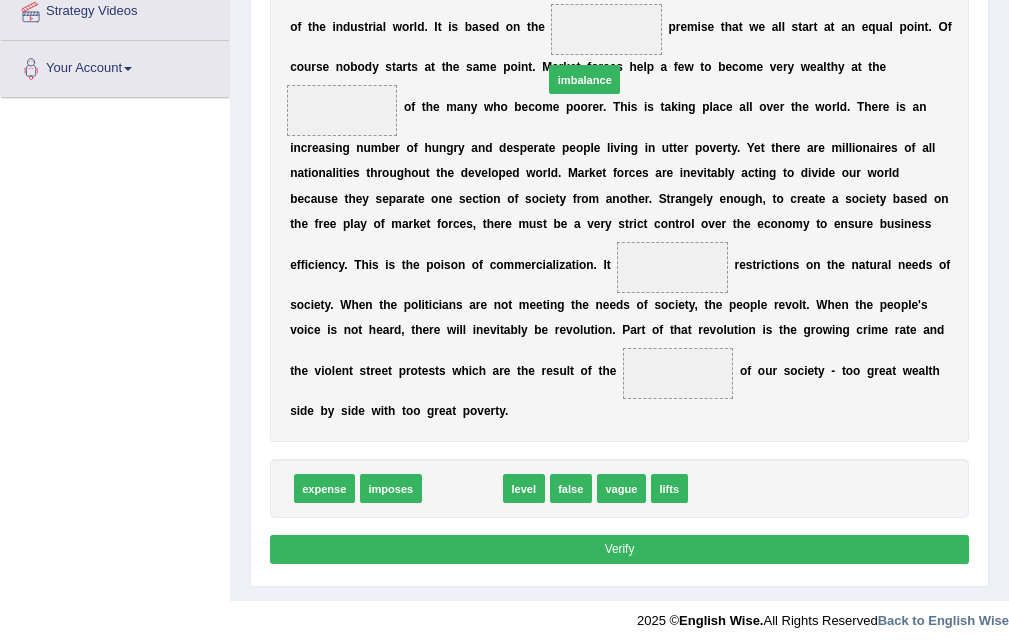 drag, startPoint x: 502, startPoint y: 327, endPoint x: 588, endPoint y: 0, distance: 338.1198 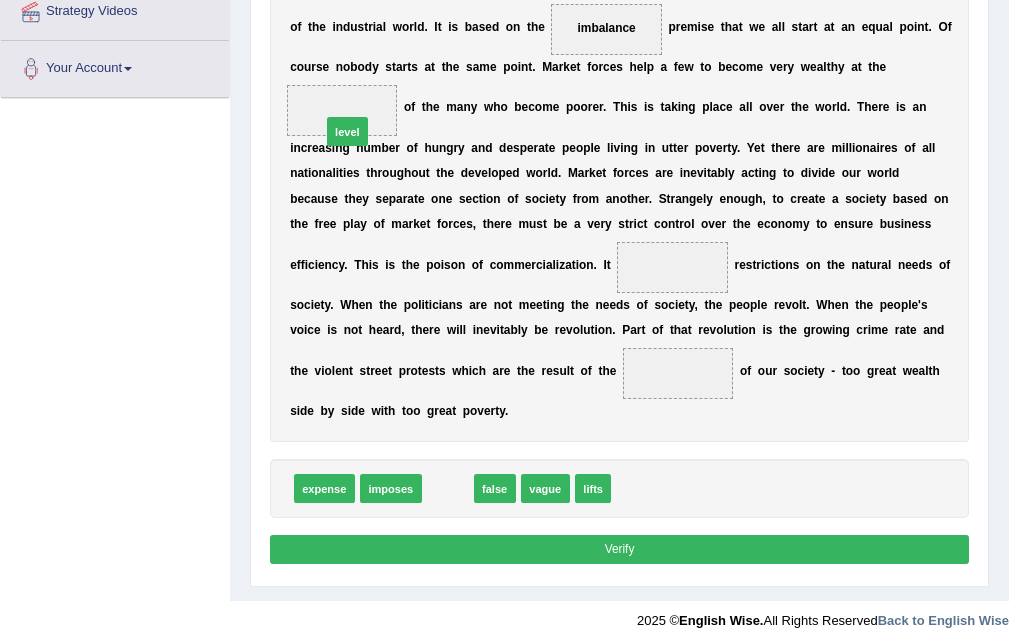 drag, startPoint x: 452, startPoint y: 495, endPoint x: 334, endPoint y: 76, distance: 435.29874 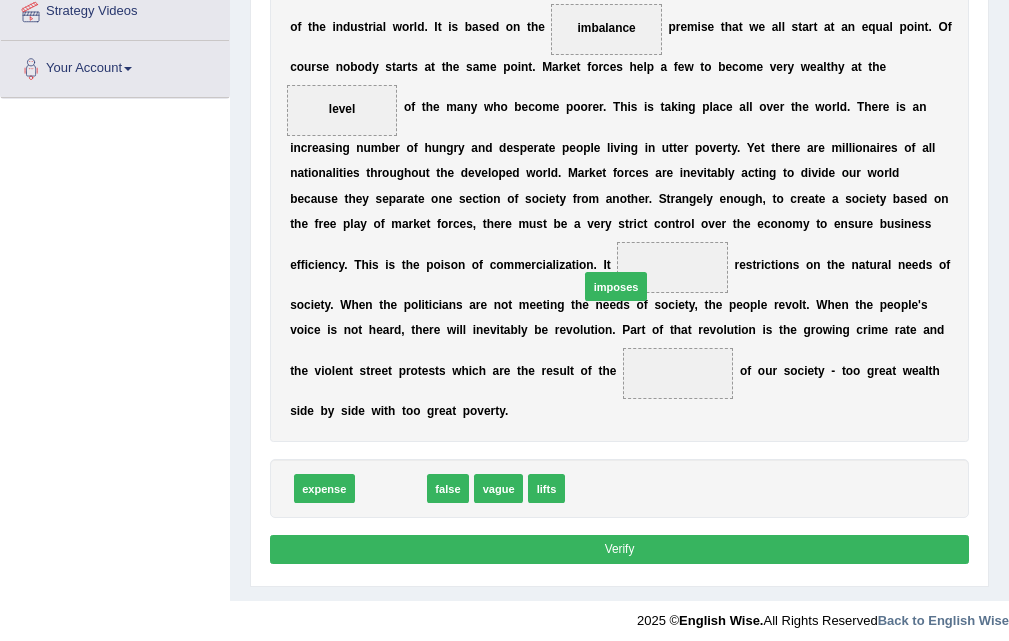 drag, startPoint x: 396, startPoint y: 498, endPoint x: 661, endPoint y: 261, distance: 355.51935 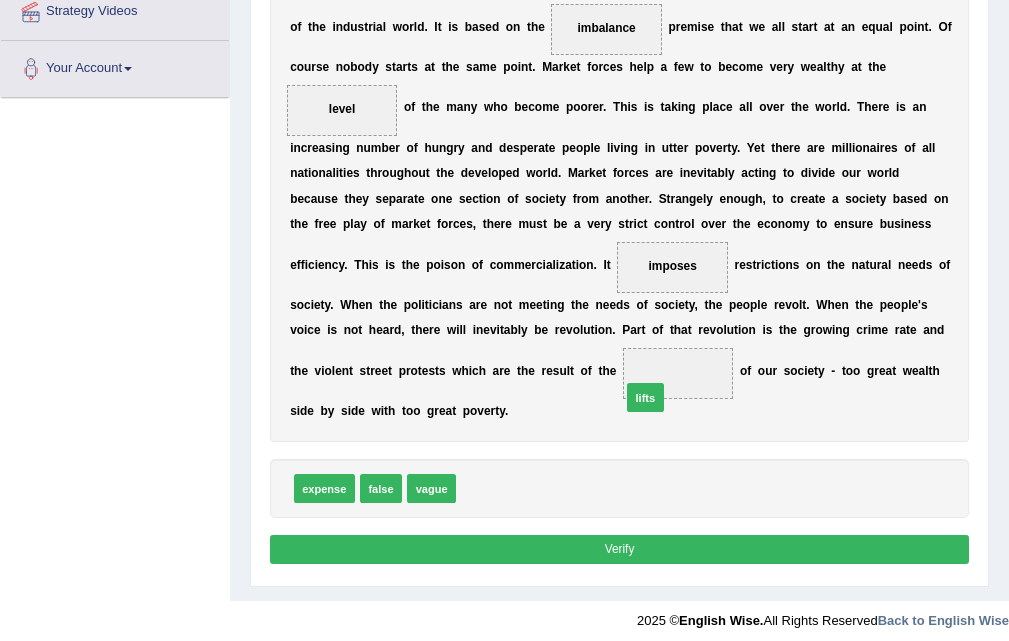 drag, startPoint x: 480, startPoint y: 485, endPoint x: 676, endPoint y: 380, distance: 222.35332 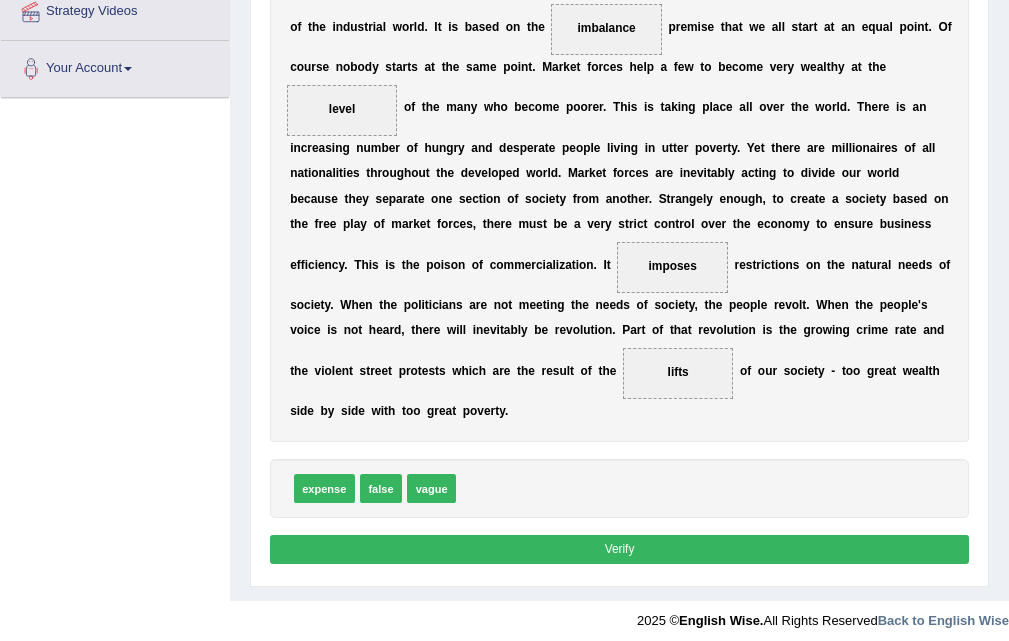 drag, startPoint x: 617, startPoint y: 541, endPoint x: 580, endPoint y: 487, distance: 65.459915 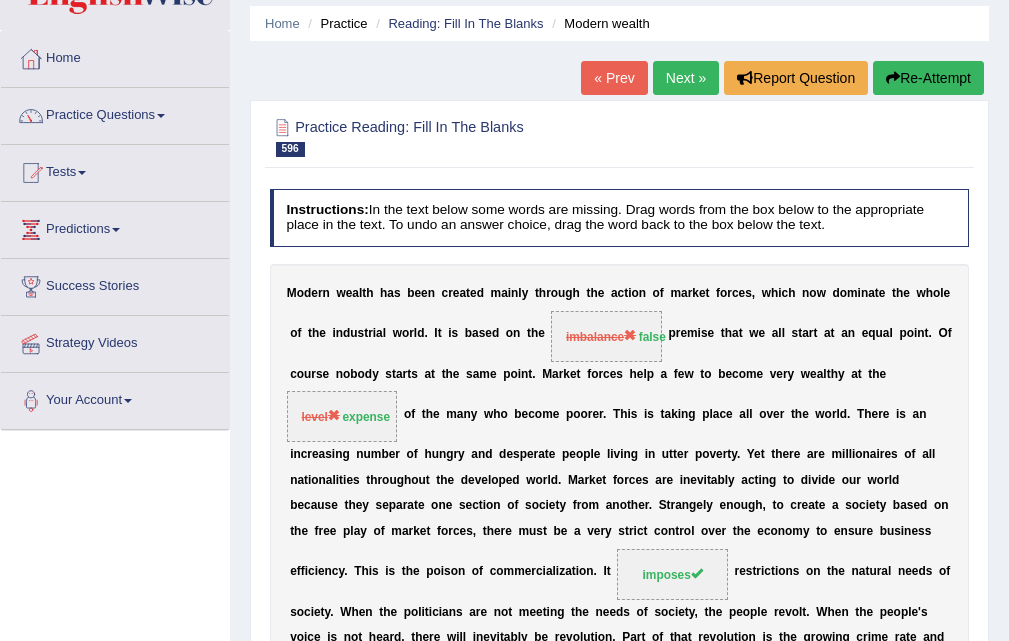 scroll, scrollTop: 0, scrollLeft: 0, axis: both 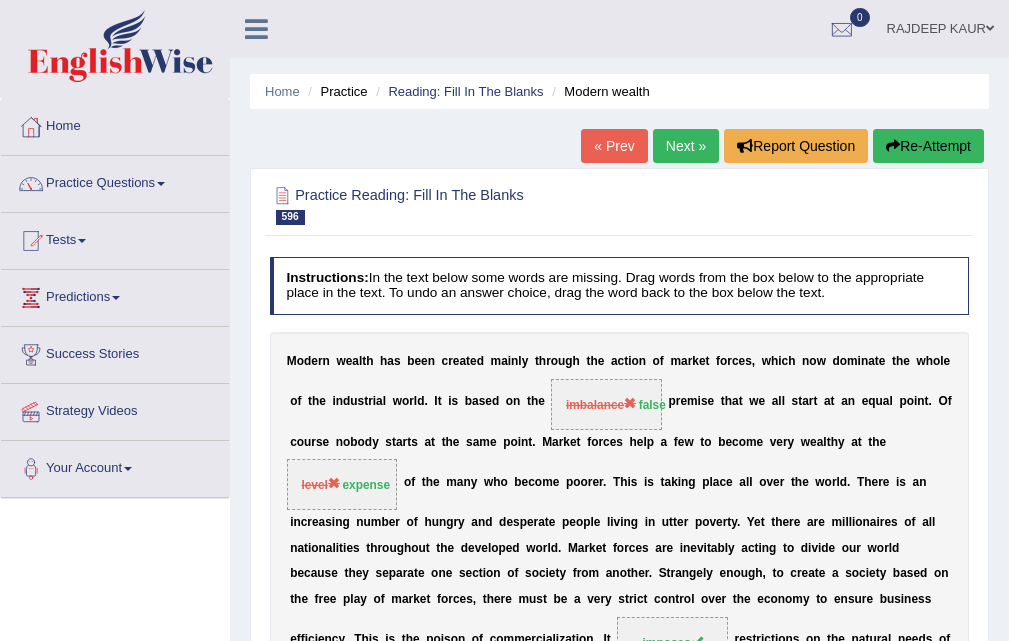 click on "Next »" at bounding box center (686, 146) 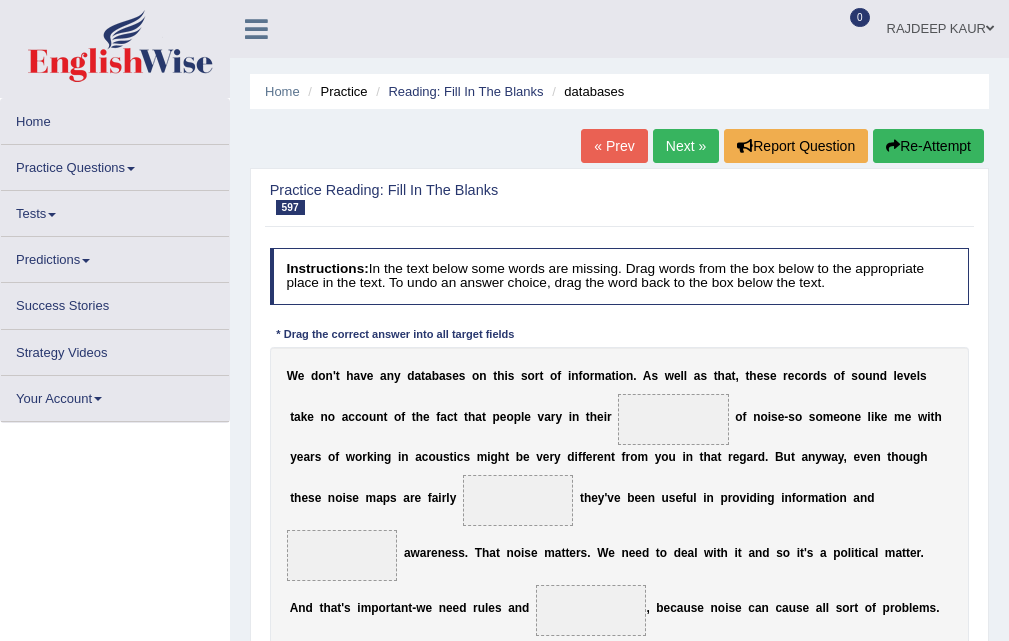 scroll, scrollTop: 200, scrollLeft: 0, axis: vertical 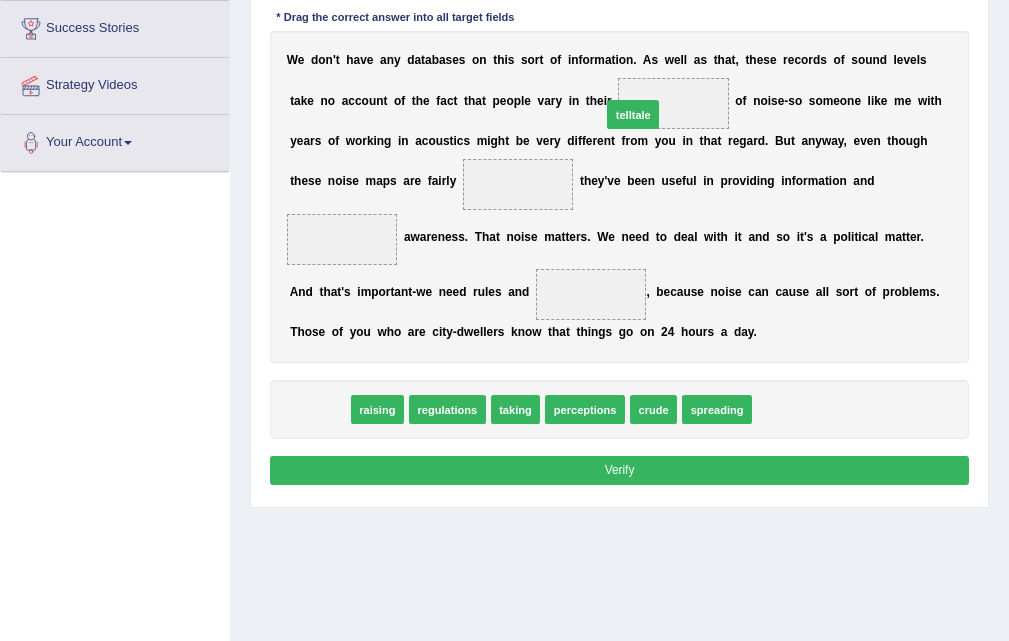 drag, startPoint x: 336, startPoint y: 413, endPoint x: 706, endPoint y: 67, distance: 506.57278 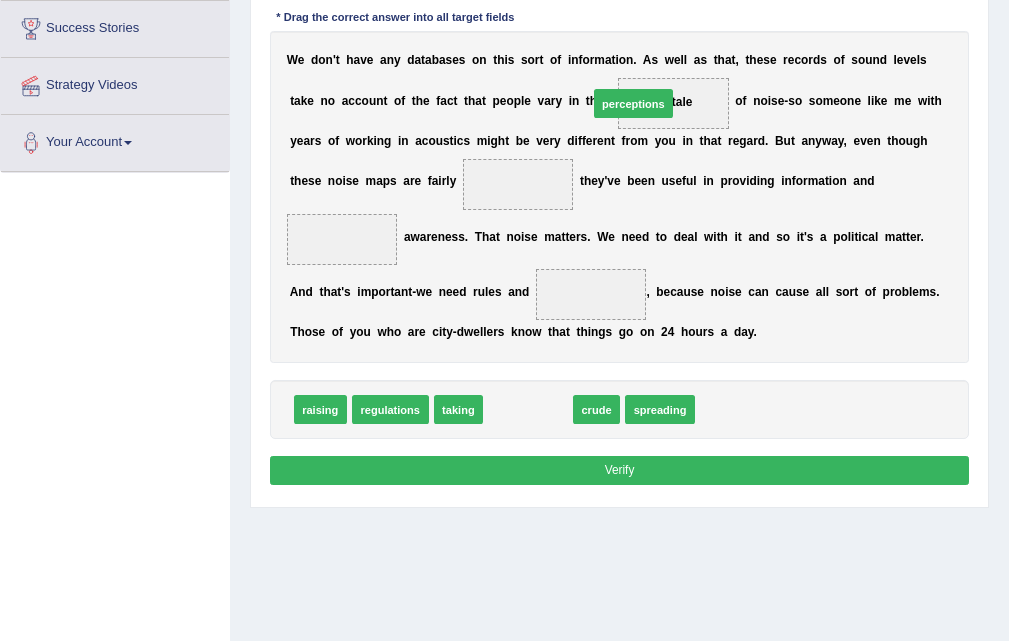 drag, startPoint x: 538, startPoint y: 419, endPoint x: 670, endPoint y: 65, distance: 377.80948 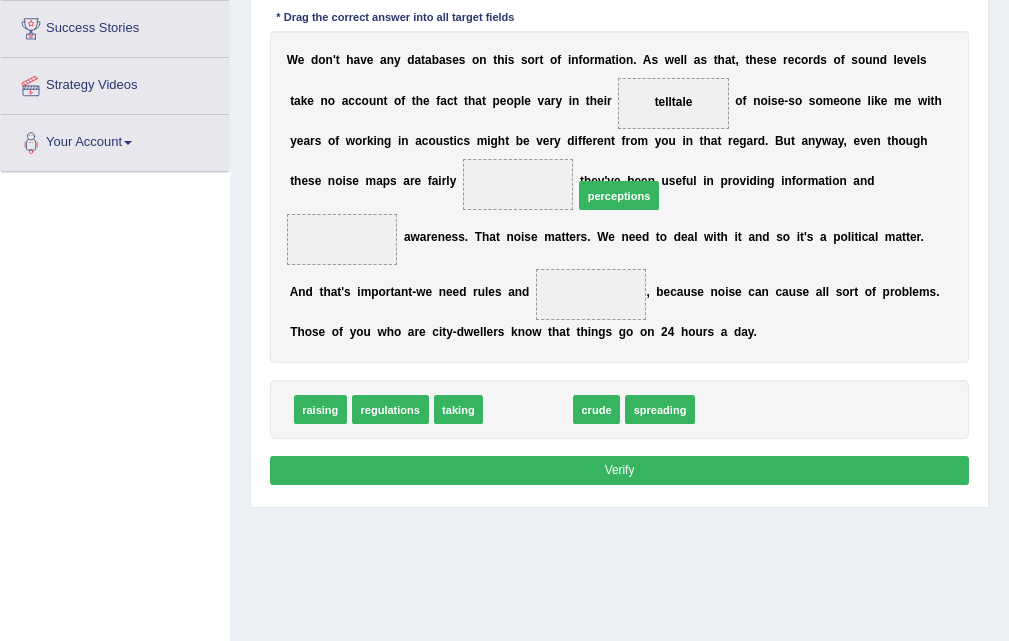 drag, startPoint x: 519, startPoint y: 417, endPoint x: 637, endPoint y: 128, distance: 312.1618 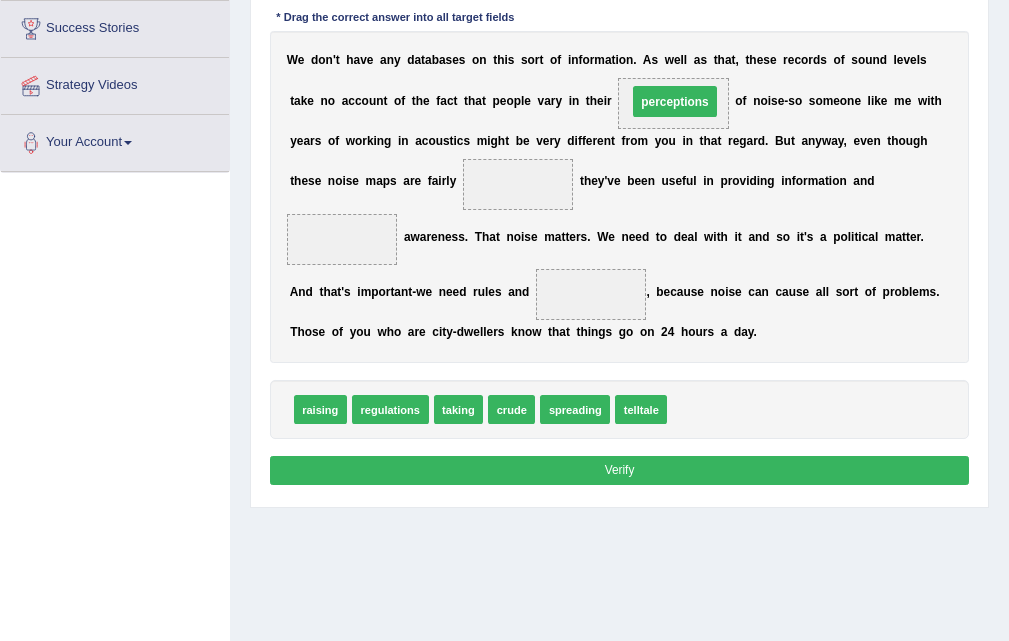 click on "W e    d o n ' t    h a v e    a n y    d a t a b a s e s    o n    t h i s    s o r t    o f    i n f o r m a t i o n .    A s    w e l l    a s    t h a t ,    t h e s e    r e c o r d s    o f    s o u n d    l e v e l s    t a k e    n o    a c c o u n t    o f    t h e    f a c t    t h a t    p e o p l e    v a r y    i n    t h e i r    perceptions    o f    n o i s e - s o    s o m e o n e    l i k e    m e    w i t h    y e a r s    o f    w o r k i n g    i n    a c o u s t i c s    m i g h t    b e    v e r y    d i f f e r e n t    f r o m    y o u    i n    t h a t    r e g a r d .    B u t    a n y w a y ,    e v e n    t h o u g h    t h e s e    n o i s e    m a p s    a r e    f a i r l y       t h e y ' v e    b e e n    u s e f u l    i n    p r o v i d i n g    i n f o r m a t i o n    a n d       a w a r e n e s s .    T h a t    n o i s e    m a t t e r s .    W e    n e e d    t o    d e a l    w i t h    i t" at bounding box center [620, 197] 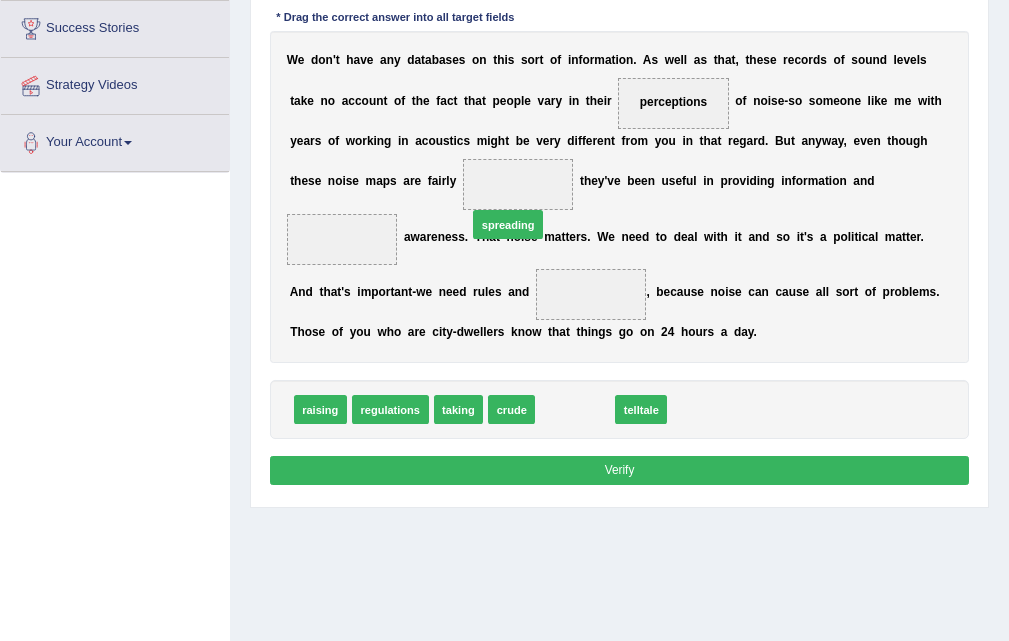 drag, startPoint x: 579, startPoint y: 409, endPoint x: 500, endPoint y: 192, distance: 230.93289 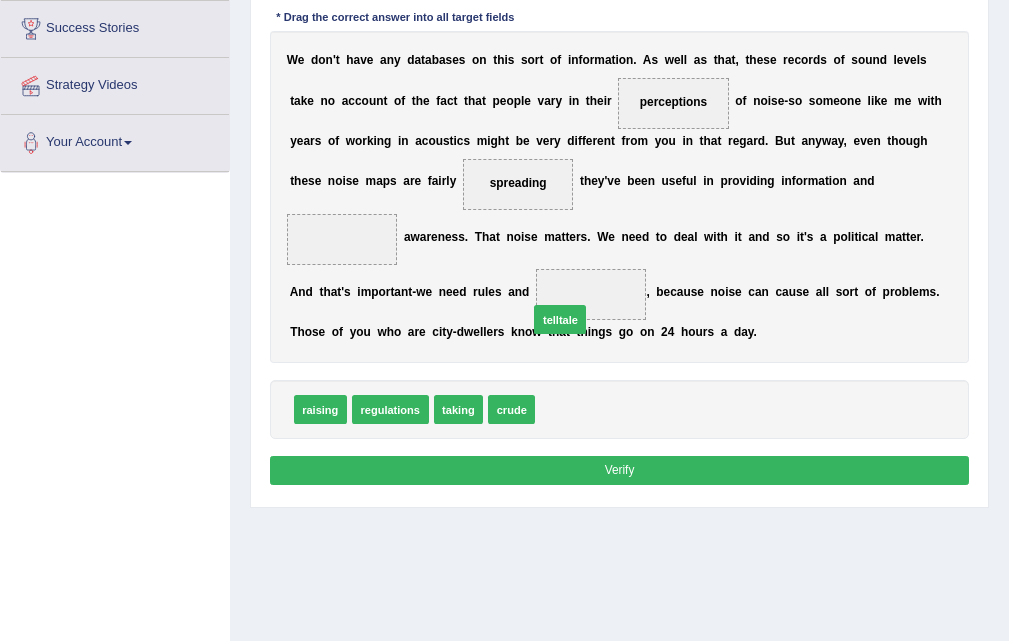 drag, startPoint x: 566, startPoint y: 408, endPoint x: 542, endPoint y: 372, distance: 43.266617 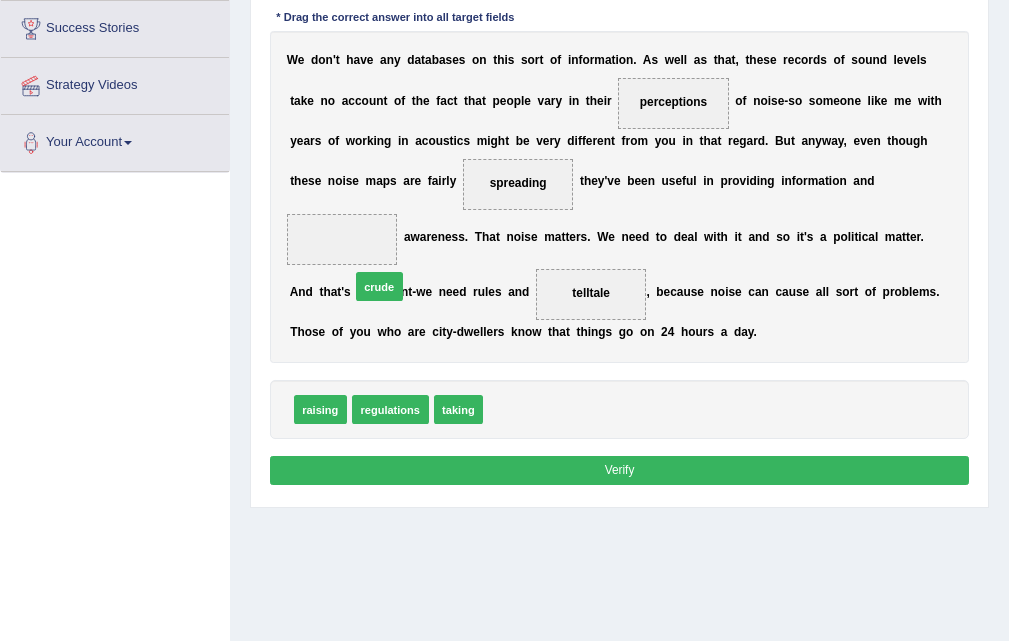 drag, startPoint x: 523, startPoint y: 411, endPoint x: 365, endPoint y: 263, distance: 216.49019 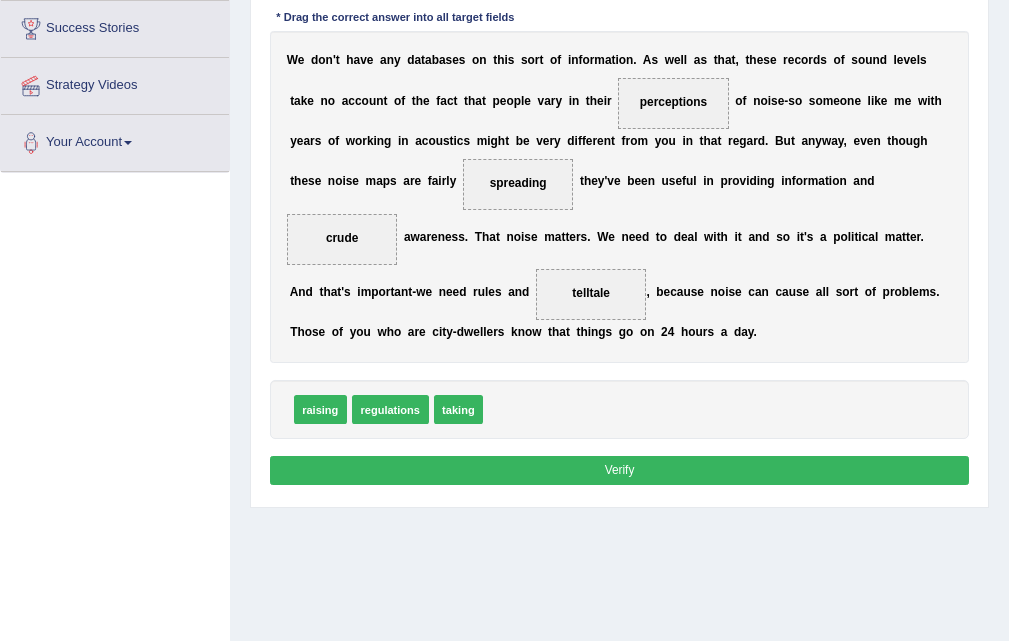 click on "Verify" at bounding box center (620, 470) 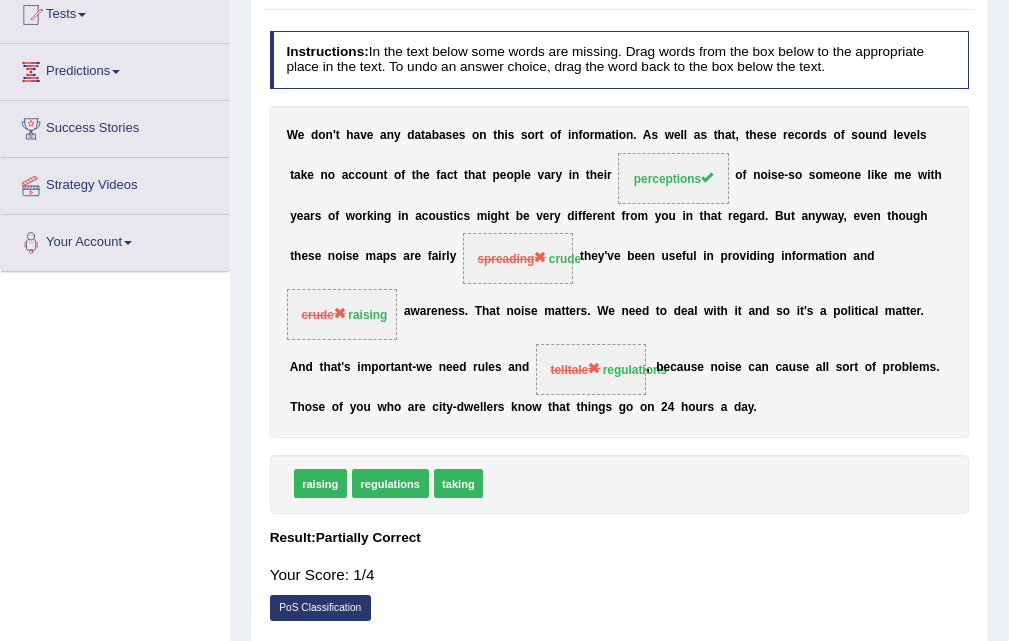 scroll, scrollTop: 26, scrollLeft: 0, axis: vertical 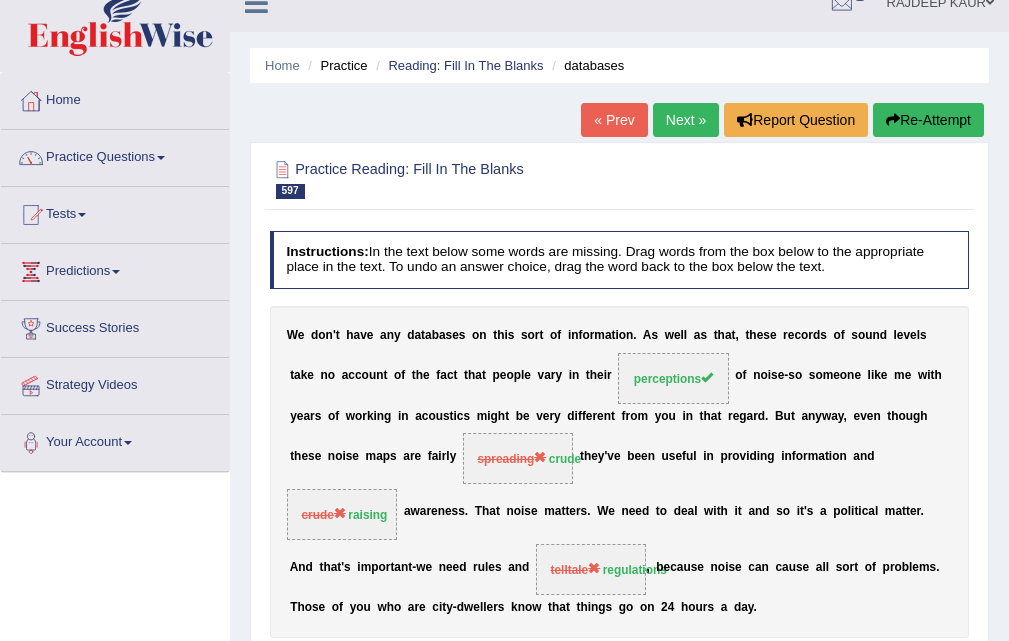 click on "Home
Practice
Reading: Fill In The Blanks
databases
« Prev Next »  Report Question  Re-Attempt
Practice Reading: Fill In The Blanks
597
databases
Instructions:  In the text below some words are missing. Drag words from the box below to the appropriate place in the text. To undo an answer choice, drag the word back to the box below the text.
* Drag the correct answer into all target fields W e    d o n ' t    h a v e    a n y    d a t a b a s e s    o n    t h i s    s o r t    o f    i n f o r m a t i o n .    A s    w e l l    a s    t h a t ,    t h e s e    r e c o r d s    o f    s o u n d    l e v e l s    t a k e    n o    a c c o u n t    o f    t h e    f a c t    t h a t    p e o p l e    v a r y    i n    t h e i r    perceptions    o f    n o i s e - s o    s o m e o n e l" at bounding box center [619, 474] 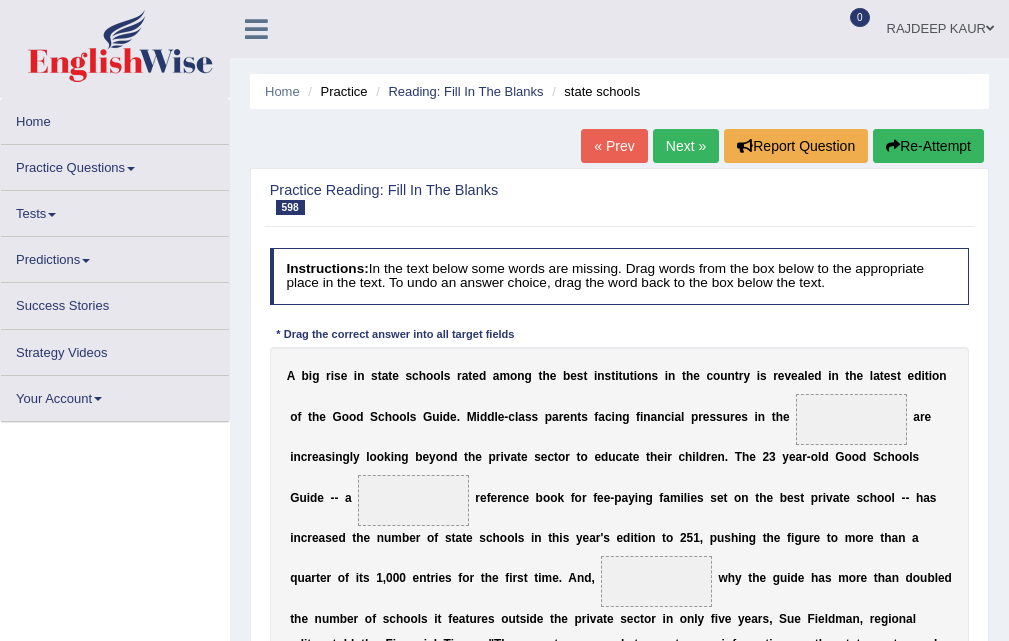 scroll, scrollTop: 226, scrollLeft: 0, axis: vertical 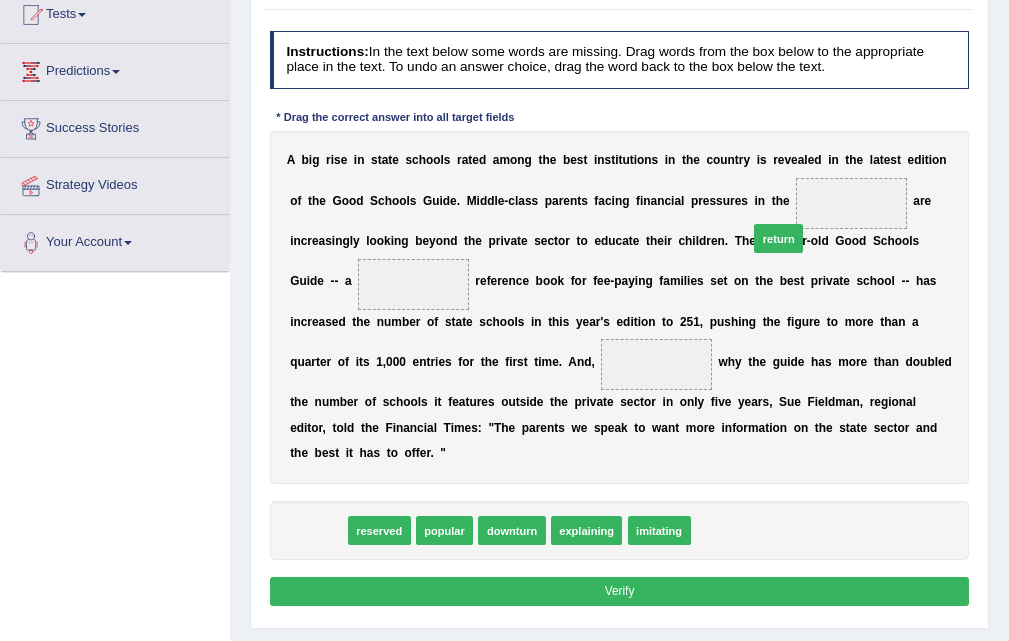 drag, startPoint x: 307, startPoint y: 530, endPoint x: 849, endPoint y: 187, distance: 641.41486 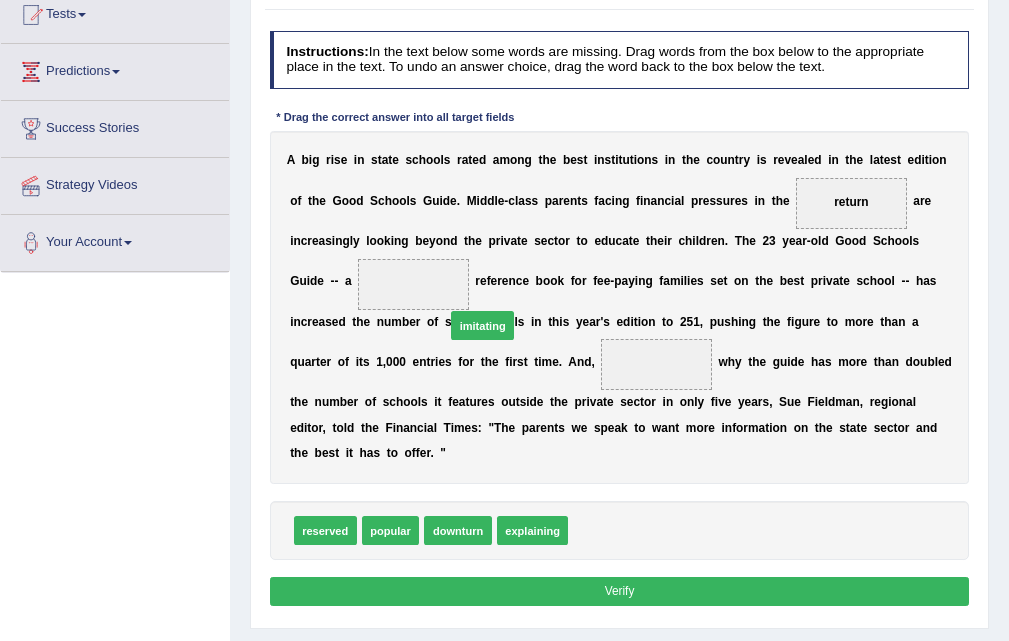 drag, startPoint x: 615, startPoint y: 528, endPoint x: 449, endPoint y: 280, distance: 298.42923 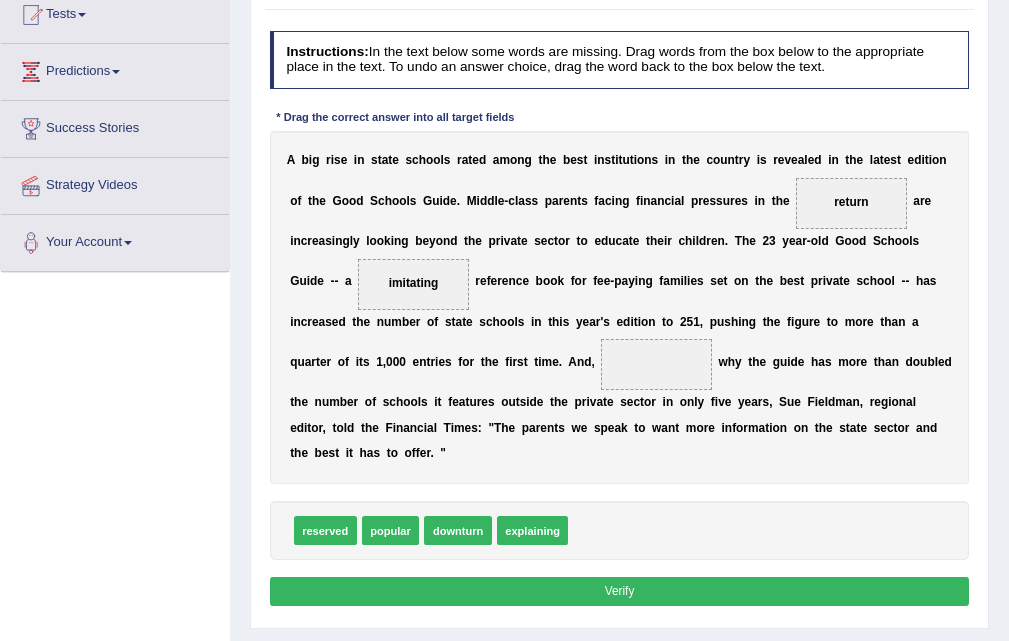 click on "downturn" at bounding box center [457, 530] 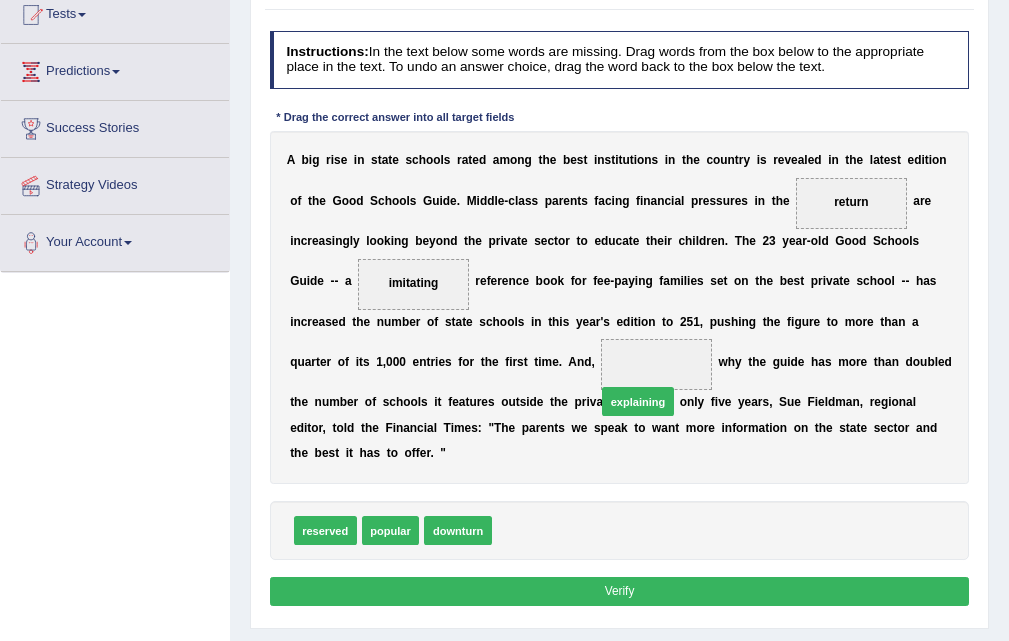 drag, startPoint x: 537, startPoint y: 533, endPoint x: 661, endPoint y: 381, distance: 196.1632 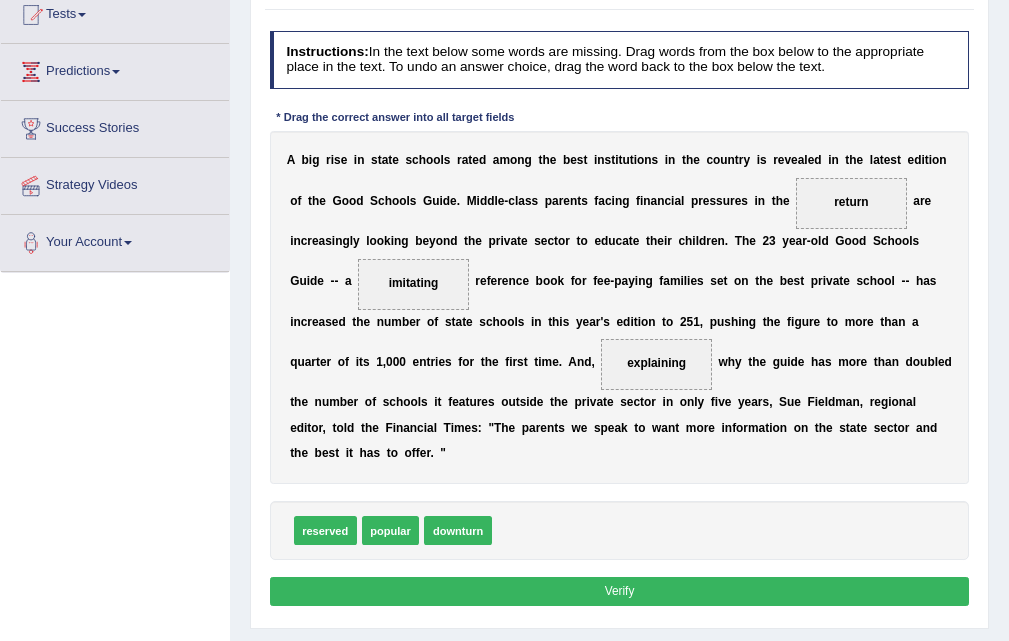 click on "Verify" at bounding box center (620, 591) 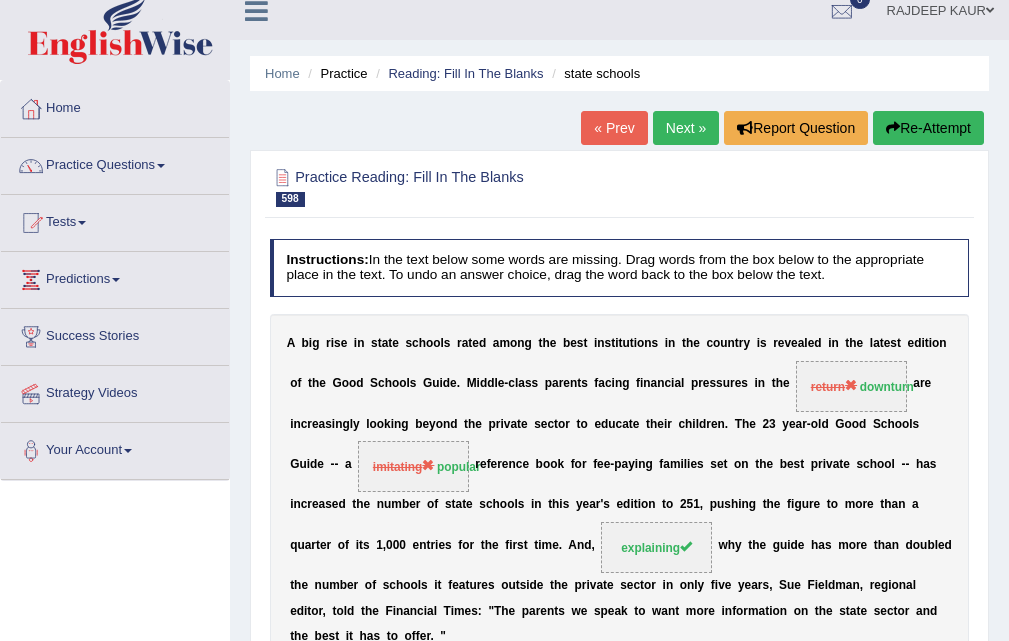 scroll, scrollTop: 0, scrollLeft: 0, axis: both 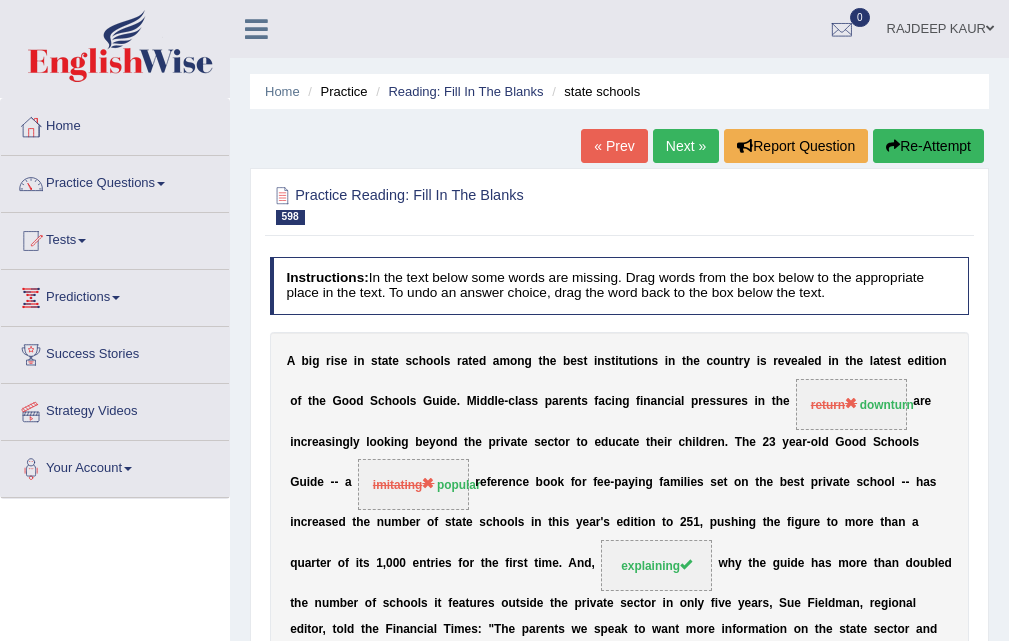 click on "Next »" at bounding box center (686, 146) 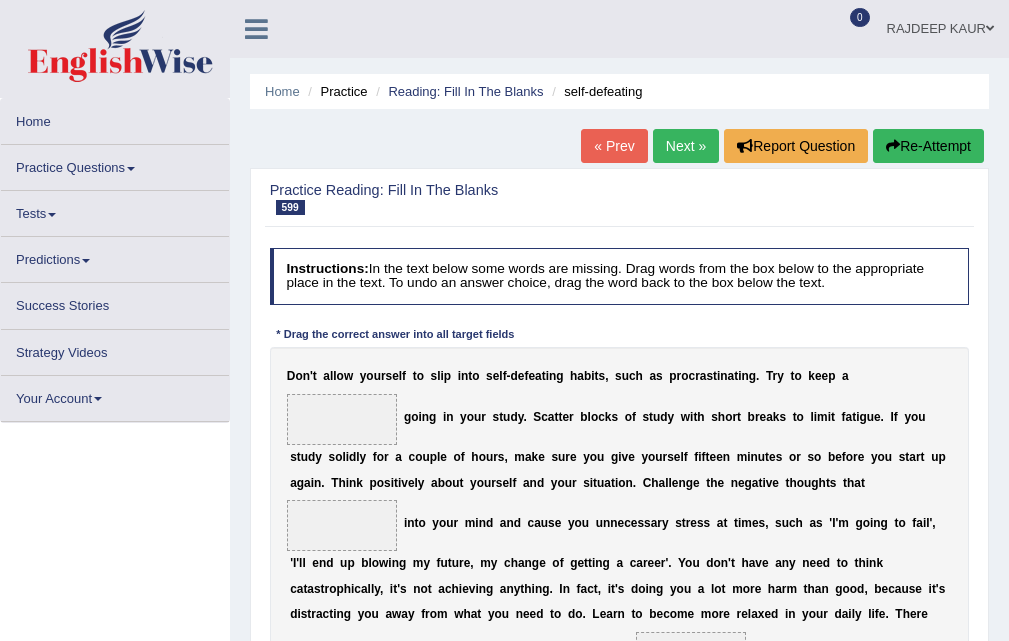 scroll, scrollTop: 100, scrollLeft: 0, axis: vertical 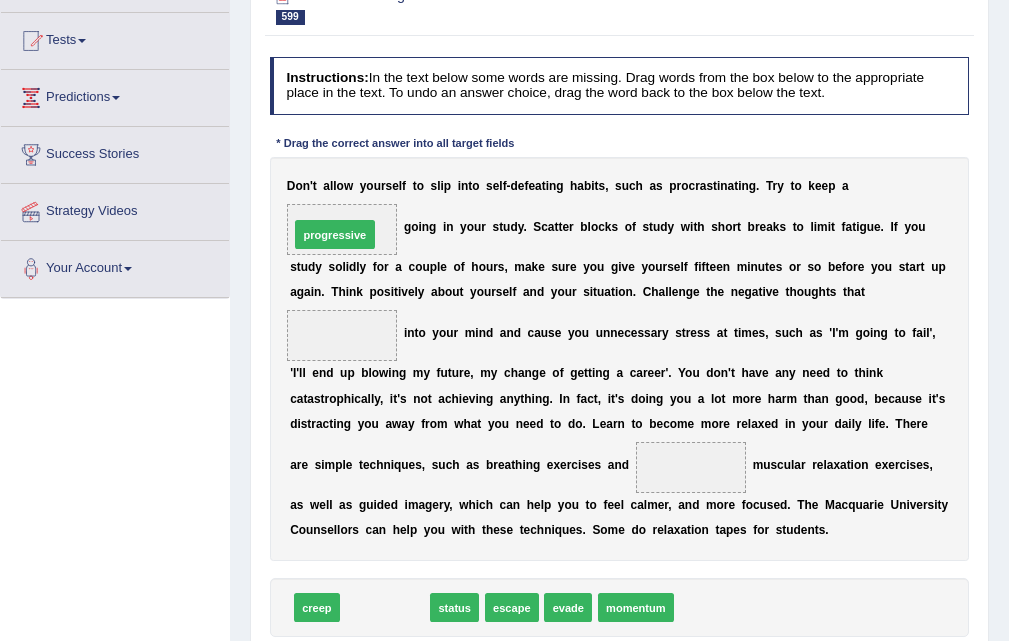 drag, startPoint x: 395, startPoint y: 601, endPoint x: 336, endPoint y: 163, distance: 441.95587 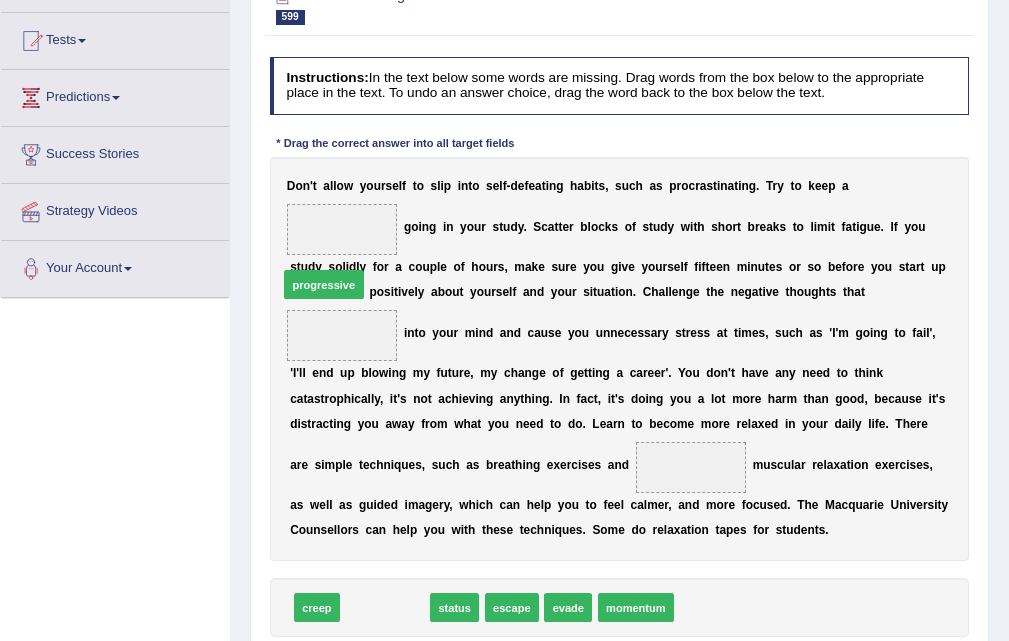 drag, startPoint x: 384, startPoint y: 605, endPoint x: 312, endPoint y: 225, distance: 386.7609 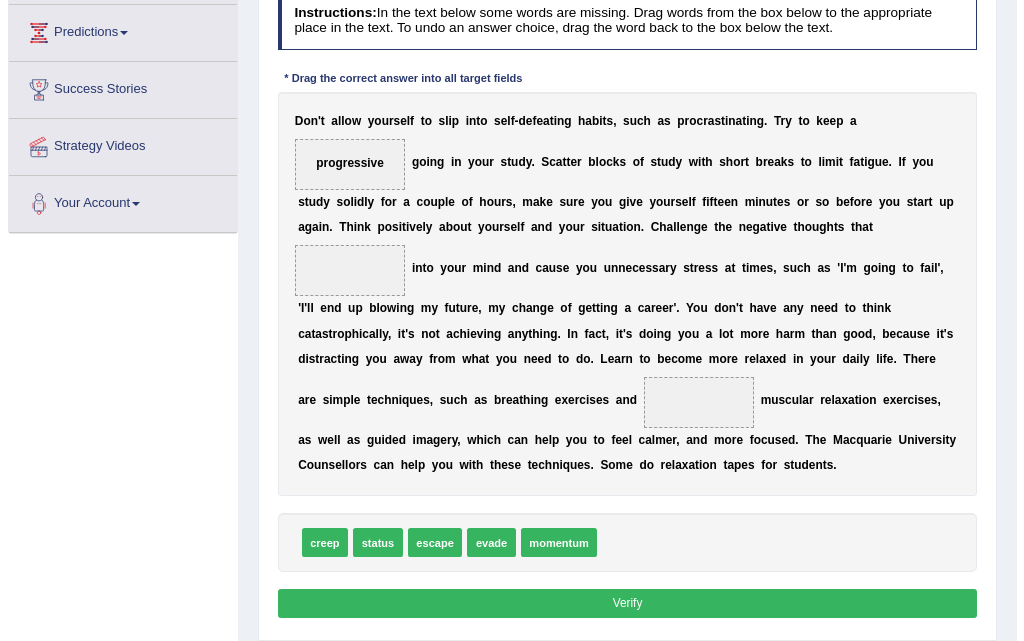 scroll, scrollTop: 300, scrollLeft: 0, axis: vertical 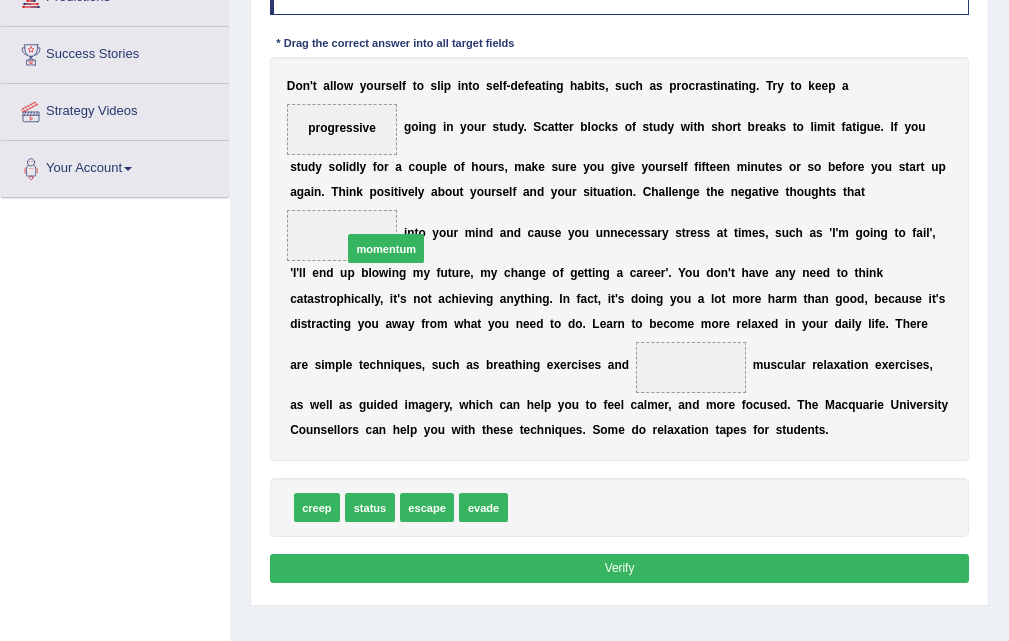 drag, startPoint x: 566, startPoint y: 511, endPoint x: 372, endPoint y: 206, distance: 361.4706 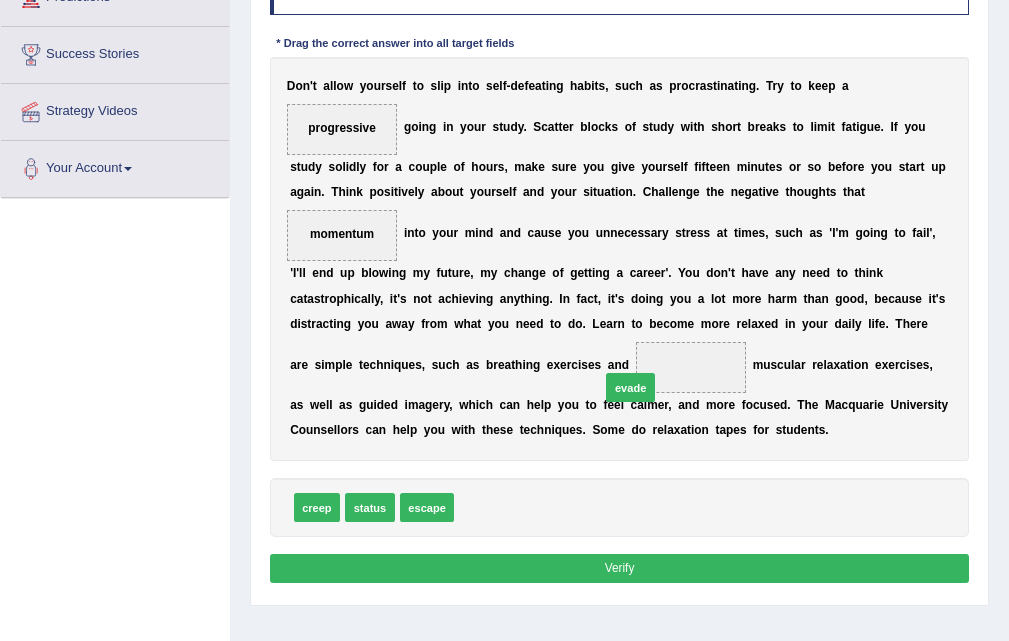 drag, startPoint x: 488, startPoint y: 501, endPoint x: 666, endPoint y: 360, distance: 227.07928 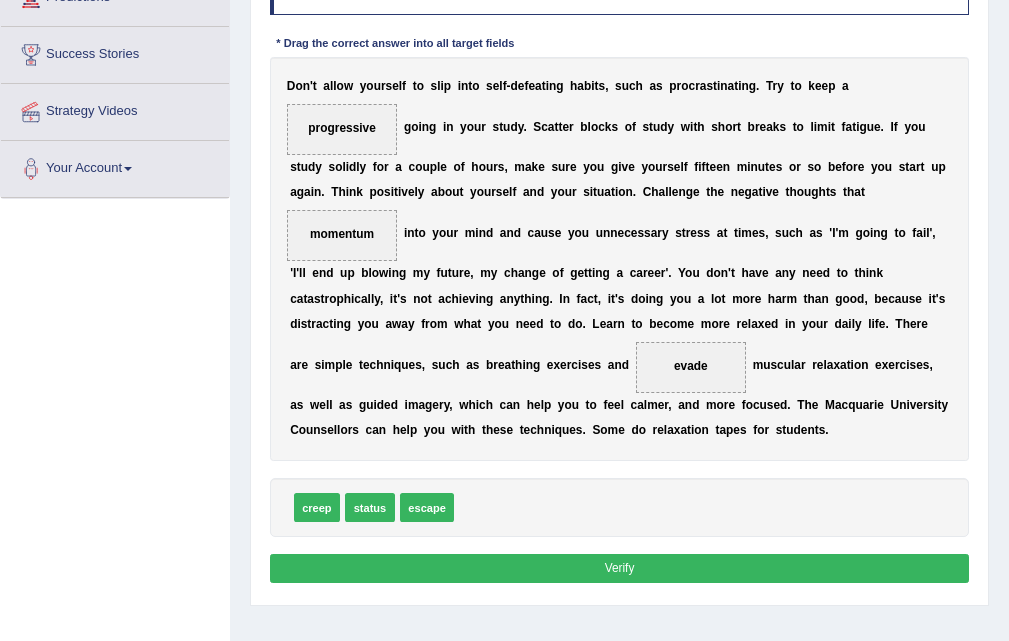 click on "Verify" at bounding box center (620, 568) 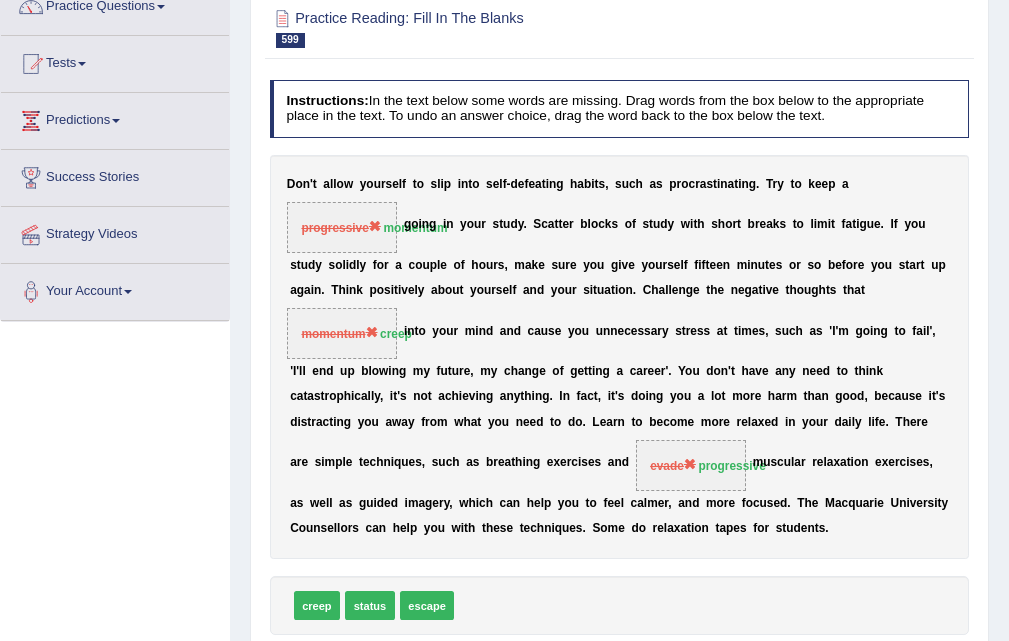 scroll, scrollTop: 0, scrollLeft: 0, axis: both 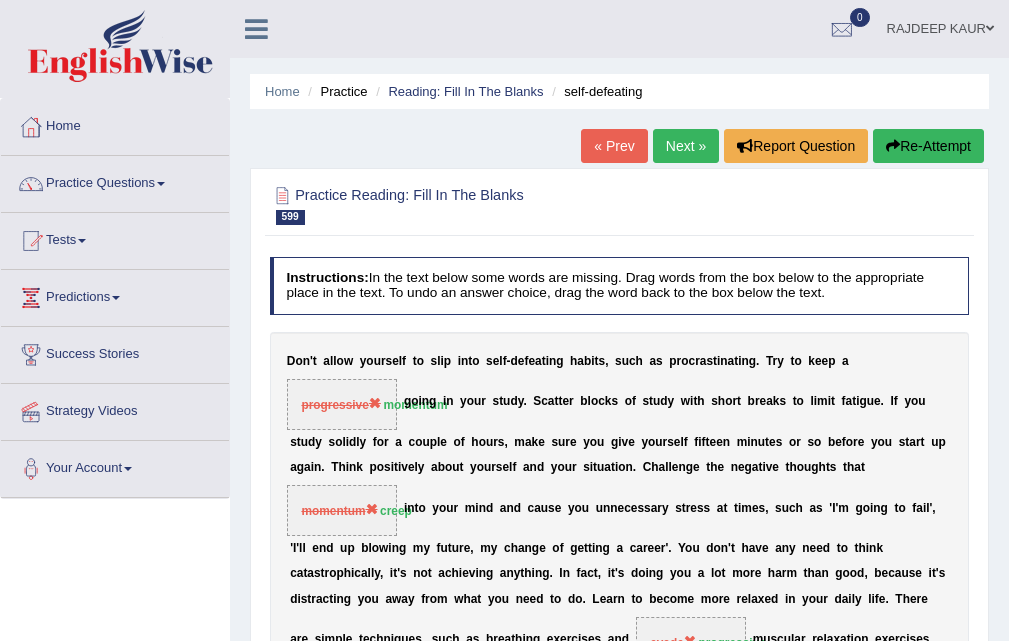 click on "Next »" at bounding box center (686, 146) 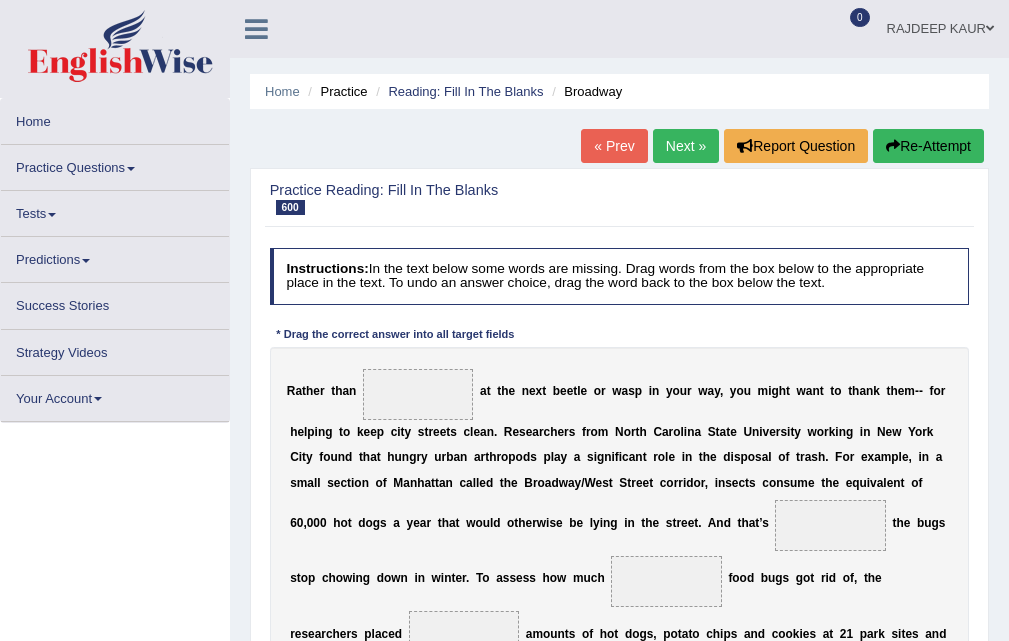 scroll, scrollTop: 200, scrollLeft: 0, axis: vertical 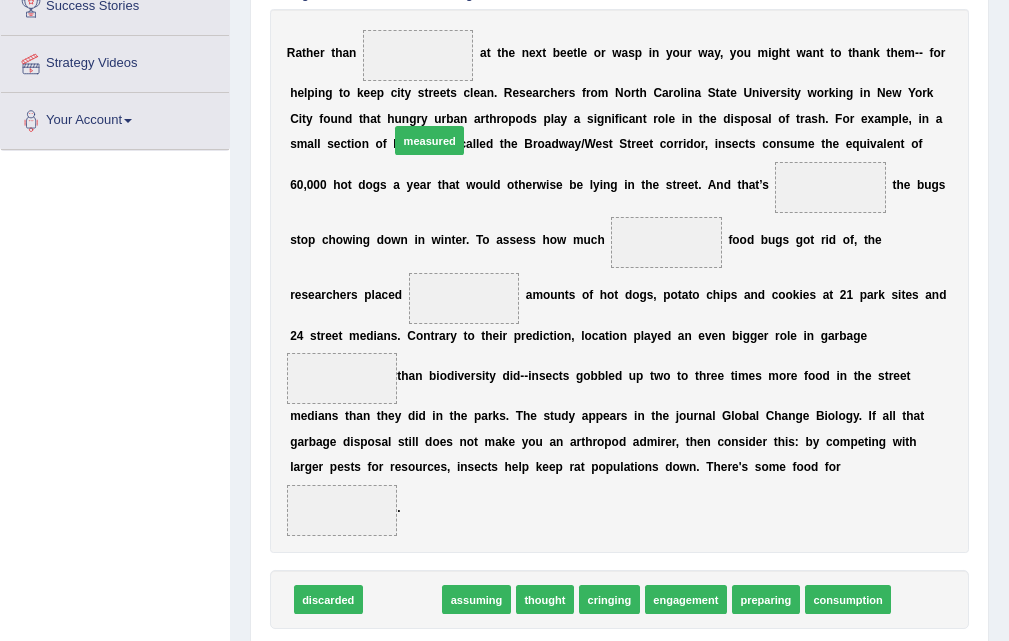 drag, startPoint x: 414, startPoint y: 604, endPoint x: 442, endPoint y: 53, distance: 551.711 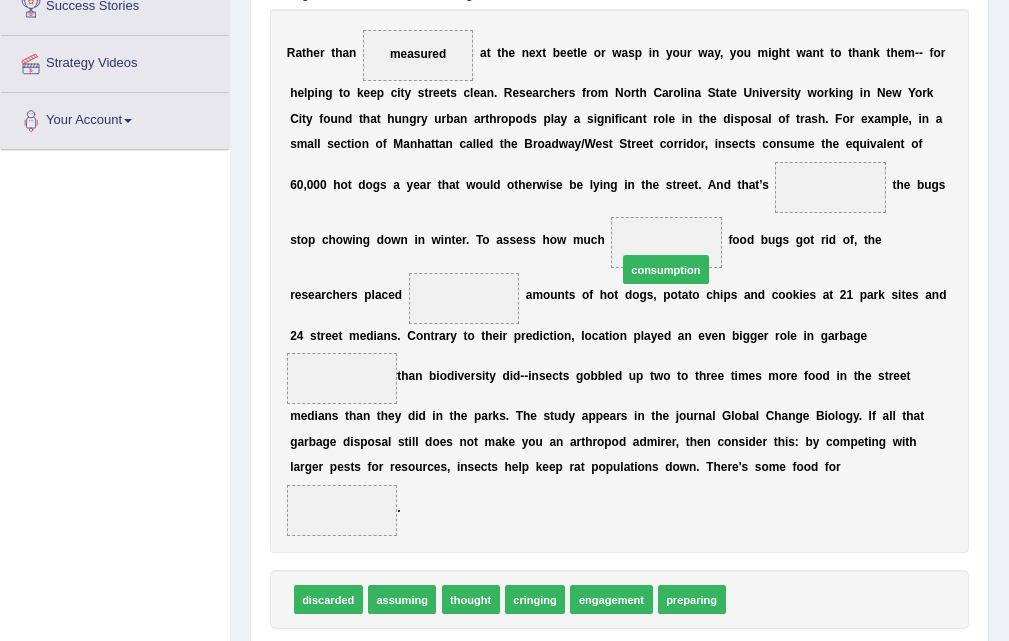 drag, startPoint x: 800, startPoint y: 605, endPoint x: 673, endPoint y: 217, distance: 408.25604 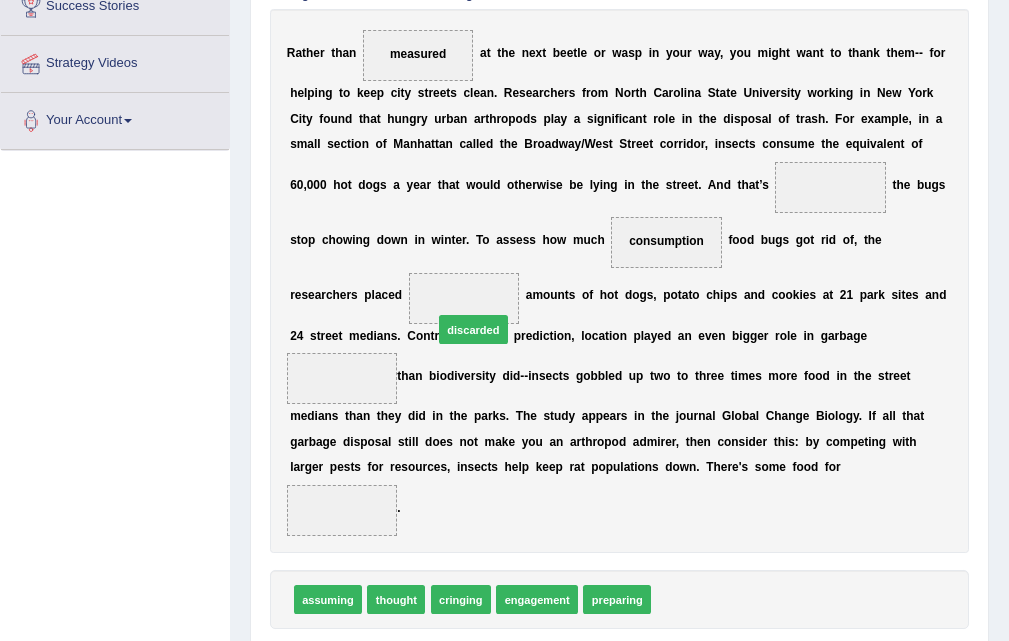 drag, startPoint x: 691, startPoint y: 609, endPoint x: 435, endPoint y: 286, distance: 412.14682 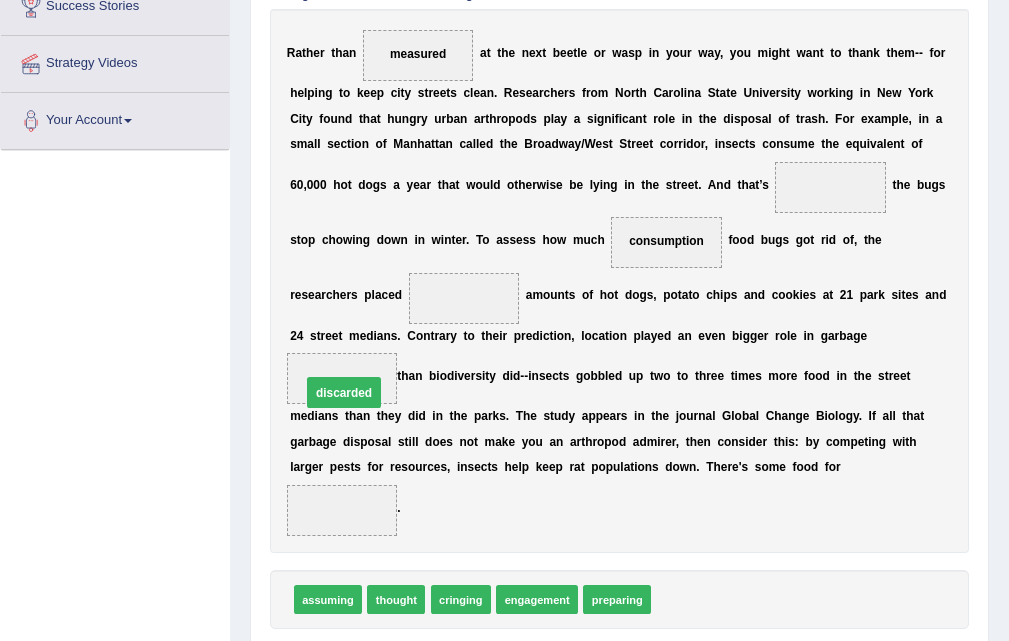 drag, startPoint x: 474, startPoint y: 295, endPoint x: 332, endPoint y: 408, distance: 181.47452 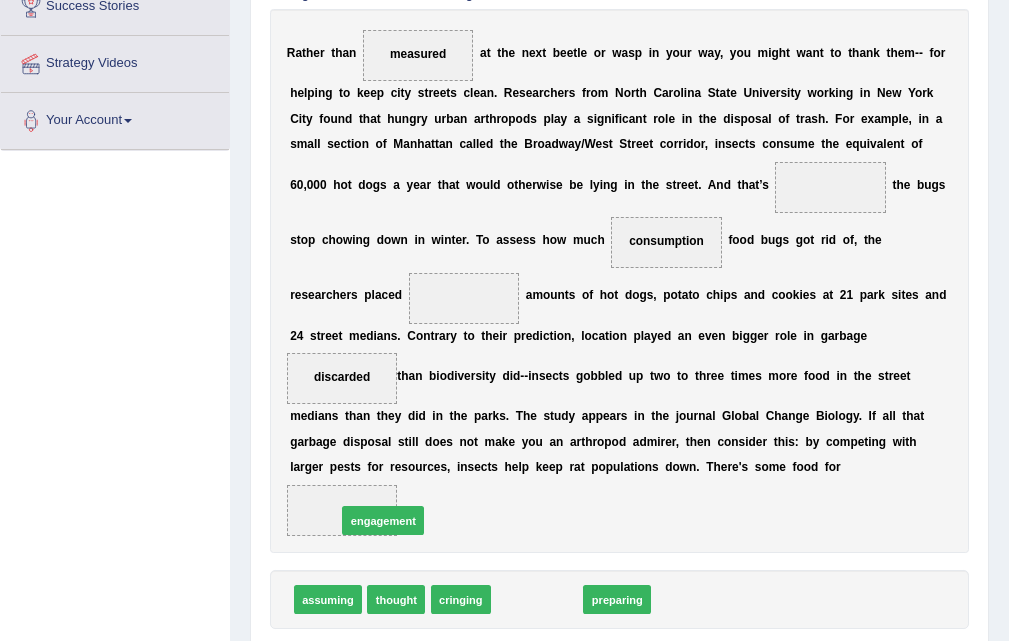 drag, startPoint x: 529, startPoint y: 605, endPoint x: 346, endPoint y: 511, distance: 205.73041 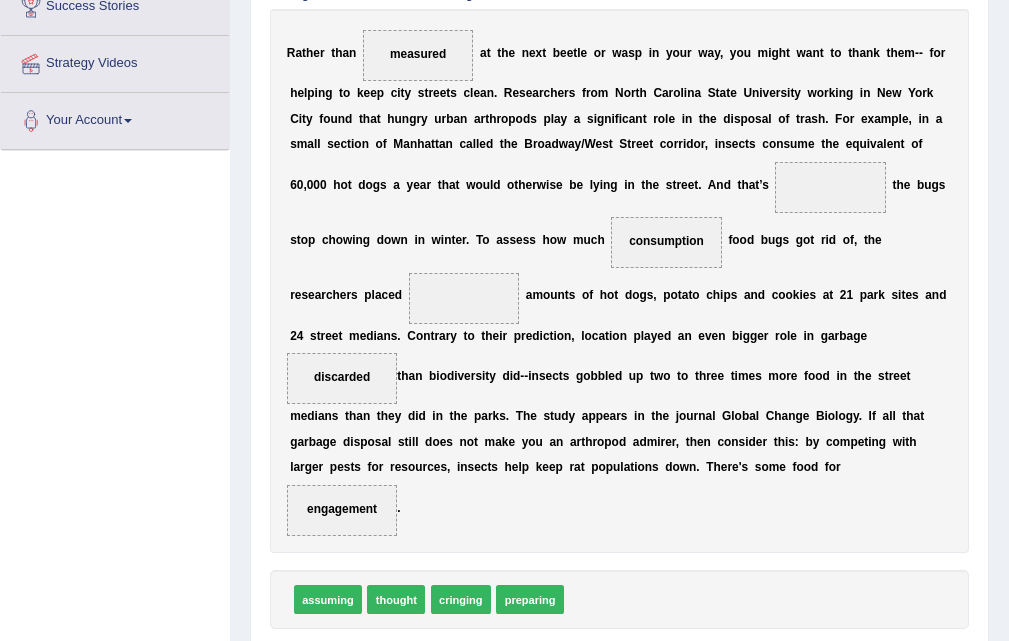 drag, startPoint x: 548, startPoint y: 616, endPoint x: 560, endPoint y: 506, distance: 110.65261 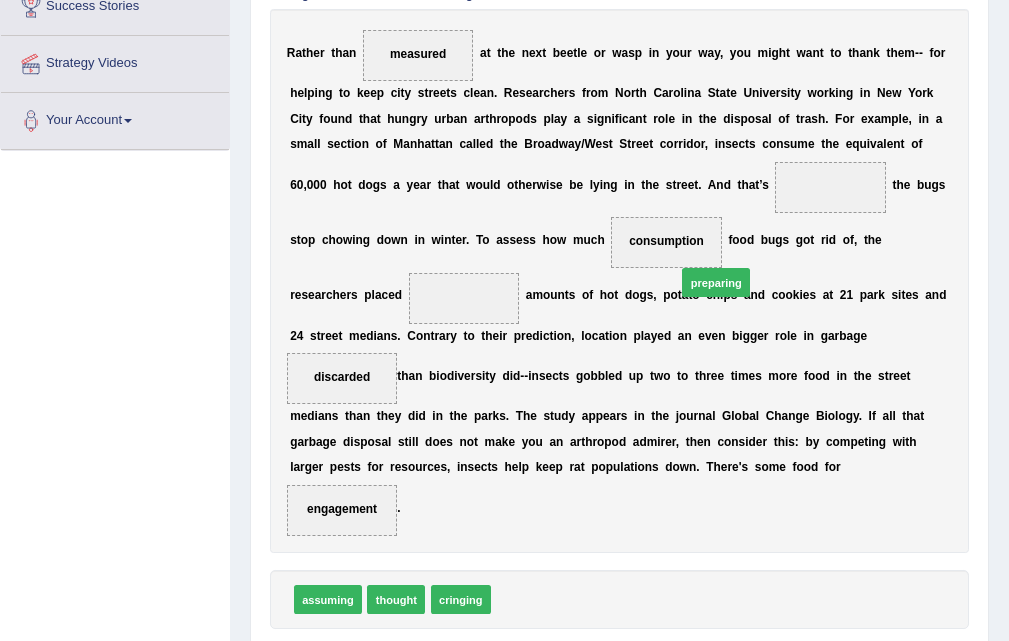 drag, startPoint x: 522, startPoint y: 597, endPoint x: 723, endPoint y: 234, distance: 414.93372 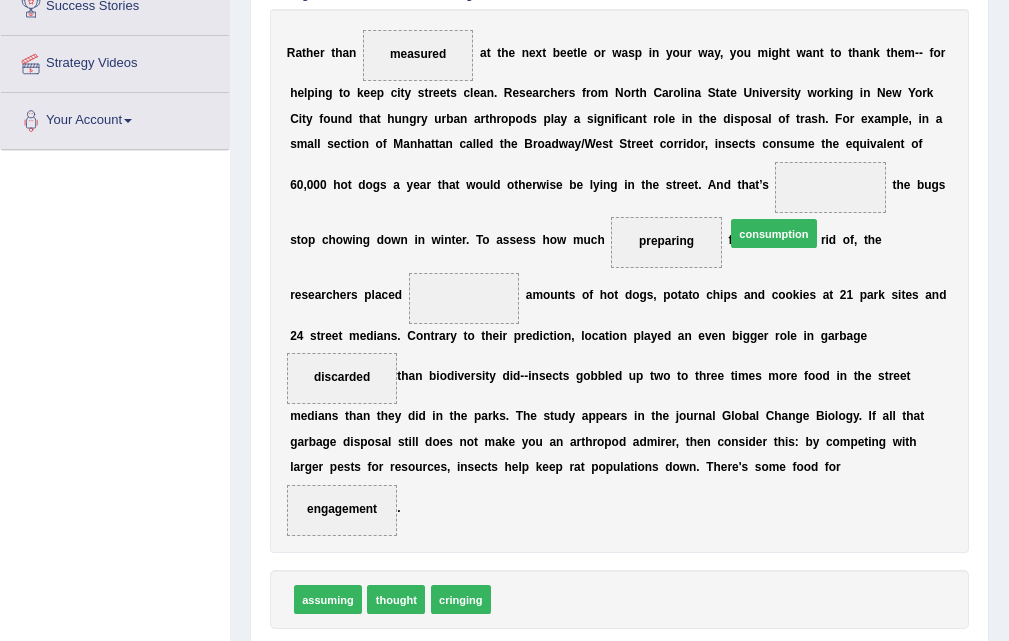 drag, startPoint x: 528, startPoint y: 602, endPoint x: 816, endPoint y: 162, distance: 525.8745 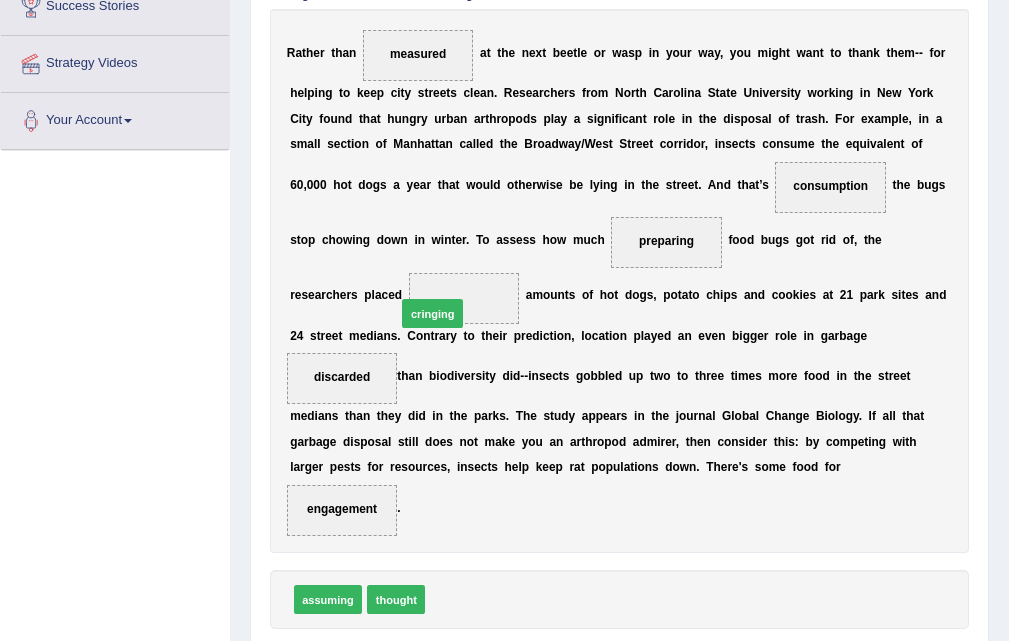 drag, startPoint x: 463, startPoint y: 607, endPoint x: 430, endPoint y: 270, distance: 338.61188 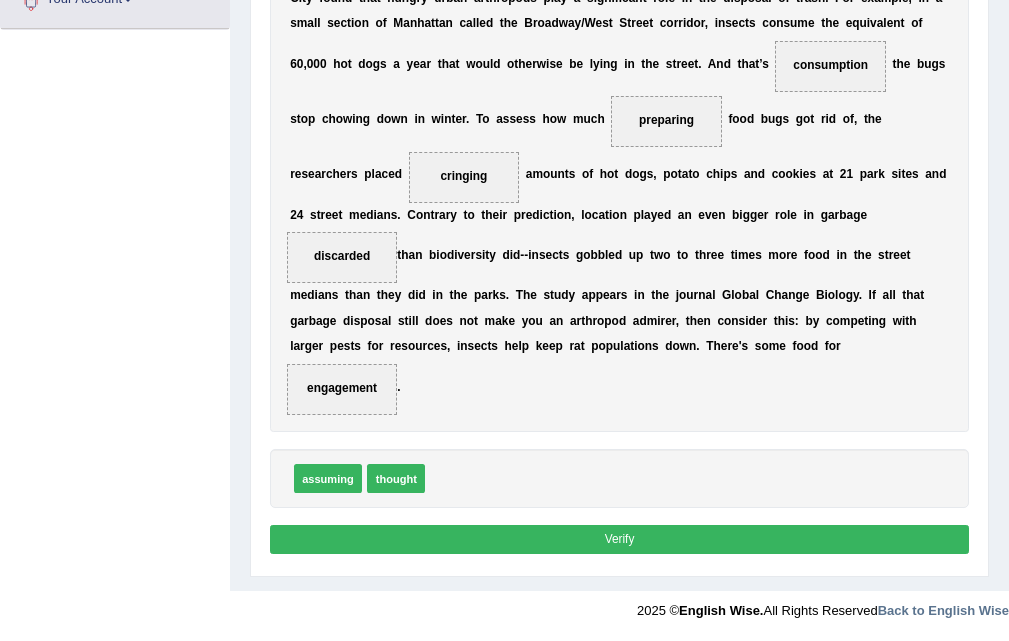 click on "Verify" at bounding box center [620, 539] 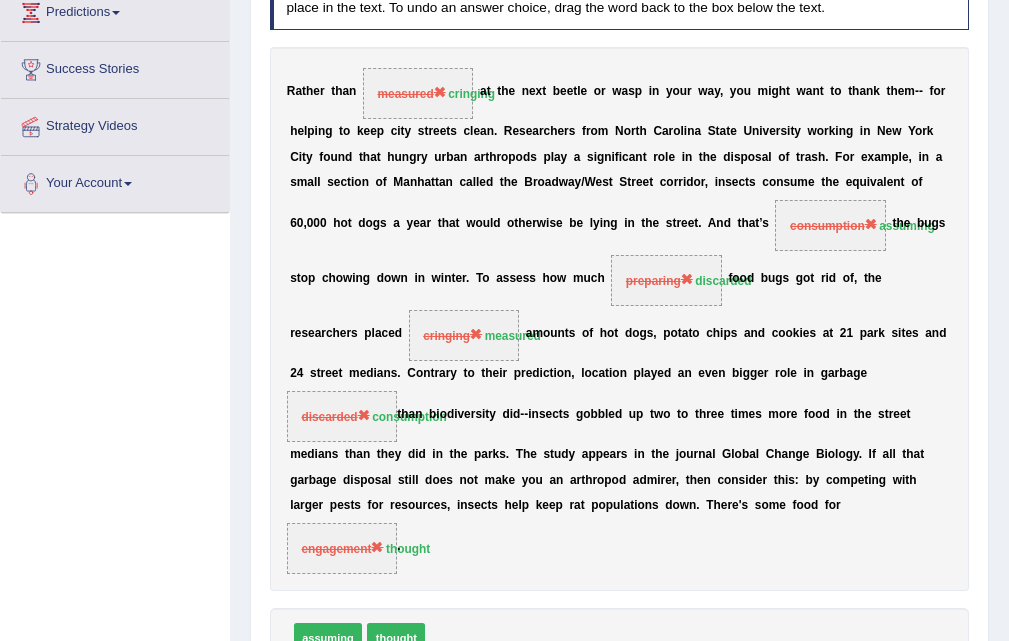 scroll, scrollTop: 15, scrollLeft: 0, axis: vertical 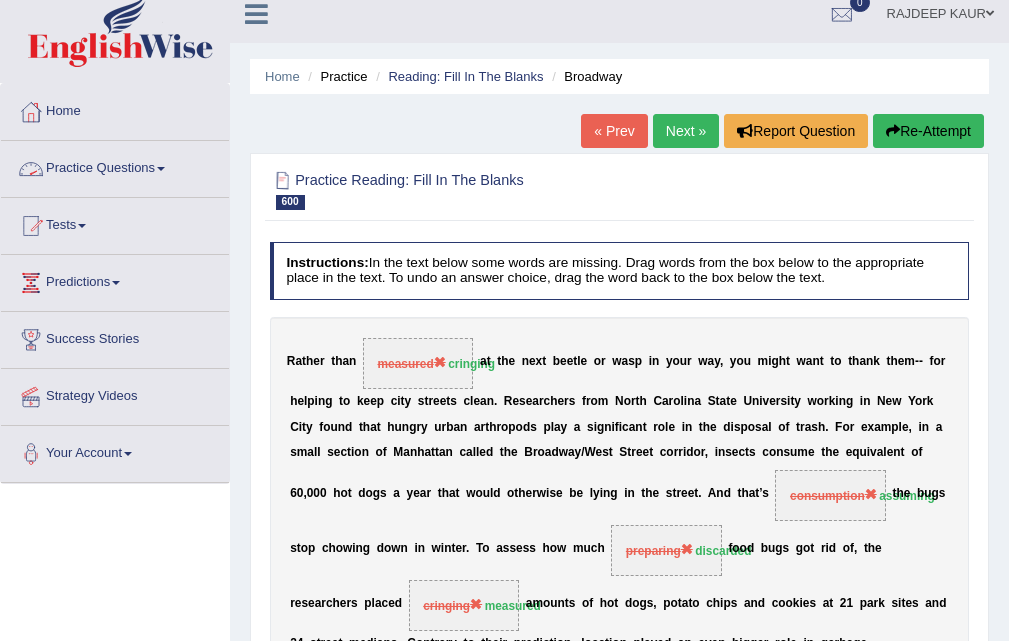 click on "Practice Questions" at bounding box center [115, 166] 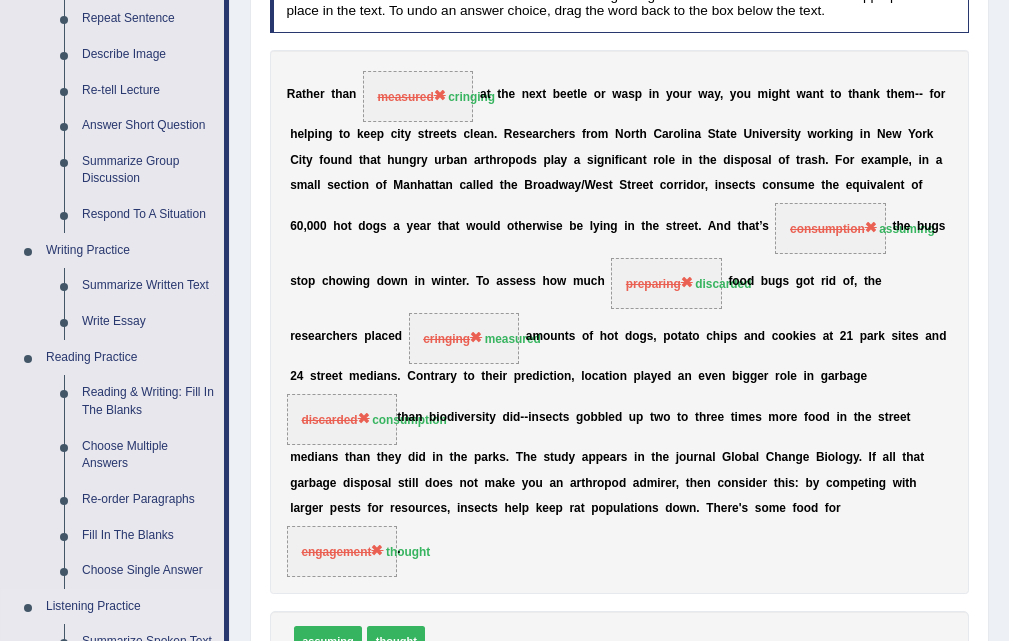 scroll, scrollTop: 515, scrollLeft: 0, axis: vertical 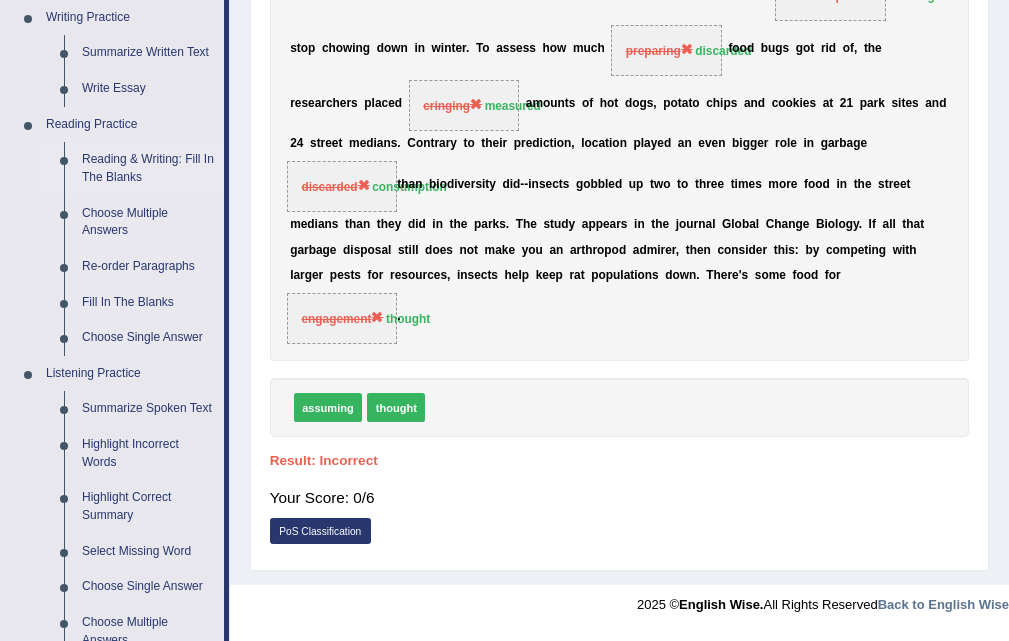 click on "Reading & Writing: Fill In The Blanks" at bounding box center (148, 168) 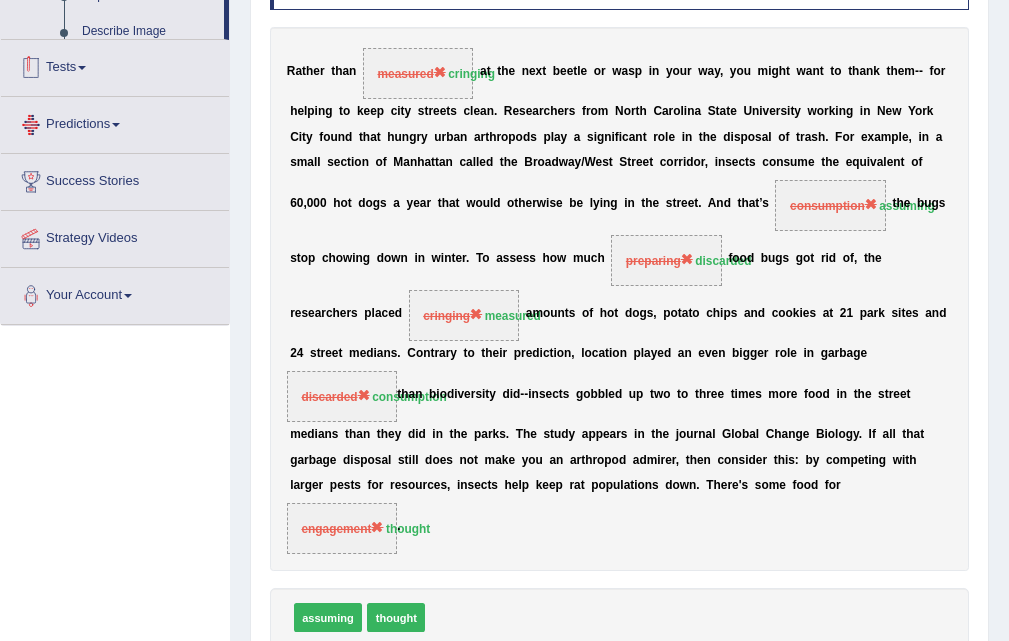 scroll, scrollTop: 446, scrollLeft: 0, axis: vertical 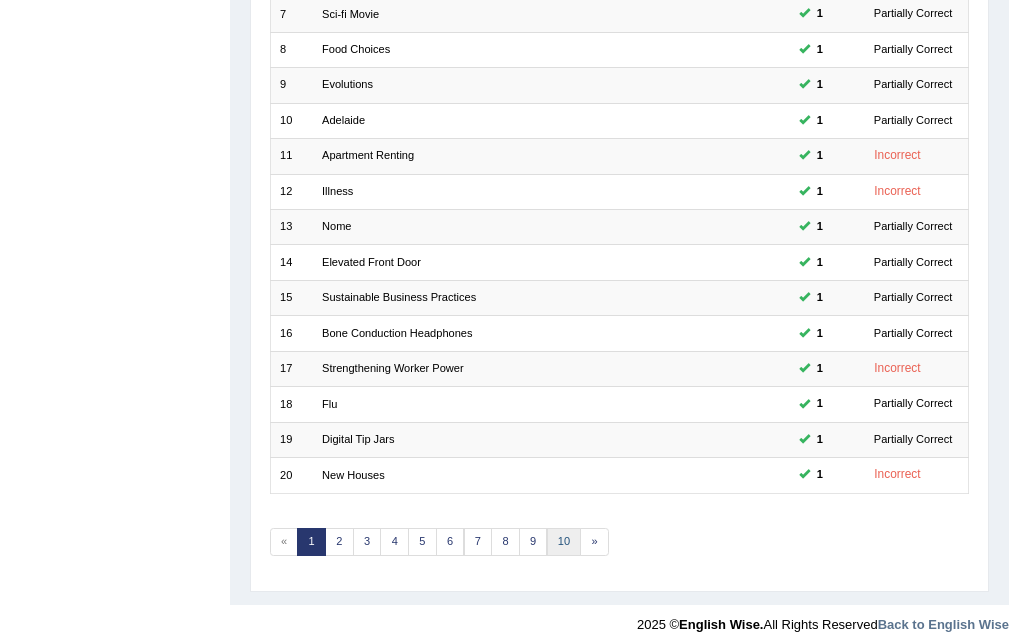 click on "10" at bounding box center [564, 542] 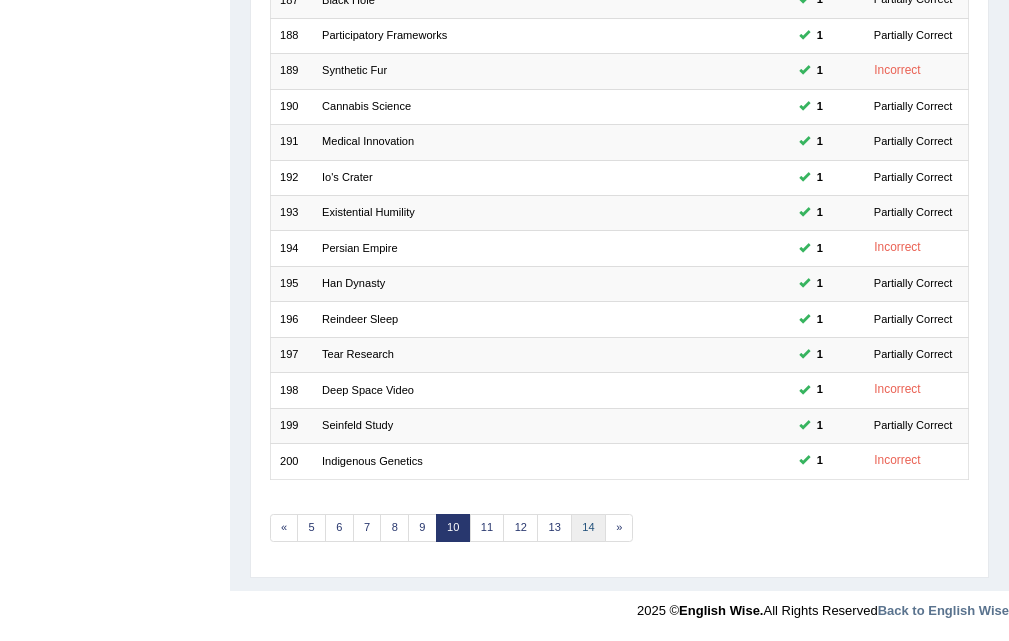 scroll, scrollTop: 514, scrollLeft: 0, axis: vertical 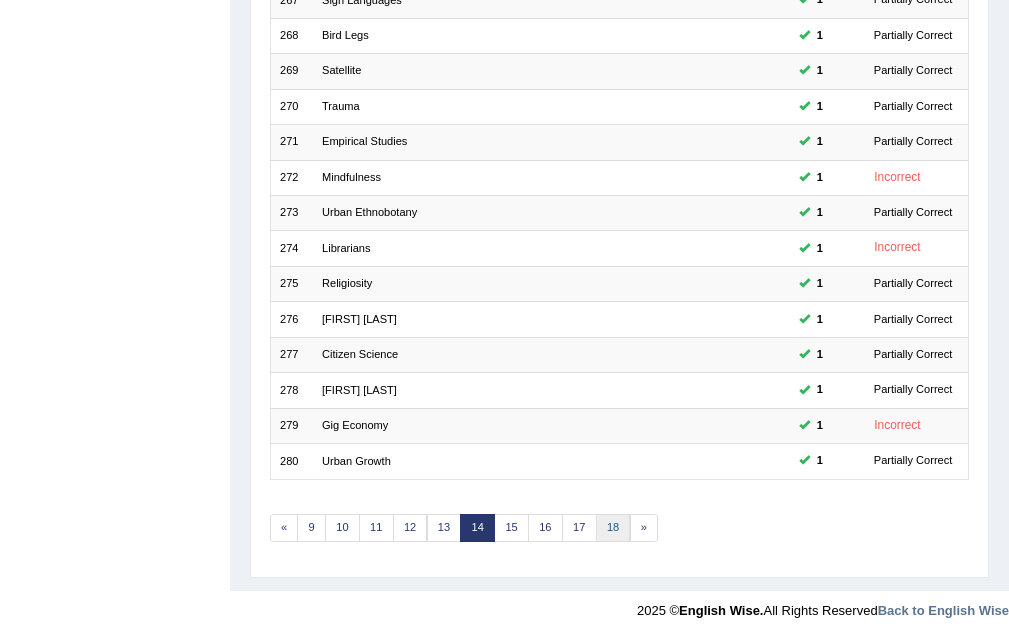 click on "18" at bounding box center (613, 528) 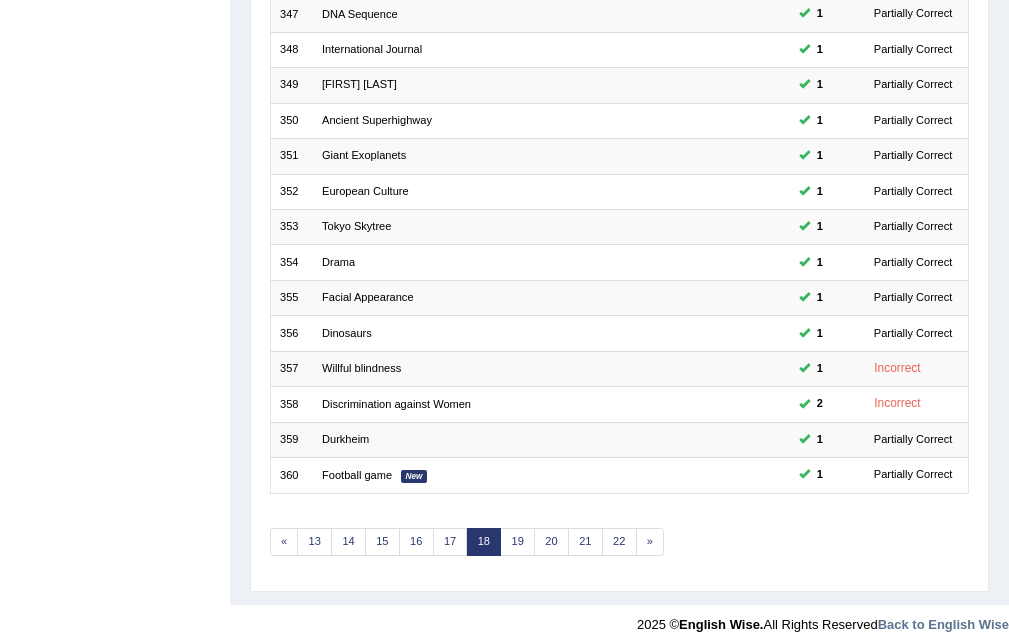 scroll, scrollTop: 500, scrollLeft: 0, axis: vertical 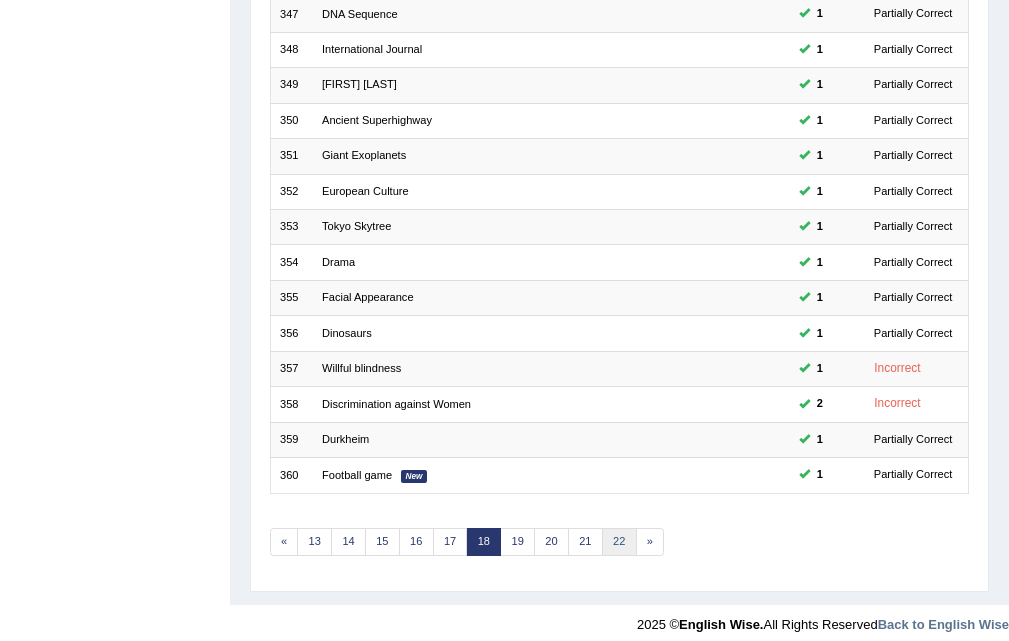 click on "22" at bounding box center (619, 542) 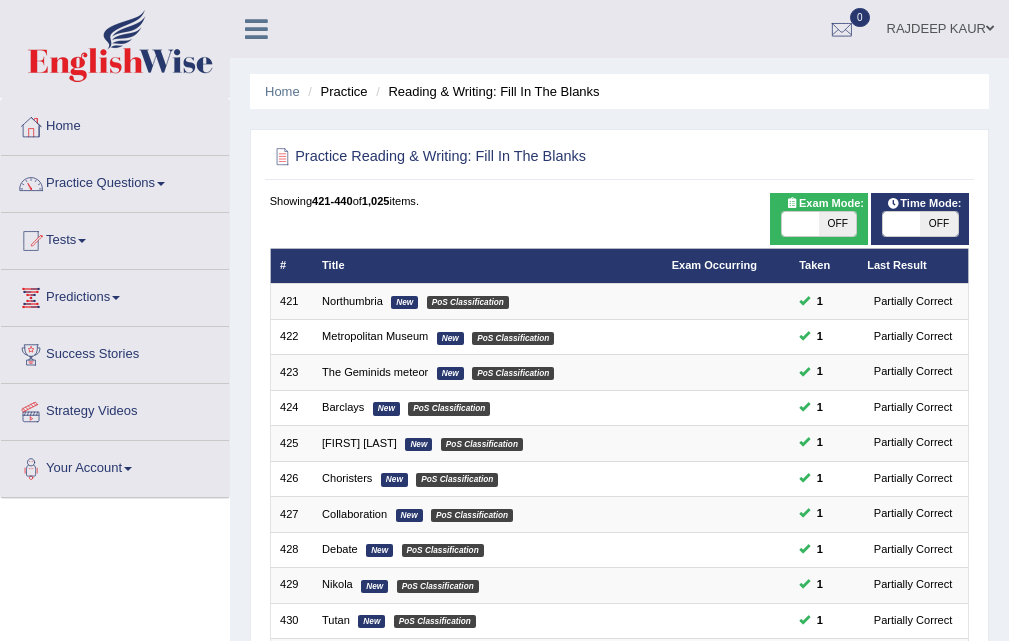 scroll, scrollTop: 514, scrollLeft: 0, axis: vertical 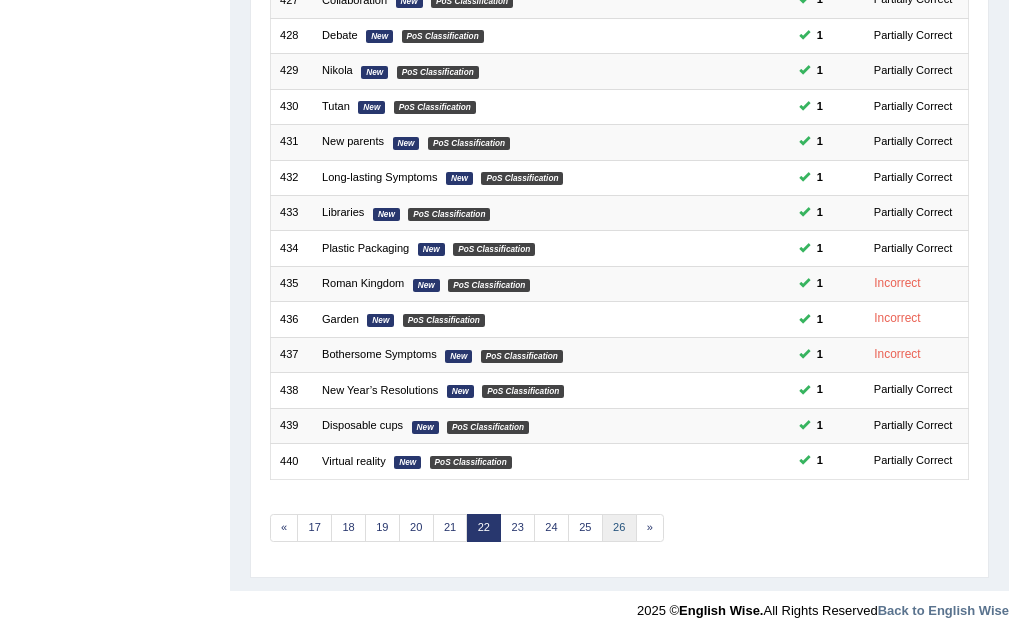 click on "26" at bounding box center [619, 528] 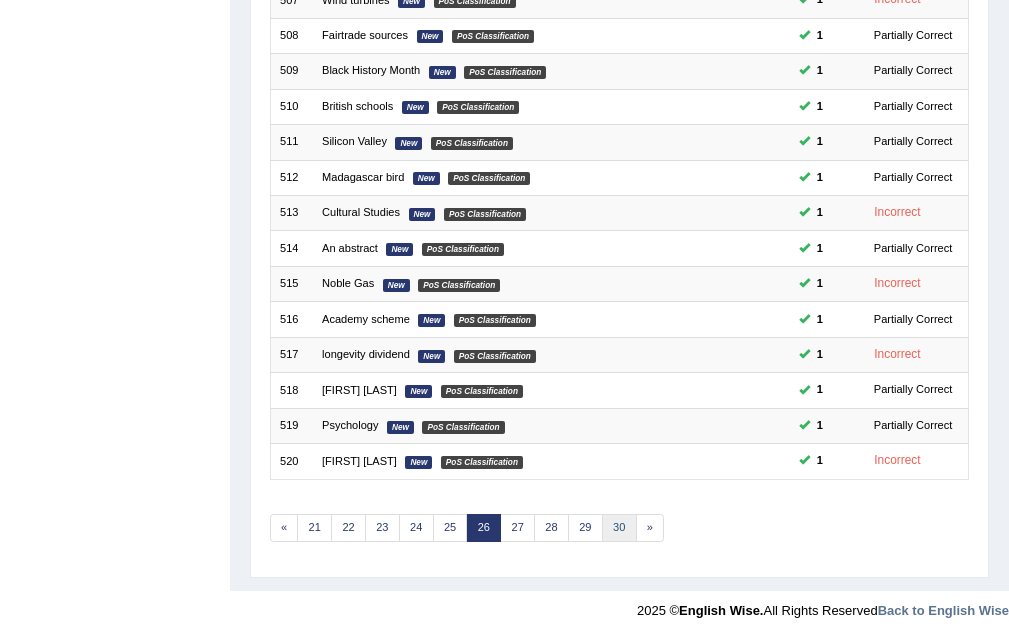 scroll, scrollTop: 514, scrollLeft: 0, axis: vertical 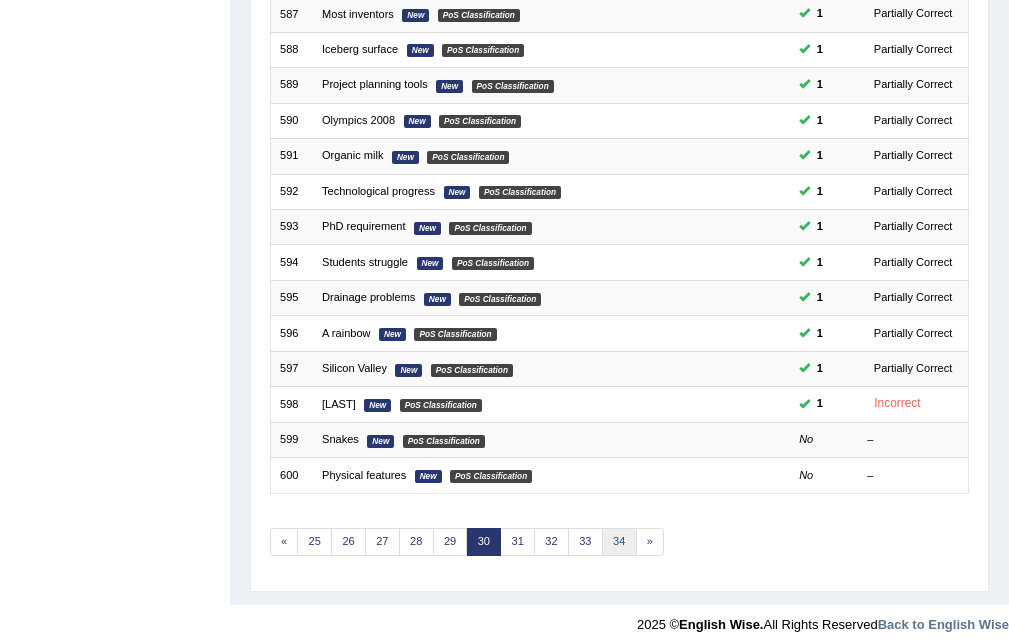 click on "34" at bounding box center (619, 542) 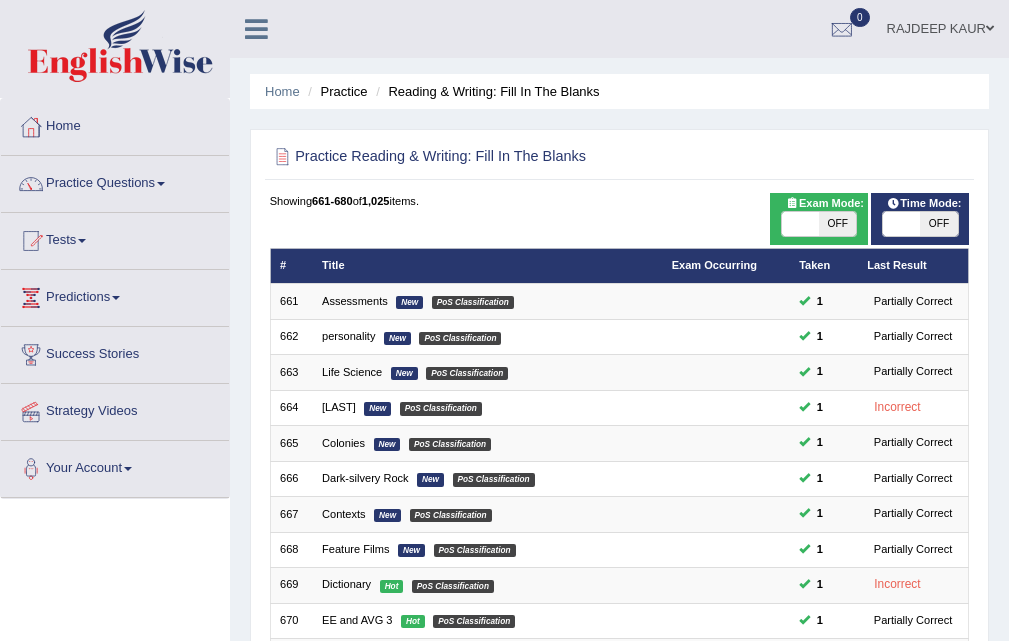 scroll, scrollTop: 514, scrollLeft: 0, axis: vertical 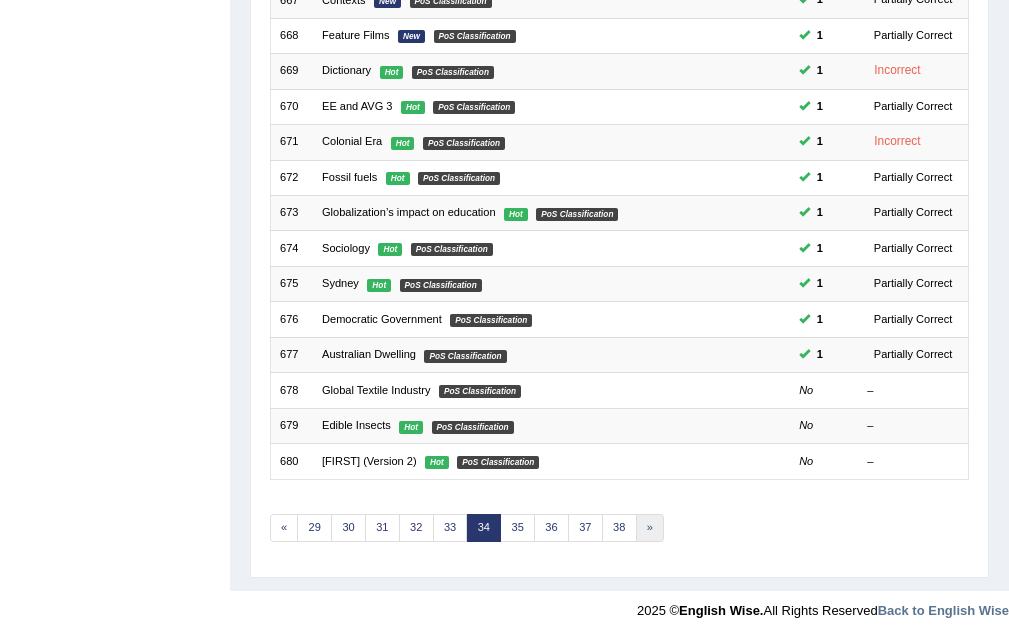 drag, startPoint x: 0, startPoint y: 0, endPoint x: 645, endPoint y: 521, distance: 829.1357 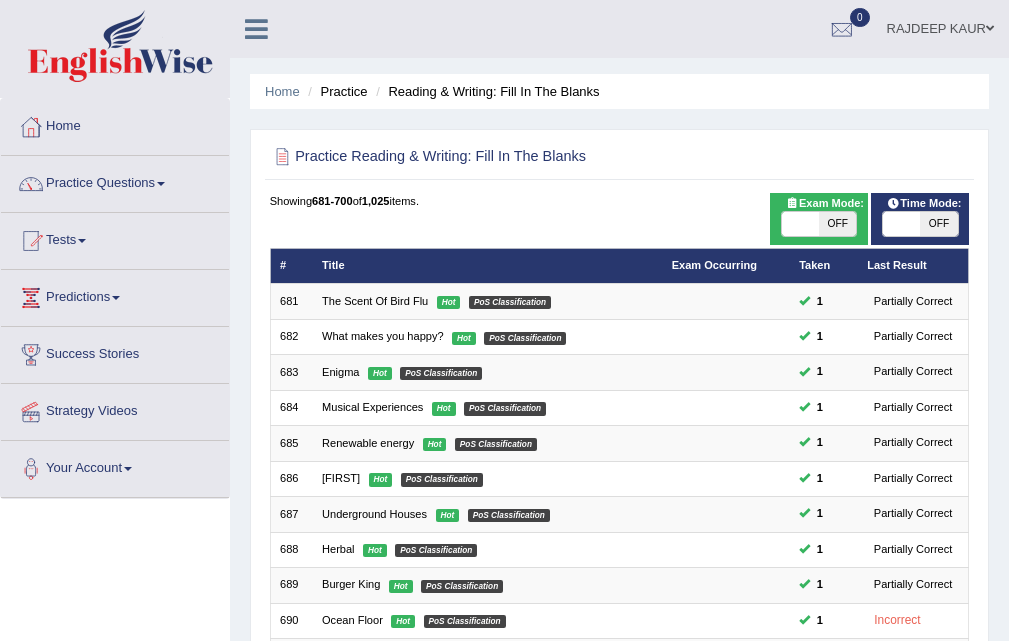 scroll, scrollTop: 500, scrollLeft: 0, axis: vertical 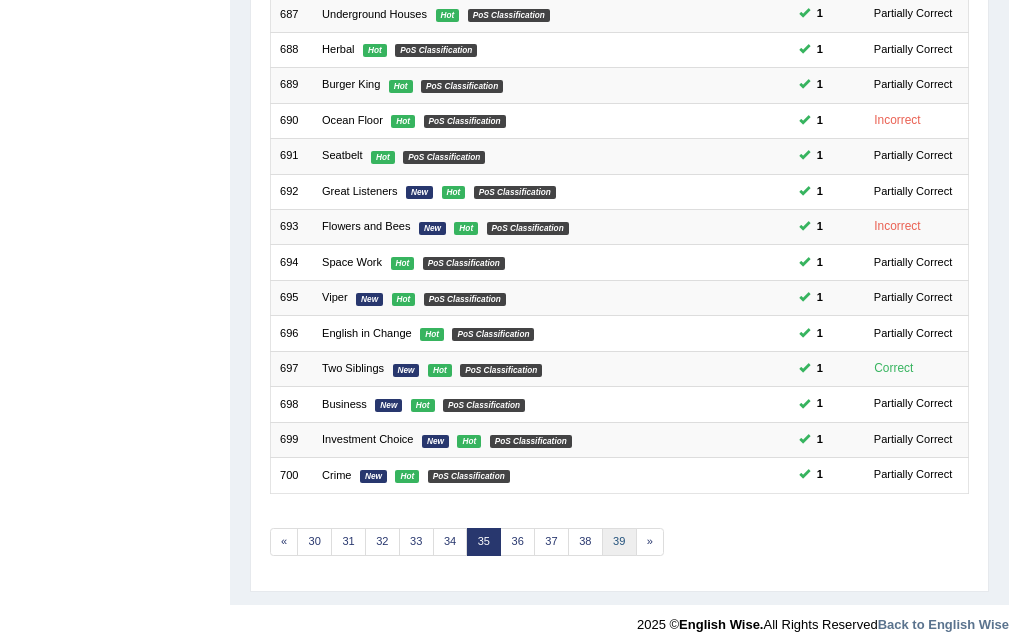 click on "39" at bounding box center (619, 542) 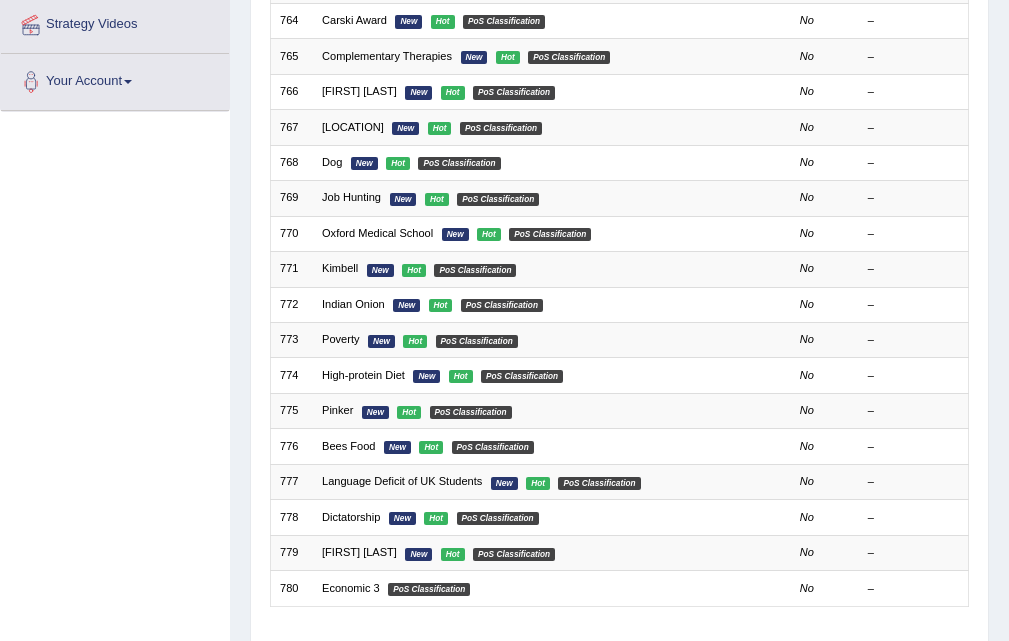 scroll, scrollTop: 0, scrollLeft: 0, axis: both 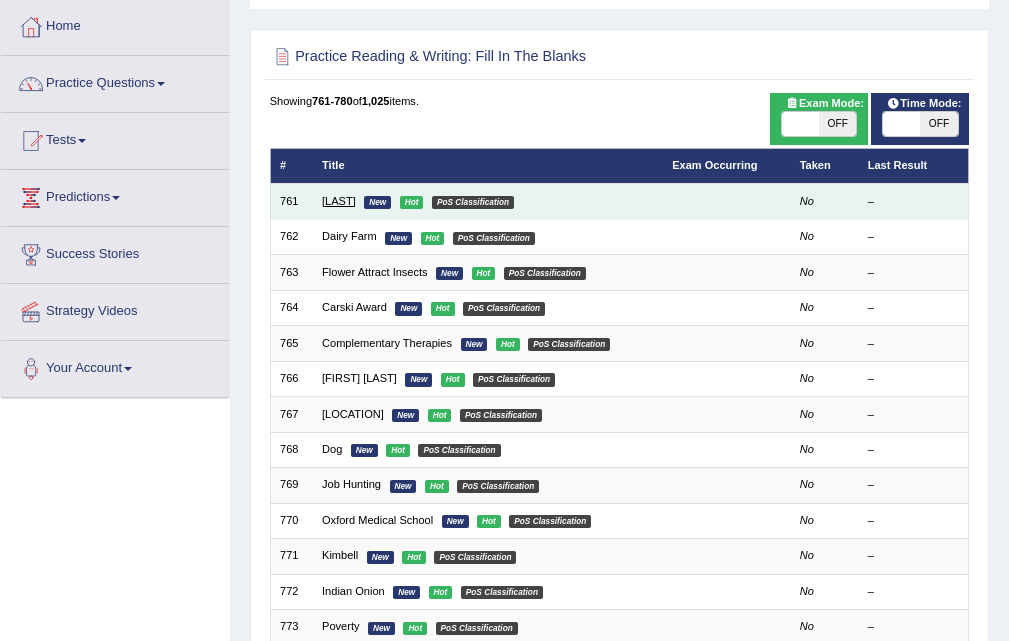 click on "[LAST]" at bounding box center (339, 201) 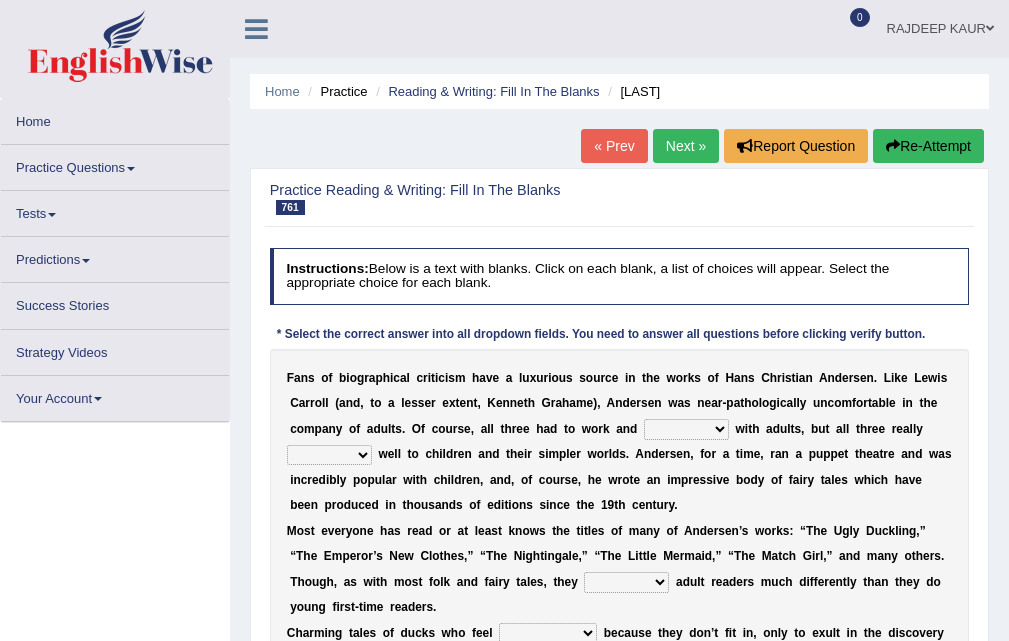 scroll, scrollTop: 0, scrollLeft: 0, axis: both 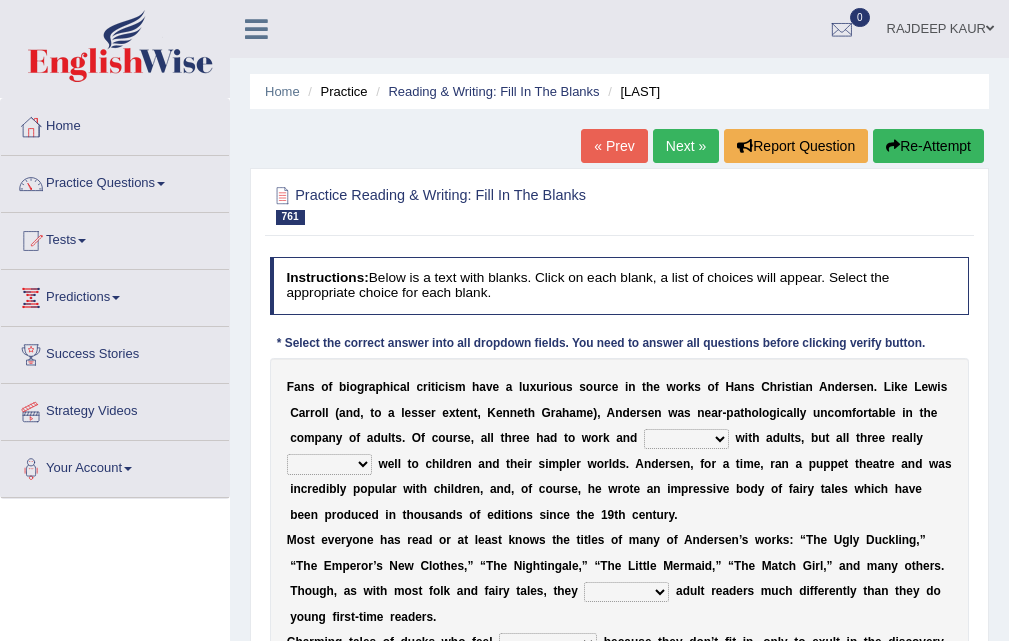 click on "reacted stopped taught related" at bounding box center (329, 464) 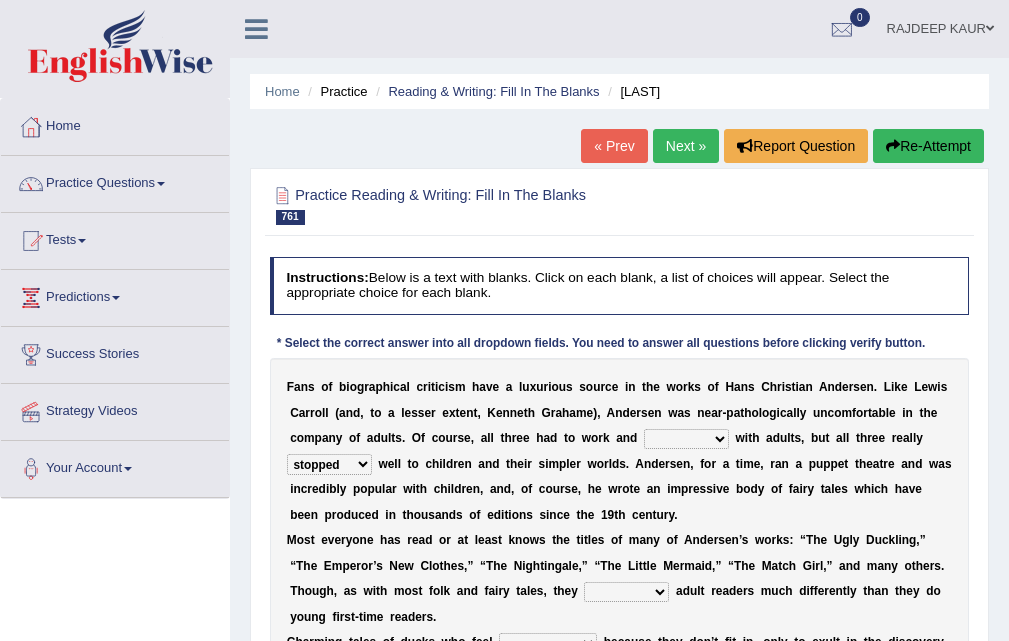 click on "reacted stopped taught related" at bounding box center (329, 464) 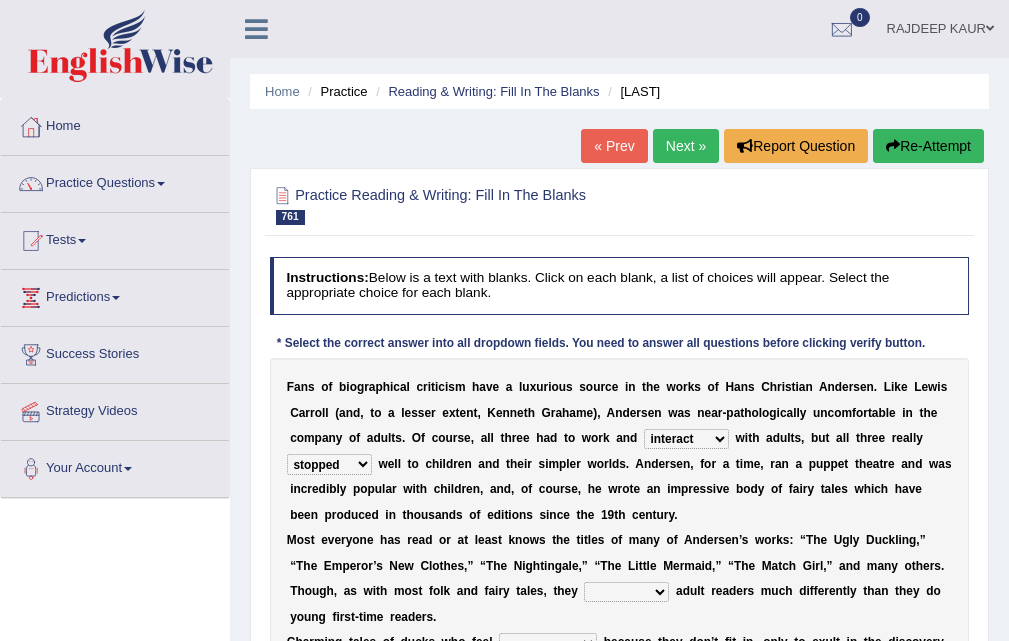 click on "talk interact chat study" at bounding box center [686, 439] 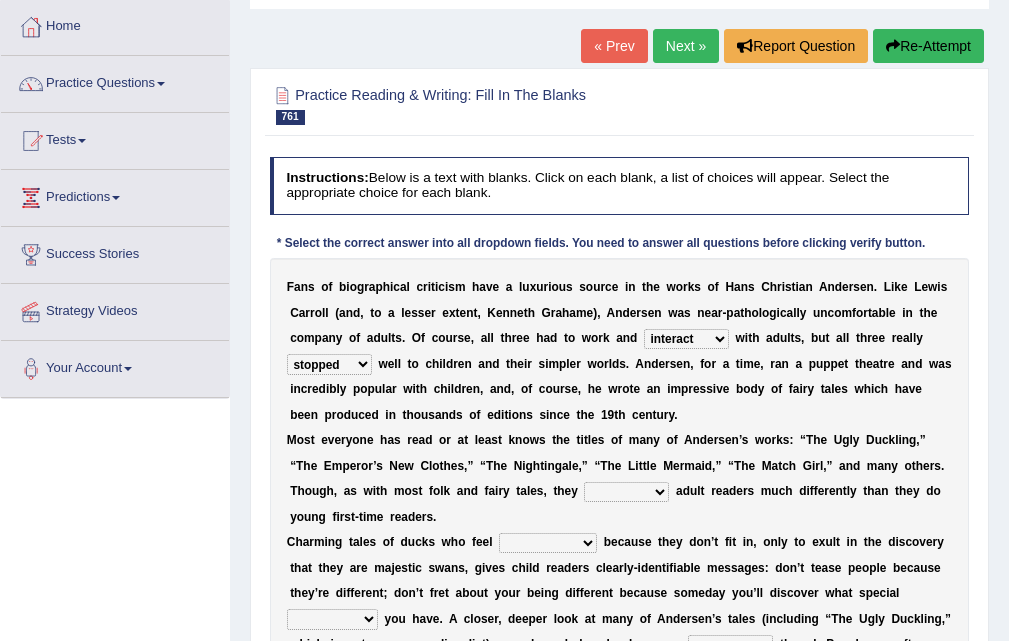 click on "strike bring stop carry" at bounding box center [626, 492] 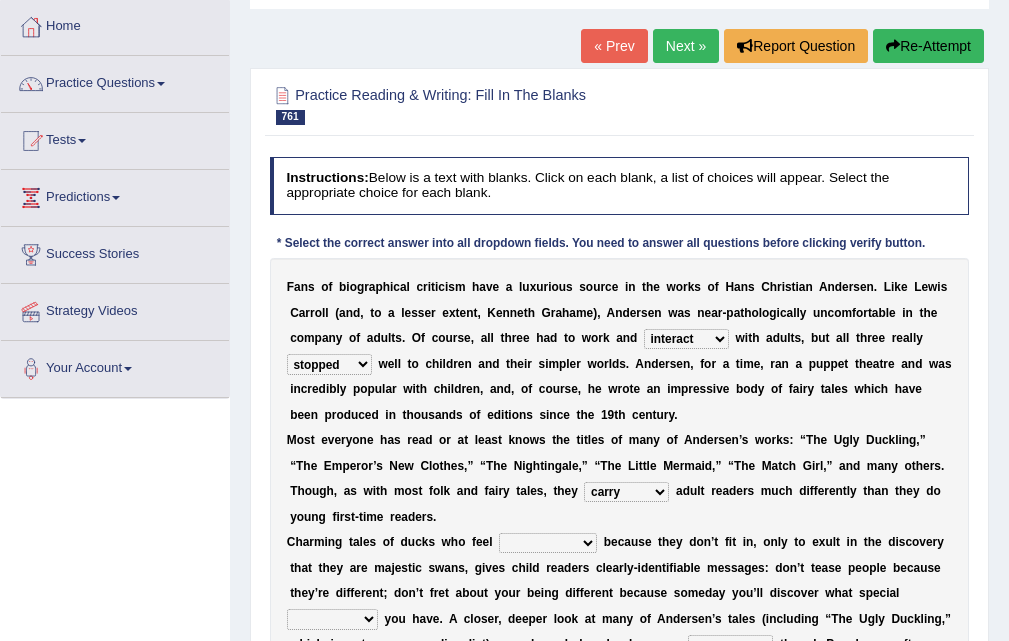 click on "restless changed awkward carried away" at bounding box center (548, 543) 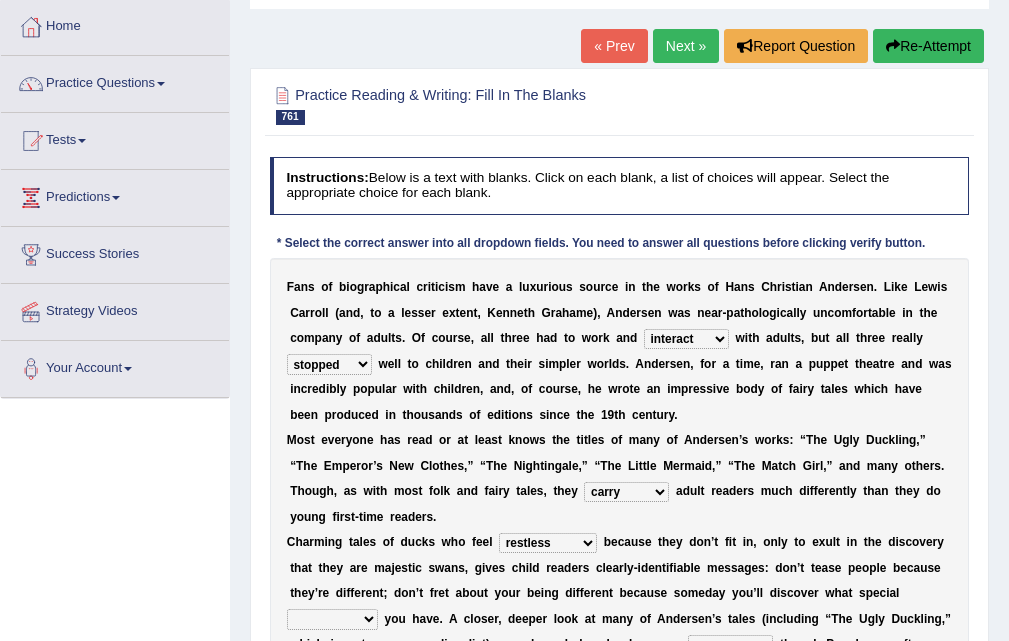 click on "restless changed awkward carried away" at bounding box center (548, 543) 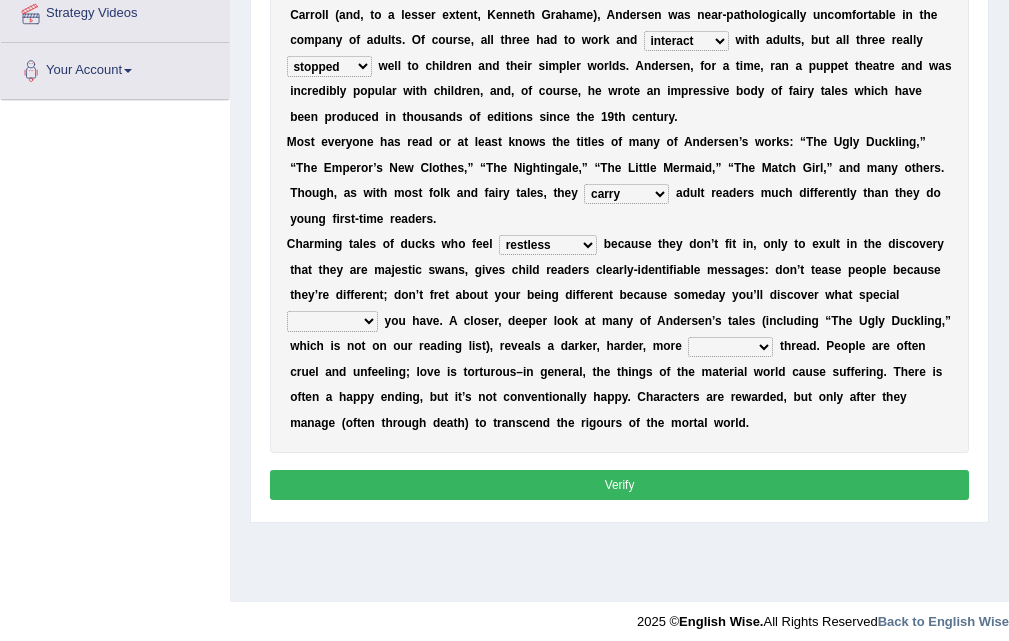 scroll, scrollTop: 400, scrollLeft: 0, axis: vertical 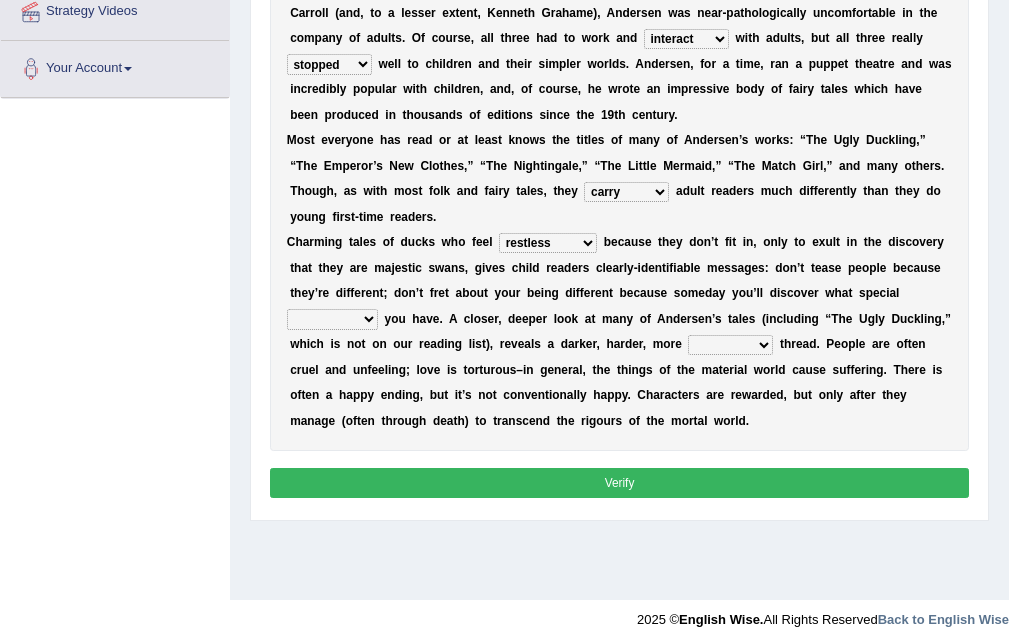 click on "prizes substances gifts things" at bounding box center [332, 319] 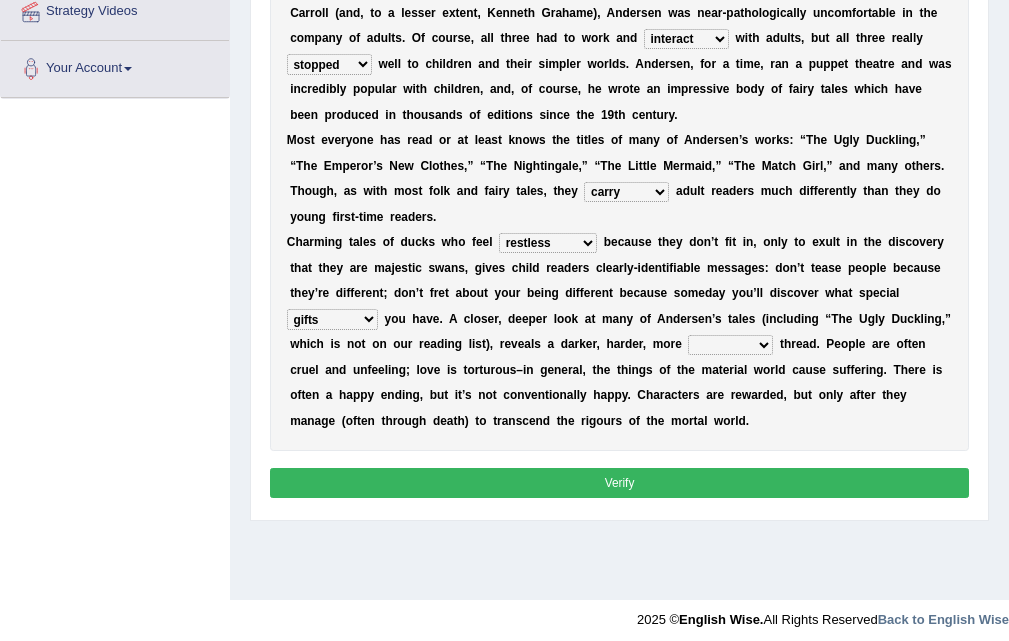 click on "rigorous heavy sticky painful" at bounding box center (730, 345) 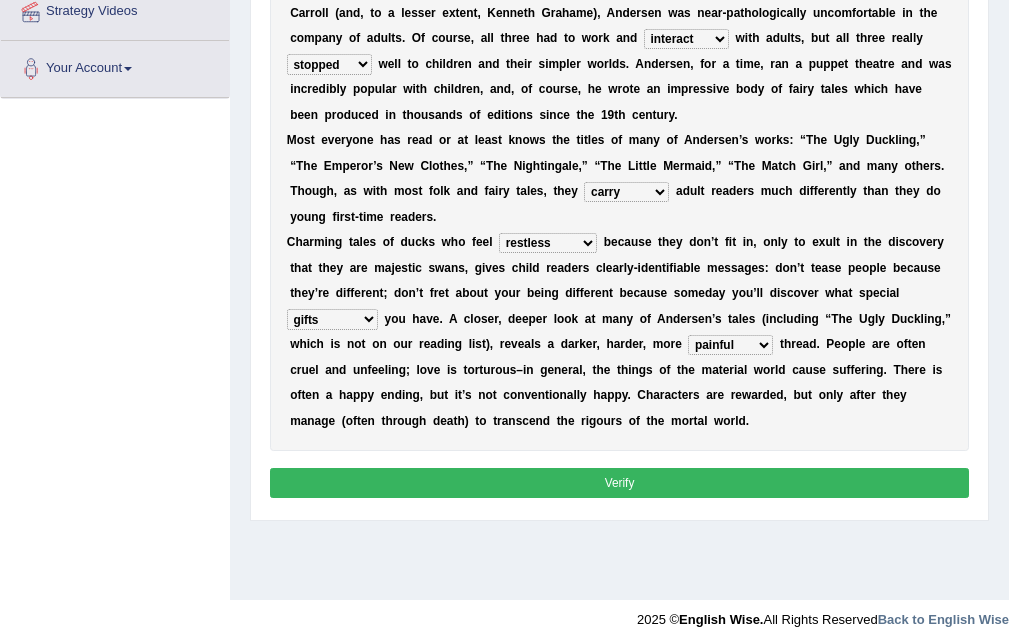 click on "Verify" at bounding box center [620, 482] 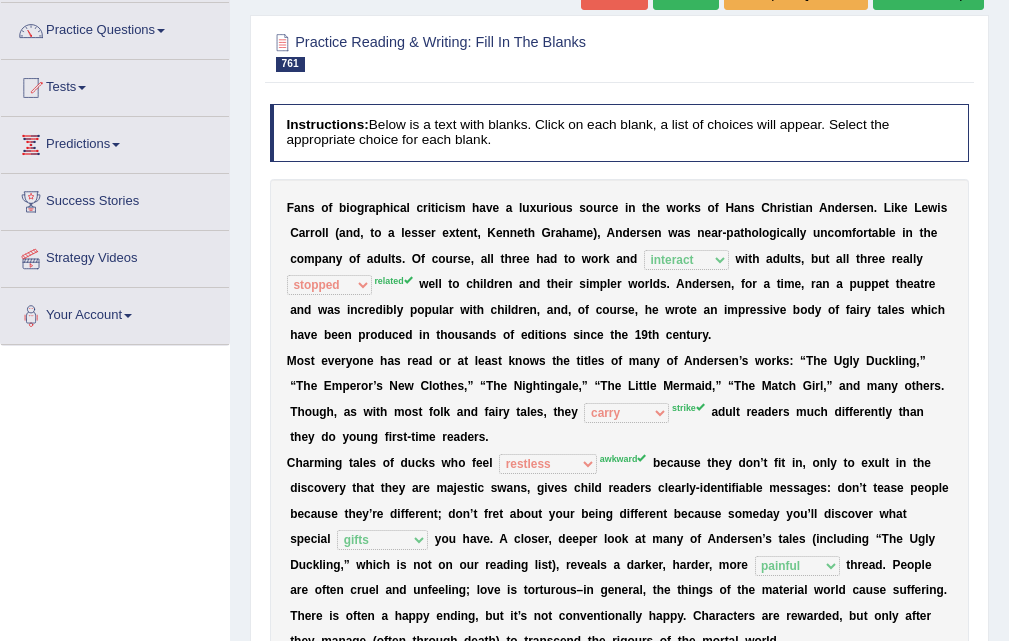 scroll, scrollTop: 0, scrollLeft: 0, axis: both 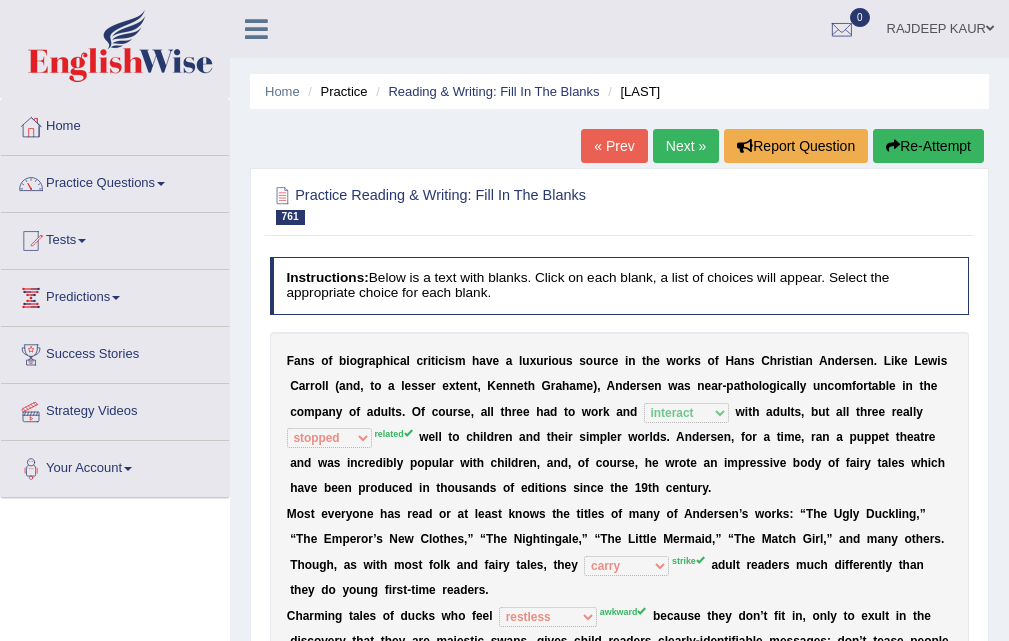 click on "Next »" at bounding box center (686, 146) 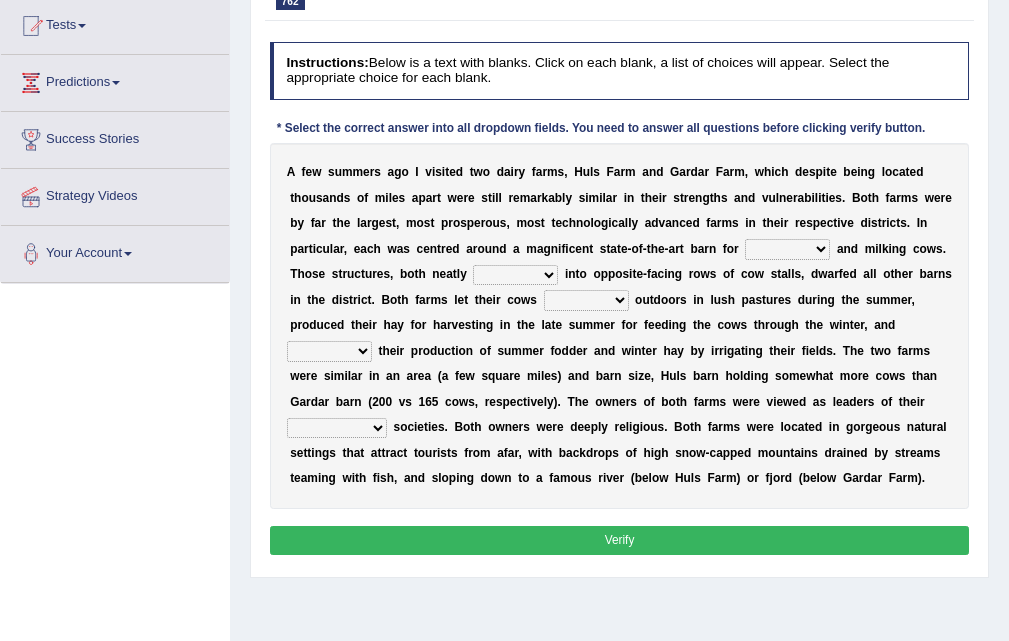 scroll, scrollTop: 0, scrollLeft: 0, axis: both 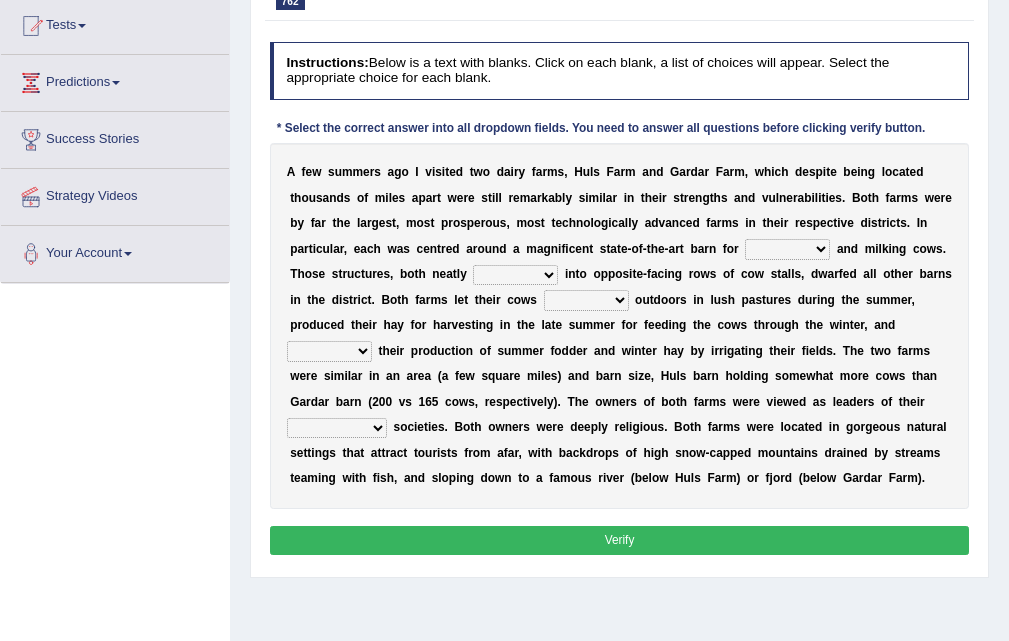 select on "sheltering" 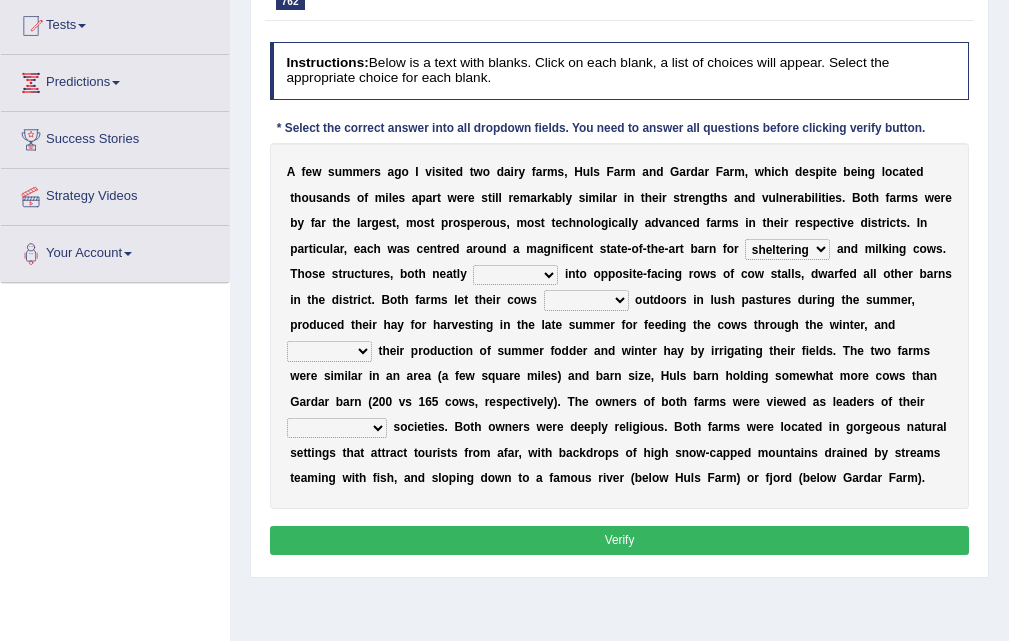 click on "breaked shattered stripped divided" at bounding box center [515, 275] 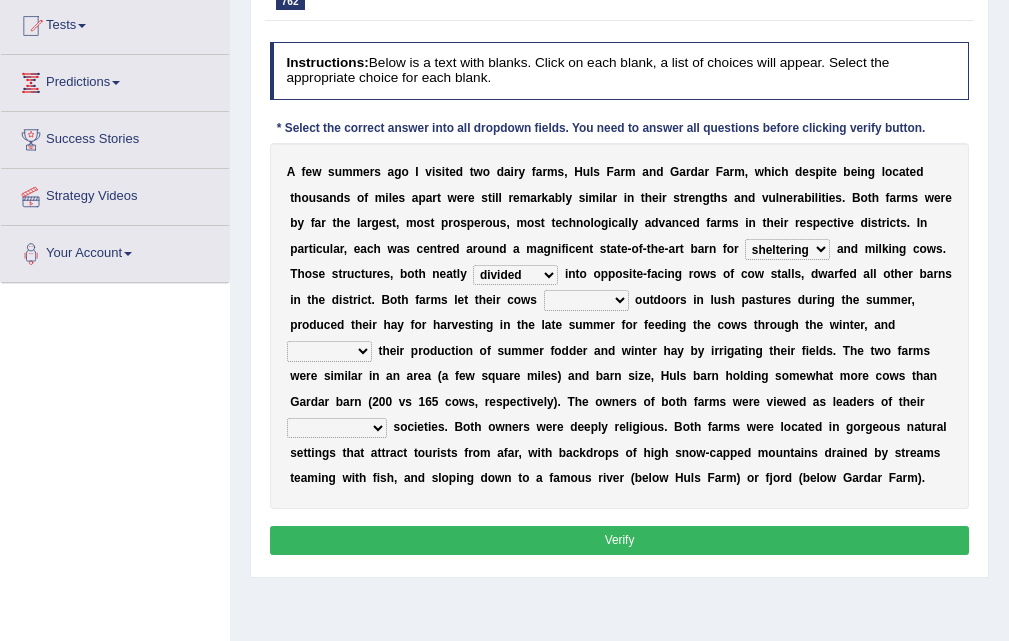 click on "rear shatter gather graze" at bounding box center [586, 300] 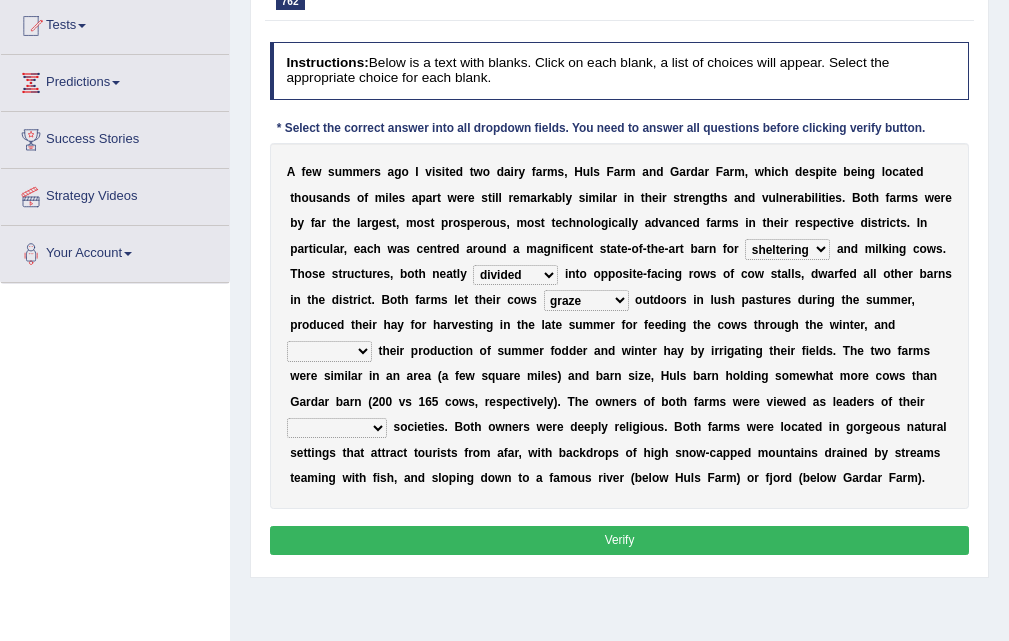 click on "fluctuated decreased upsurged increased" at bounding box center (329, 351) 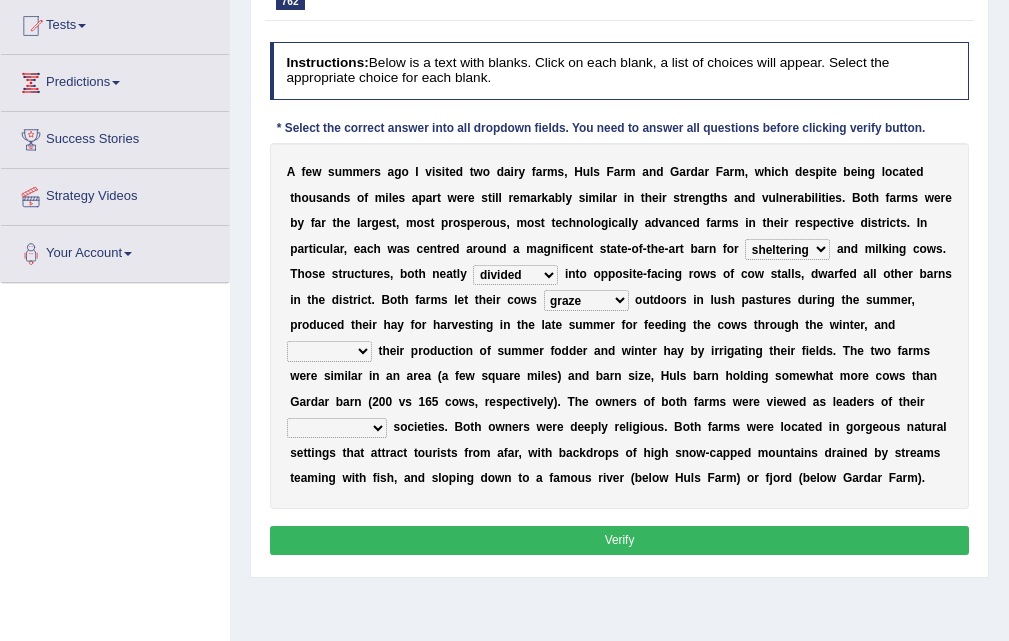 select on "decreased" 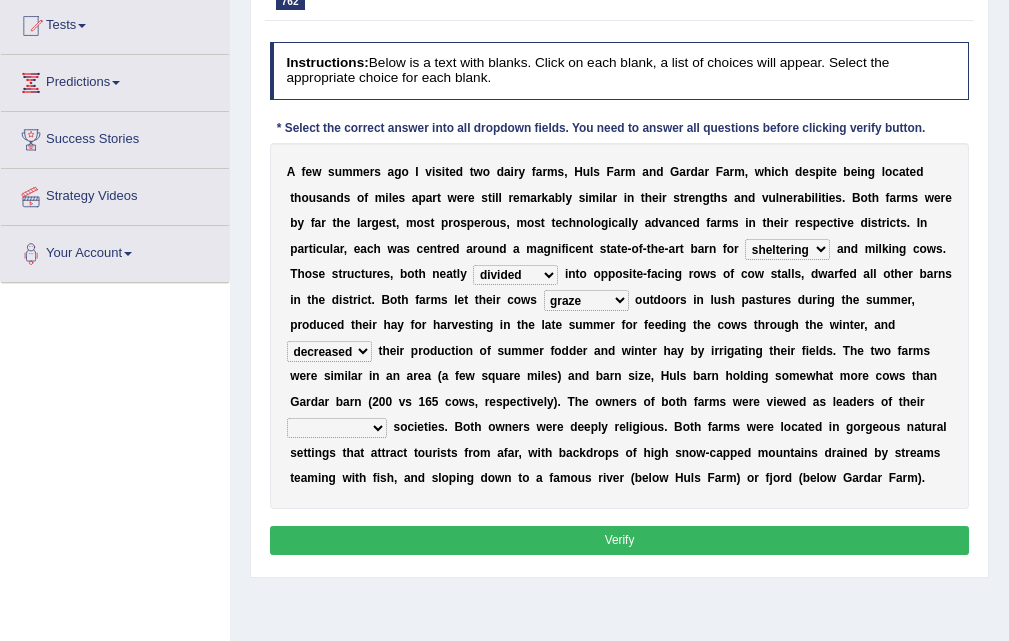 click on "perspective respective retrospective prospective" at bounding box center [337, 428] 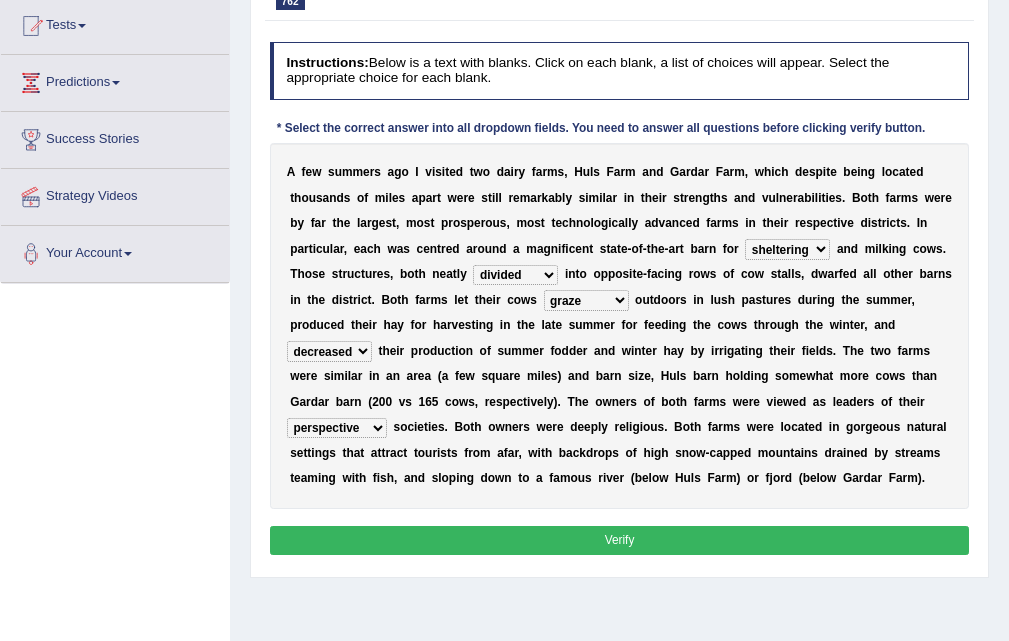 click on "Verify" at bounding box center [620, 540] 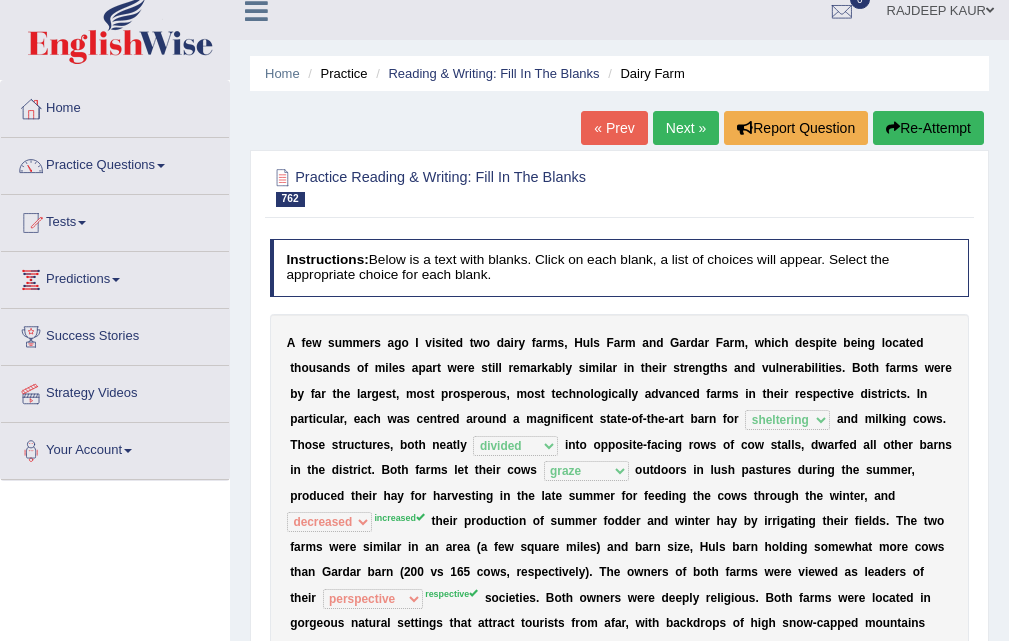 scroll, scrollTop: 0, scrollLeft: 0, axis: both 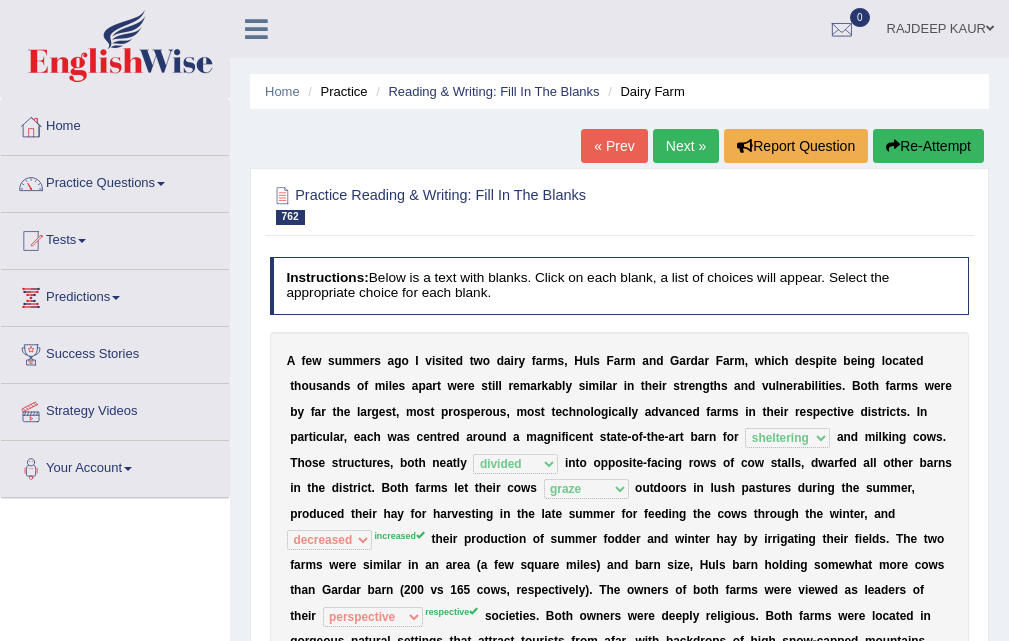 click on "Next »" at bounding box center [686, 146] 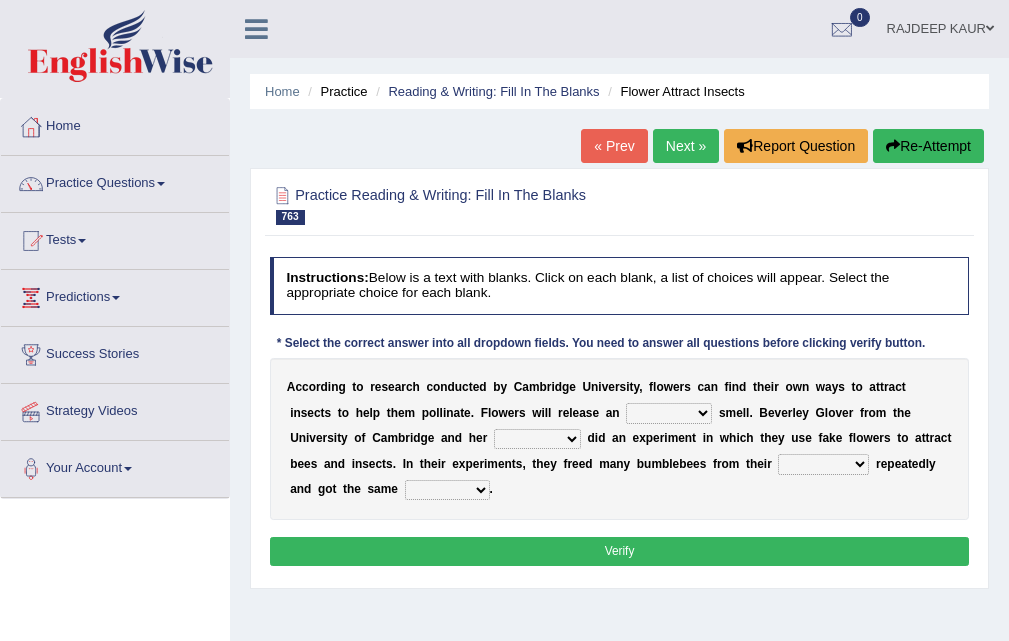 scroll, scrollTop: 0, scrollLeft: 0, axis: both 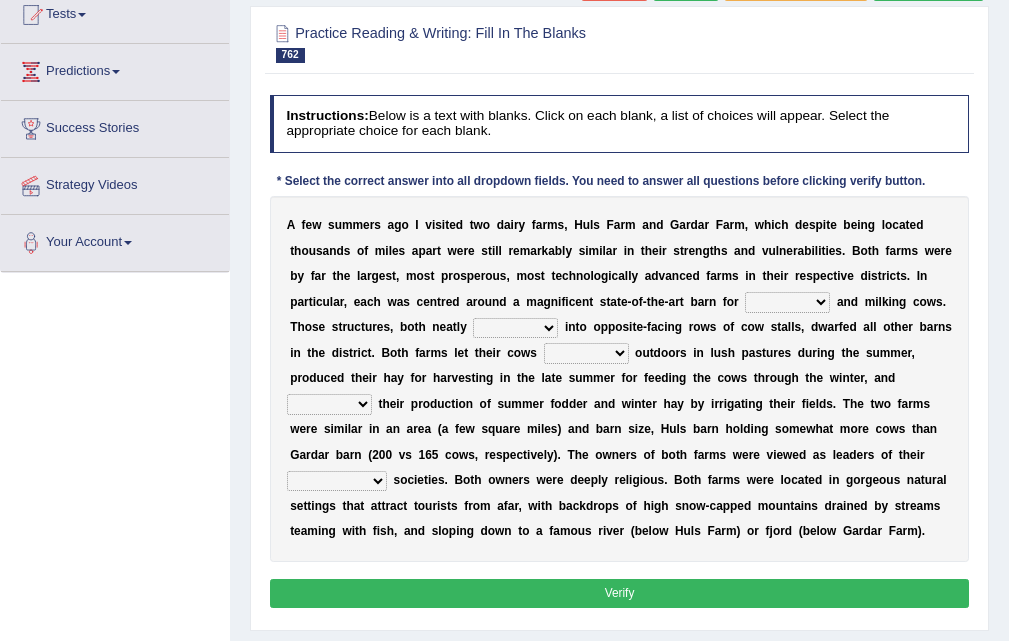 click on "bringing saving releasing sheltering" at bounding box center (787, 302) 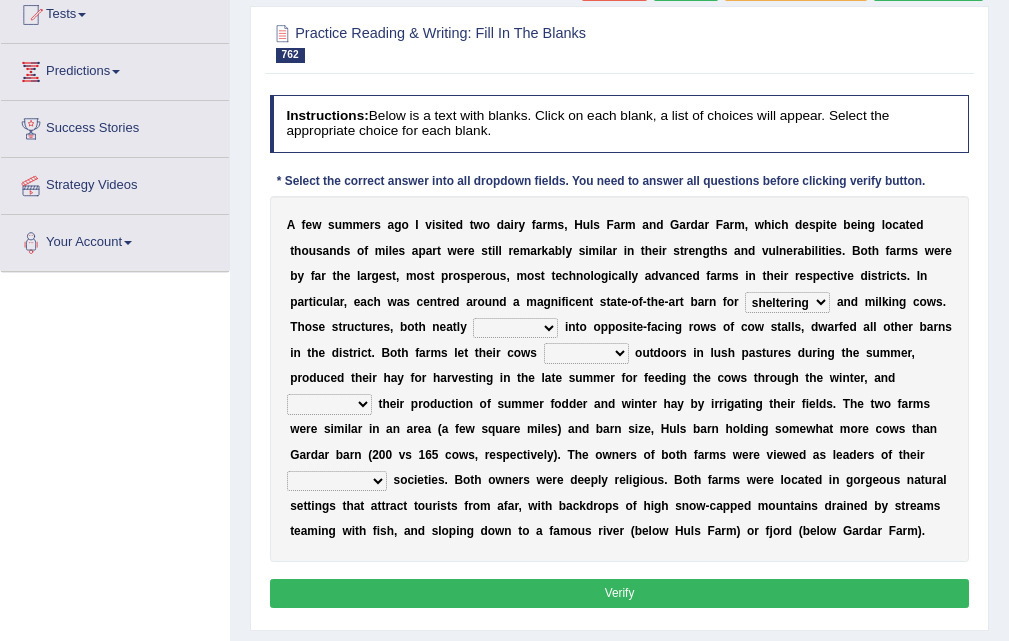 click on "bringing saving releasing sheltering" at bounding box center [787, 302] 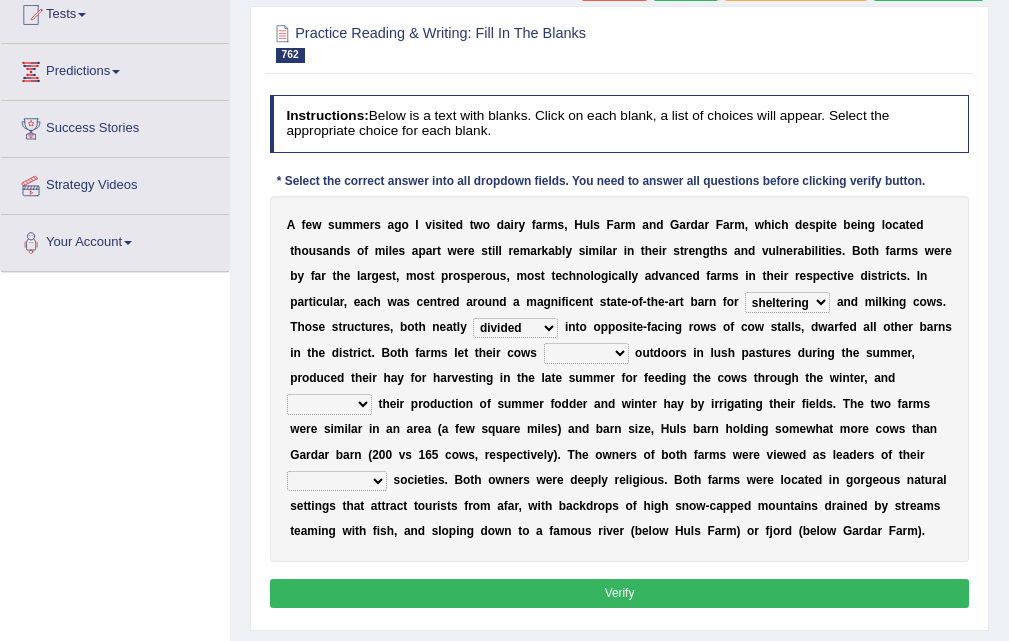 click on "breaked shattered stripped divided" at bounding box center (515, 328) 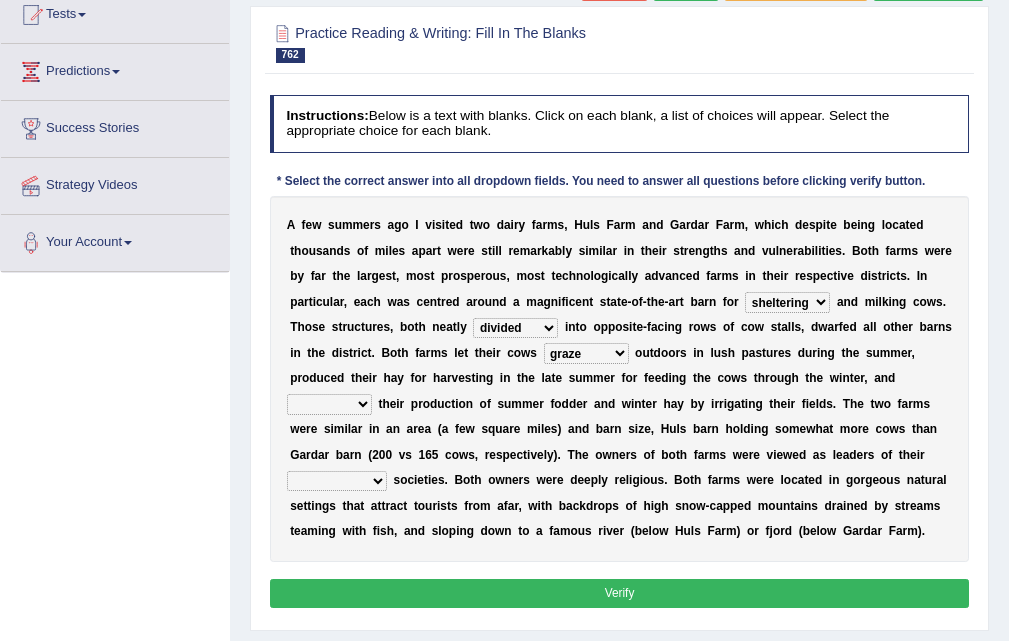 click on "fluctuated decreased upsurged increased" at bounding box center (329, 404) 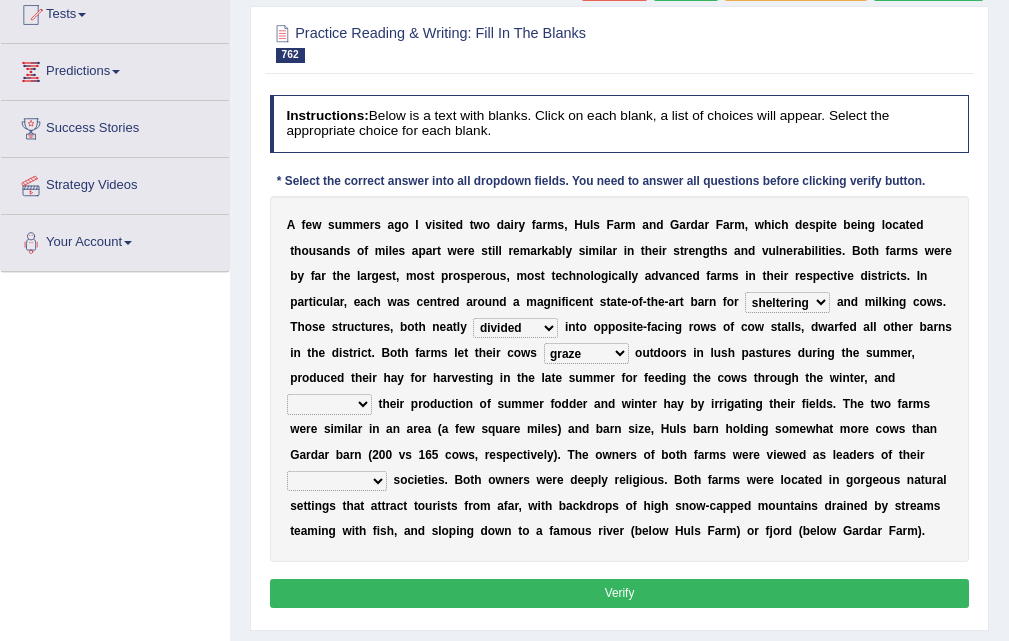 select on "increased" 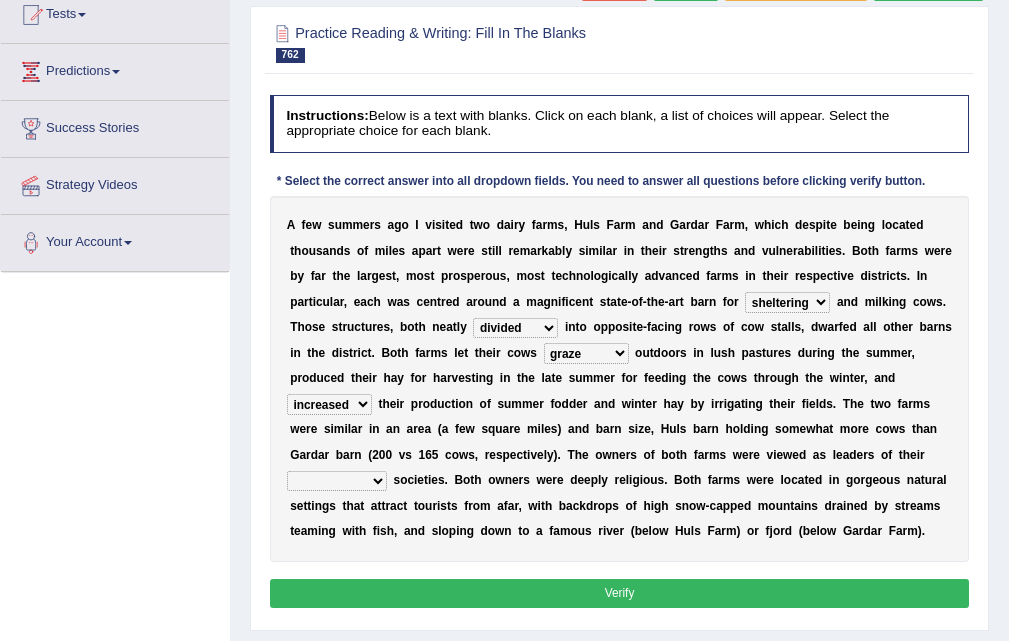 click on "fluctuated decreased upsurged increased" at bounding box center (329, 404) 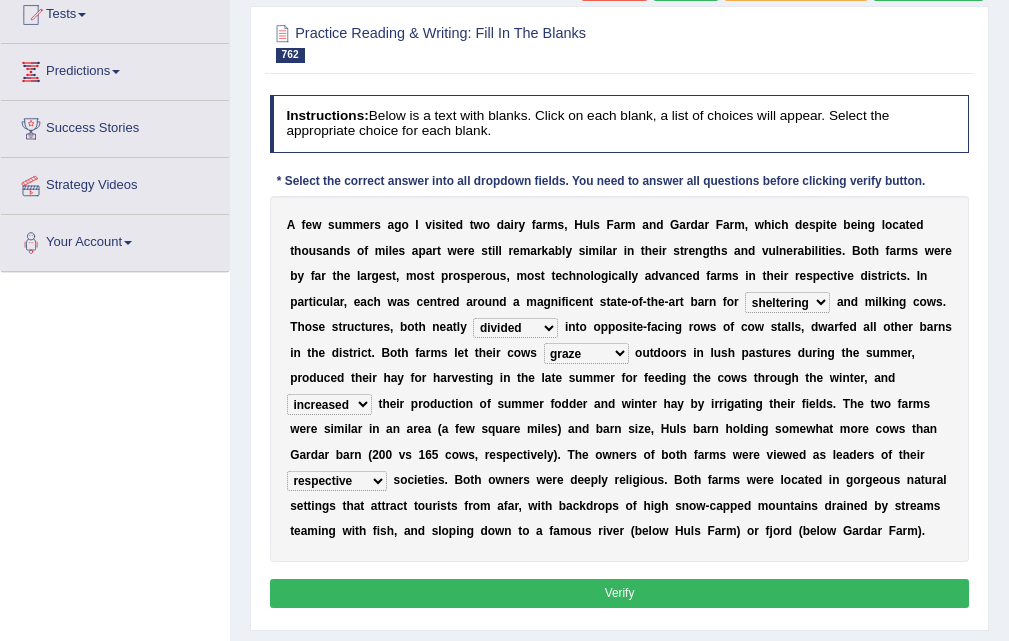 click on "Verify" at bounding box center [620, 593] 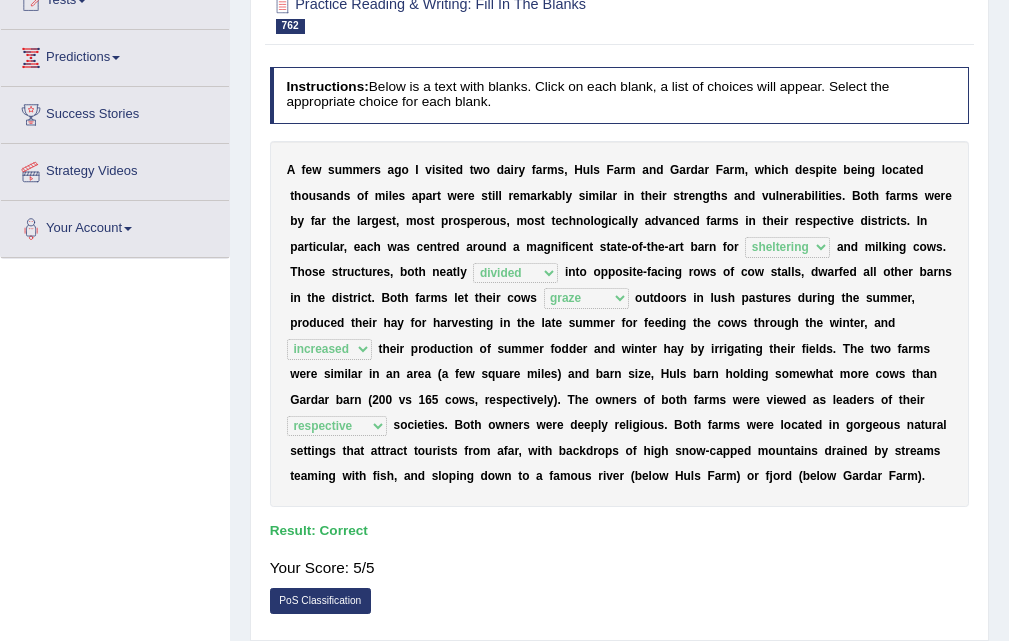scroll, scrollTop: 0, scrollLeft: 0, axis: both 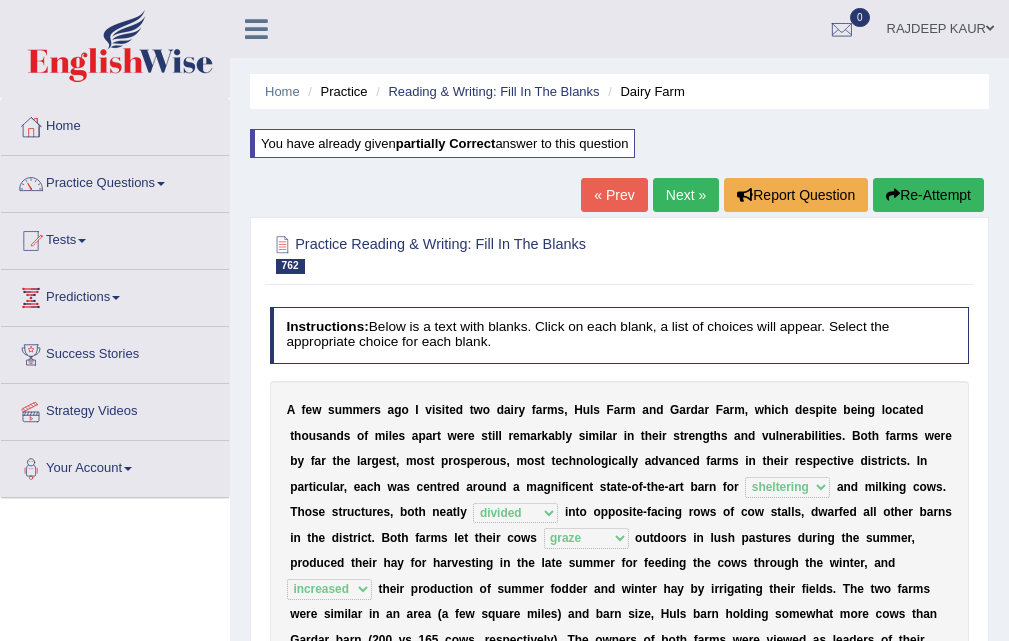 click on "Next »" at bounding box center (686, 195) 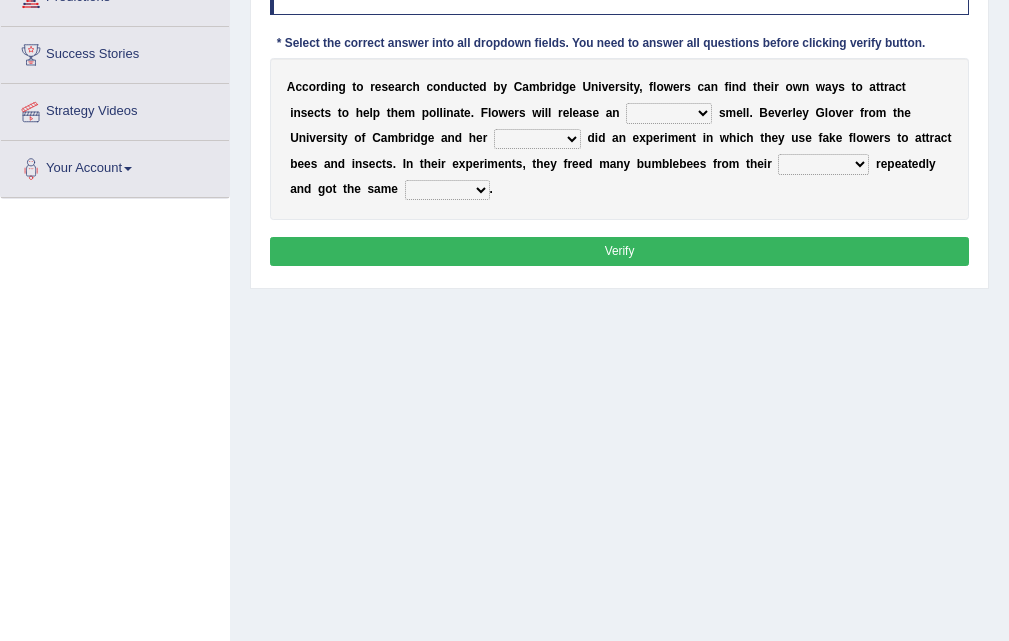 scroll, scrollTop: 300, scrollLeft: 0, axis: vertical 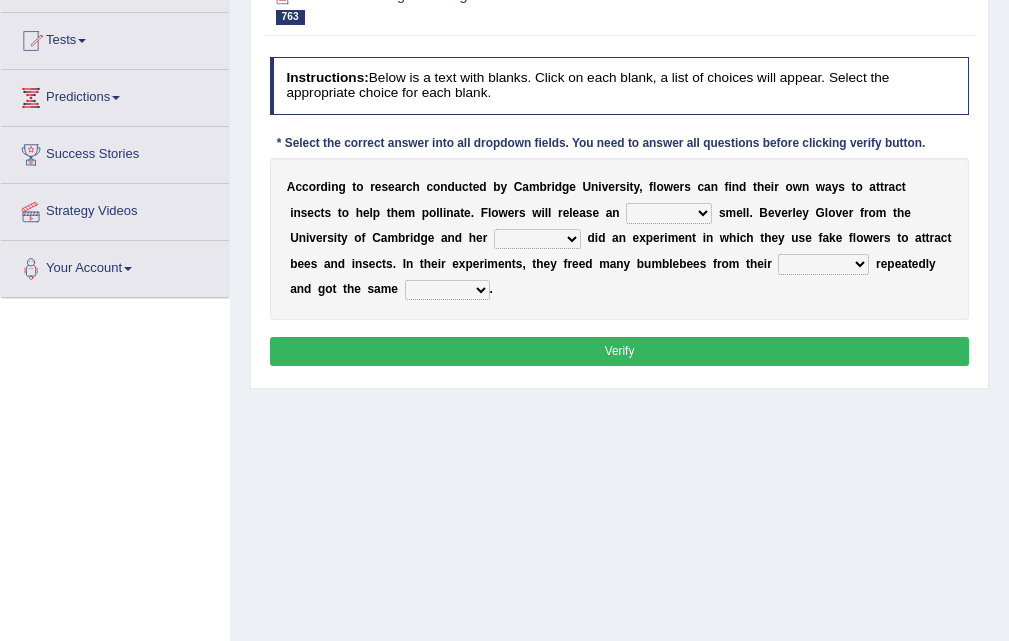 click on "great irresistible foul injestive" at bounding box center (669, 213) 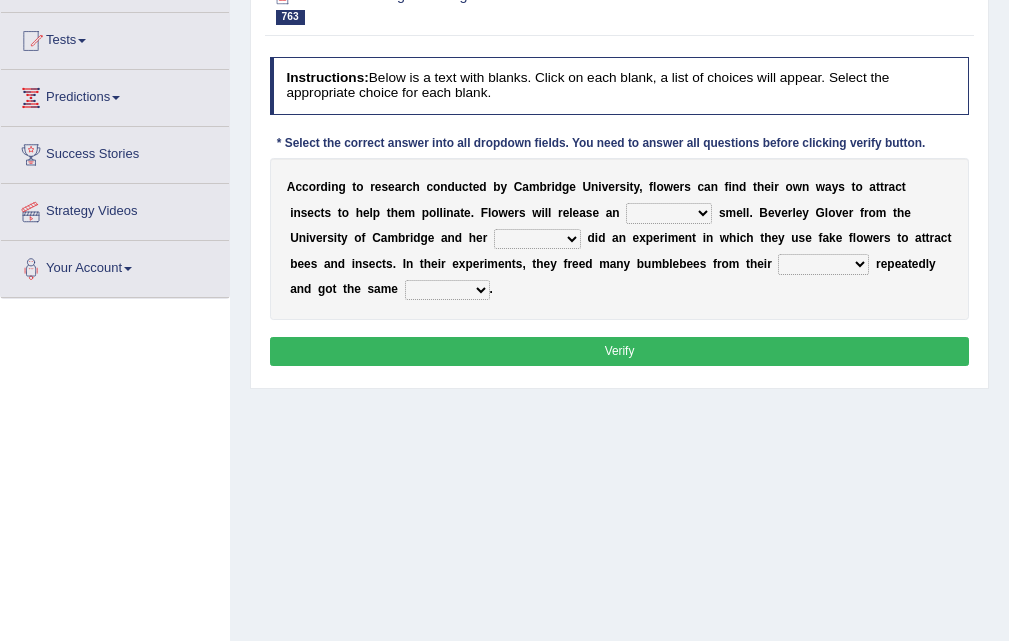 select on "great" 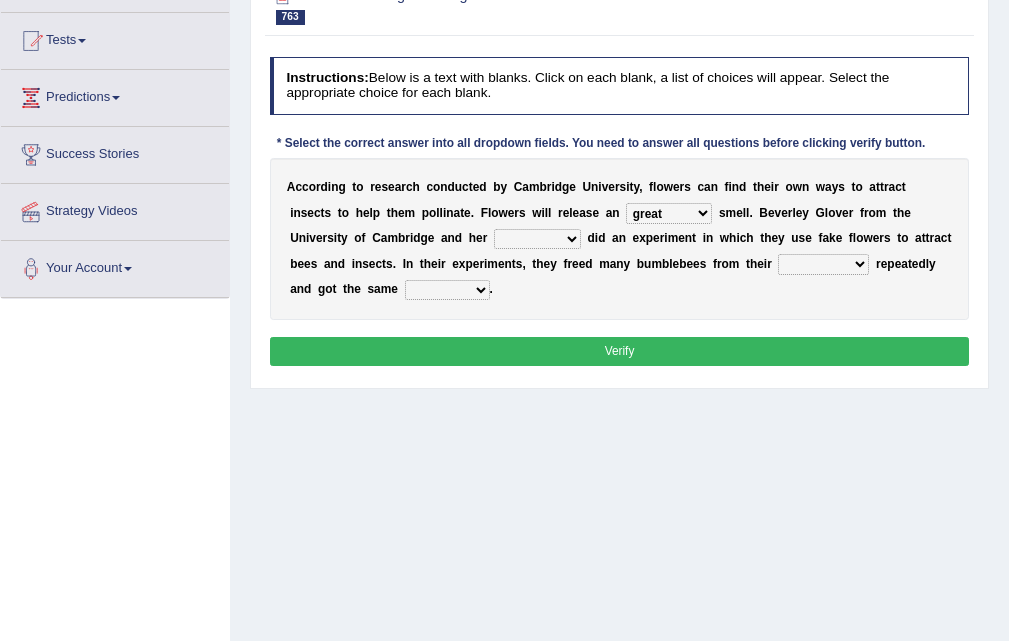 click on "great irresistible foul injestive" at bounding box center [669, 213] 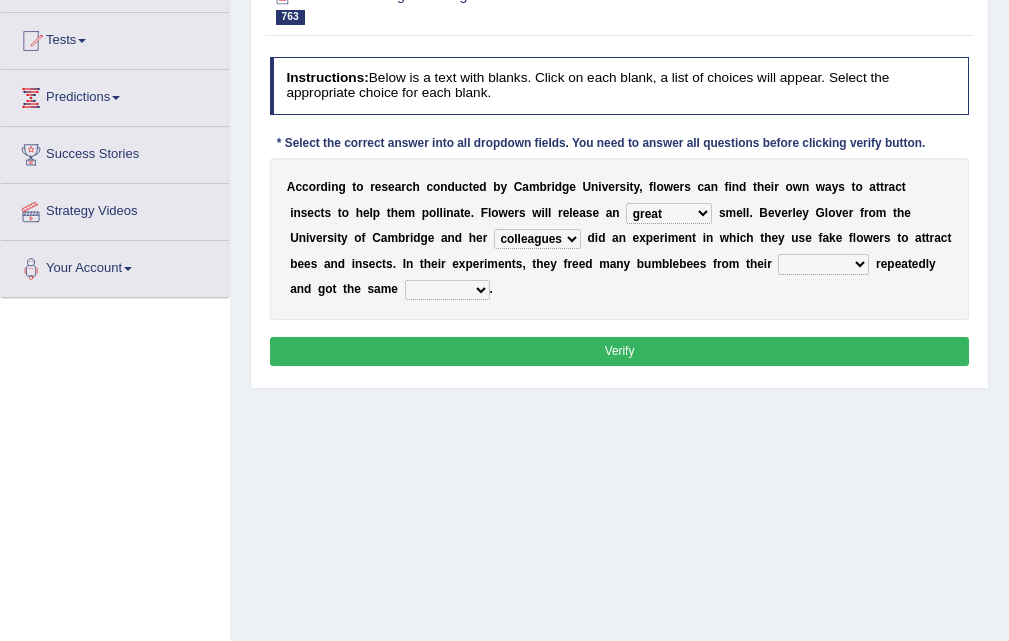 click on "colleagues friends mates known" at bounding box center (537, 239) 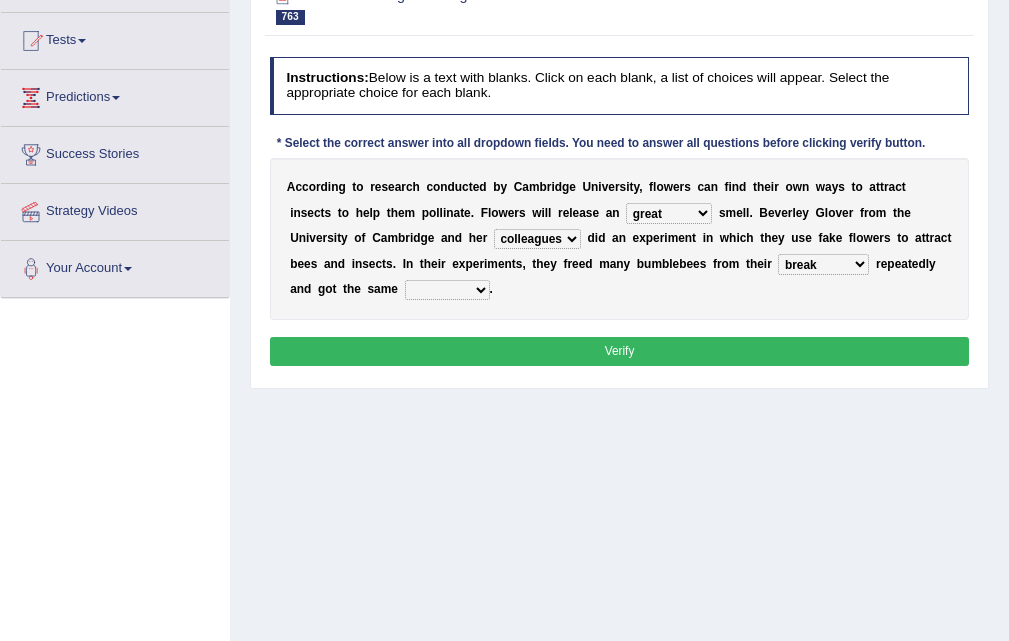 click on "break possession revert origins" at bounding box center (823, 264) 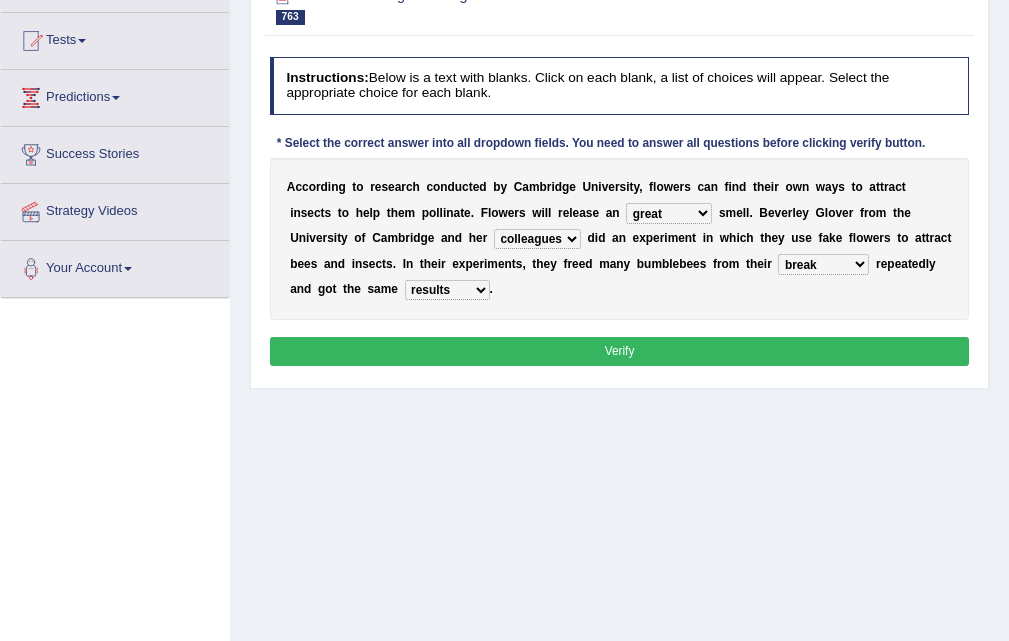 click on "Verify" at bounding box center (620, 351) 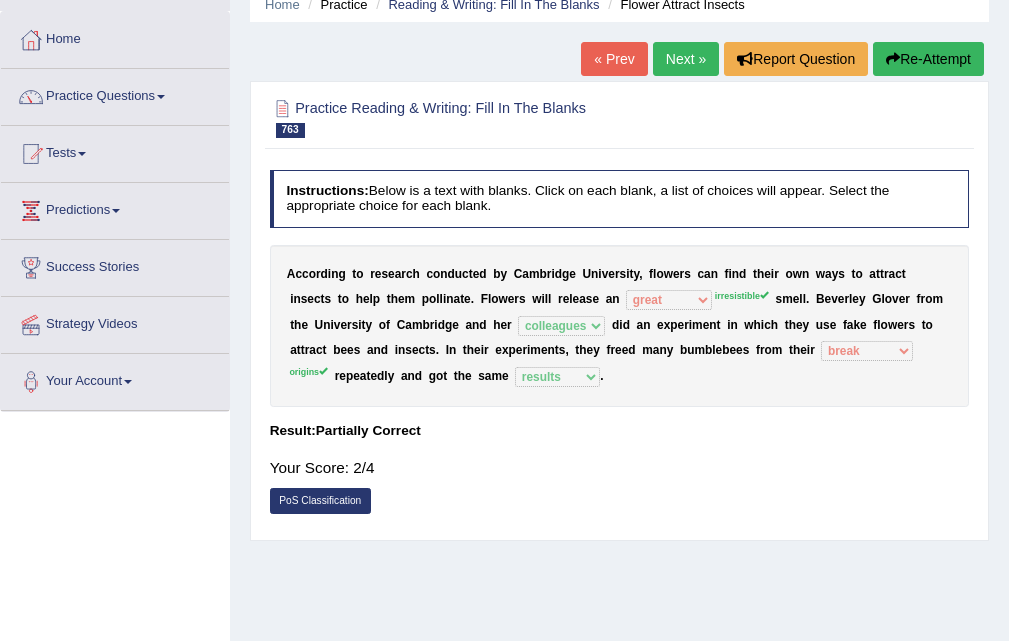scroll, scrollTop: 0, scrollLeft: 0, axis: both 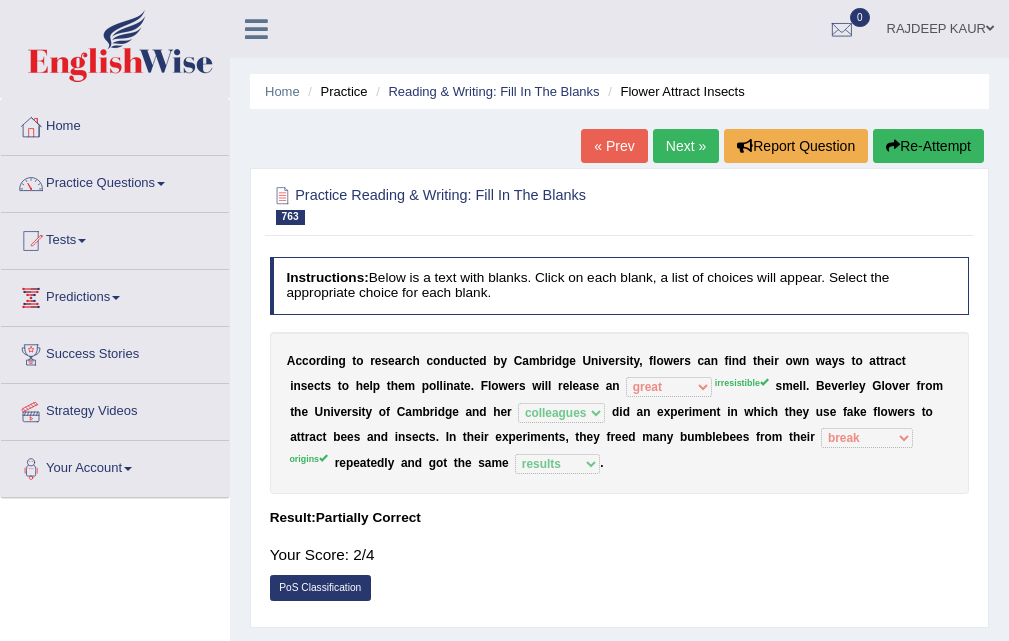 click on "Next »" at bounding box center [686, 146] 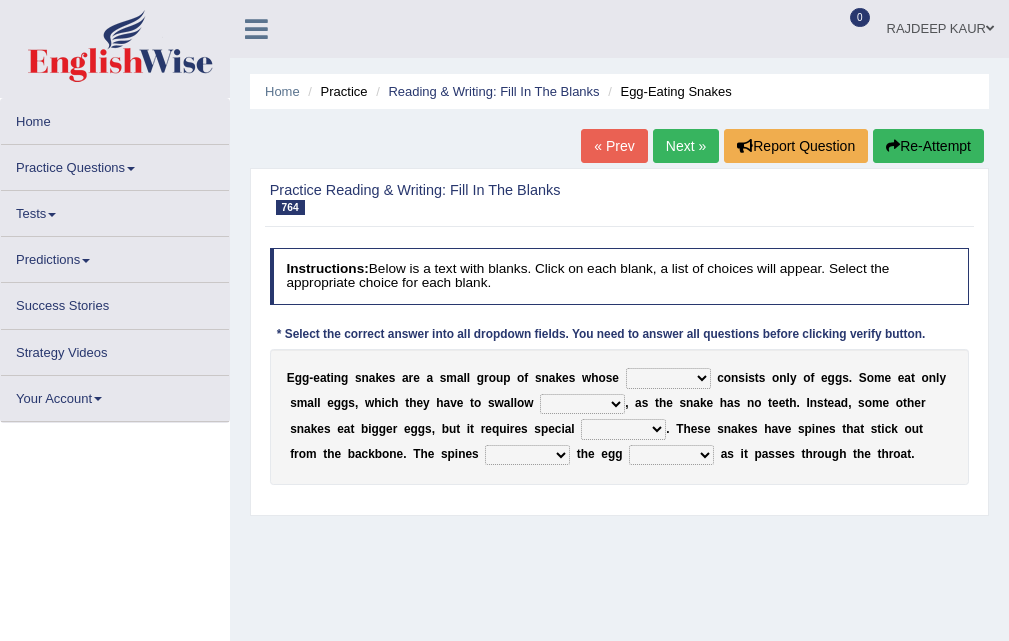 scroll, scrollTop: 0, scrollLeft: 0, axis: both 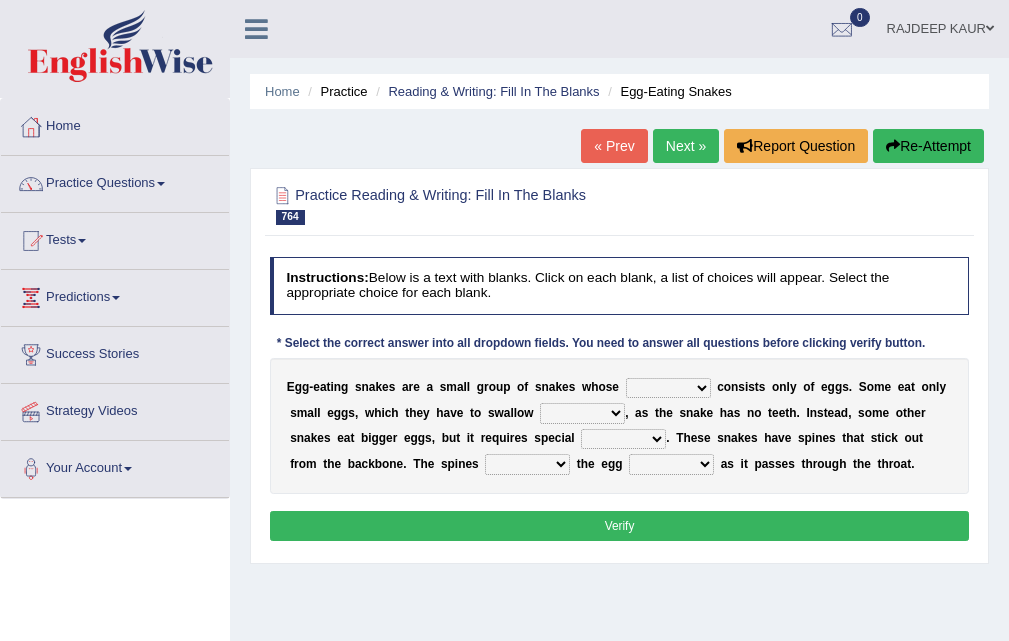 click on "food diet meals serves" at bounding box center (668, 388) 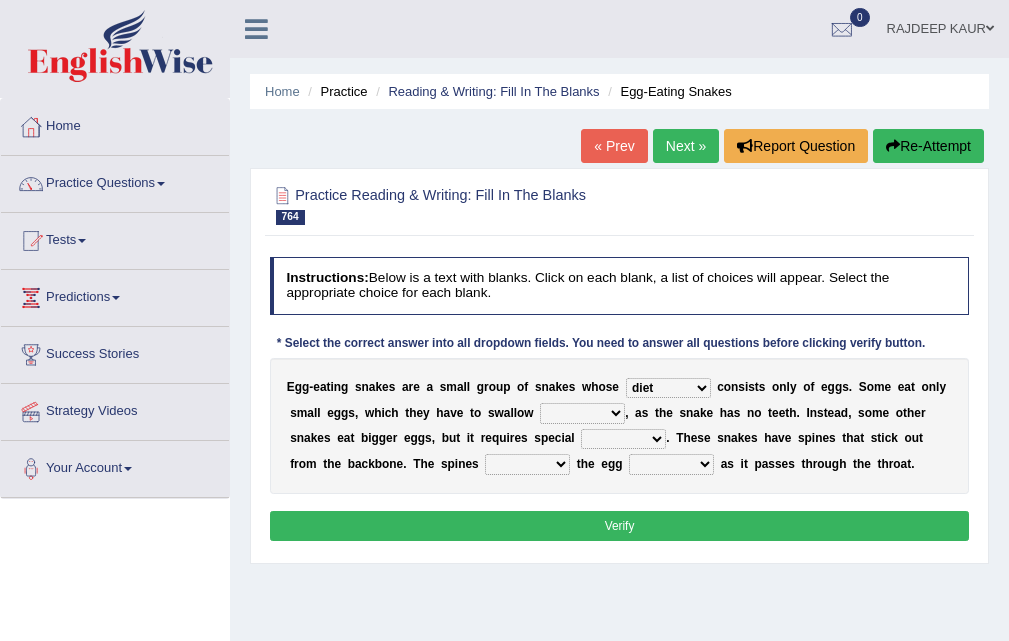 click on "whole hole full complete" at bounding box center (582, 413) 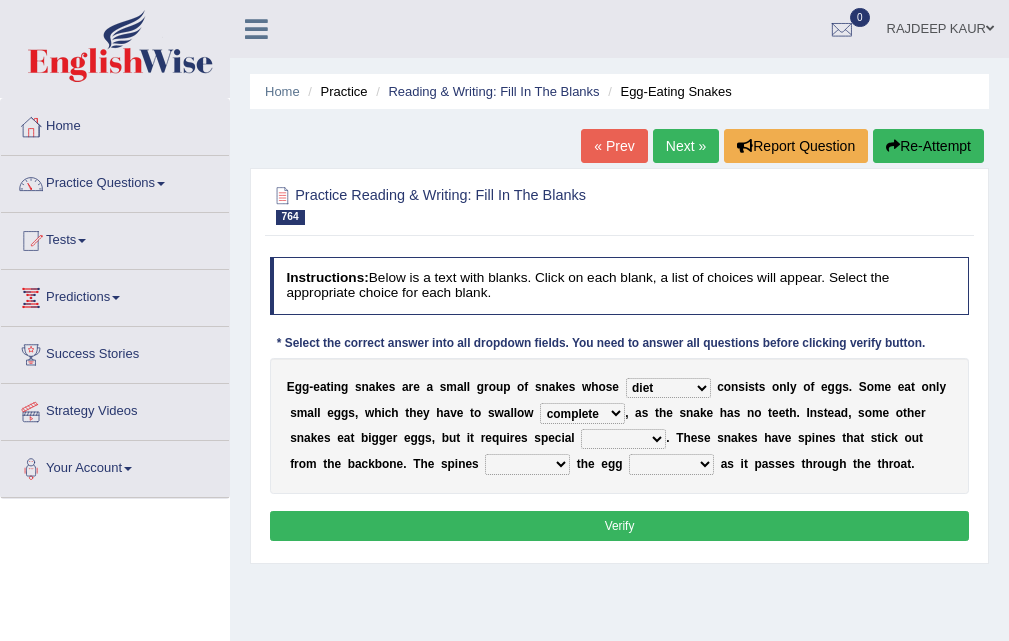 click on "whole hole full complete" at bounding box center [582, 413] 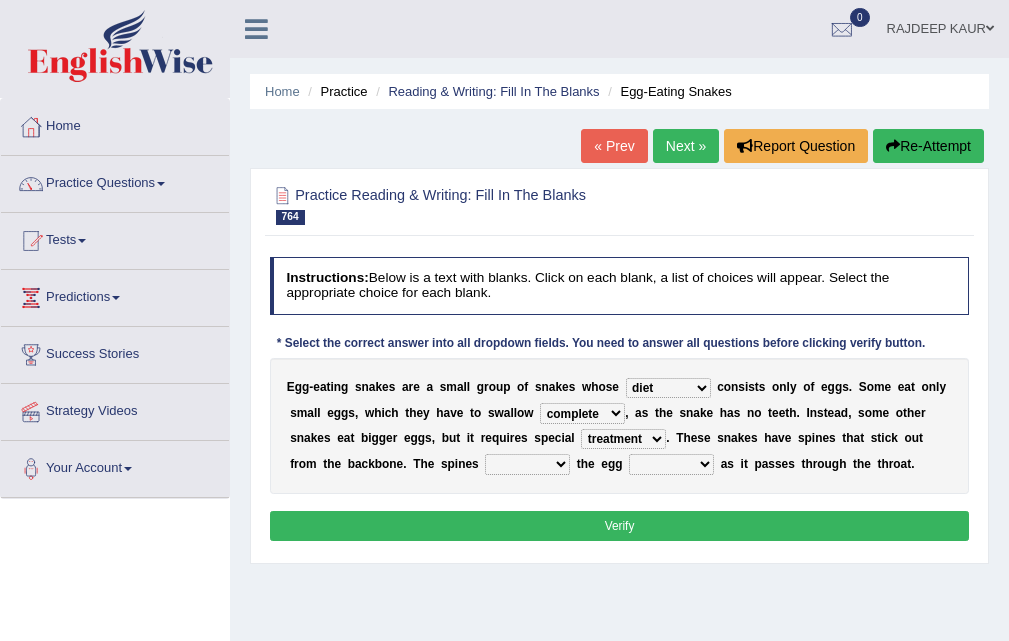 click on "effects prospects refines treatment" at bounding box center [623, 439] 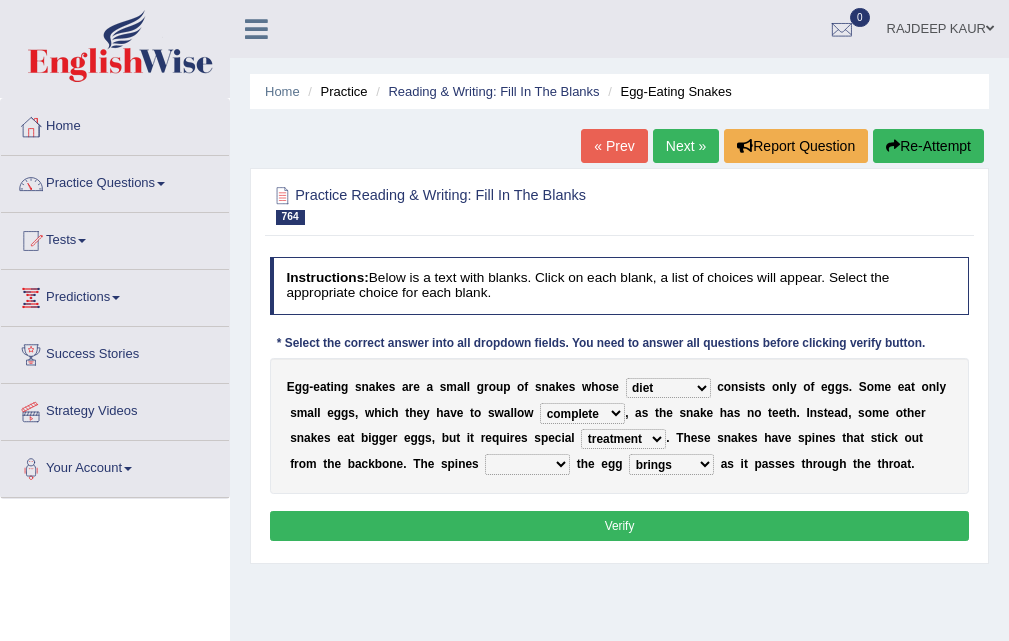 click on "takes open brings close" at bounding box center (671, 464) 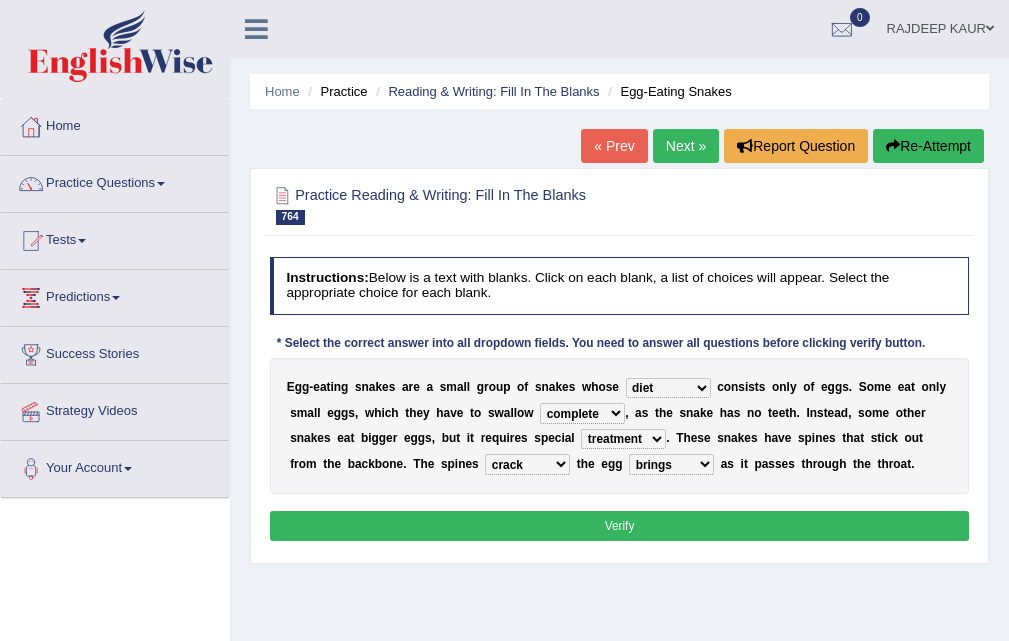 click on "breaks supports rages crack" at bounding box center (527, 464) 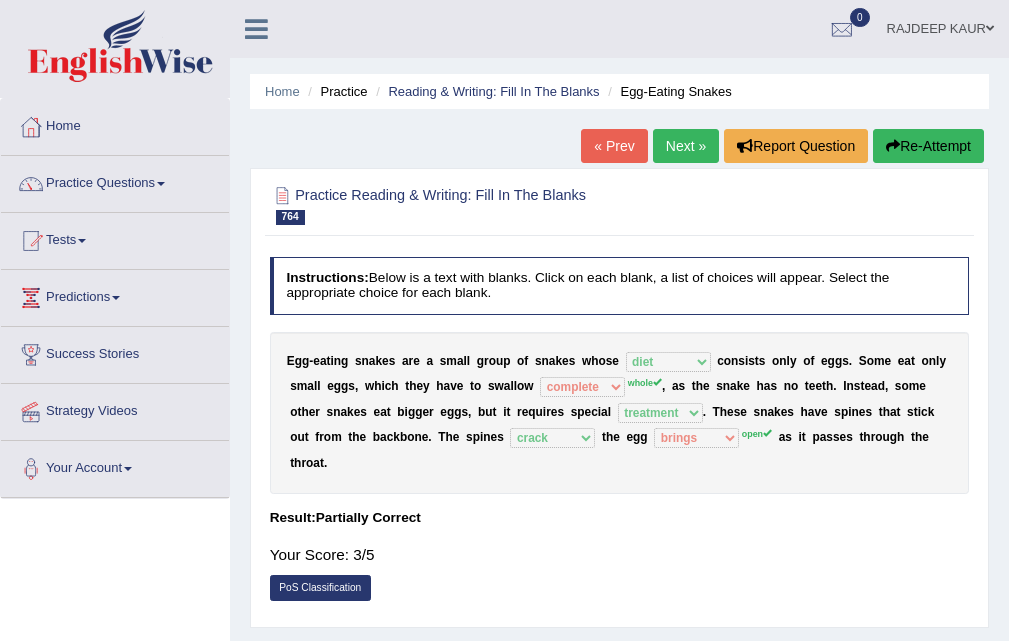 click on "Next »" at bounding box center [686, 146] 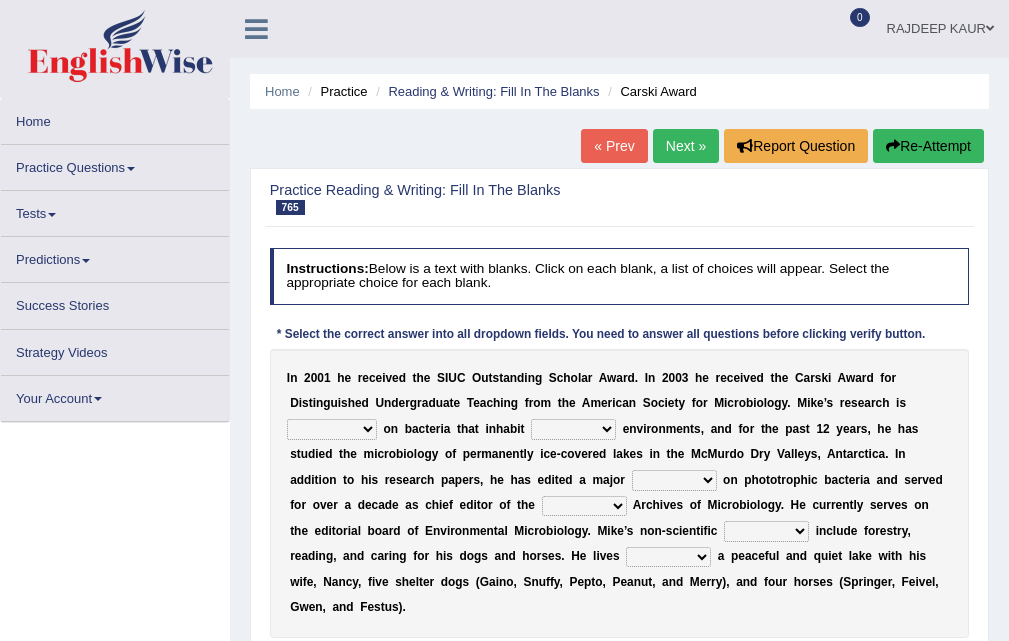 scroll, scrollTop: 100, scrollLeft: 0, axis: vertical 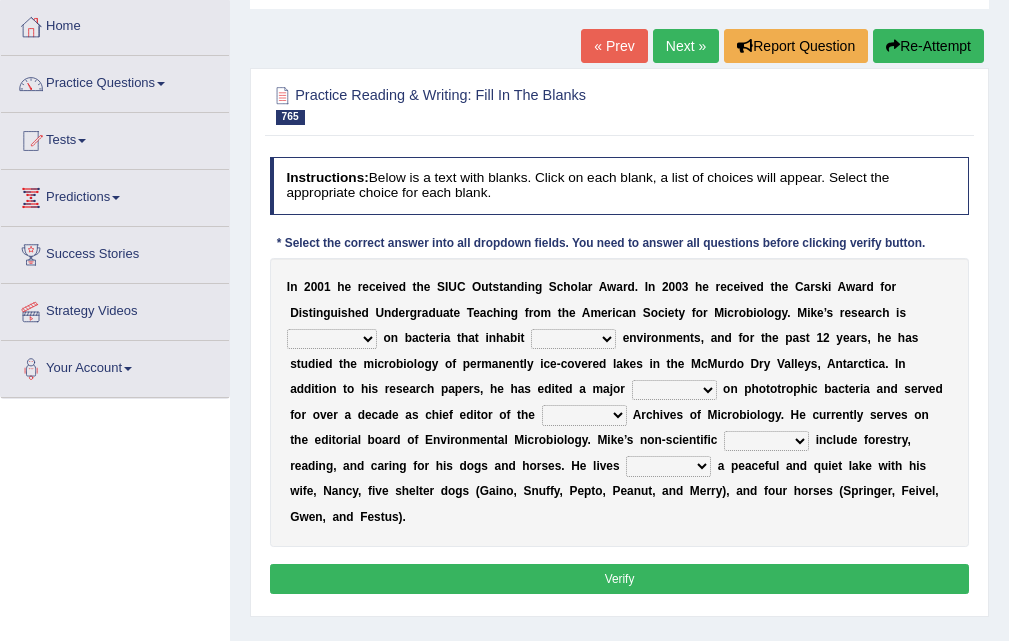 click on "relaxed focused aggregated accessed" at bounding box center (332, 339) 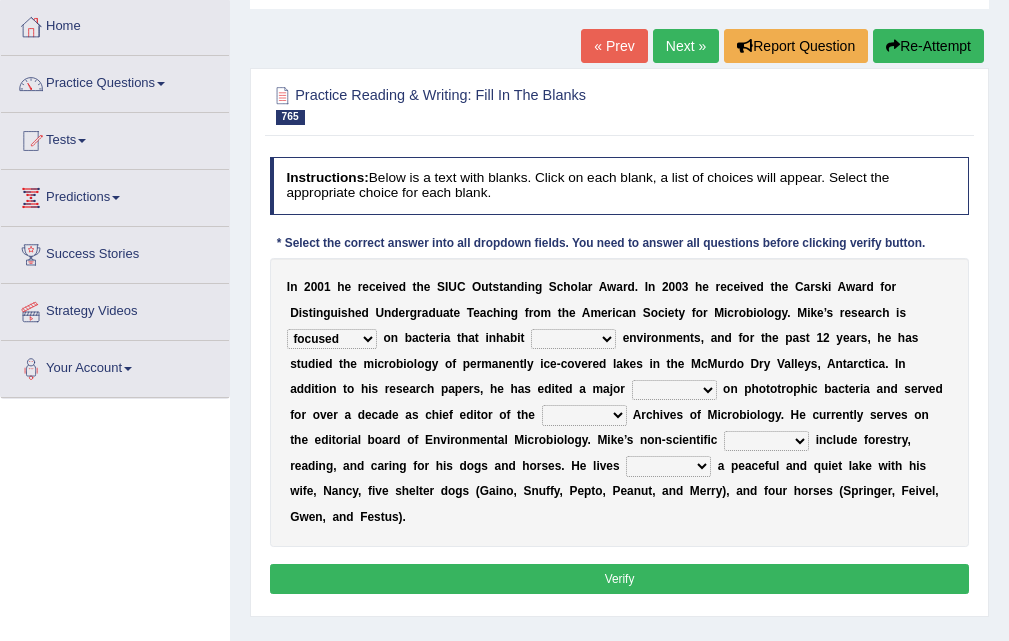 click on "reached extended extreme remained" at bounding box center (573, 339) 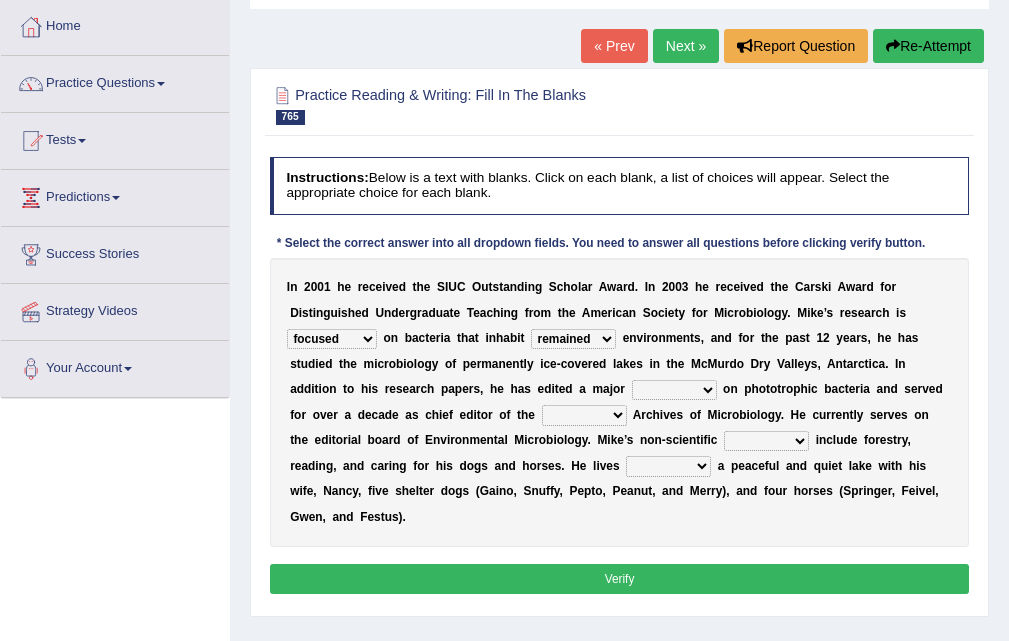 click on "treatise reprise disguides disguised" at bounding box center (674, 390) 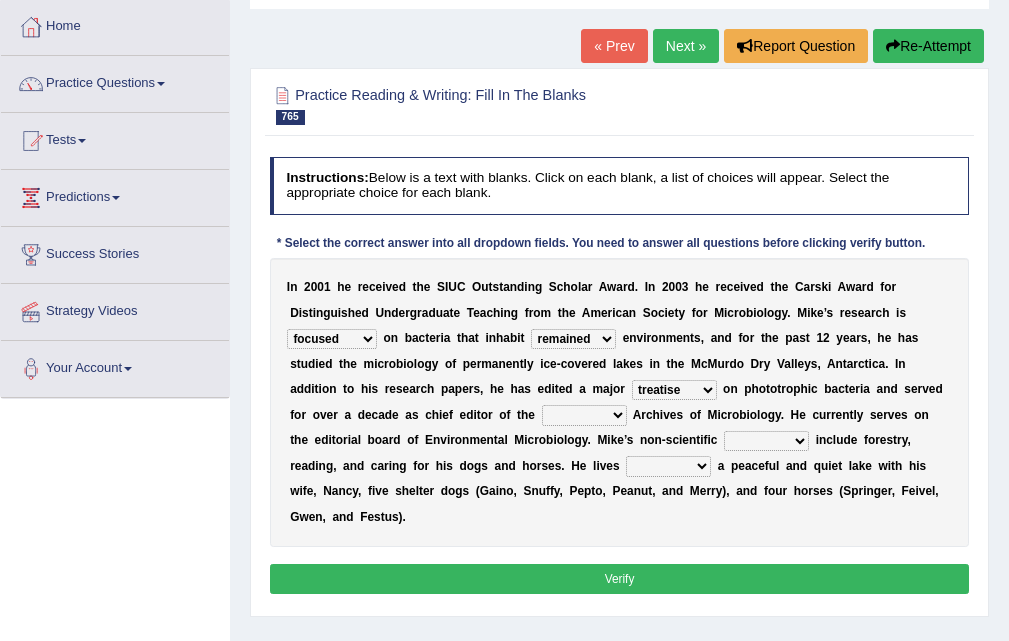 click on "present exclusive journal general" at bounding box center [584, 415] 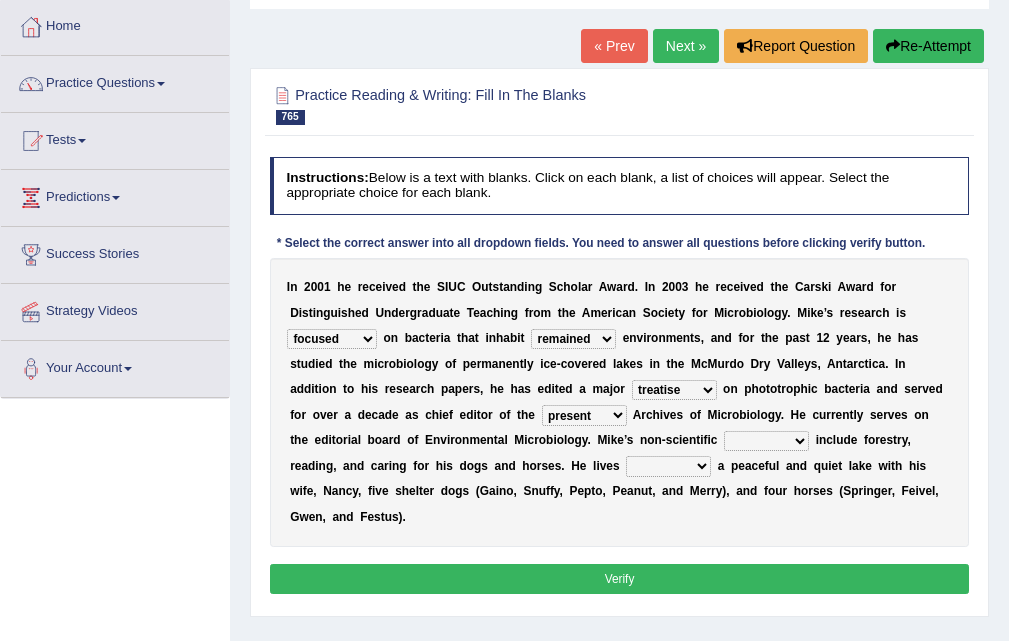 click on "behind beyond backs besides" at bounding box center [668, 466] 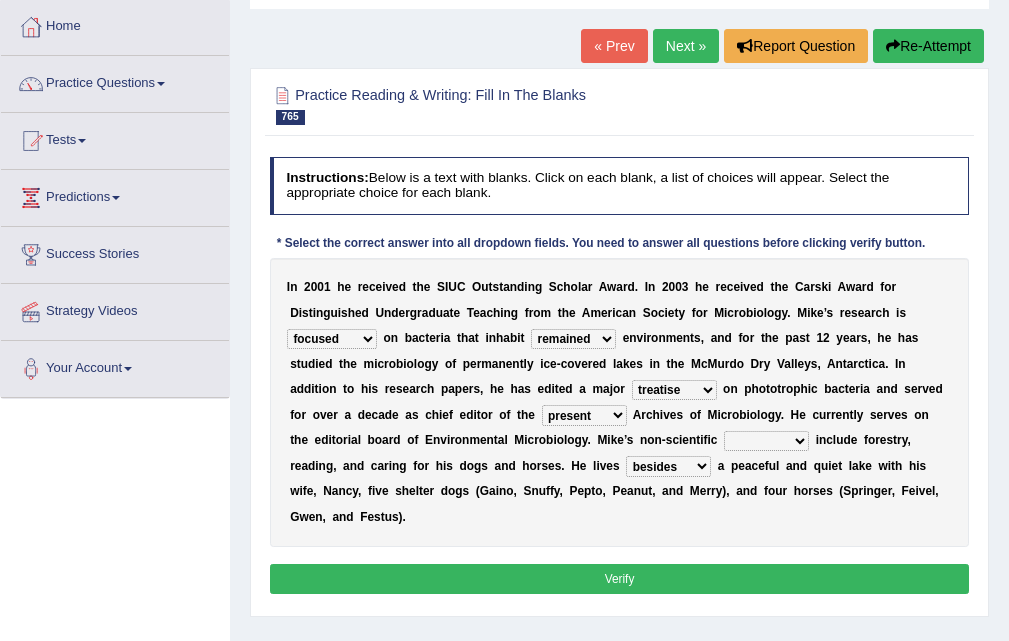 click on "I n    2 0 0 1    h e    r e c e i v e d    t h e    S I U C    O u t s t a n d i n g    S c h o l a r    A w a r d .    I n    2 0 0 3    h e    r e c e i v e d    t h e    C a r s k i    A w a r d    f o r    D i s t i n g u i s h e d    U n d e r g r a d u a t e    T e a c h i n g    f r o m    t h e    A m e r i c a n    S o c i e t y    f o r    M i c r o b i o l o g y .    M i k e ’ s    r e s e a r c h    i s    relaxed focused aggregated accessed    o n    b a c t e r i a    t h a t    i n h a b i t    reached extended extreme remained    e n v i r o n m e n t s ,    a n d    f o r    t h e    p a s t    1 2    y e a r s ,    h e    h a s    s t u d i e d    t h e    m i c r o b i o l o g y    o f    p e r m a n e n t l y    i c e - c o v e r e d    l a k e s    i n    t h e    M c M u r d o    D r y    V a l l e y s ,    A n t a r c t i c a .    I n    a d d i t i o n    t o    h i s    r e s e a r c h    p a p e r s ,    h e    h a s" at bounding box center (620, 402) 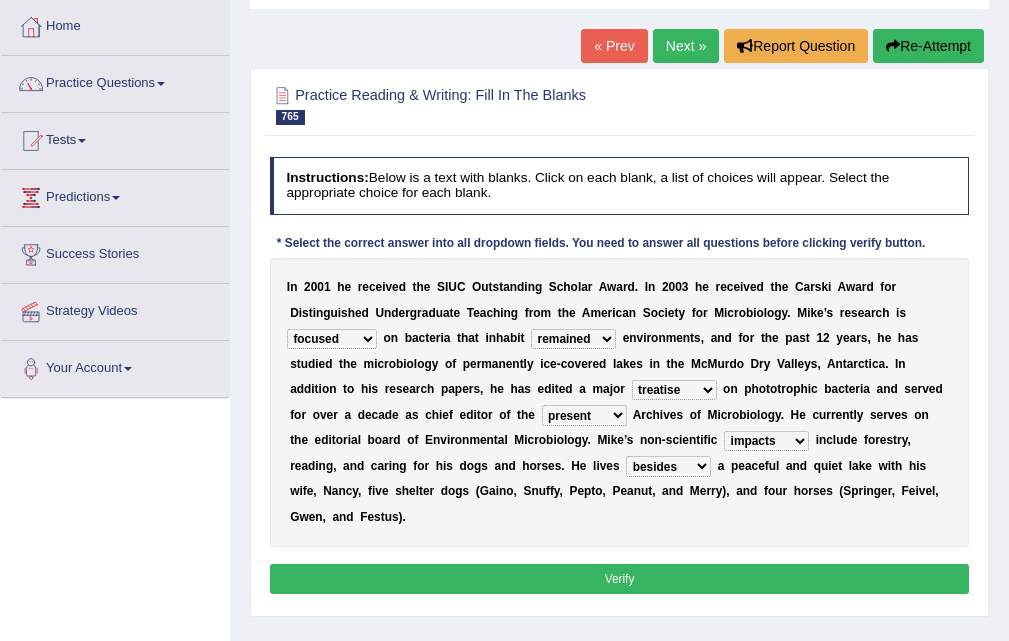 drag, startPoint x: 635, startPoint y: 582, endPoint x: 623, endPoint y: 521, distance: 62.169125 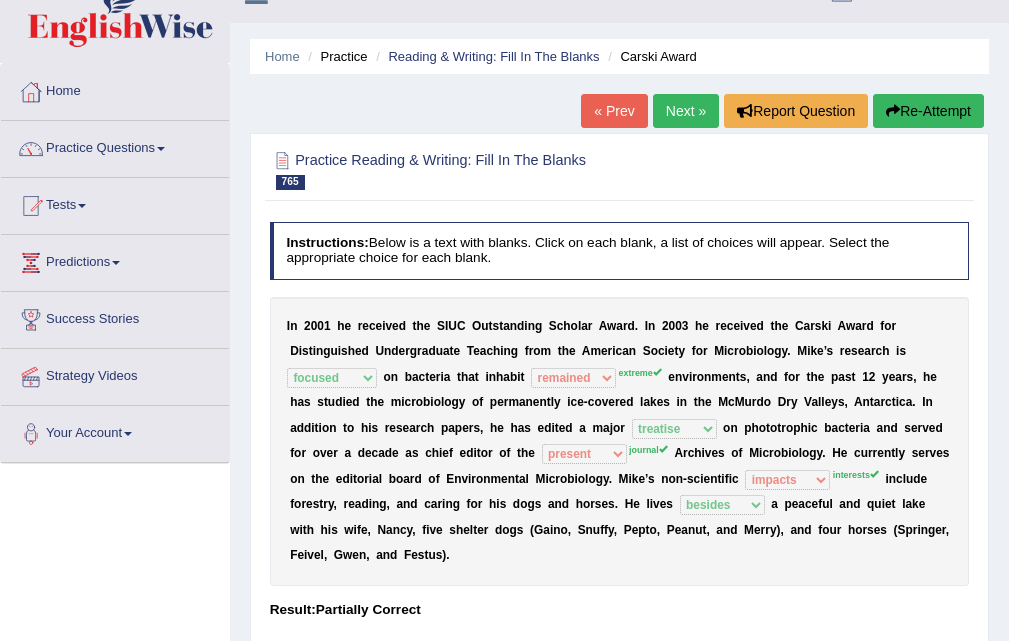 scroll, scrollTop: 0, scrollLeft: 0, axis: both 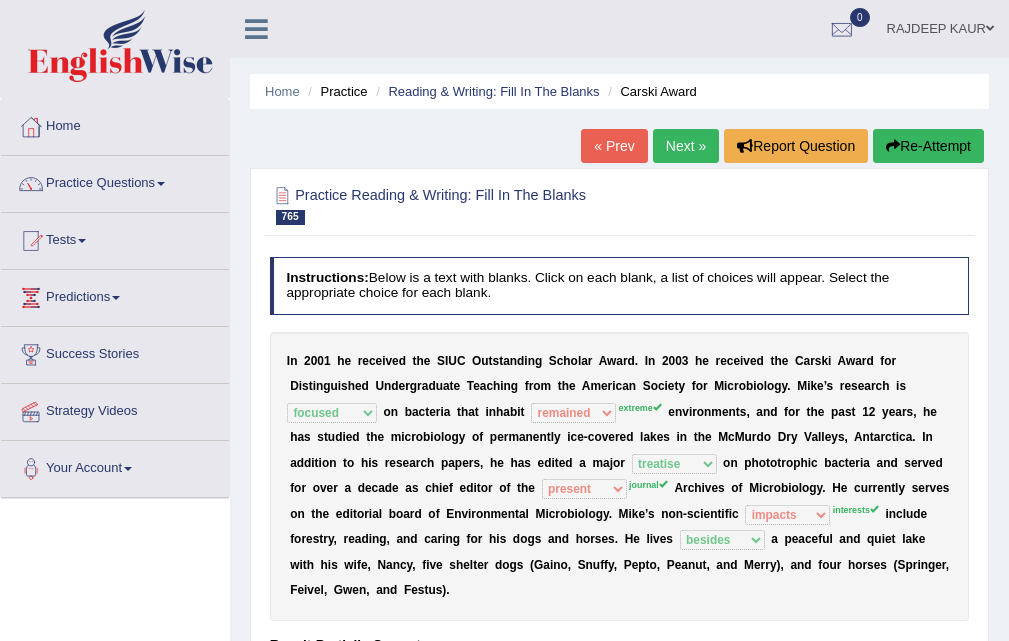 click on "Next »" at bounding box center [686, 146] 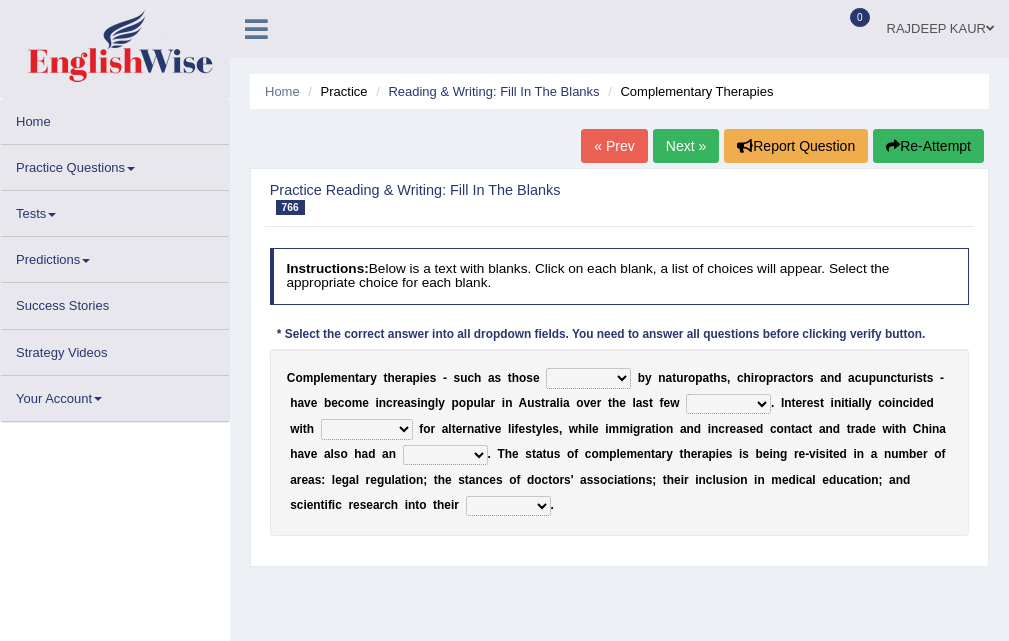 scroll, scrollTop: 100, scrollLeft: 0, axis: vertical 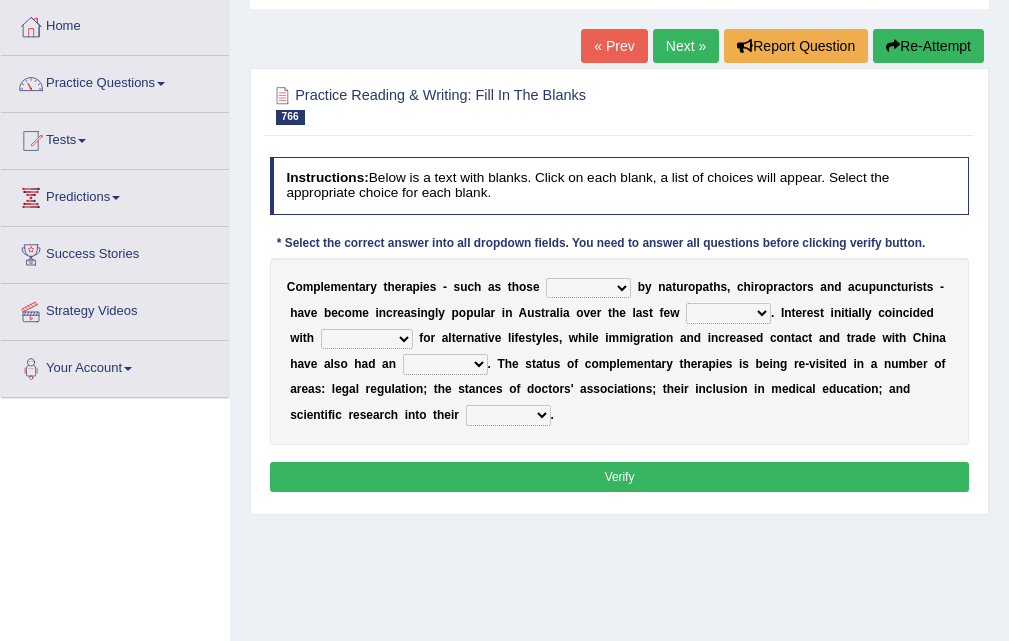 click on "adjusted practised prompted produced" at bounding box center (588, 288) 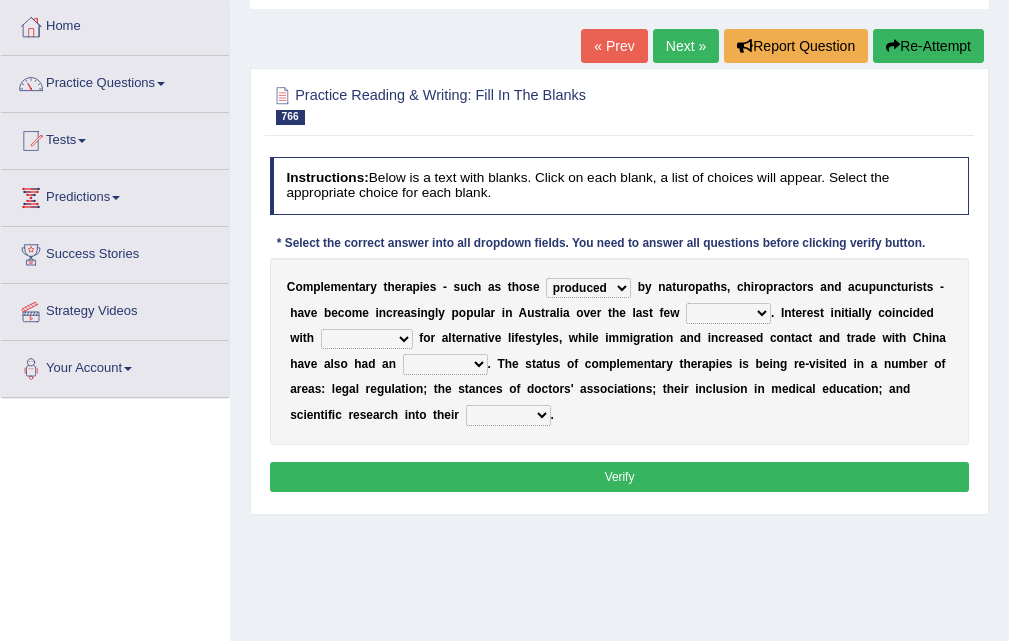 click on "adjusted practised prompted produced" at bounding box center [588, 288] 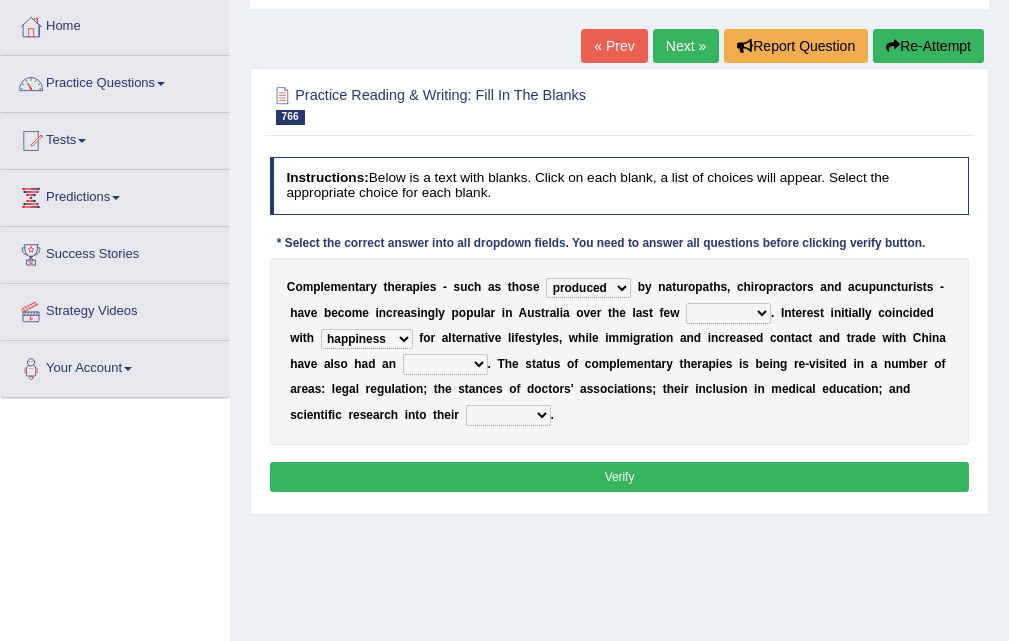 click on "happiness joy fun enthusiasm" at bounding box center [367, 339] 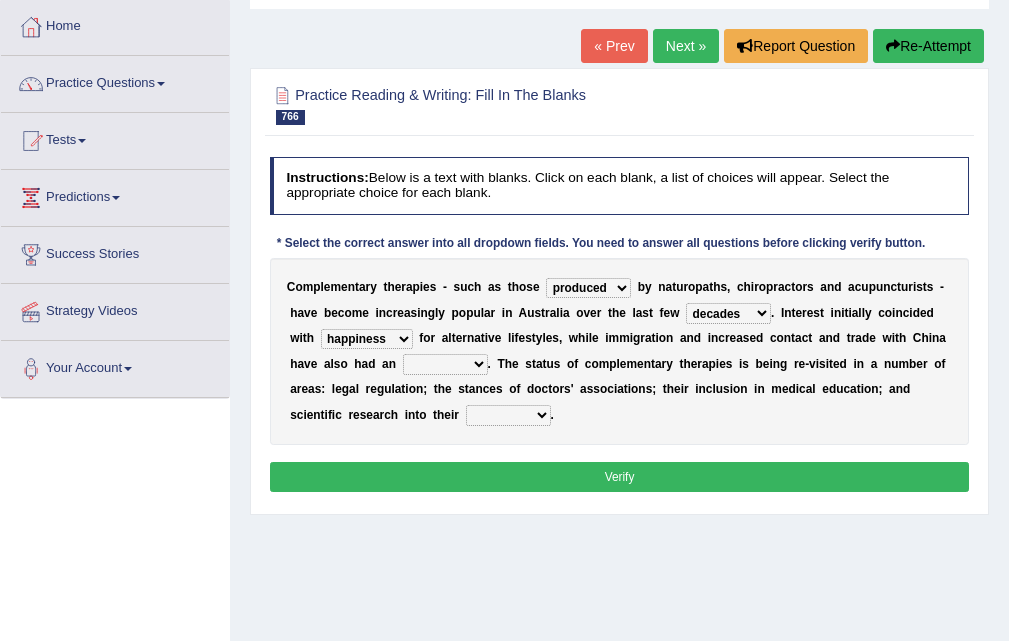 click on "interest influence activity accuracy" at bounding box center (445, 364) 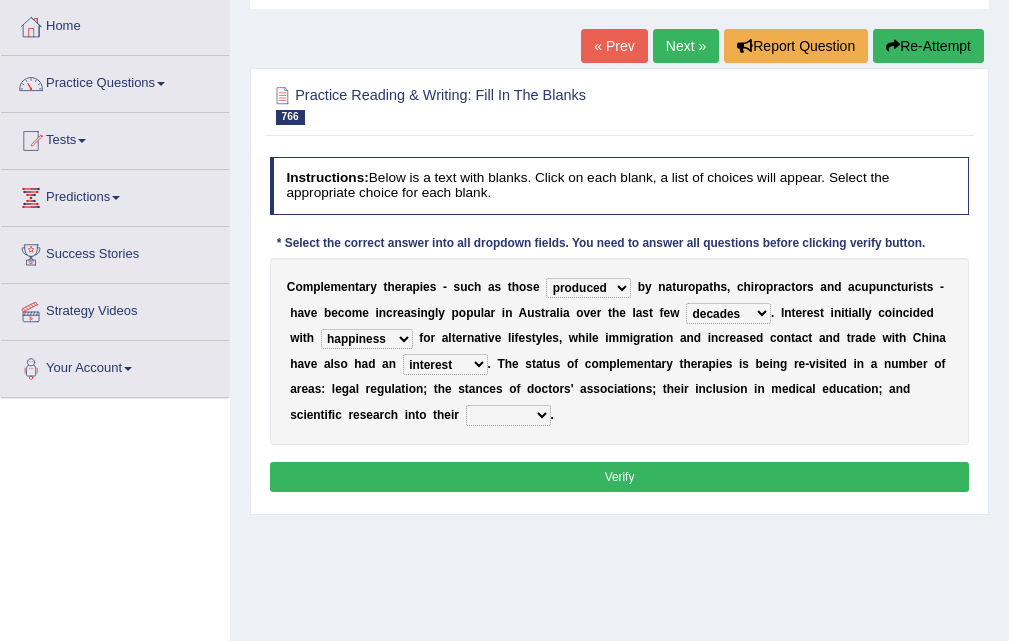click on "aspects effects efficacy access" at bounding box center [508, 415] 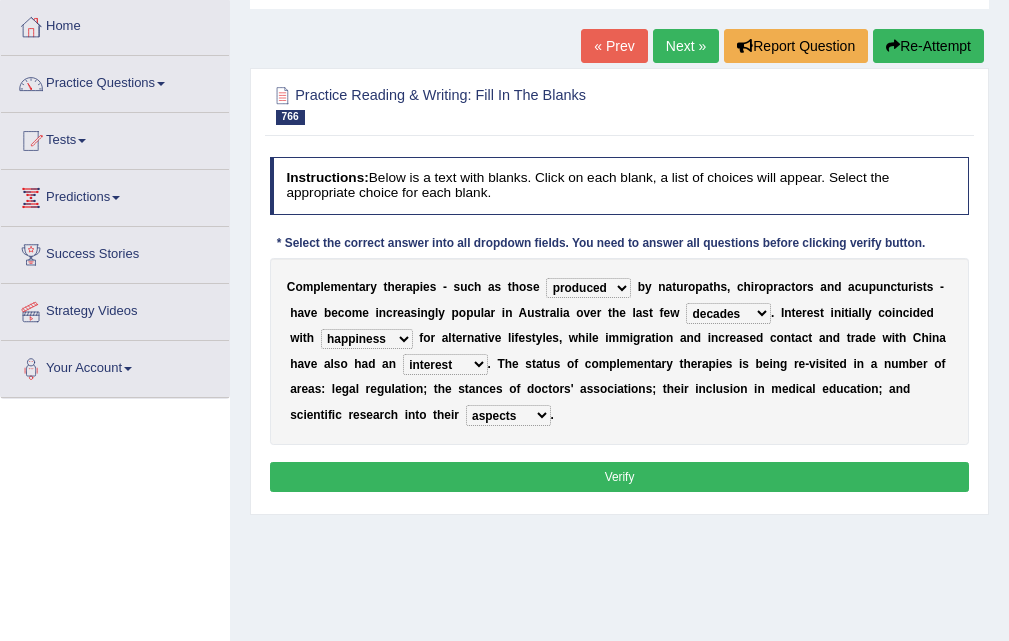 click on "Verify" at bounding box center (620, 476) 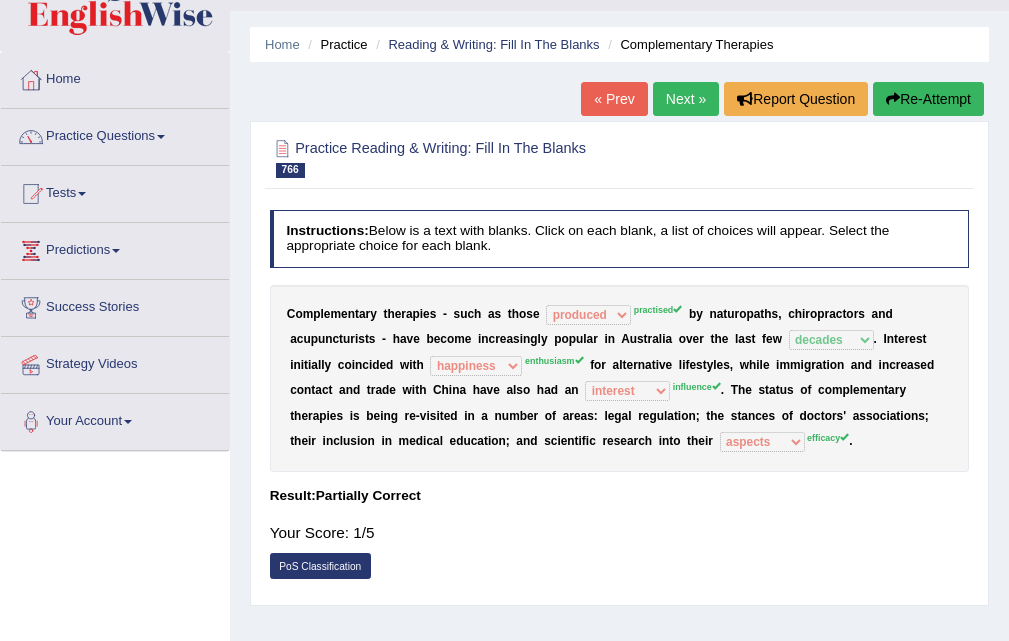 scroll, scrollTop: 0, scrollLeft: 0, axis: both 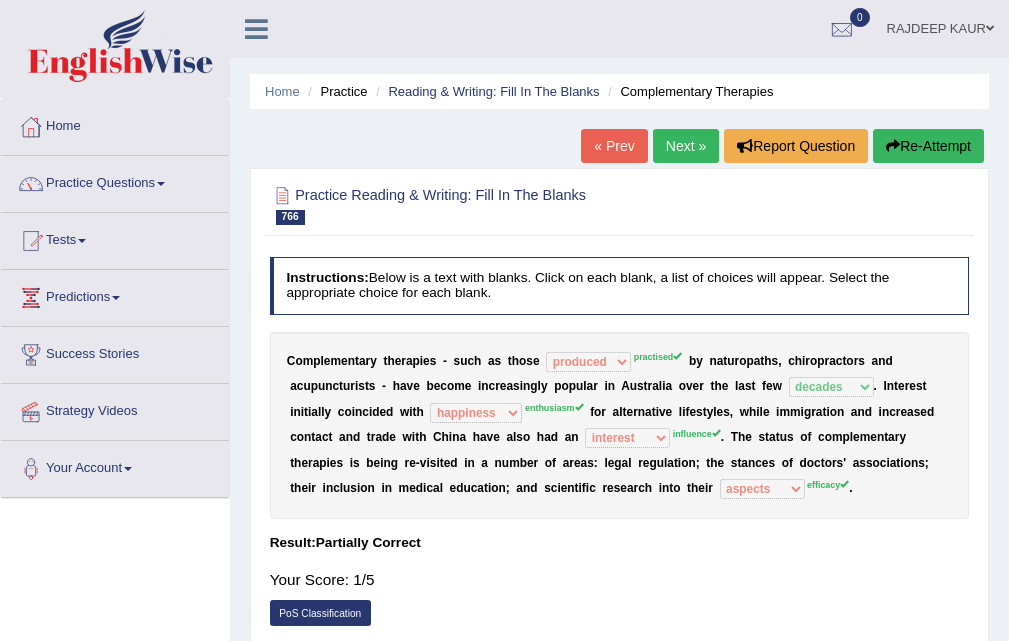 click on "Next »" at bounding box center [686, 146] 